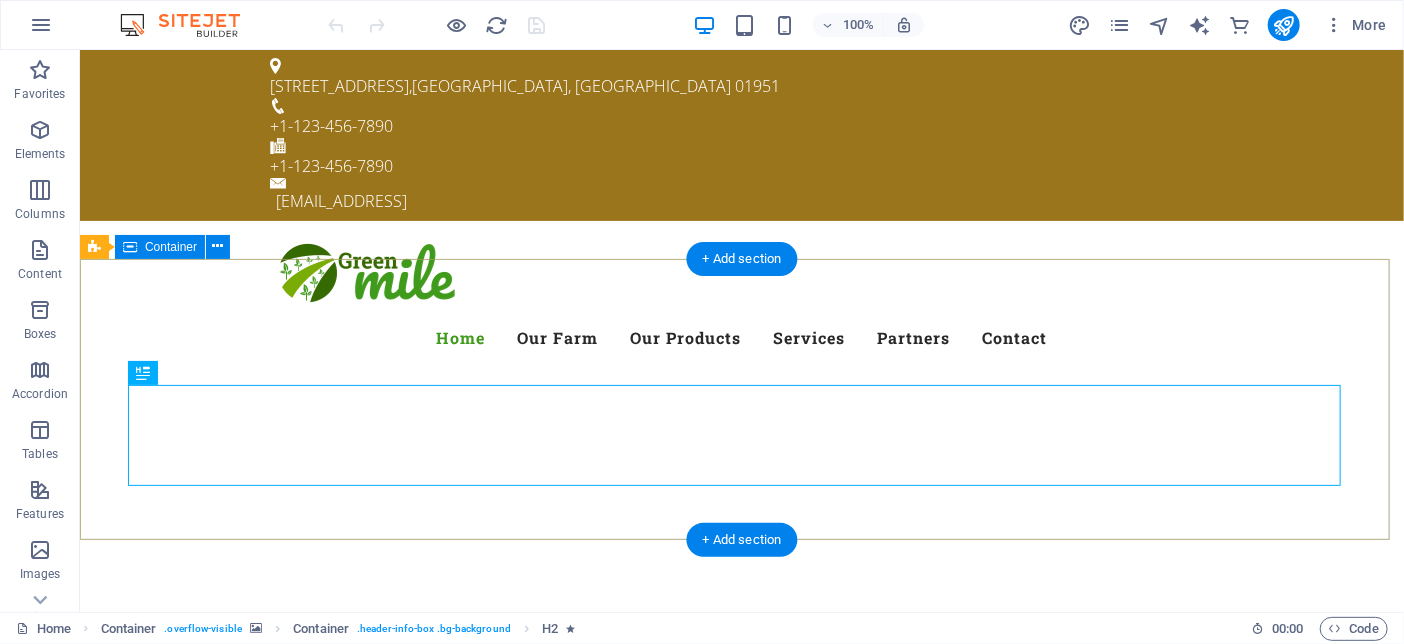 scroll, scrollTop: 0, scrollLeft: 0, axis: both 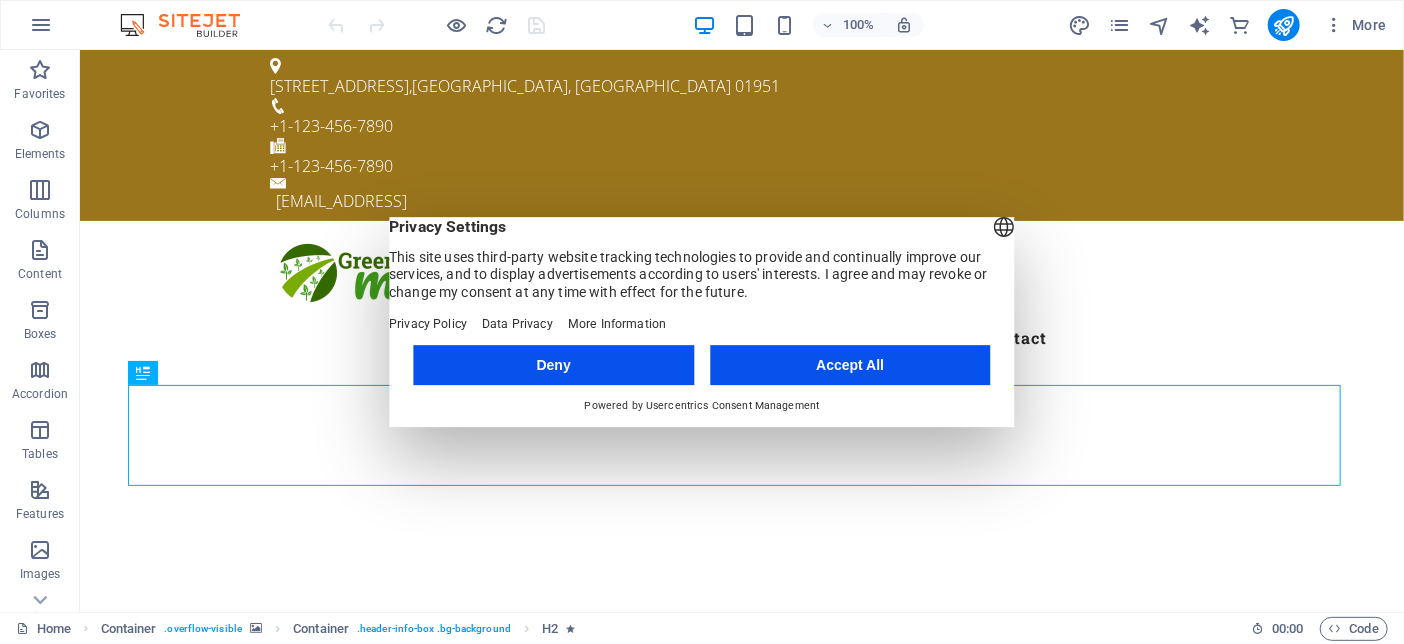 click on "Accept All" at bounding box center (850, 365) 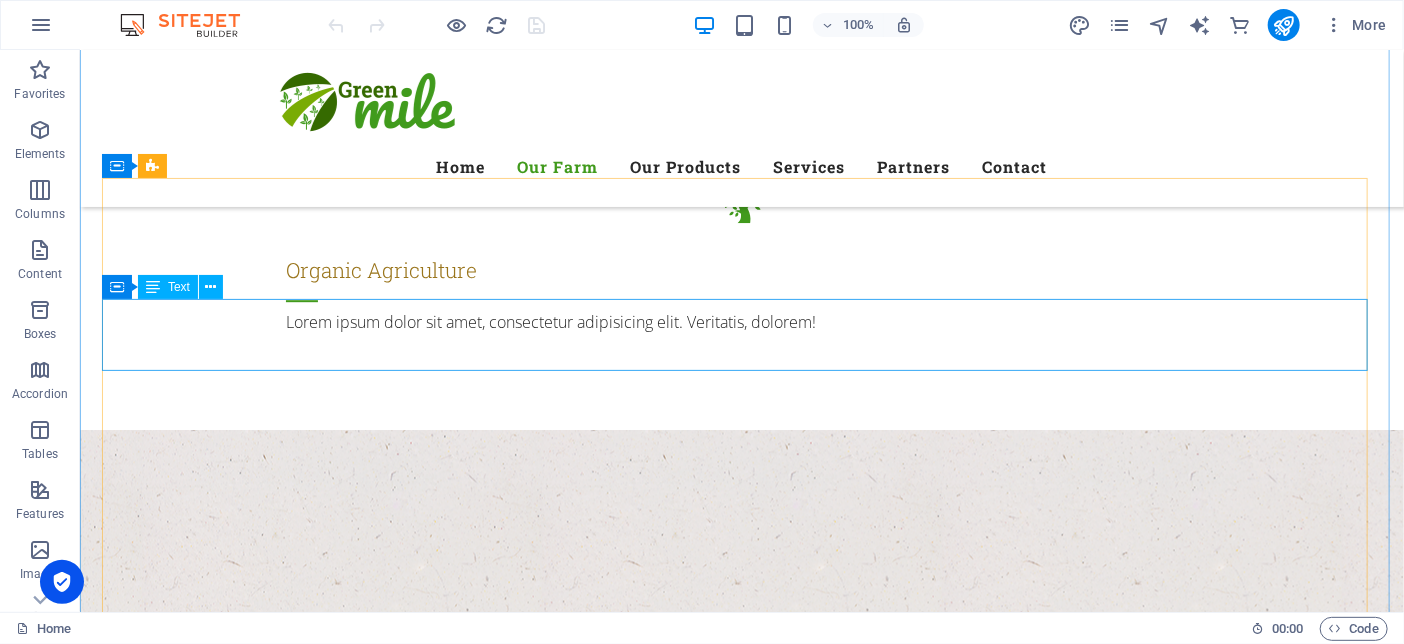scroll, scrollTop: 2000, scrollLeft: 0, axis: vertical 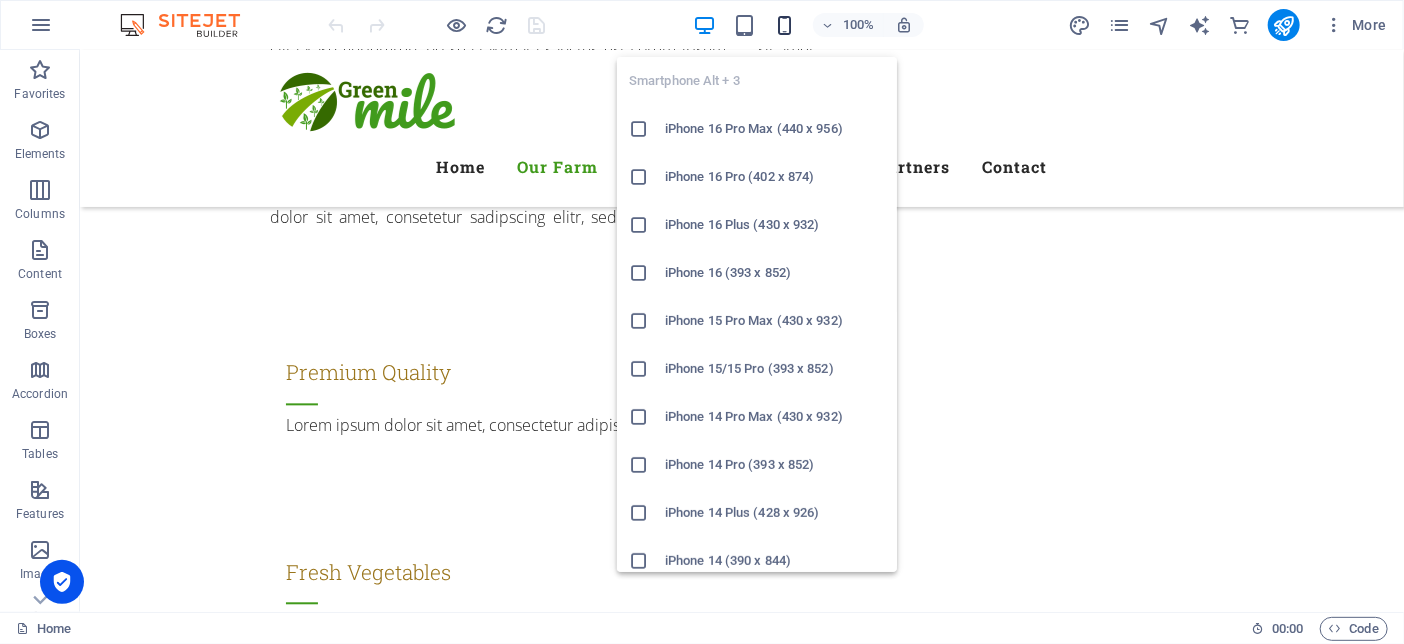 click at bounding box center [784, 25] 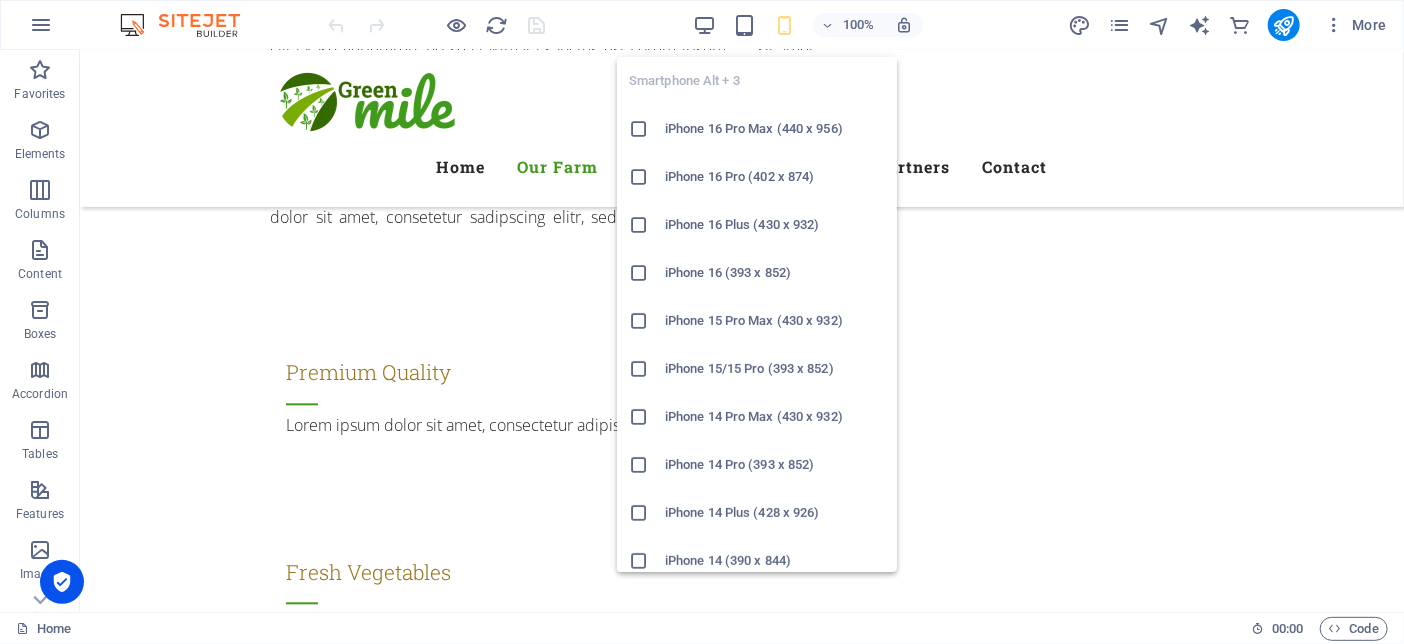 click on "iPhone 14 Plus (428 x 926)" at bounding box center [775, 513] 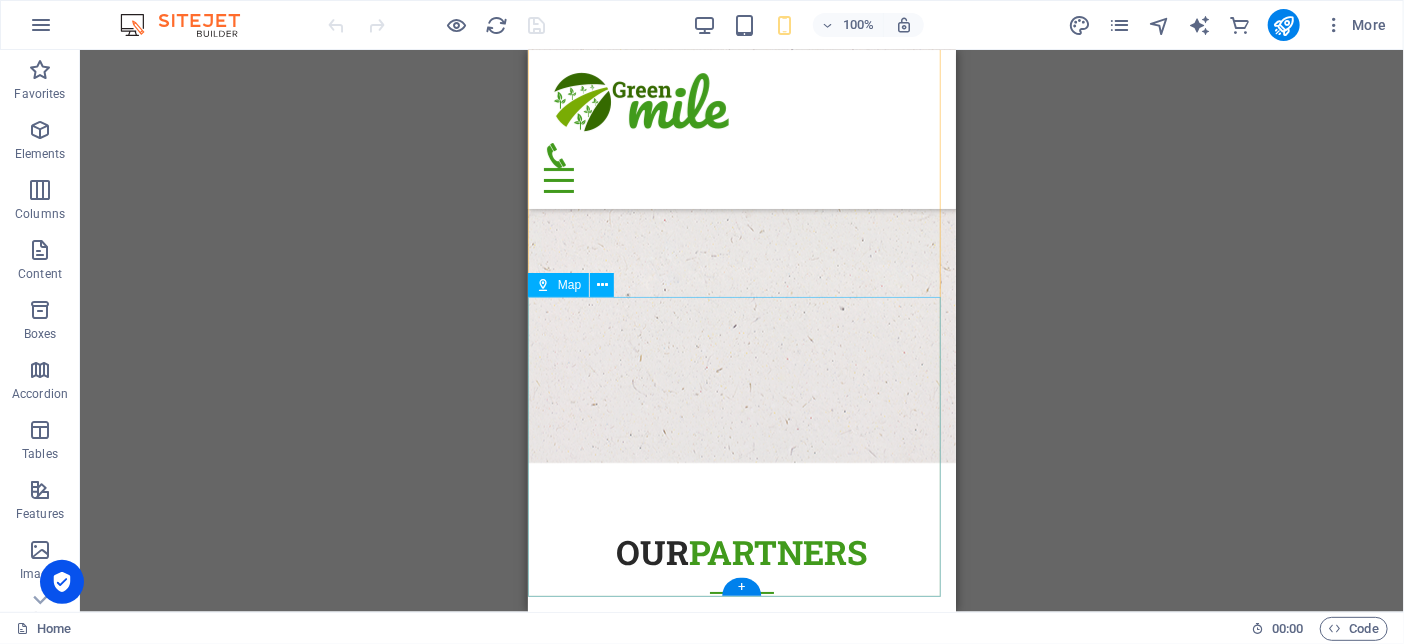 scroll, scrollTop: 21502, scrollLeft: 0, axis: vertical 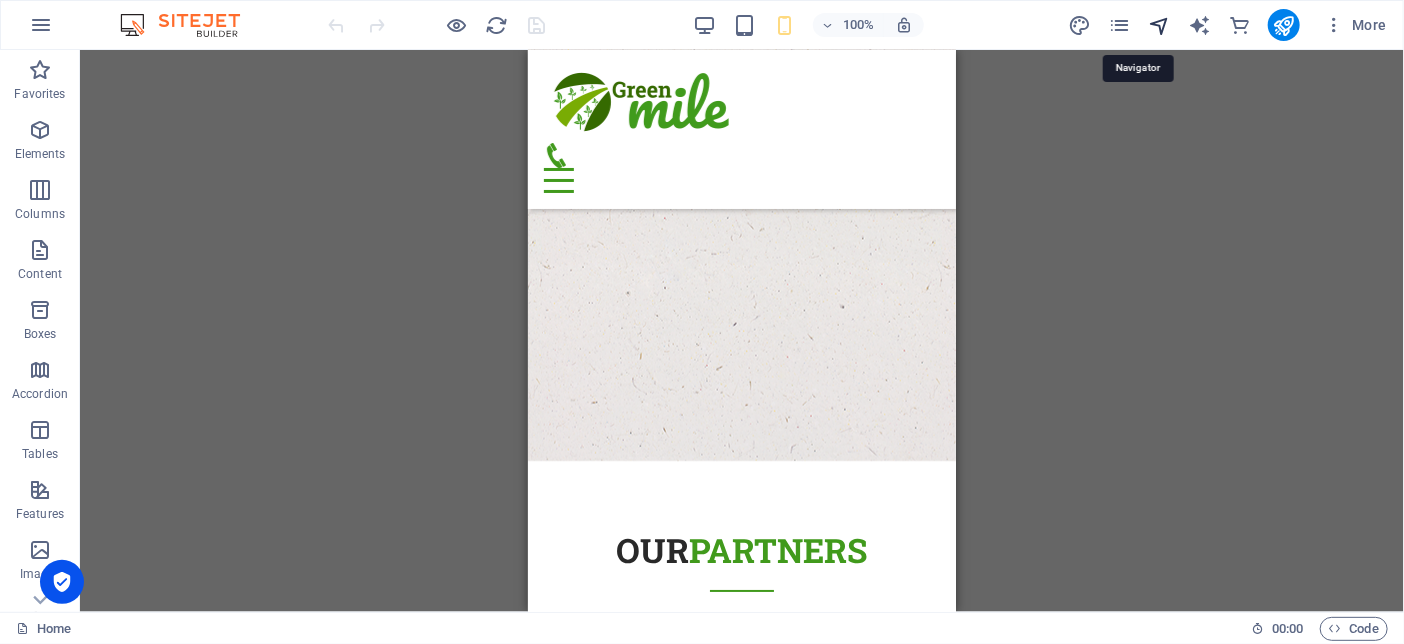 click at bounding box center (1159, 25) 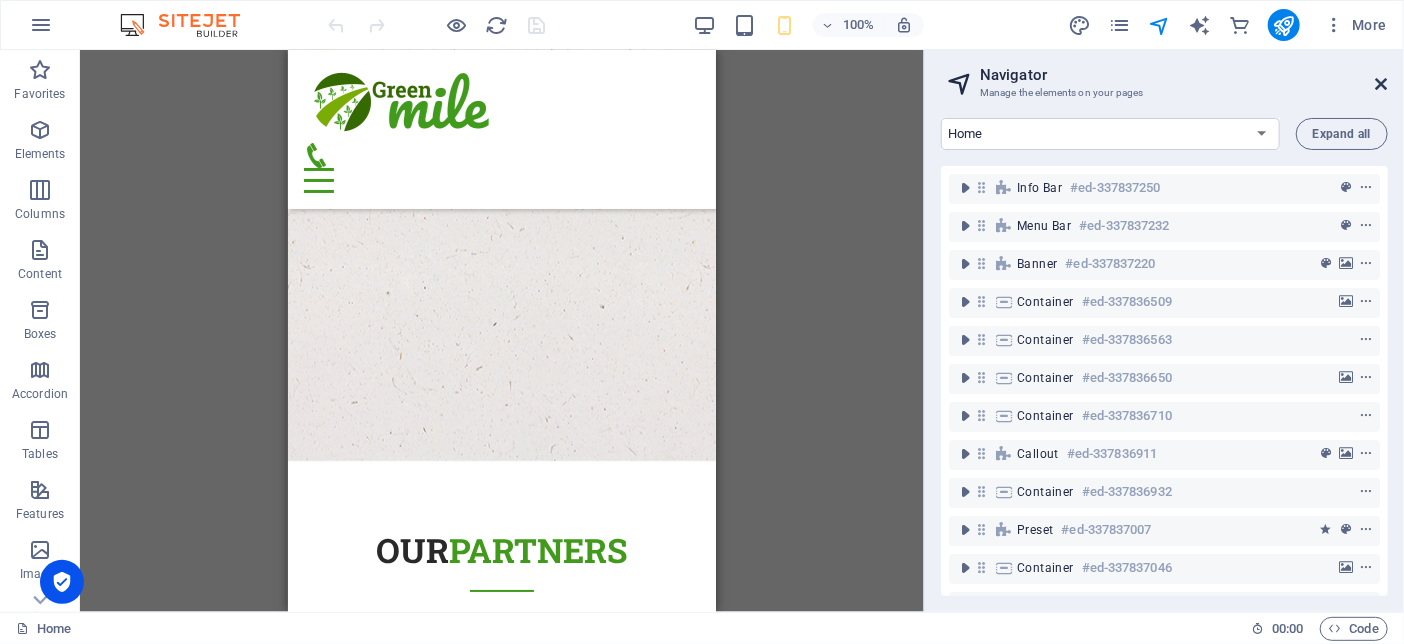 click at bounding box center [1382, 84] 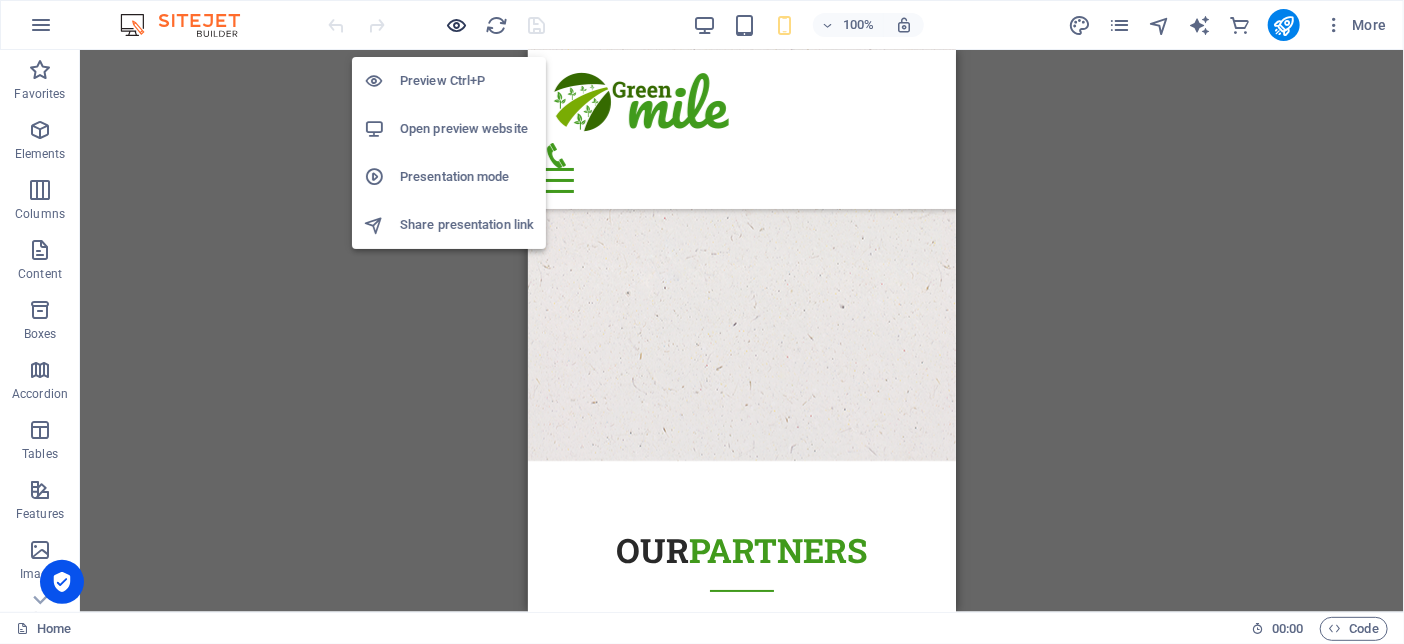click at bounding box center [457, 25] 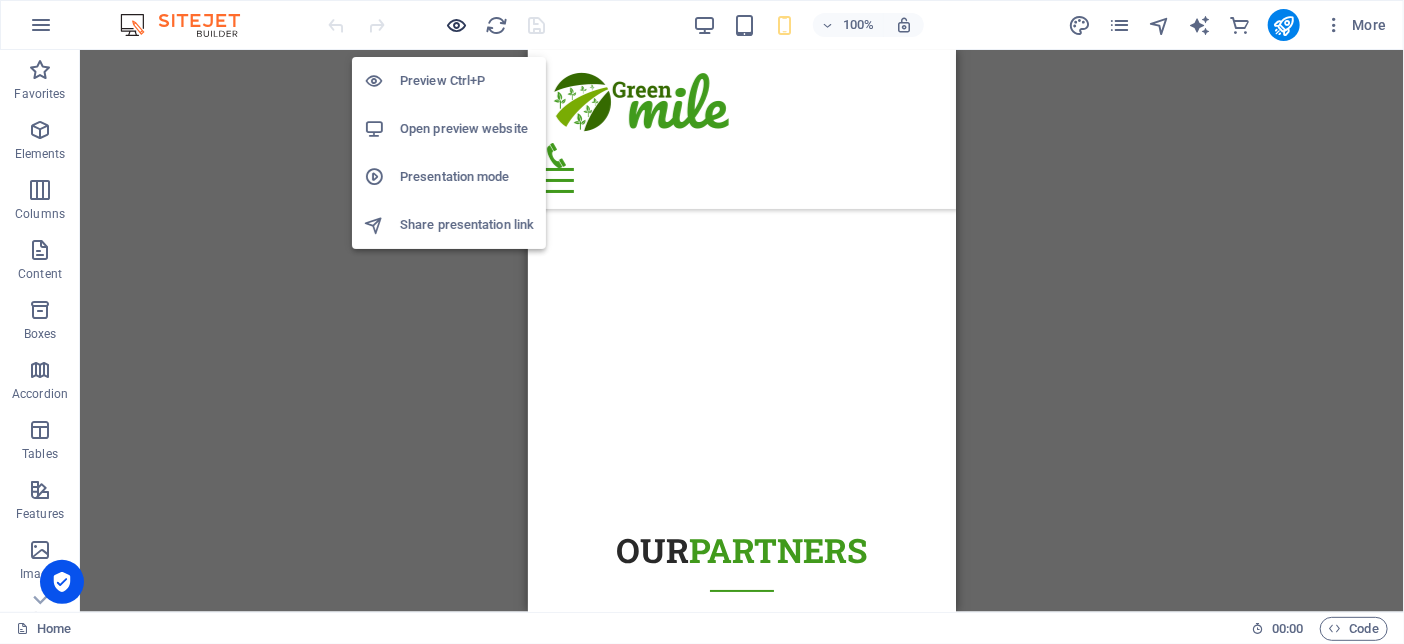 scroll, scrollTop: 14669, scrollLeft: 0, axis: vertical 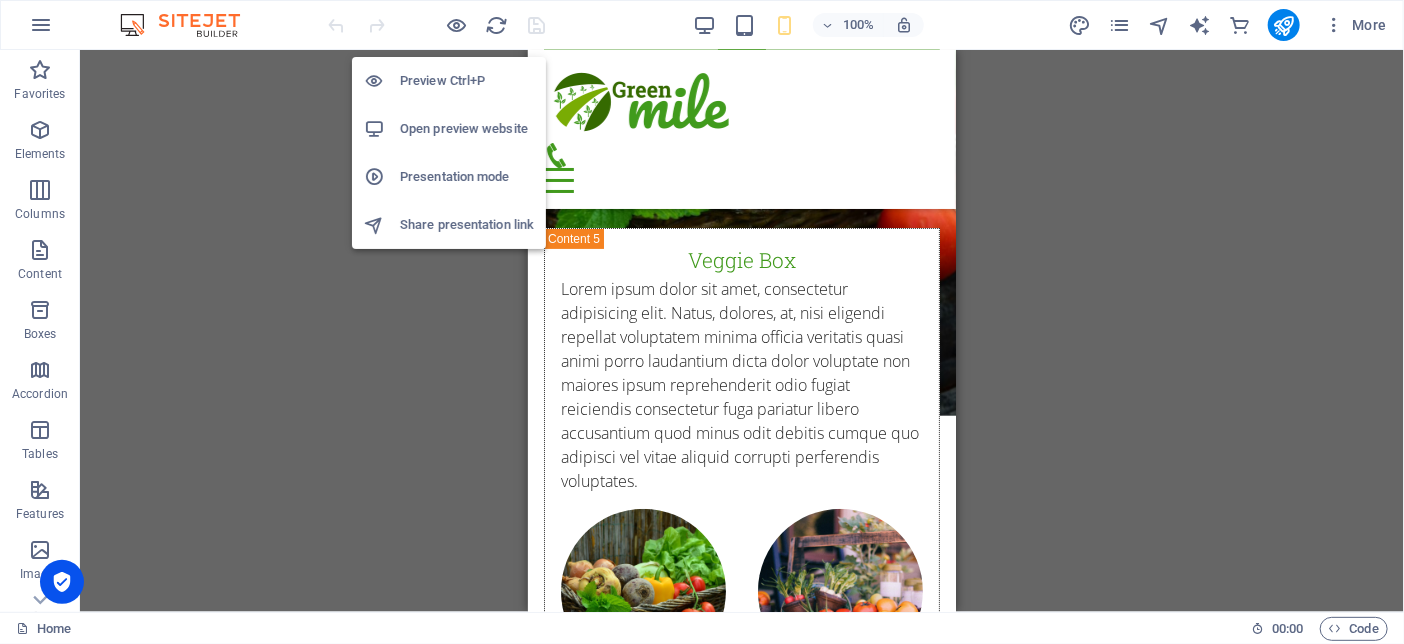 click on "Open preview website" at bounding box center (467, 129) 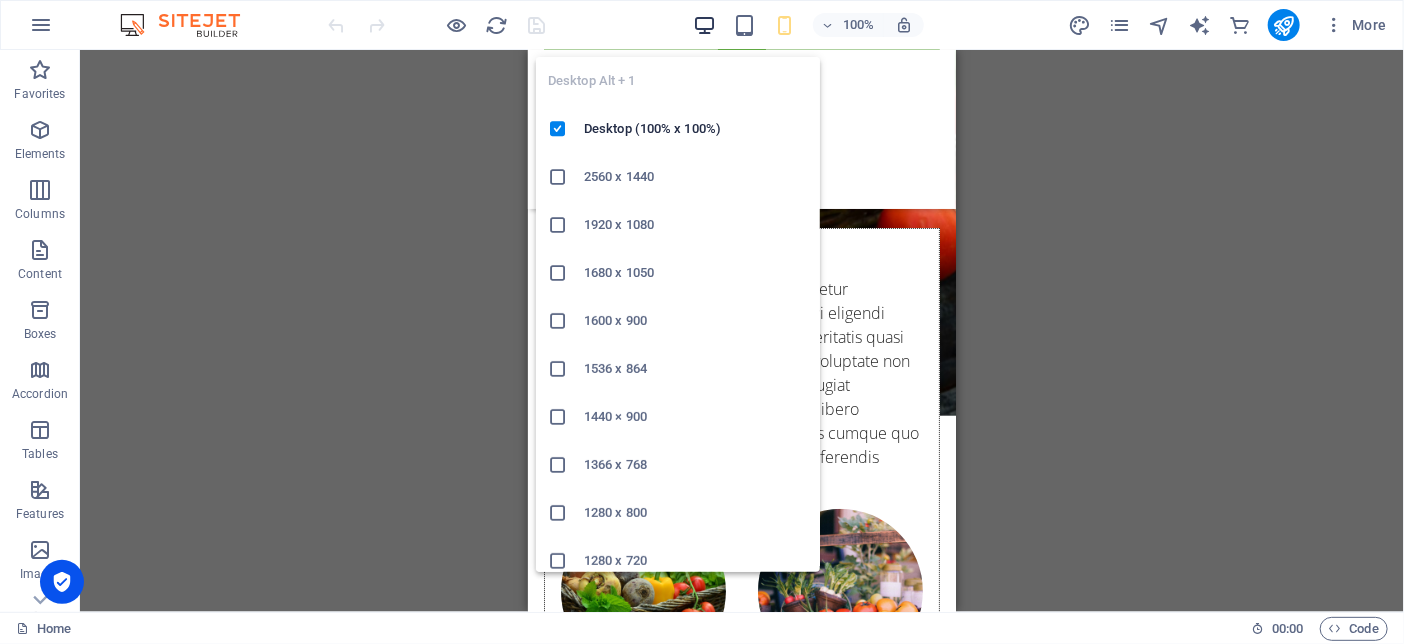 click at bounding box center (704, 25) 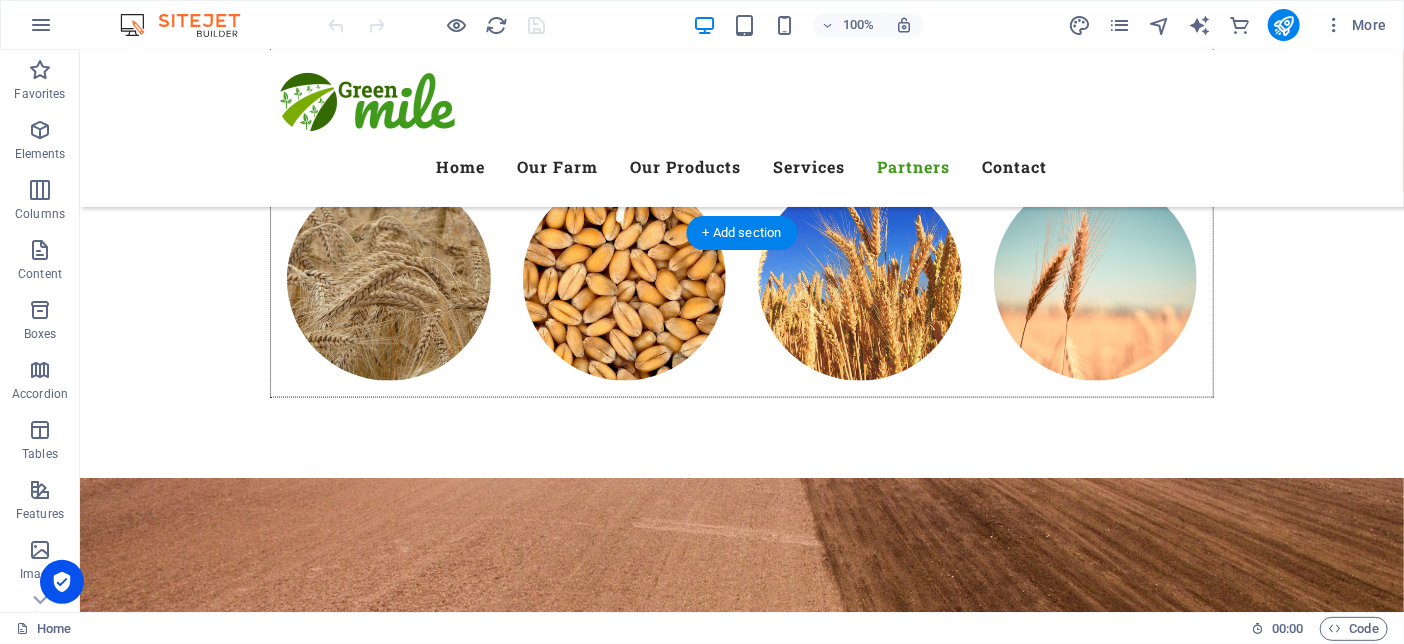 scroll, scrollTop: 11667, scrollLeft: 0, axis: vertical 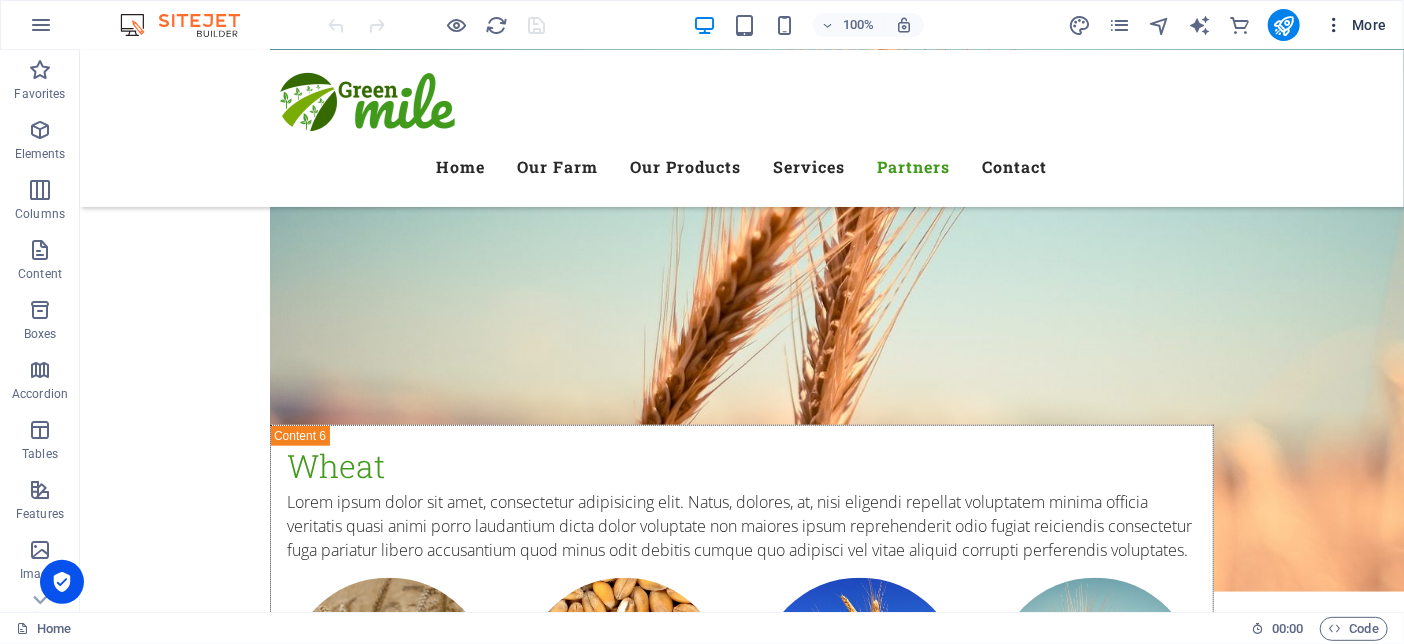 click at bounding box center (1334, 25) 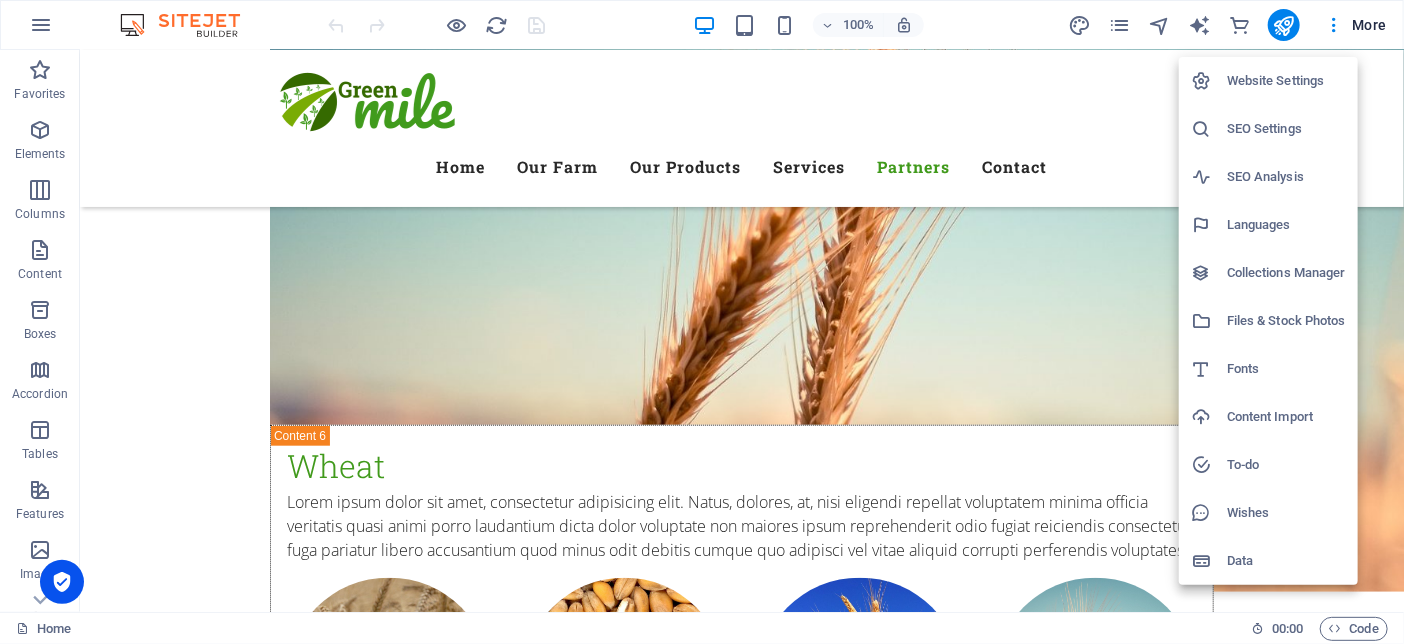 click on "Website Settings" at bounding box center [1286, 81] 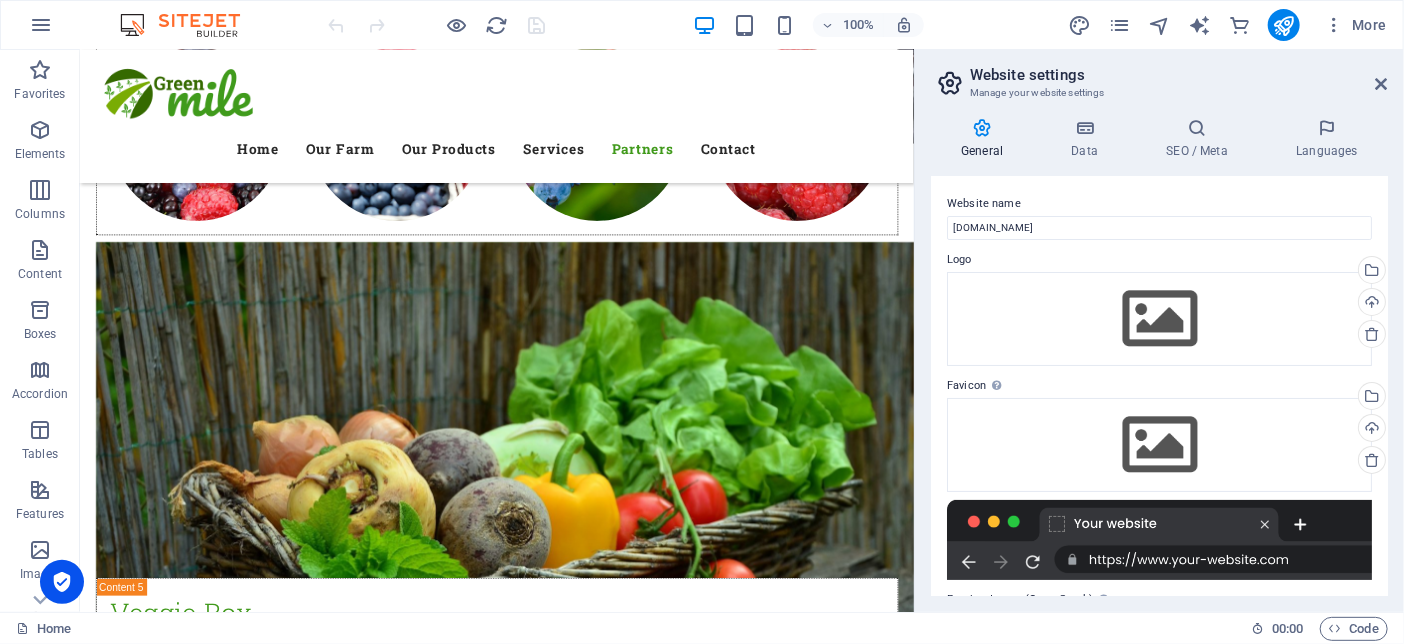 scroll, scrollTop: 12319, scrollLeft: 0, axis: vertical 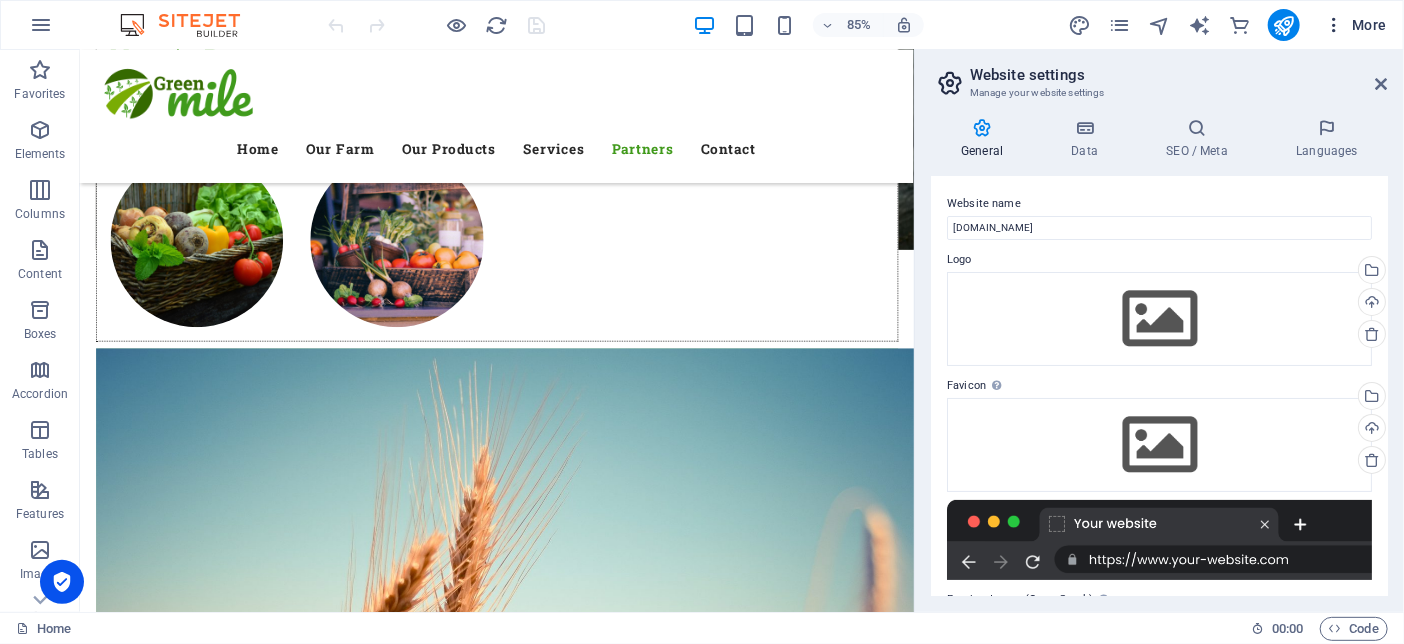 click on "More" at bounding box center (1355, 25) 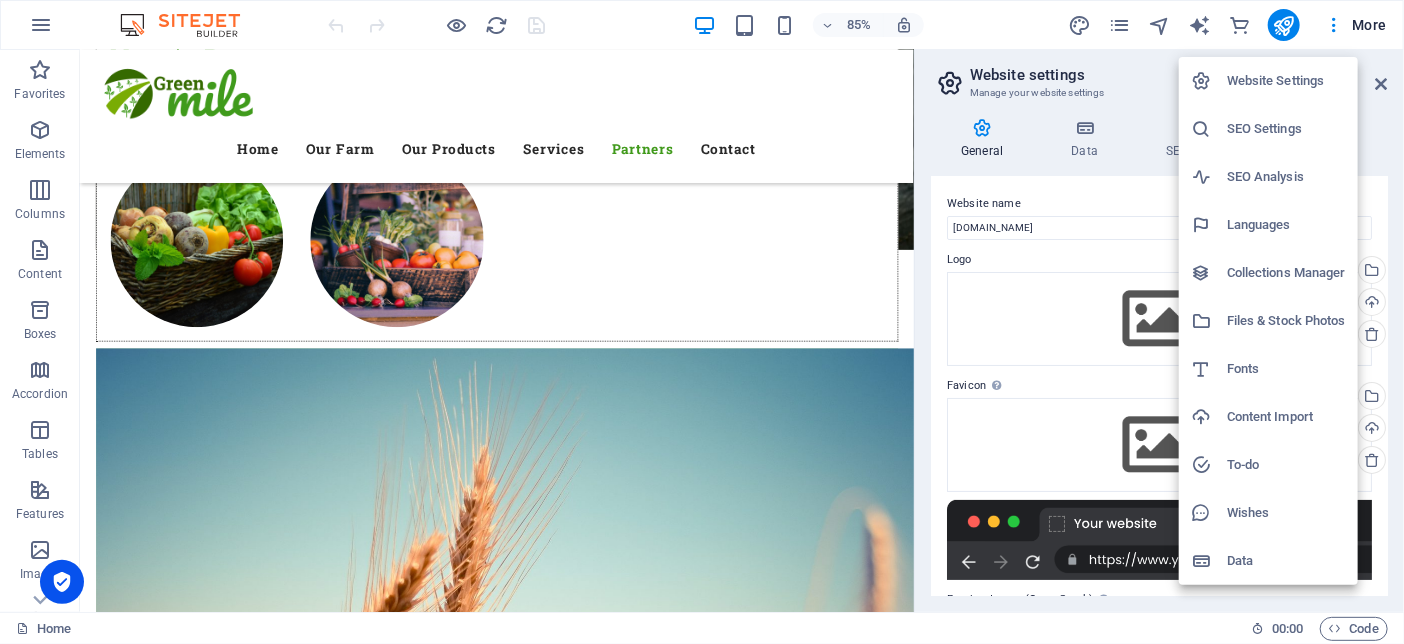 click on "Languages" at bounding box center (1286, 225) 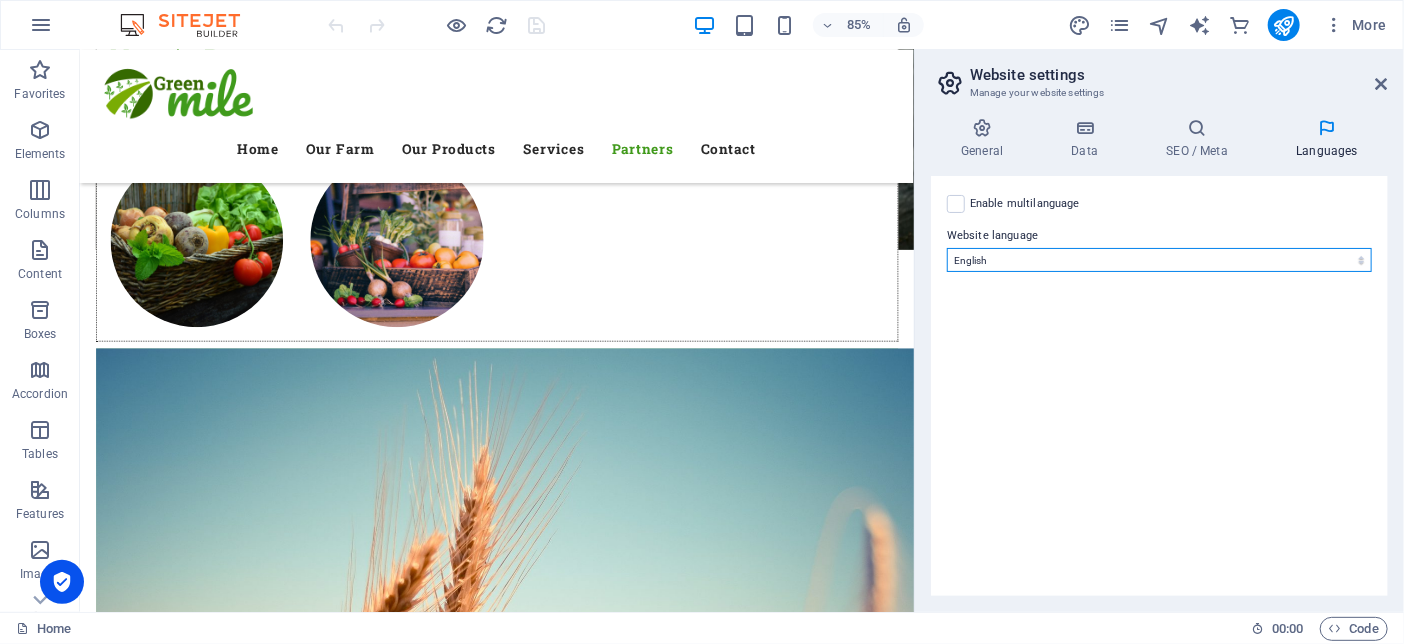 click on "Abkhazian Afar Afrikaans Akan Albanian Amharic Arabic Aragonese Armenian Assamese Avaric Avestan Aymara Azerbaijani Bambara Bashkir Basque Belarusian Bengali Bihari languages Bislama Bokmål Bosnian Breton Bulgarian Burmese Catalan Central Khmer Chamorro Chechen Chinese Church Slavic Chuvash Cornish Corsican Cree Croatian Czech Danish Dutch Dzongkha English Esperanto Estonian Ewe Faroese Farsi (Persian) Fijian Finnish French Fulah Gaelic Galician Ganda Georgian German Greek Greenlandic Guaraní Gujarati Haitian Creole Hausa Hebrew Herero Hindi Hiri Motu Hungarian Icelandic Ido Igbo Indonesian Interlingua Interlingue Inuktitut Inupiaq Irish Italian Japanese Javanese Kannada Kanuri Kashmiri Kazakh Kikuyu Kinyarwanda Komi Kongo Korean Kurdish Kwanyama Kyrgyz Lao Latin Latvian Limburgish Lingala Lithuanian Luba-Katanga Luxembourgish Macedonian Malagasy Malay Malayalam Maldivian Maltese Manx Maori Marathi Marshallese Mongolian [GEOGRAPHIC_DATA] Navajo [GEOGRAPHIC_DATA] Nepali North Ndebele Northern Sami Norwegian Norwegian Nynorsk Nuosu" at bounding box center (1159, 260) 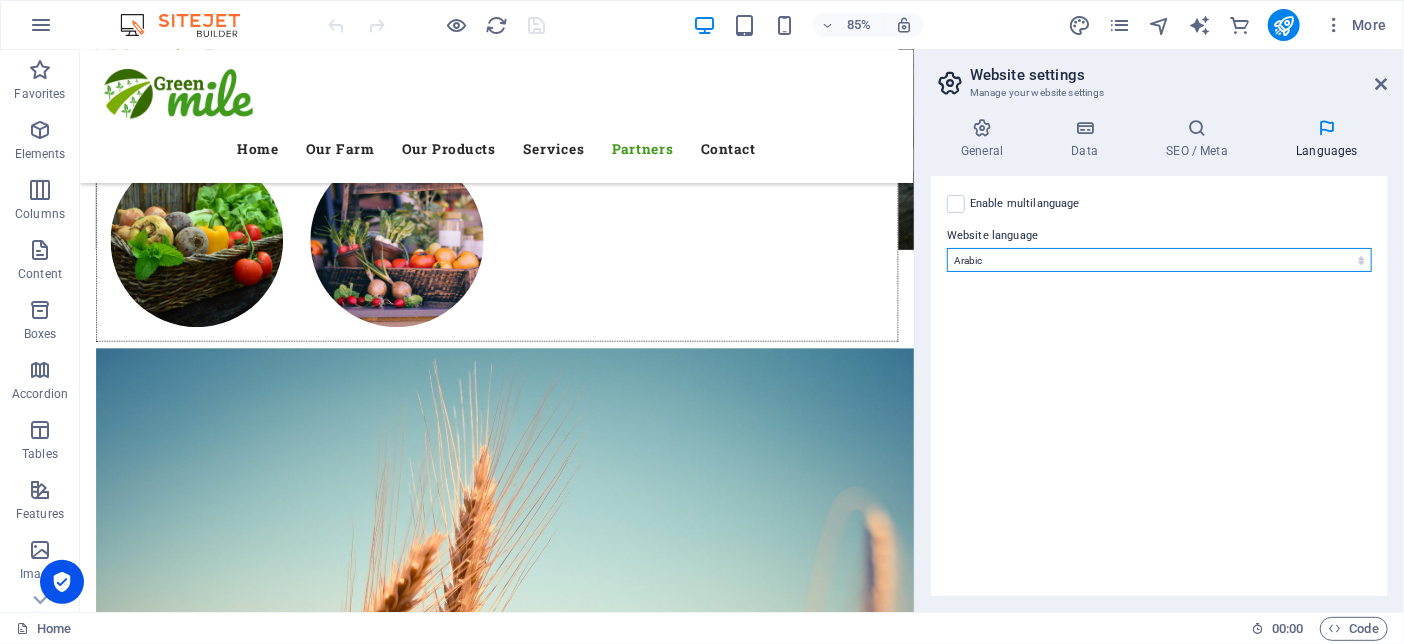 click on "Abkhazian Afar Afrikaans Akan Albanian Amharic Arabic Aragonese Armenian Assamese Avaric Avestan Aymara Azerbaijani Bambara Bashkir Basque Belarusian Bengali Bihari languages Bislama Bokmål Bosnian Breton Bulgarian Burmese Catalan Central Khmer Chamorro Chechen Chinese Church Slavic Chuvash Cornish Corsican Cree Croatian Czech Danish Dutch Dzongkha English Esperanto Estonian Ewe Faroese Farsi (Persian) Fijian Finnish French Fulah Gaelic Galician Ganda Georgian German Greek Greenlandic Guaraní Gujarati Haitian Creole Hausa Hebrew Herero Hindi Hiri Motu Hungarian Icelandic Ido Igbo Indonesian Interlingua Interlingue Inuktitut Inupiaq Irish Italian Japanese Javanese Kannada Kanuri Kashmiri Kazakh Kikuyu Kinyarwanda Komi Kongo Korean Kurdish Kwanyama Kyrgyz Lao Latin Latvian Limburgish Lingala Lithuanian Luba-Katanga Luxembourgish Macedonian Malagasy Malay Malayalam Maldivian Maltese Manx Maori Marathi Marshallese Mongolian [GEOGRAPHIC_DATA] Navajo [GEOGRAPHIC_DATA] Nepali North Ndebele Northern Sami Norwegian Norwegian Nynorsk Nuosu" at bounding box center (1159, 260) 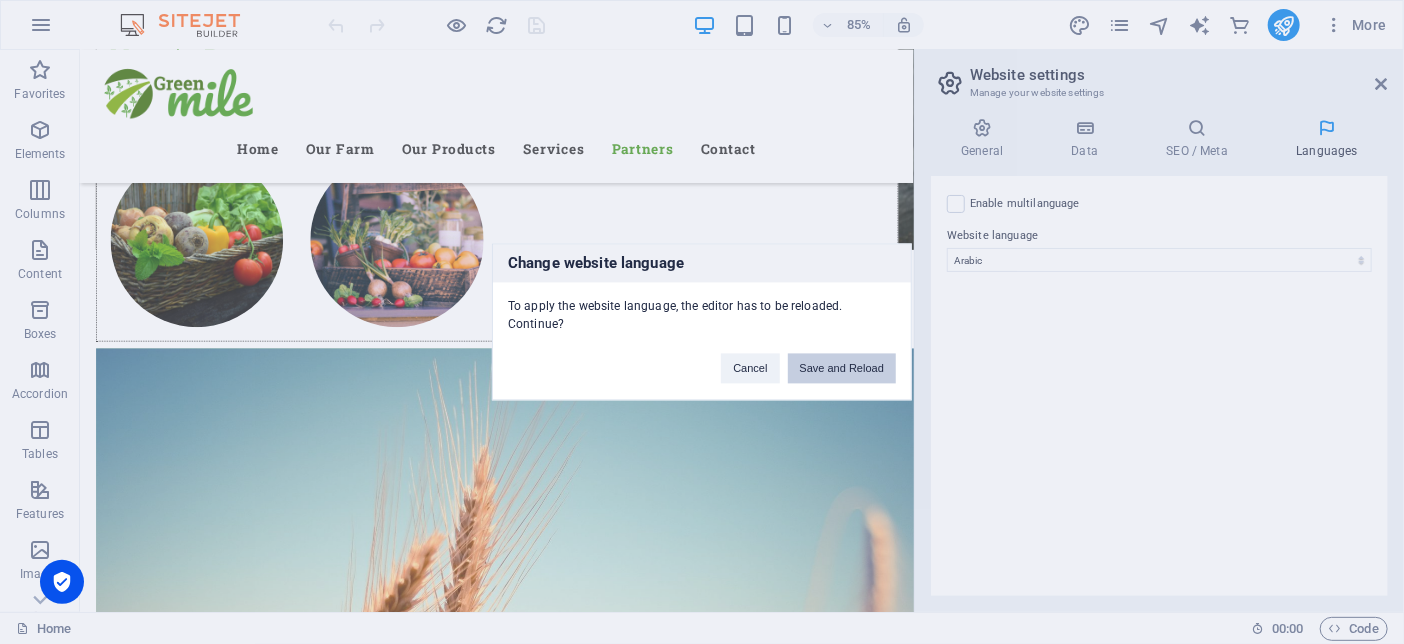 click on "Save and Reload" at bounding box center (842, 369) 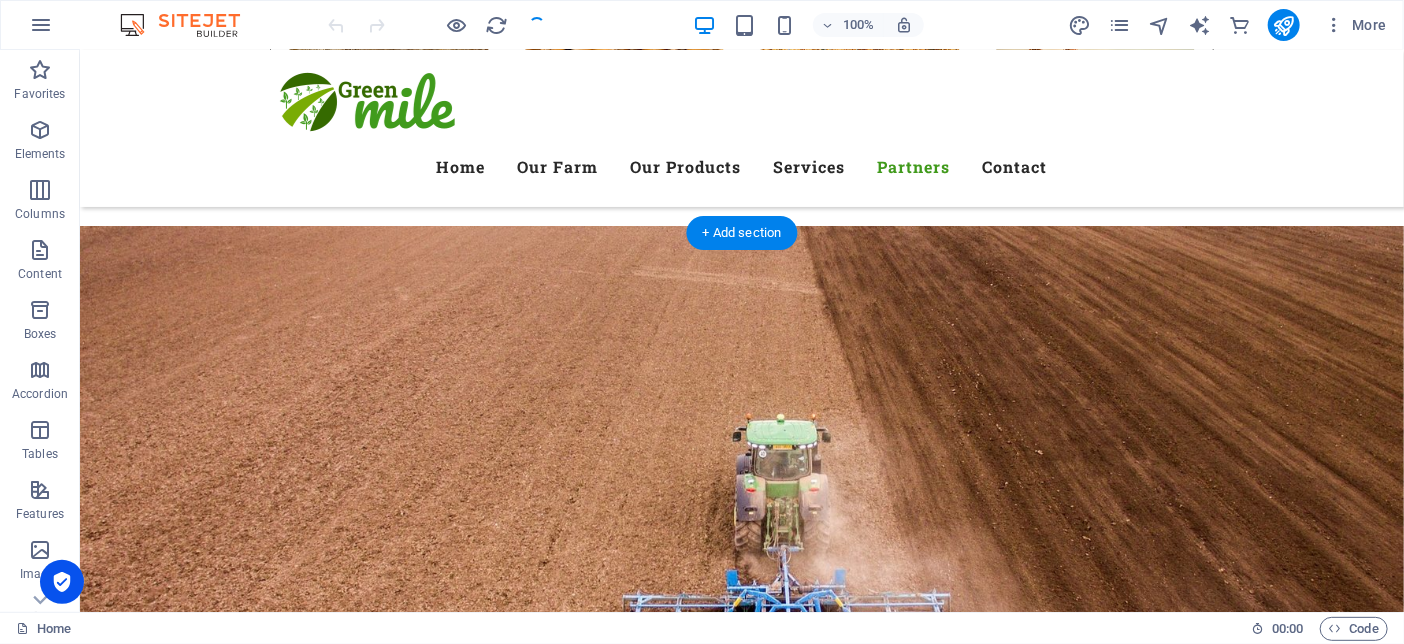 scroll, scrollTop: 11667, scrollLeft: 0, axis: vertical 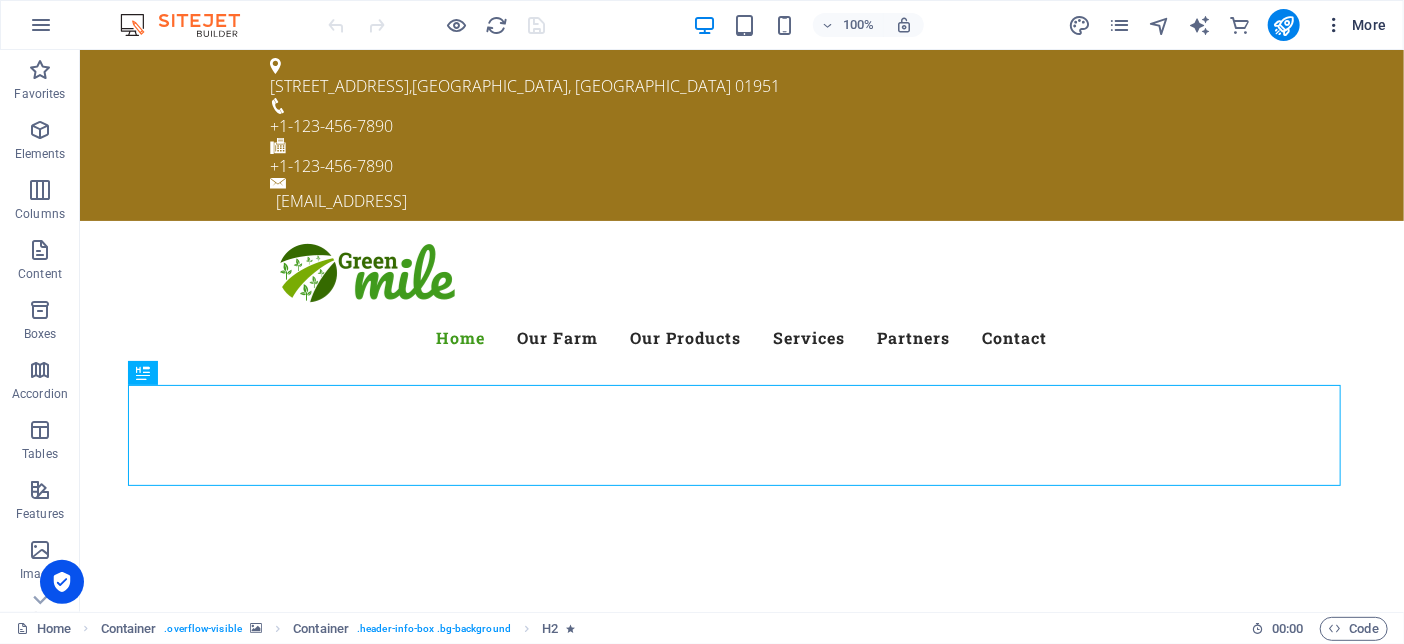 click at bounding box center (1334, 25) 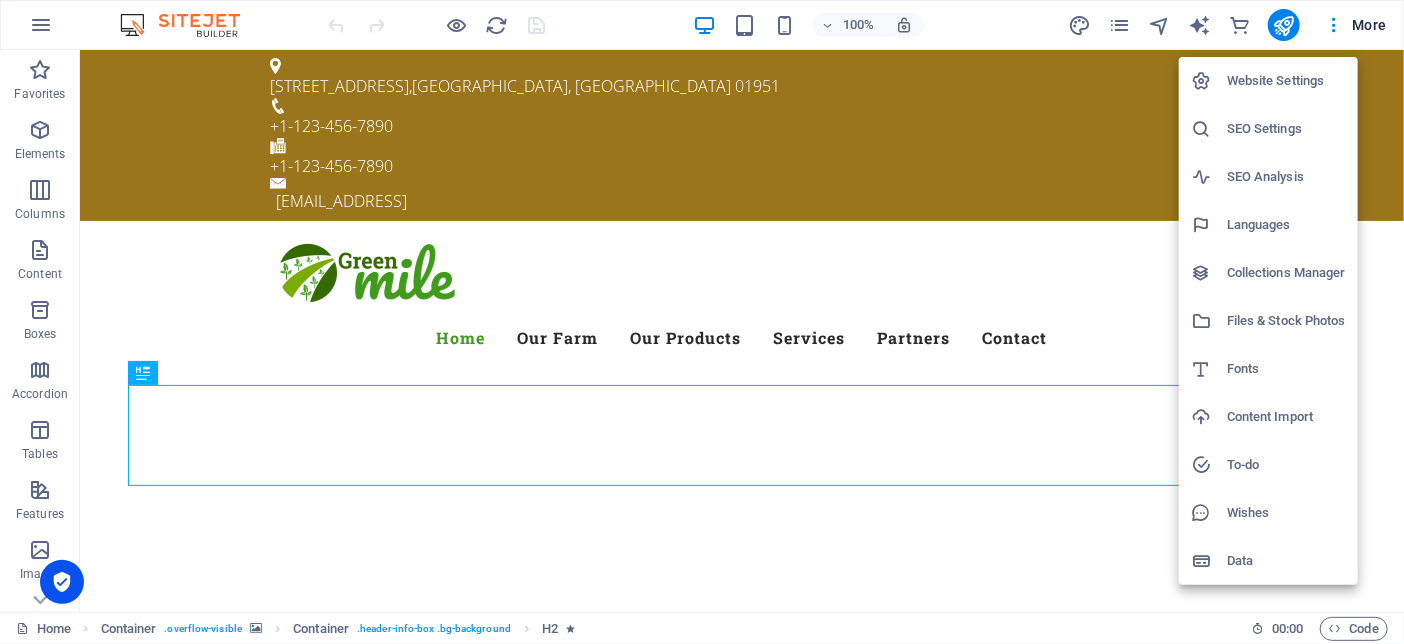 click on "Languages" at bounding box center (1286, 225) 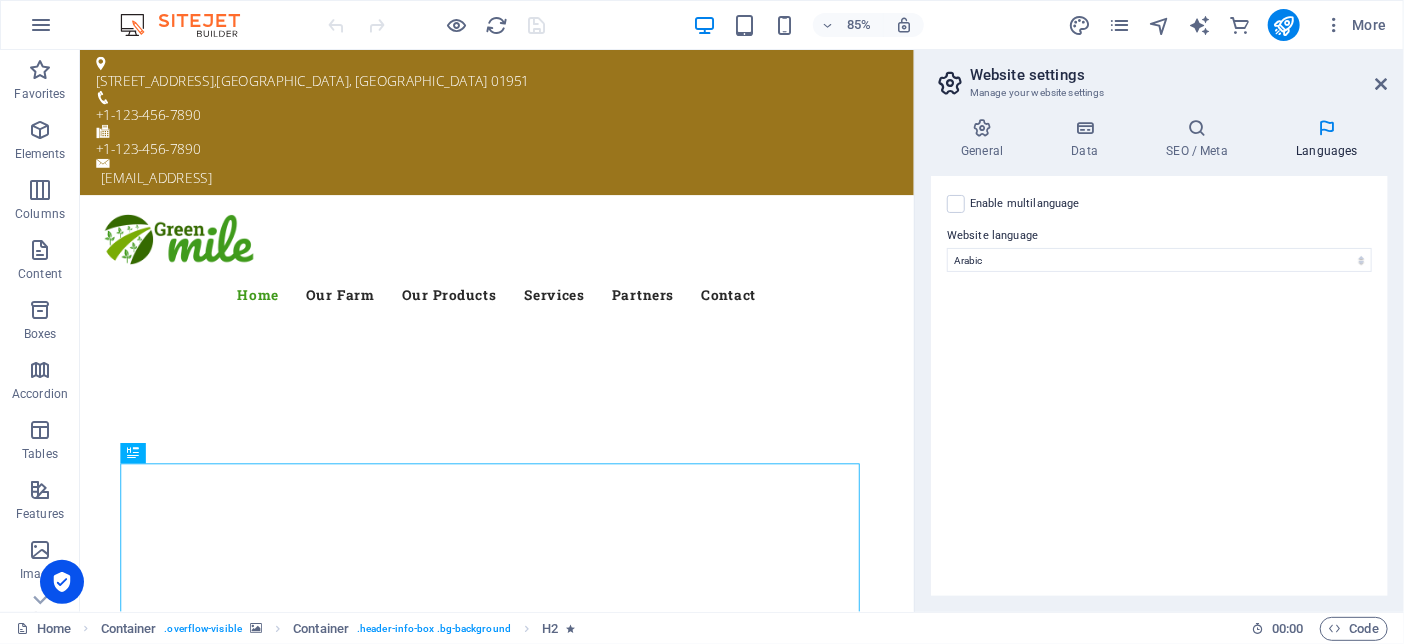 click on "Enable multilanguage To disable multilanguage delete all languages until only one language remains." at bounding box center [1025, 204] 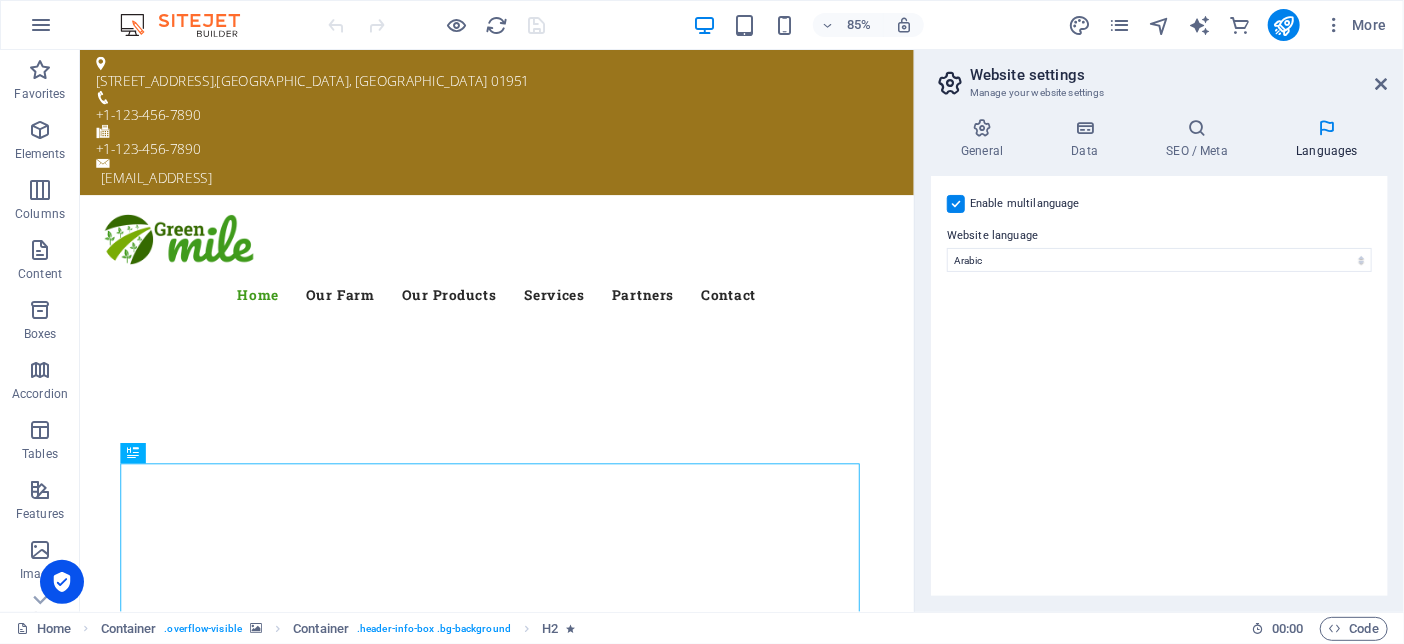 click on "Enable multilanguage To disable multilanguage delete all languages until only one language remains." at bounding box center [1025, 204] 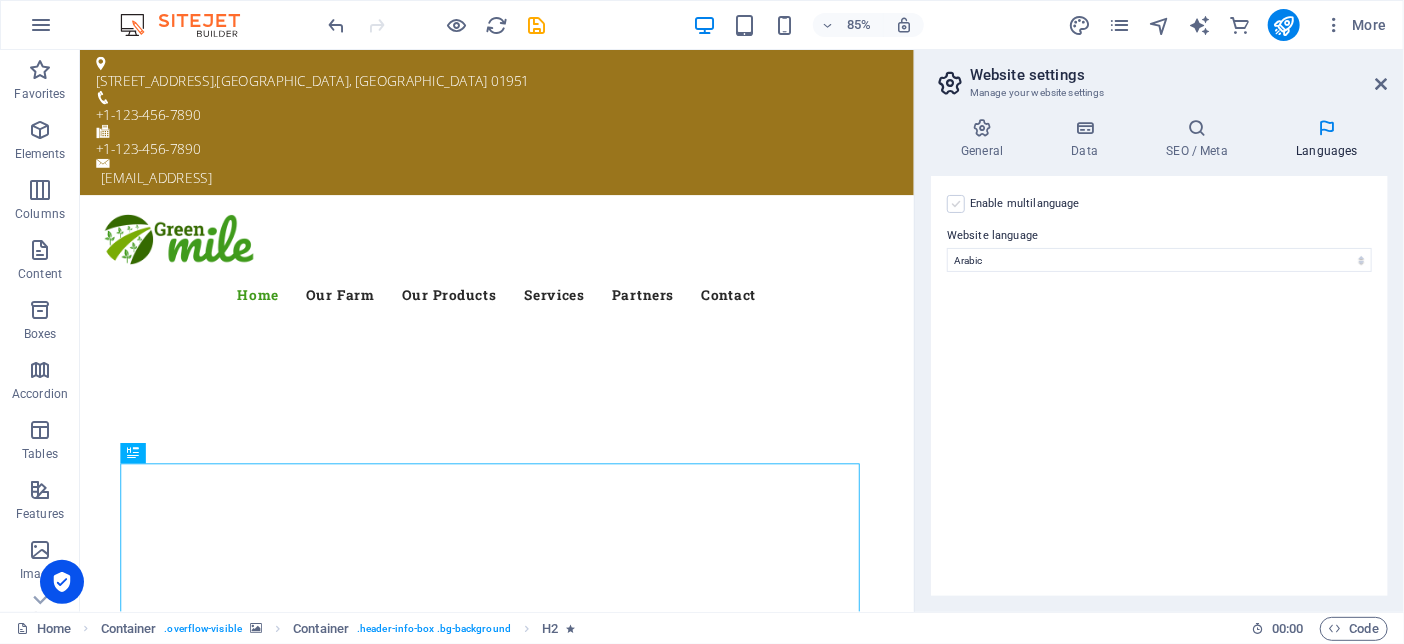 click at bounding box center [956, 204] 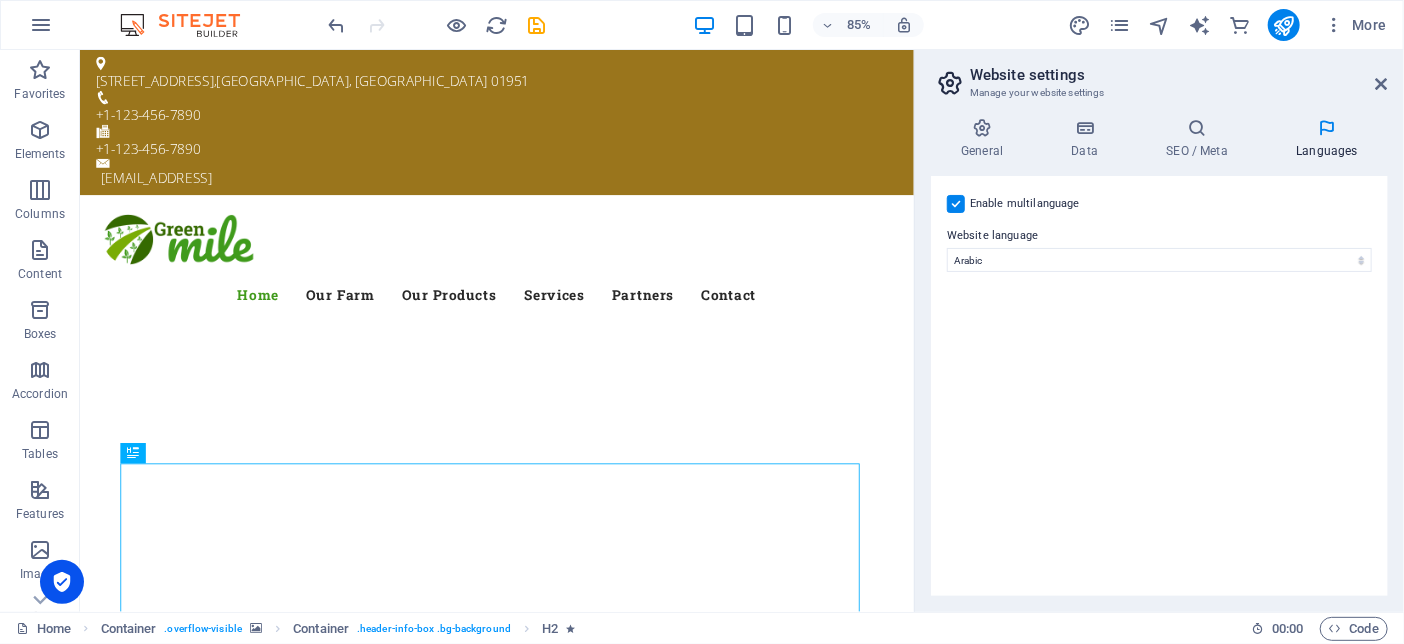 click at bounding box center (956, 204) 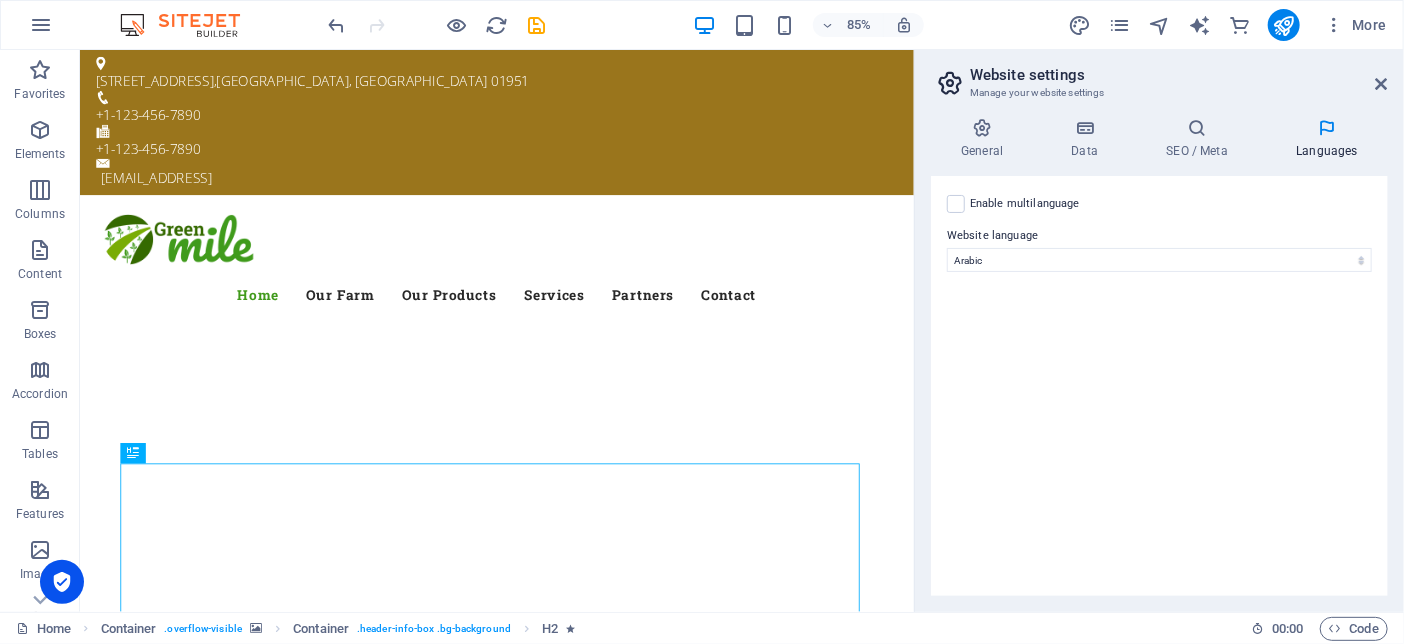 click on "Enable multilanguage To disable multilanguage delete all languages until only one language remains." at bounding box center [1025, 204] 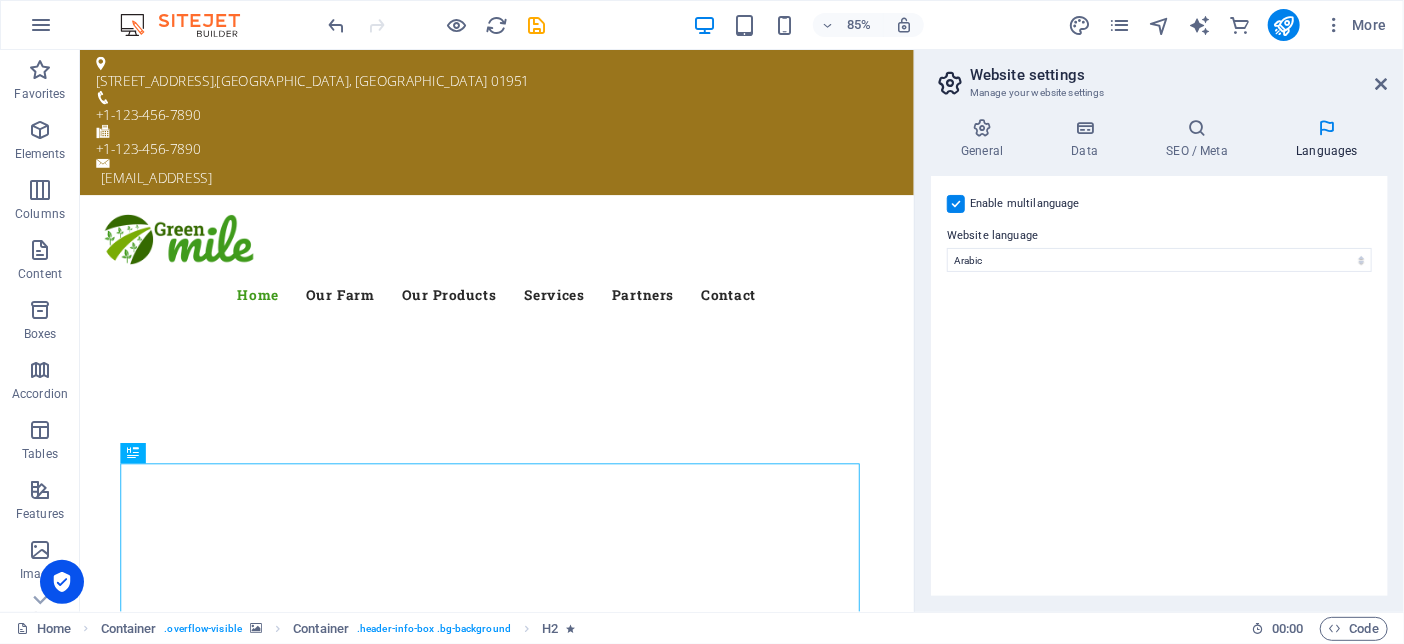 click on "Enable multilanguage To disable multilanguage delete all languages until only one language remains." at bounding box center (1025, 204) 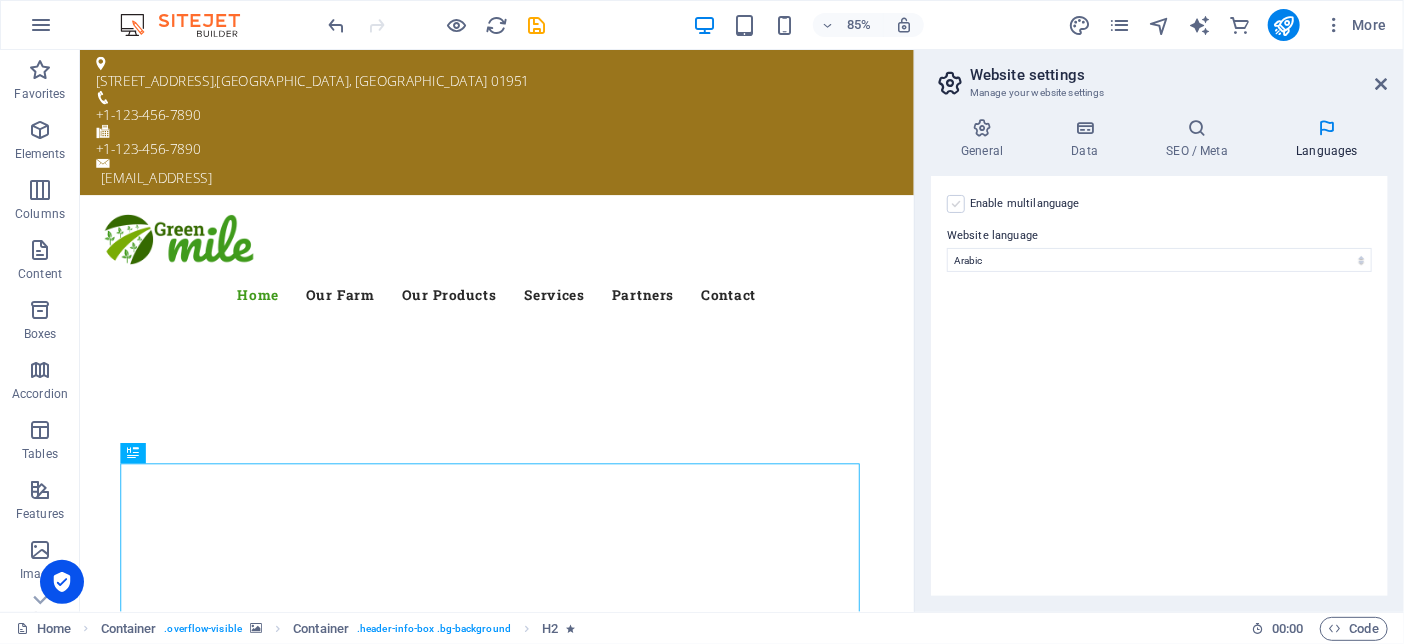 click at bounding box center [956, 204] 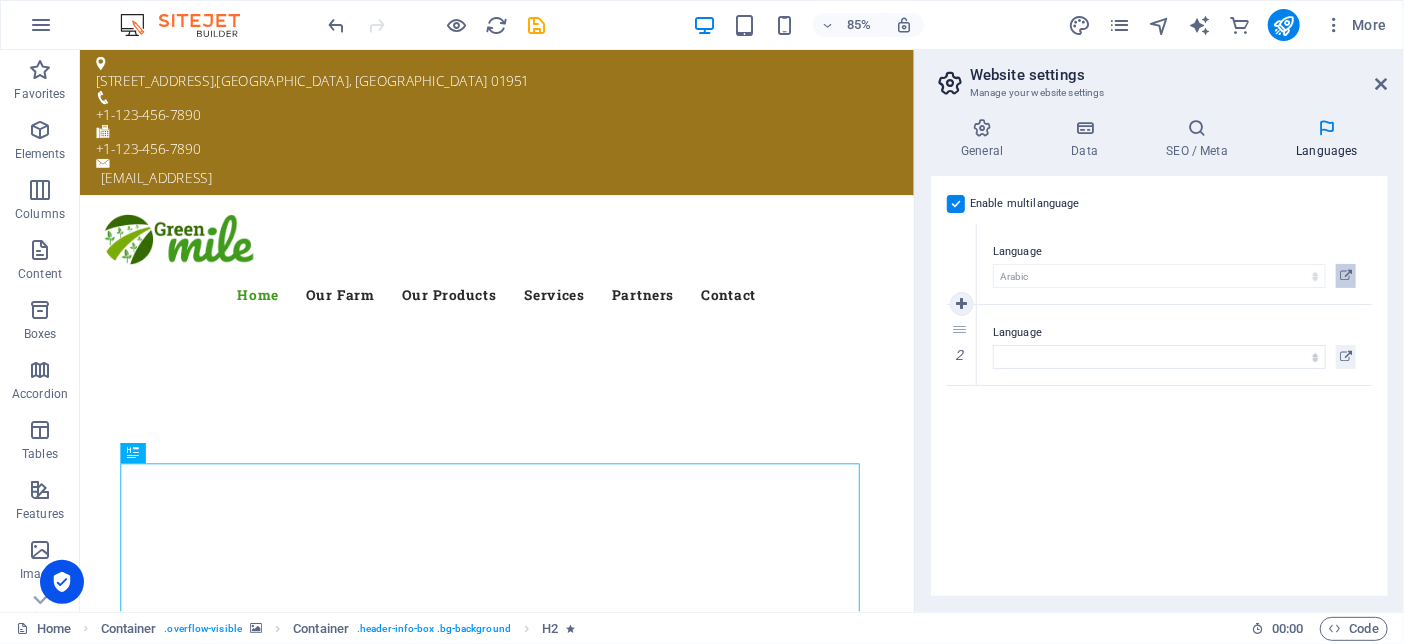 click at bounding box center (1346, 276) 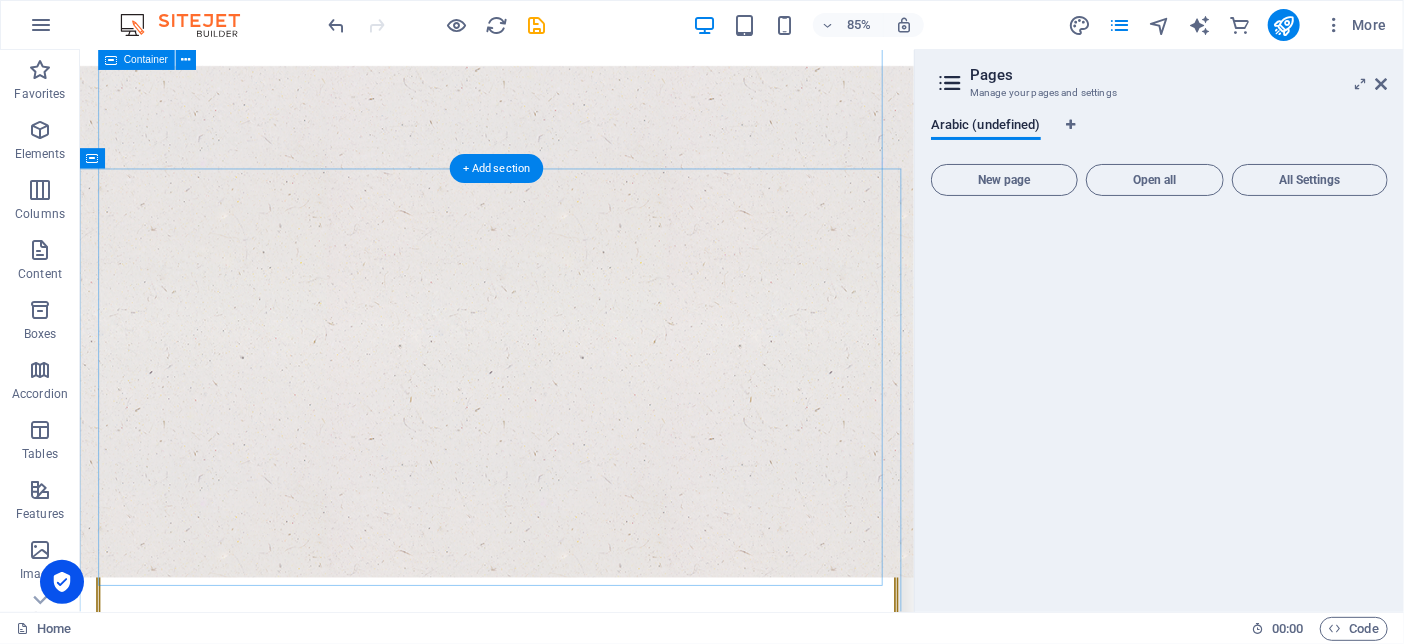 scroll, scrollTop: 0, scrollLeft: 0, axis: both 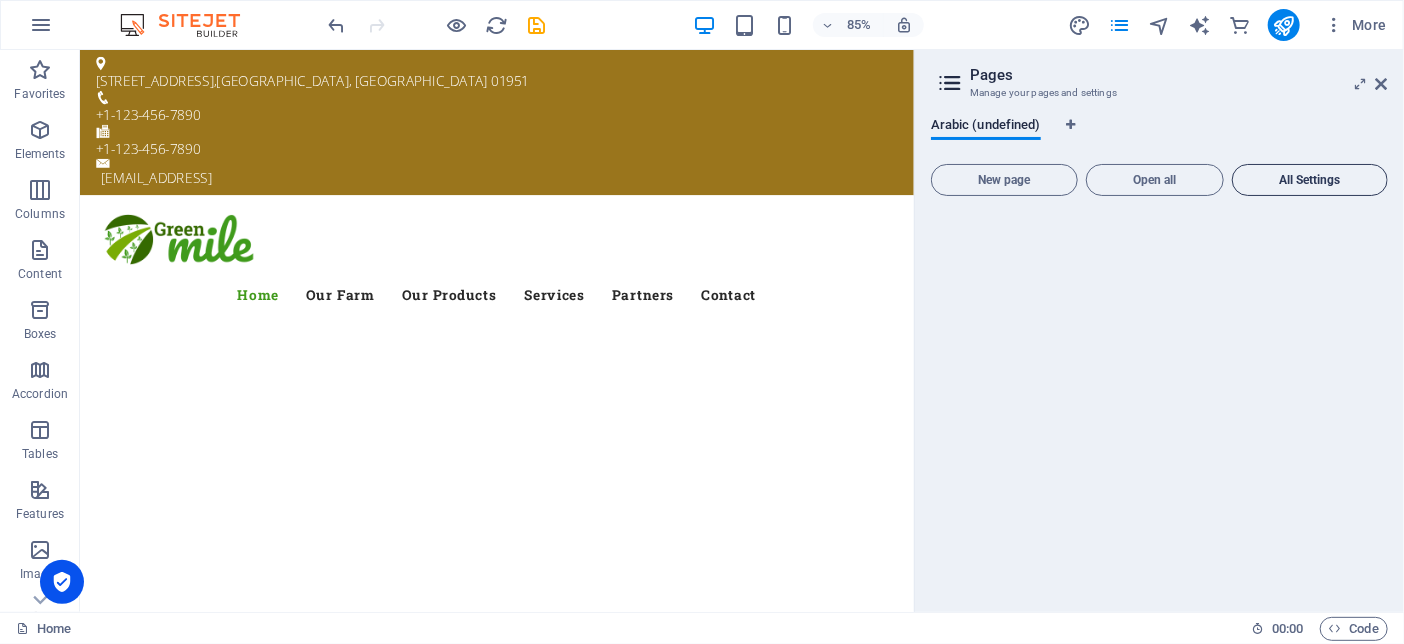 click on "All Settings" at bounding box center [1310, 180] 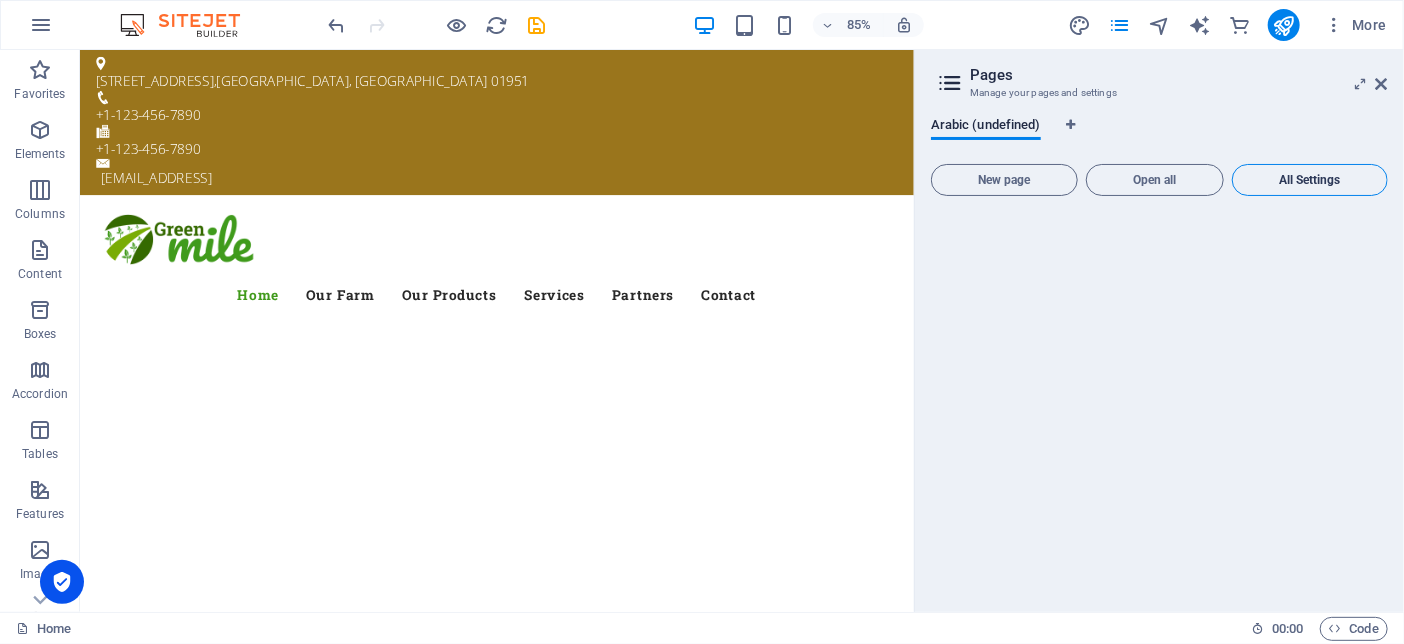 click on "All Settings" at bounding box center (1310, 180) 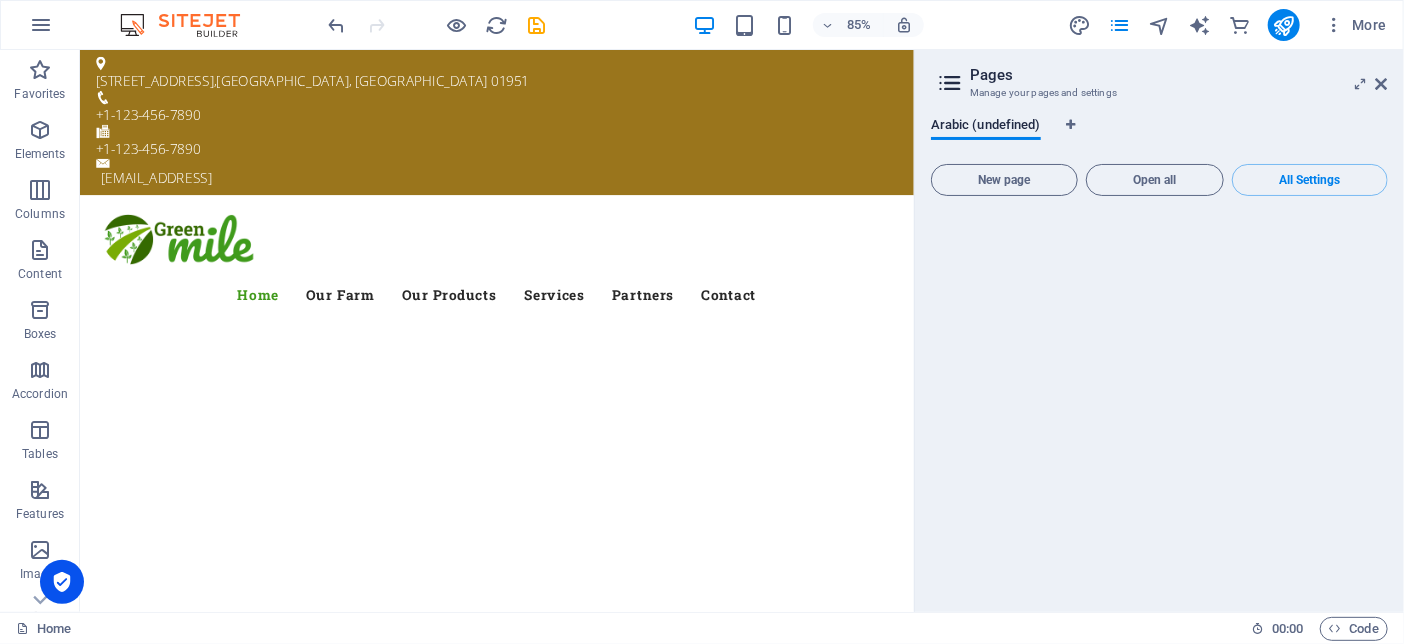 click on "New page Open all All Settings" at bounding box center [1159, 180] 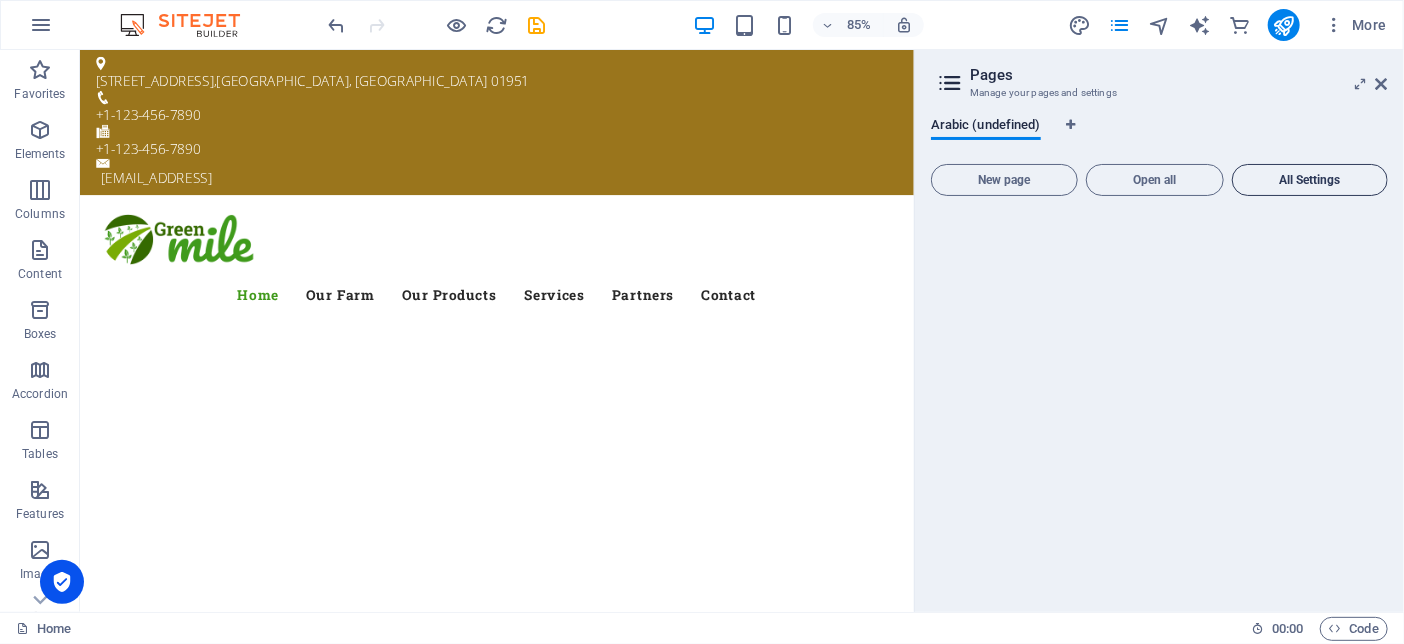 click on "All Settings" at bounding box center (1310, 180) 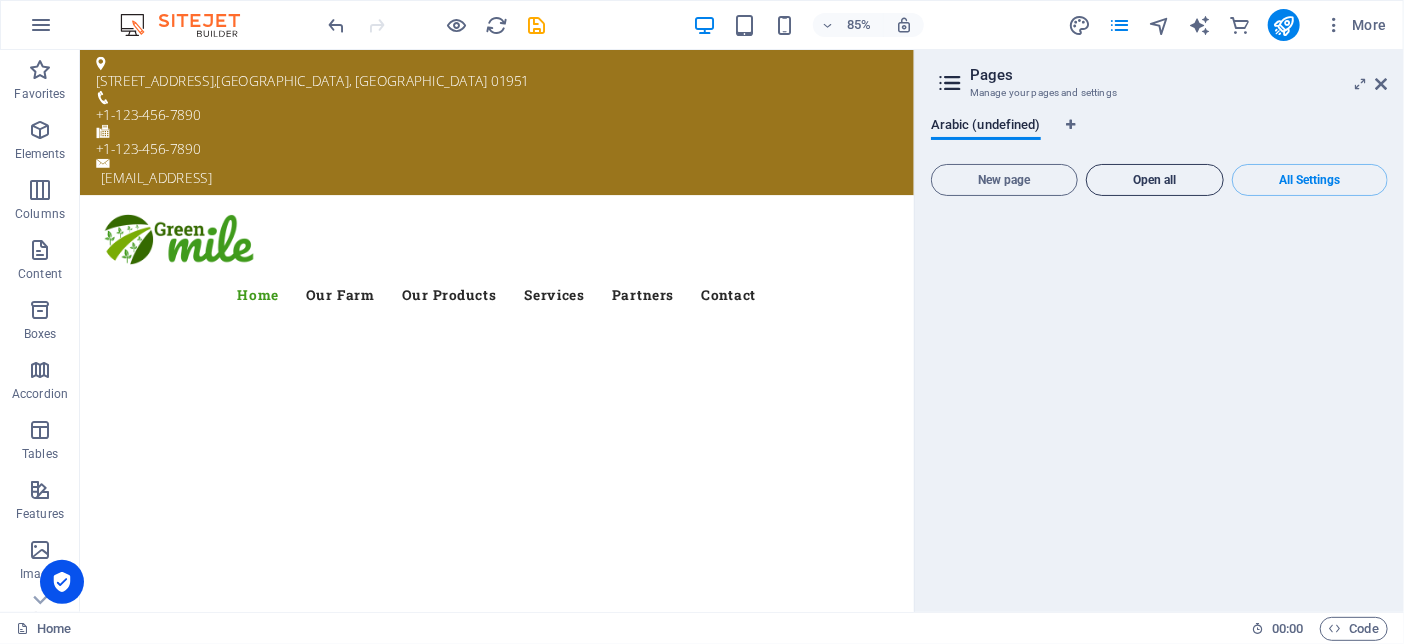 click on "Open all" at bounding box center [1155, 180] 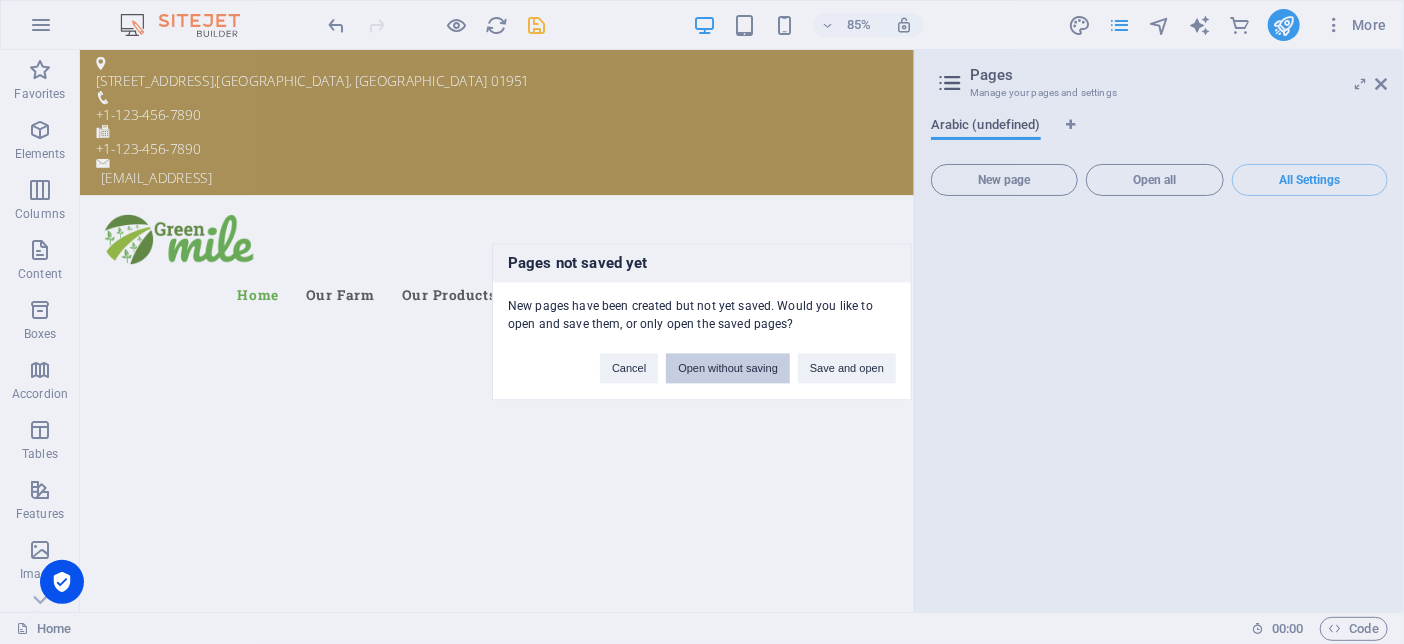 click on "Open without saving" at bounding box center [728, 369] 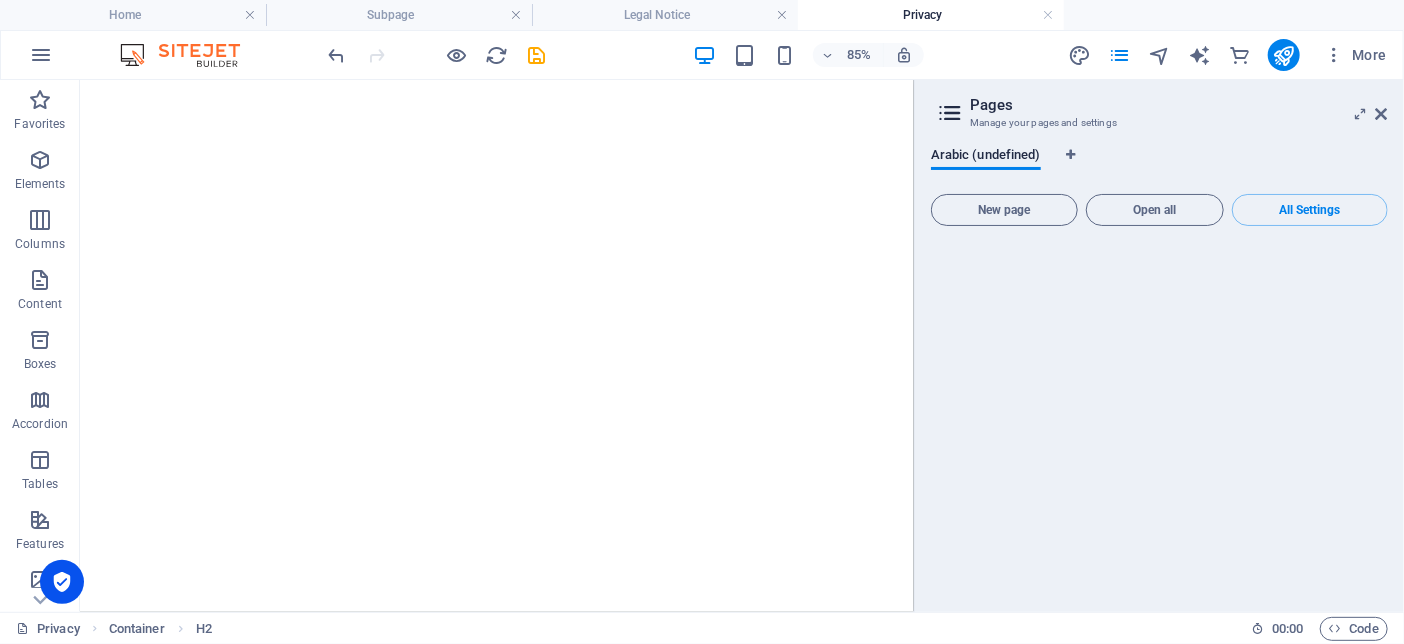 click at bounding box center (1159, 419) 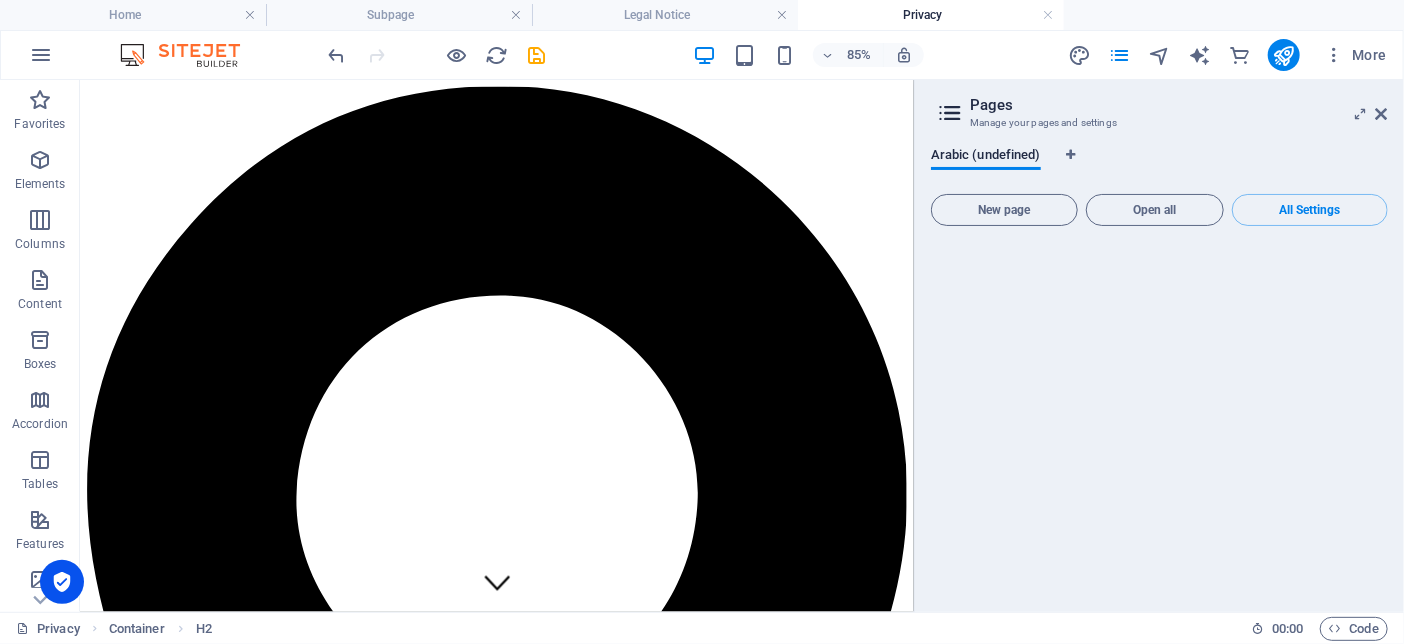 scroll, scrollTop: 0, scrollLeft: 0, axis: both 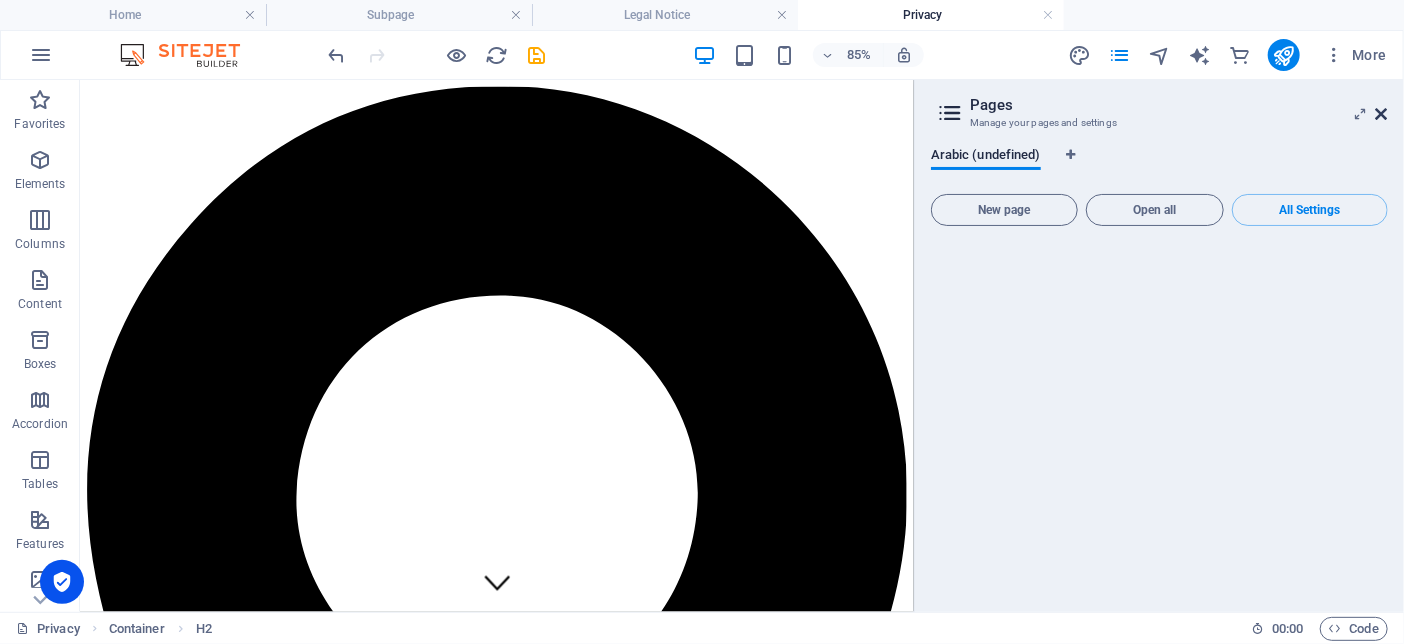 click at bounding box center [1382, 114] 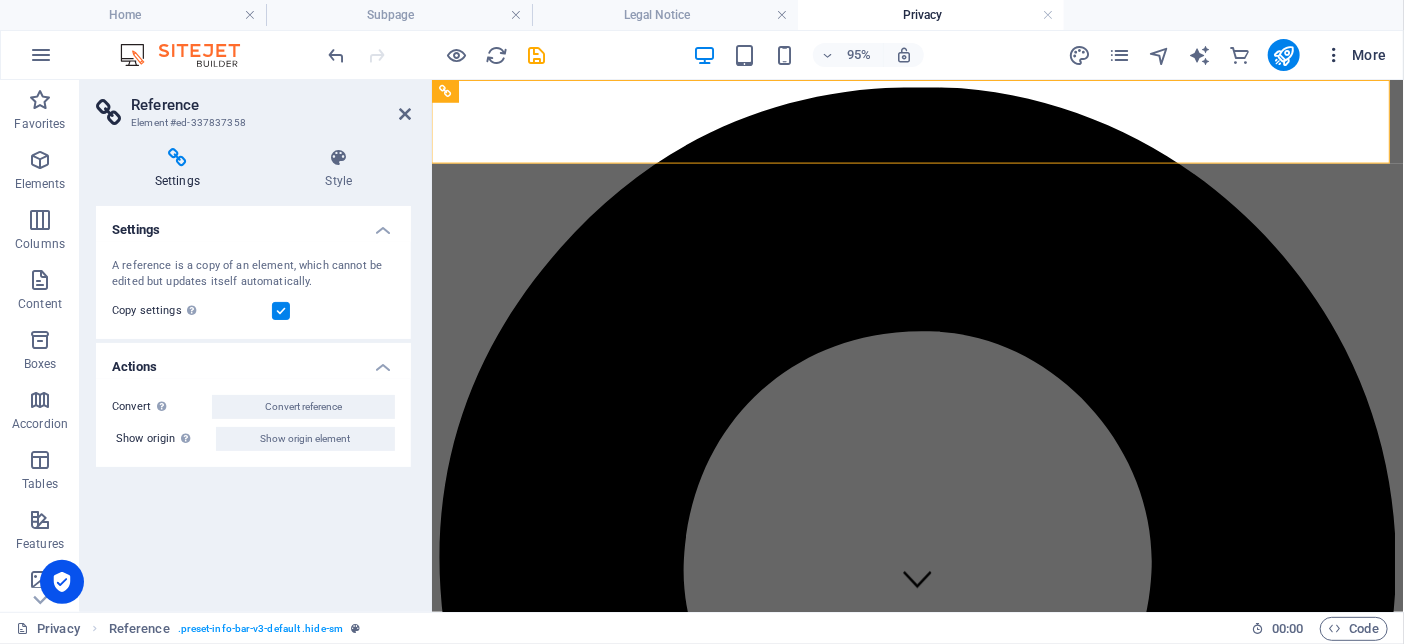 click at bounding box center [1334, 55] 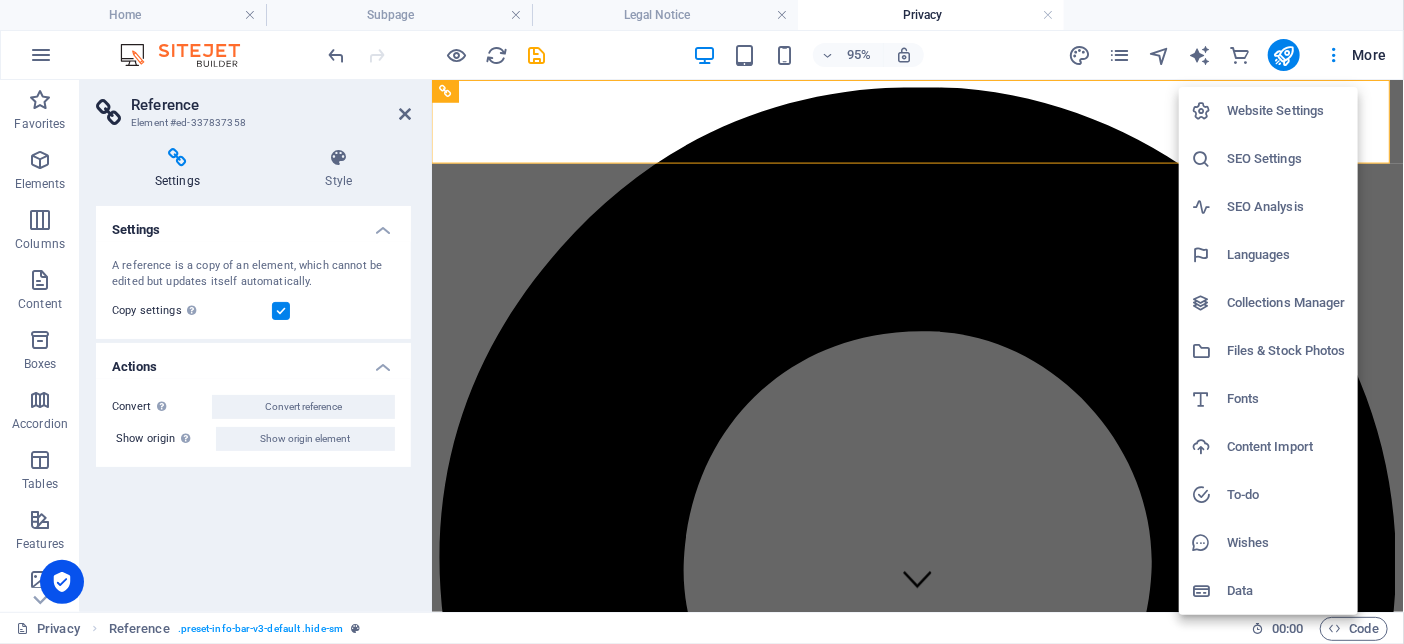 click on "Languages" at bounding box center (1286, 255) 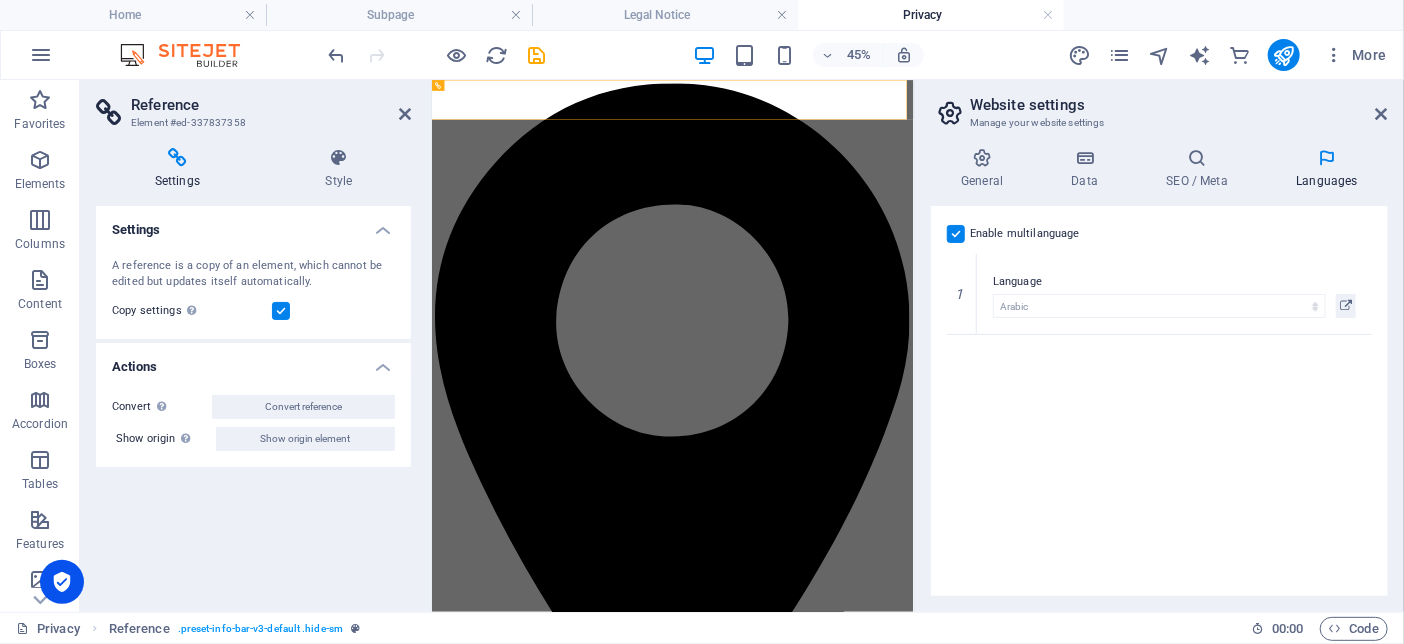 click at bounding box center [956, 234] 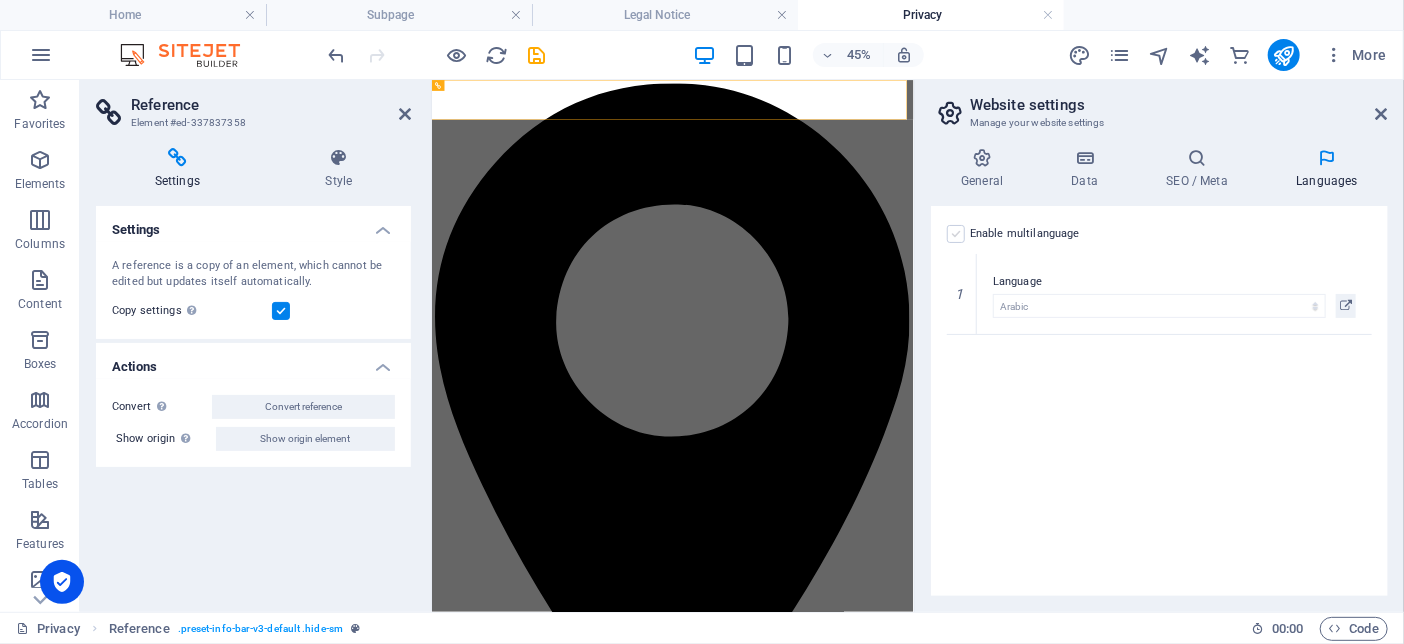 click at bounding box center [956, 234] 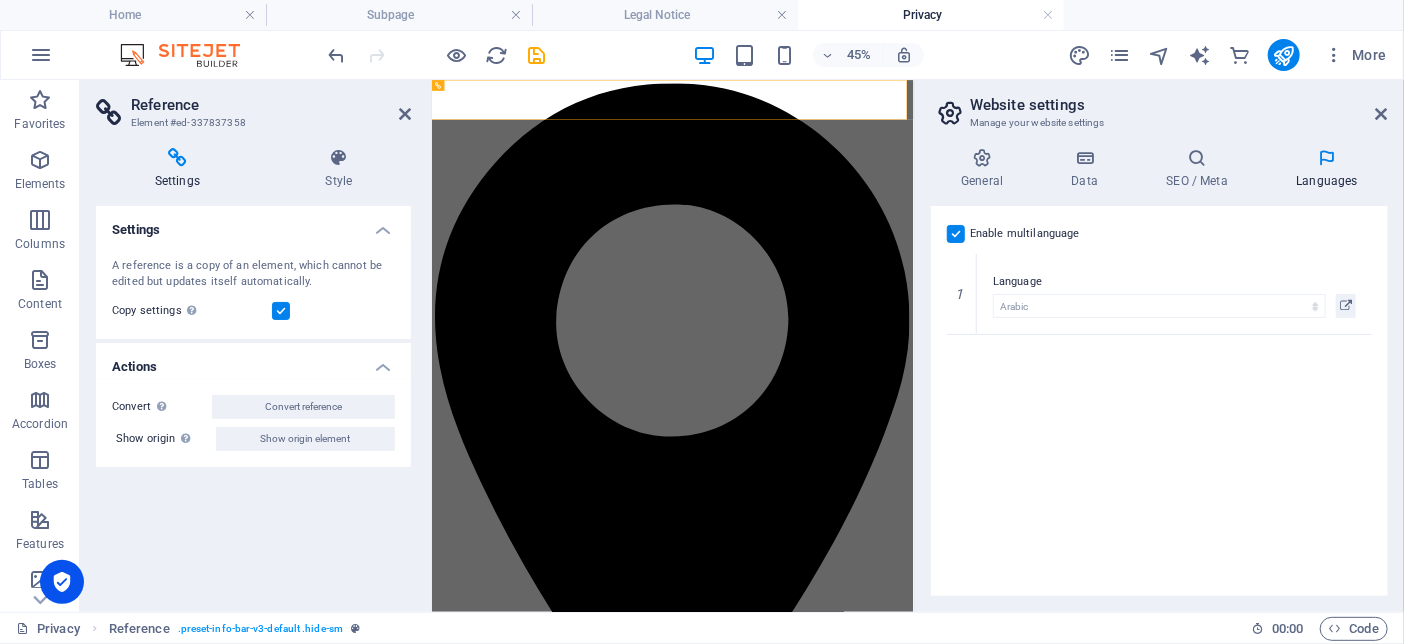 select 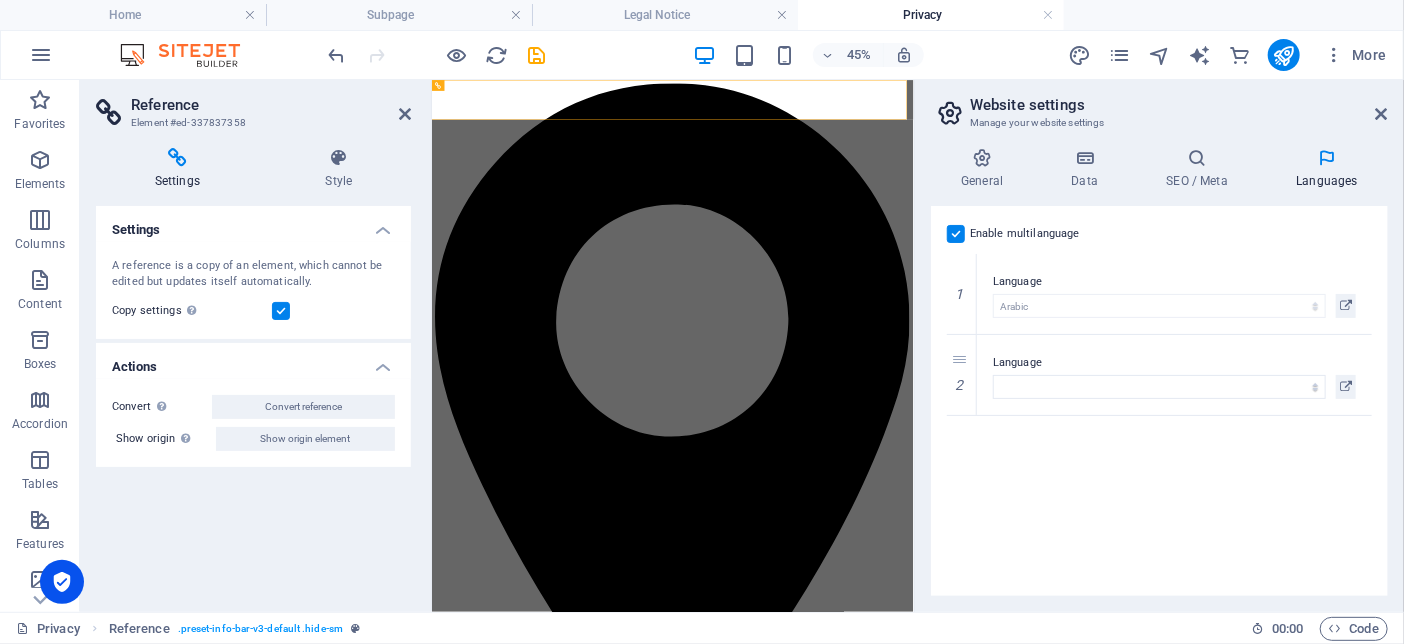click at bounding box center (956, 234) 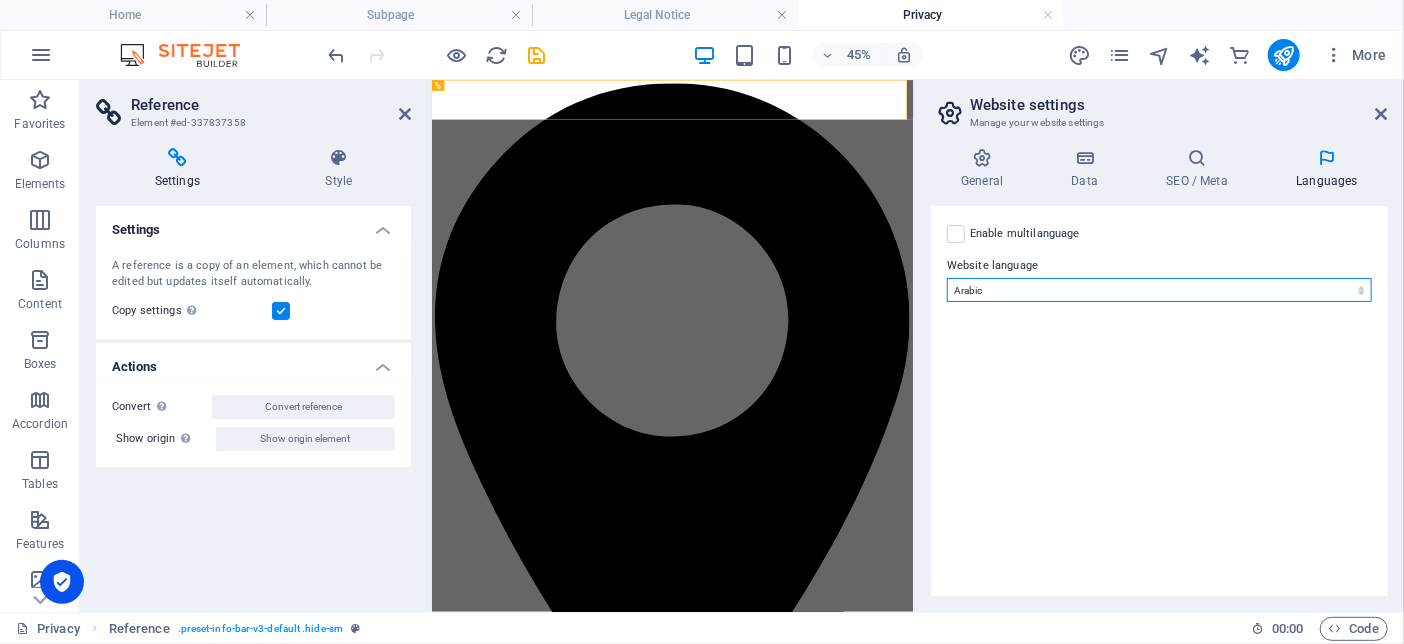 click on "Abkhazian Afar Afrikaans Akan Albanian Amharic Arabic Aragonese Armenian Assamese Avaric Avestan Aymara Azerbaijani Bambara Bashkir Basque Belarusian Bengali Bihari languages Bislama Bokmål Bosnian Breton Bulgarian Burmese Catalan Central Khmer Chamorro Chechen Chinese Church Slavic Chuvash Cornish Corsican Cree Croatian Czech Danish Dutch Dzongkha English Esperanto Estonian Ewe Faroese Farsi (Persian) Fijian Finnish French Fulah Gaelic Galician Ganda Georgian German Greek Greenlandic Guaraní Gujarati Haitian Creole Hausa Hebrew Herero Hindi Hiri Motu Hungarian Icelandic Ido Igbo Indonesian Interlingua Interlingue Inuktitut Inupiaq Irish Italian Japanese Javanese Kannada Kanuri Kashmiri Kazakh Kikuyu Kinyarwanda Komi Kongo Korean Kurdish Kwanyama Kyrgyz Lao Latin Latvian Limburgish Lingala Lithuanian Luba-Katanga Luxembourgish Macedonian Malagasy Malay Malayalam Maldivian Maltese Manx Maori Marathi Marshallese Mongolian Nauru Navajo Ndonga Nepali North Ndebele Northern Sami Norwegian Norwegian Nynorsk Nuosu" at bounding box center [1159, 290] 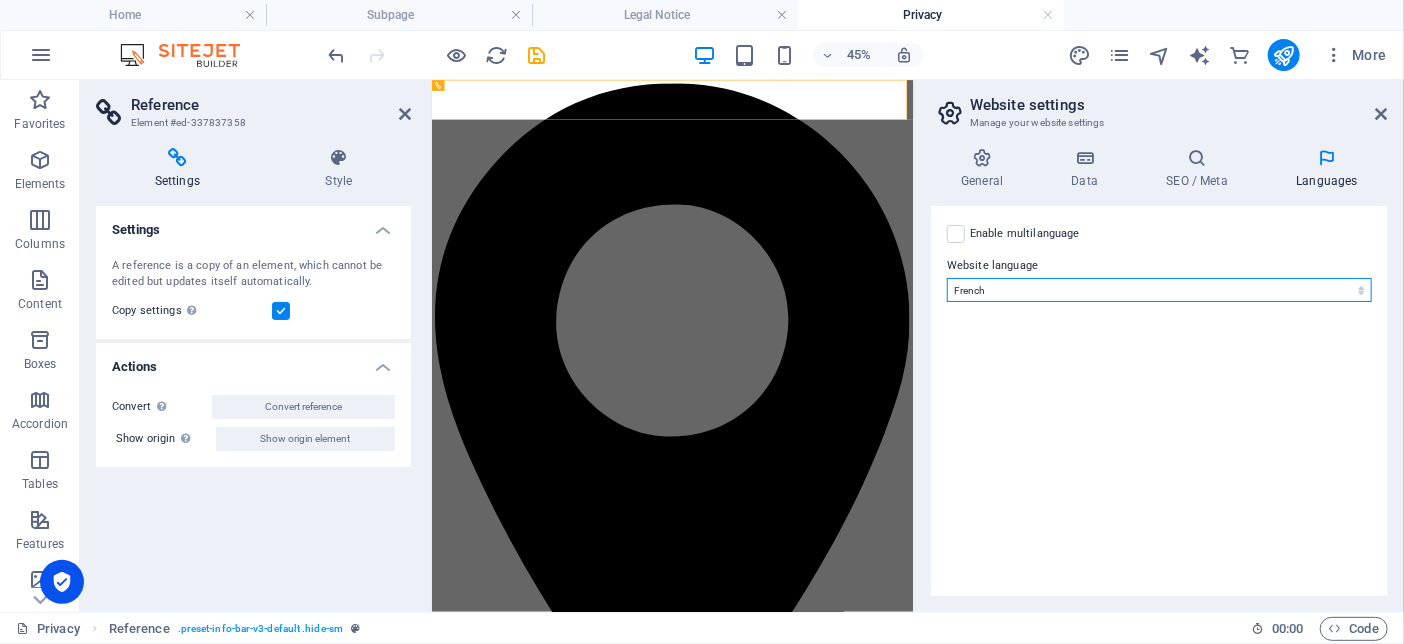 click on "Abkhazian Afar Afrikaans Akan Albanian Amharic Arabic Aragonese Armenian Assamese Avaric Avestan Aymara Azerbaijani Bambara Bashkir Basque Belarusian Bengali Bihari languages Bislama Bokmål Bosnian Breton Bulgarian Burmese Catalan Central Khmer Chamorro Chechen Chinese Church Slavic Chuvash Cornish Corsican Cree Croatian Czech Danish Dutch Dzongkha English Esperanto Estonian Ewe Faroese Farsi (Persian) Fijian Finnish French Fulah Gaelic Galician Ganda Georgian German Greek Greenlandic Guaraní Gujarati Haitian Creole Hausa Hebrew Herero Hindi Hiri Motu Hungarian Icelandic Ido Igbo Indonesian Interlingua Interlingue Inuktitut Inupiaq Irish Italian Japanese Javanese Kannada Kanuri Kashmiri Kazakh Kikuyu Kinyarwanda Komi Kongo Korean Kurdish Kwanyama Kyrgyz Lao Latin Latvian Limburgish Lingala Lithuanian Luba-Katanga Luxembourgish Macedonian Malagasy Malay Malayalam Maldivian Maltese Manx Maori Marathi Marshallese Mongolian Nauru Navajo Ndonga Nepali North Ndebele Northern Sami Norwegian Norwegian Nynorsk Nuosu" at bounding box center [1159, 290] 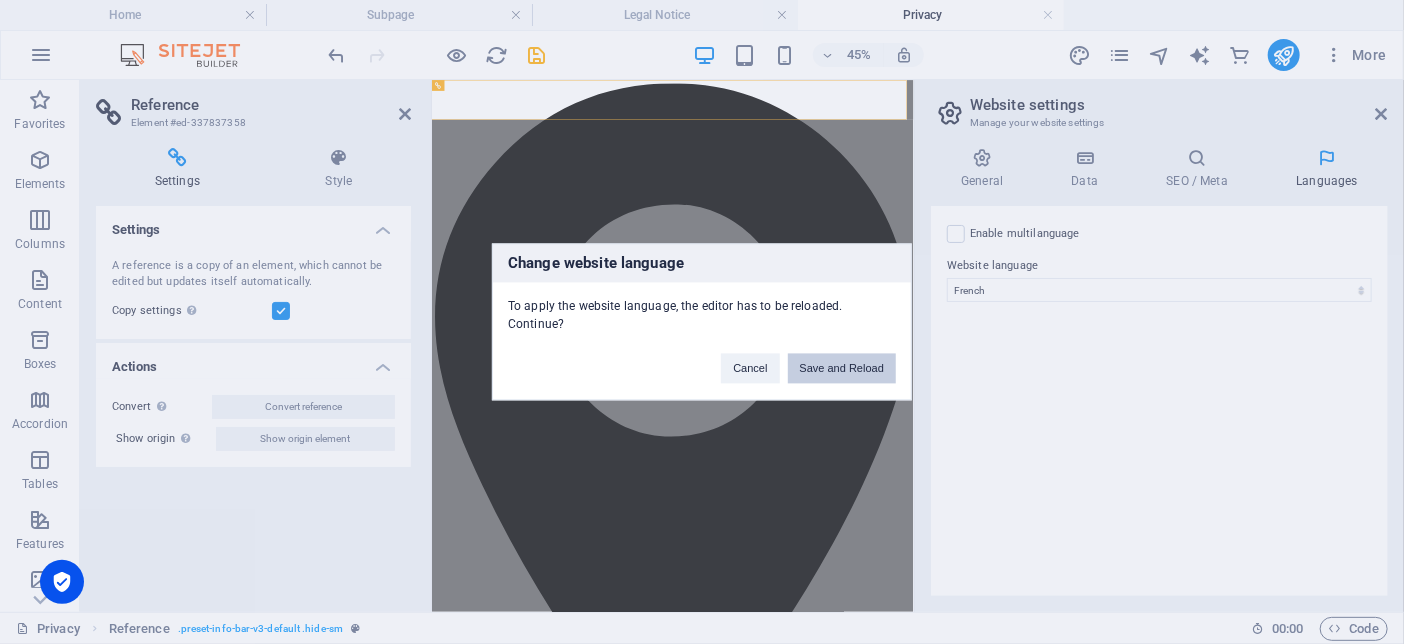 click on "Save and Reload" at bounding box center [842, 369] 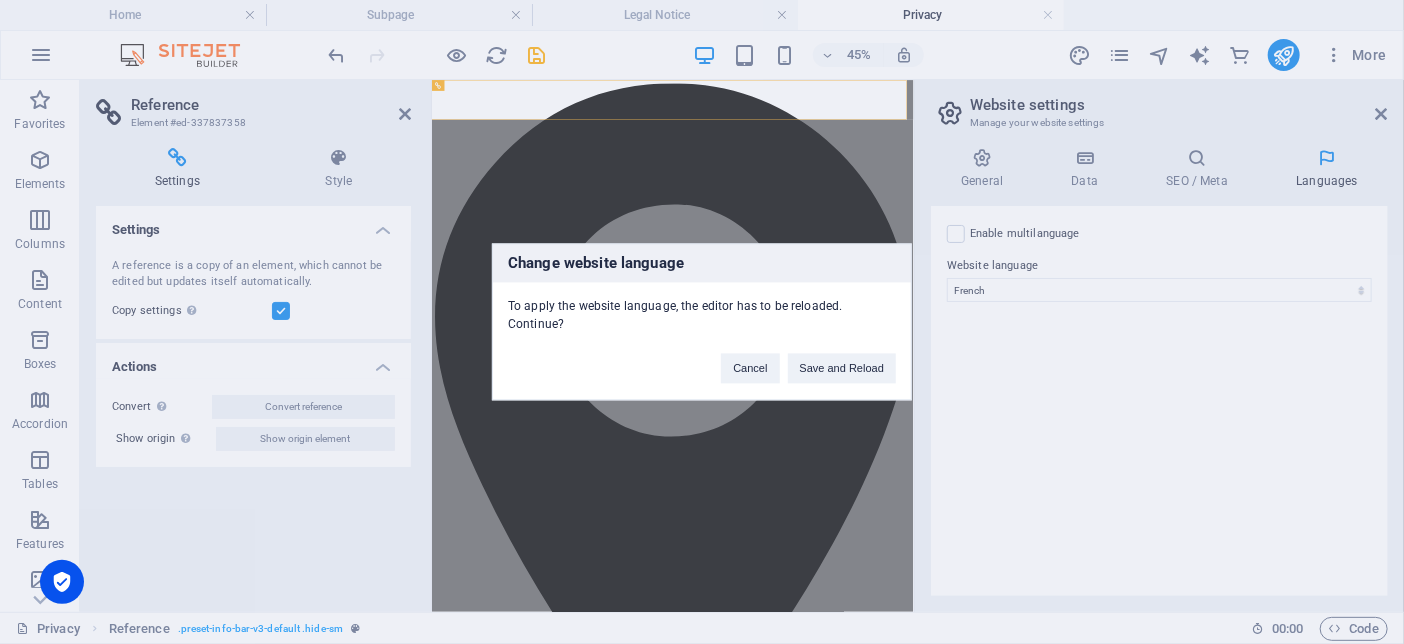 drag, startPoint x: 1274, startPoint y: 451, endPoint x: 1064, endPoint y: 359, distance: 229.2684 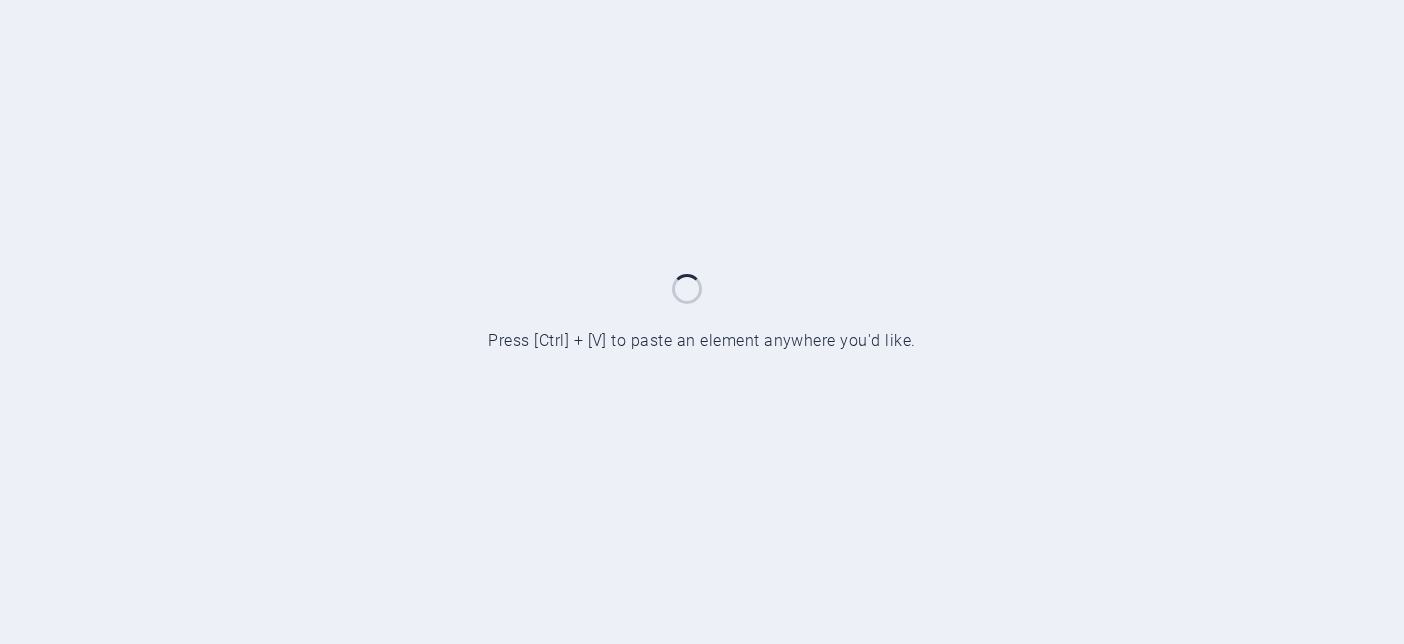 scroll, scrollTop: 0, scrollLeft: 0, axis: both 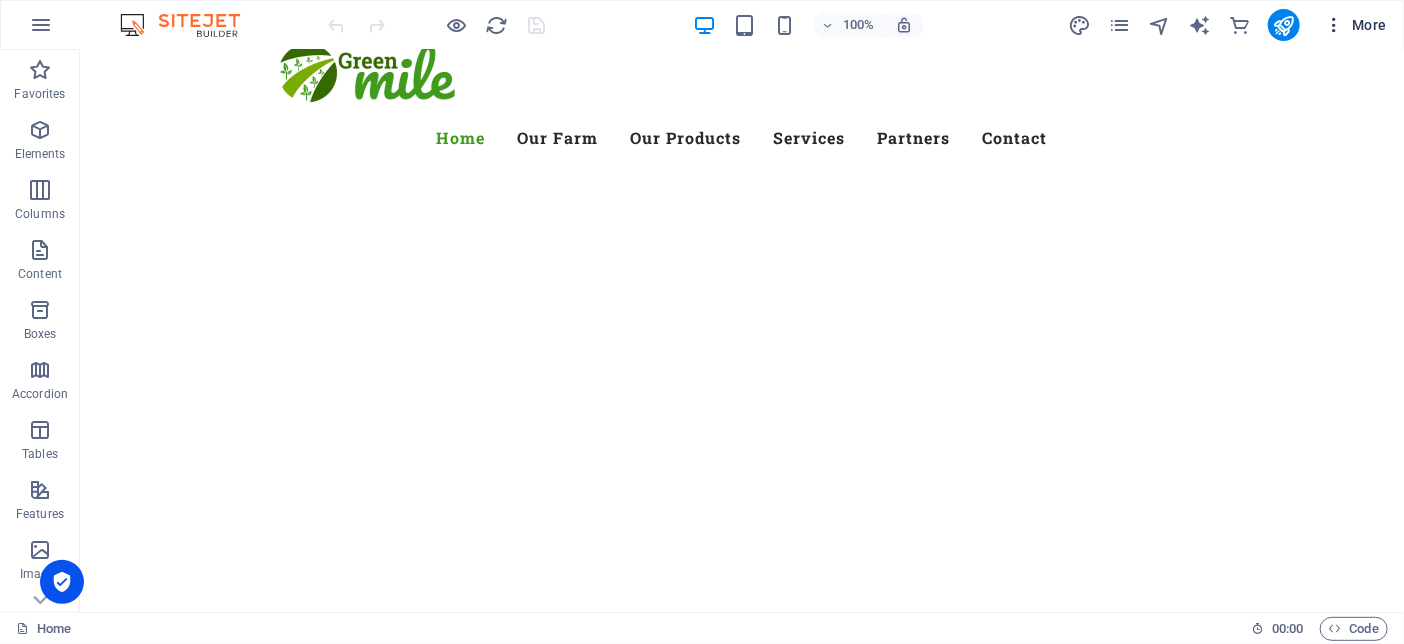 click at bounding box center (1334, 25) 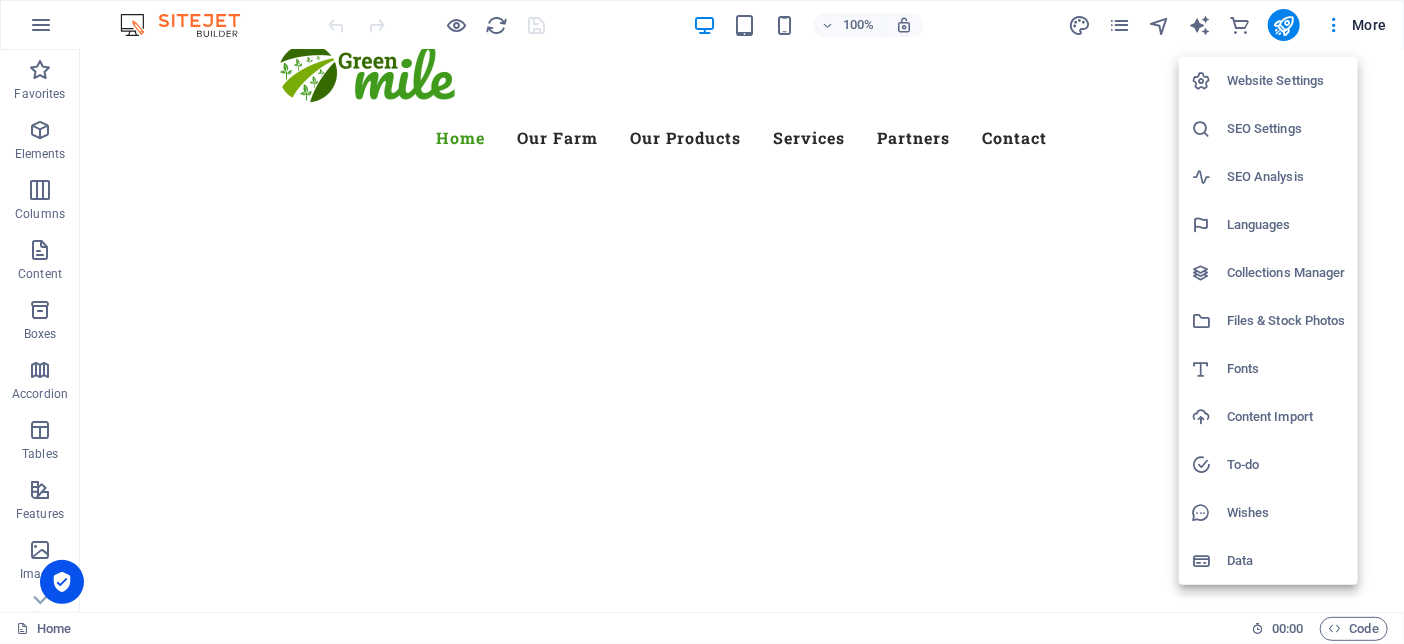click on "Languages" at bounding box center (1286, 225) 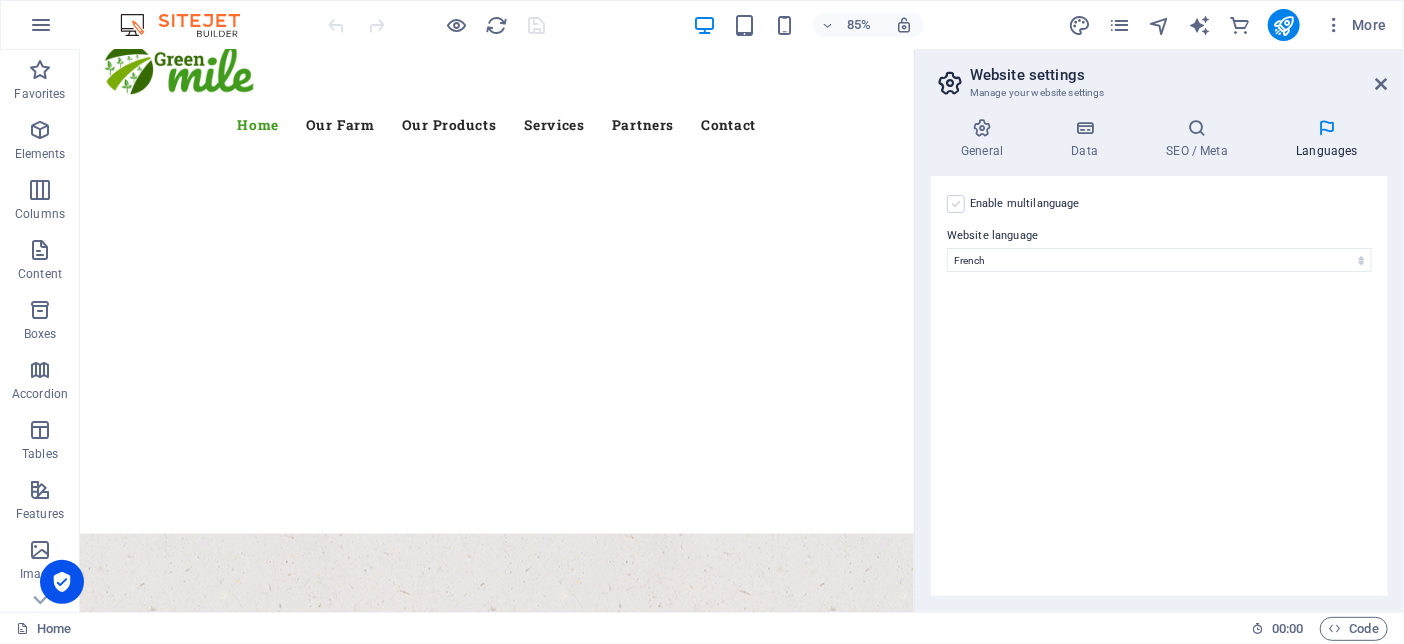 click at bounding box center (956, 204) 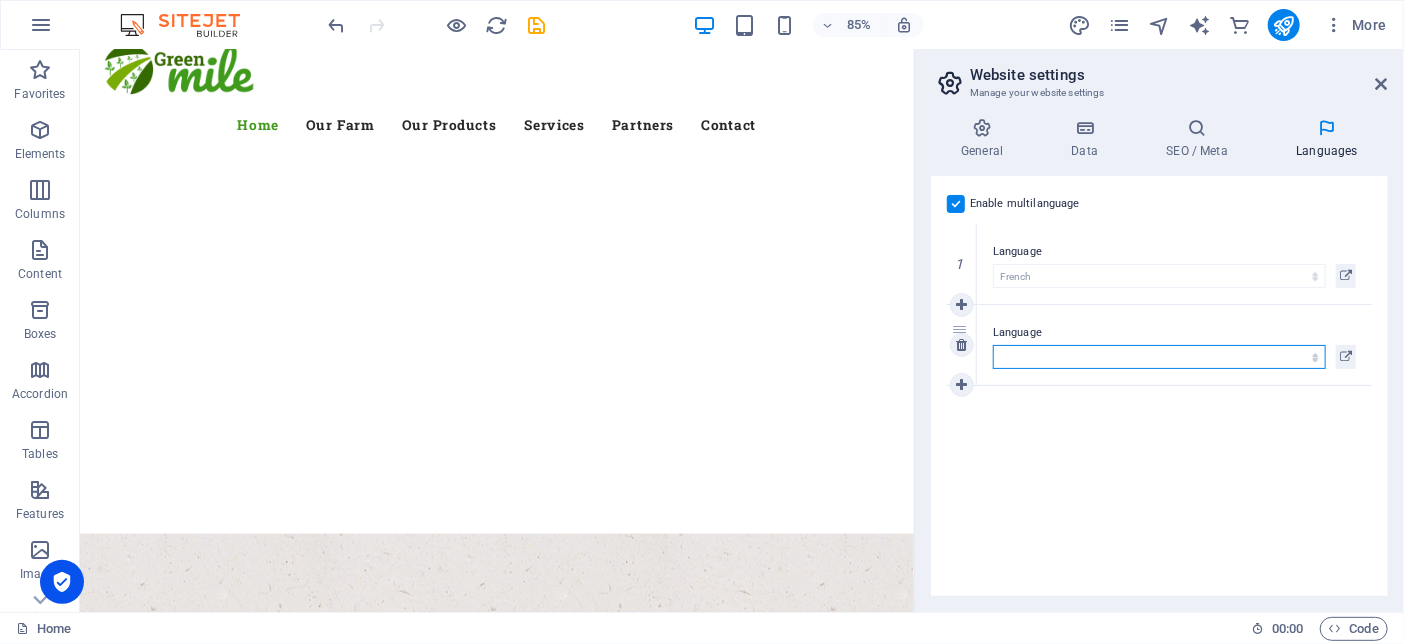 click on "Abkhazian Afar Afrikaans Akan Albanian Amharic Arabic Aragonese Armenian Assamese Avaric Avestan Aymara Azerbaijani Bambara Bashkir Basque Belarusian Bengali Bihari languages Bislama Bokmål Bosnian Breton Bulgarian Burmese Catalan Central Khmer Chamorro Chechen Chinese Church Slavic Chuvash Cornish Corsican Cree Croatian Czech Danish Dutch Dzongkha English Esperanto Estonian Ewe Faroese Farsi (Persian) Fijian Finnish French Fulah Gaelic Galician Ganda Georgian German Greek Greenlandic Guaraní Gujarati Haitian Creole Hausa Hebrew Herero Hindi Hiri Motu Hungarian Icelandic Ido Igbo Indonesian Interlingua Interlingue Inuktitut Inupiaq Irish Italian Japanese Javanese Kannada Kanuri Kashmiri Kazakh Kikuyu Kinyarwanda Komi Kongo Korean Kurdish Kwanyama Kyrgyz Lao Latin Latvian Limburgish Lingala Lithuanian Luba-Katanga Luxembourgish Macedonian Malagasy Malay Malayalam Maldivian Maltese Manx Maori Marathi Marshallese Mongolian [GEOGRAPHIC_DATA] Navajo [GEOGRAPHIC_DATA] Nepali North Ndebele Northern Sami Norwegian Norwegian Nynorsk Nuosu" at bounding box center (1159, 357) 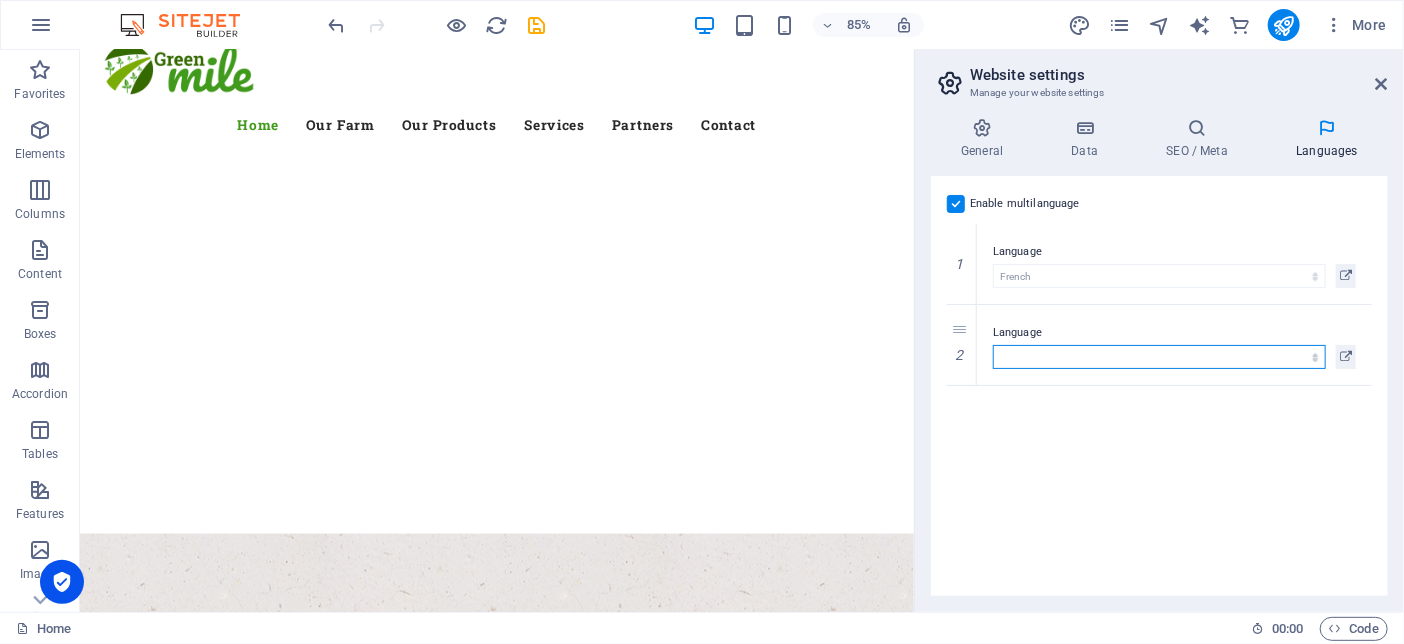 drag, startPoint x: 1135, startPoint y: 358, endPoint x: 1035, endPoint y: 60, distance: 314.33102 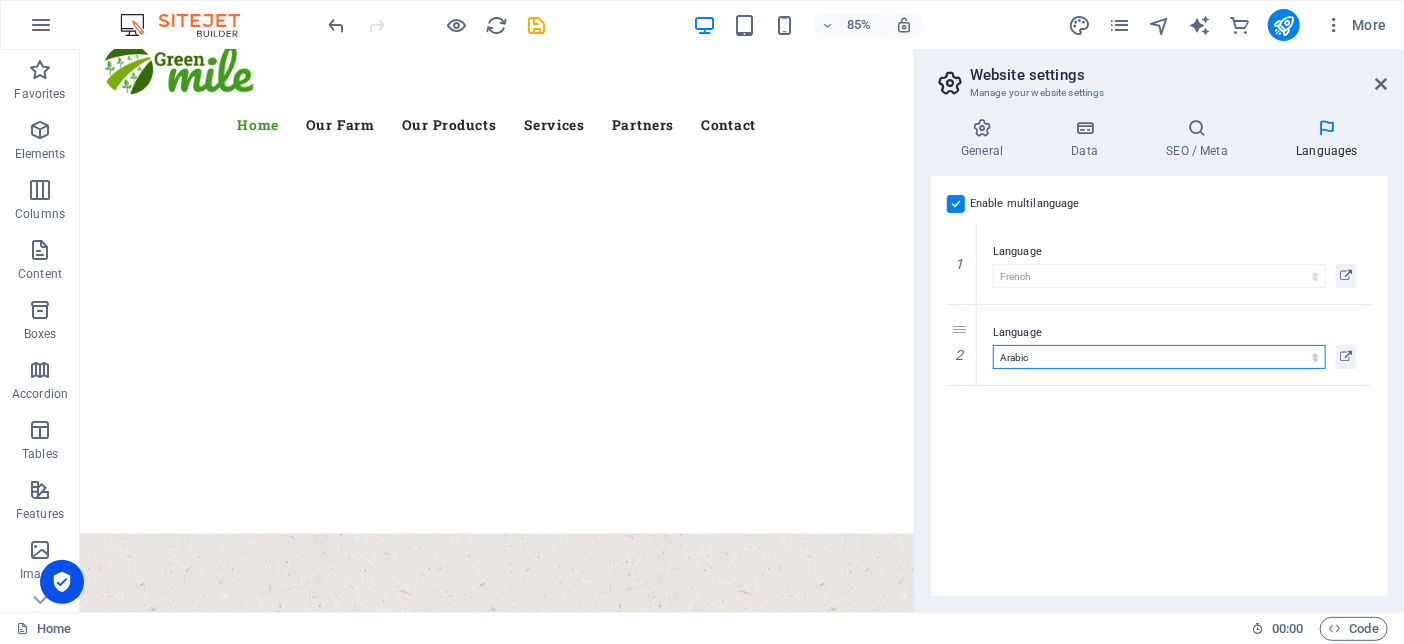 click on "Abkhazian Afar Afrikaans Akan Albanian Amharic Arabic Aragonese Armenian Assamese Avaric Avestan Aymara Azerbaijani Bambara Bashkir Basque Belarusian Bengali Bihari languages Bislama Bokmål Bosnian Breton Bulgarian Burmese Catalan Central Khmer Chamorro Chechen Chinese Church Slavic Chuvash Cornish Corsican Cree Croatian Czech Danish Dutch Dzongkha English Esperanto Estonian Ewe Faroese Farsi (Persian) Fijian Finnish French Fulah Gaelic Galician Ganda Georgian German Greek Greenlandic Guaraní Gujarati Haitian Creole Hausa Hebrew Herero Hindi Hiri Motu Hungarian Icelandic Ido Igbo Indonesian Interlingua Interlingue Inuktitut Inupiaq Irish Italian Japanese Javanese Kannada Kanuri Kashmiri Kazakh Kikuyu Kinyarwanda Komi Kongo Korean Kurdish Kwanyama Kyrgyz Lao Latin Latvian Limburgish Lingala Lithuanian Luba-Katanga Luxembourgish Macedonian Malagasy Malay Malayalam Maldivian Maltese Manx Maori Marathi Marshallese Mongolian Nauru Navajo Ndonga Nepali North Ndebele Northern Sami Norwegian Norwegian Nynorsk Nuosu" at bounding box center [1159, 357] 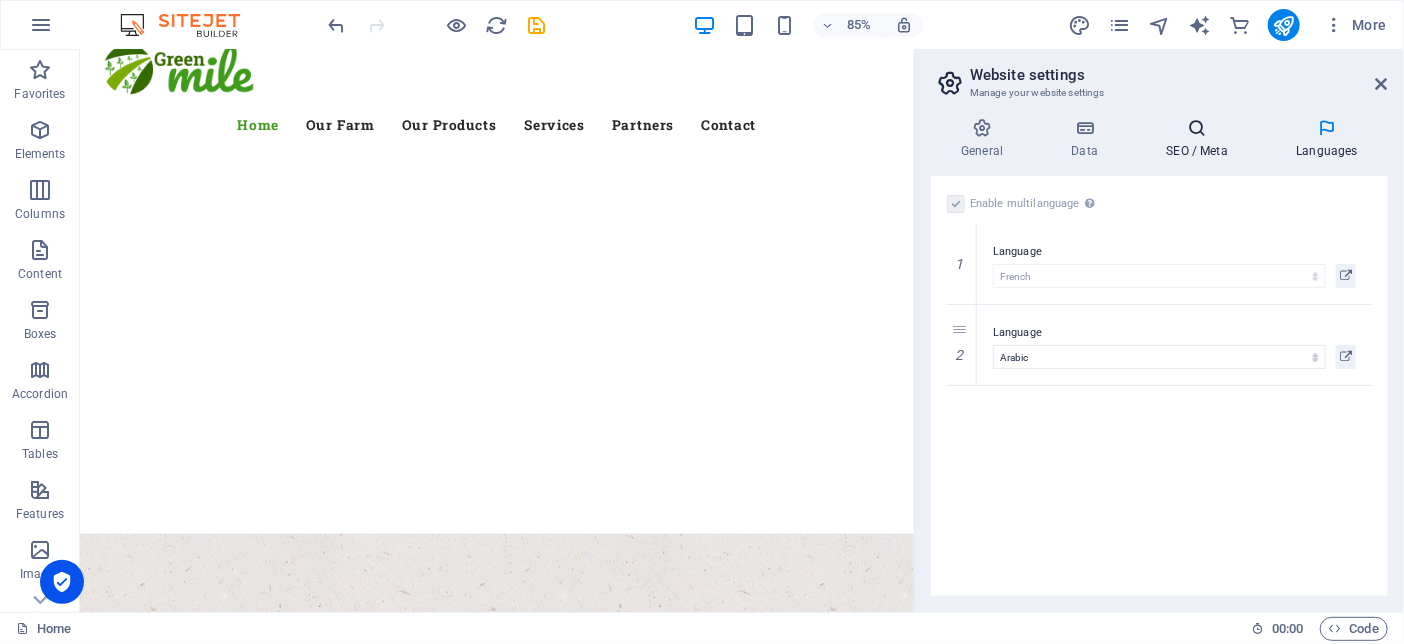 click on "SEO / Meta" at bounding box center [1201, 139] 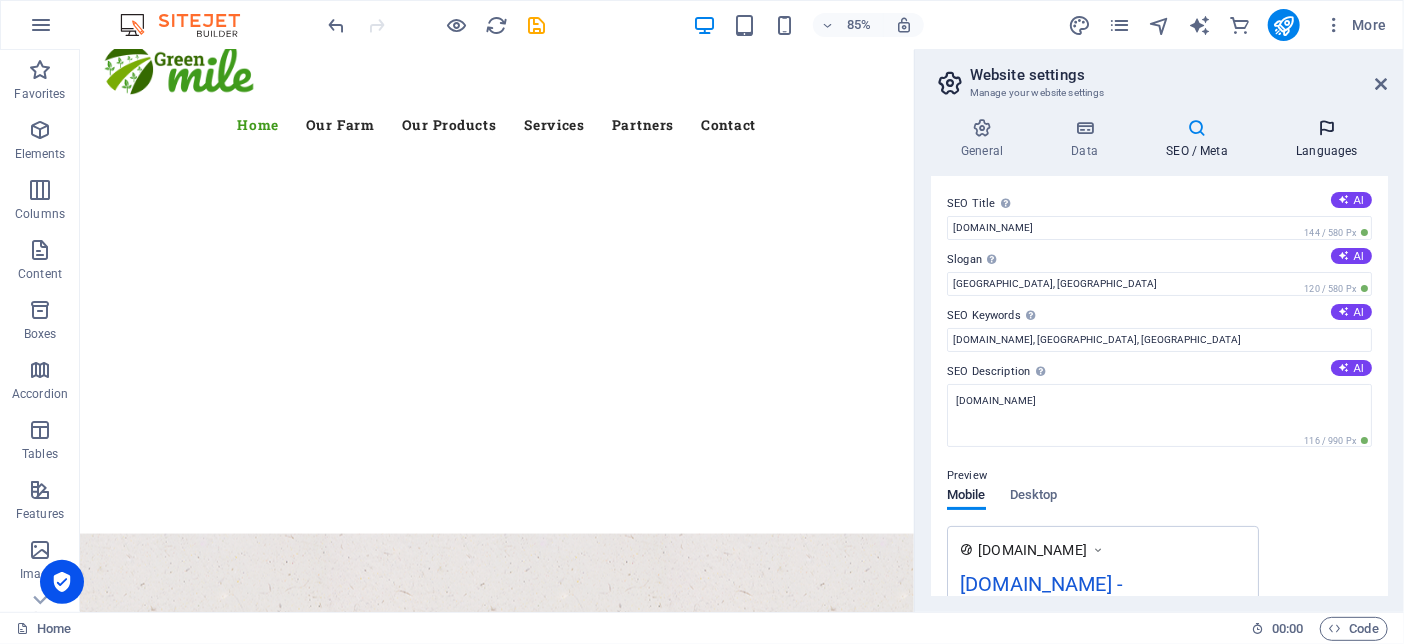 click on "Languages" at bounding box center [1327, 139] 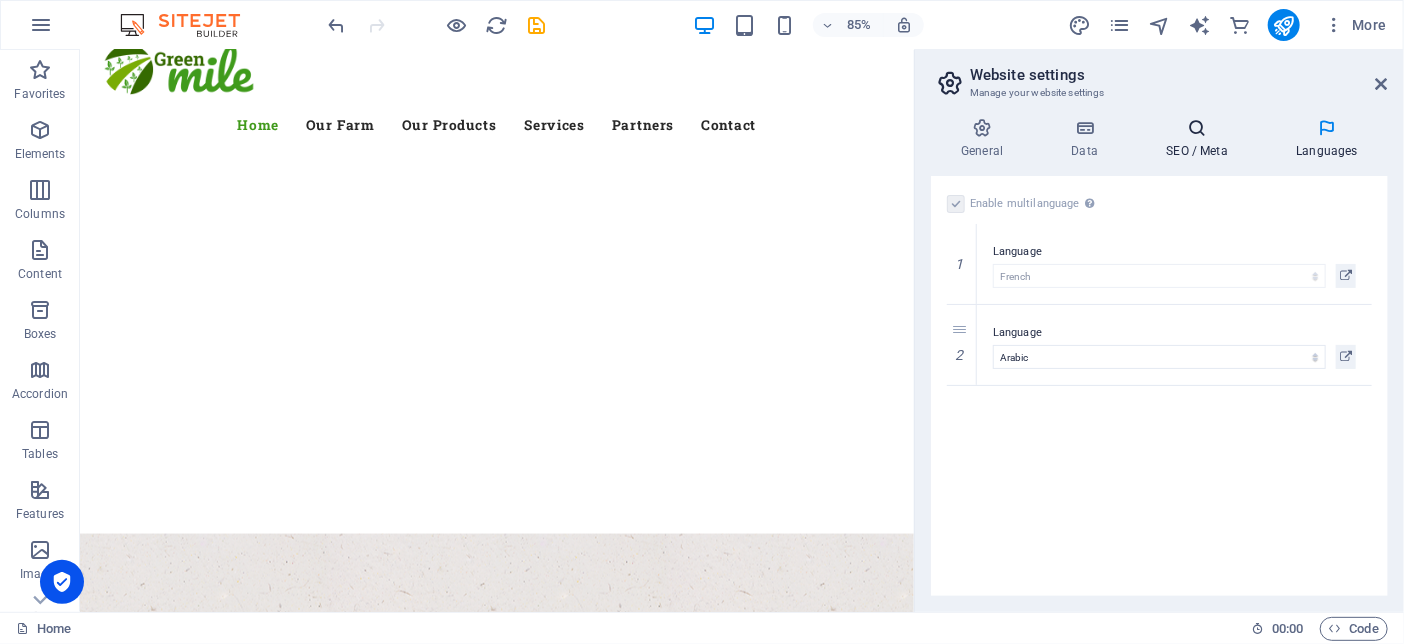 click at bounding box center (1197, 128) 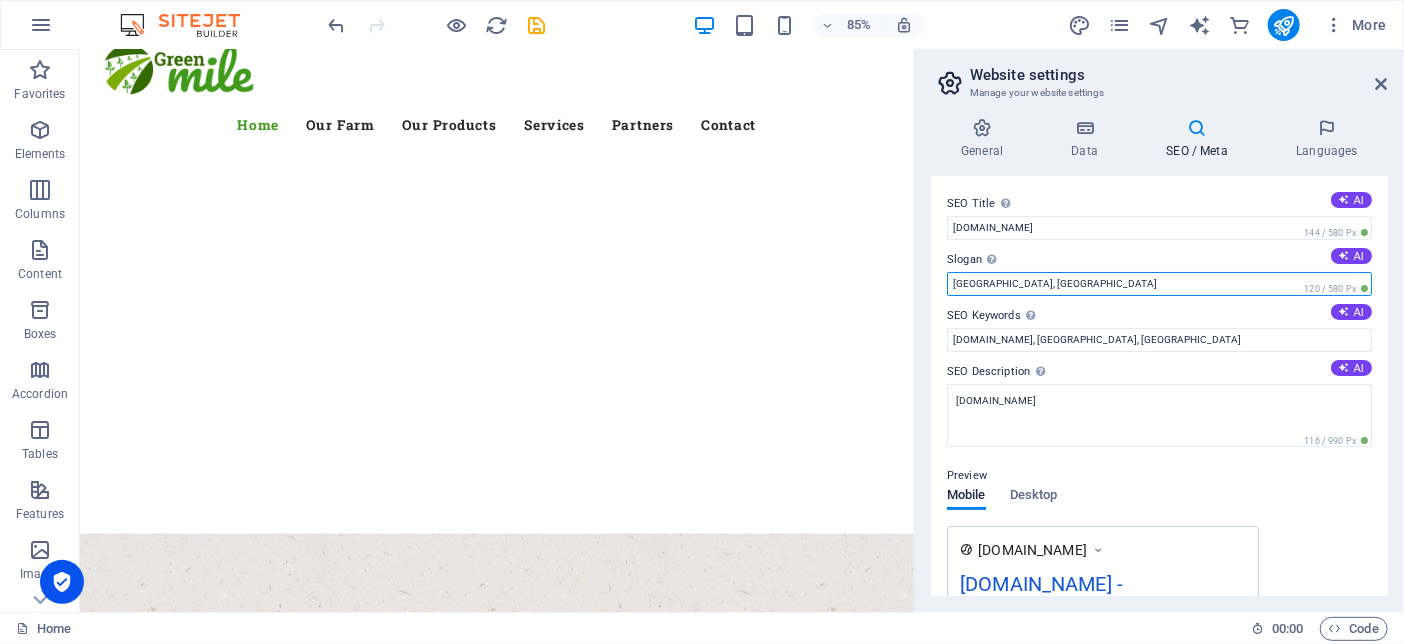 click on "Newbury, MA" at bounding box center (1159, 284) 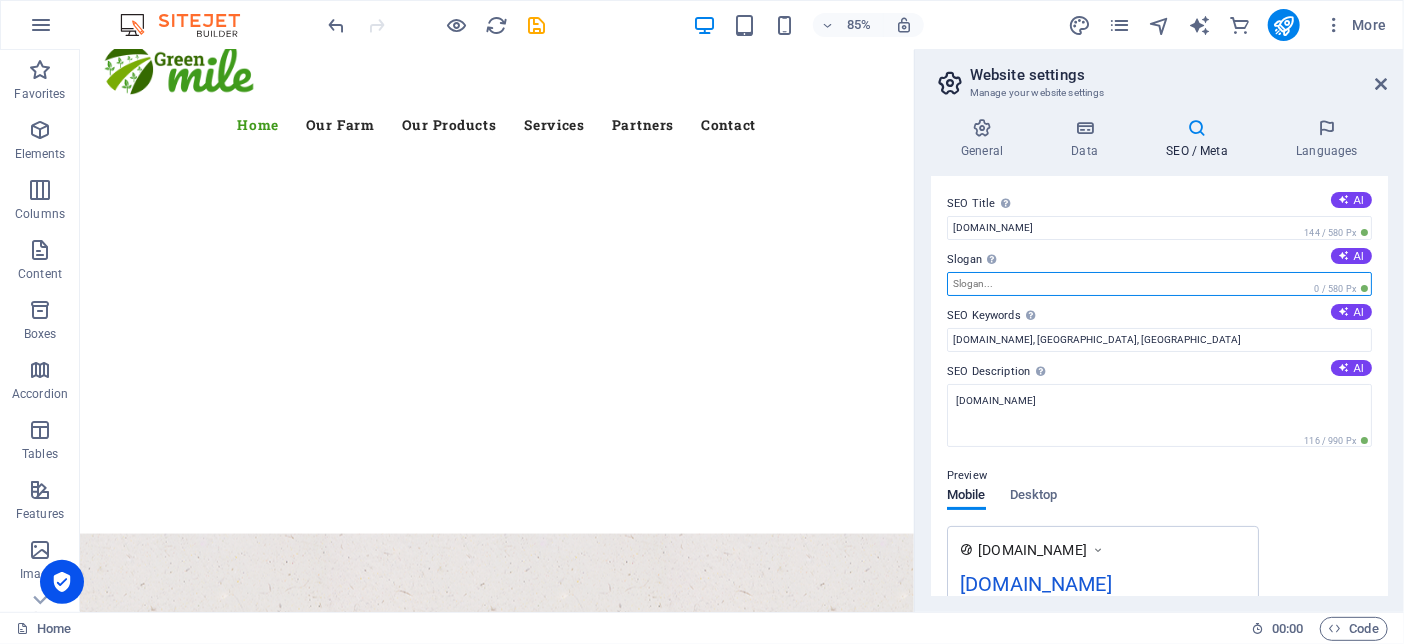 type on "f" 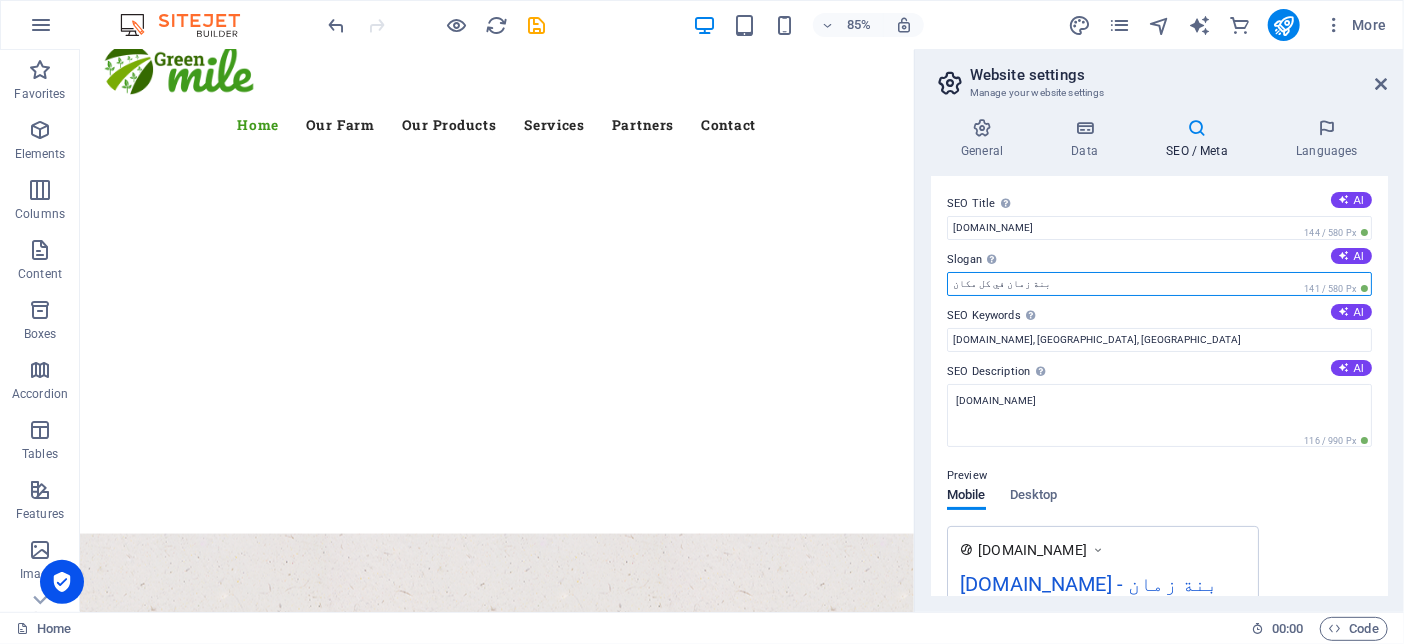 drag, startPoint x: 1039, startPoint y: 290, endPoint x: 1124, endPoint y: 292, distance: 85.02353 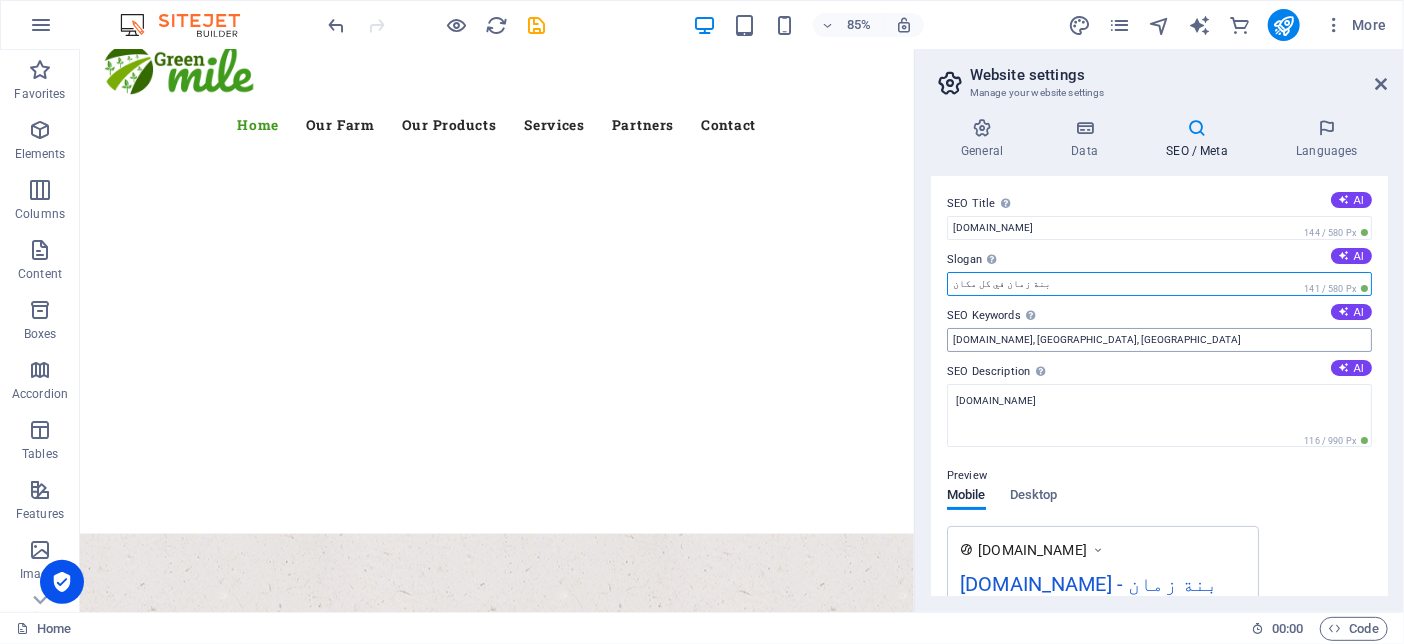 type on "بنة زمان في كل مكان" 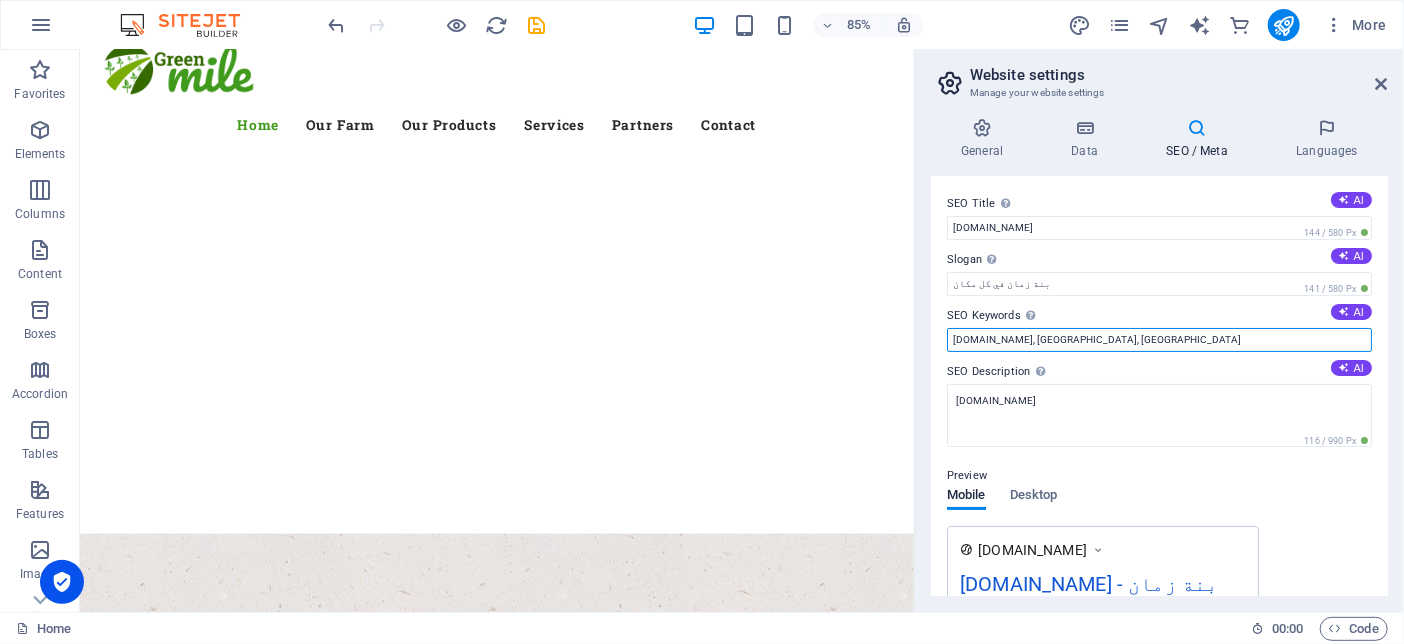 click on "babdoukan.com, Newbury, MA" at bounding box center (1159, 340) 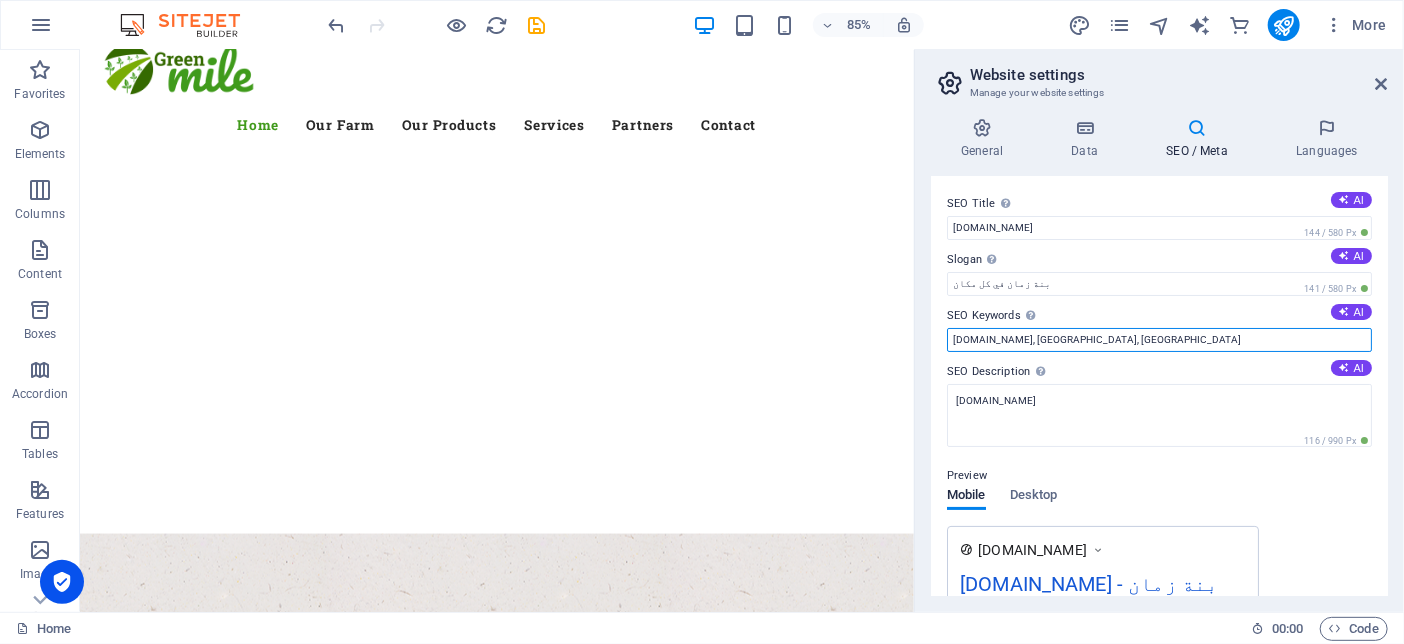 drag, startPoint x: 1075, startPoint y: 342, endPoint x: 1179, endPoint y: 341, distance: 104.00481 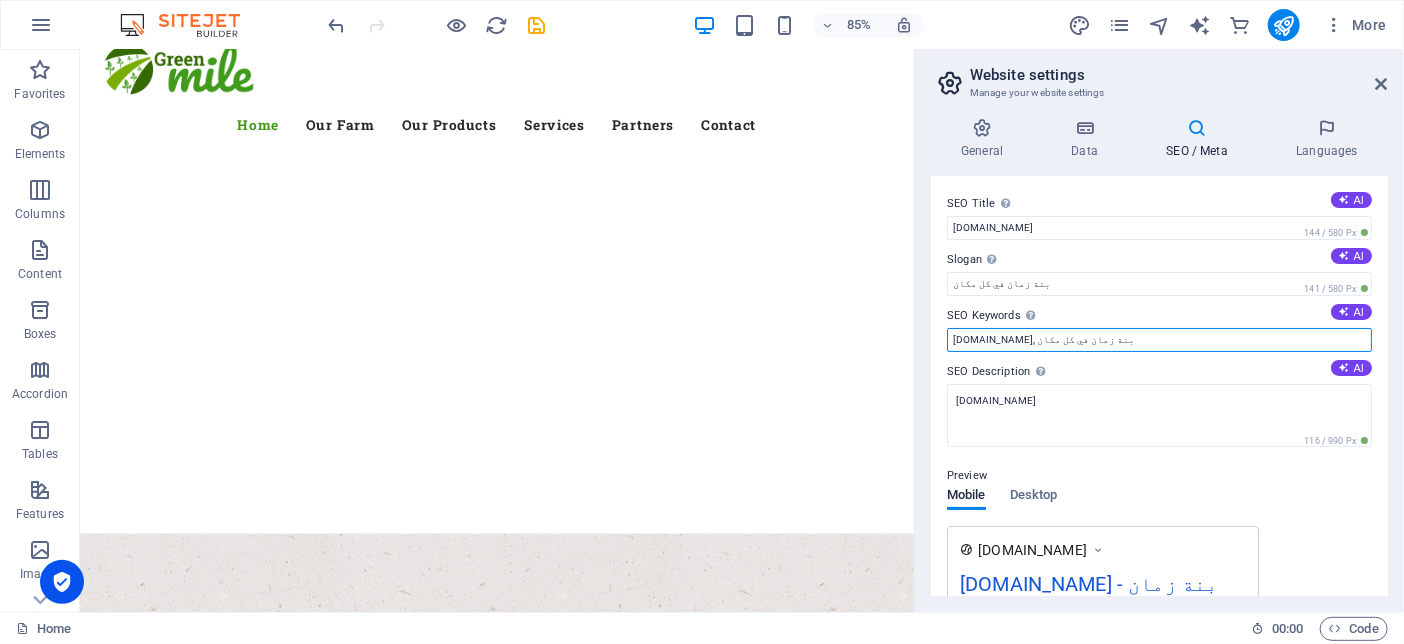 click on "babdoukan.com, بنة زمان في كل مكان" at bounding box center [1159, 340] 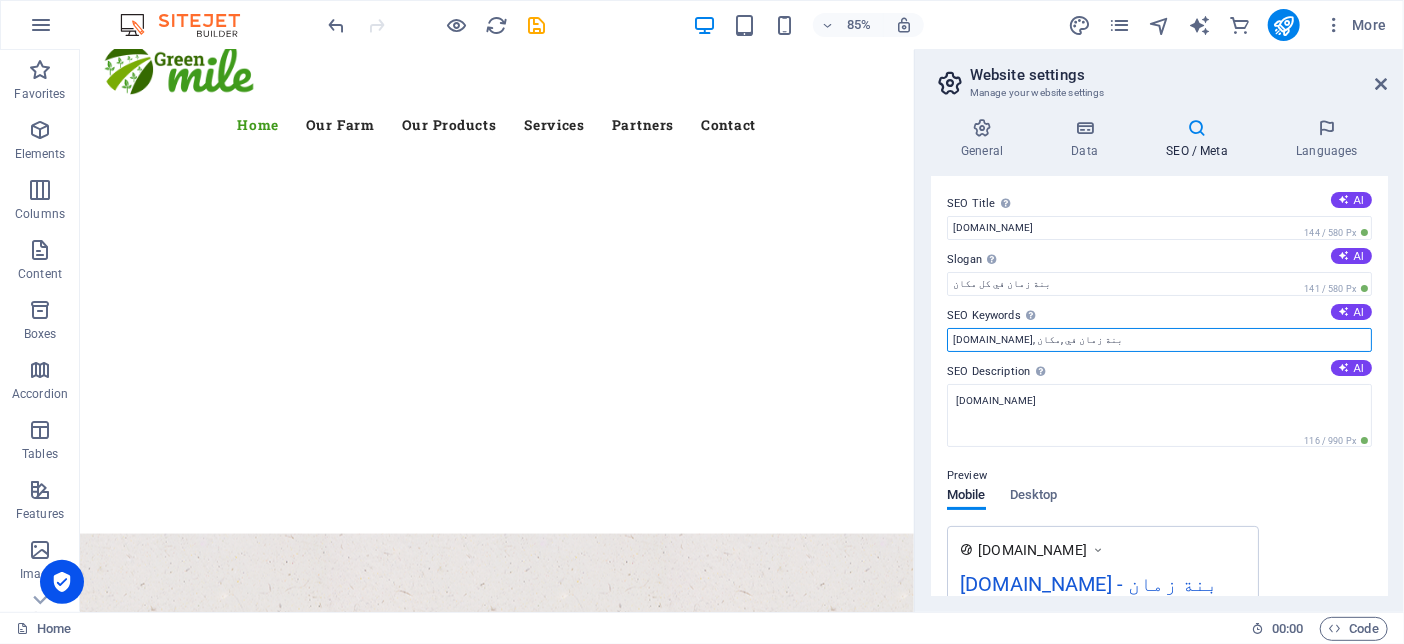click on "babdoukan.com, بنة زمان في ,مكان" at bounding box center (1159, 340) 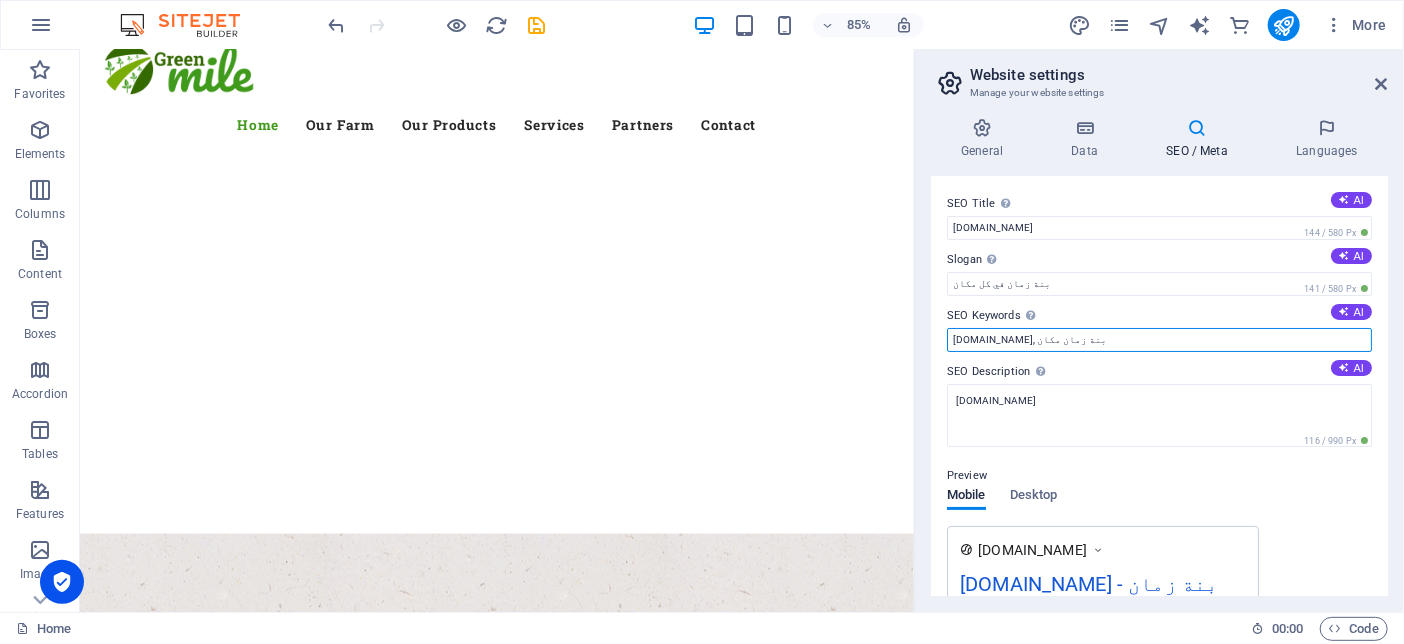 click on "babdoukan.com, بنة زمان مكان" at bounding box center (1159, 340) 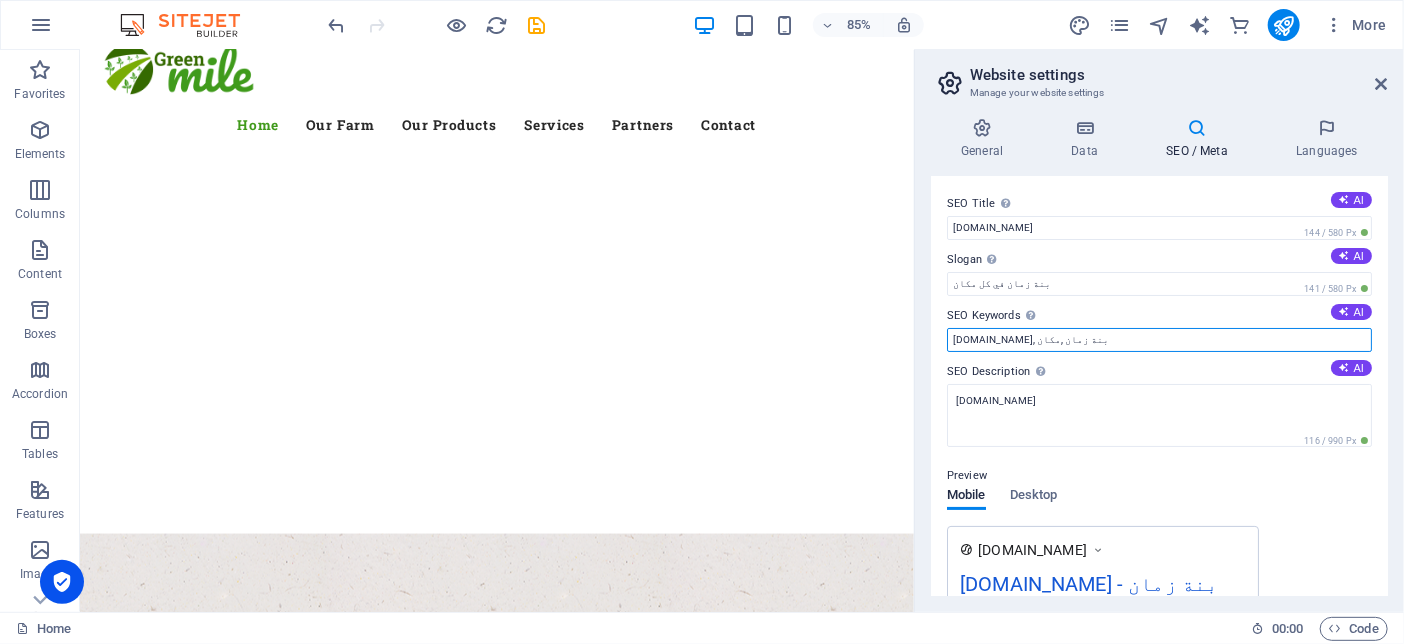 click on "babdoukan.com, بنة زمان ,مكان" at bounding box center [1159, 340] 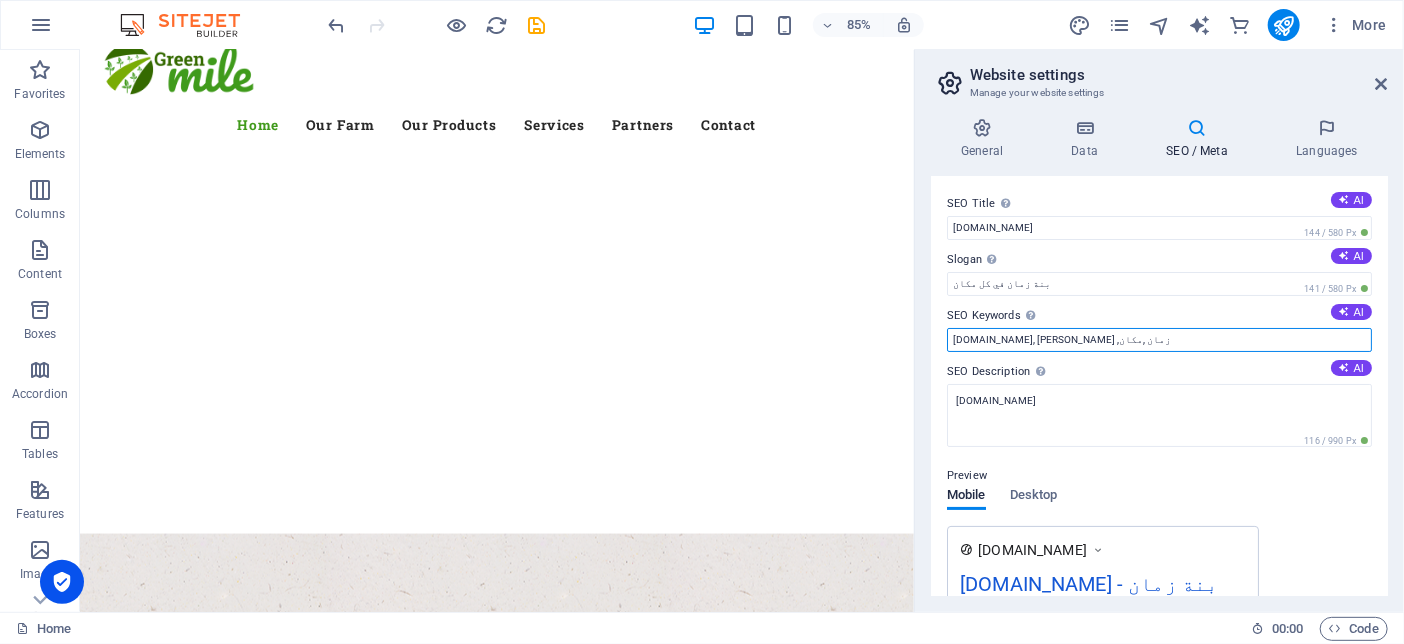 click on "babdoukan.com, بنة ,زمان ,مكان" at bounding box center [1159, 340] 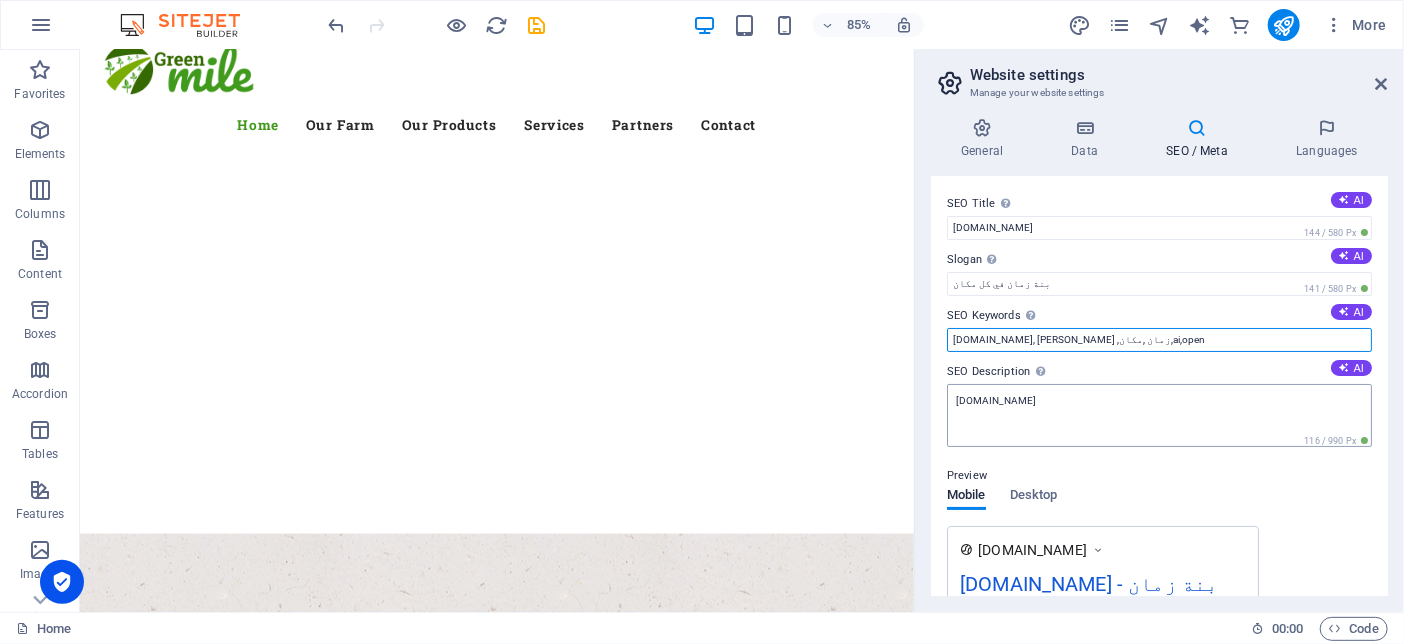 type on "babdoukan.com, بنة ,زمان ,مكان,ai,open" 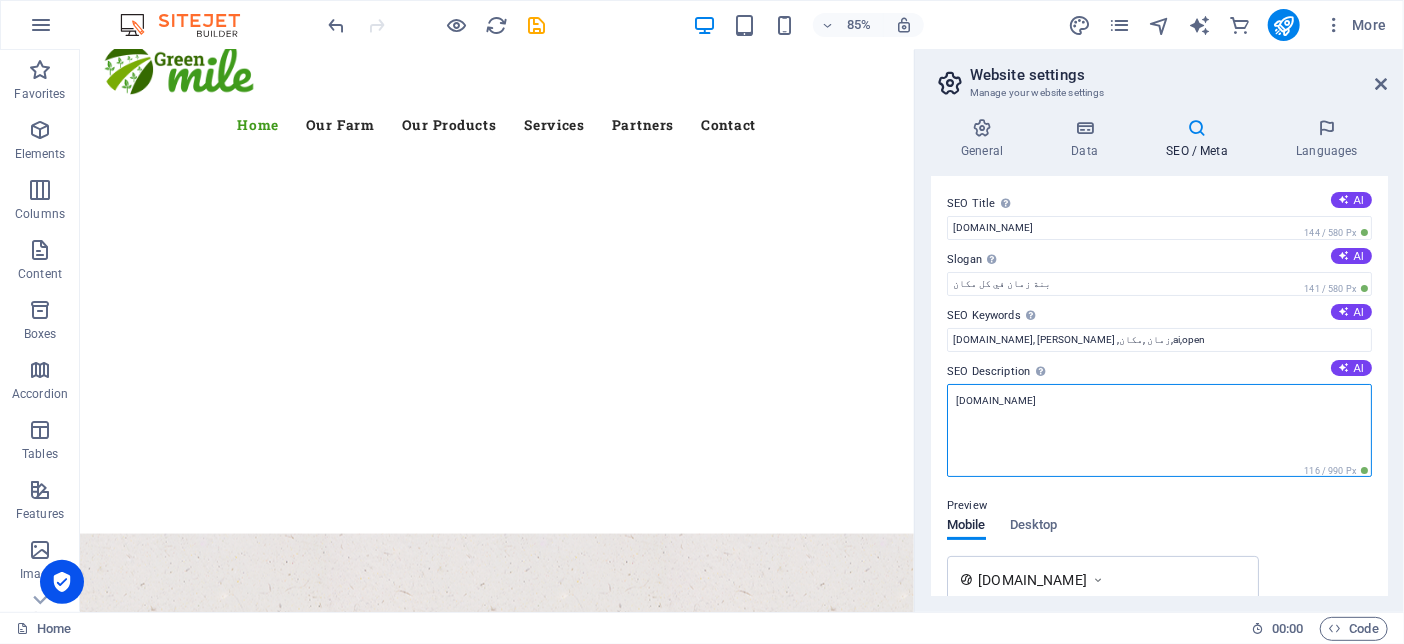 click on "babdoukan.com" at bounding box center (1159, 430) 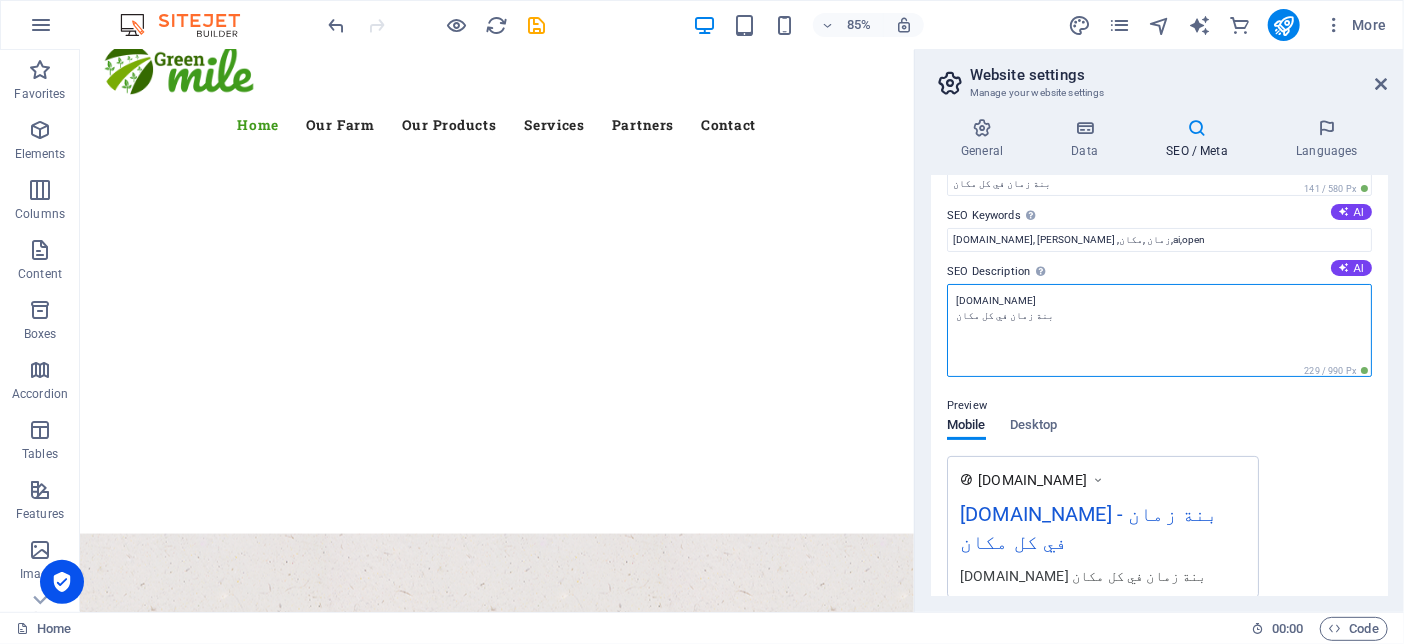scroll, scrollTop: 200, scrollLeft: 0, axis: vertical 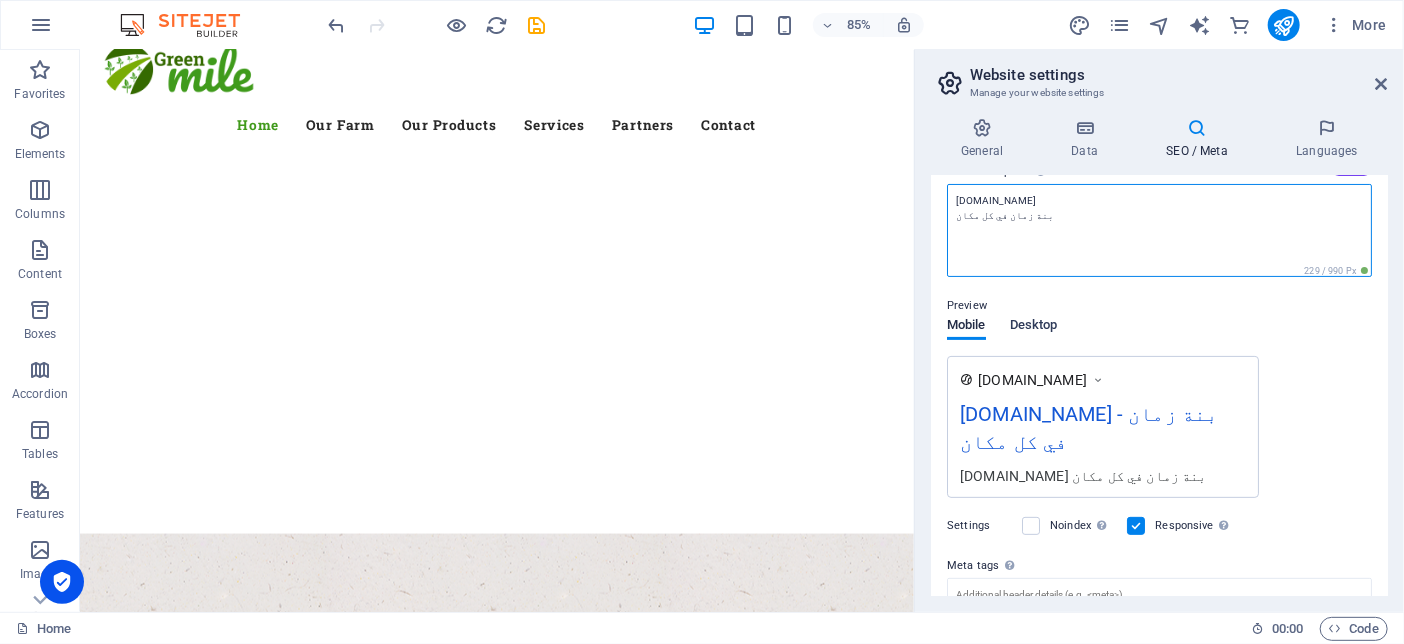 type on "babdoukan.com
بنة زمان في كل مكان" 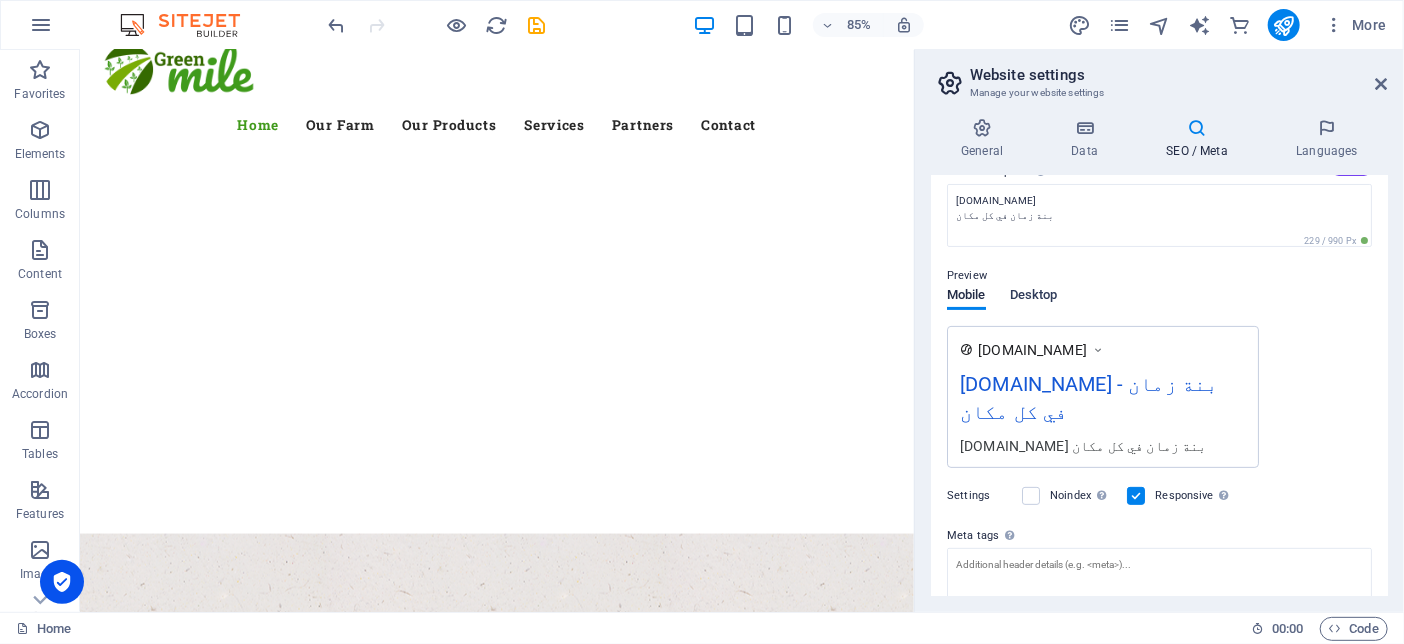 click on "Preview Mobile Desktop www.example.com babdoukan.com - بنة زمان في كل مكان babdoukan.com
بنة زمان في كل مكان" at bounding box center (1159, 358) 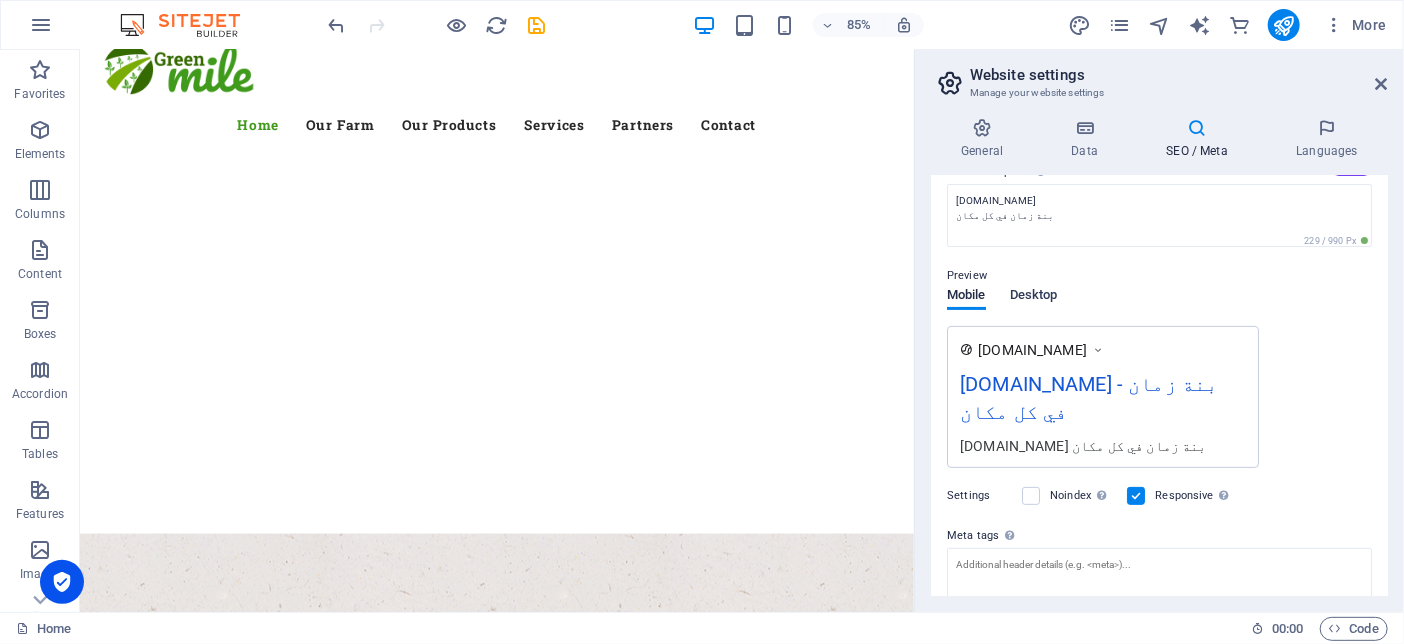 click on "Desktop" at bounding box center (1034, 297) 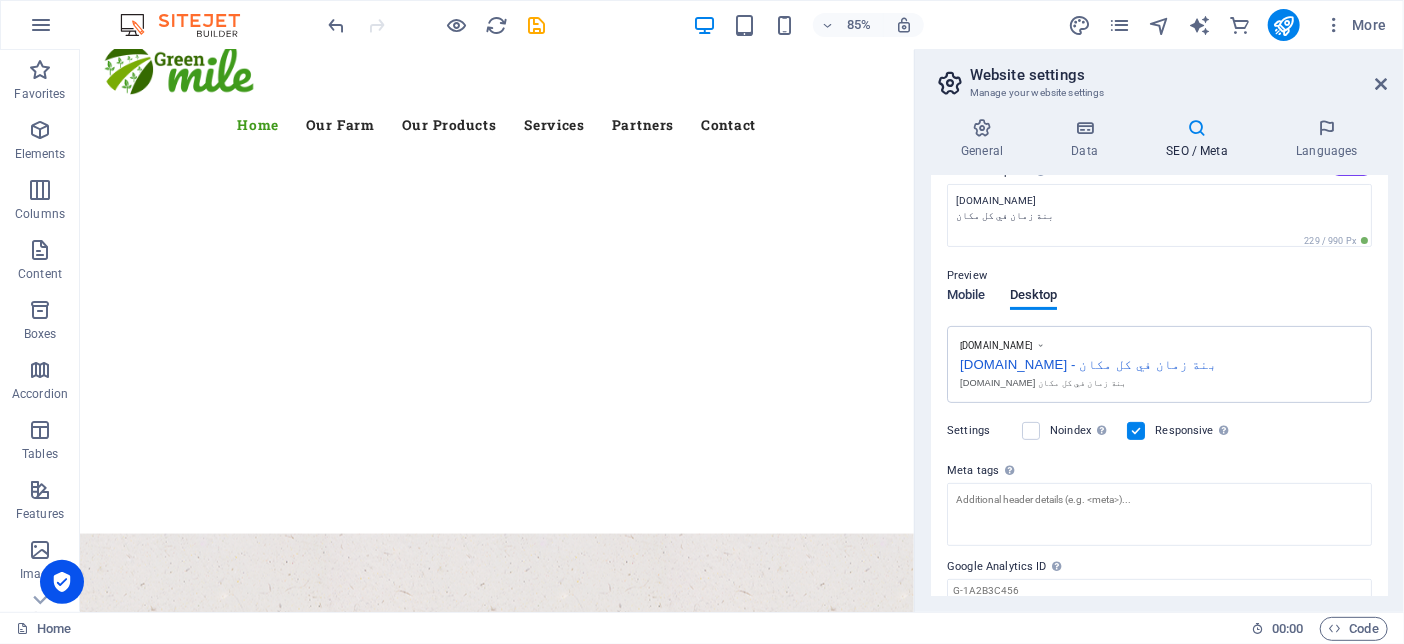 click on "Mobile" at bounding box center [966, 297] 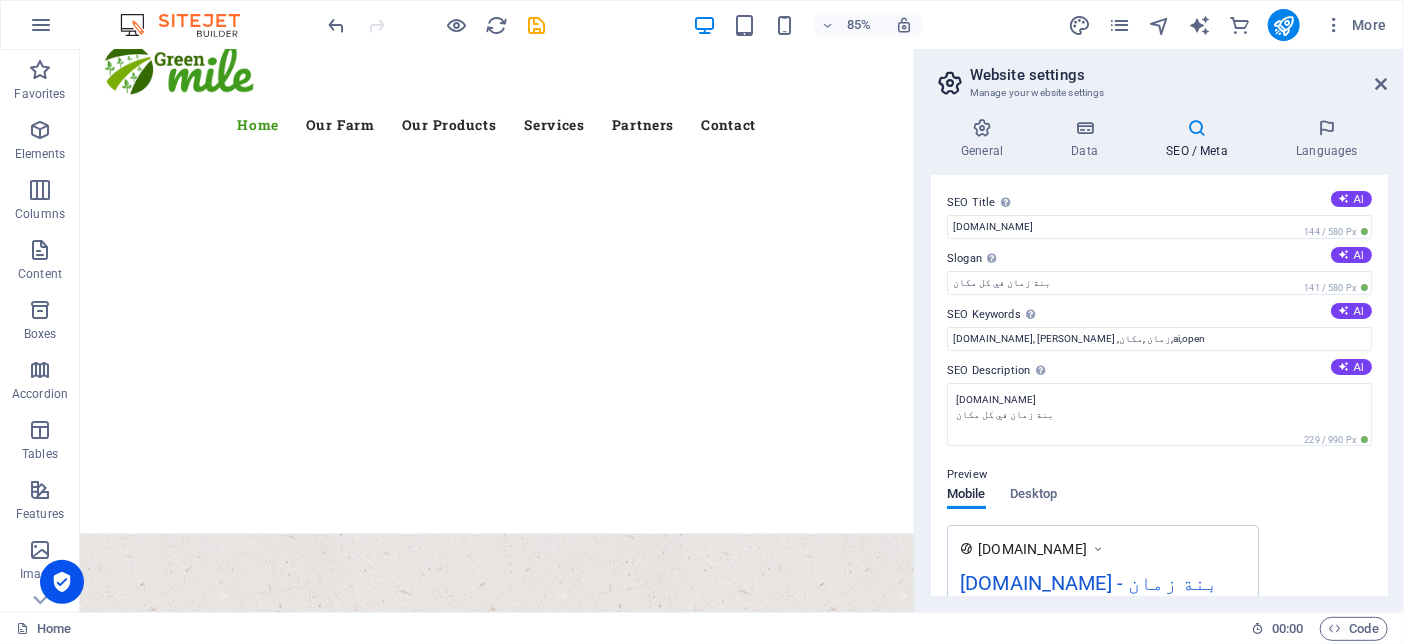 scroll, scrollTop: 0, scrollLeft: 0, axis: both 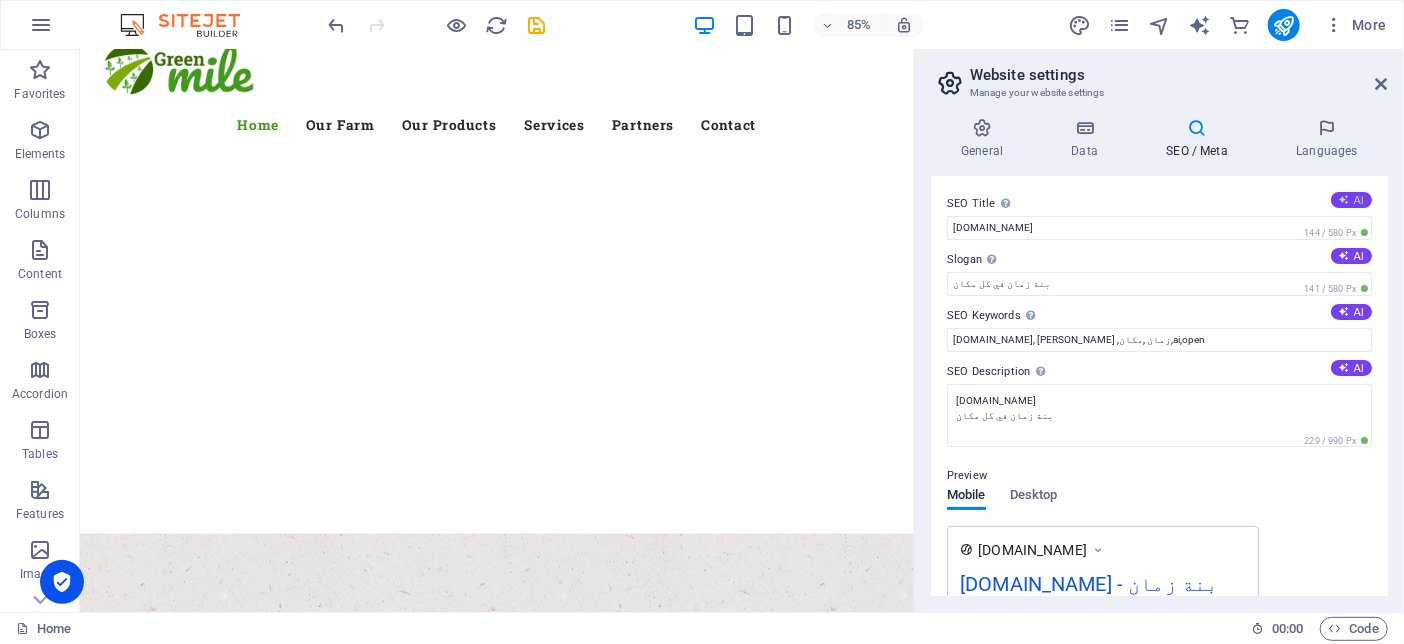 click at bounding box center [1344, 199] 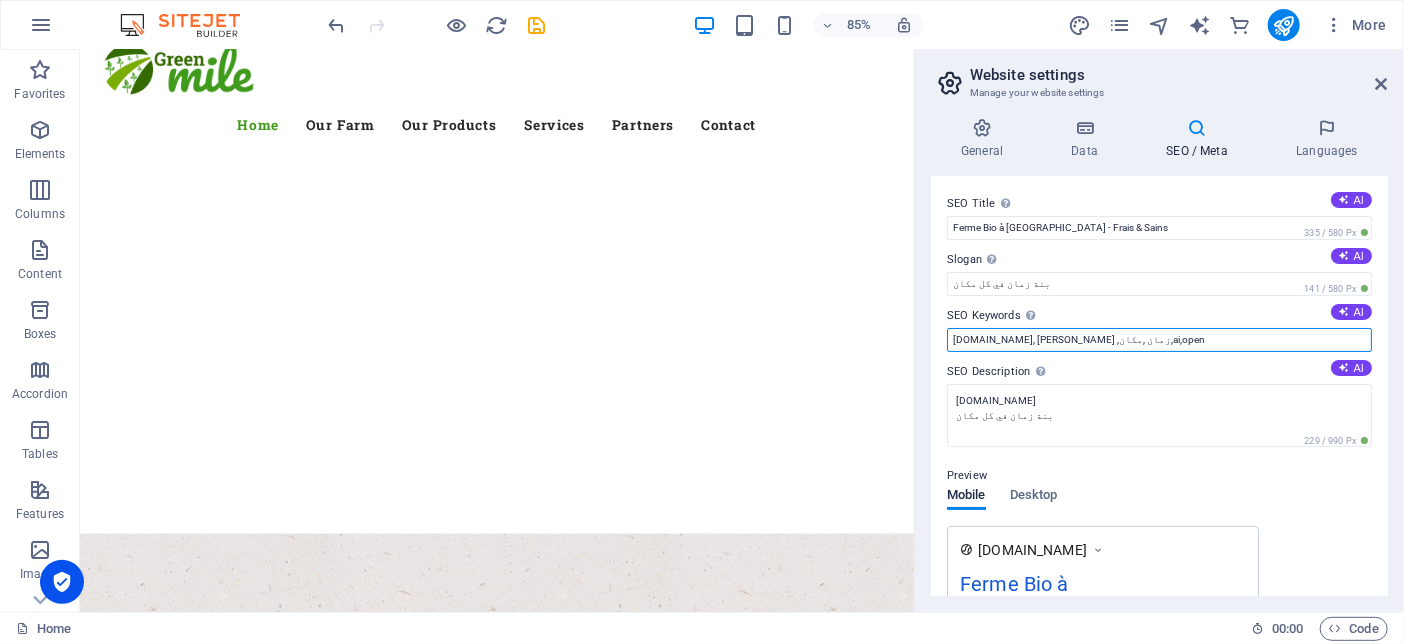drag, startPoint x: 1064, startPoint y: 344, endPoint x: 950, endPoint y: 348, distance: 114.07015 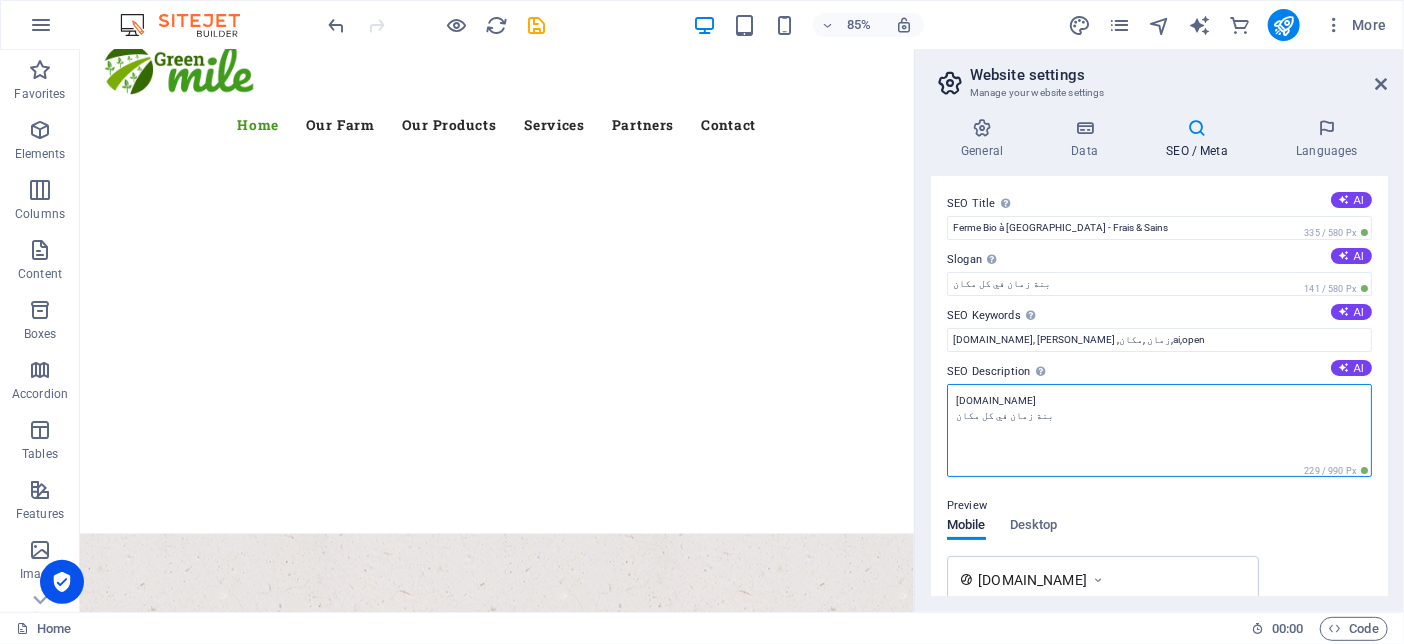 drag, startPoint x: 957, startPoint y: 407, endPoint x: 1097, endPoint y: 438, distance: 143.39107 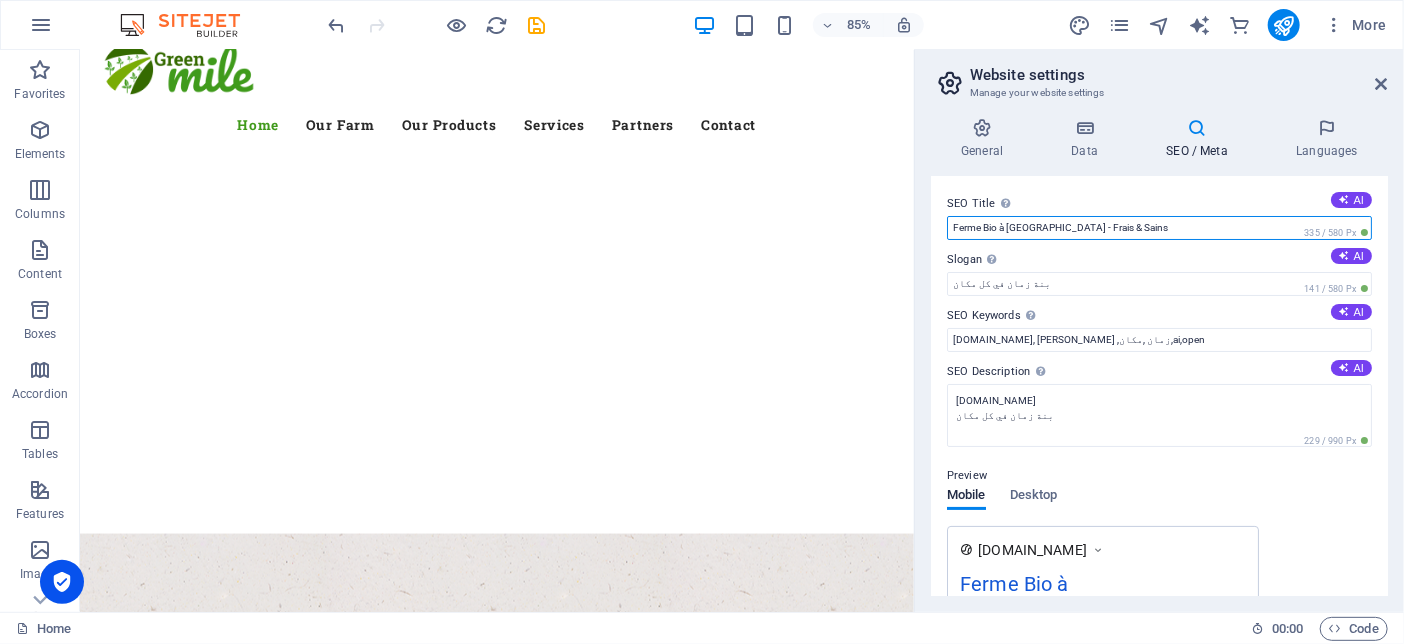 click on "Ferme Bio à Newbury - Frais & Sains" at bounding box center (1159, 228) 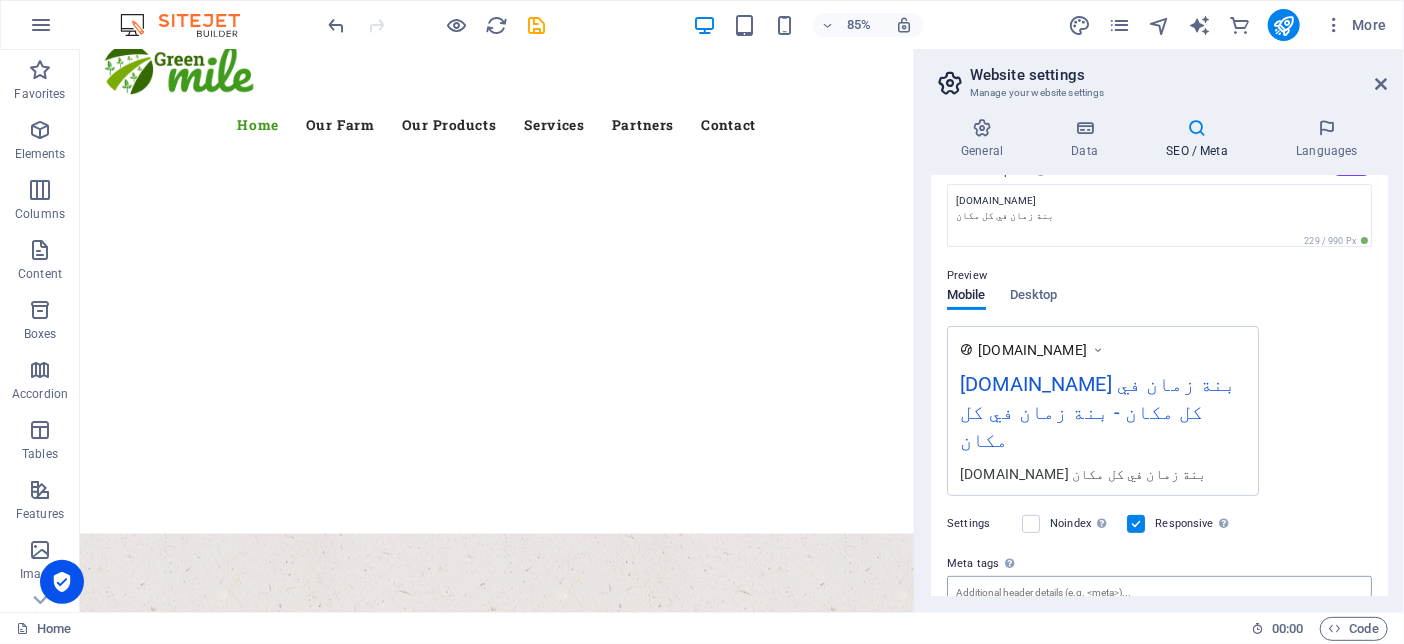 scroll, scrollTop: 401, scrollLeft: 0, axis: vertical 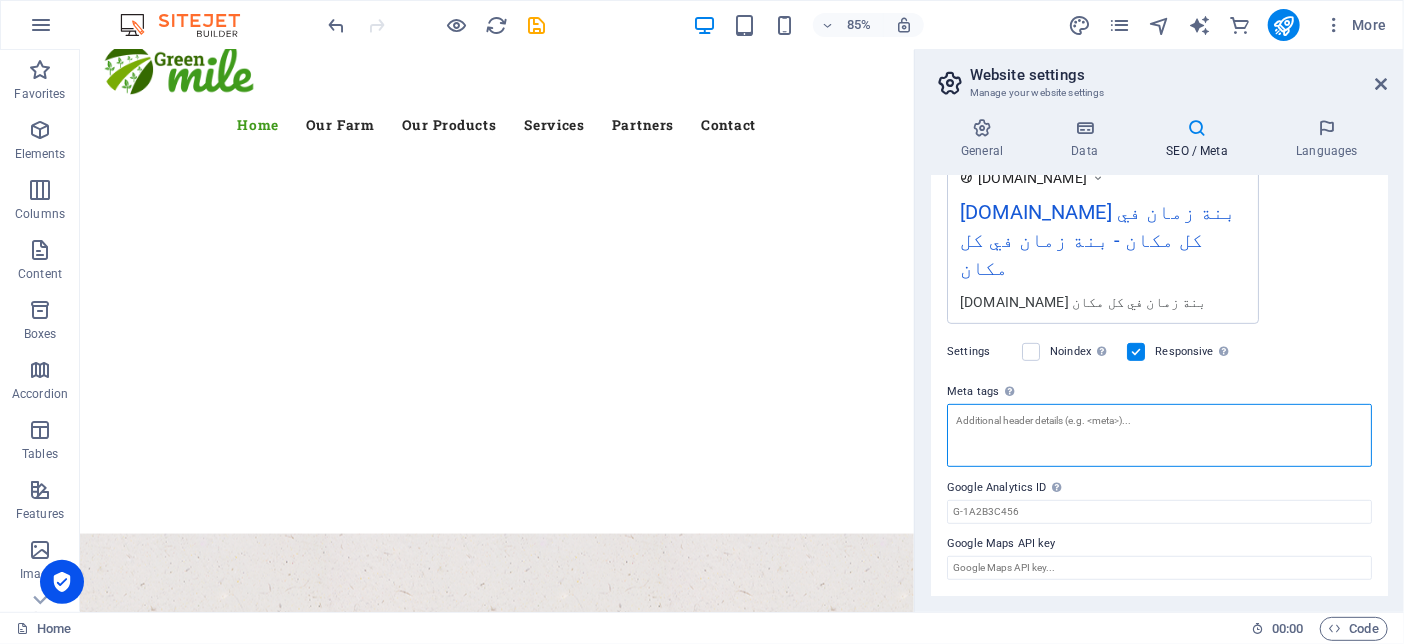 click on "Meta tags Enter HTML code here that will be placed inside the  tags of your website. Please note that your website may not function if you include code with errors." at bounding box center [1159, 435] 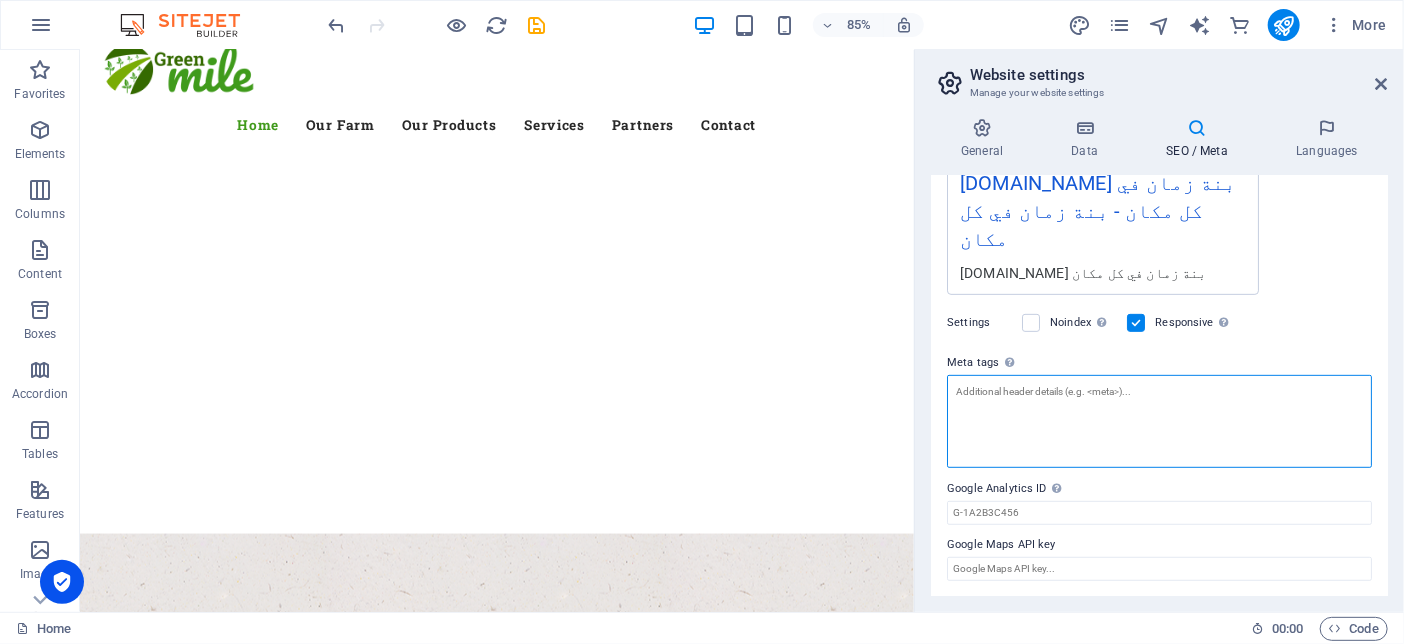 scroll, scrollTop: 201, scrollLeft: 0, axis: vertical 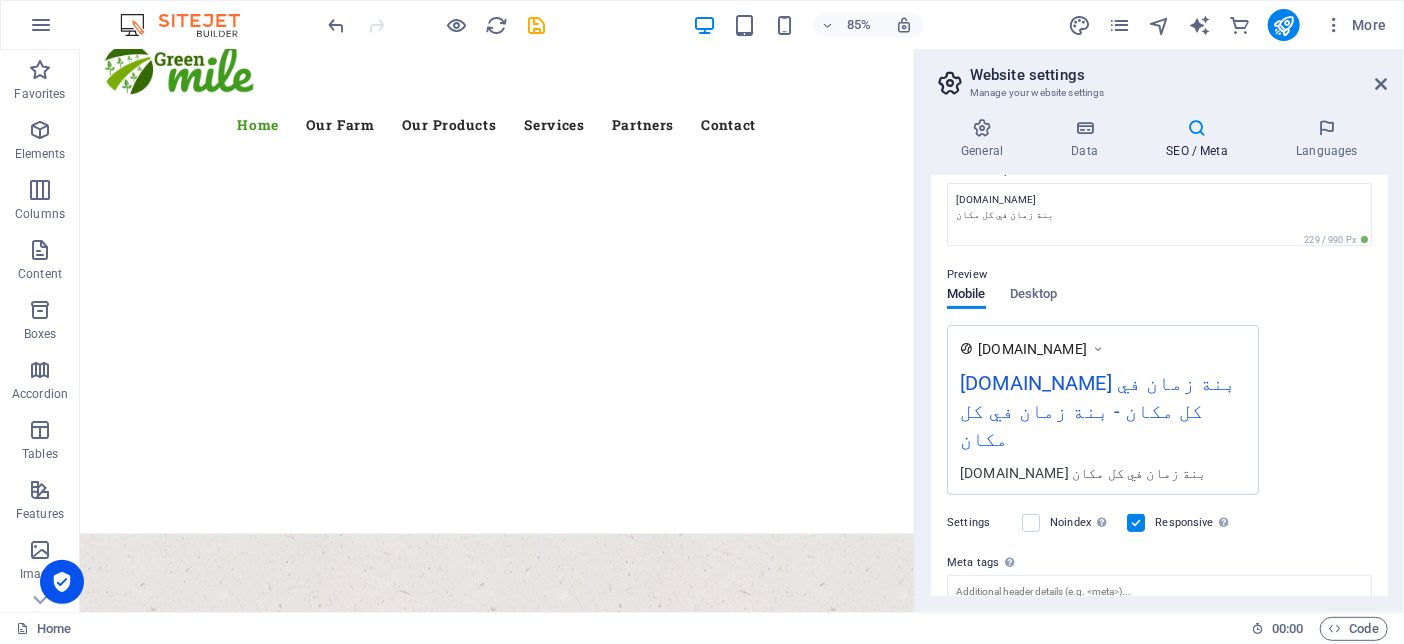 click on "[DOMAIN_NAME]" at bounding box center [1032, 349] 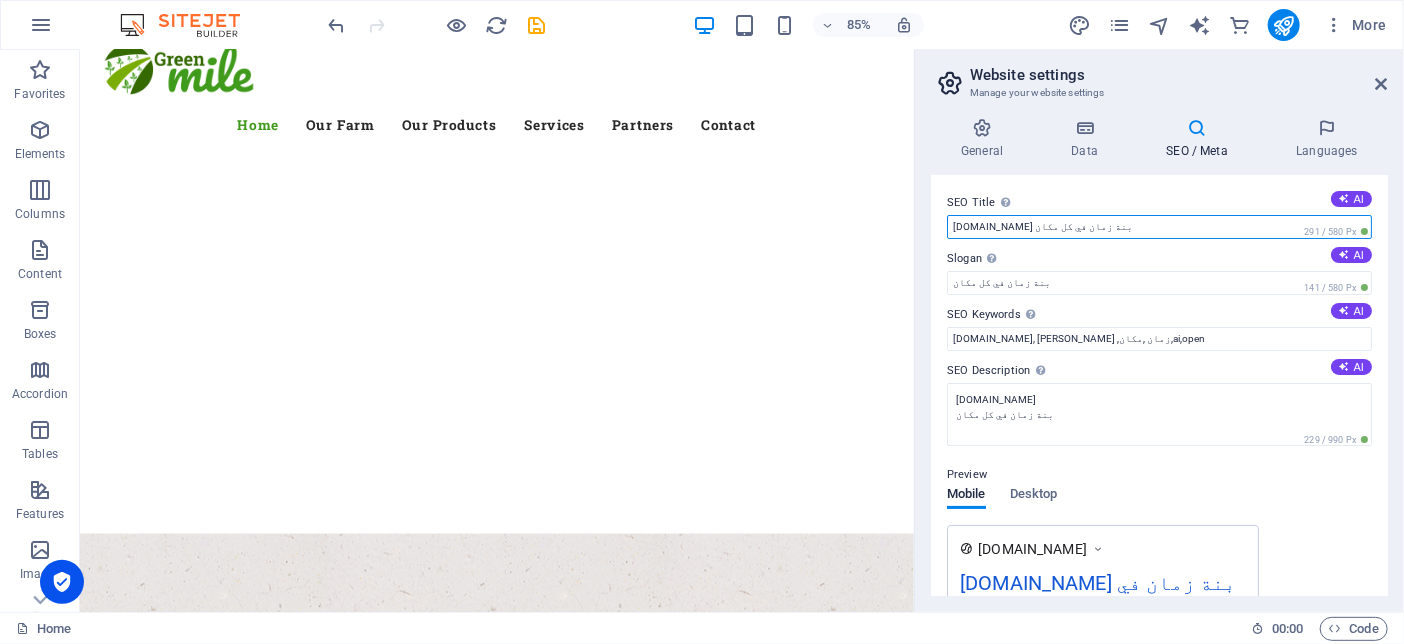 drag, startPoint x: 1073, startPoint y: 239, endPoint x: 1216, endPoint y: 241, distance: 143.01399 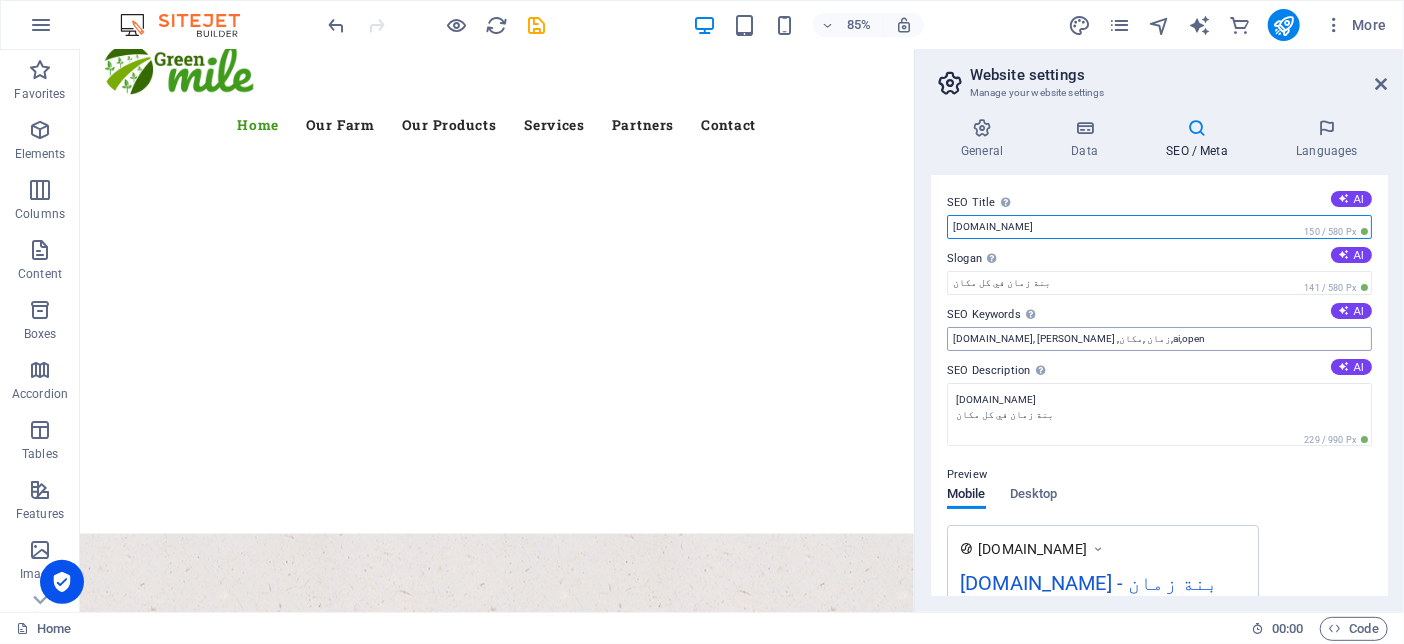 scroll, scrollTop: 0, scrollLeft: 0, axis: both 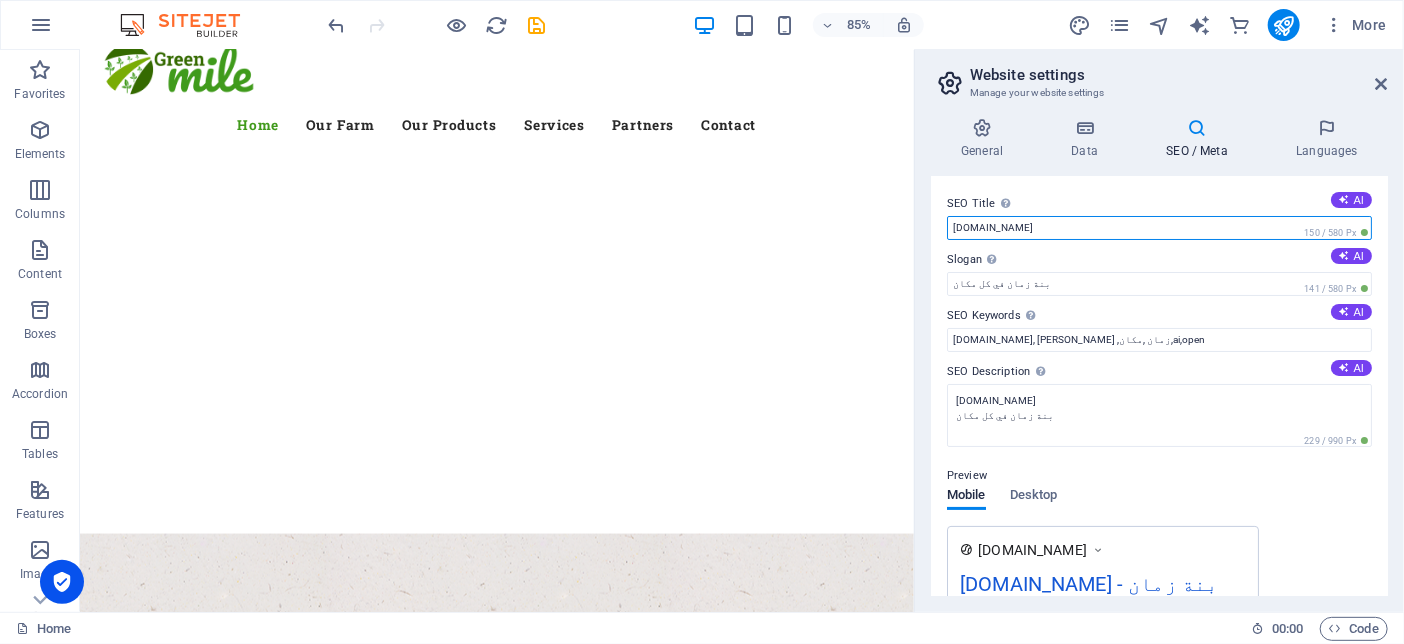 drag, startPoint x: 1032, startPoint y: 237, endPoint x: 1102, endPoint y: 240, distance: 70.064255 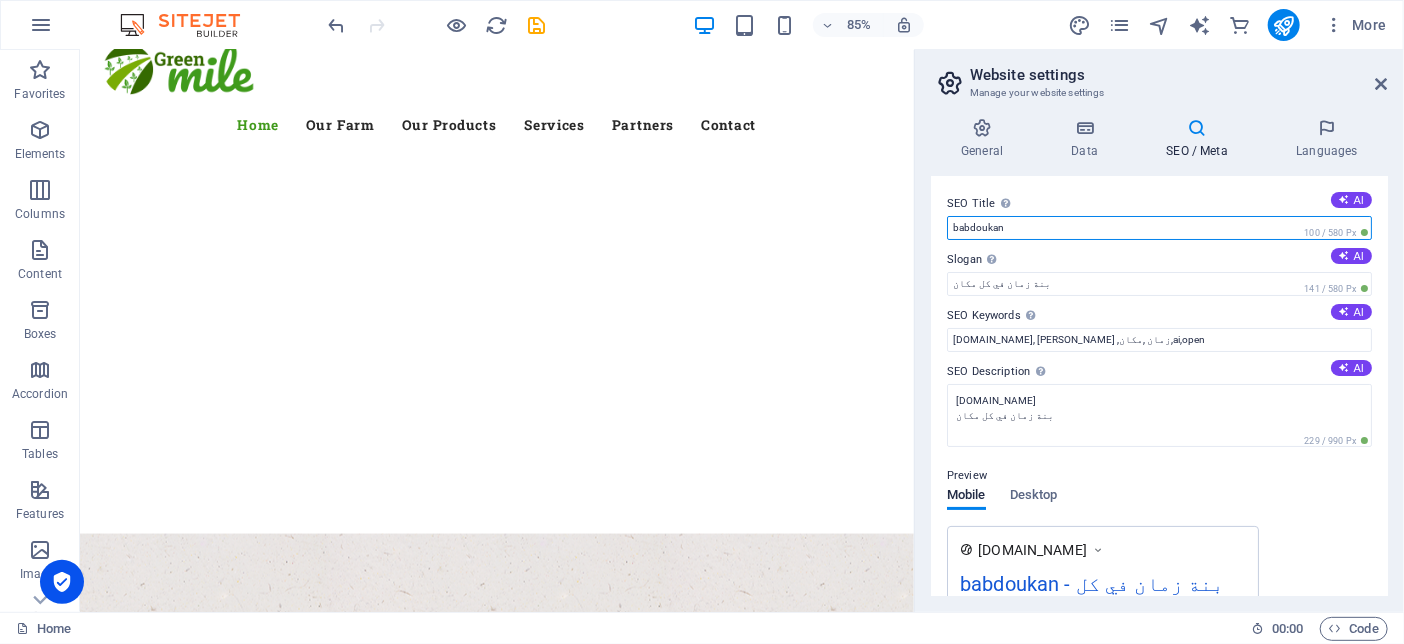 click on "babdoukan" at bounding box center (1159, 228) 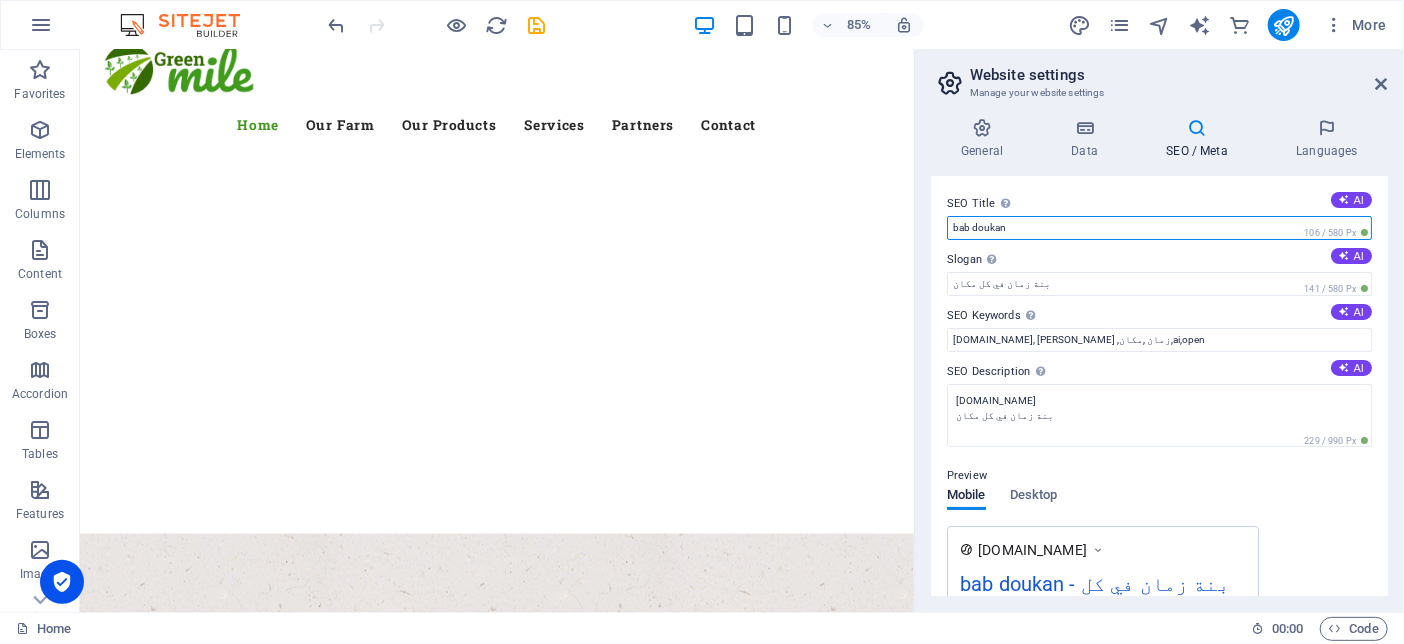 drag, startPoint x: 1086, startPoint y: 230, endPoint x: 950, endPoint y: 227, distance: 136.03308 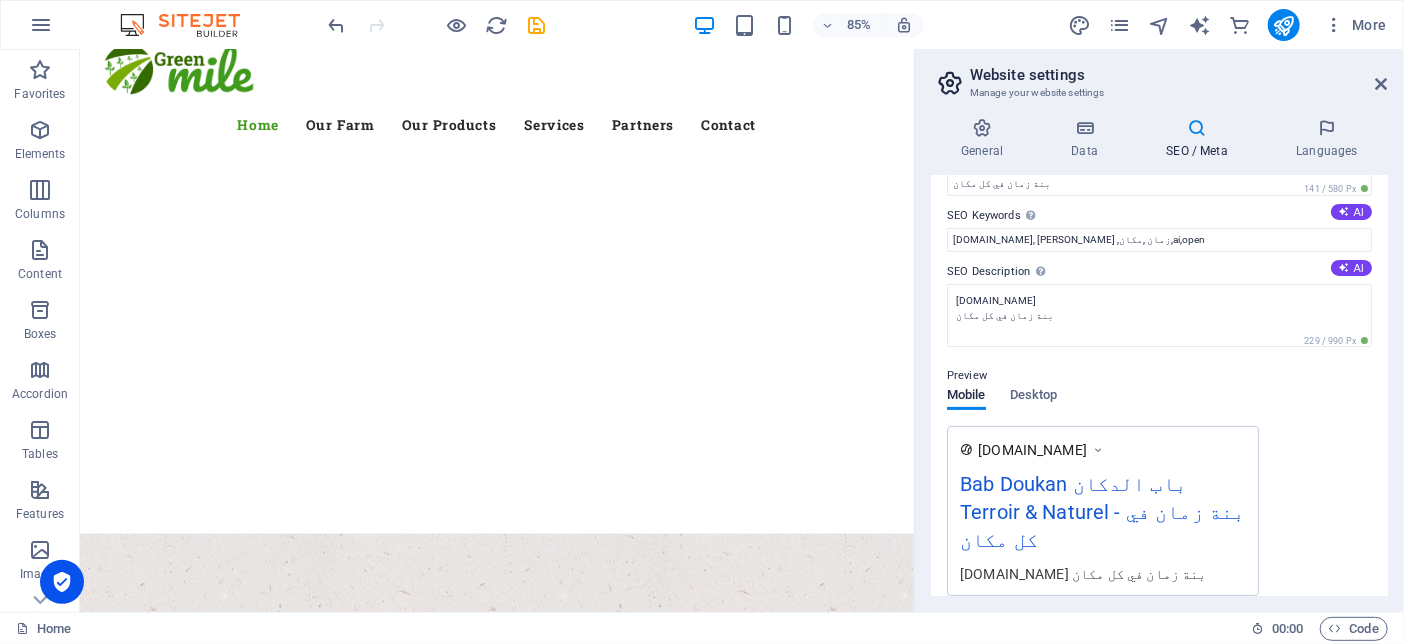 scroll, scrollTop: 200, scrollLeft: 0, axis: vertical 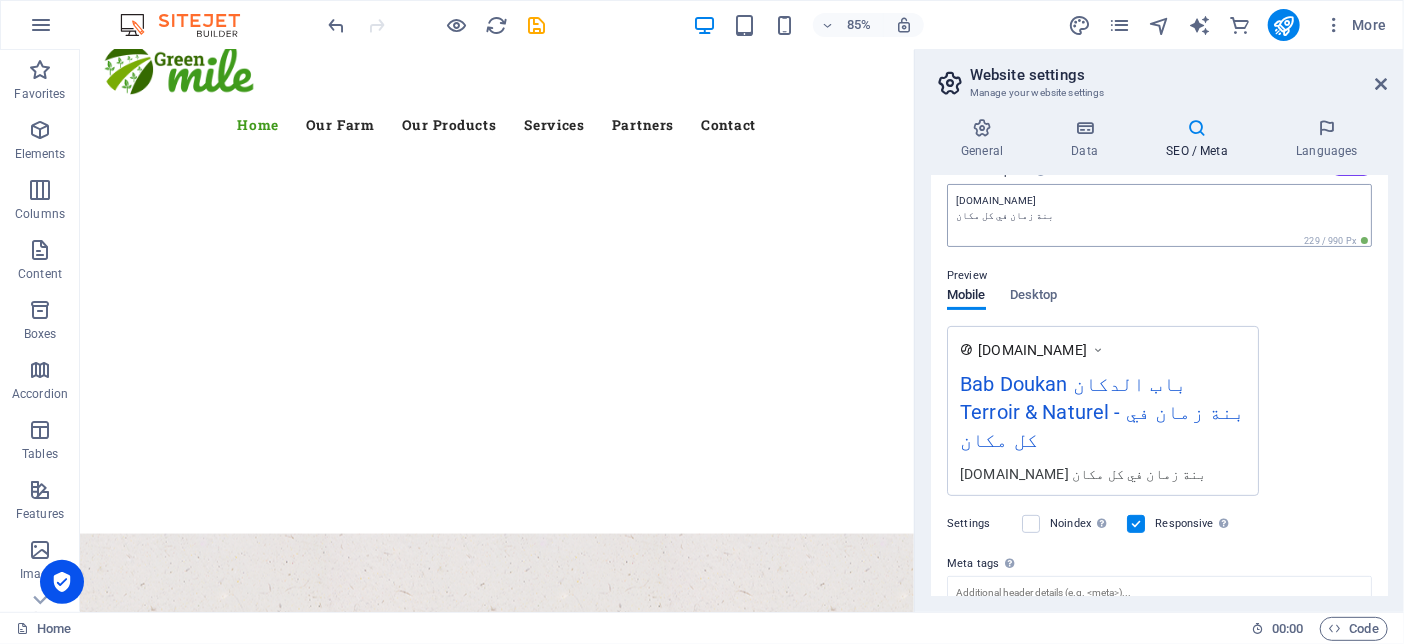 type on "Bab Doukan باب الدكان Terroir & Naturel" 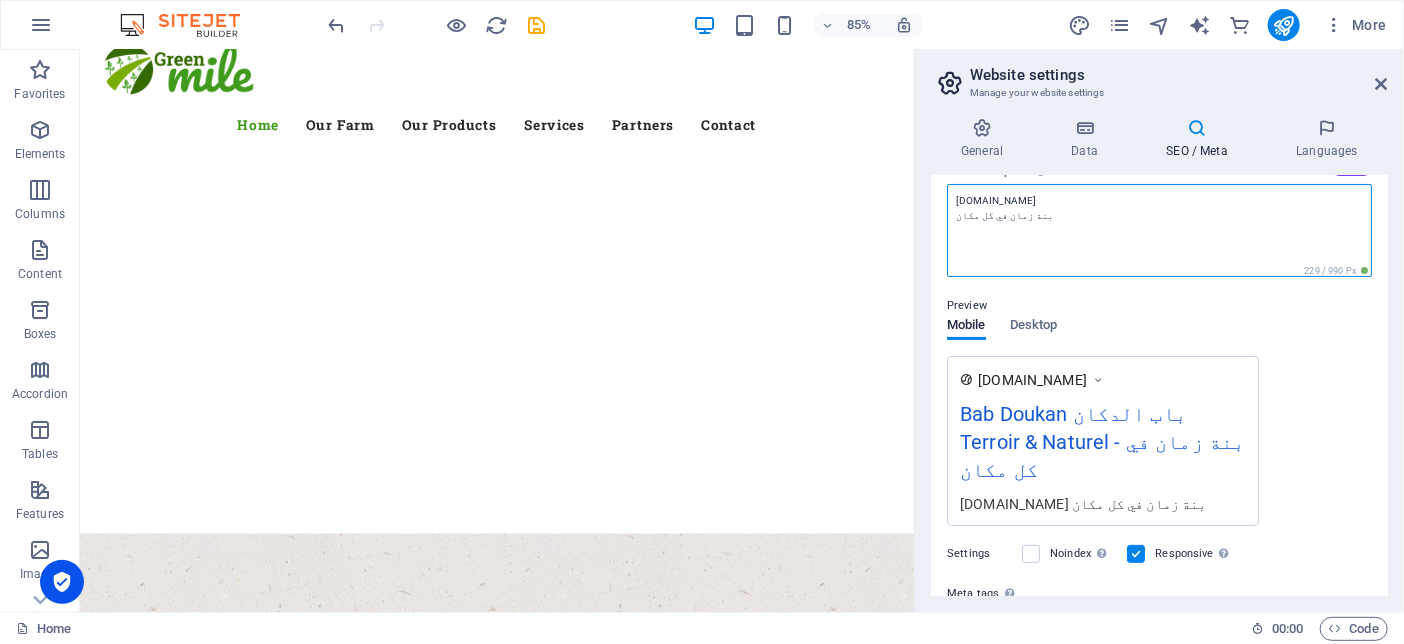 drag, startPoint x: 958, startPoint y: 207, endPoint x: 1127, endPoint y: 207, distance: 169 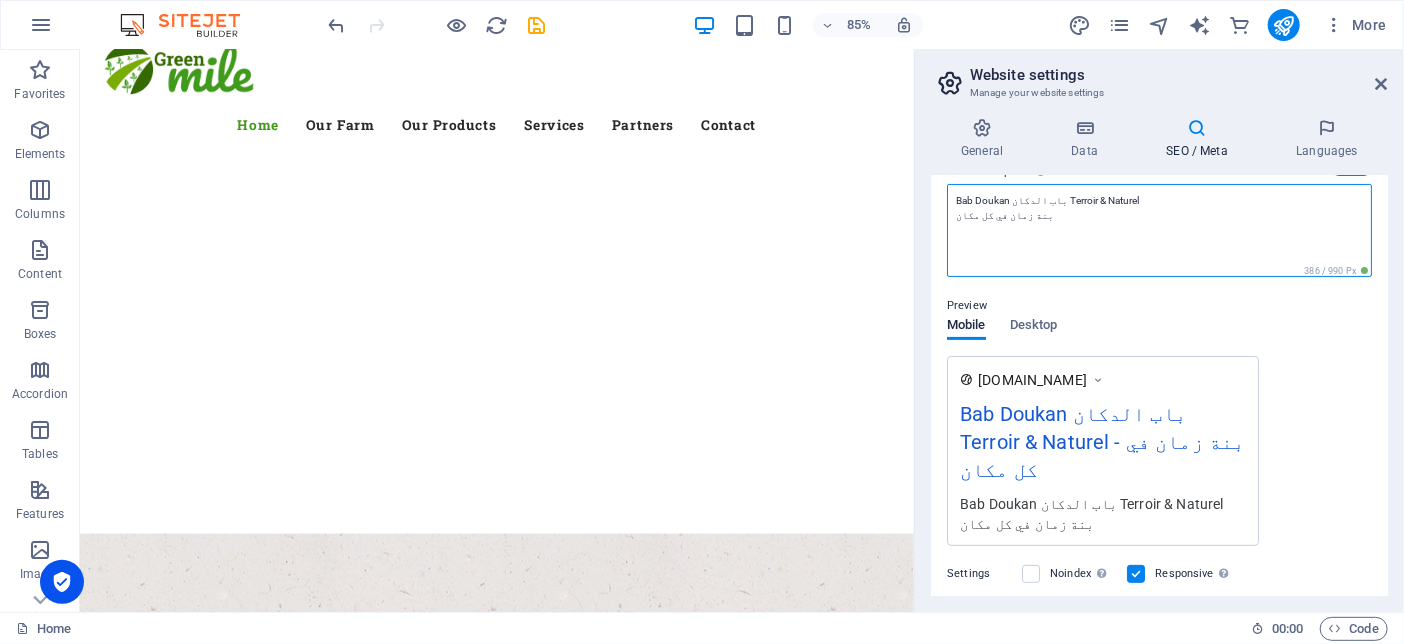 scroll, scrollTop: 0, scrollLeft: 0, axis: both 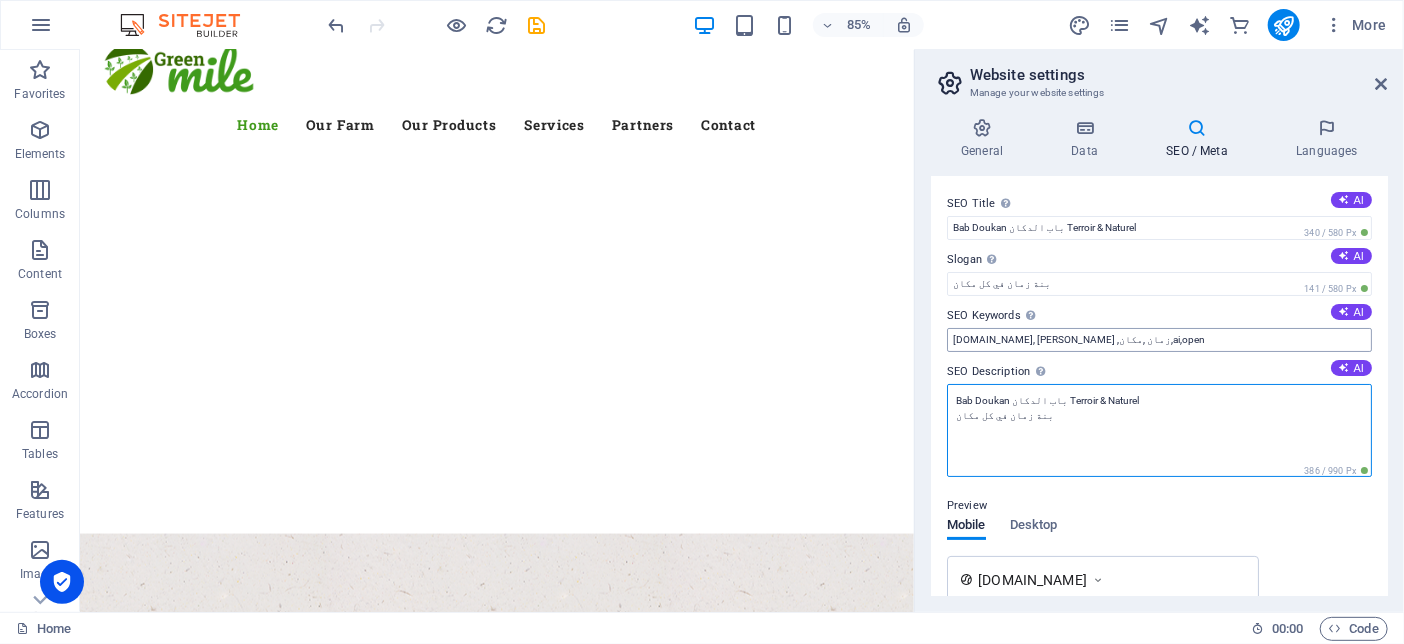 type on "Bab Doukan باب الدكان Terroir & Naturel
بنة زمان في كل مكان" 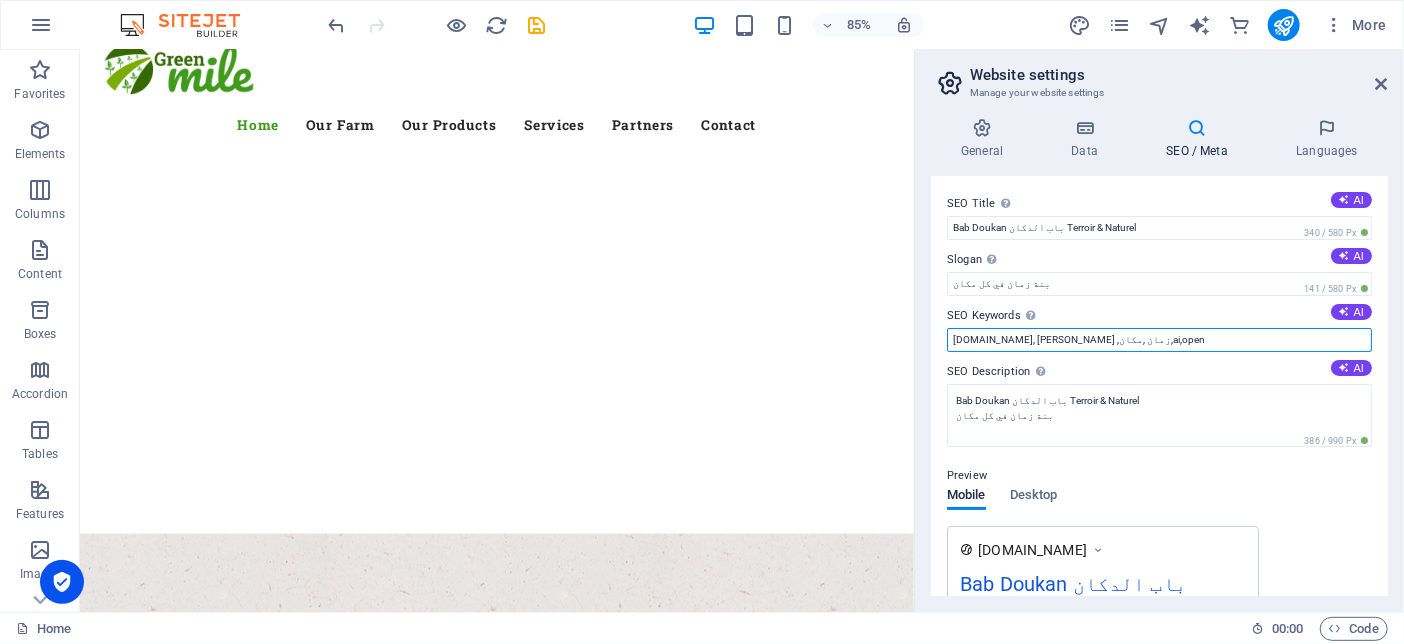 click on "babdoukan.com, بنة ,زمان ,مكان,ai,open" at bounding box center (1159, 340) 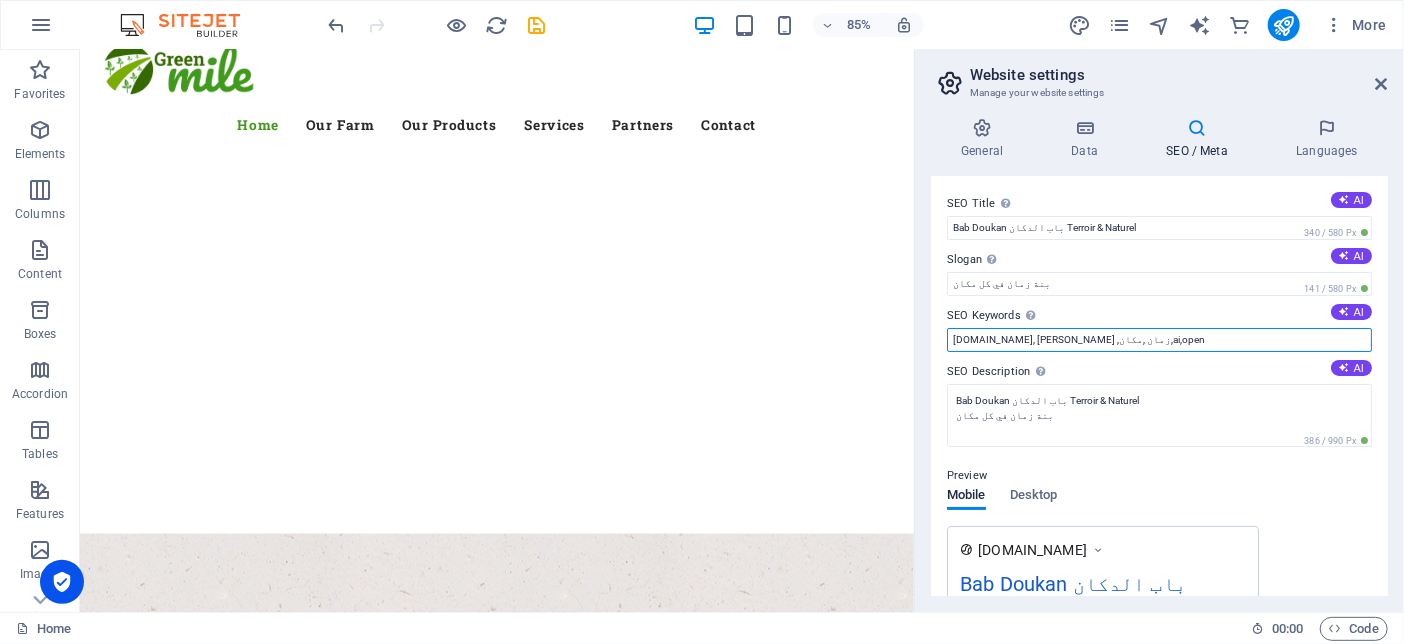 drag, startPoint x: 1069, startPoint y: 343, endPoint x: 952, endPoint y: 341, distance: 117.01709 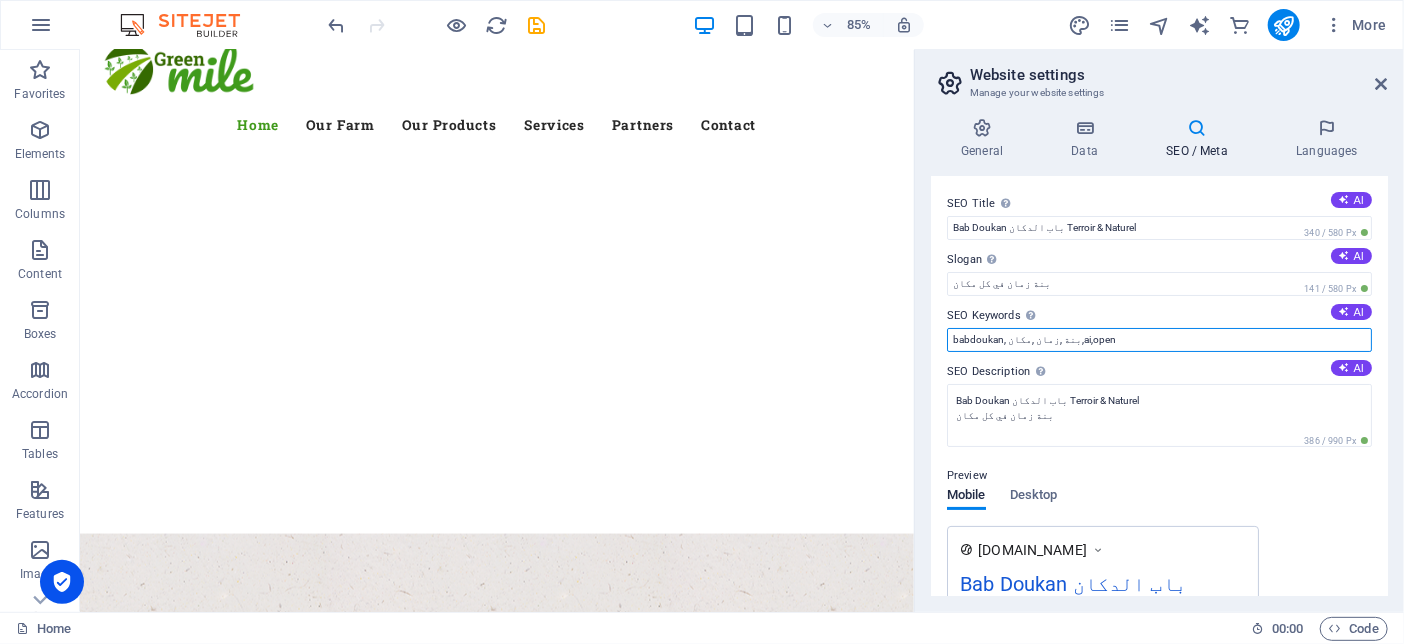 click on "babdoukan, بنة ,زمان ,مكان,ai,open" at bounding box center [1159, 340] 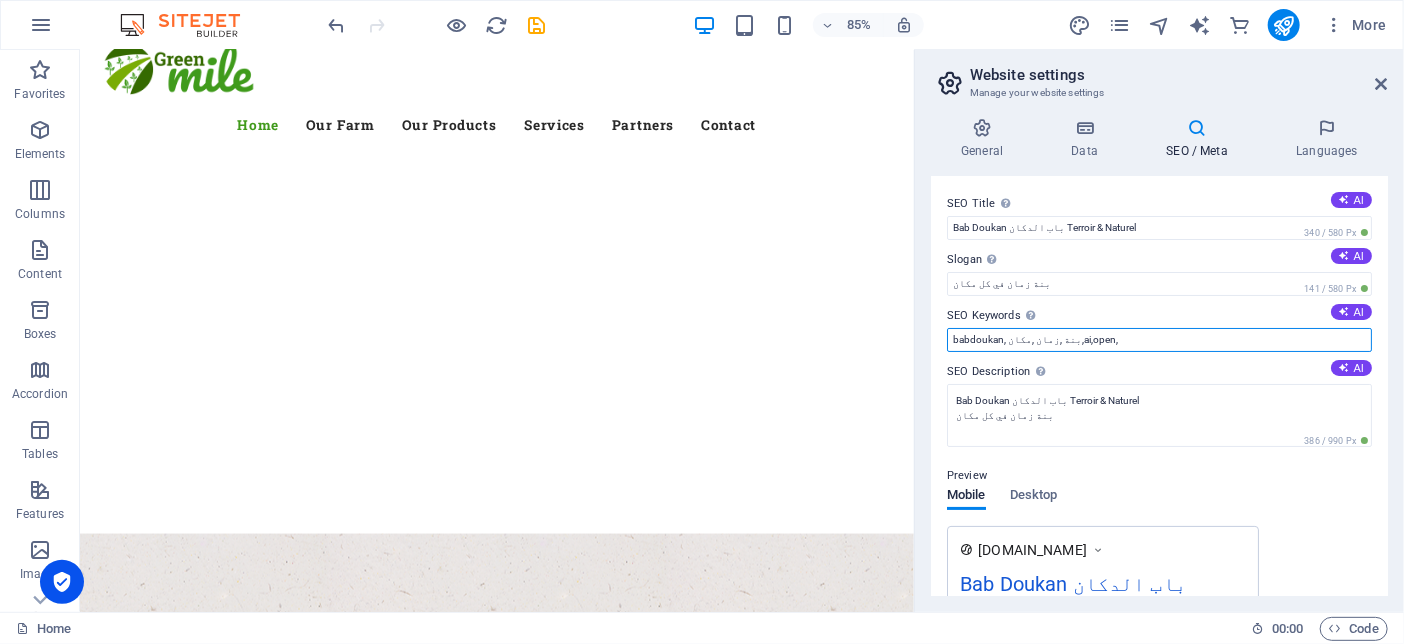 paste on "Bab Doukan باب الدكان Terroir & Naturel" 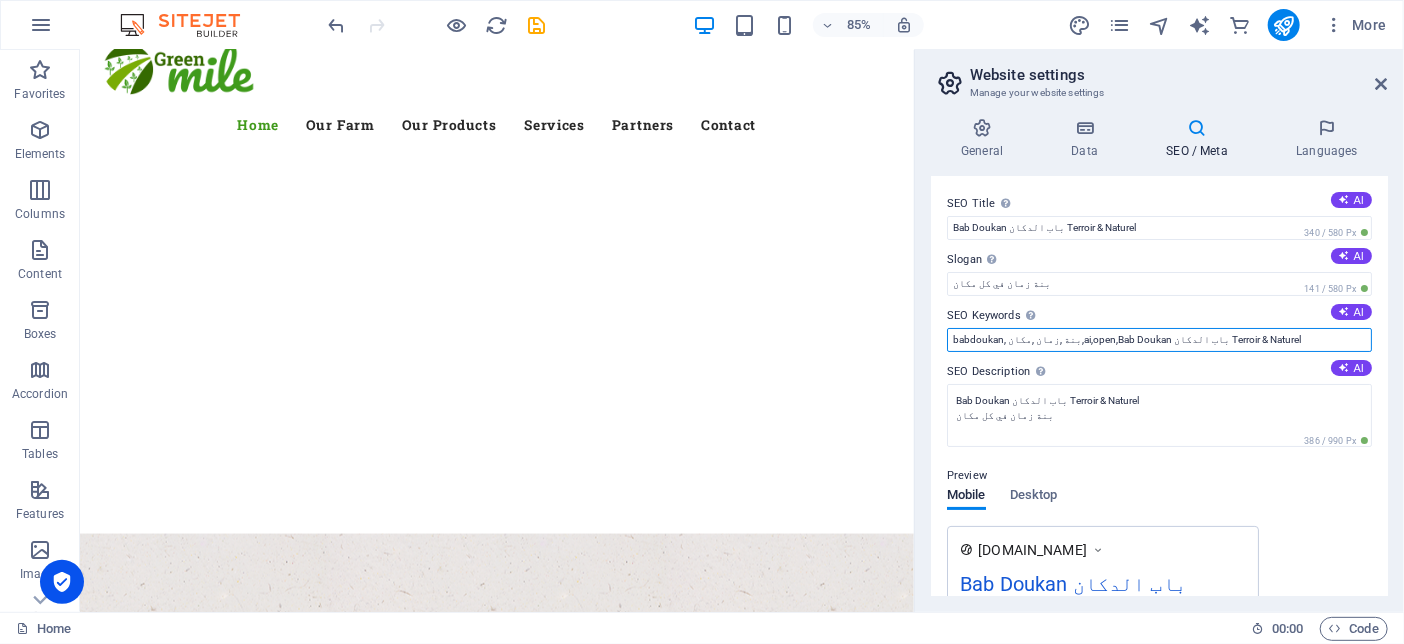 scroll, scrollTop: 0, scrollLeft: 106, axis: horizontal 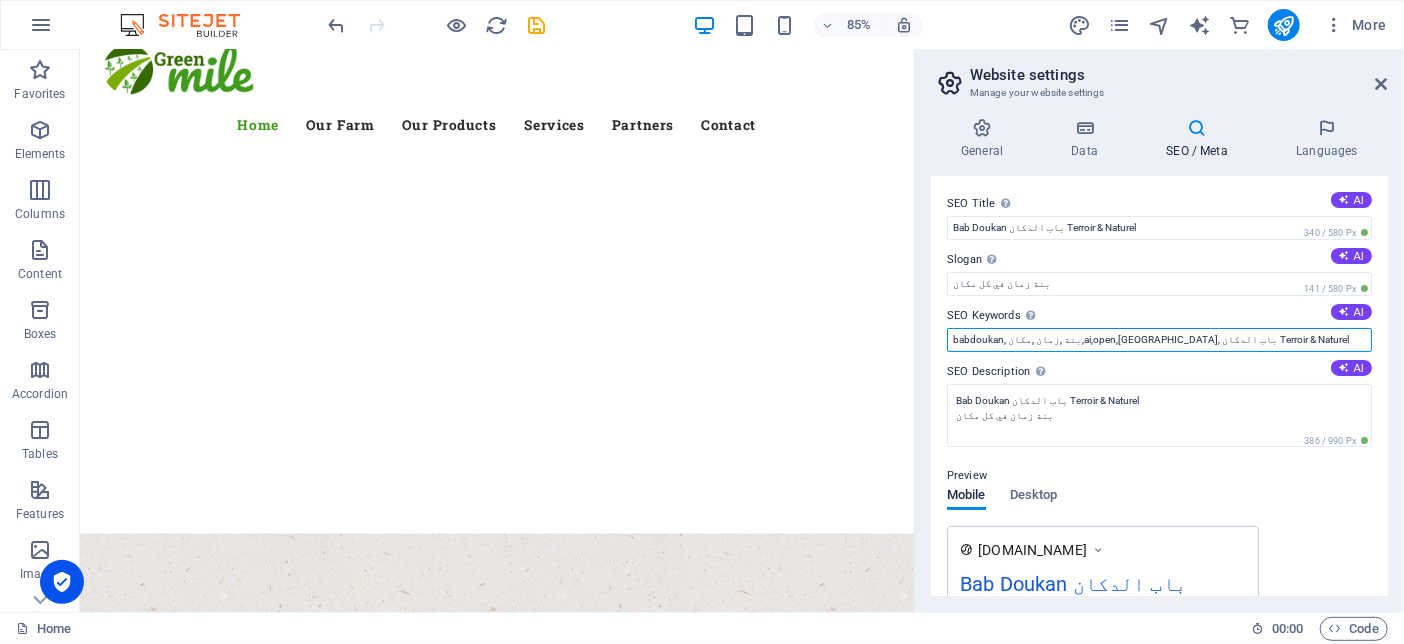 click on "babdoukan, بنة ,زمان ,مكان,ai,open,Bab Doukan, باب الدكان Terroir & Naturel" at bounding box center [1159, 340] 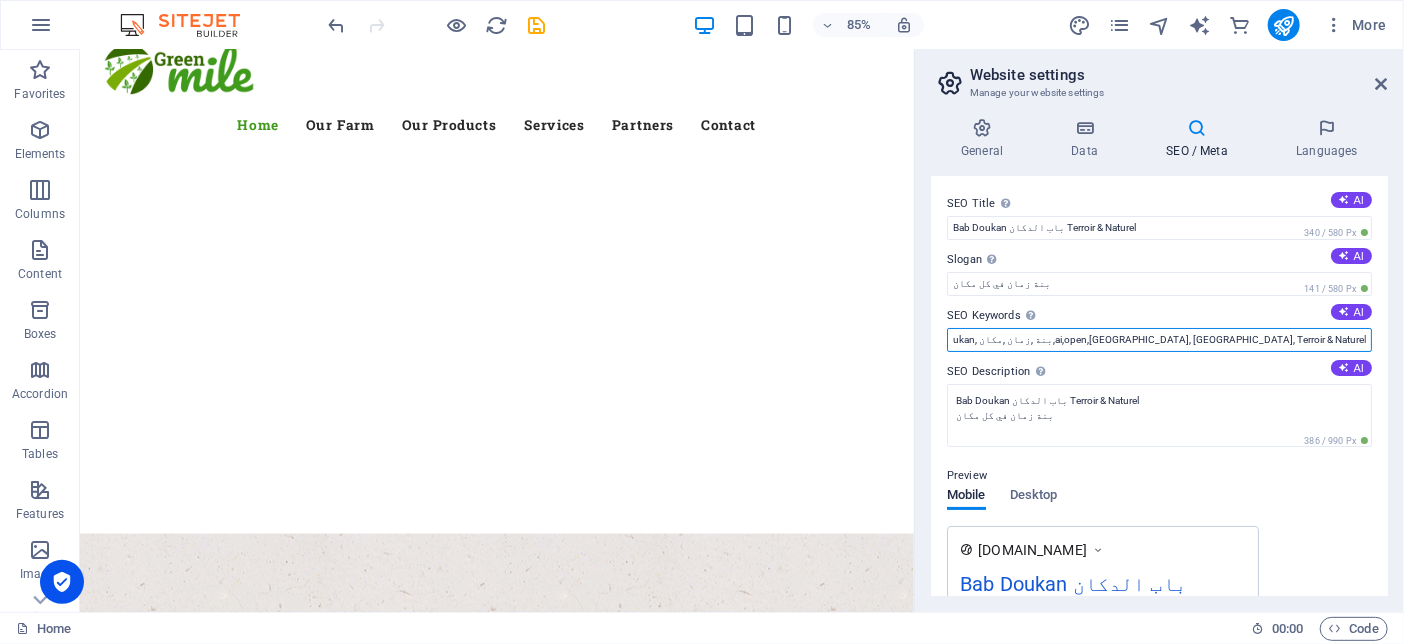 click on "babdoukan, بنة ,زمان ,مكان,ai,open,Bab Doukan, باب الدكان, Terroir & Naturel" at bounding box center [1159, 340] 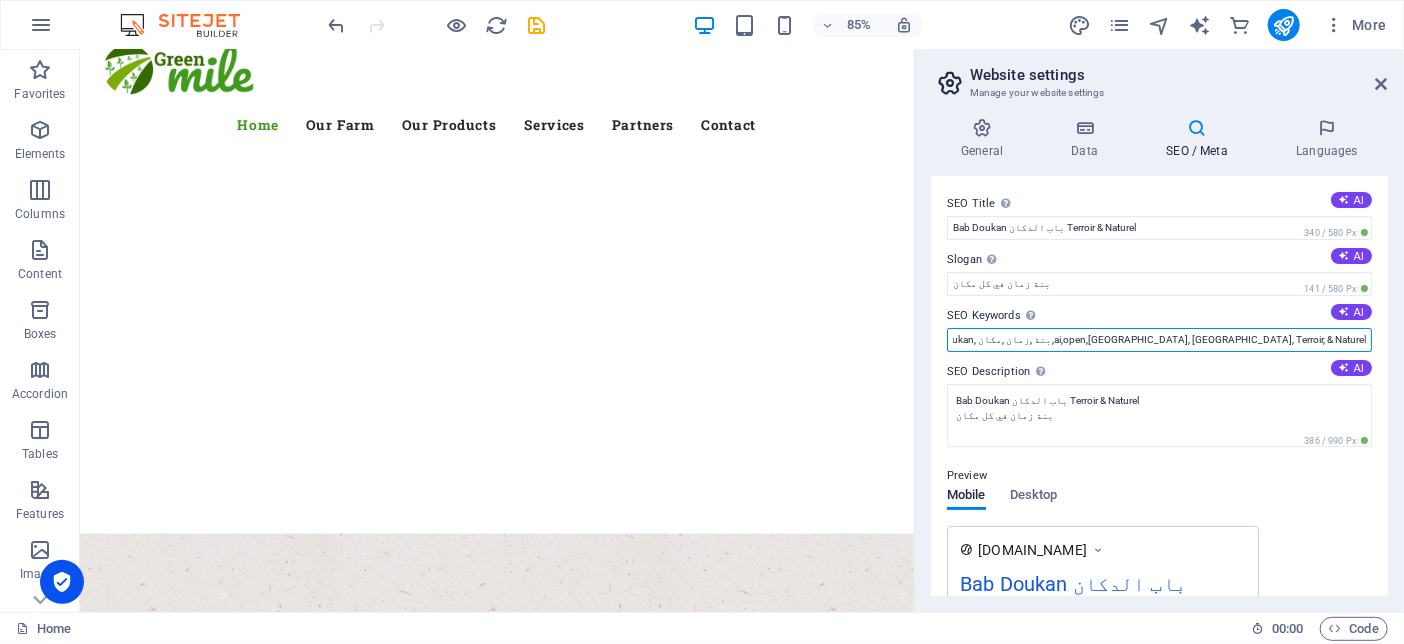 click on "babdoukan, بنة ,زمان ,مكان,ai,open,Bab Doukan, باب الدكان, Terroir, & Naturel" at bounding box center (1159, 340) 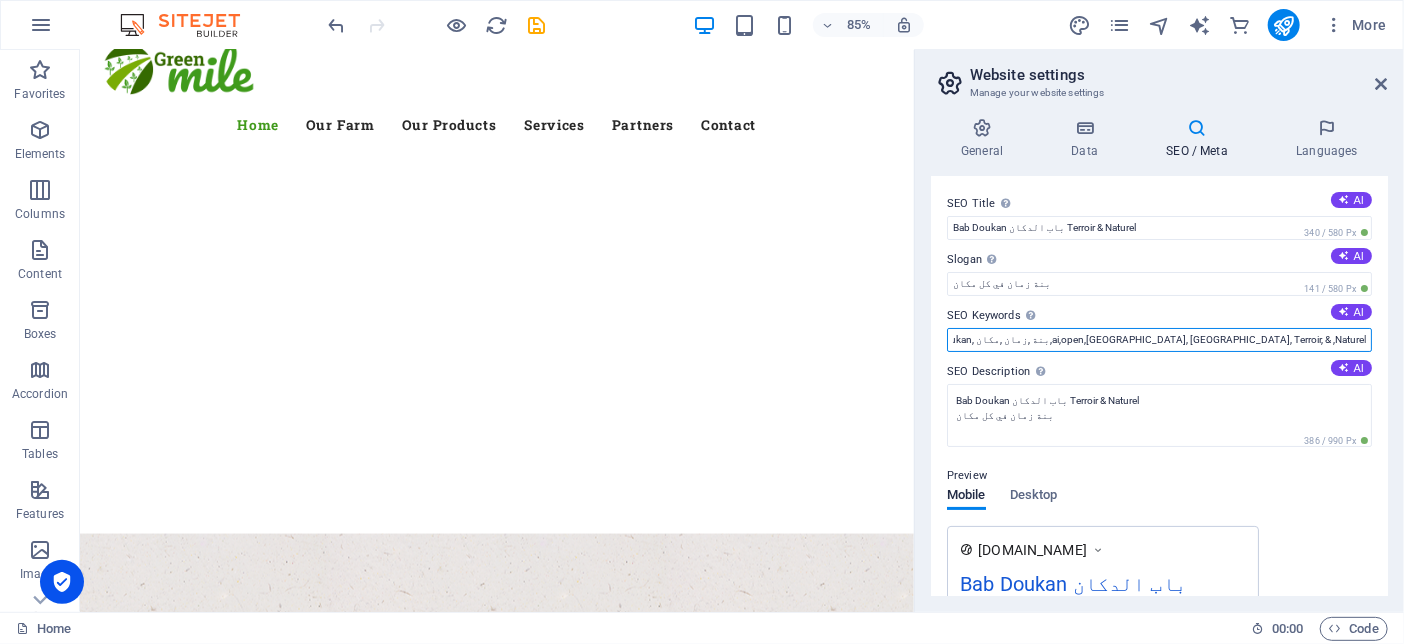 click on "babdoukan, بنة ,زمان ,مكان,ai,open,Bab Doukan, باب الدكان, Terroir, & ,Naturel" at bounding box center (1159, 340) 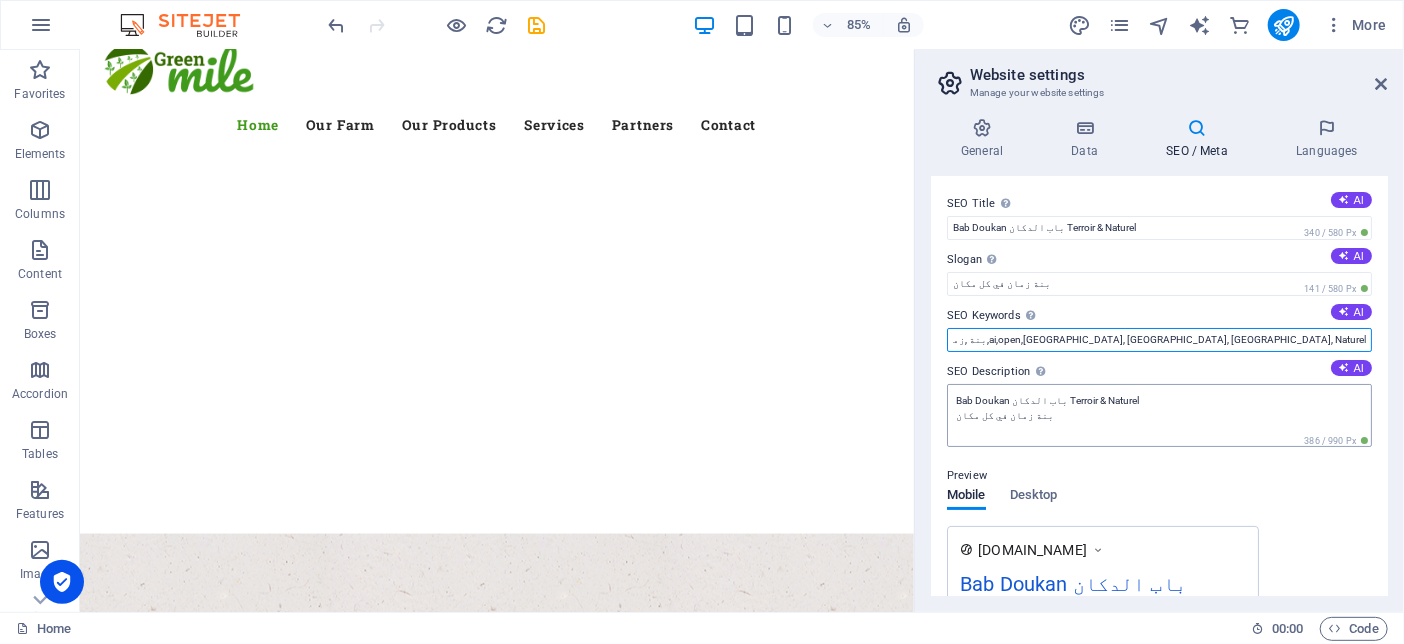 scroll, scrollTop: 0, scrollLeft: 100, axis: horizontal 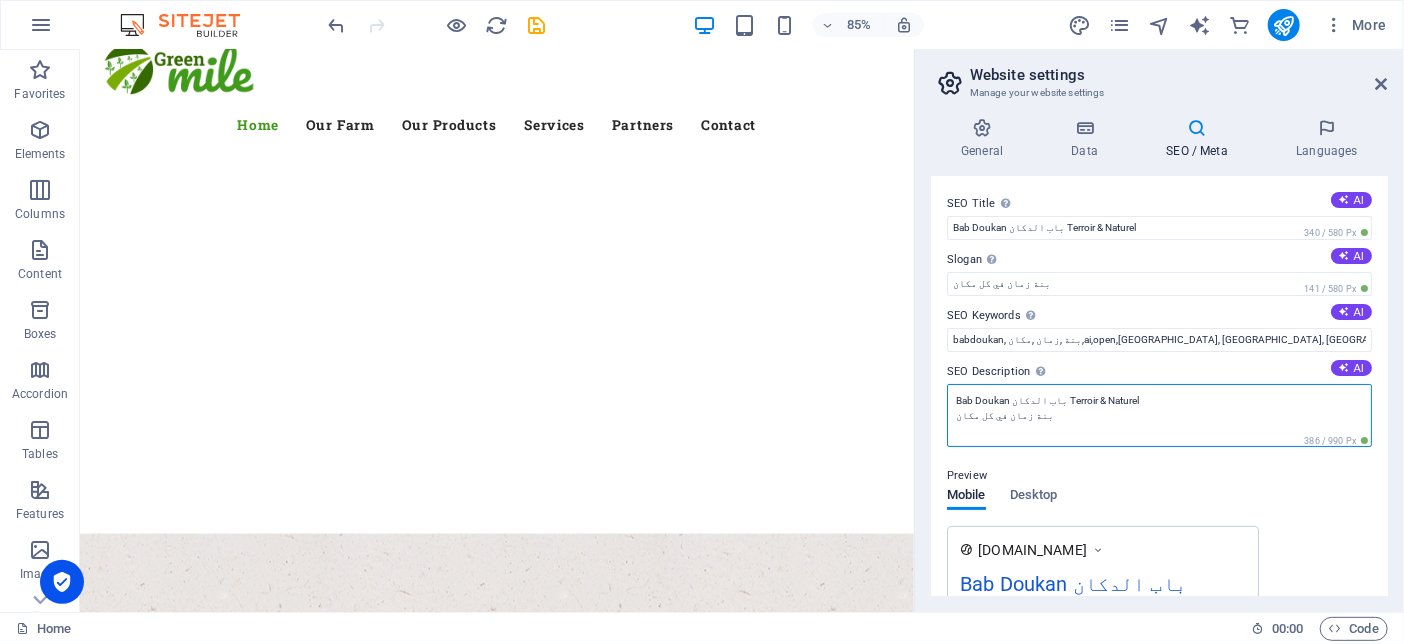 click on "Bab Doukan باب الدكان Terroir & Naturel
بنة زمان في كل مكان" at bounding box center [1159, 415] 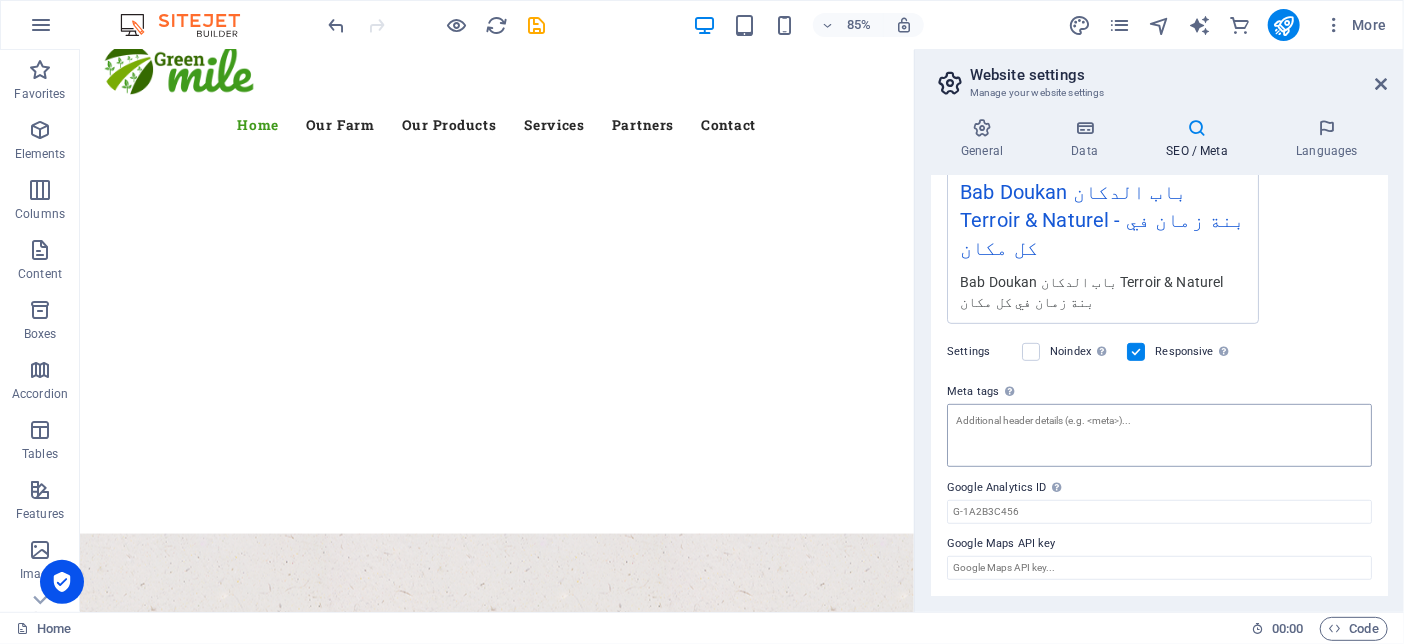 scroll, scrollTop: 0, scrollLeft: 0, axis: both 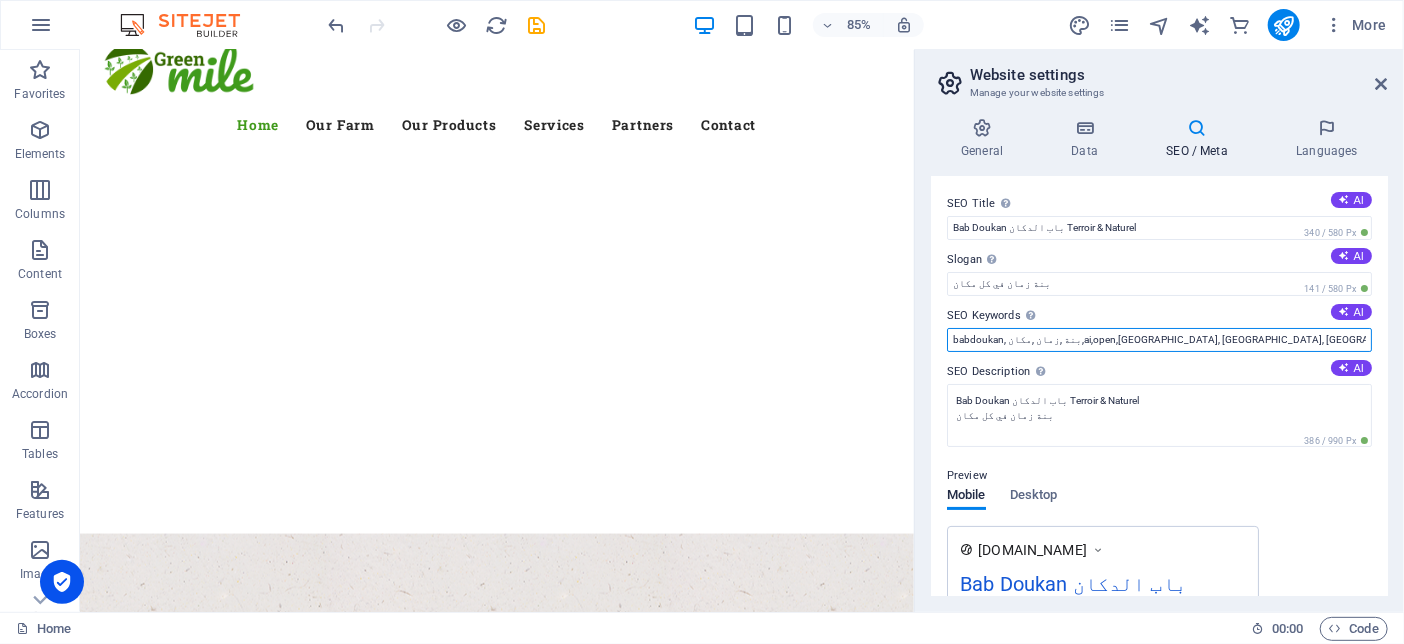 click on "babdoukan, بنة ,زمان ,مكان,ai,open,[GEOGRAPHIC_DATA], [GEOGRAPHIC_DATA], Terroir, Naturel" at bounding box center (1159, 340) 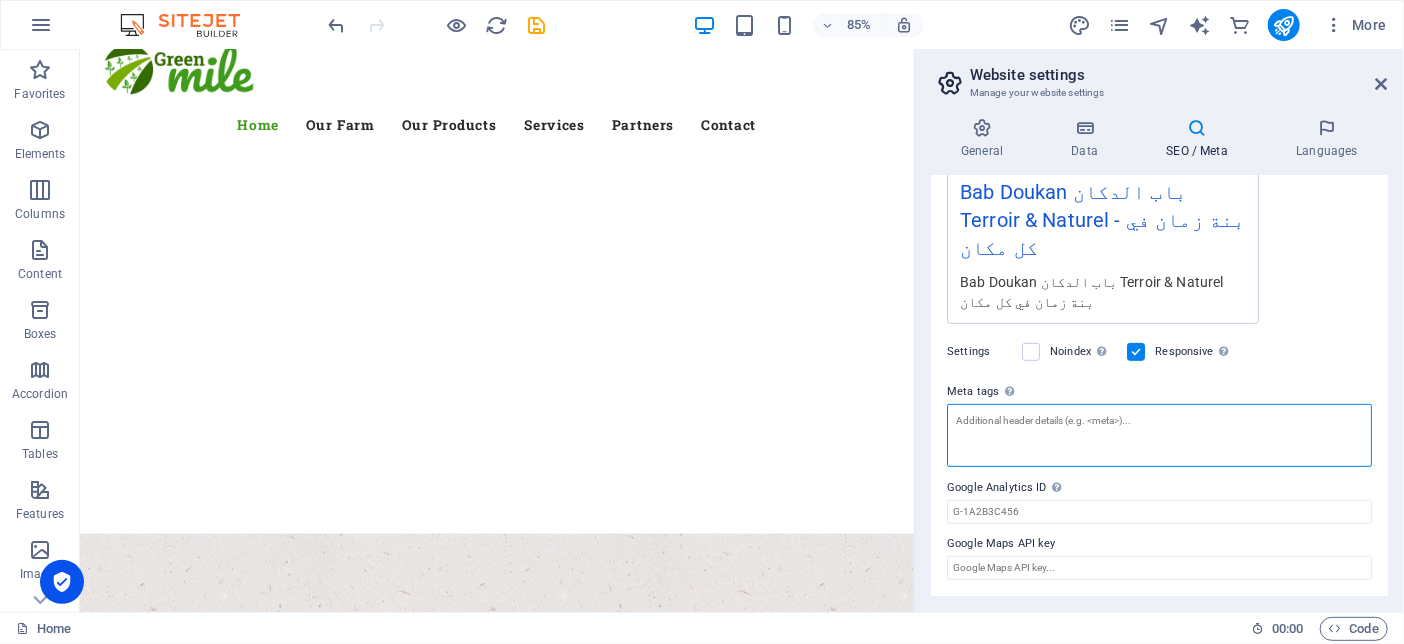 click on "Meta tags Enter HTML code here that will be placed inside the  tags of your website. Please note that your website may not function if you include code with errors." at bounding box center [1159, 435] 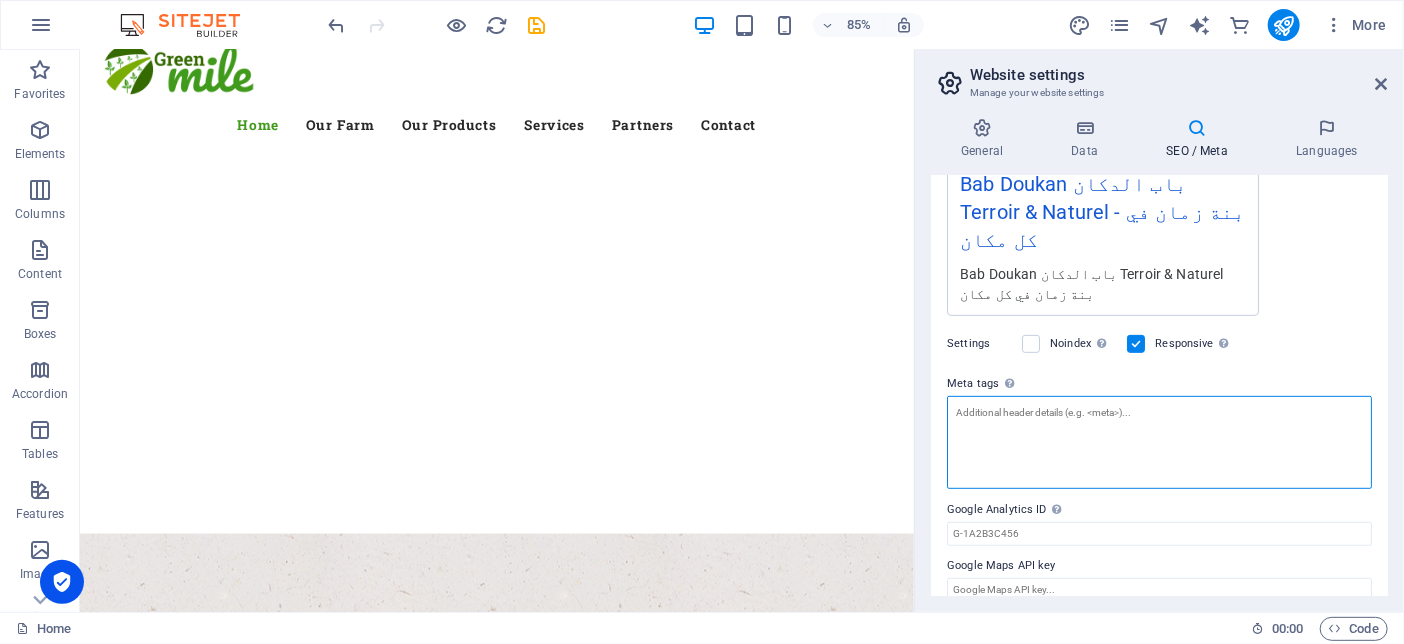 paste on "babdoukan, بنة ,زمان ,مكان,ai,open,[GEOGRAPHIC_DATA], [GEOGRAPHIC_DATA], Terroir, Naturel" 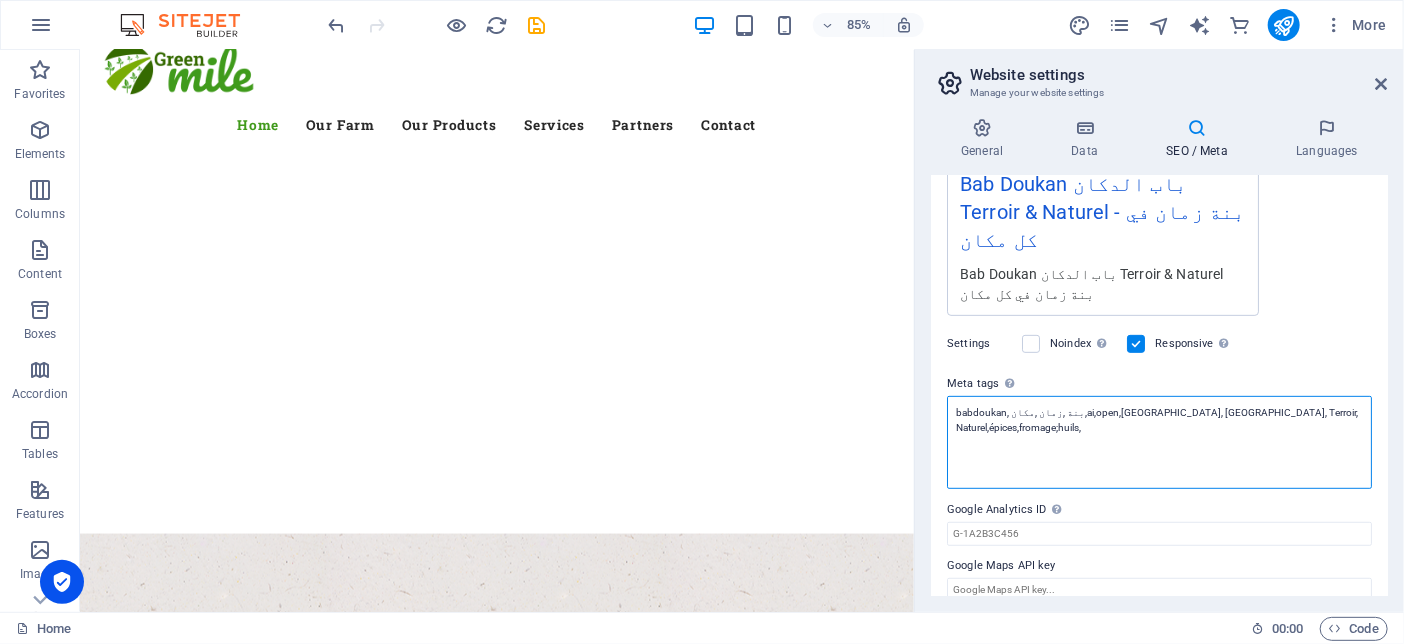click on "babdoukan, بنة ,زمان ,مكان,ai,open,Bab Doukan, باب الدكان, Terroir, Naturel,épices,fromage;huils," at bounding box center (1159, 442) 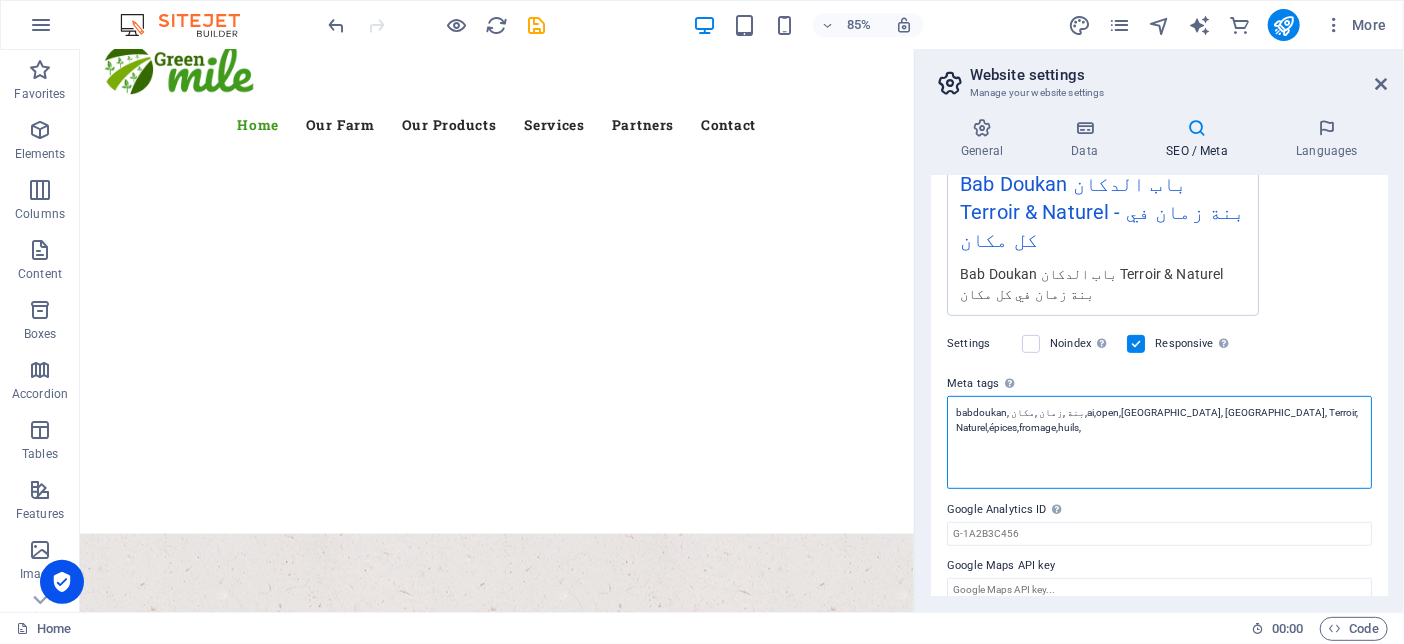 click on "babdoukan, بنة ,زمان ,مكان,ai,open,Bab Doukan, باب الدكان, Terroir, Naturel,épices,fromage,huils," at bounding box center (1159, 442) 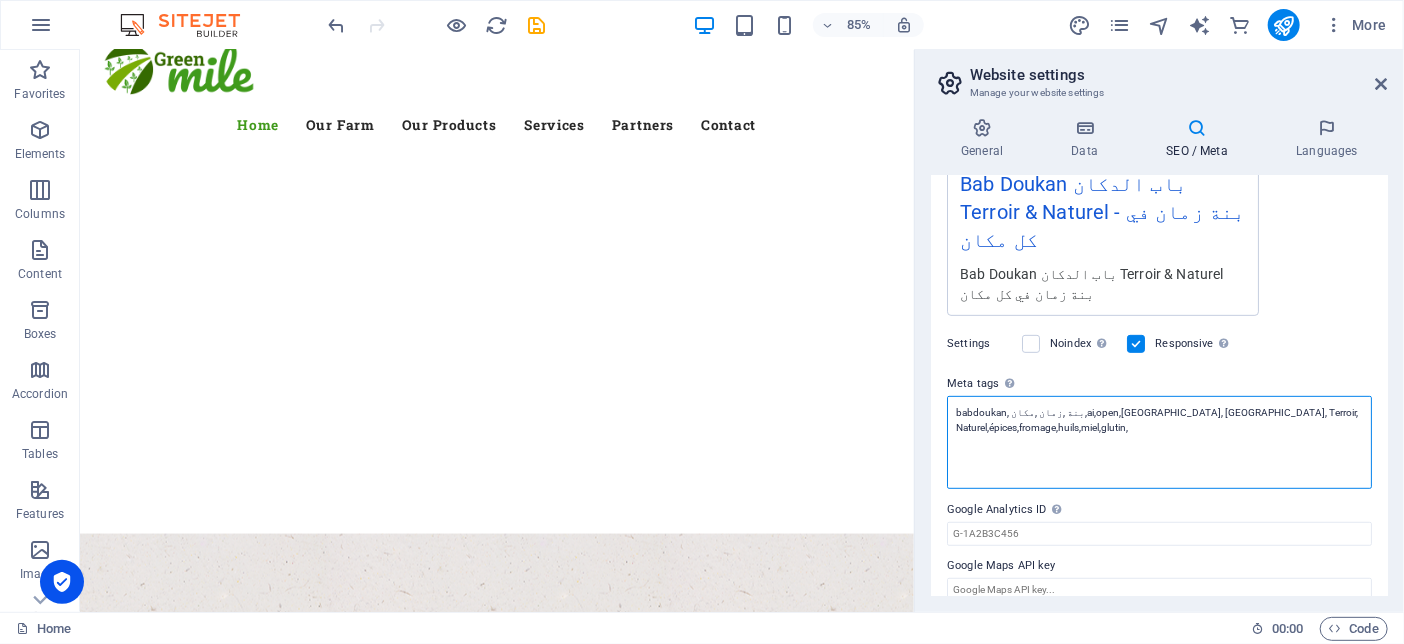 drag, startPoint x: 957, startPoint y: 441, endPoint x: 1252, endPoint y: 450, distance: 295.13727 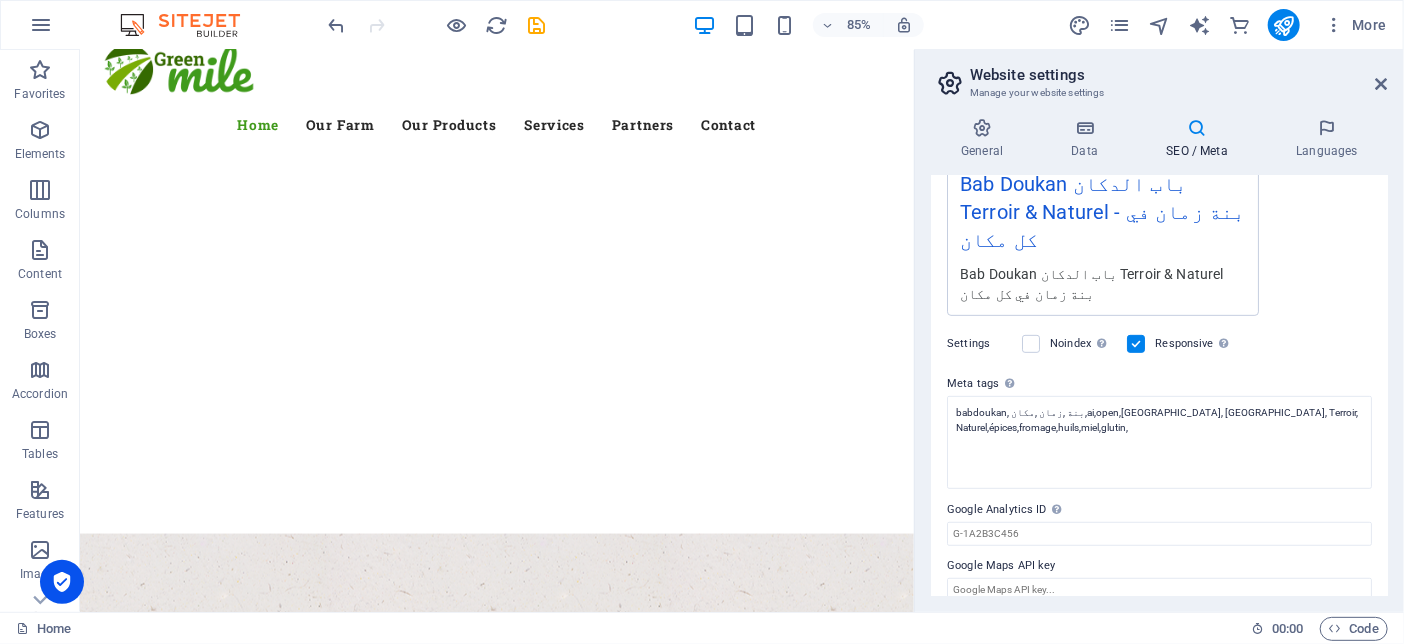 click on "babdoukan.com Home Favorites Elements Columns Content Boxes Accordion Tables Features Images Slider Header Footer Forms Marketing Collections Commerce
Drag here to replace the existing content. Press “Ctrl” if you want to create a new element.
H2   Container   Container   Menu Bar   Info Bar   H3   Container   Preset   Text   Preset   Container   Preset   Container   Container   Container   Banner   Container   Banner 85% More Home 00 : 00 Code Website settings Manage your website settings  General  Data  SEO / Meta  Languages Website name babdoukan.com Logo Drag files here, click to choose files or select files from Files or our free stock photos & videos Select files from the file manager, stock photos, or upload file(s) Upload Favicon Set the favicon of your website here. A favicon is a small icon shown in the browser tab next to your website title. It helps visitors identify your website. AI" at bounding box center [702, 322] 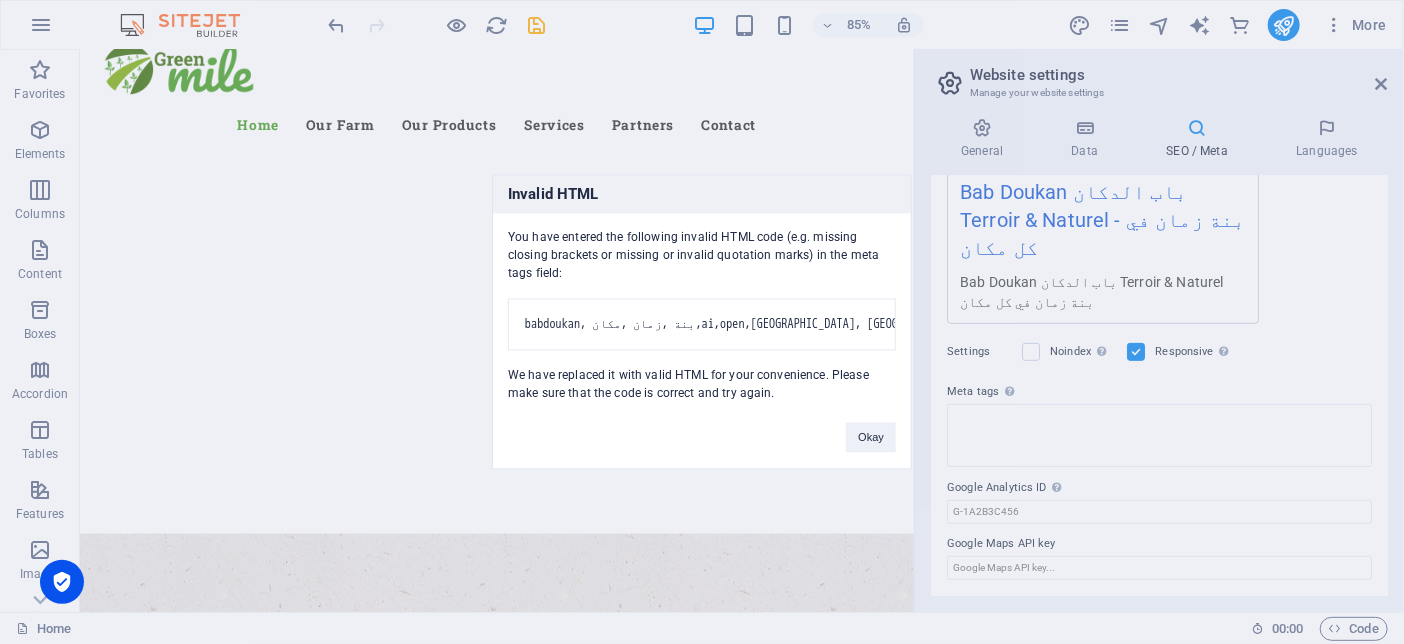 click on "Invalid HTML
You have entered the following invalid HTML code (e.g. missing closing brackets or missing or invalid quotation marks) in the meta tags field:
babdoukan, بنة ,زمان ,مكان,ai,open,Bab Doukan, باب الدكان, Terroir, Naturel,épices,fromage,huils,miel,glutin,
We have replaced it with valid HTML for your convenience. Please make sure that the code is correct and try again.
Okay" at bounding box center (702, 322) 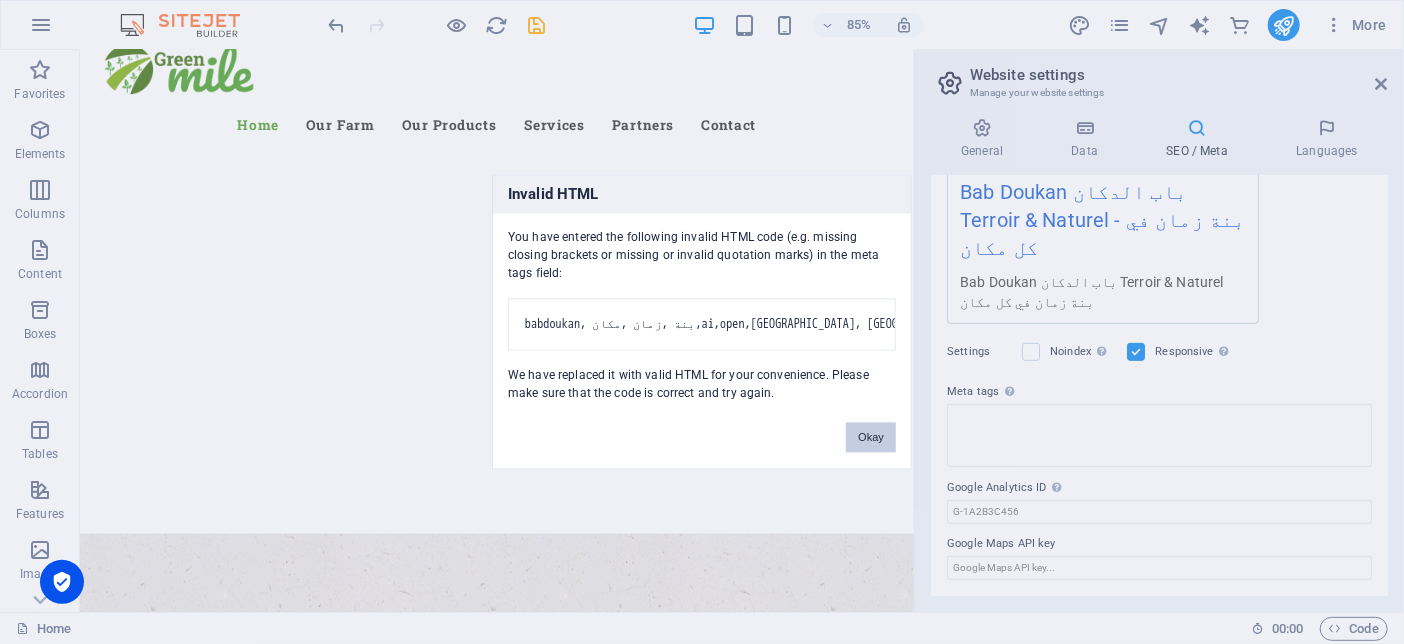 click on "Okay" at bounding box center [871, 438] 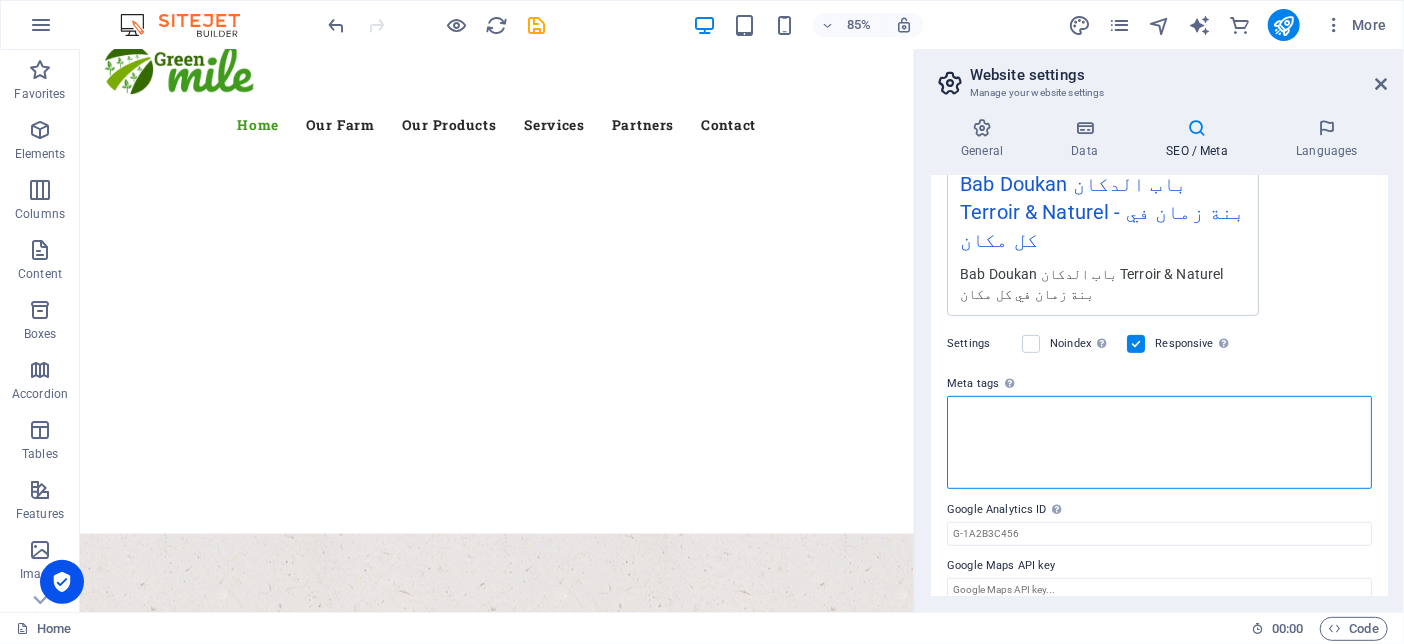 click on "Meta tags Enter HTML code here that will be placed inside the  tags of your website. Please note that your website may not function if you include code with errors." at bounding box center [1159, 442] 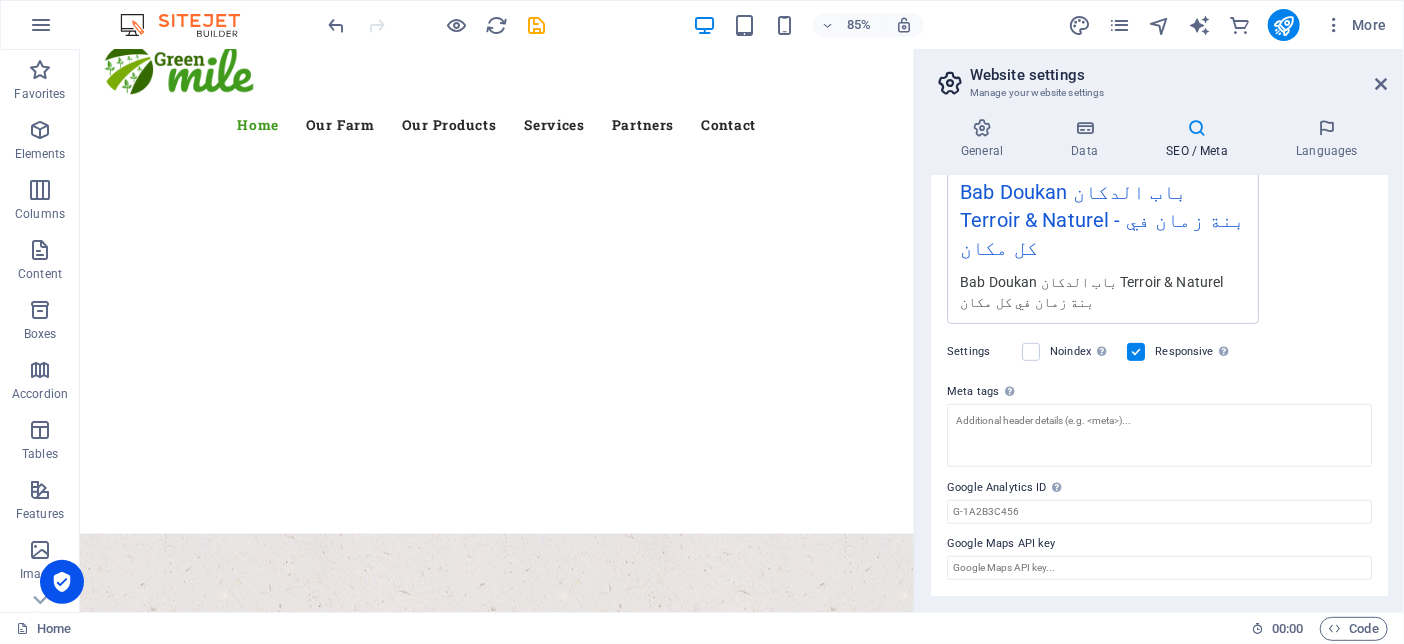 drag, startPoint x: 949, startPoint y: 387, endPoint x: 1015, endPoint y: 386, distance: 66.007576 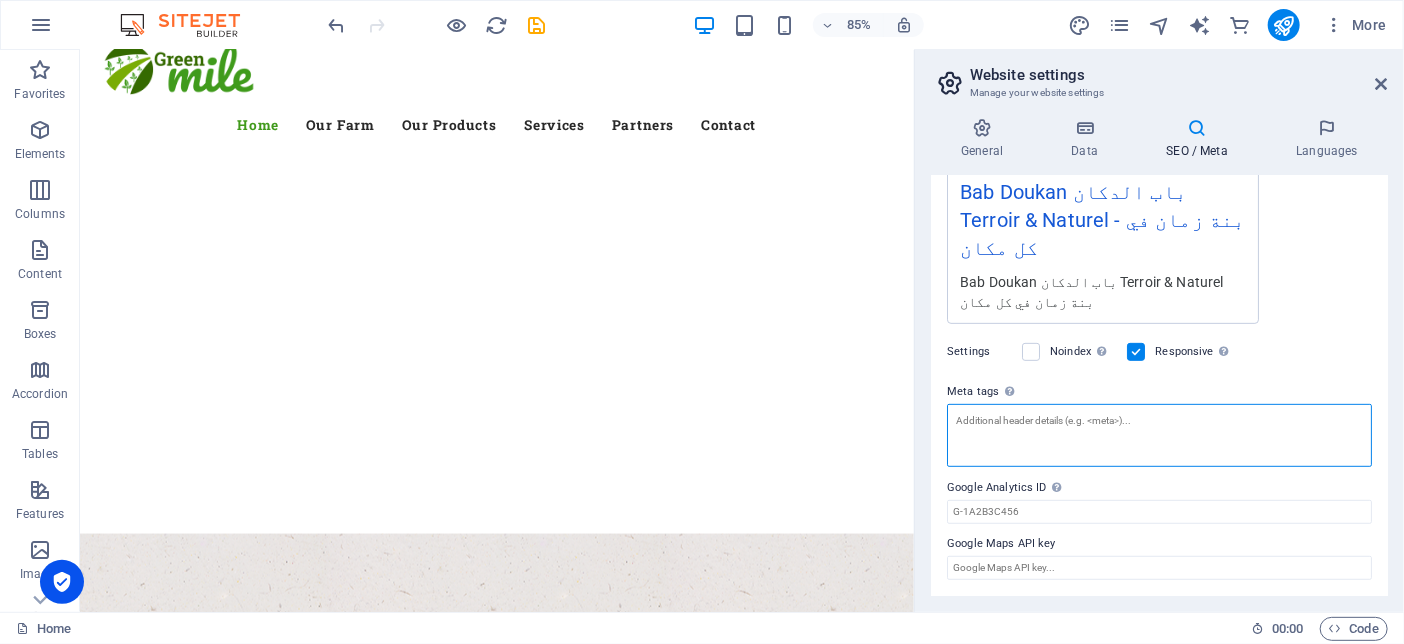 click on "Meta tags Enter HTML code here that will be placed inside the  tags of your website. Please note that your website may not function if you include code with errors." at bounding box center [1159, 435] 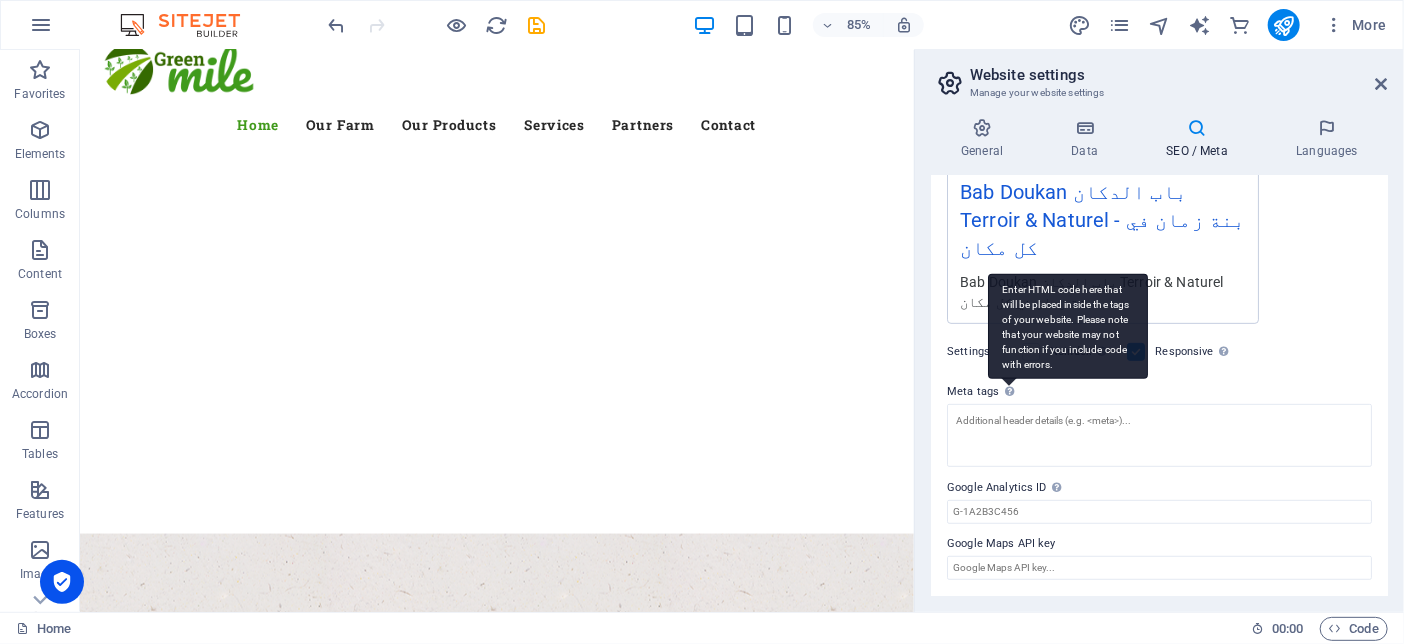 click on "Enter HTML code here that will be placed inside the  tags of your website. Please note that your website may not function if you include code with errors." at bounding box center (1068, 326) 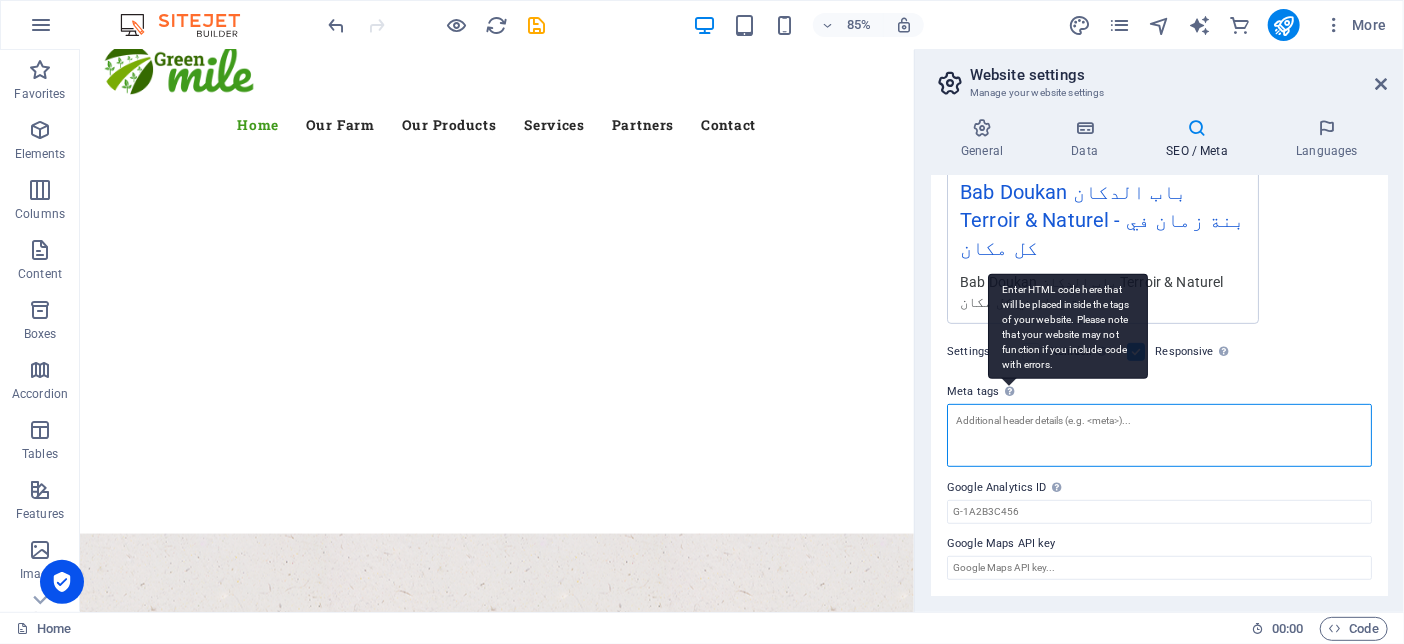 click on "Meta tags Enter HTML code here that will be placed inside the  tags of your website. Please note that your website may not function if you include code with errors." at bounding box center (1159, 435) 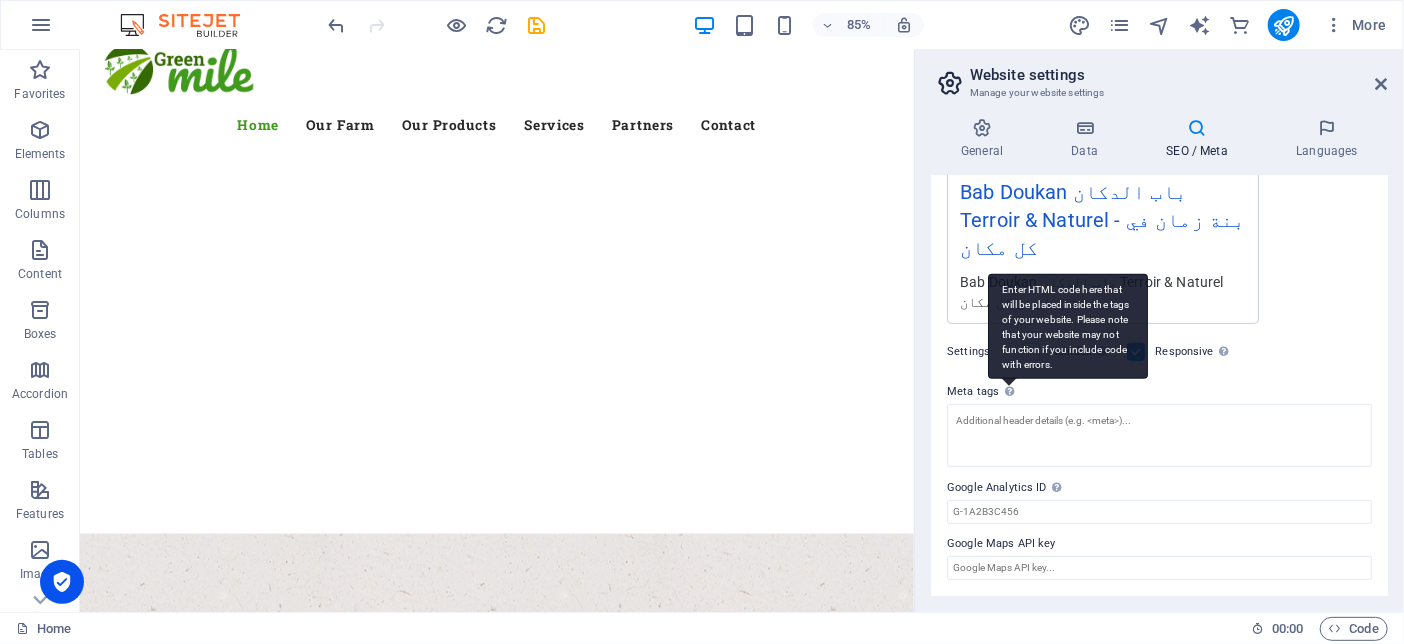 click on "Enter HTML code here that will be placed inside the  tags of your website. Please note that your website may not function if you include code with errors." at bounding box center (1068, 326) 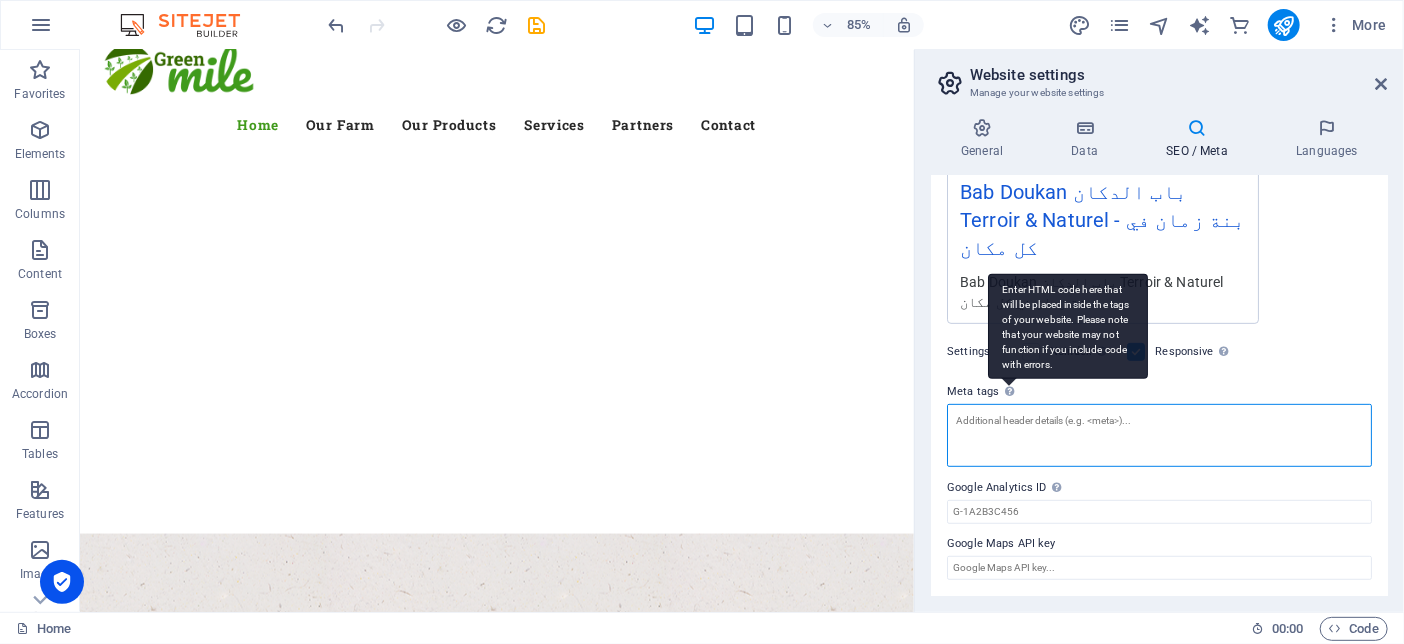 click on "Meta tags Enter HTML code here that will be placed inside the  tags of your website. Please note that your website may not function if you include code with errors." at bounding box center [1159, 435] 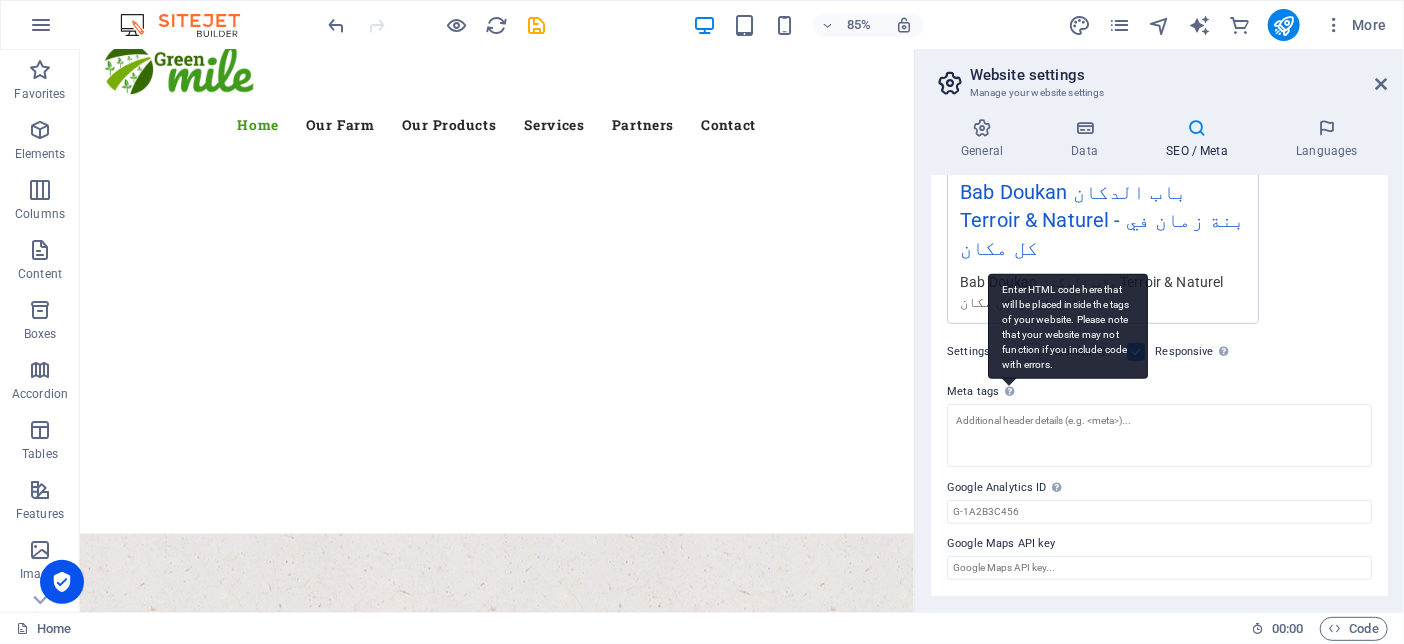 click on "Enter HTML code here that will be placed inside the  tags of your website. Please note that your website may not function if you include code with errors." at bounding box center (1068, 326) 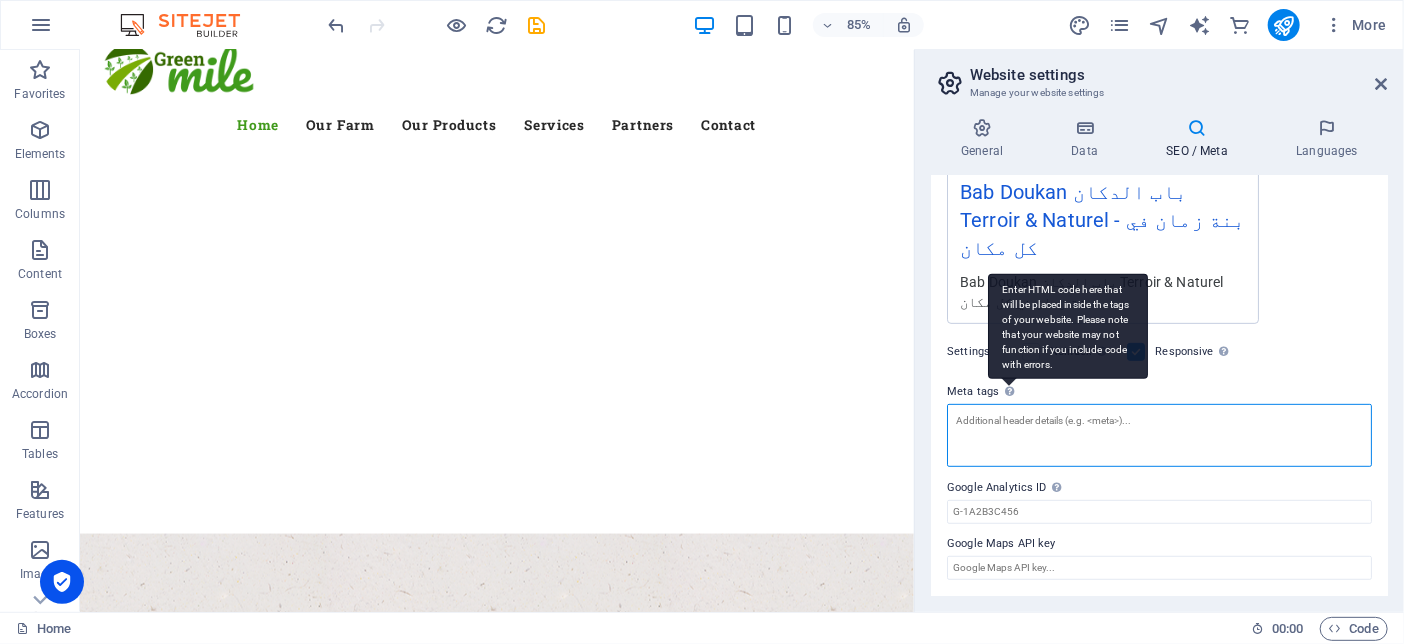 click on "Meta tags Enter HTML code here that will be placed inside the  tags of your website. Please note that your website may not function if you include code with errors." at bounding box center (1159, 435) 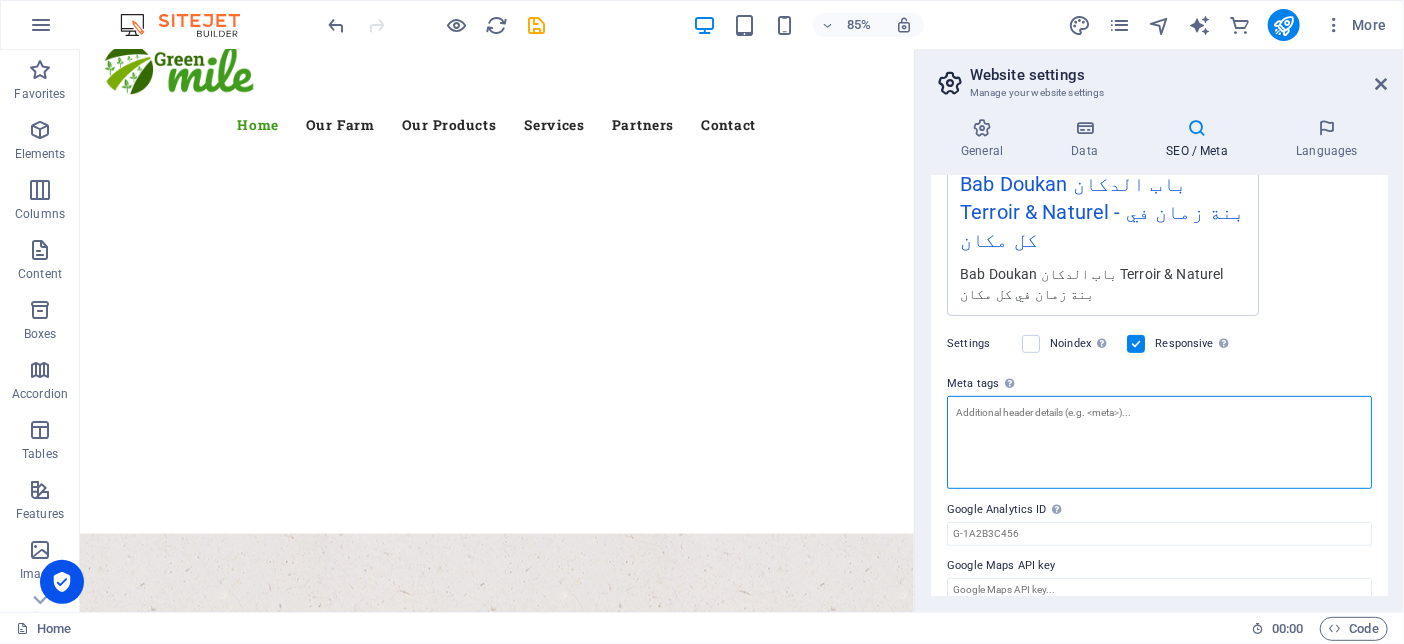 click on "Meta tags Enter HTML code here that will be placed inside the  tags of your website. Please note that your website may not function if you include code with errors." at bounding box center [1159, 442] 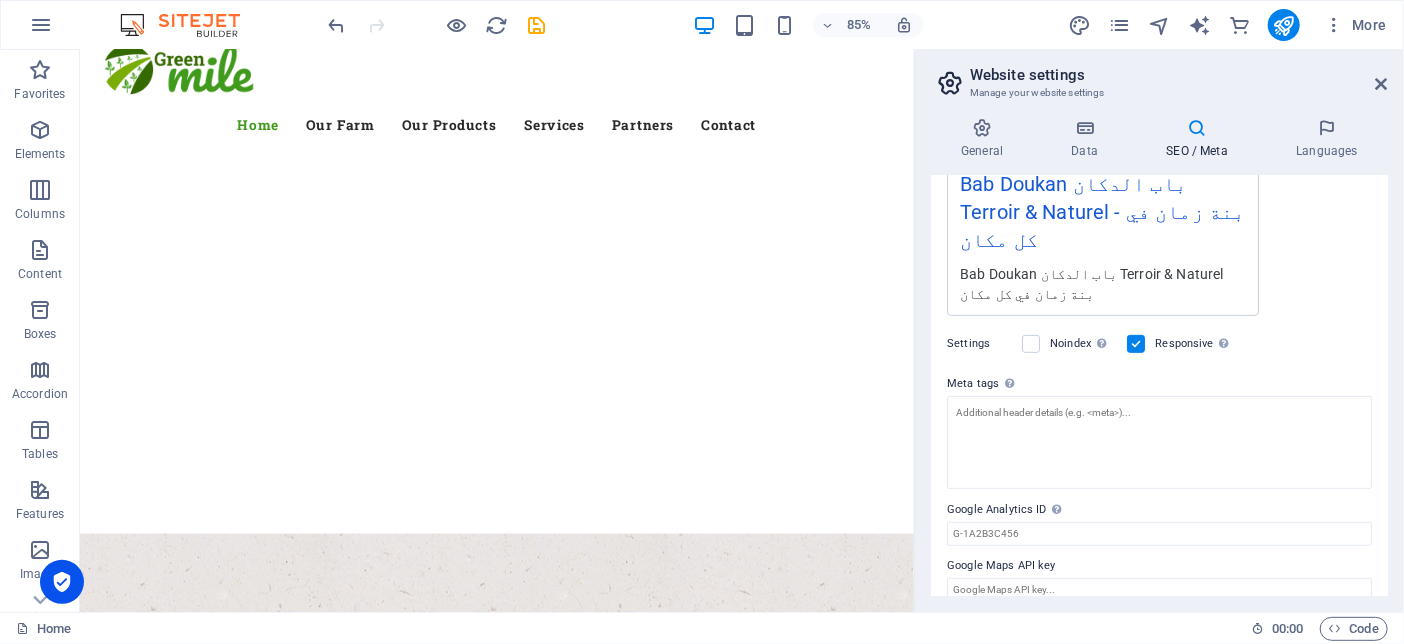 click on "Meta tags Enter HTML code here that will be placed inside the  tags of your website. Please note that your website may not function if you include code with errors." at bounding box center (1159, 384) 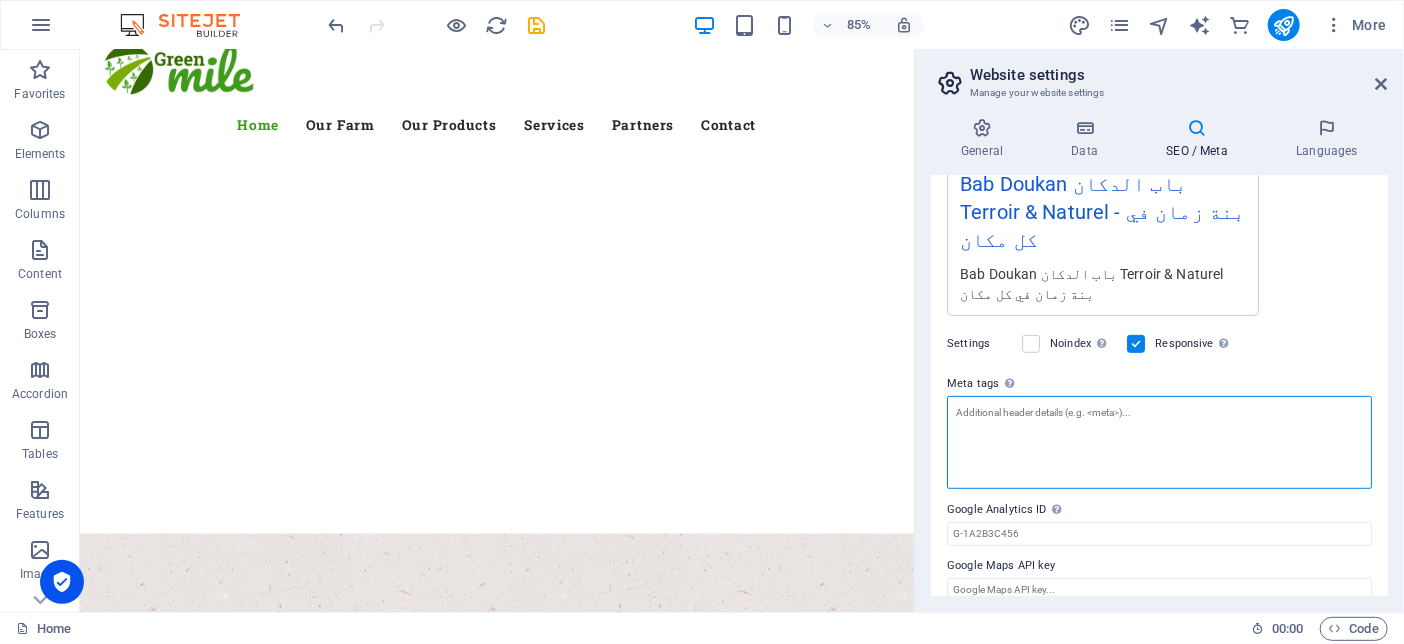 click on "Meta tags Enter HTML code here that will be placed inside the  tags of your website. Please note that your website may not function if you include code with errors." at bounding box center (1159, 442) 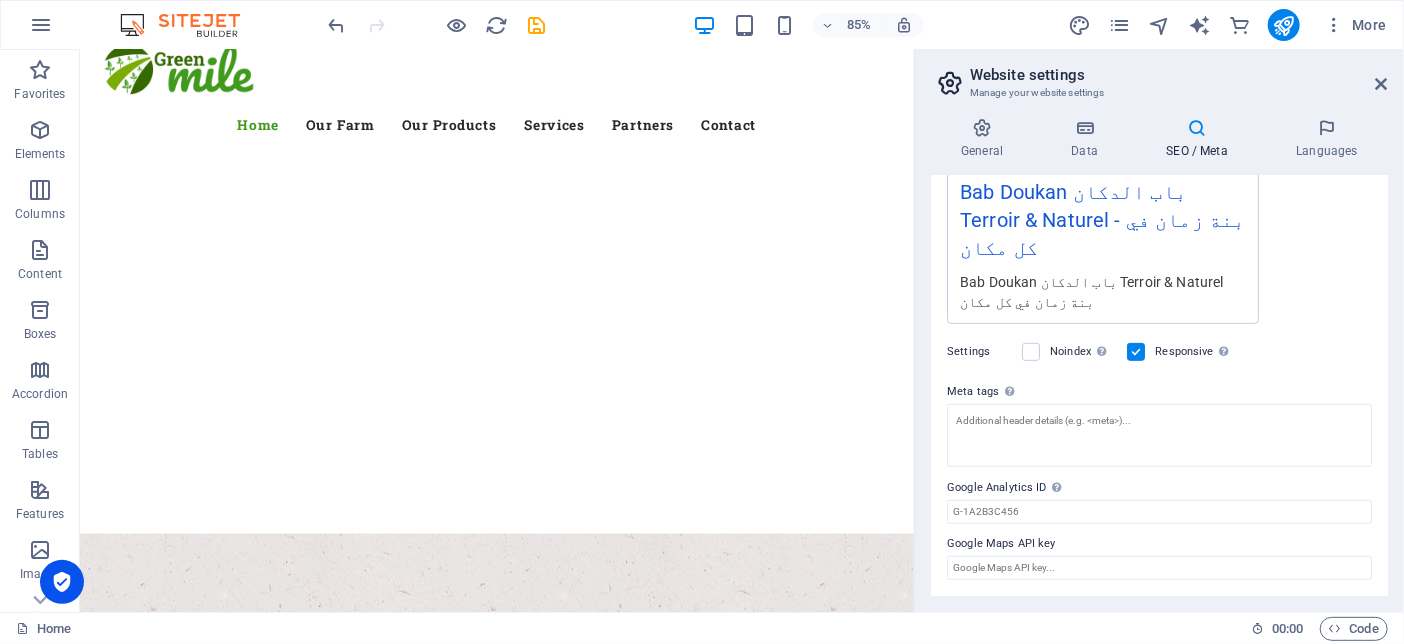 click on "Meta tags Enter HTML code here that will be placed inside the  tags of your website. Please note that your website may not function if you include code with errors." at bounding box center [1159, 392] 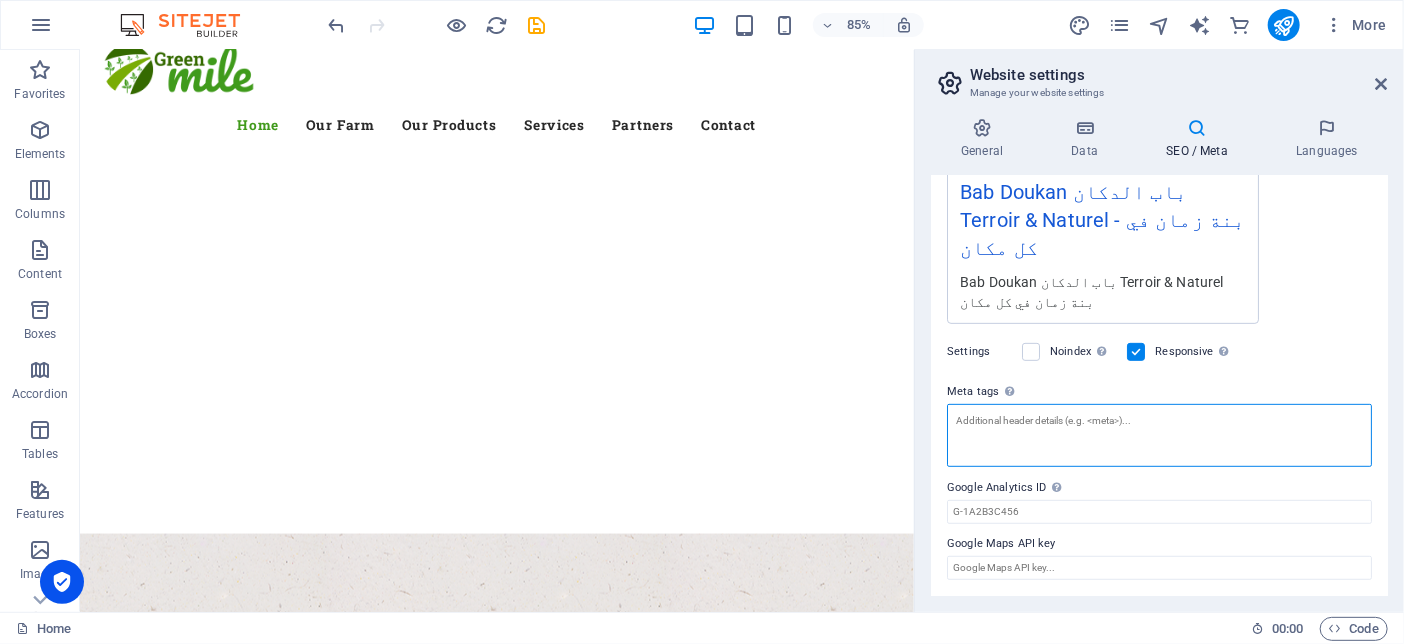click on "Meta tags Enter HTML code here that will be placed inside the  tags of your website. Please note that your website may not function if you include code with errors." at bounding box center [1159, 435] 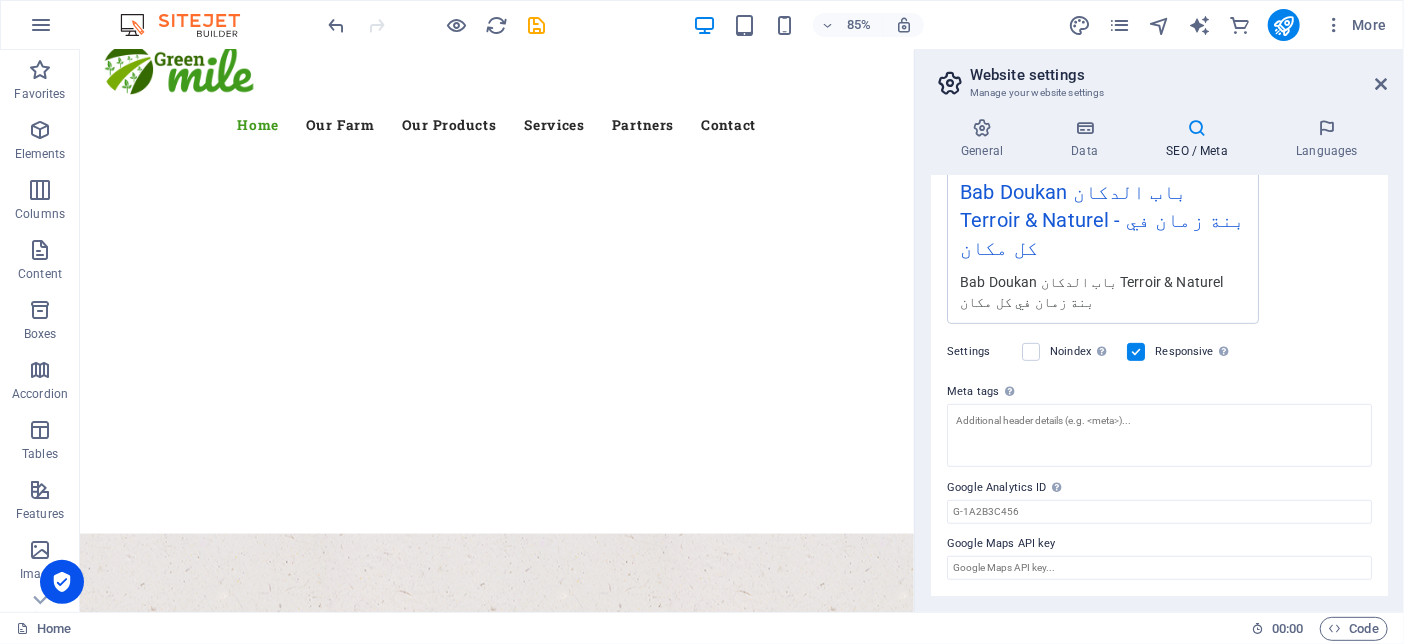 click on "Meta tags Enter HTML code here that will be placed inside the  tags of your website. Please note that your website may not function if you include code with errors." at bounding box center (1159, 392) 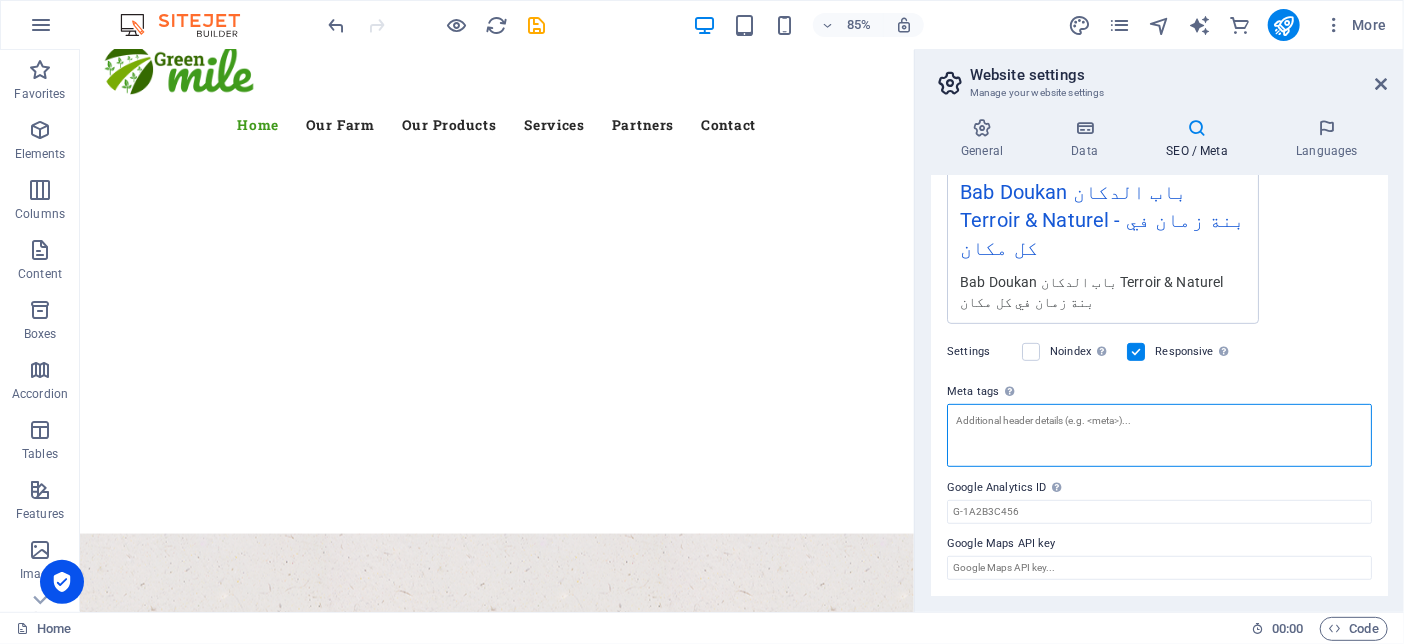 click on "Meta tags Enter HTML code here that will be placed inside the  tags of your website. Please note that your website may not function if you include code with errors." at bounding box center [1159, 435] 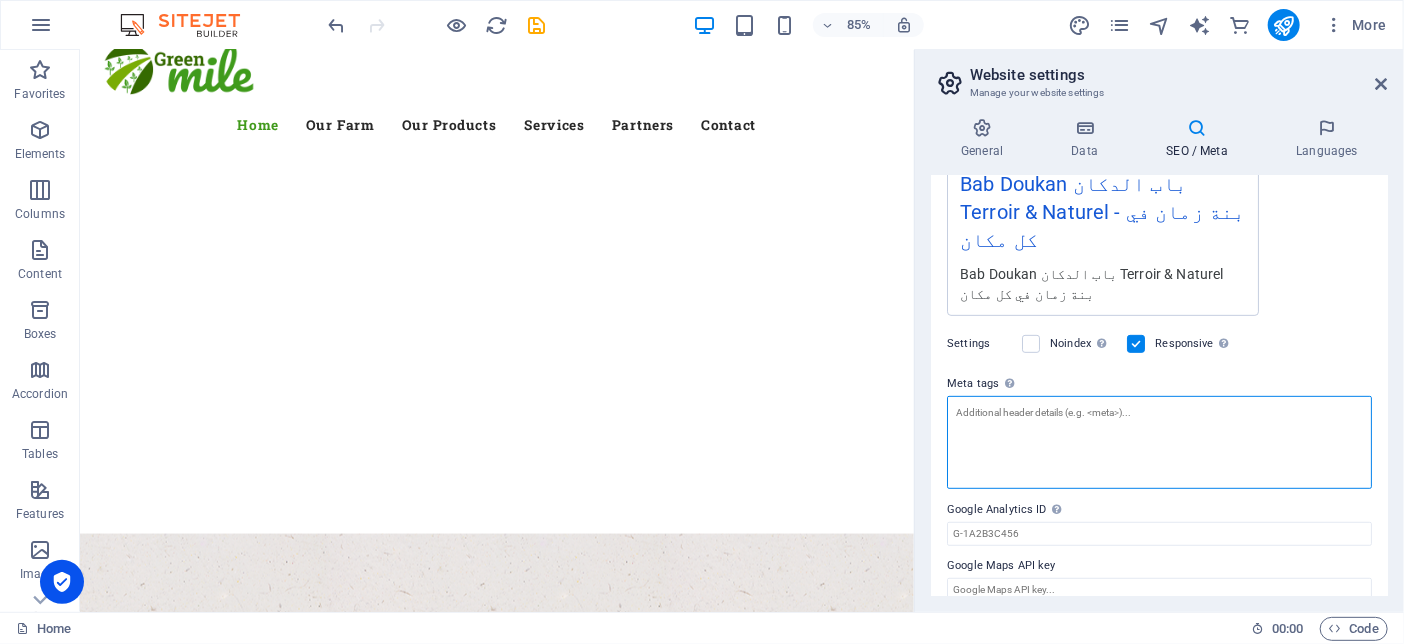click on "Meta tags Enter HTML code here that will be placed inside the  tags of your website. Please note that your website may not function if you include code with errors." at bounding box center (1159, 442) 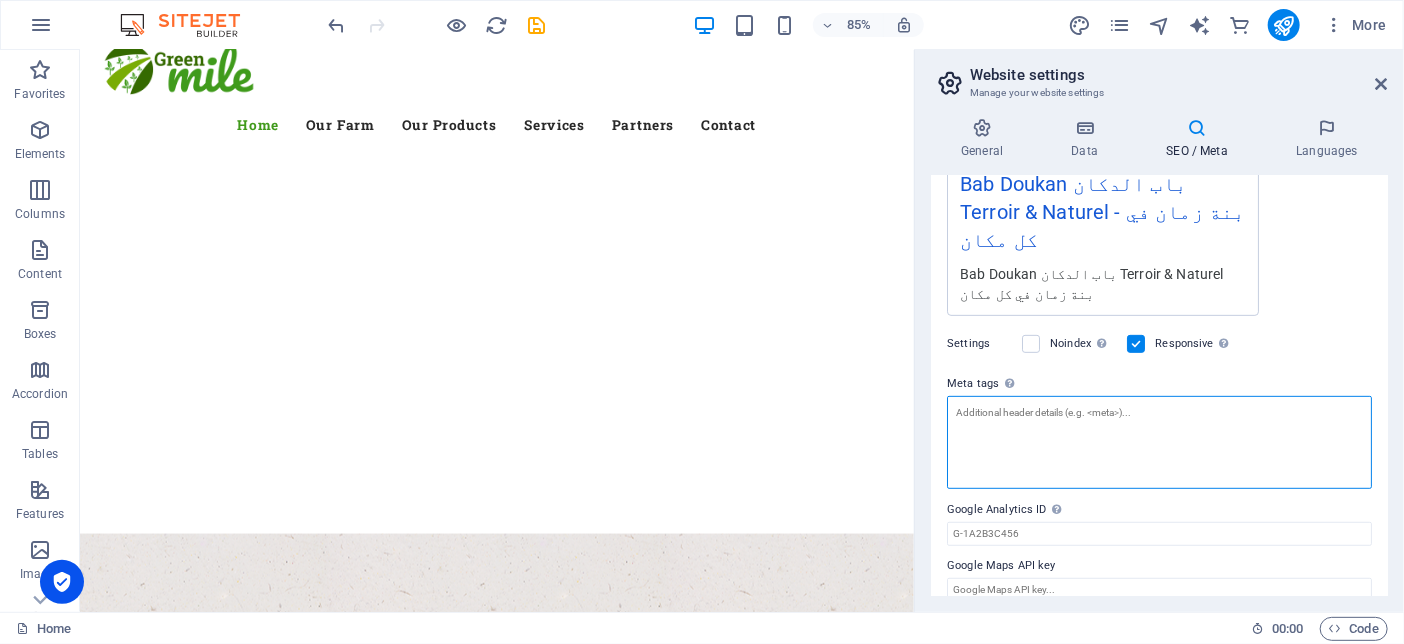 scroll, scrollTop: 100, scrollLeft: 0, axis: vertical 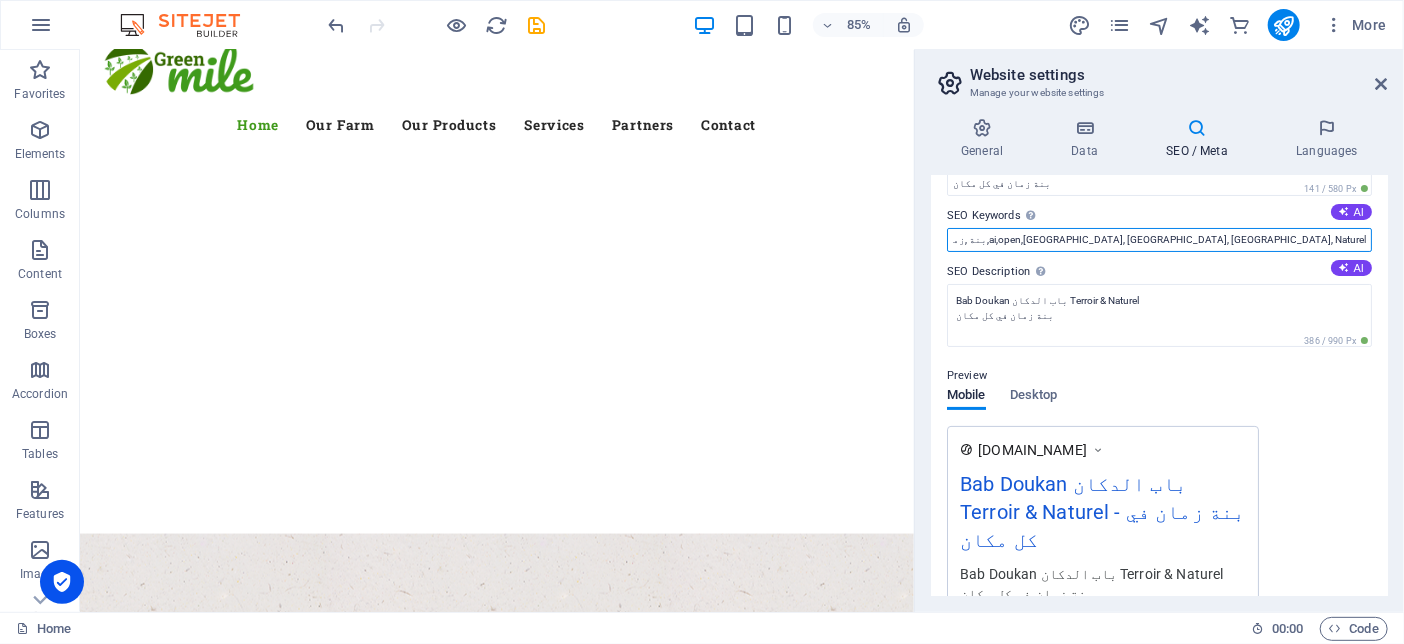 drag, startPoint x: 950, startPoint y: 245, endPoint x: 1402, endPoint y: 259, distance: 452.21677 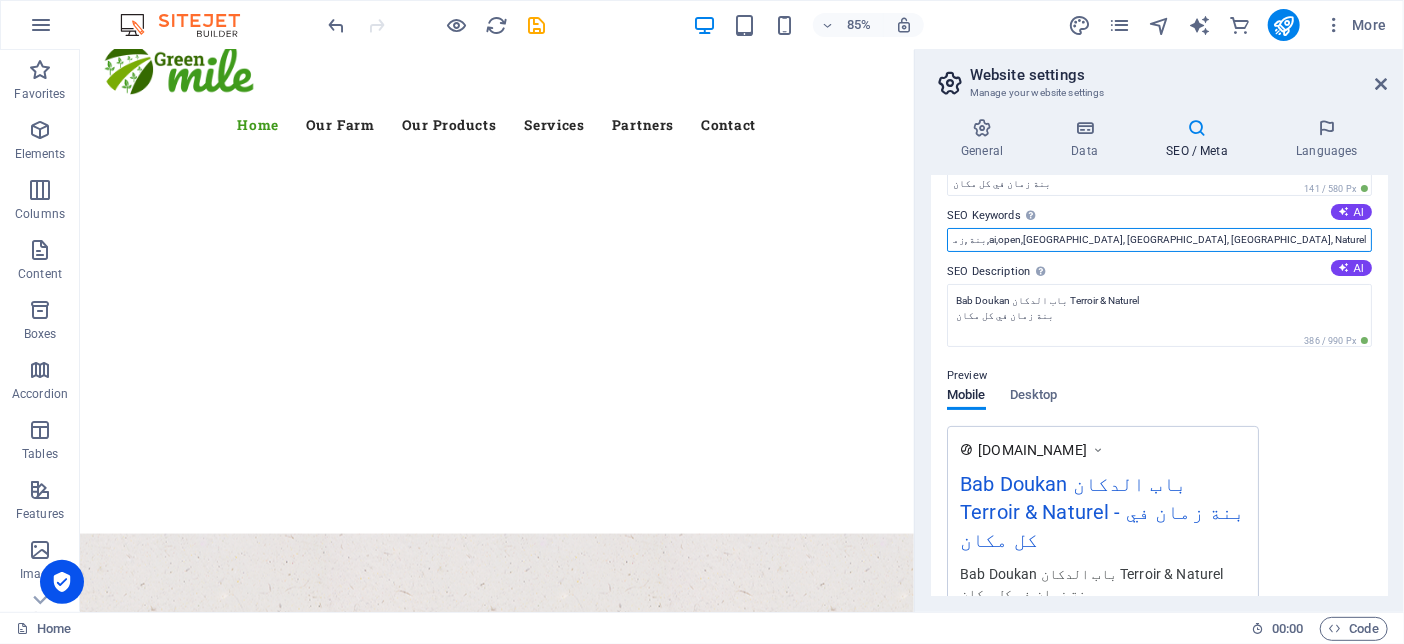 scroll, scrollTop: 0, scrollLeft: 0, axis: both 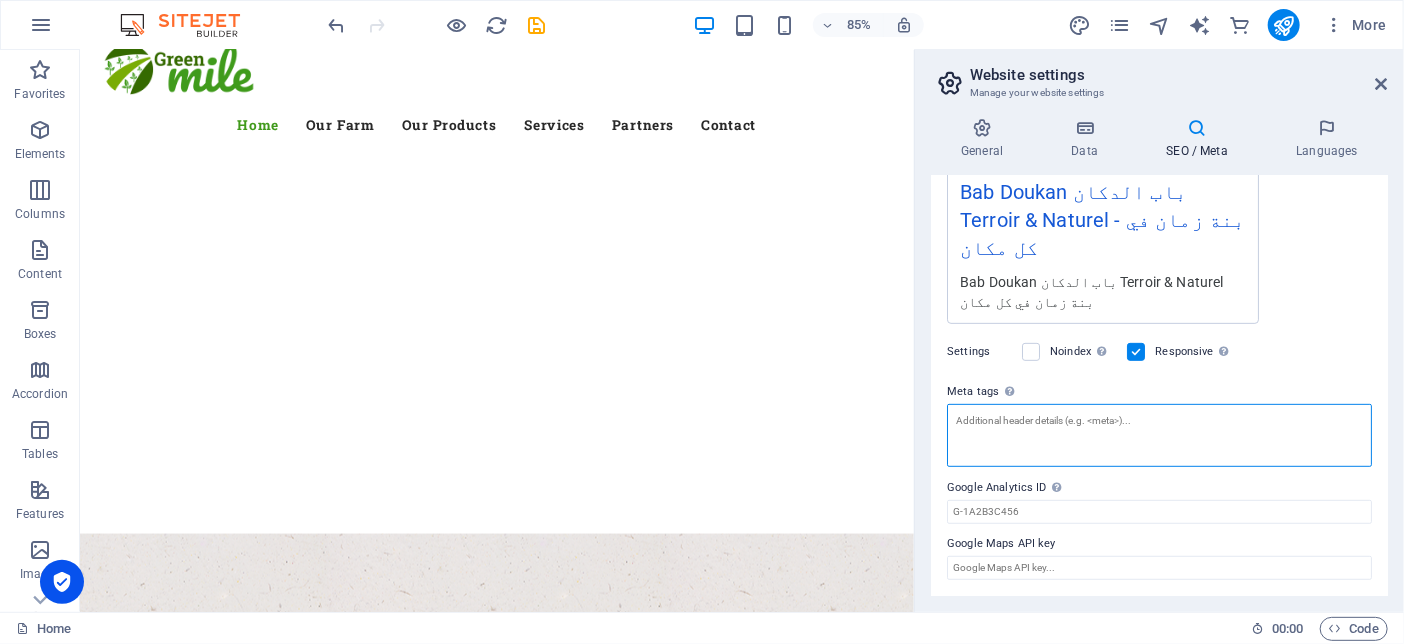 click on "Meta tags Enter HTML code here that will be placed inside the  tags of your website. Please note that your website may not function if you include code with errors." at bounding box center (1159, 435) 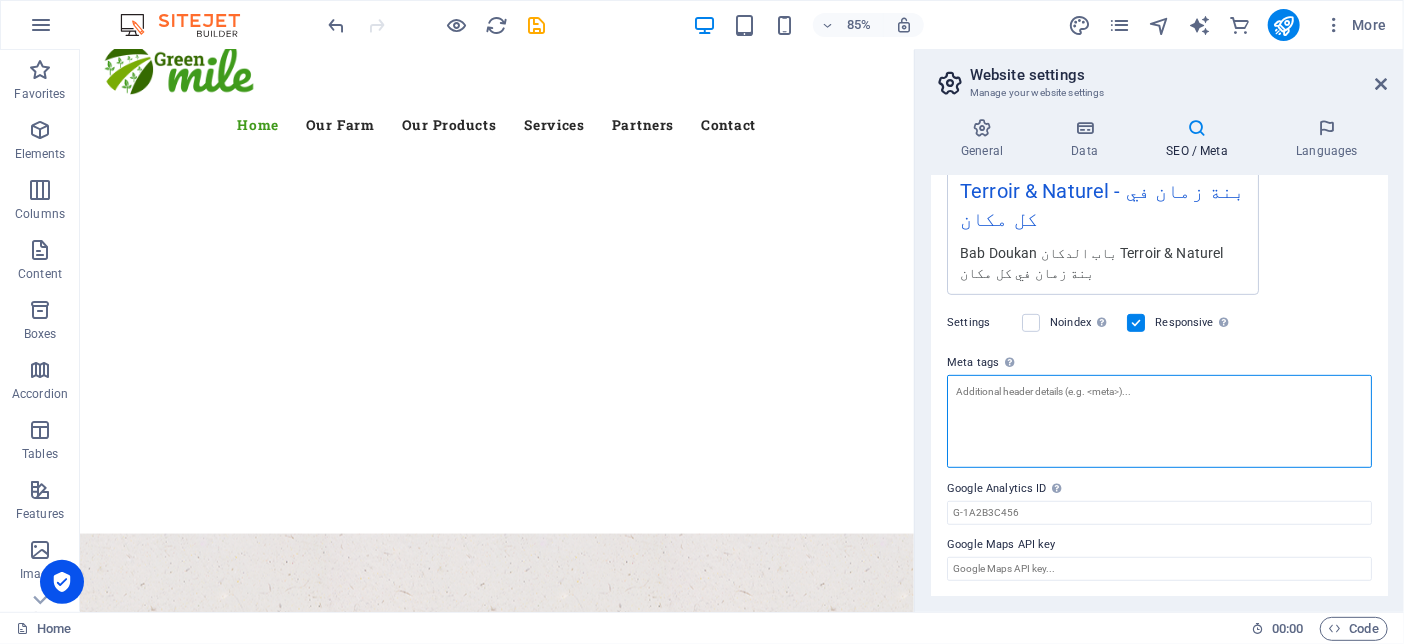 paste on "<title>سوق البلد | بقالة أونلاين - توصيل طازج خلال 24 ساعة</title>
<meta name="description" content="تسوق كل احتياجاتك المنزلية أونلاين! فواكه طازجة، خضروات عضوية، لحوم، ألبان ومعلبات. توصيل سريع لكل مناطق الرياض وجدة.">" 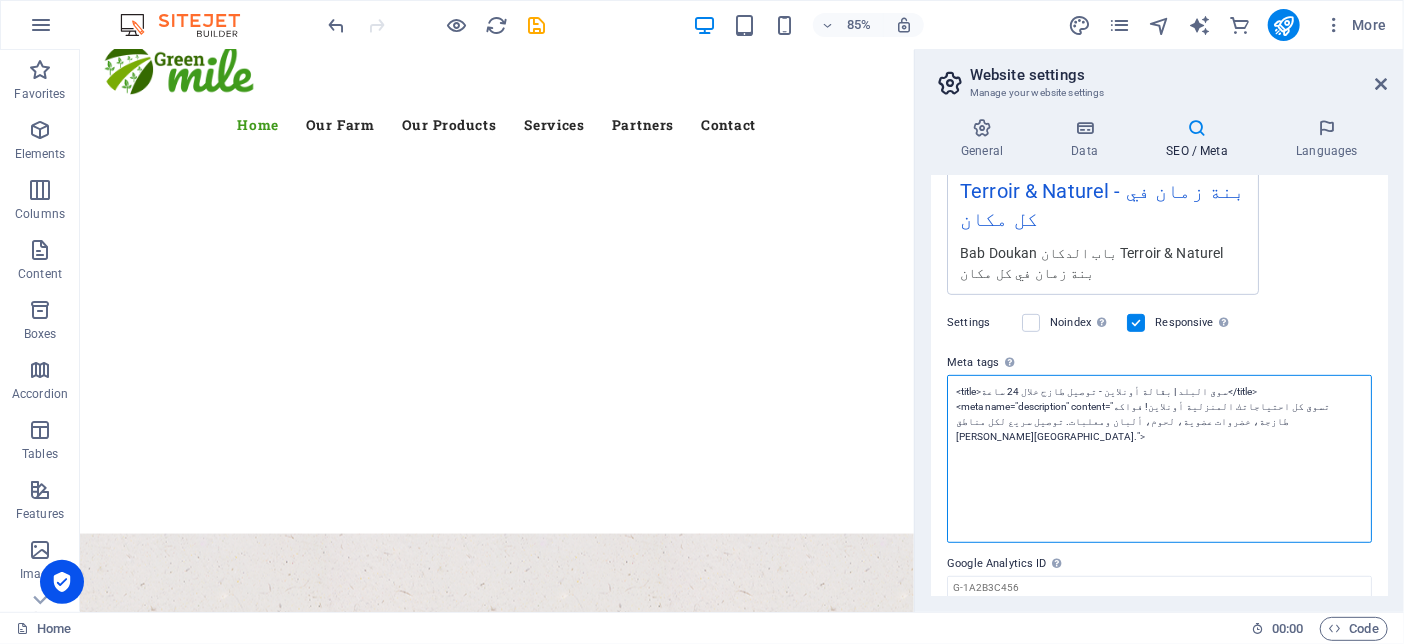 click on "<title>سوق البلد | بقالة أونلاين - توصيل طازج خلال 24 ساعة</title>
<meta name="description" content="تسوق كل احتياجاتك المنزلية أونلاين! فواكه طازجة، خضروات عضوية، لحوم، ألبان ومعلبات. توصيل سريع لكل مناطق الرياض وجدة.">" at bounding box center (1159, 459) 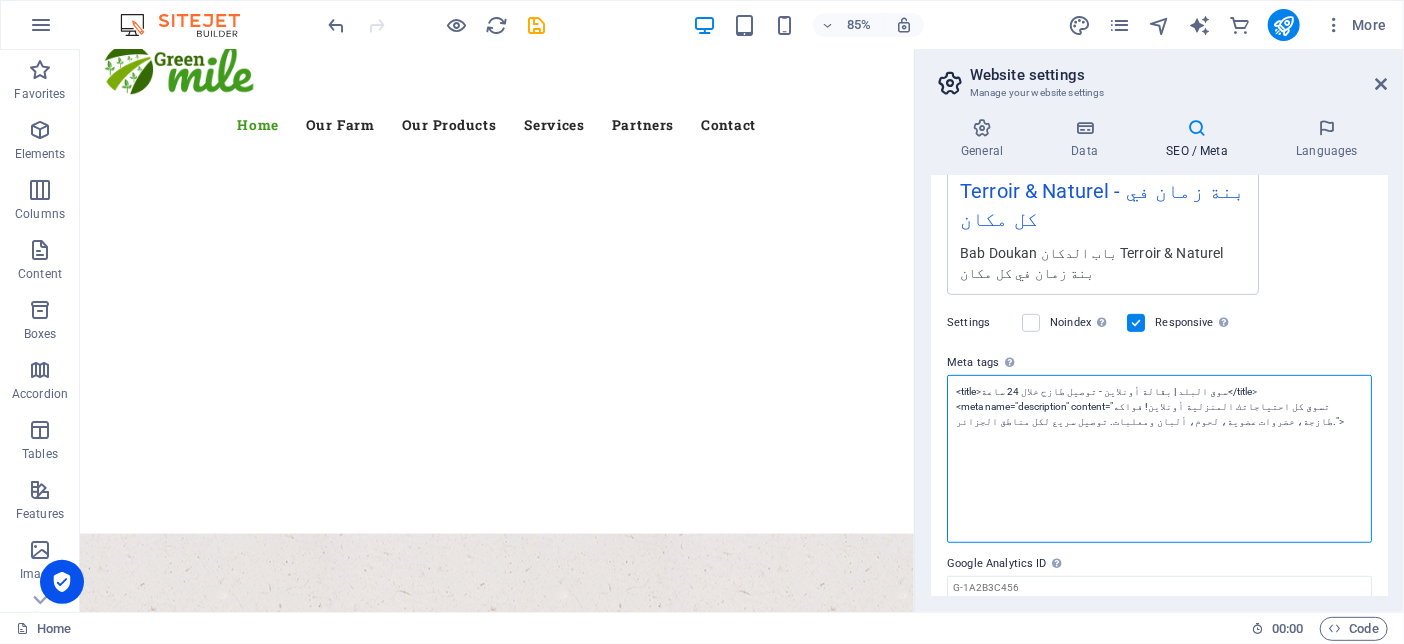 click on "<title>سوق البلد | بقالة أونلاين - توصيل طازج خلال 24 ساعة</title>
<meta name="description" content="تسوق كل احتياجاتك المنزلية أونلاين! فواكه طازجة، خضروات عضوية، لحوم، ألبان ومعلبات. توصيل سريع لكل مناطق الجزائر.">" at bounding box center [1159, 459] 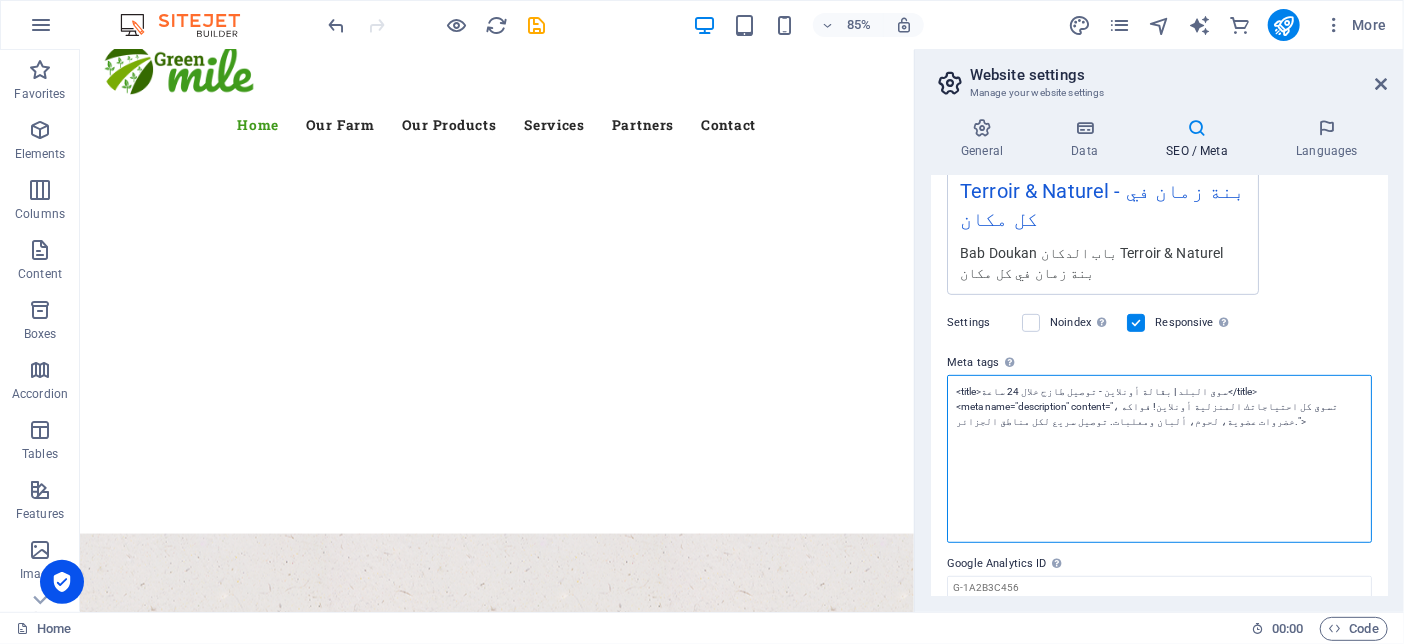 click on "<title>سوق البلد | بقالة أونلاين - توصيل طازج خلال 24 ساعة</title>
<meta name="description" content="تسوق كل احتياجاتك المنزلية أونلاين! فواكه ، خضروات عضوية، لحوم، ألبان ومعلبات. توصيل سريع لكل مناطق الجزائر.">" at bounding box center [1159, 459] 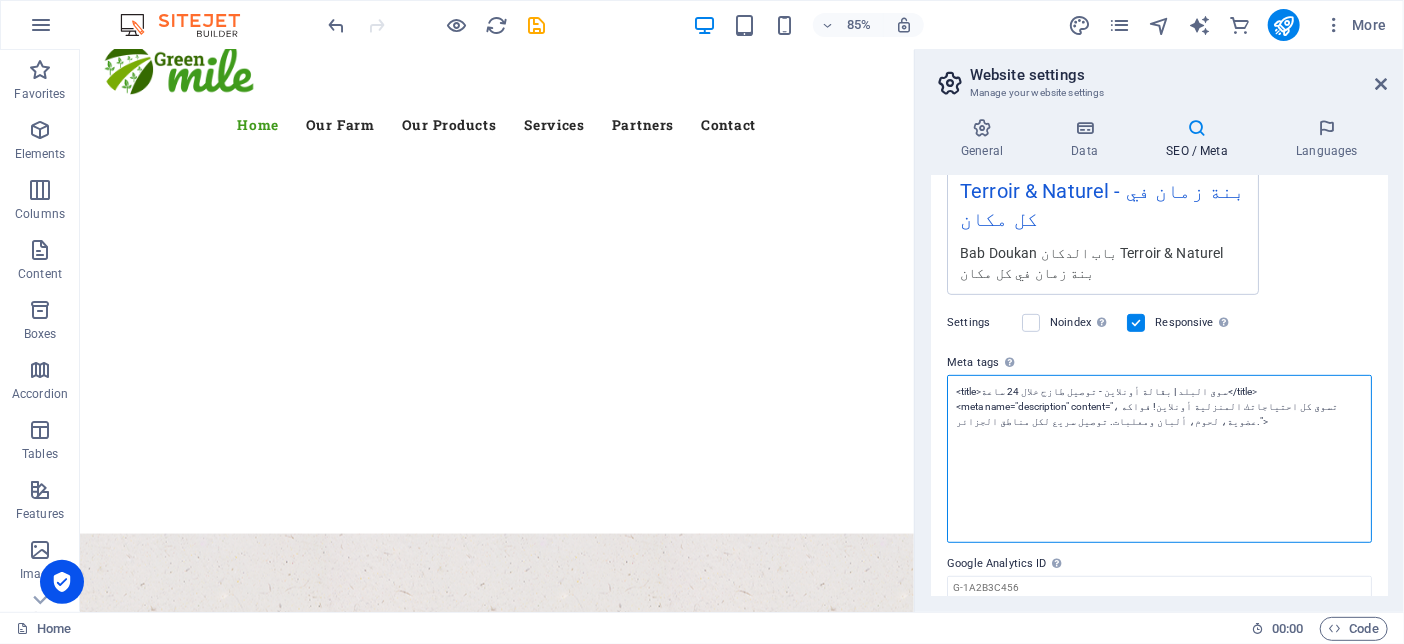 click on "<title>سوق البلد | بقالة أونلاين - توصيل طازج خلال 24 ساعة</title>
<meta name="description" content="تسوق كل احتياجاتك المنزلية أونلاين! فواكه ، عضوية، لحوم، ألبان ومعلبات. توصيل سريع لكل مناطق الجزائر.">" at bounding box center [1159, 459] 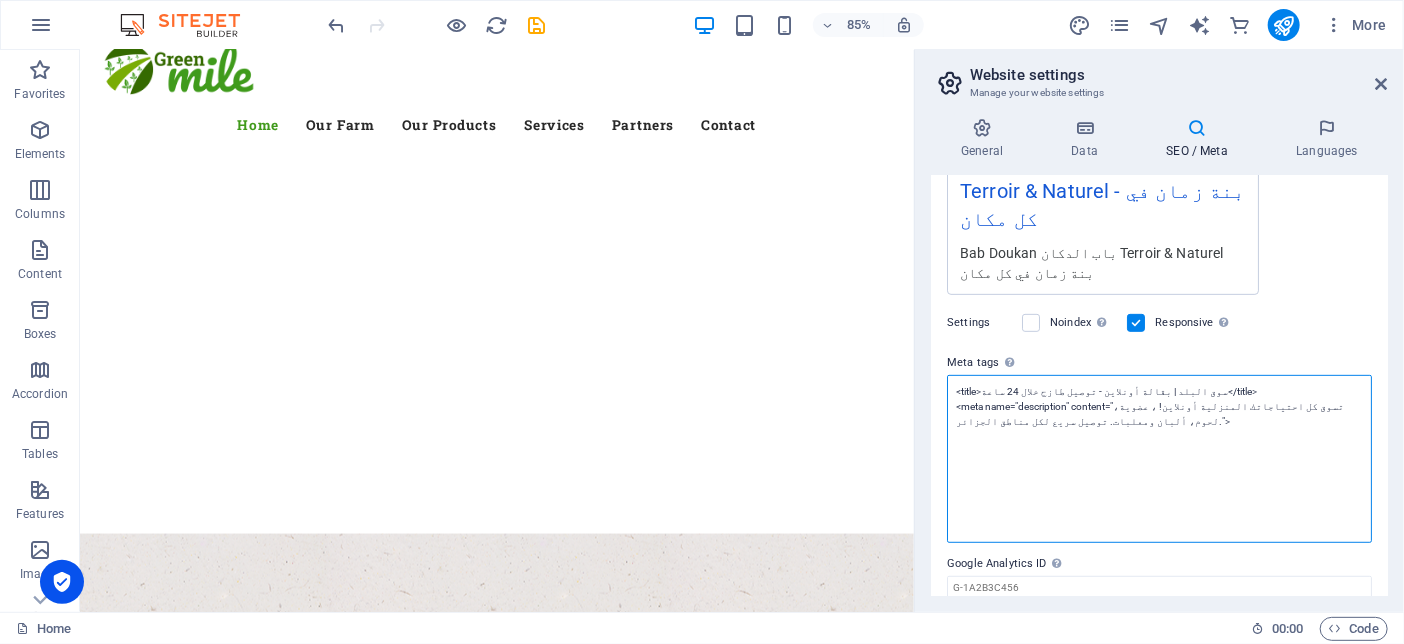 click on "<title>سوق البلد | بقالة أونلاين - توصيل طازج خلال 24 ساعة</title>
<meta name="description" content="تسوق كل احتياجاتك المنزلية أونلاين! ، عضوية، لحوم، ألبان ومعلبات. توصيل سريع لكل مناطق الجزائر.">" at bounding box center [1159, 459] 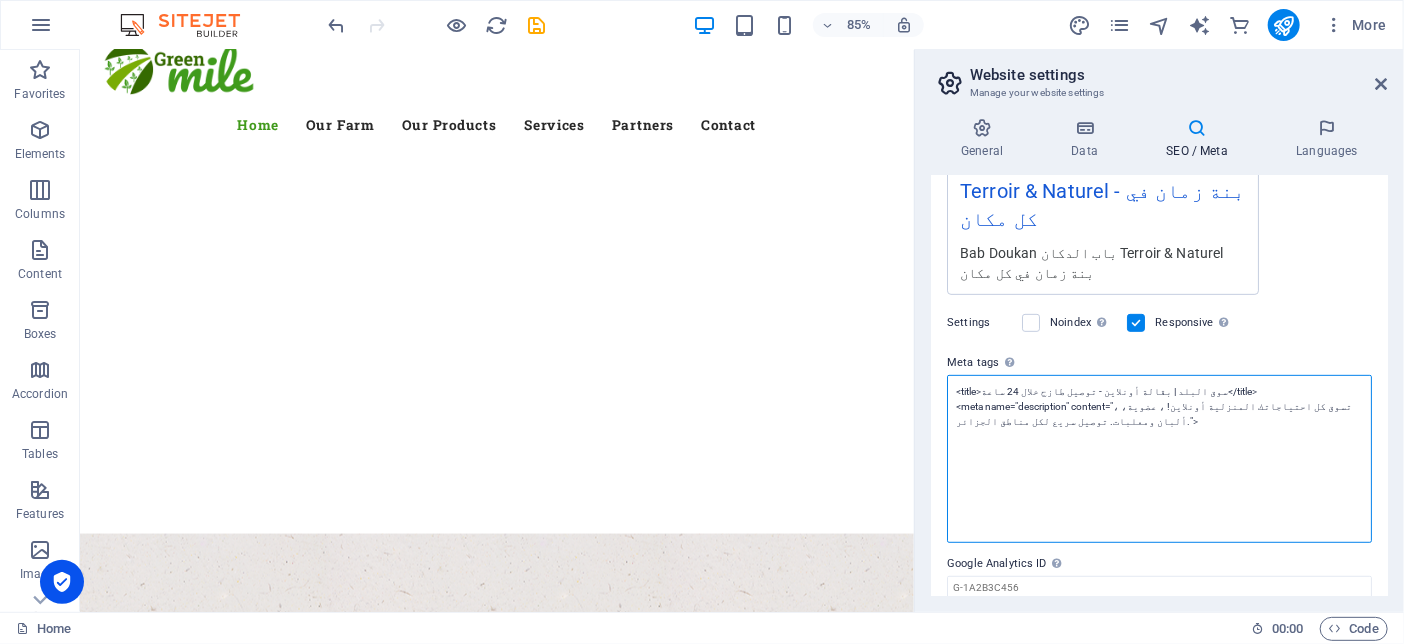 click on "<title>سوق البلد | بقالة أونلاين - توصيل طازج خلال 24 ساعة</title>
<meta name="description" content="تسوق كل احتياجاتك المنزلية أونلاين! ، عضوية، ، ألبان ومعلبات. توصيل سريع لكل مناطق الجزائر.">" at bounding box center [1159, 459] 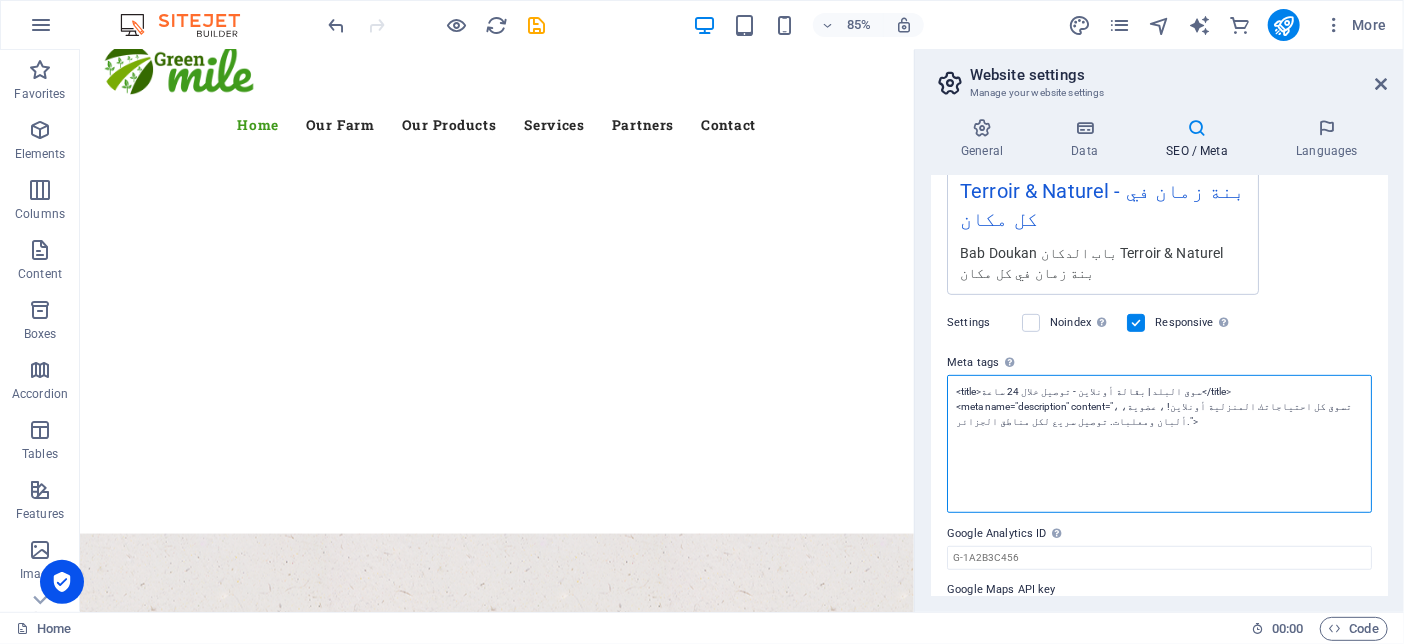 drag, startPoint x: 1304, startPoint y: 396, endPoint x: 1242, endPoint y: 398, distance: 62.03225 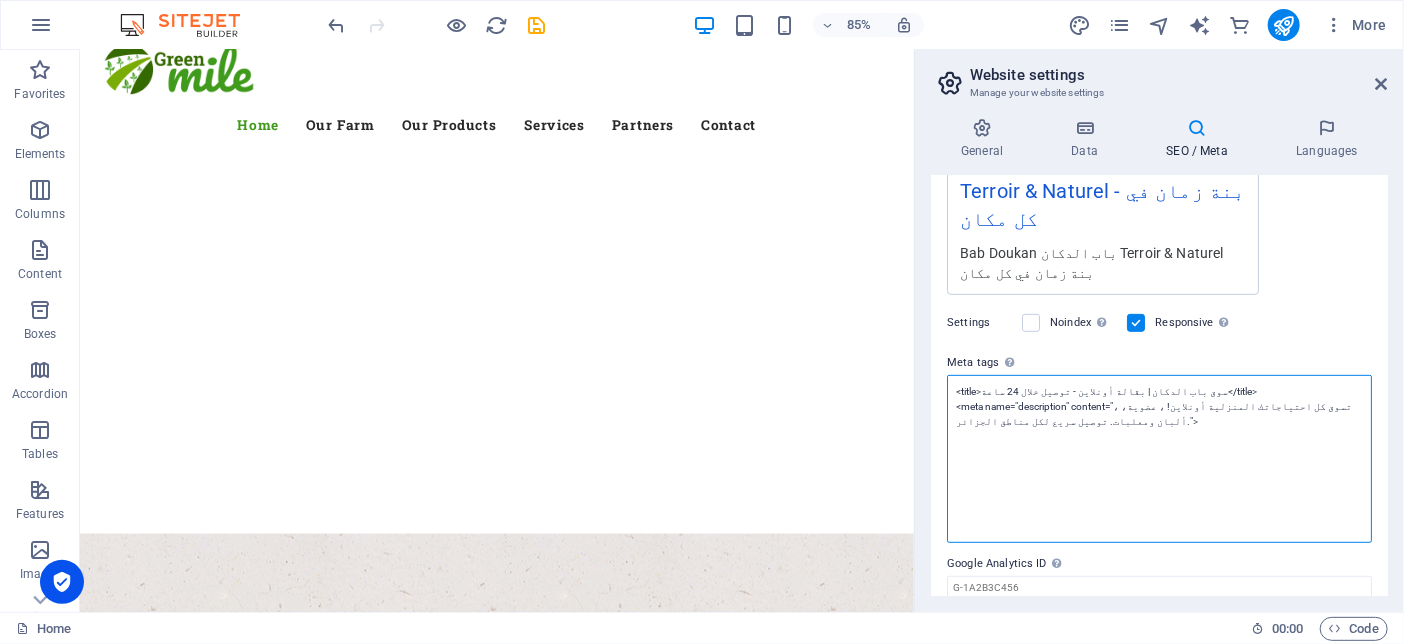 click on "<title>سوق باب الدكان | بقالة أونلاين - توصيل خلال 24 ساعة</title>
<meta name="description" content="تسوق كل احتياجاتك المنزلية أونلاين! ، عضوية، ، ألبان ومعلبات. توصيل سريع لكل مناطق الجزائر.">" at bounding box center [1159, 459] 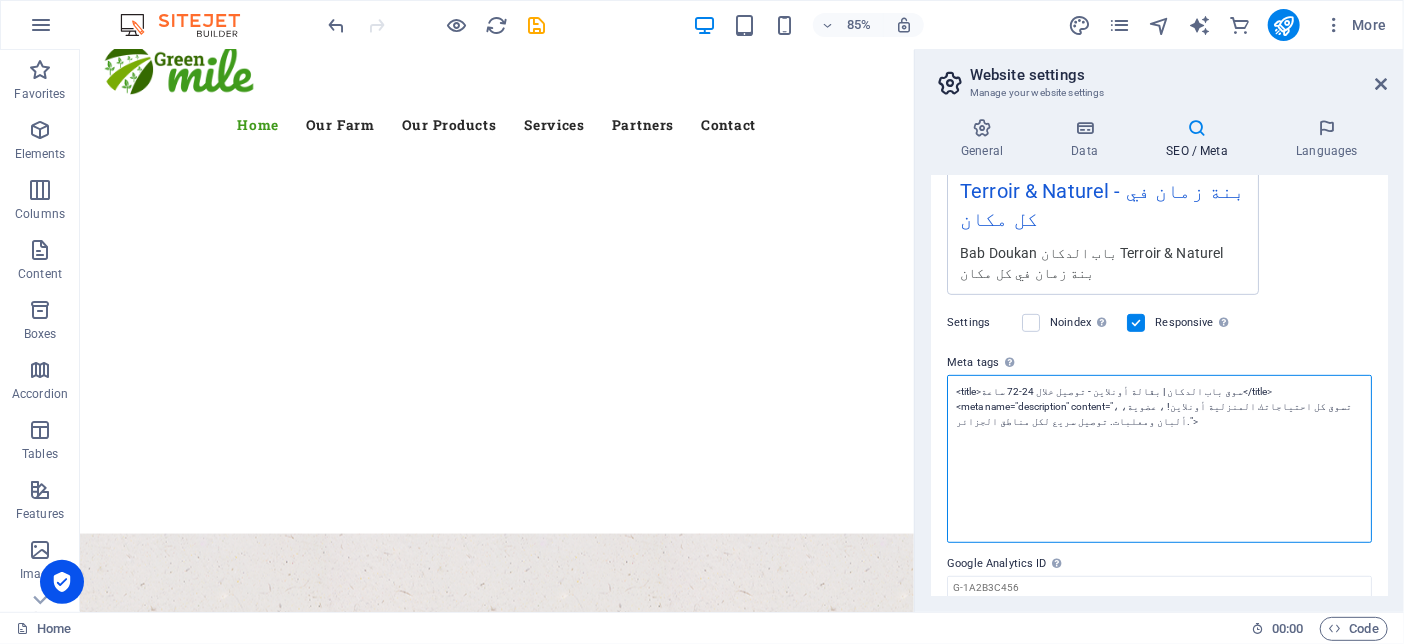 click on "<title>سوق باب الدكان | بقالة أونلاين - توصيل خلال 24-72 ساعة</title>
<meta name="description" content="تسوق كل احتياجاتك المنزلية أونلاين! ، عضوية، ، ألبان ومعلبات. توصيل سريع لكل مناطق الجزائر.">" at bounding box center [1159, 459] 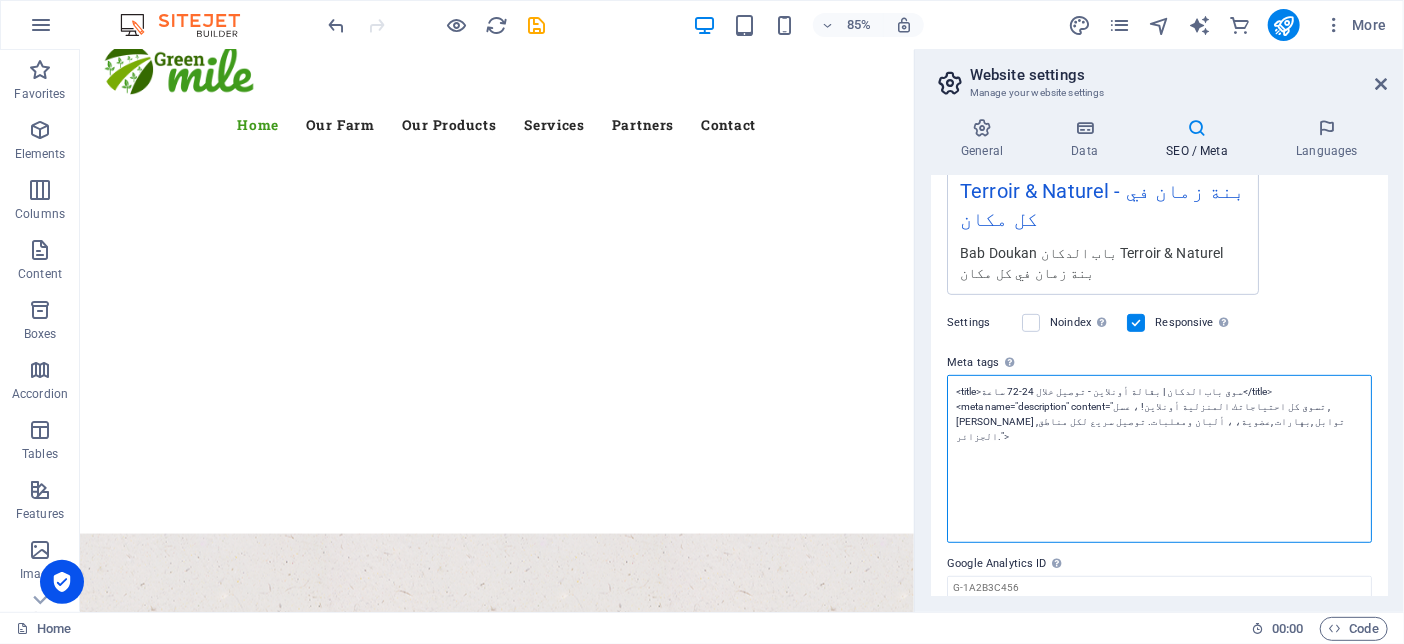 scroll, scrollTop: 590, scrollLeft: 0, axis: vertical 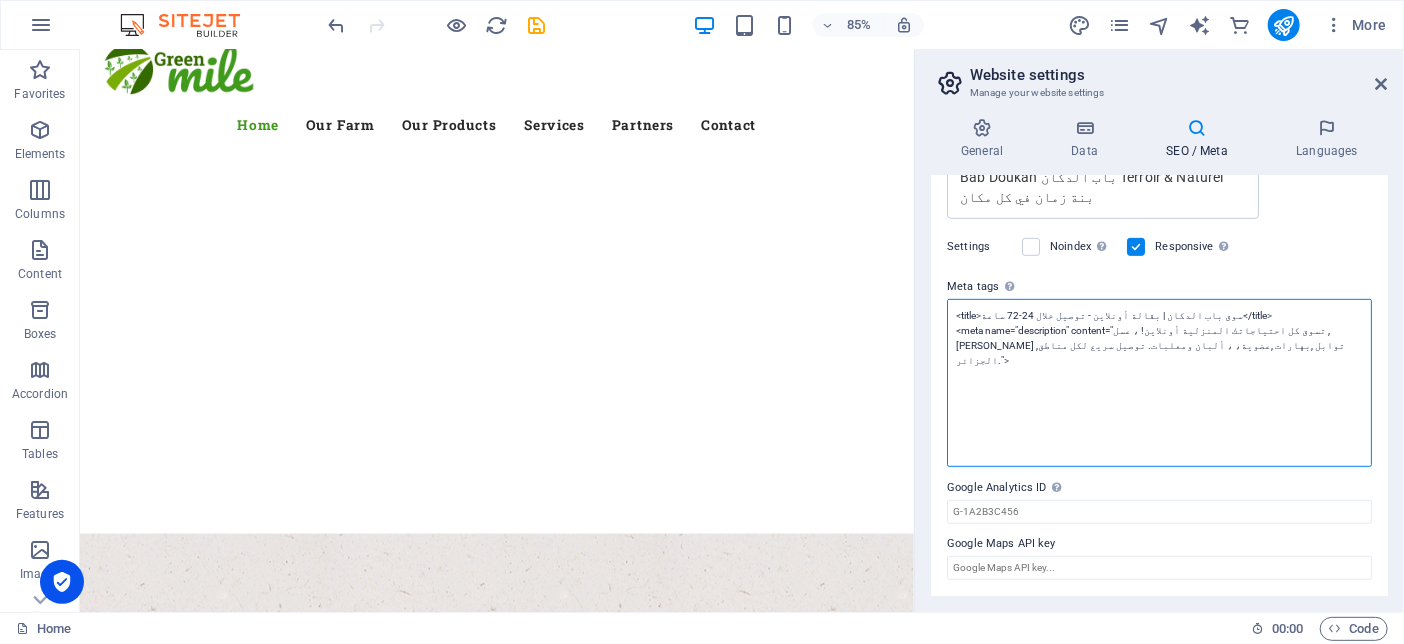 click on "<title>سوق باب الدكان | بقالة أونلاين - توصيل خلال 24-72 ساعة</title>
<meta name="description" content="تسوق كل احتياجاتك المنزلية أونلاين! ، عسل ,زيوت ,توابل ,بهارات ,عضوية، ، ألبان ومعلبات. توصيل سريع لكل مناطق [GEOGRAPHIC_DATA].">" at bounding box center (1159, 383) 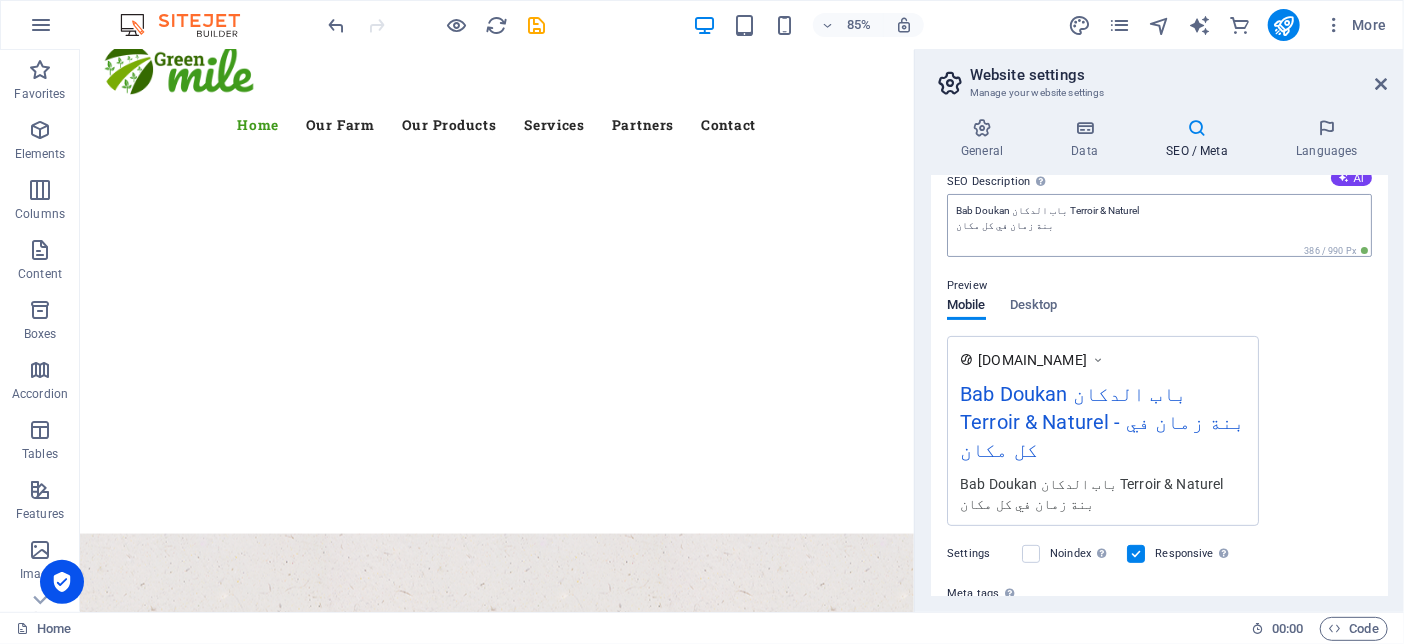 type on "<title>سوق باب الدكان | بقالة أونلاين - توصيل خلال 24-72 ساعة</title>
<meta name="description" content="تسوق كل احتياجاتك المنزلية أونلاين! ، عسل ,زيوت ,توابل ,بهارات ,عضوية، ، ألبان ومعلبات. توصيل سريع لكل مناطق [GEOGRAPHIC_DATA].">" 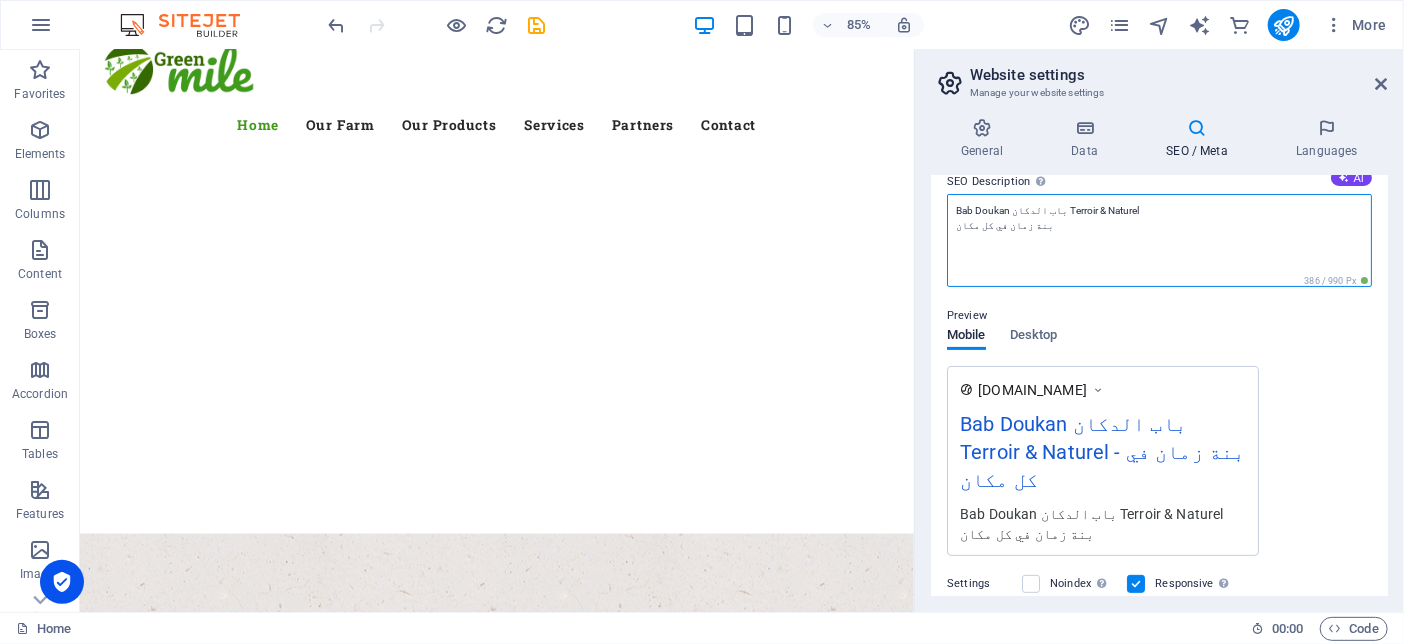 click on "Bab Doukan باب الدكان Terroir & Naturel
بنة زمان في كل مكان" at bounding box center [1159, 240] 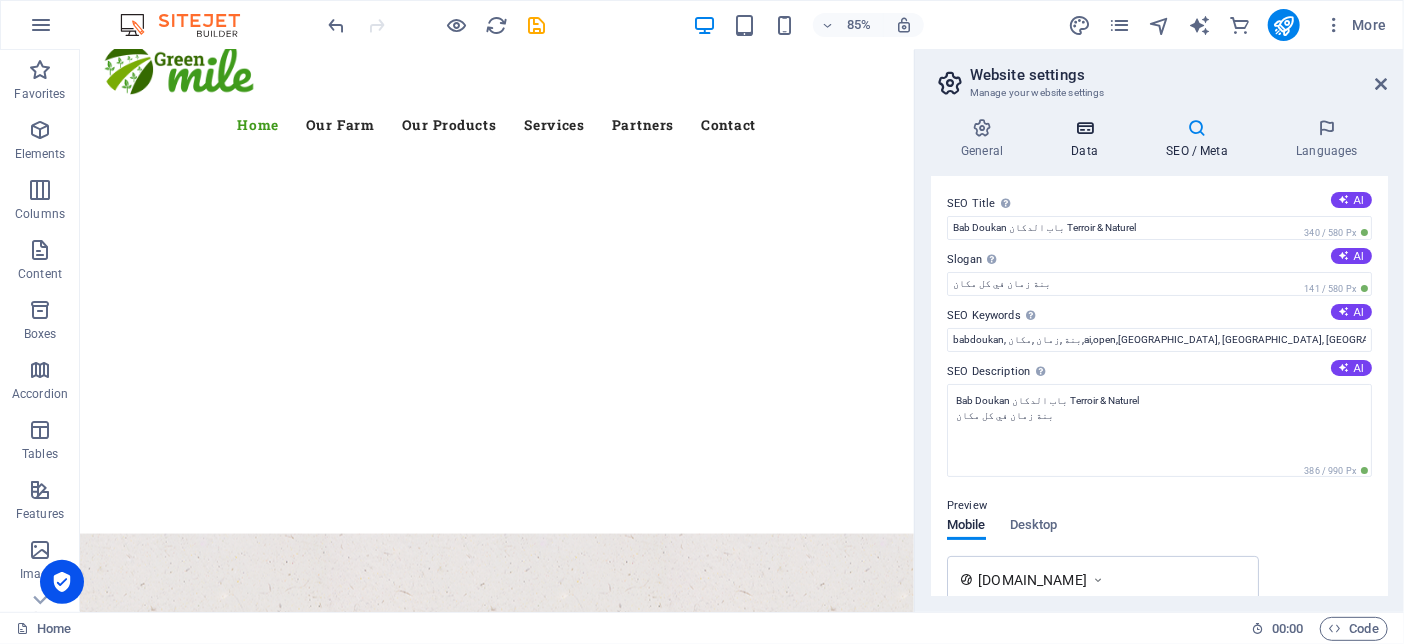 click on "Data" at bounding box center (1088, 139) 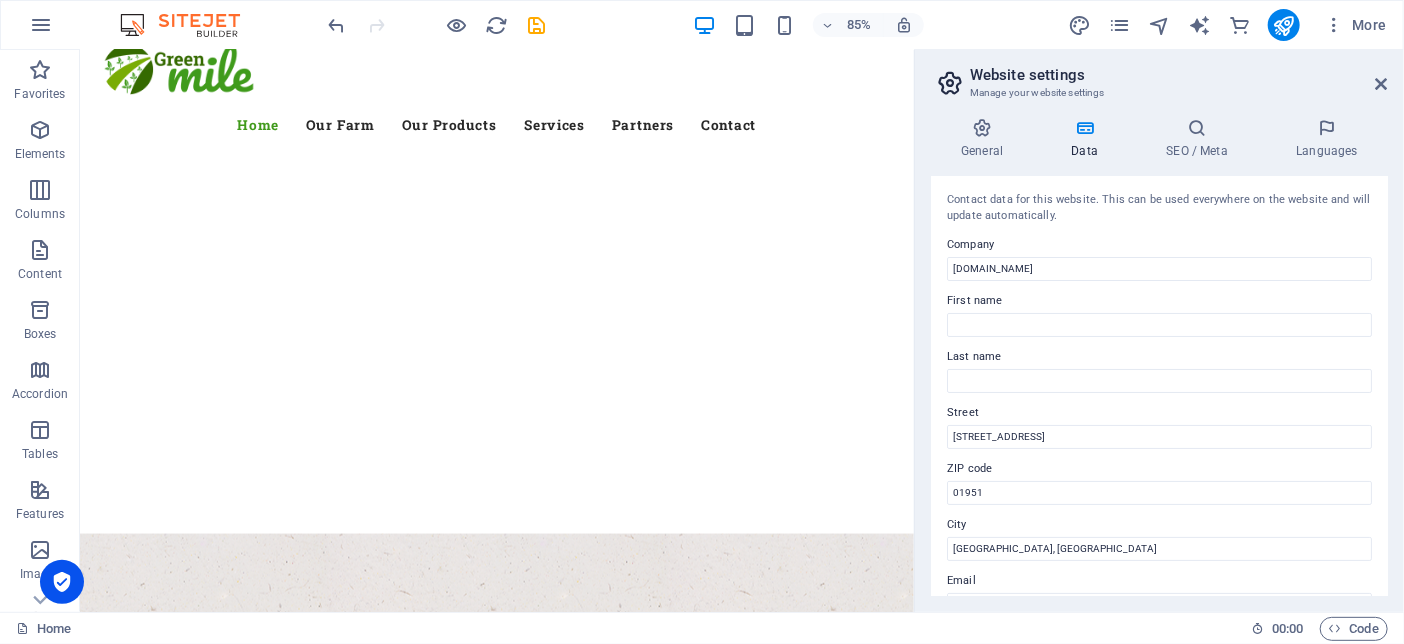 scroll, scrollTop: 200, scrollLeft: 0, axis: vertical 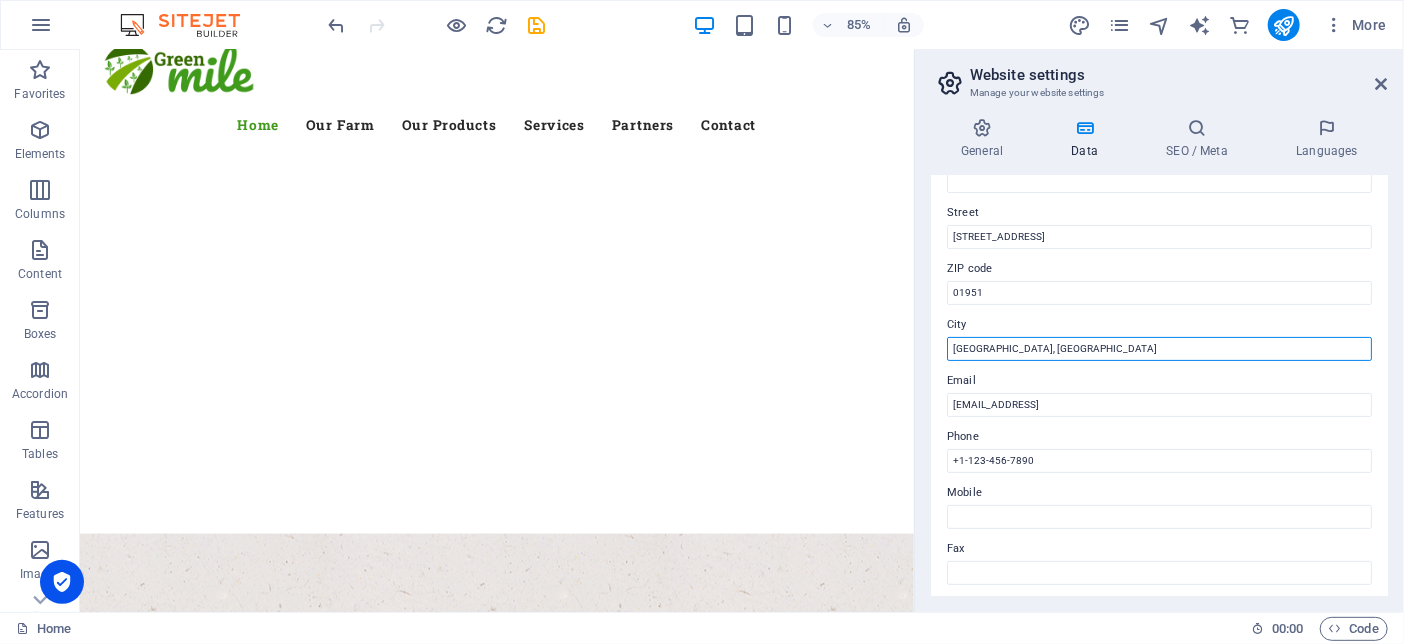 drag, startPoint x: 1071, startPoint y: 368, endPoint x: 948, endPoint y: 365, distance: 123.03658 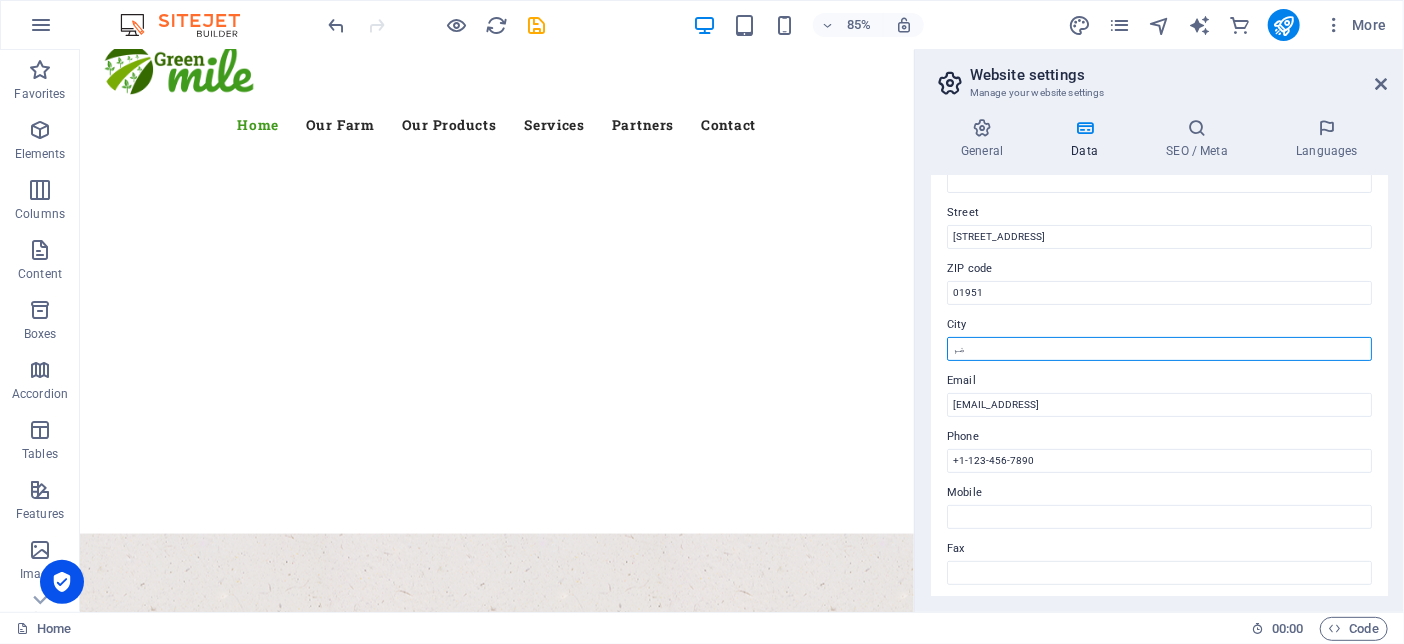 type on "ض" 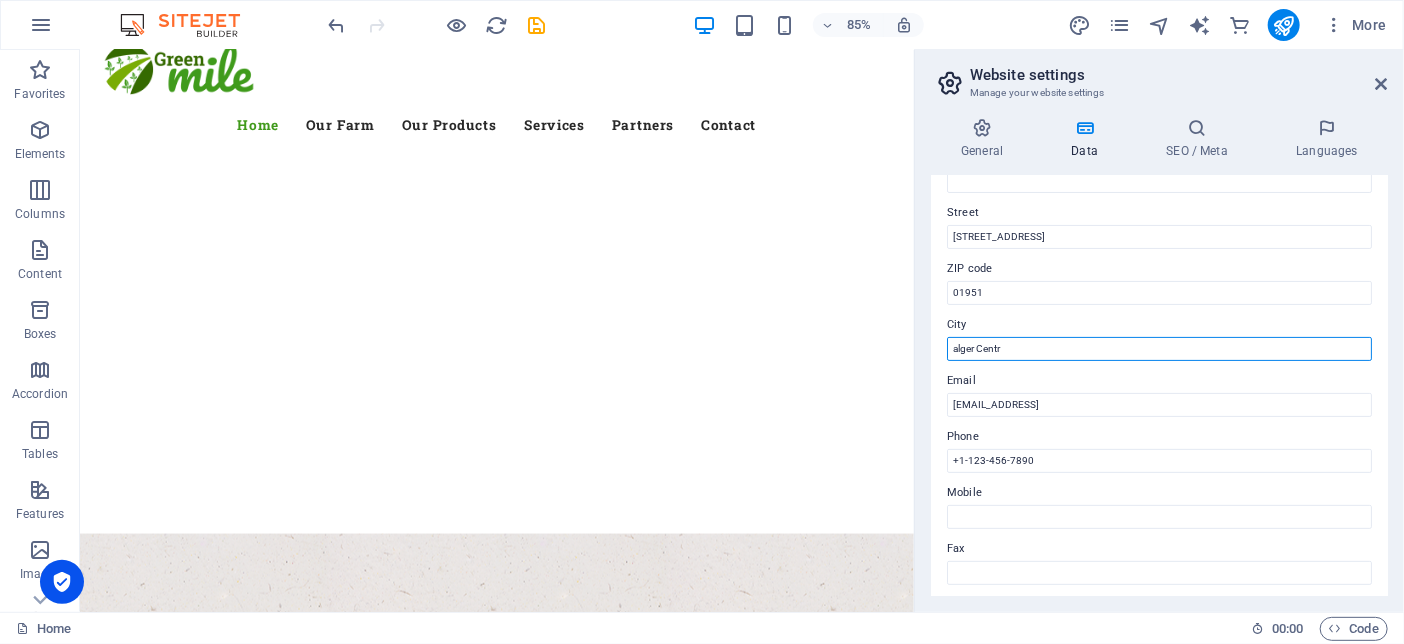 click on "alger Centr" at bounding box center (1159, 349) 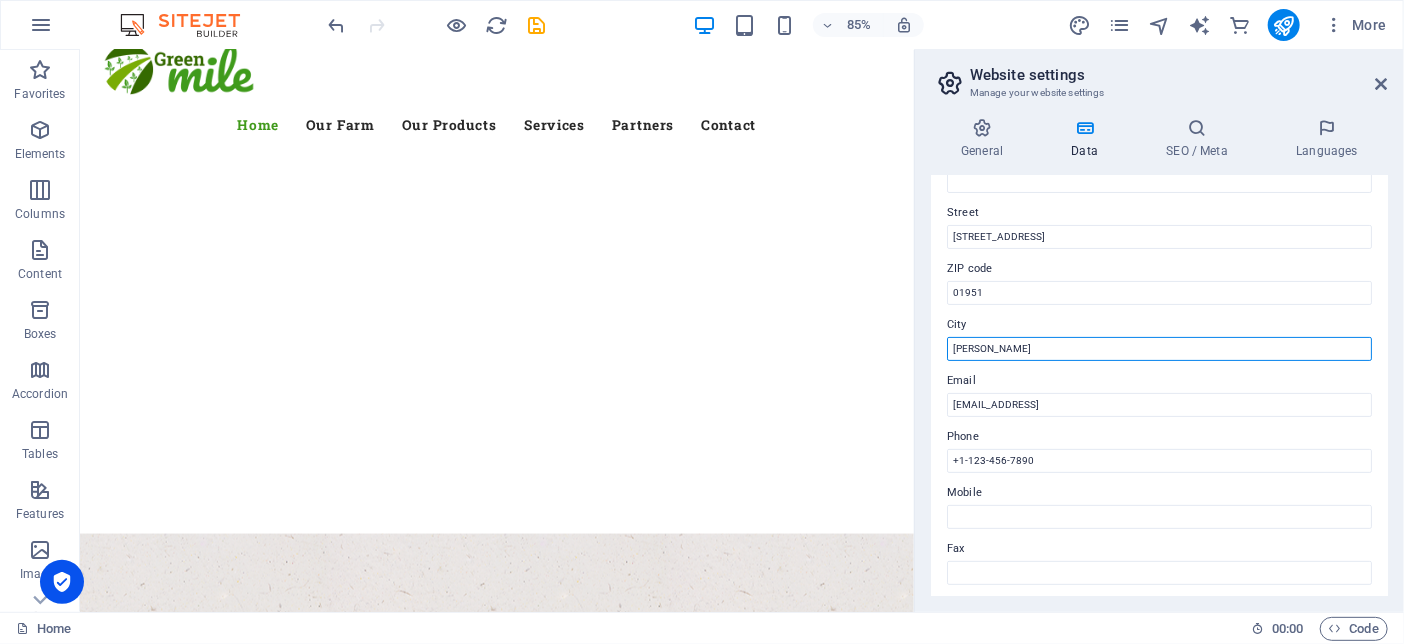 click on "Alger Centr" at bounding box center [1159, 349] 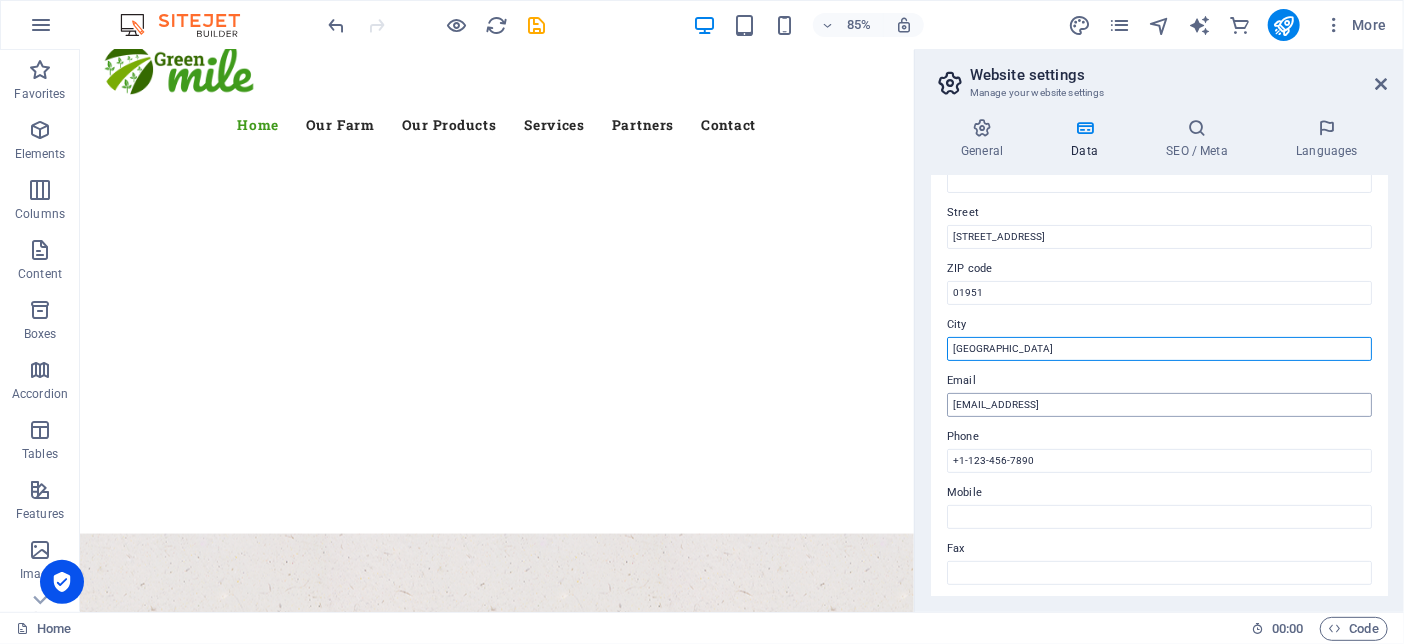 type on "[PERSON_NAME][GEOGRAPHIC_DATA]" 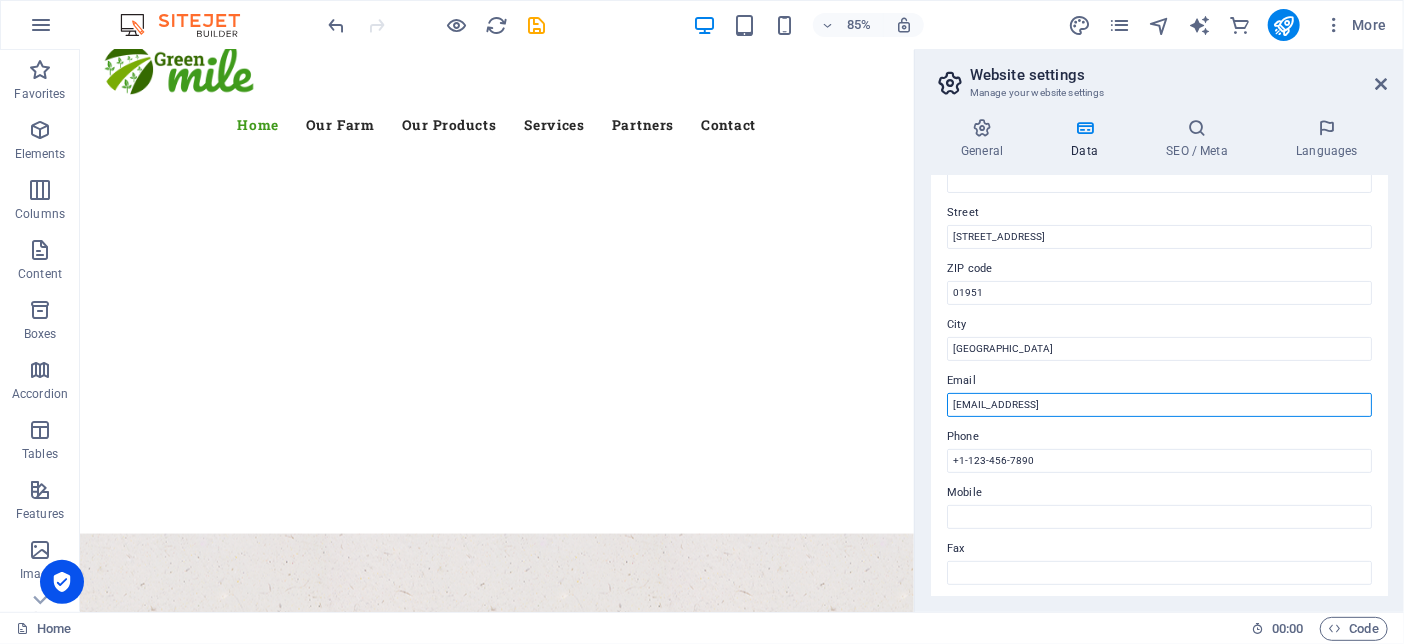 click on "6274f94f32f7e4beebcf59064e1c3a@cpanel.local" at bounding box center (1159, 405) 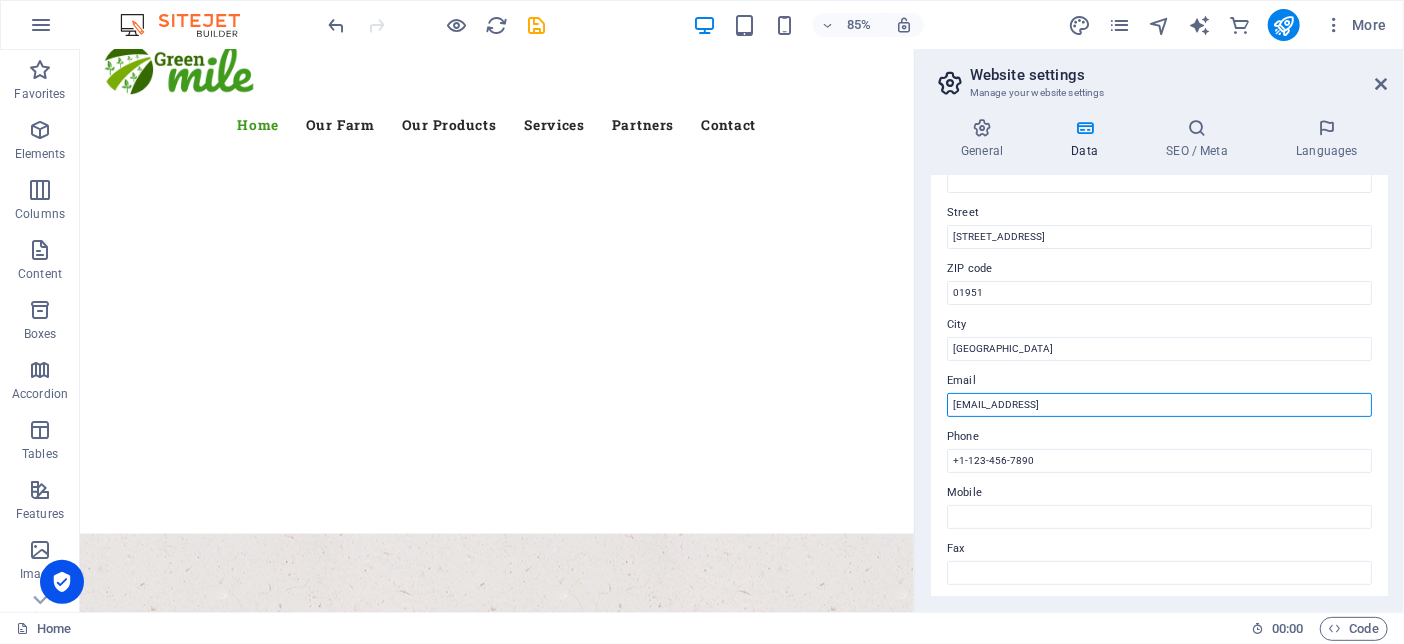 drag, startPoint x: 1325, startPoint y: 424, endPoint x: 948, endPoint y: 429, distance: 377.03314 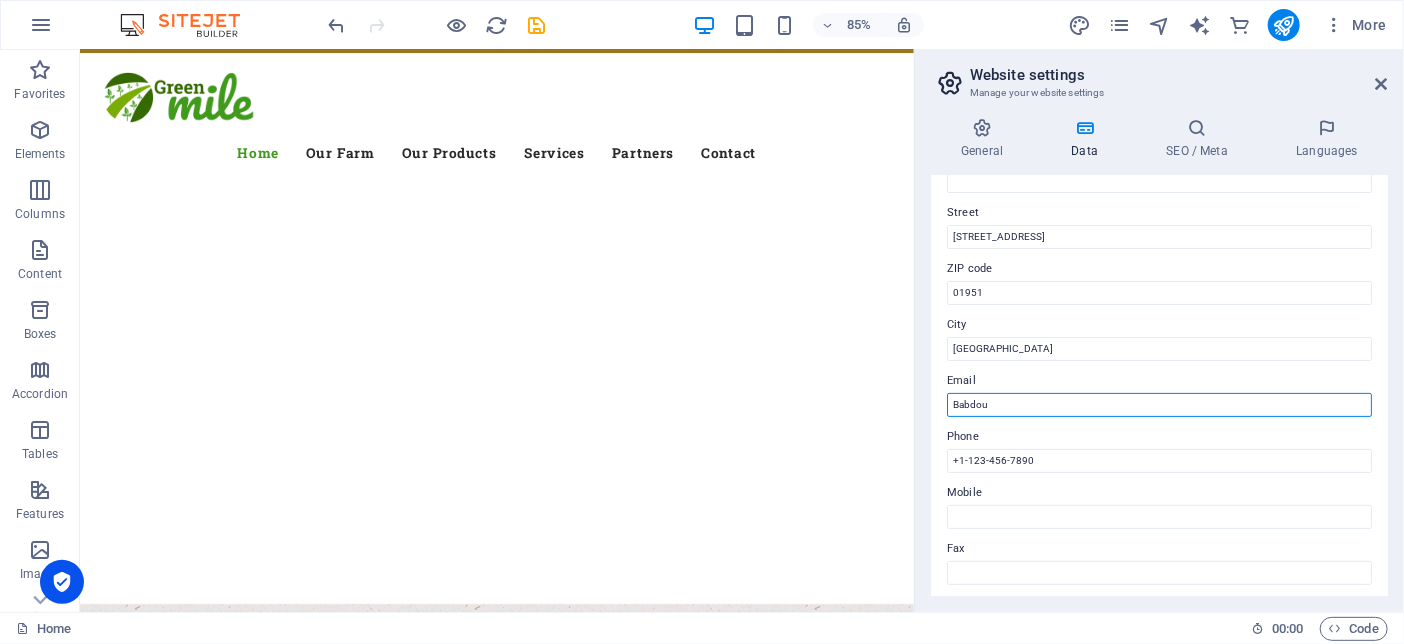 scroll, scrollTop: 200, scrollLeft: 0, axis: vertical 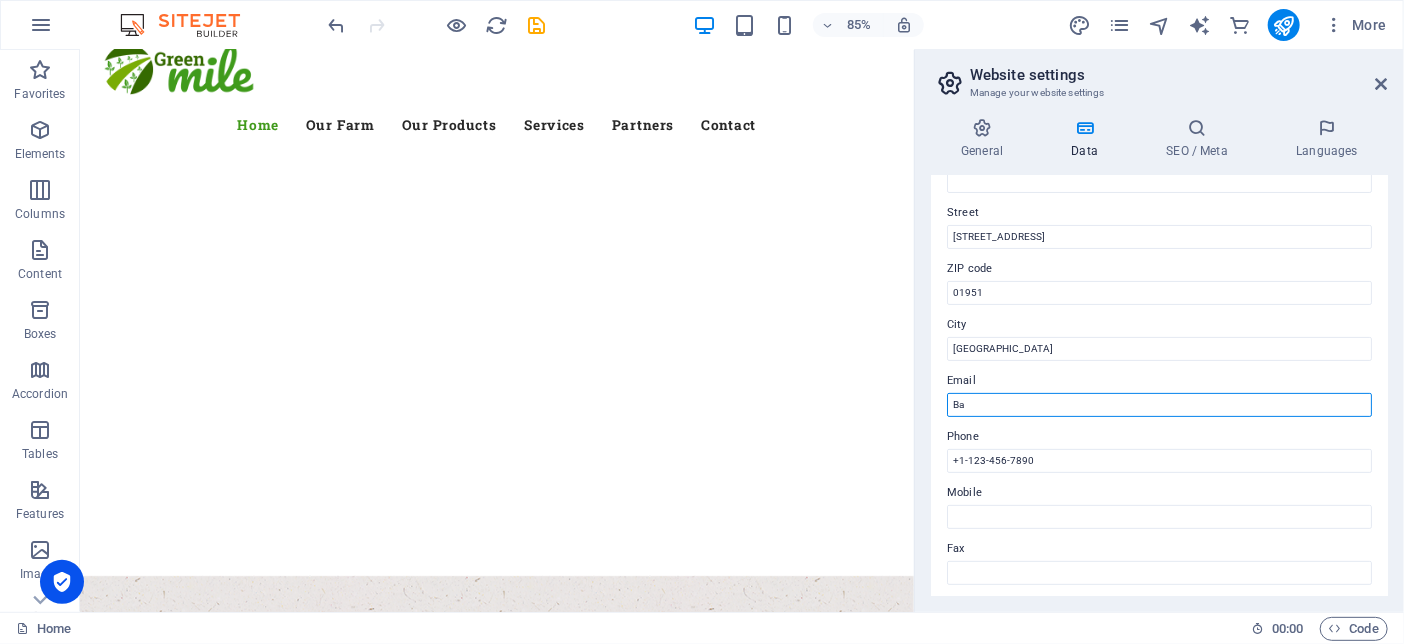 type on "B" 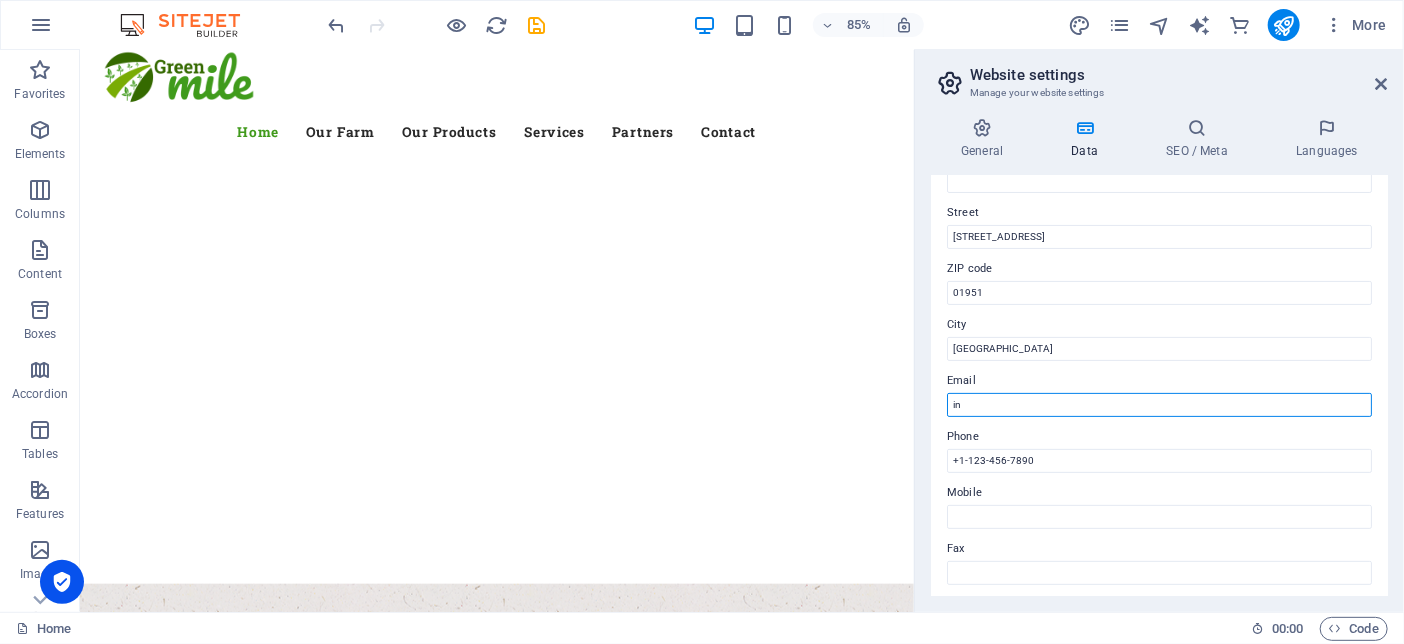 scroll, scrollTop: 200, scrollLeft: 0, axis: vertical 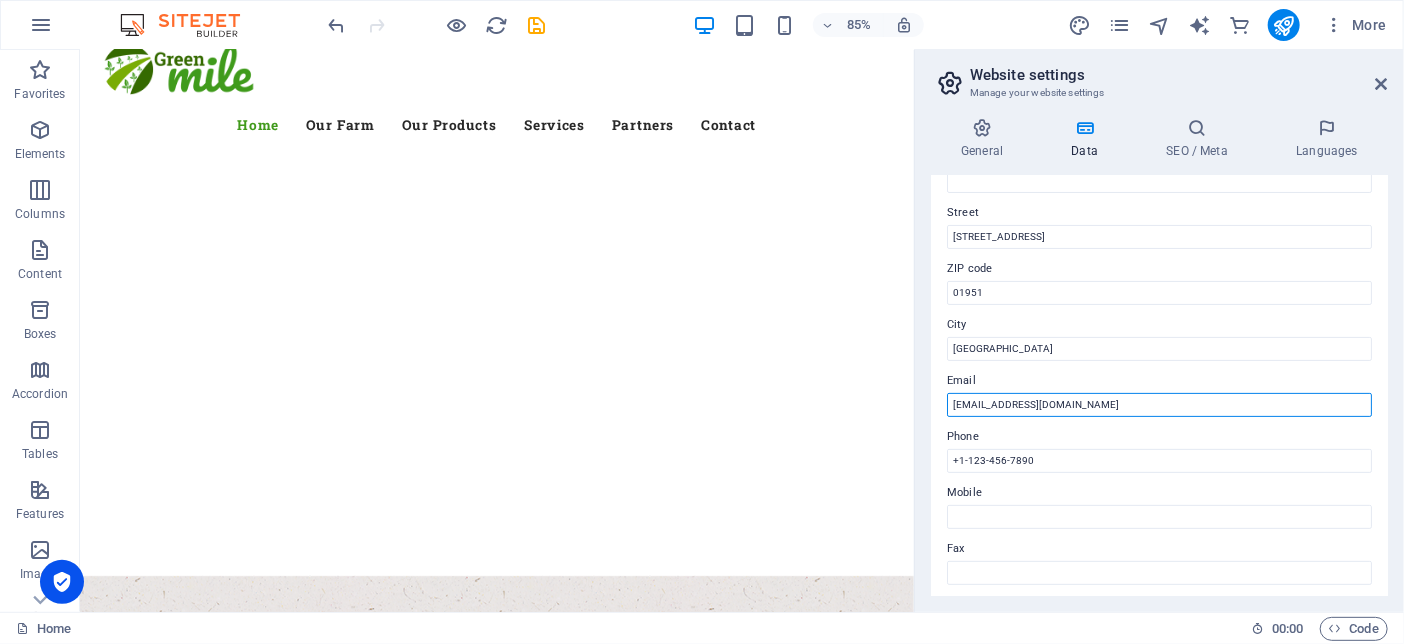 click on "info@babdouakn.com" at bounding box center (1159, 405) 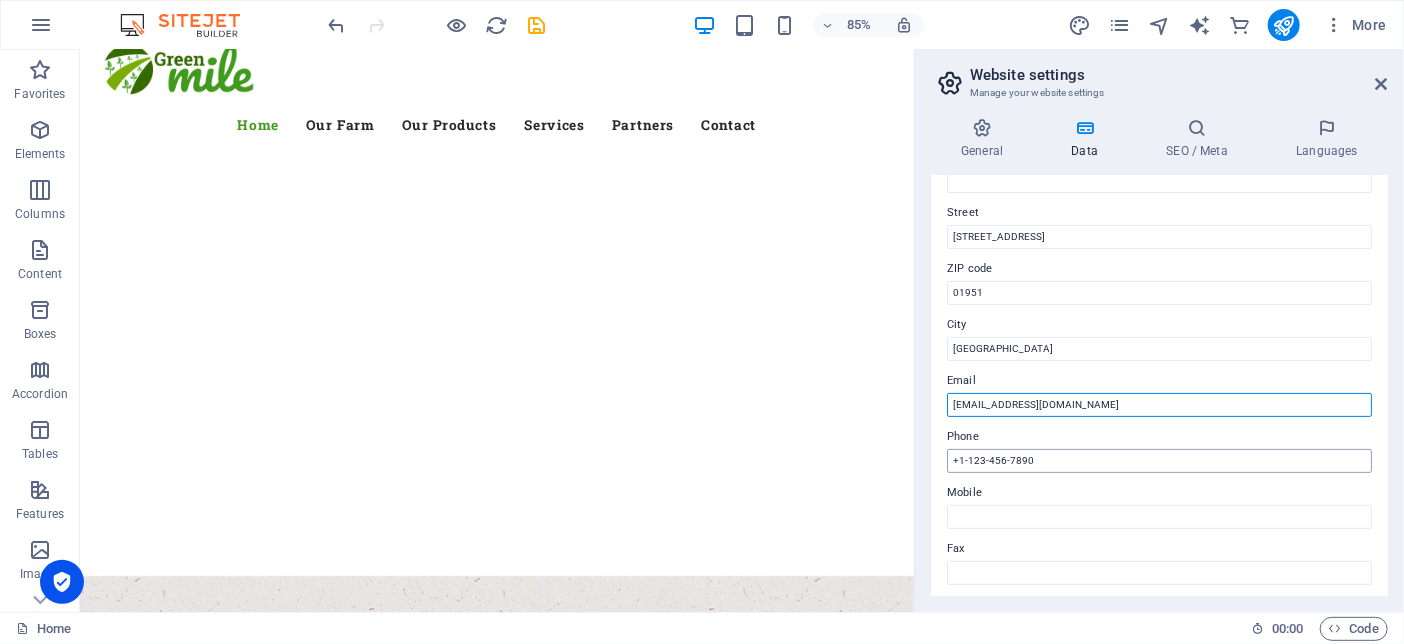 type on "[EMAIL_ADDRESS][DOMAIN_NAME]" 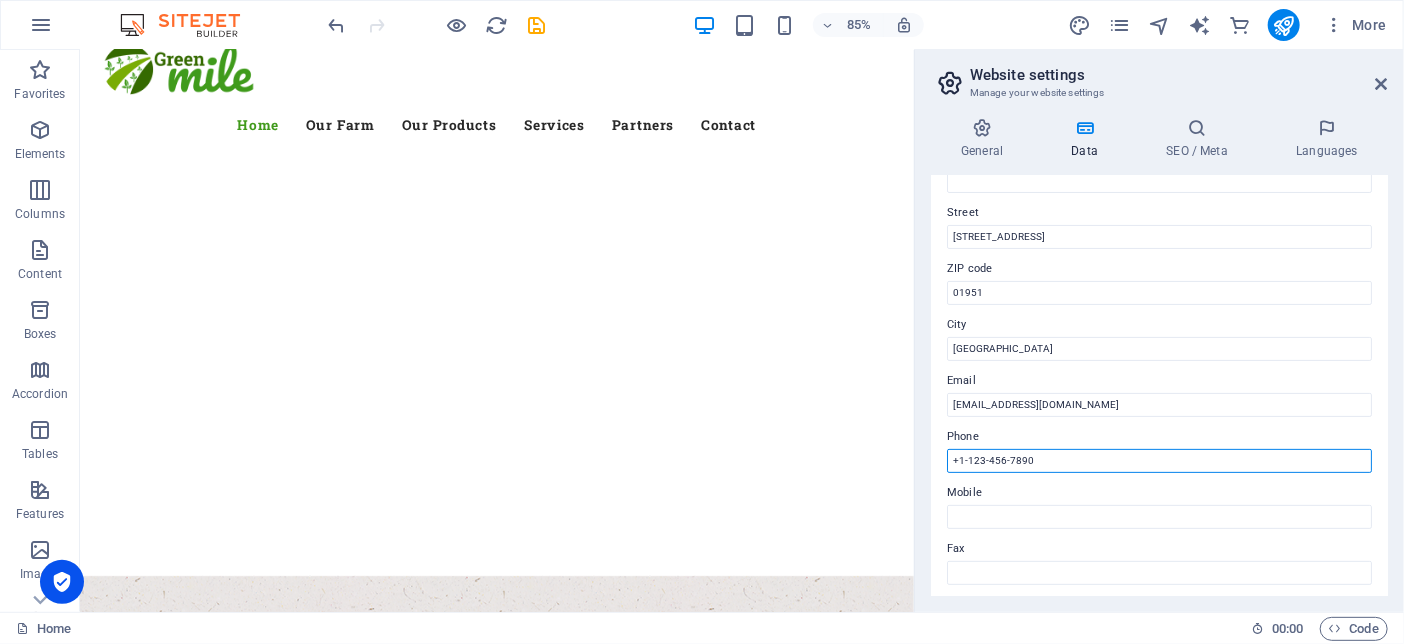 drag, startPoint x: 971, startPoint y: 479, endPoint x: 1169, endPoint y: 489, distance: 198.25237 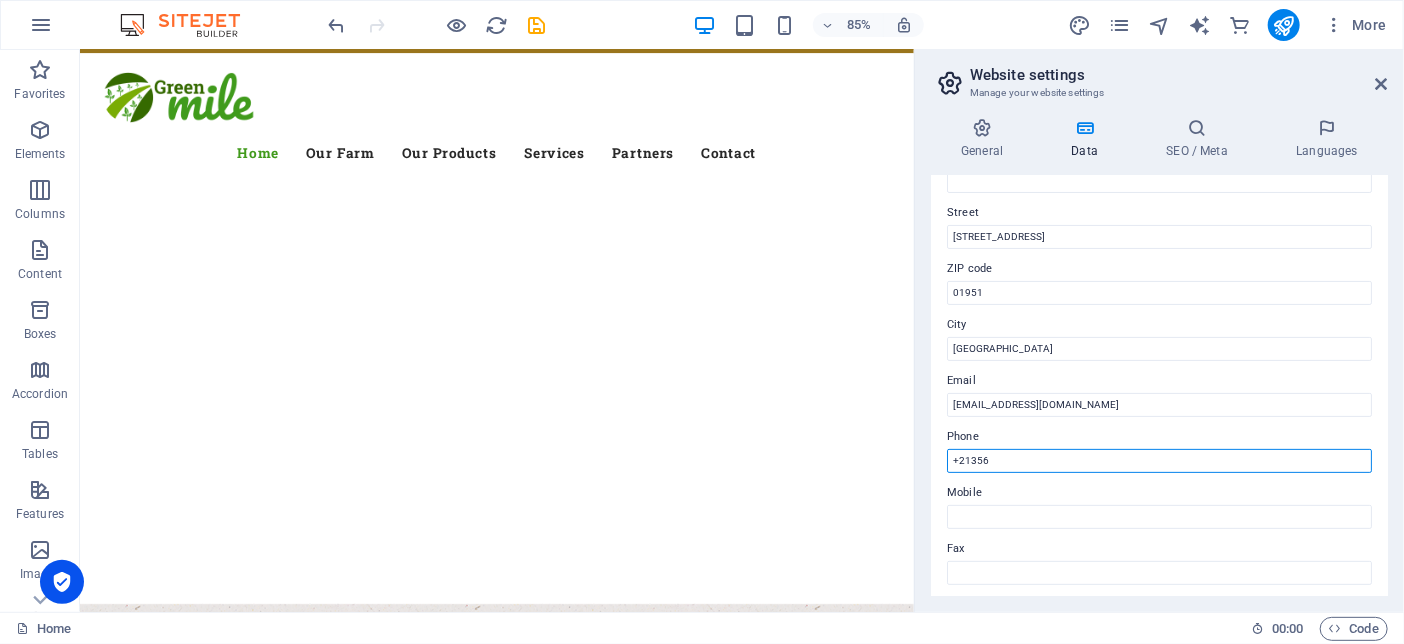 scroll, scrollTop: 200, scrollLeft: 0, axis: vertical 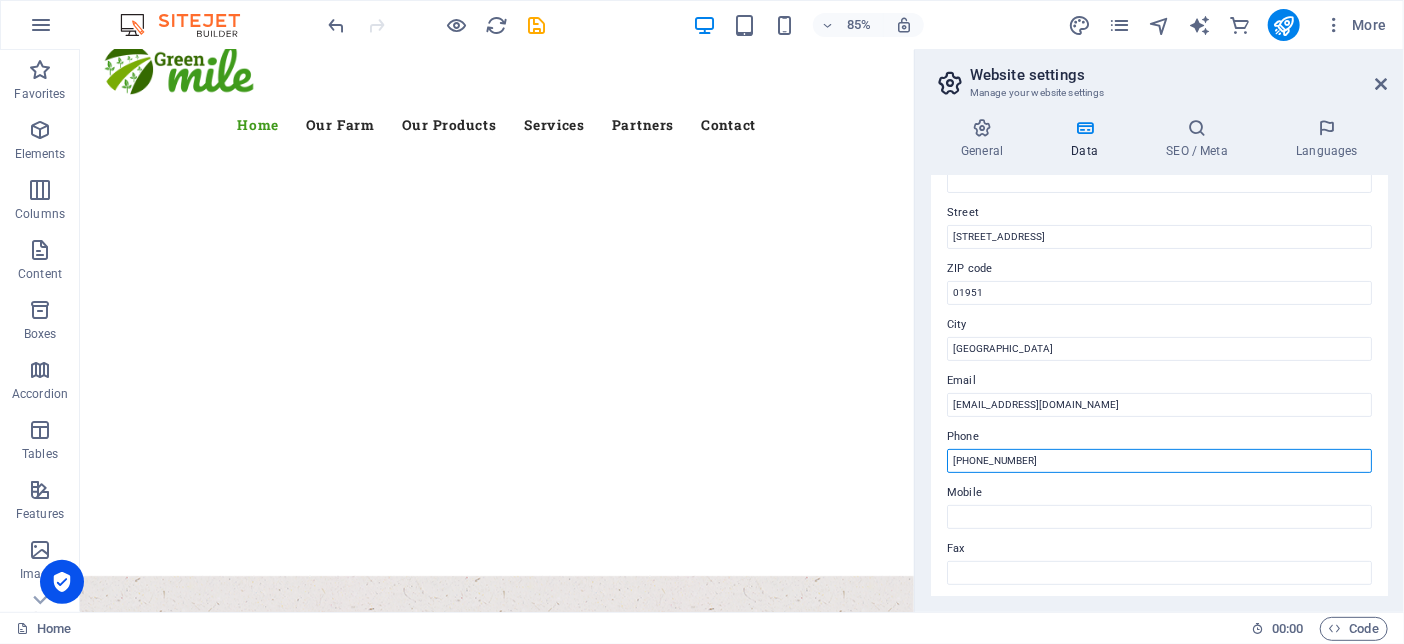 drag, startPoint x: 1160, startPoint y: 485, endPoint x: 917, endPoint y: 477, distance: 243.13165 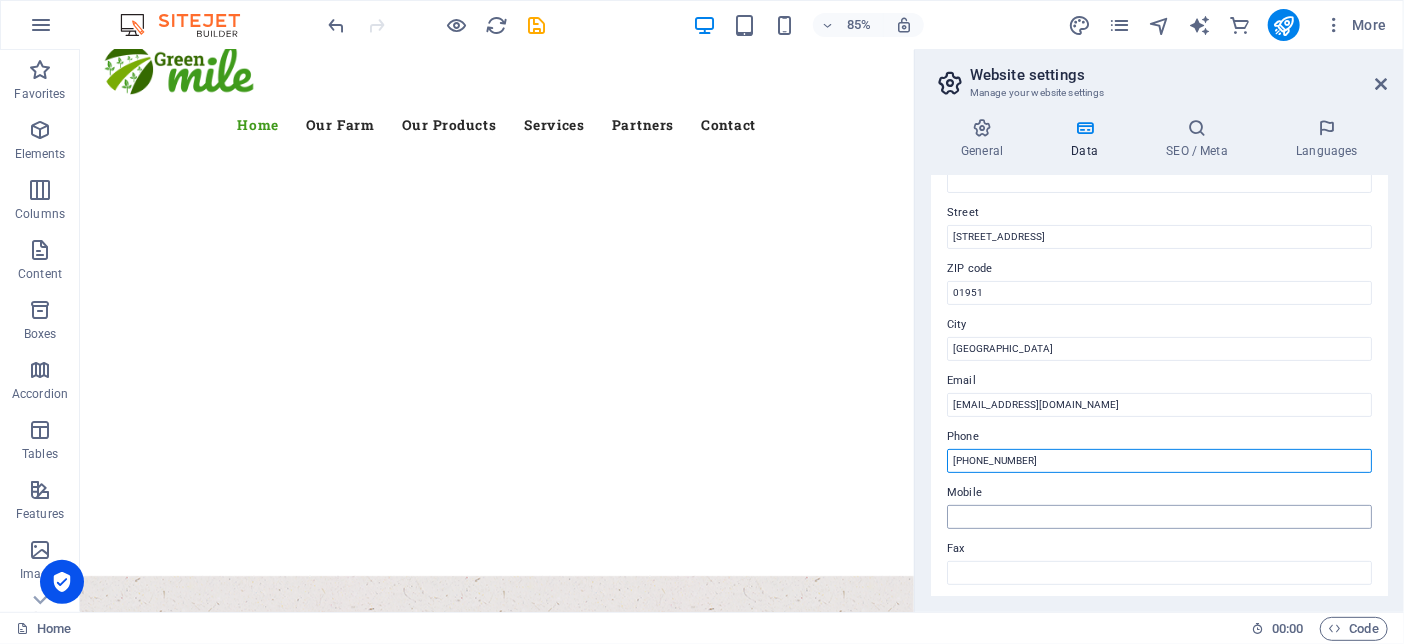 type on "[PHONE_NUMBER]" 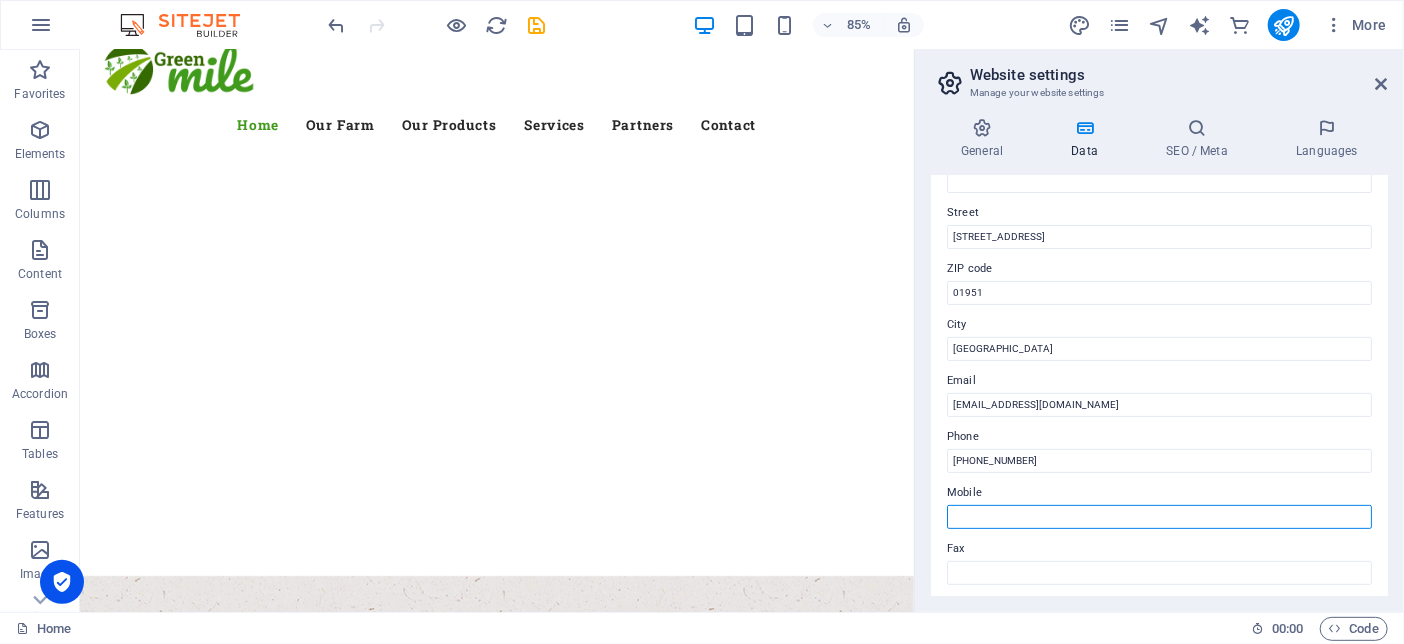 click on "Mobile" at bounding box center [1159, 517] 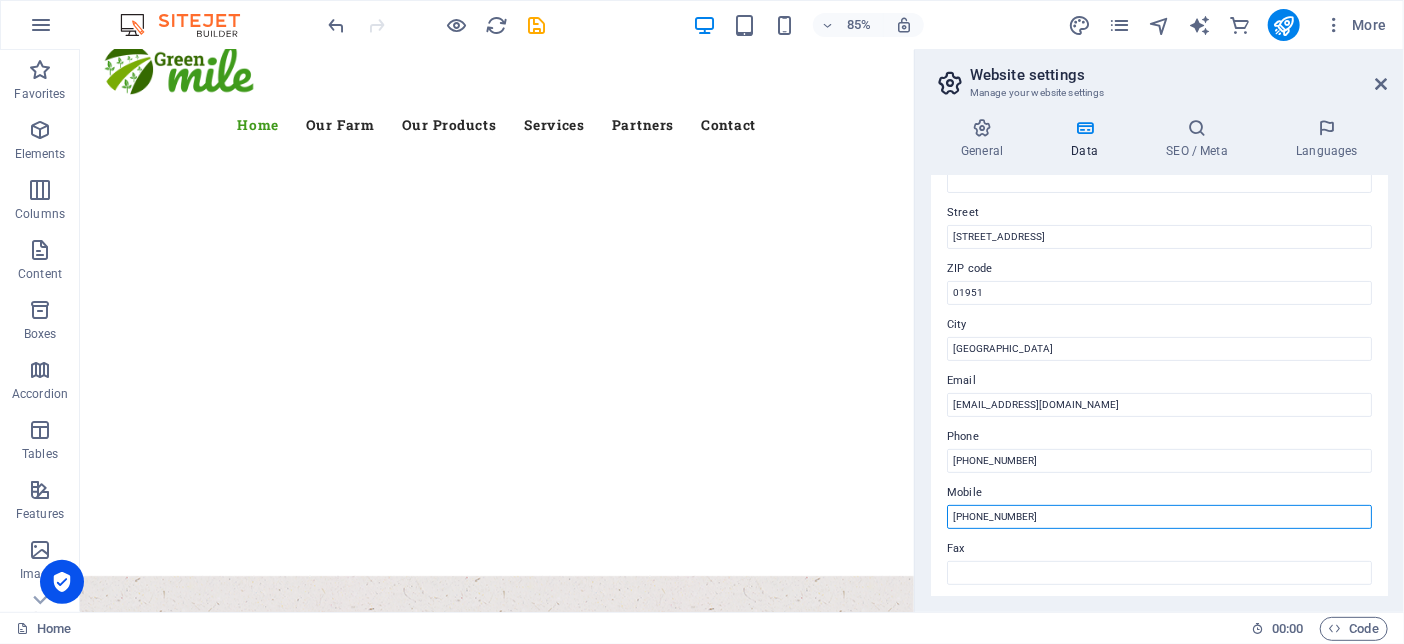 drag, startPoint x: 990, startPoint y: 537, endPoint x: 1137, endPoint y: 535, distance: 147.01361 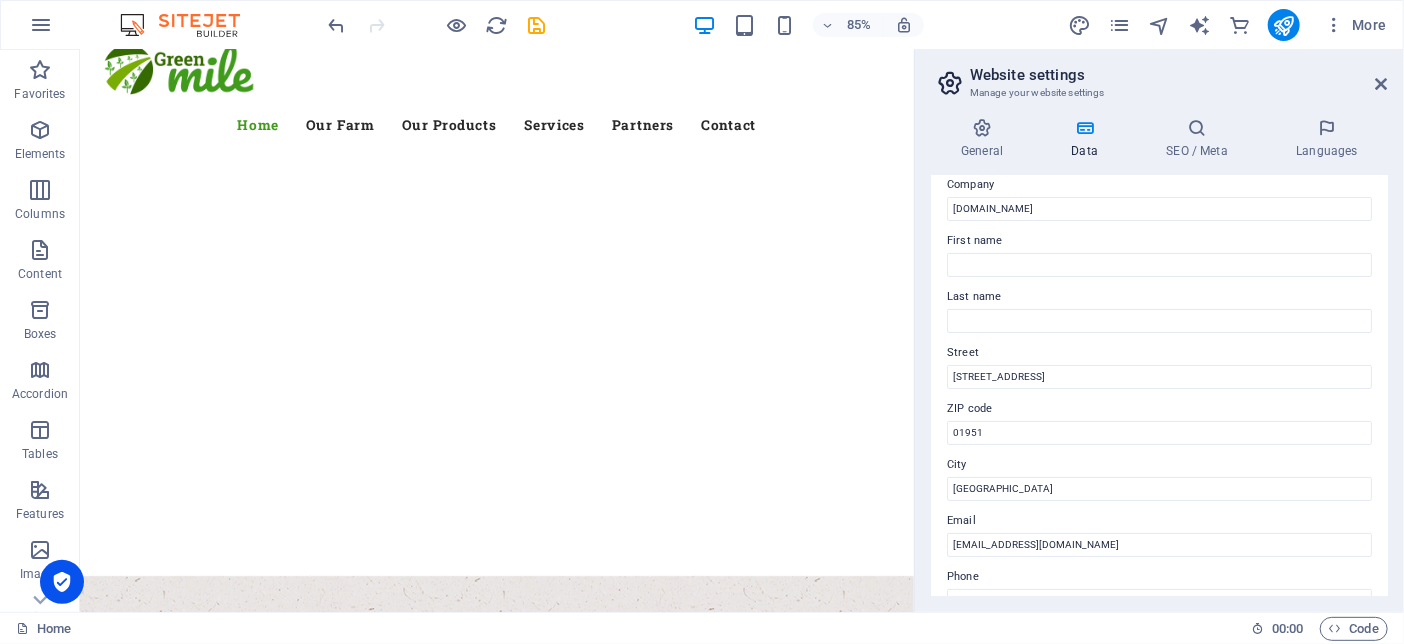 scroll, scrollTop: 0, scrollLeft: 0, axis: both 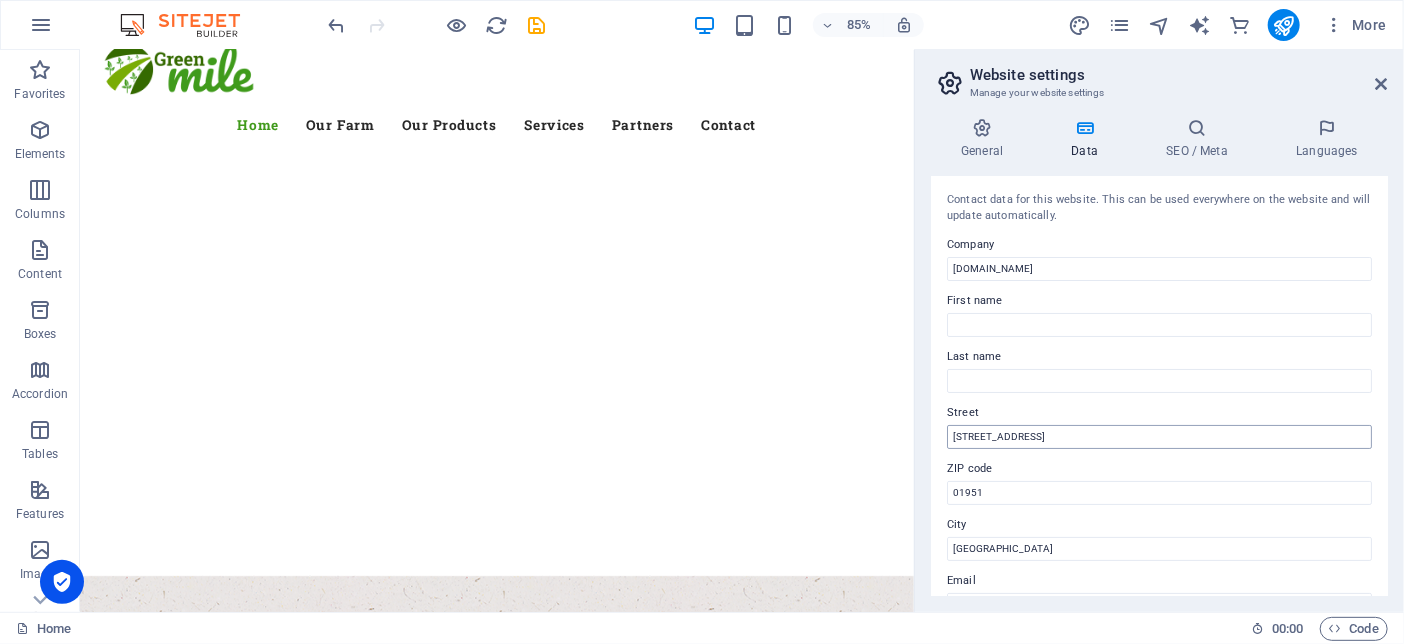 type on "[PHONE_NUMBER]" 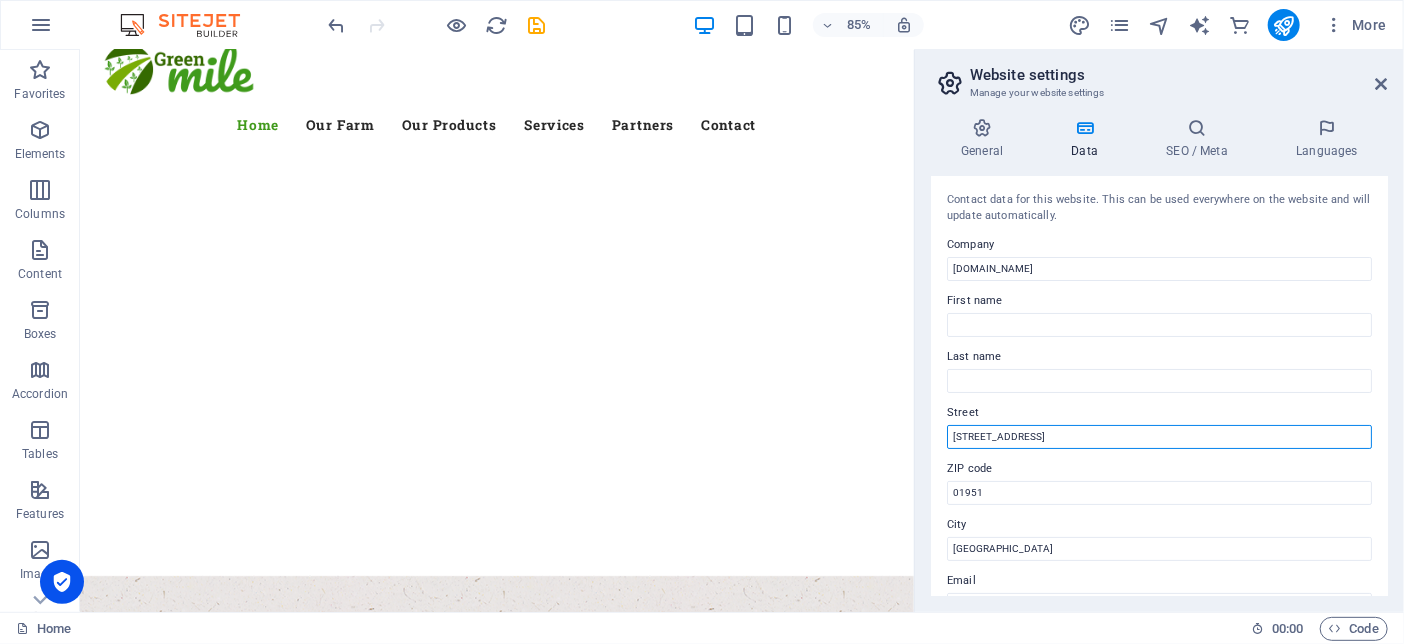 click on "50 Scotland Rd" at bounding box center [1159, 437] 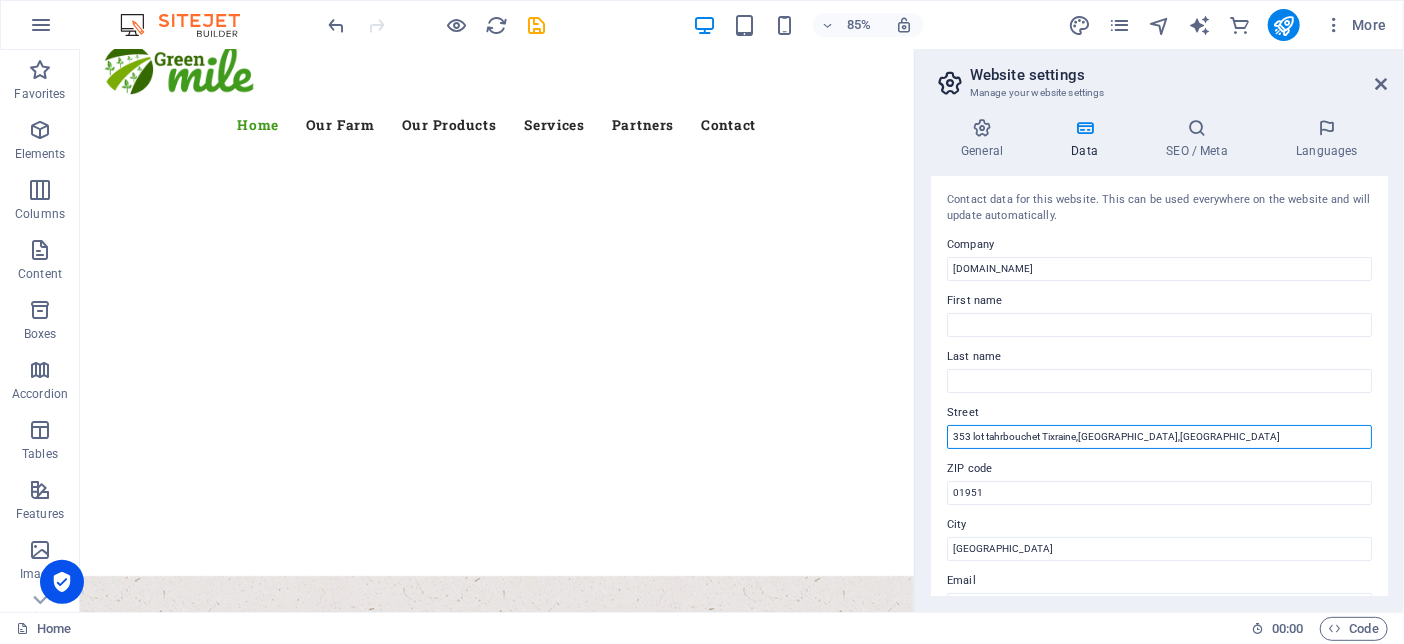 drag, startPoint x: 1007, startPoint y: 457, endPoint x: 1027, endPoint y: 471, distance: 24.41311 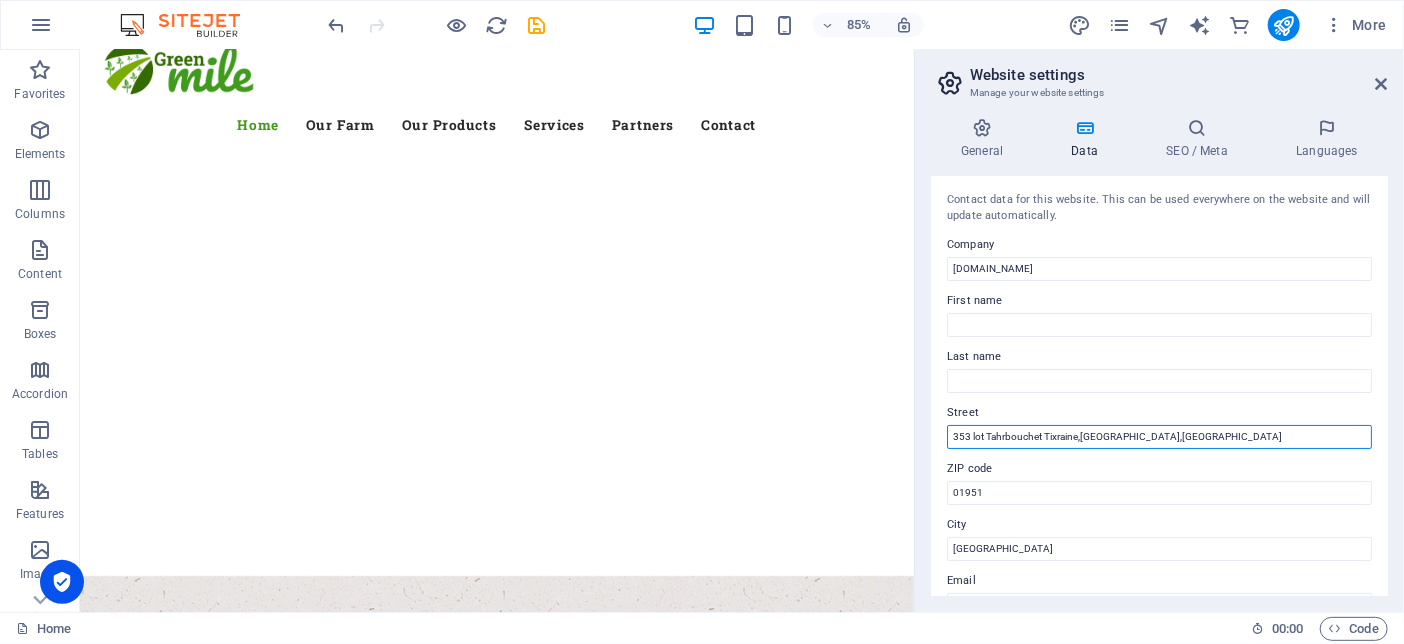 click on "353 lot Tahrbouchet Tixraine,Birkhadem,Alger" at bounding box center (1159, 437) 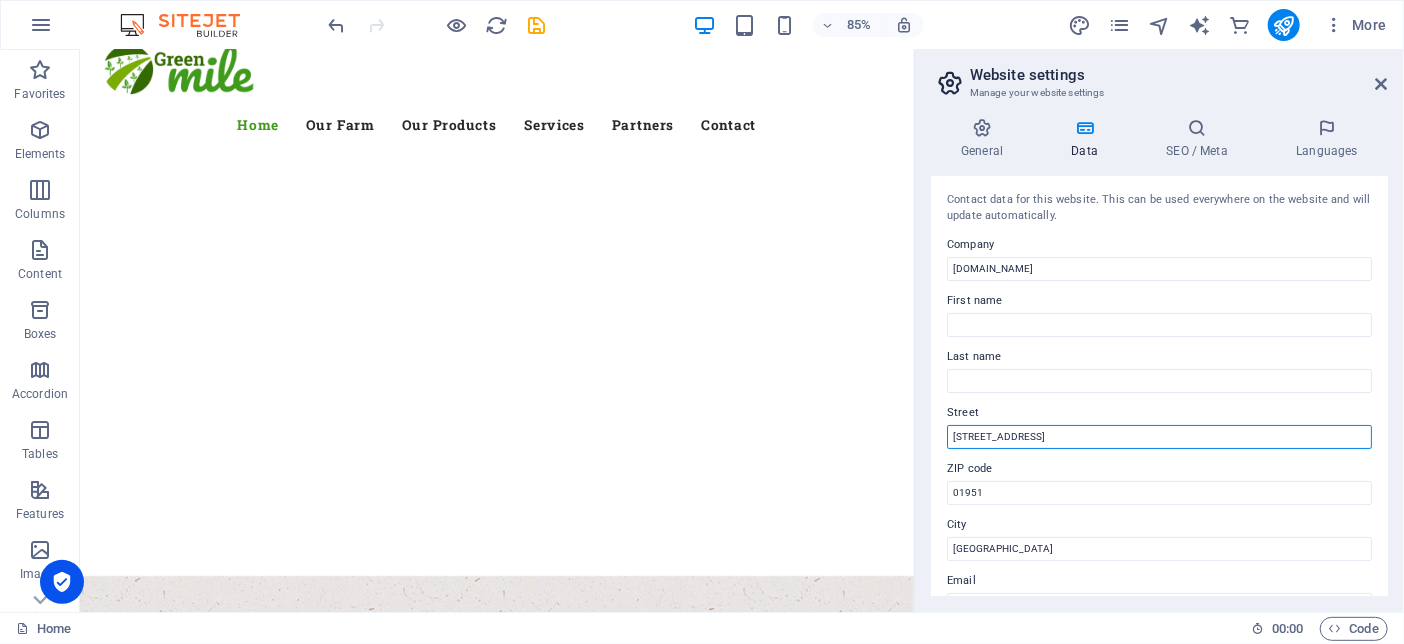 click on "353 lot Taherbouchet Tixraine,Birkhadem,Alger" at bounding box center (1159, 437) 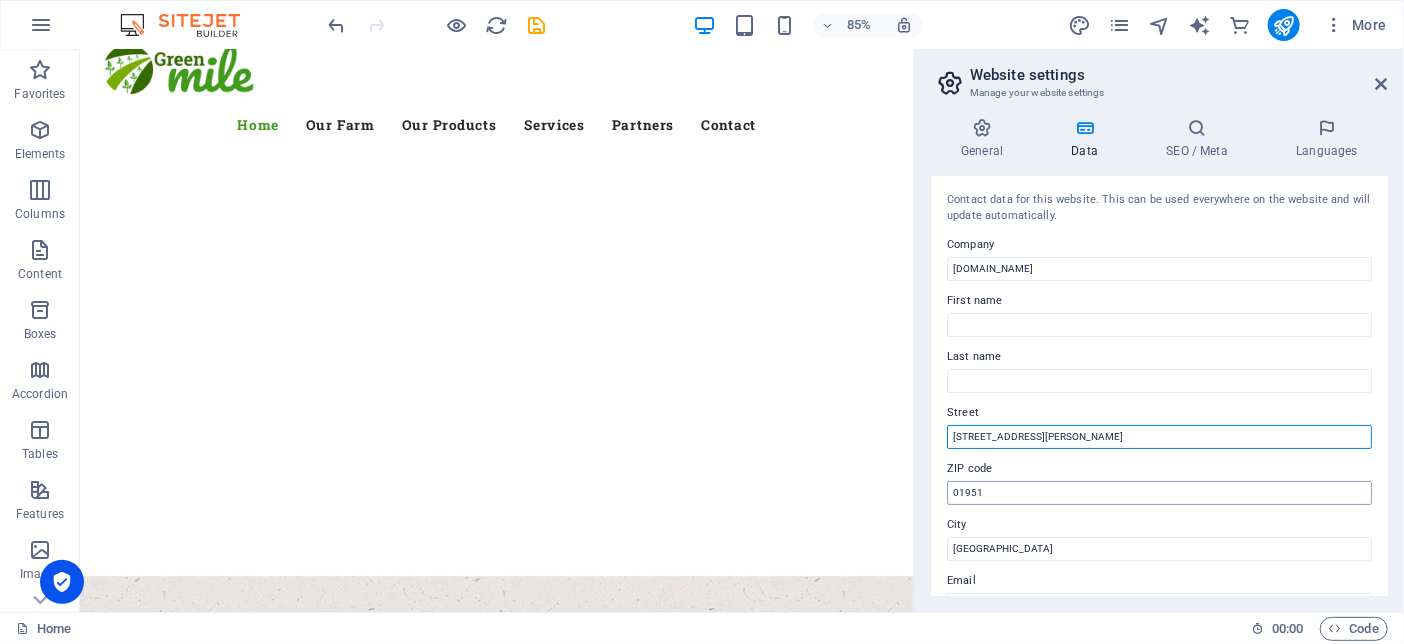 type on "[STREET_ADDRESS][PERSON_NAME]" 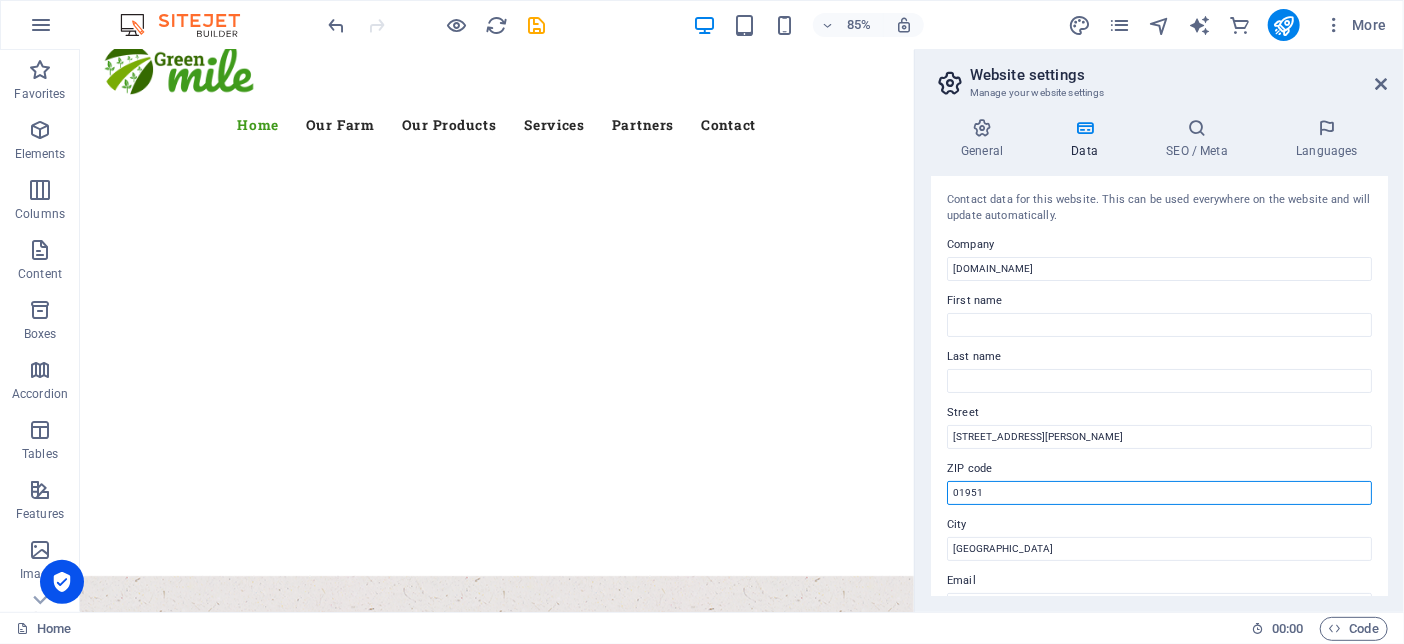 click on "01951" at bounding box center [1159, 493] 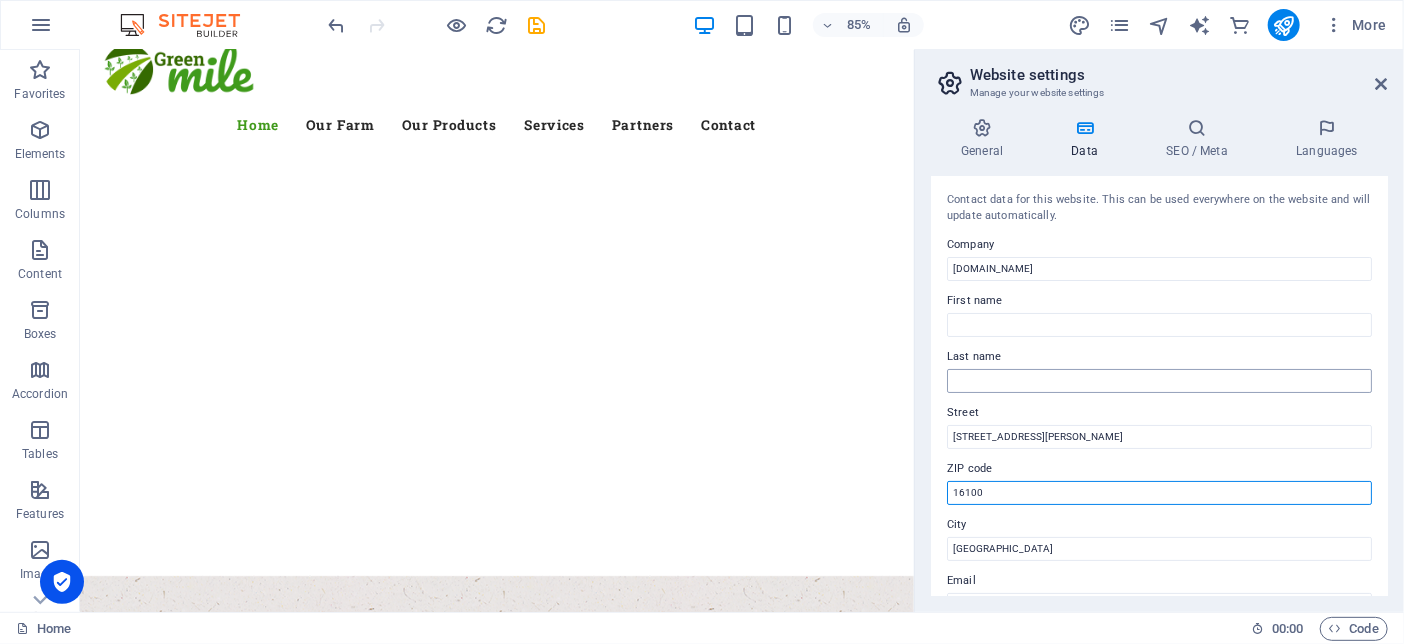 type on "16100" 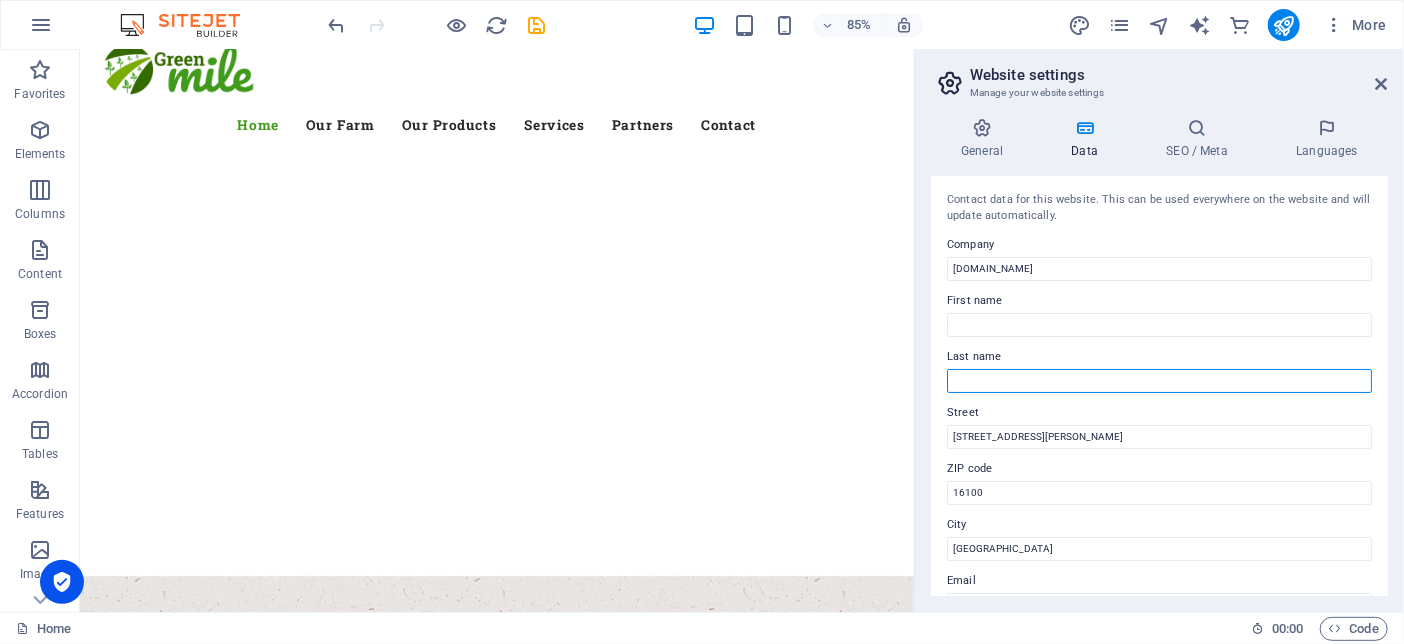 click on "Last name" at bounding box center (1159, 381) 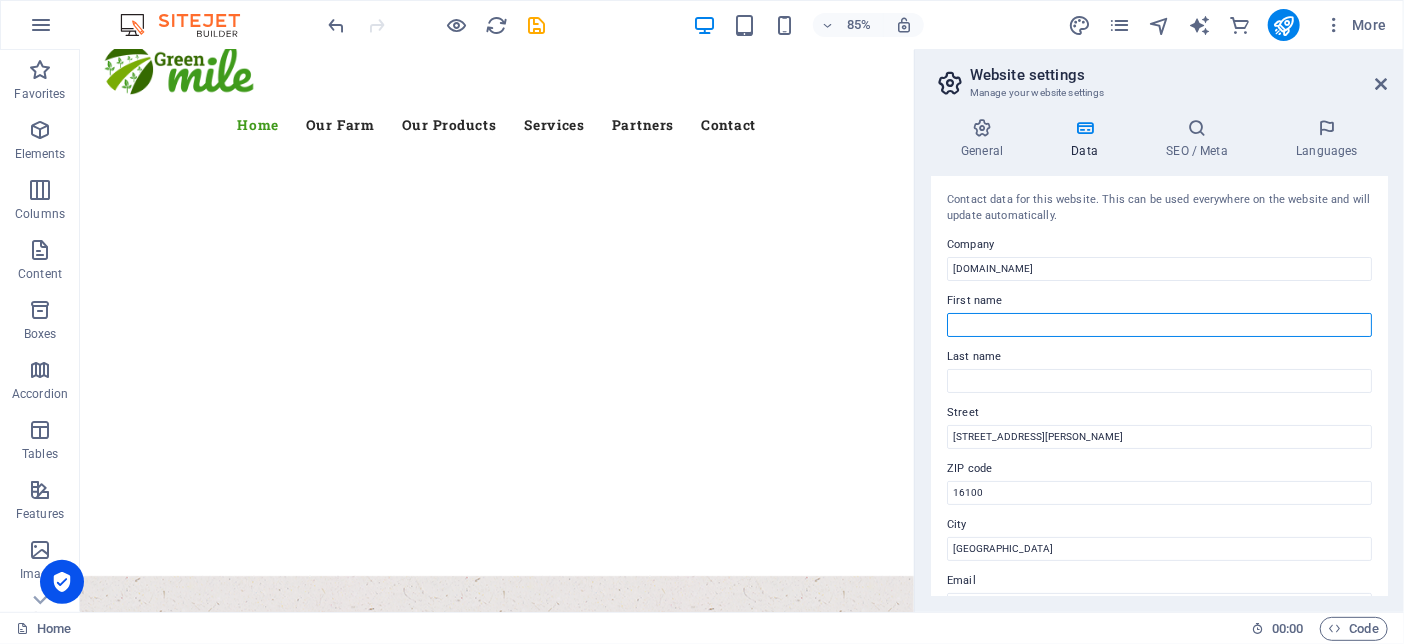 click on "First name" at bounding box center [1159, 325] 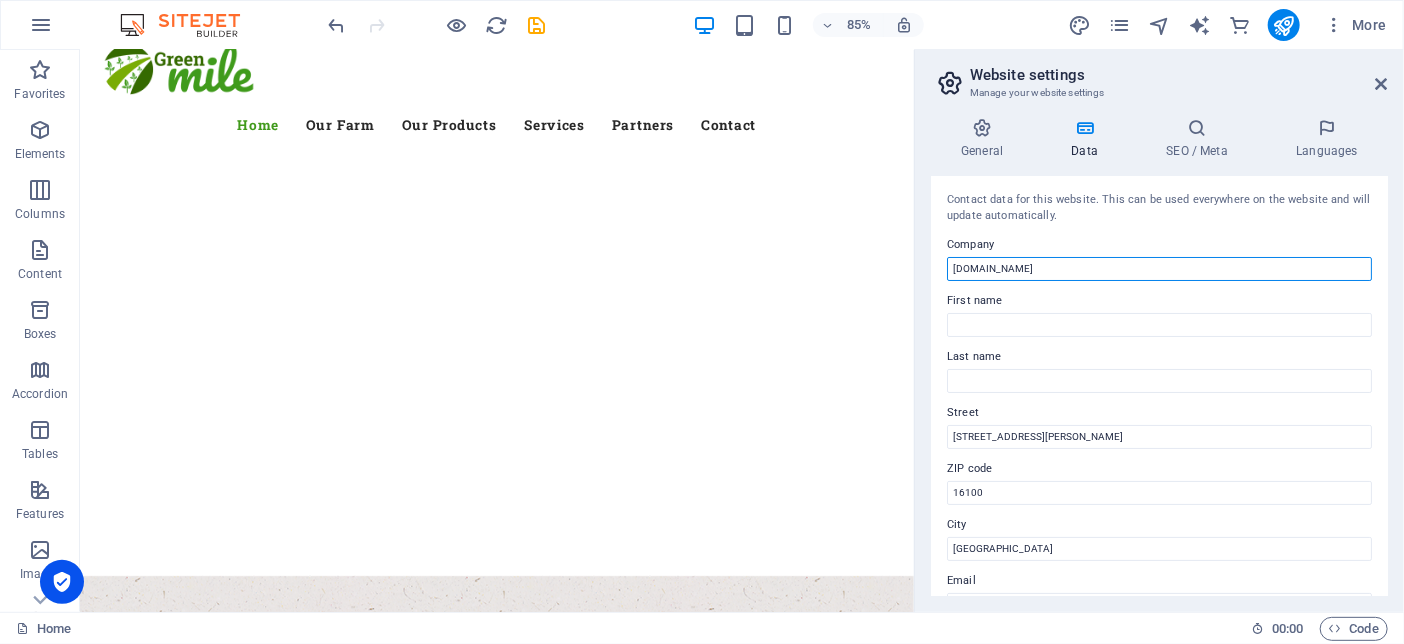 drag, startPoint x: 1031, startPoint y: 290, endPoint x: 1125, endPoint y: 293, distance: 94.04786 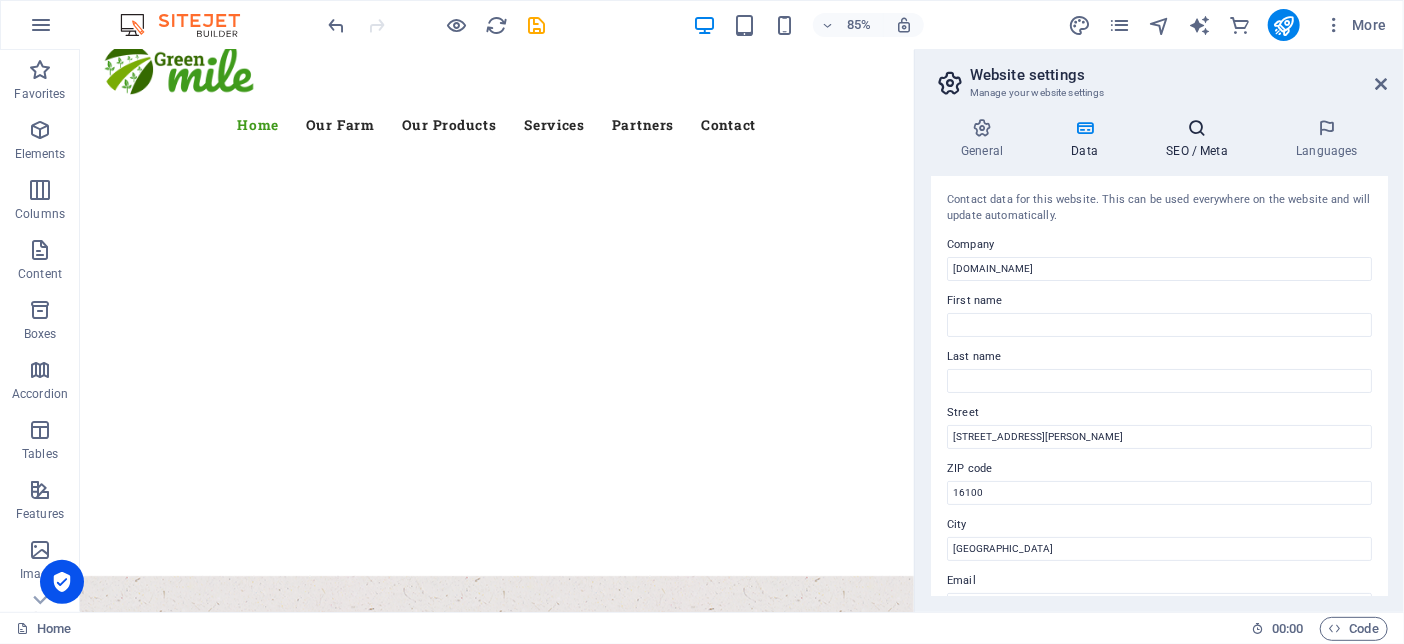 click on "SEO / Meta" at bounding box center (1201, 139) 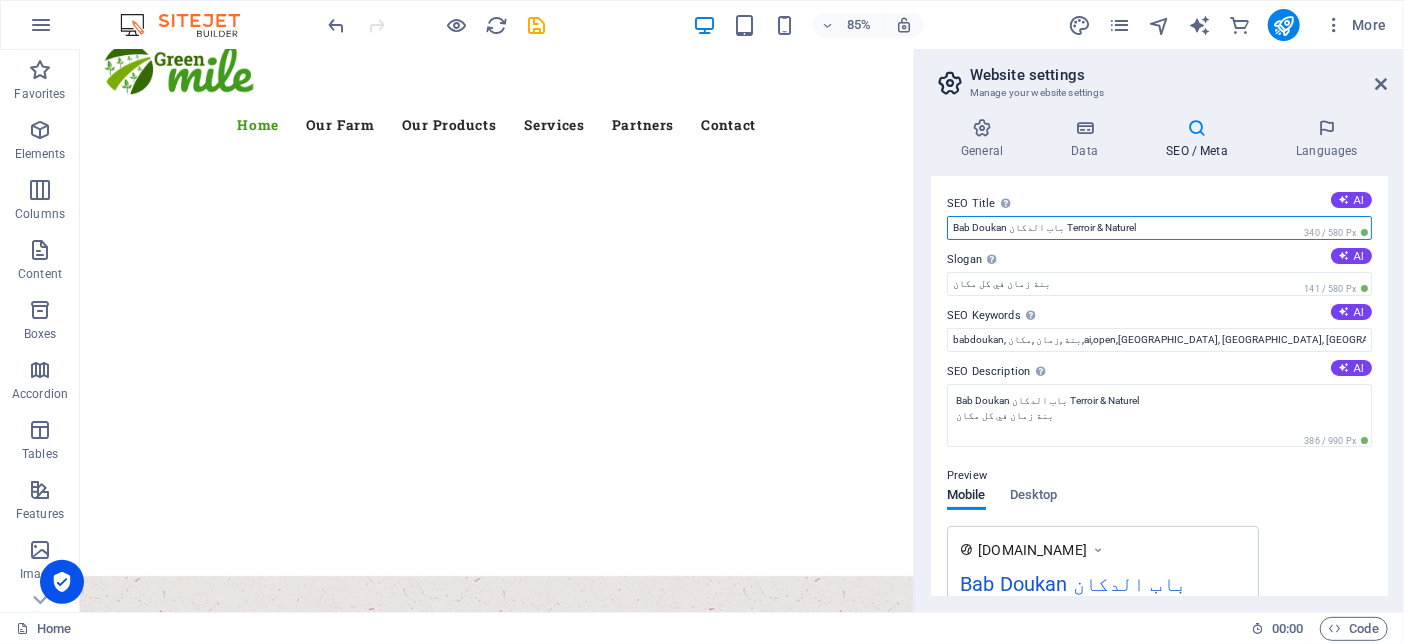 drag, startPoint x: 950, startPoint y: 234, endPoint x: 1241, endPoint y: 240, distance: 291.06186 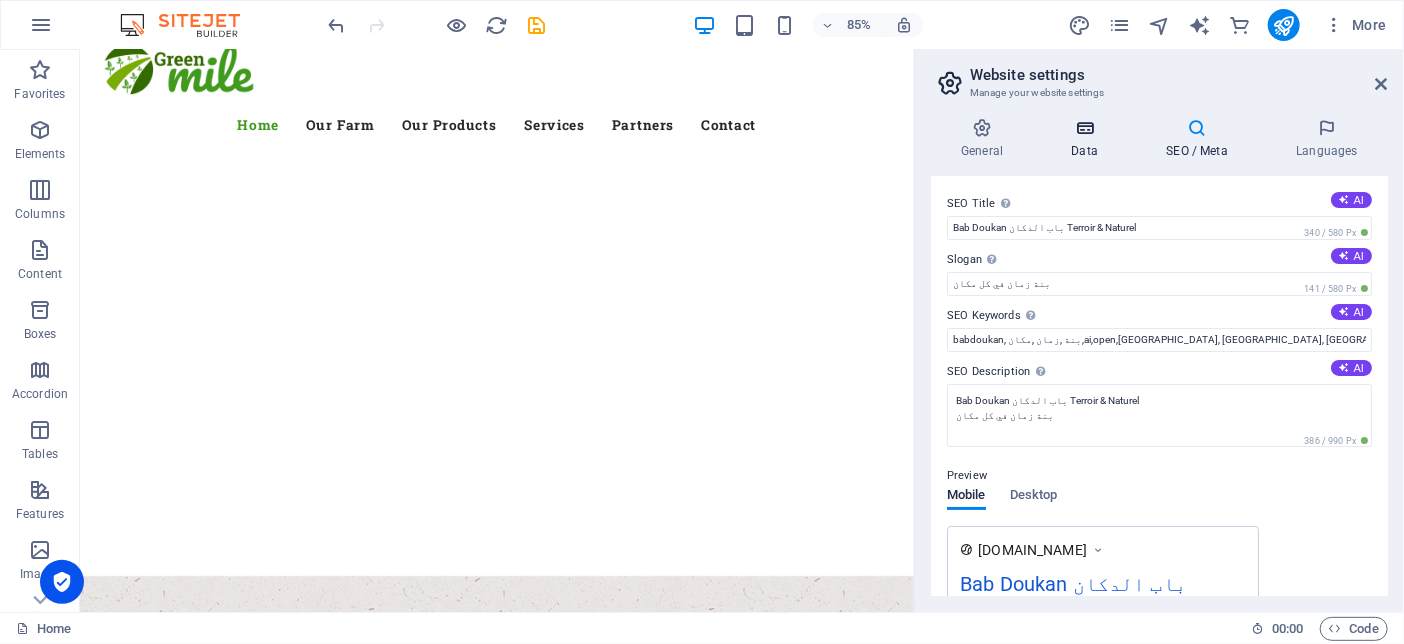 click at bounding box center [1084, 128] 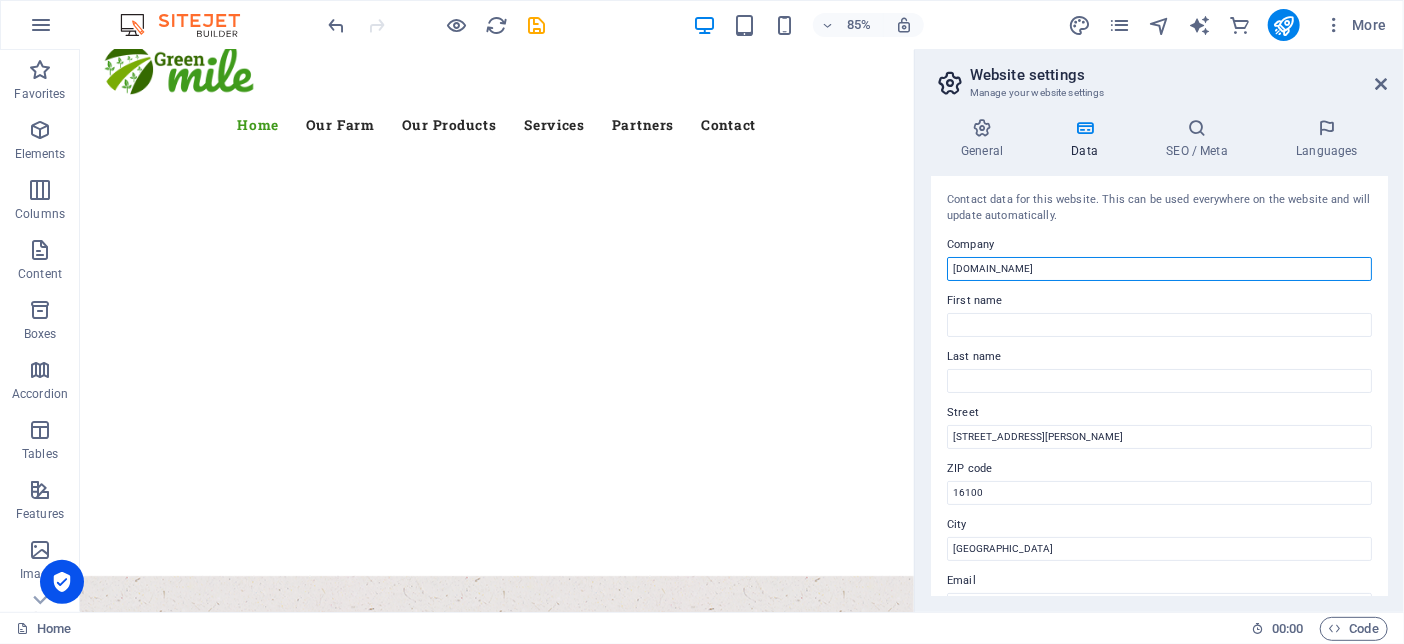 click on "babdoukan.com" at bounding box center (1159, 269) 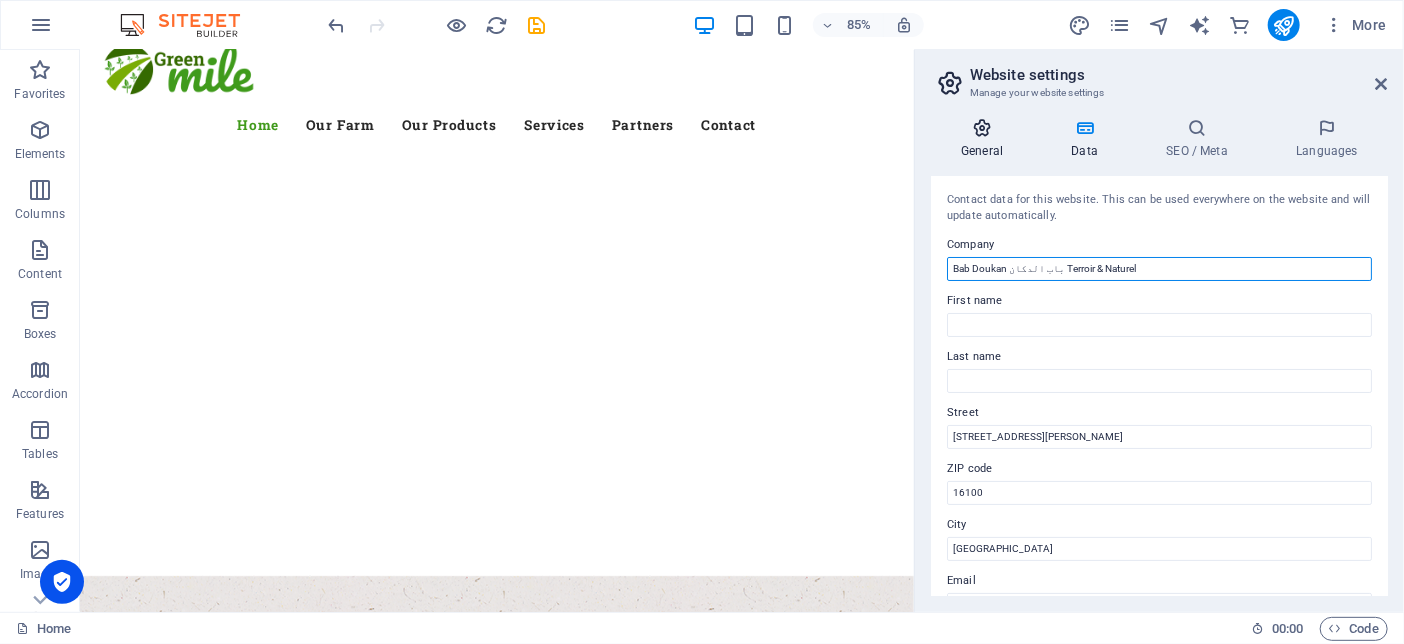 type on "Bab Doukan باب الدكان Terroir & Naturel" 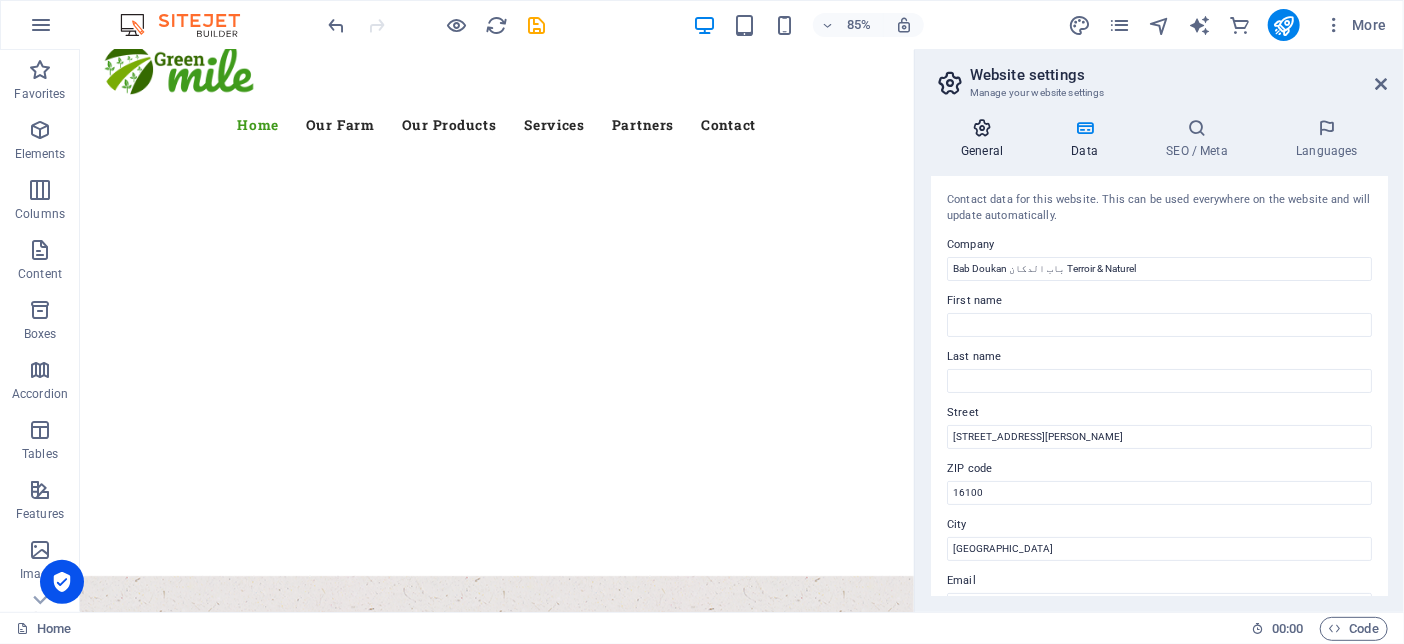 click on "General" at bounding box center (986, 139) 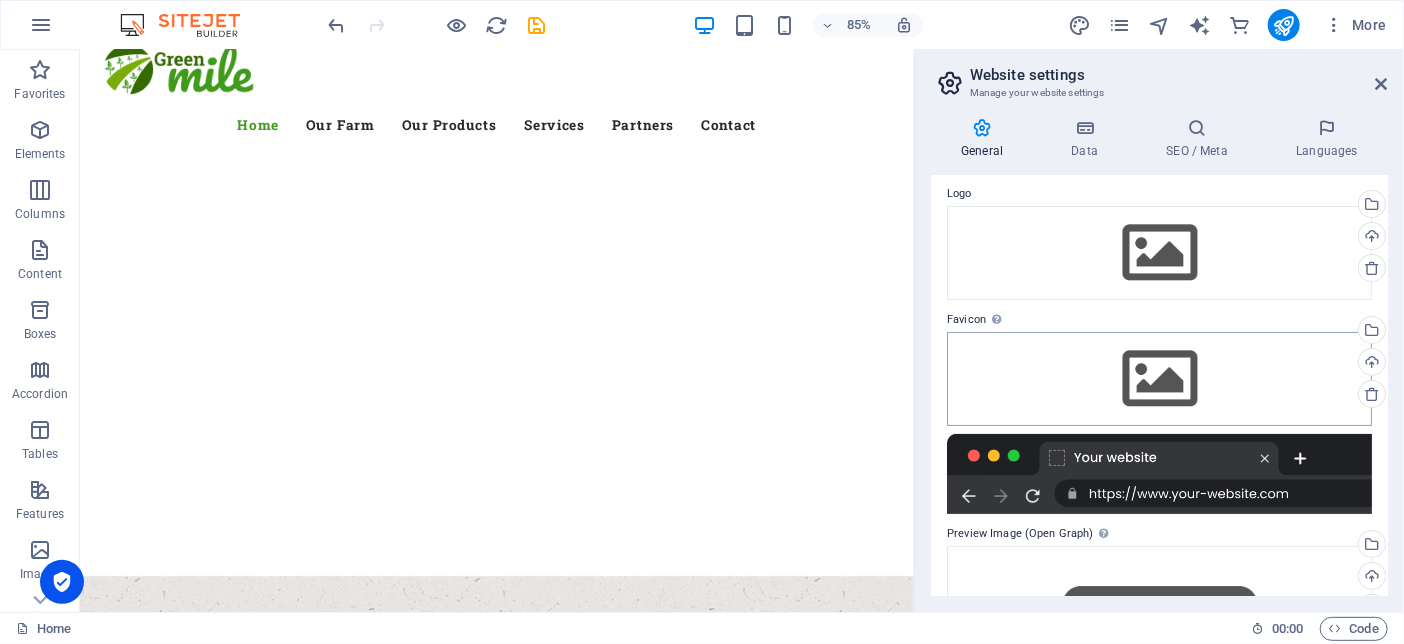 scroll, scrollTop: 0, scrollLeft: 0, axis: both 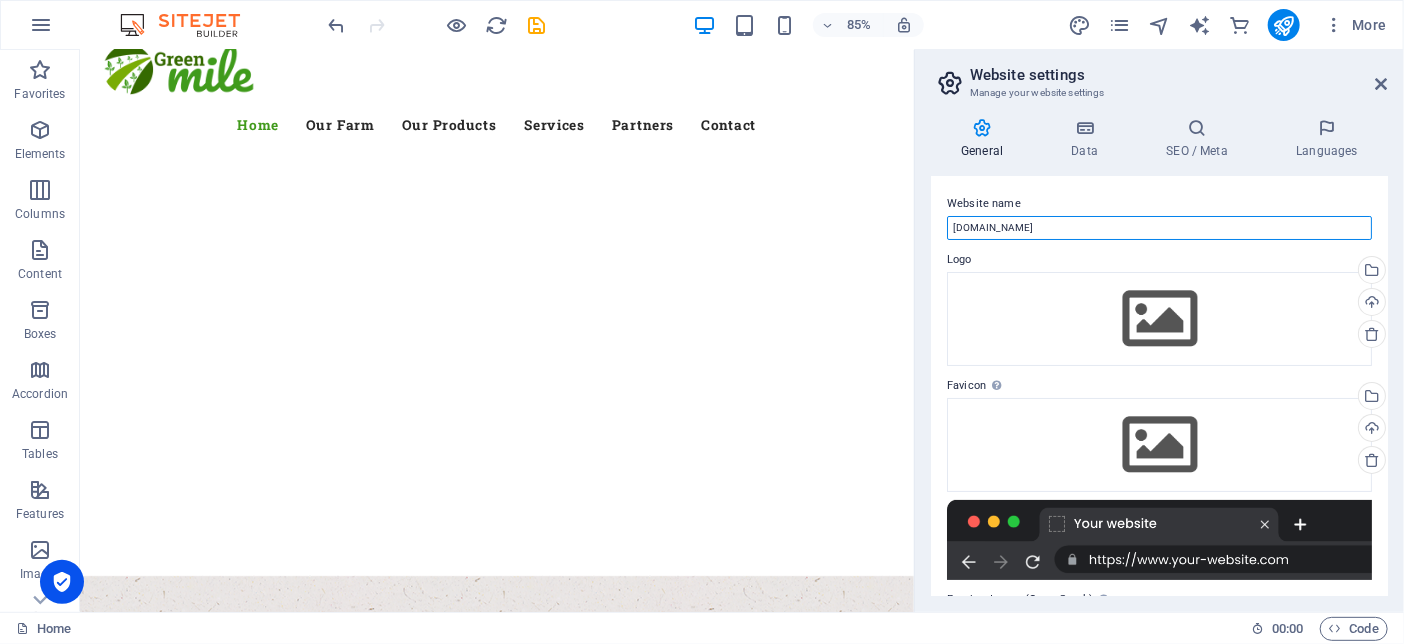 click on "babdoukan.com" at bounding box center [1159, 228] 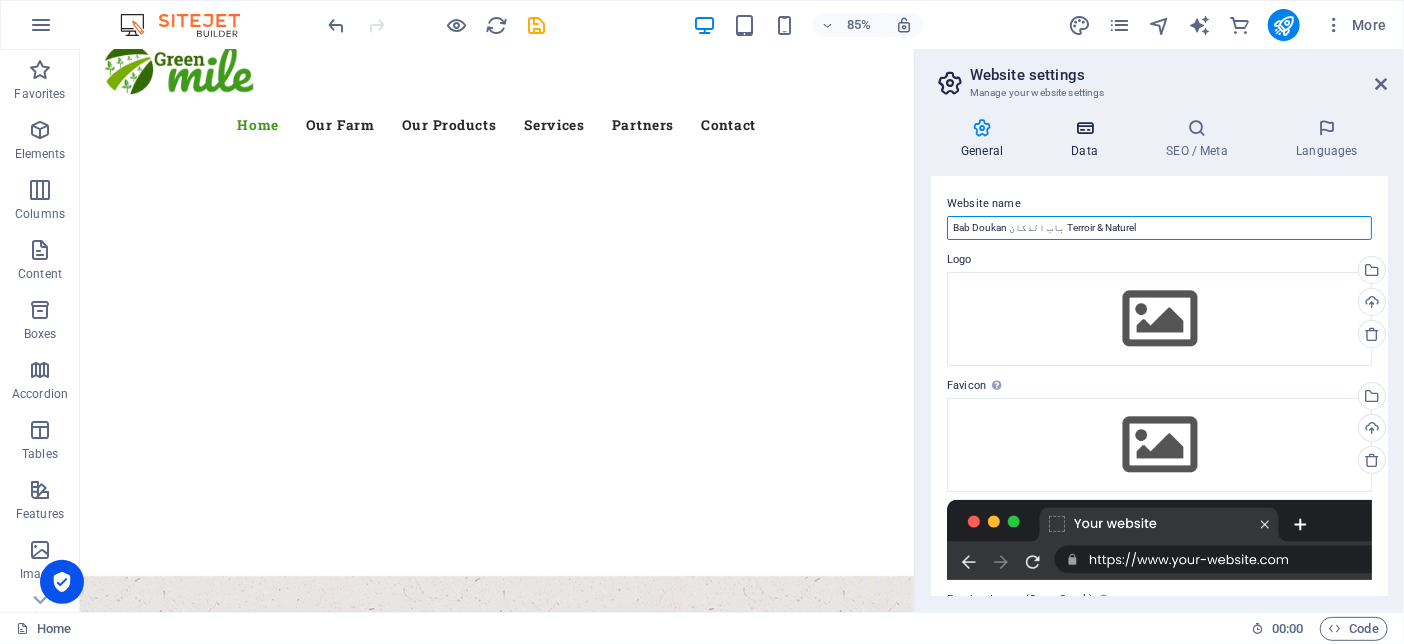 type on "Bab Doukan باب الدكان Terroir & Naturel" 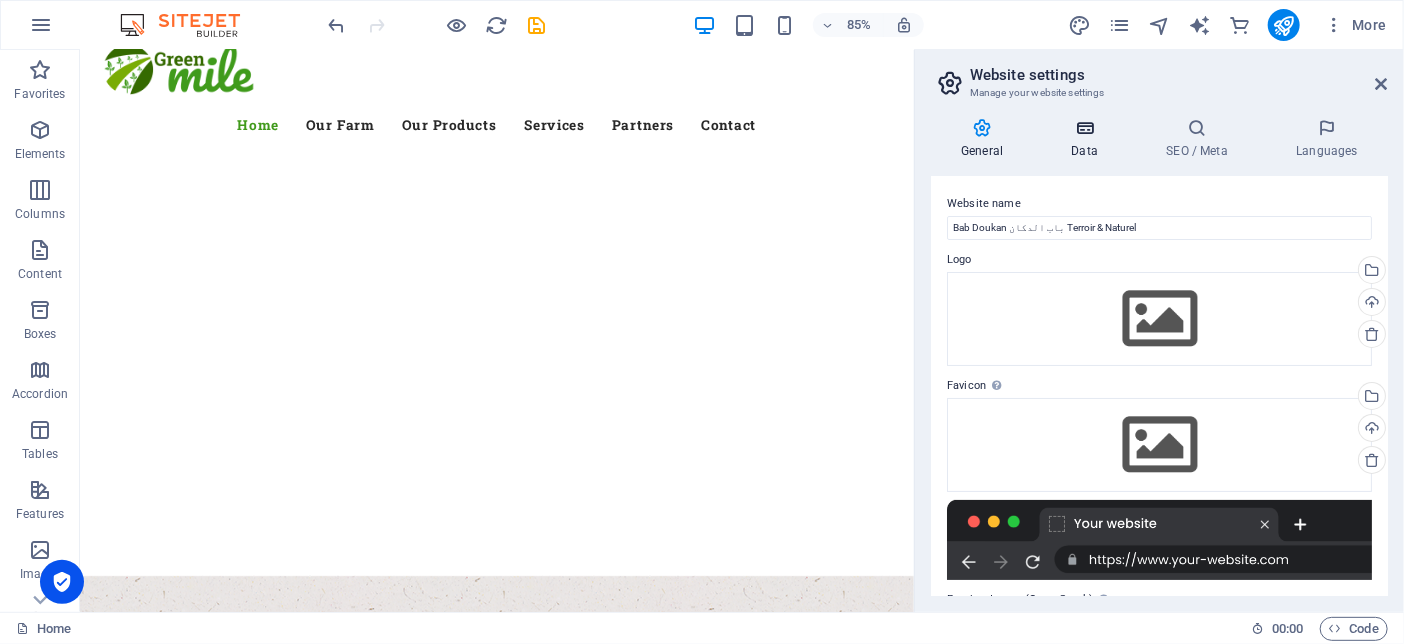 click on "Data" at bounding box center (1088, 139) 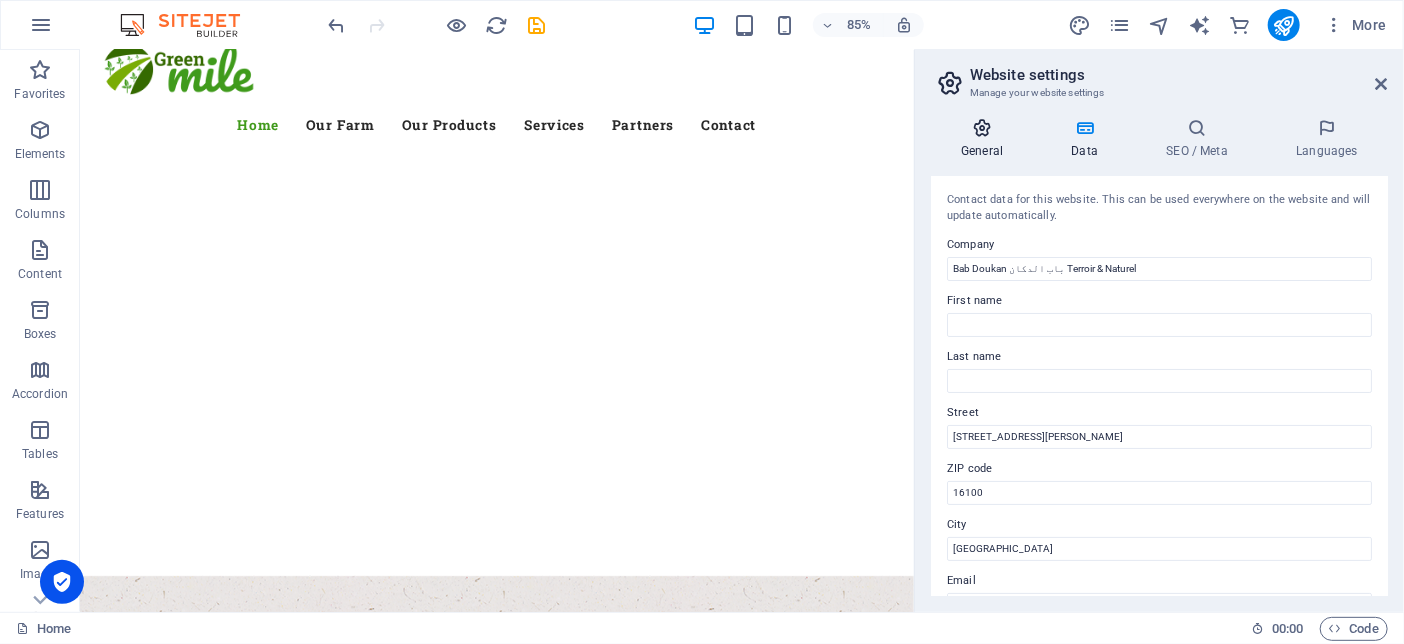 click on "General" at bounding box center (986, 139) 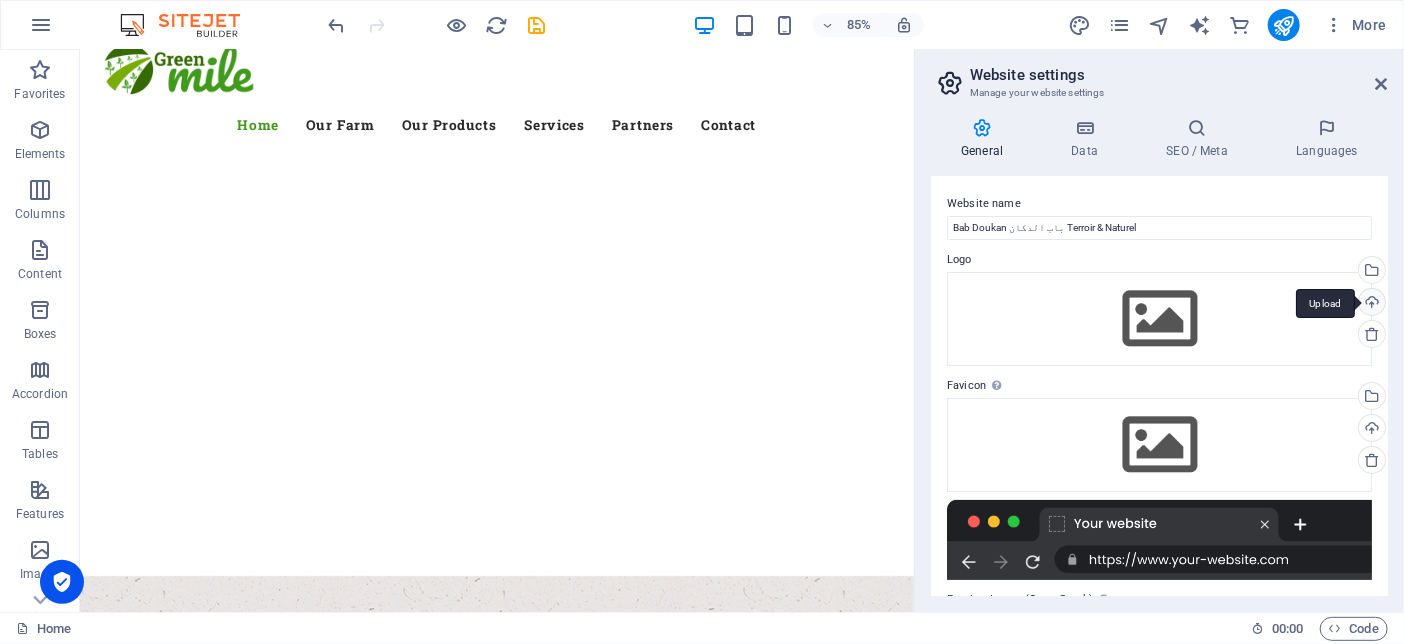click on "Upload" at bounding box center (1370, 304) 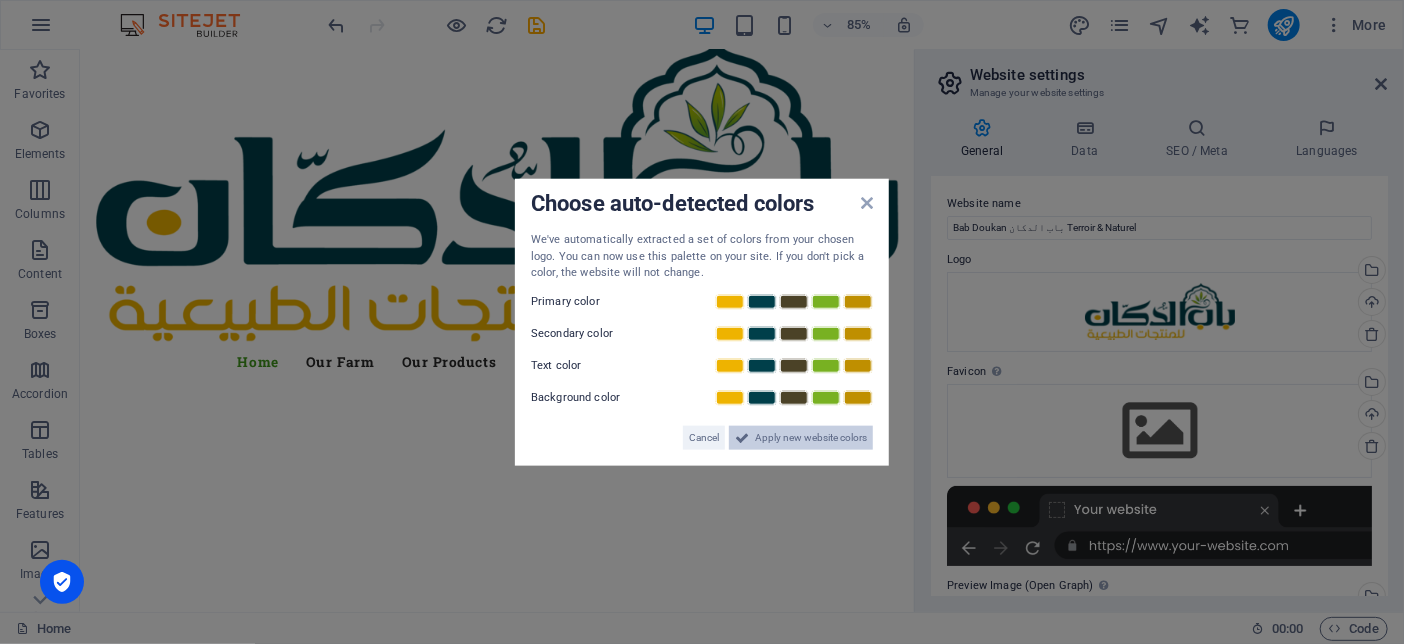 click on "Apply new website colors" at bounding box center [811, 437] 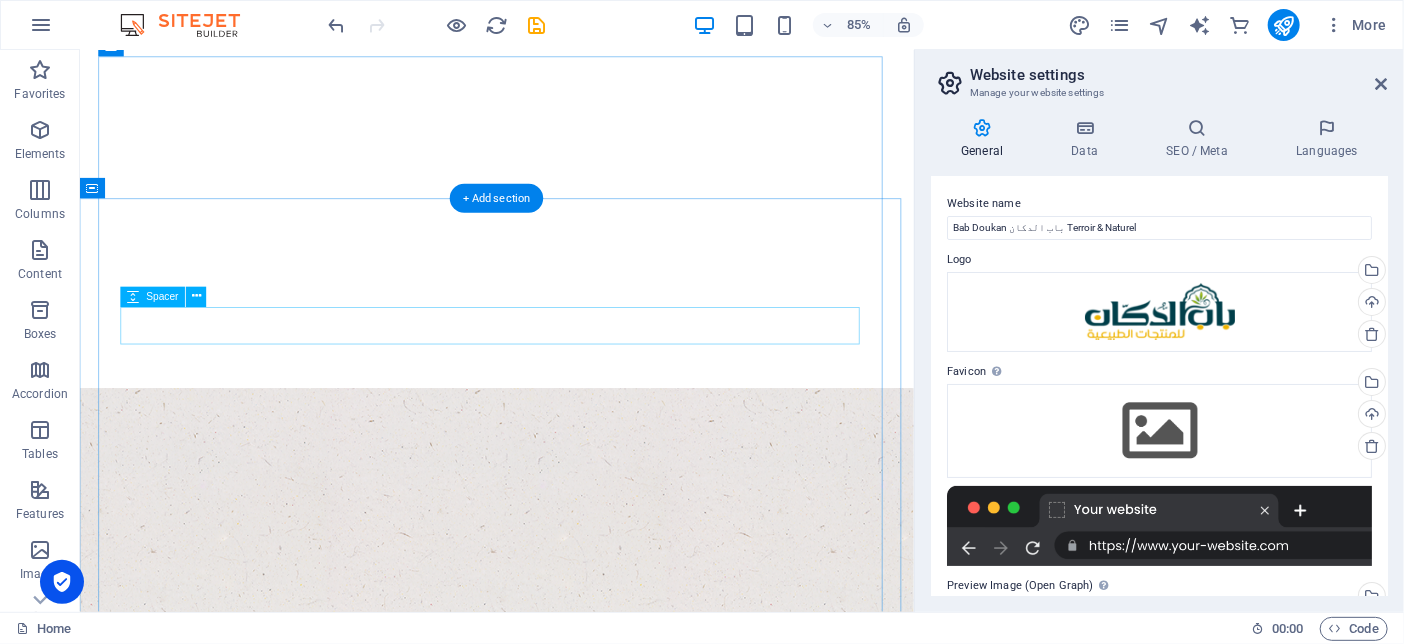 scroll, scrollTop: 200, scrollLeft: 0, axis: vertical 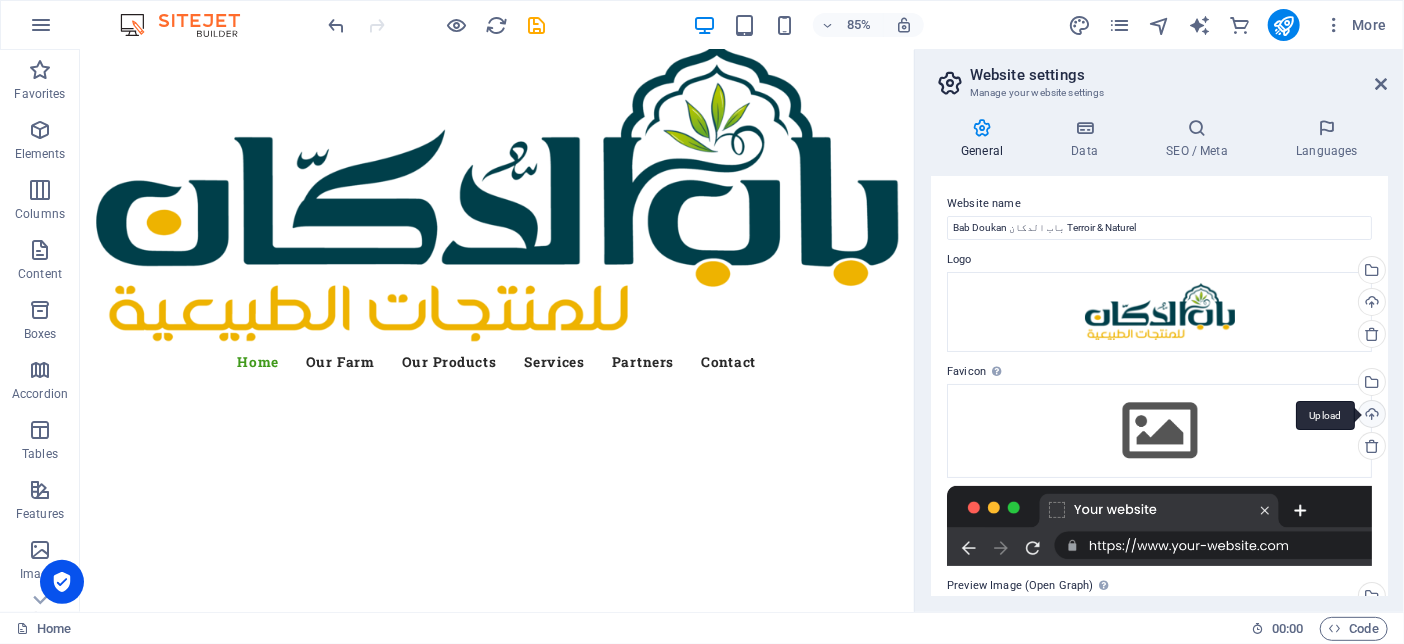 click on "Upload" at bounding box center [1370, 416] 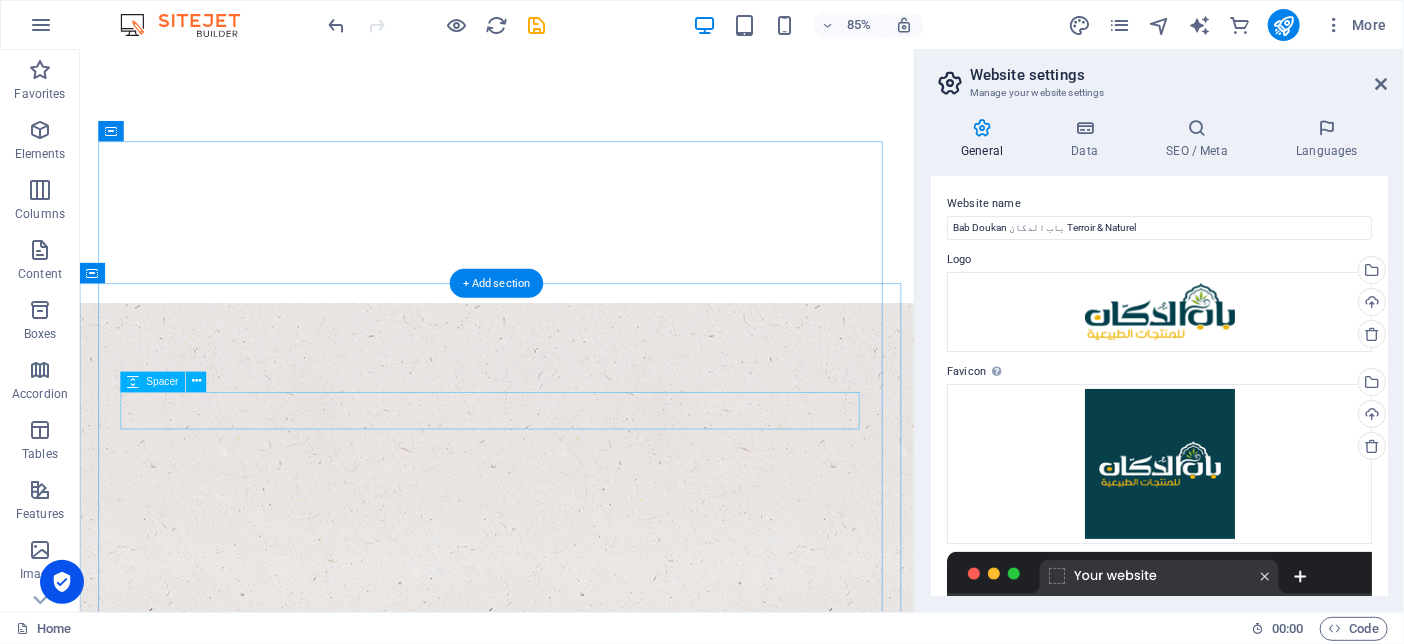 scroll, scrollTop: 100, scrollLeft: 0, axis: vertical 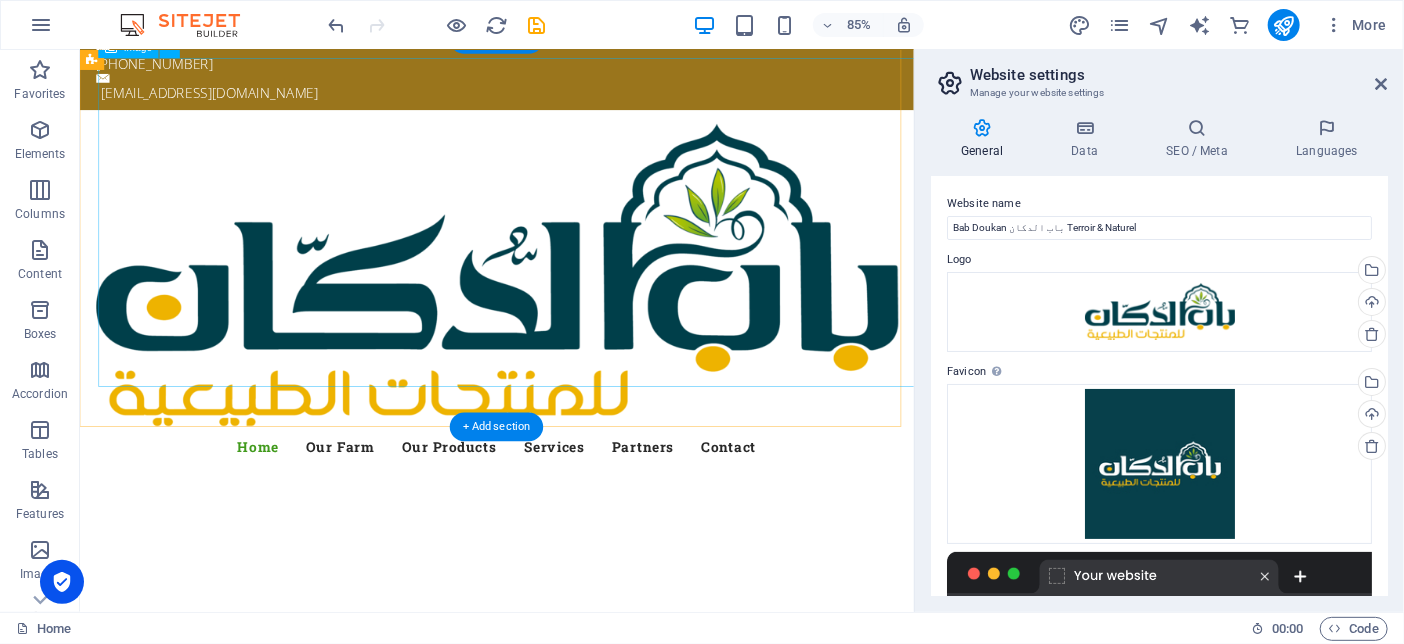 click at bounding box center (571, 315) 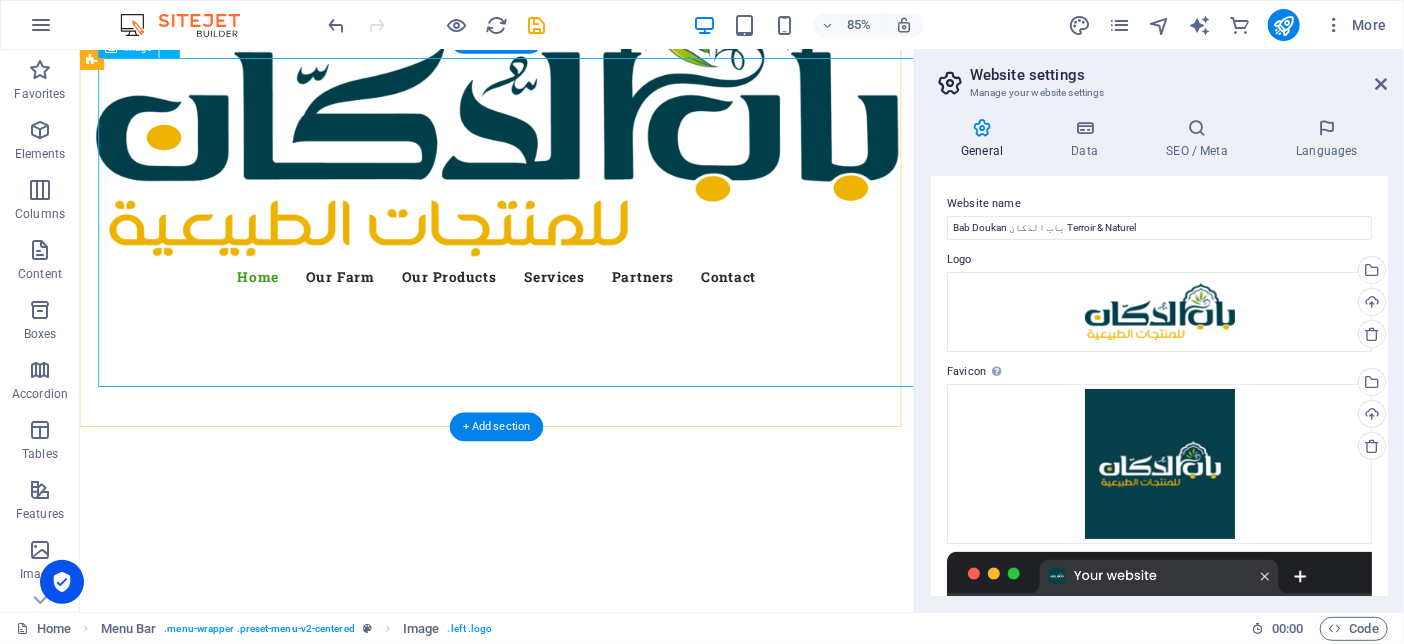 scroll, scrollTop: 0, scrollLeft: 0, axis: both 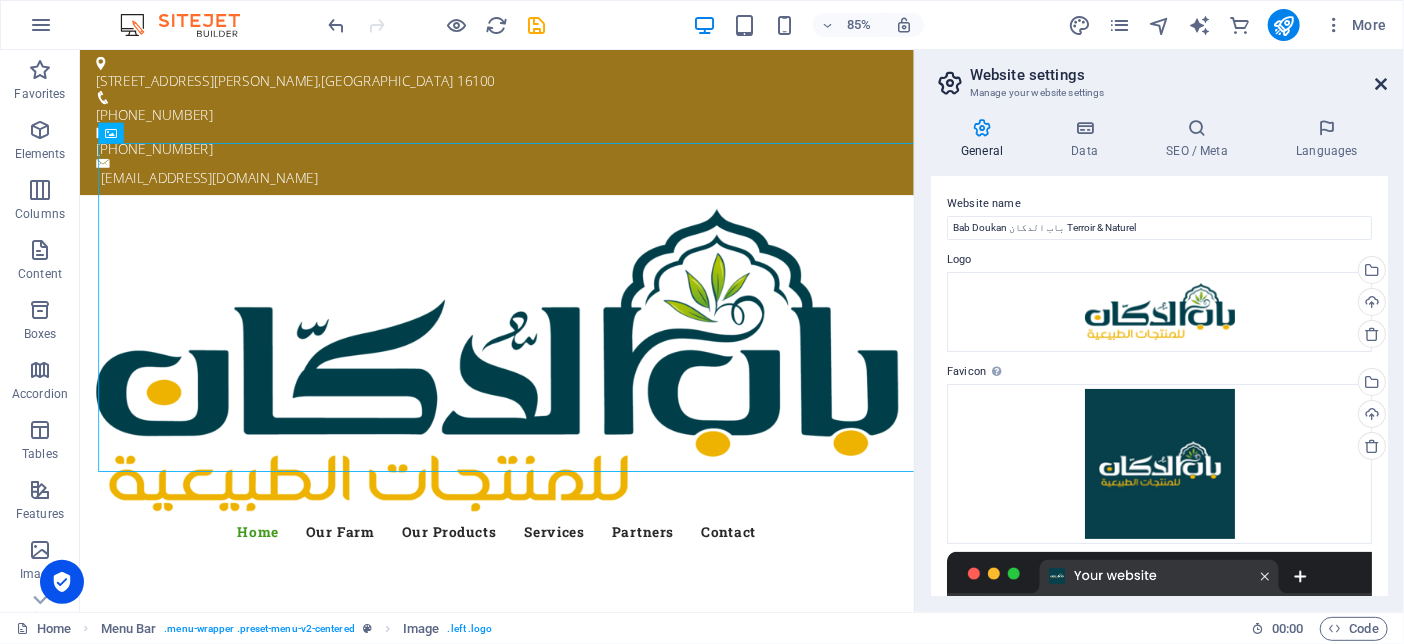 click at bounding box center (1382, 84) 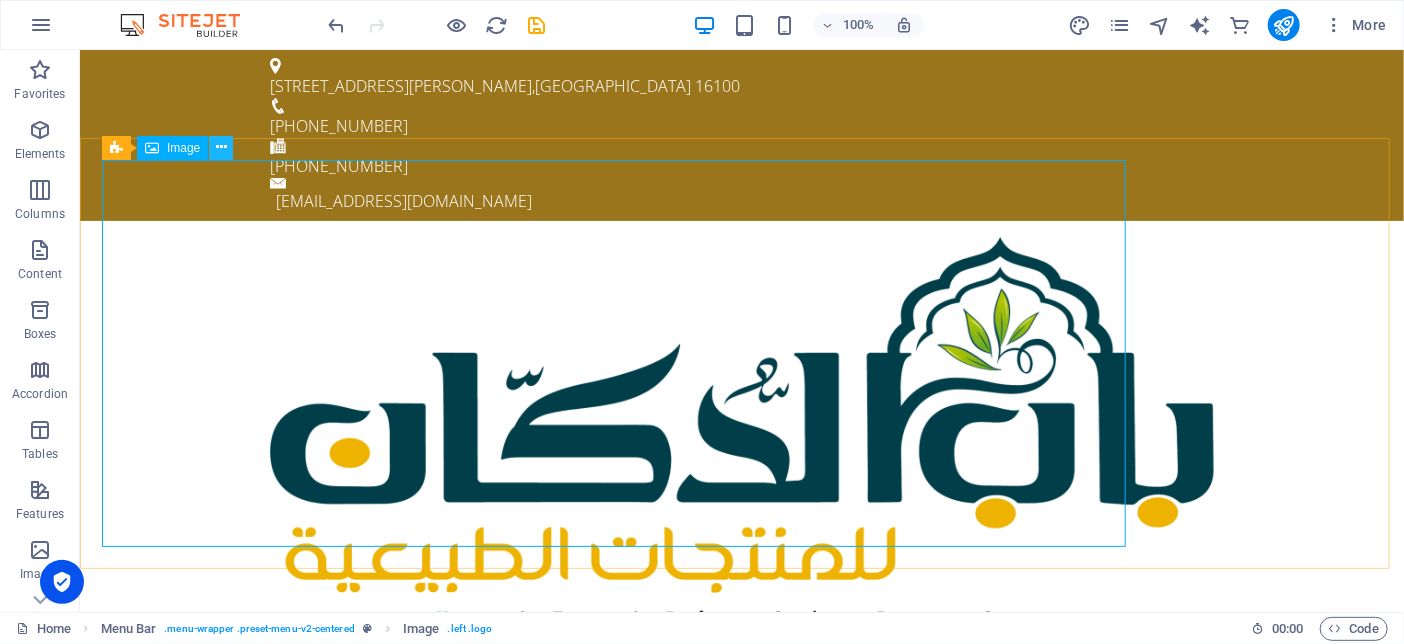 click at bounding box center (221, 148) 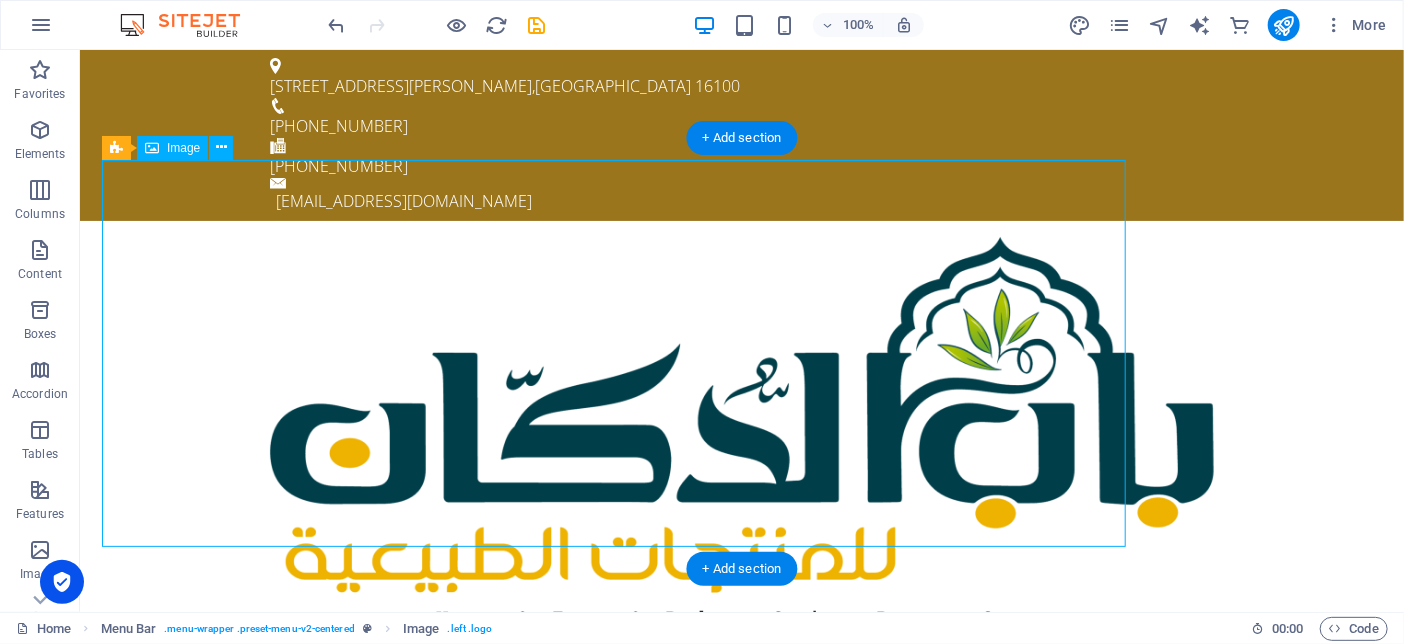 drag, startPoint x: 1124, startPoint y: 542, endPoint x: 851, endPoint y: 449, distance: 288.40598 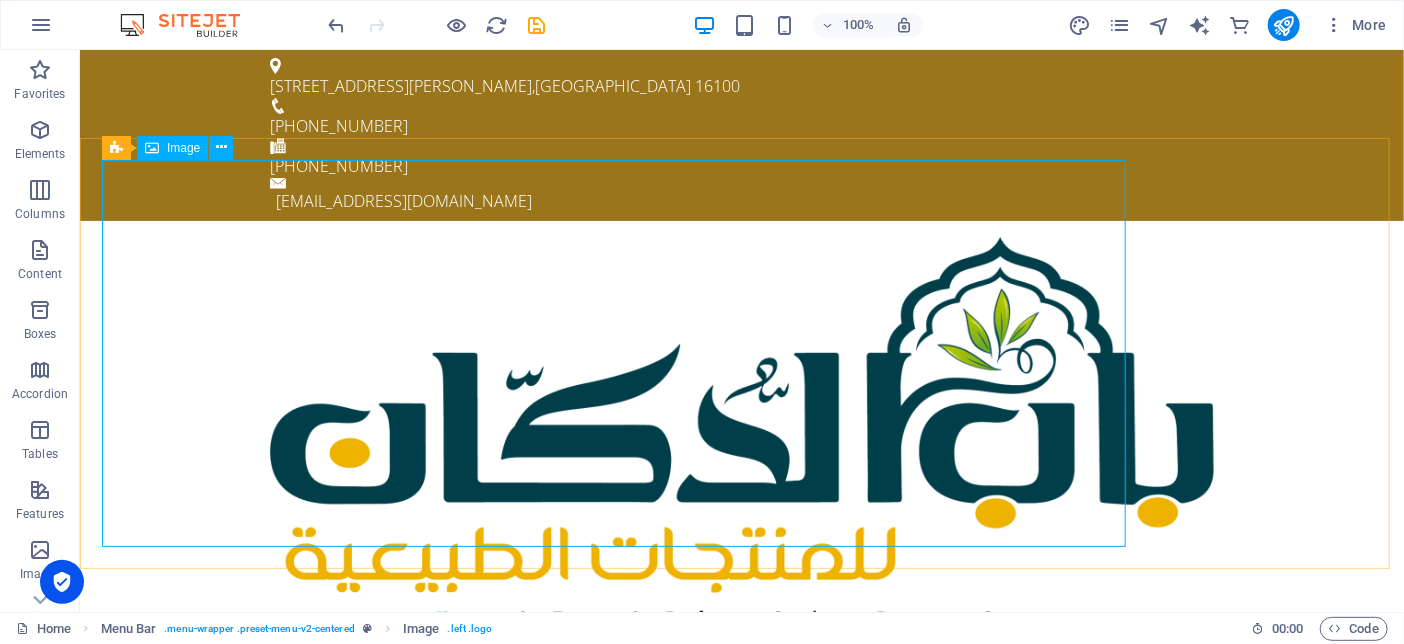 click on "Image" at bounding box center (183, 148) 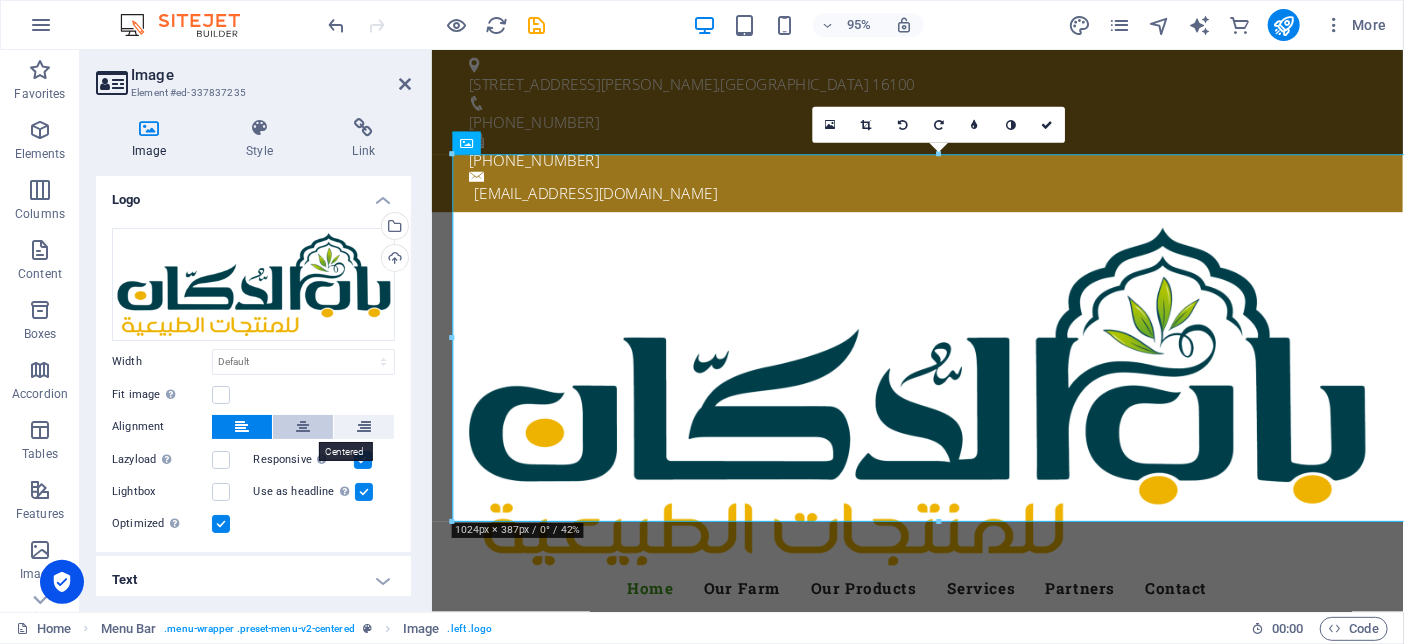 click at bounding box center [303, 427] 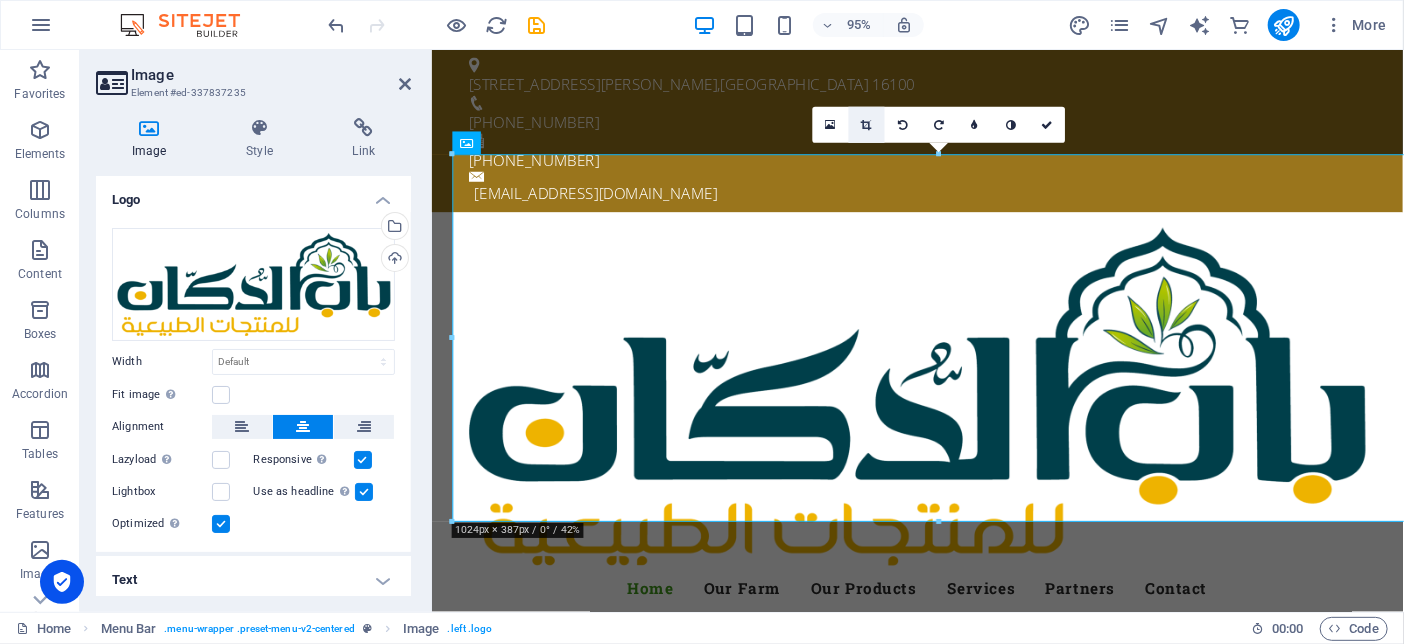 click at bounding box center (867, 124) 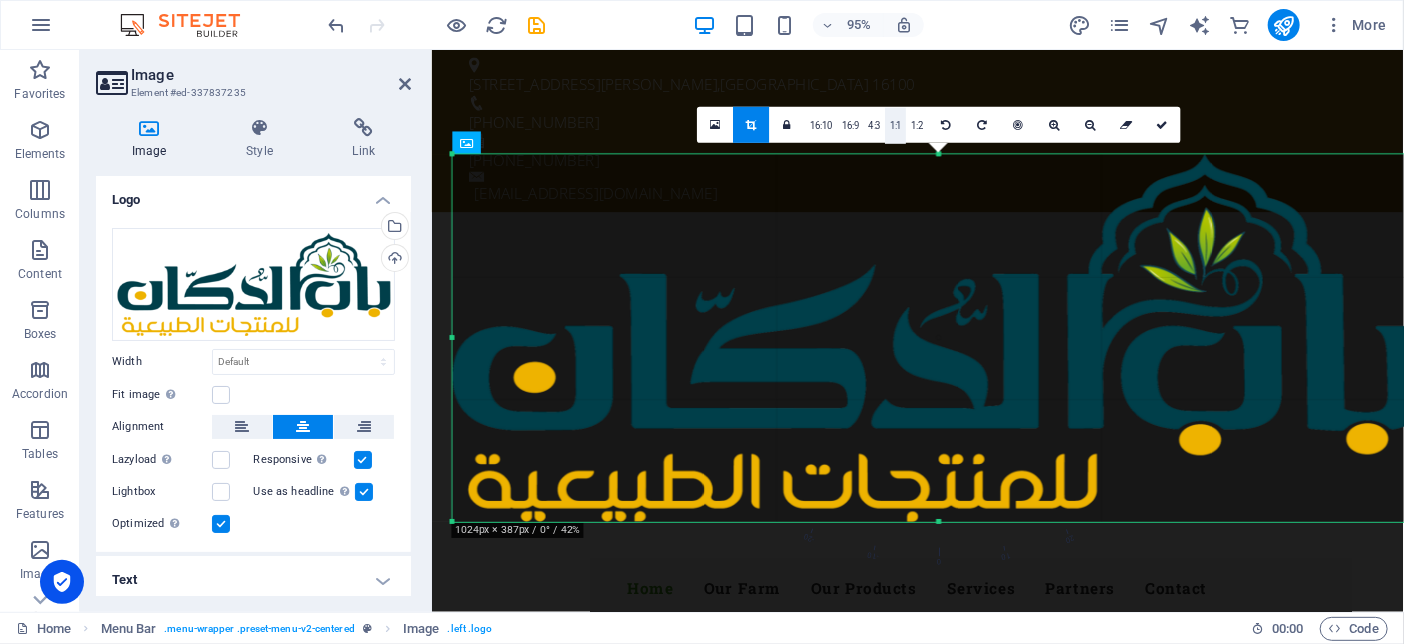 click on "1:1" at bounding box center (896, 126) 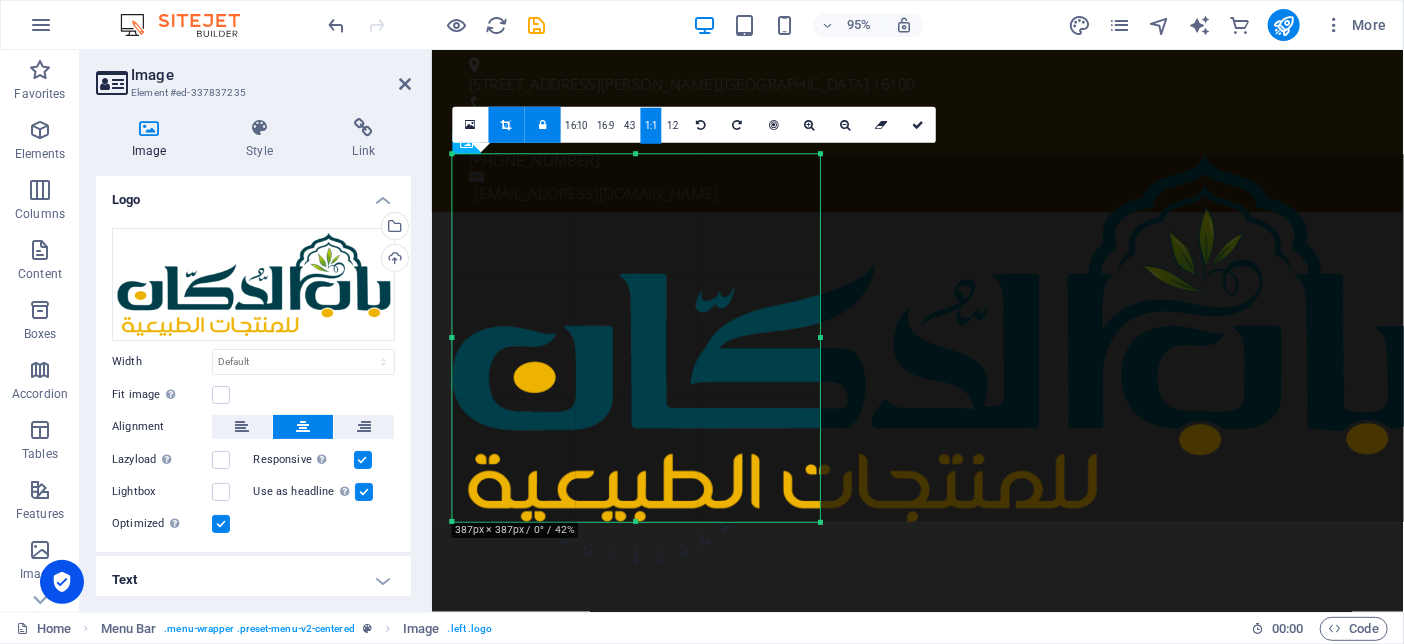 click on "1:1" at bounding box center [651, 126] 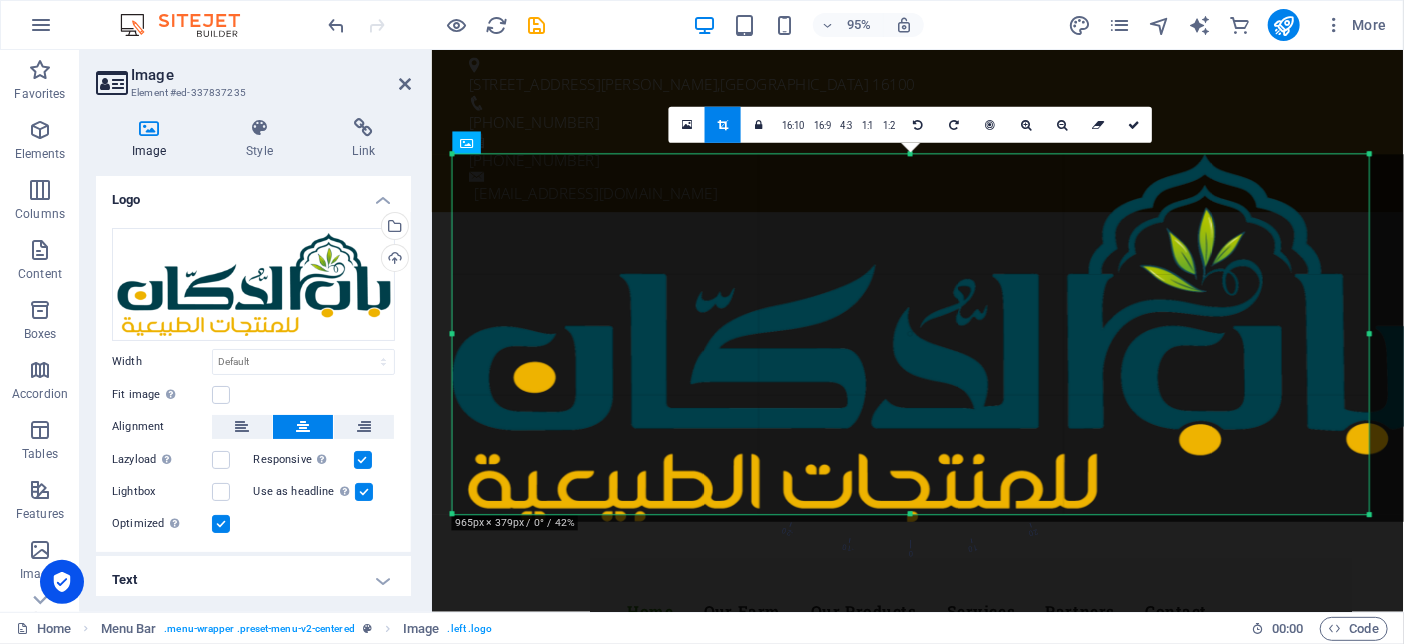 drag, startPoint x: 819, startPoint y: 521, endPoint x: 1402, endPoint y: 513, distance: 583.0549 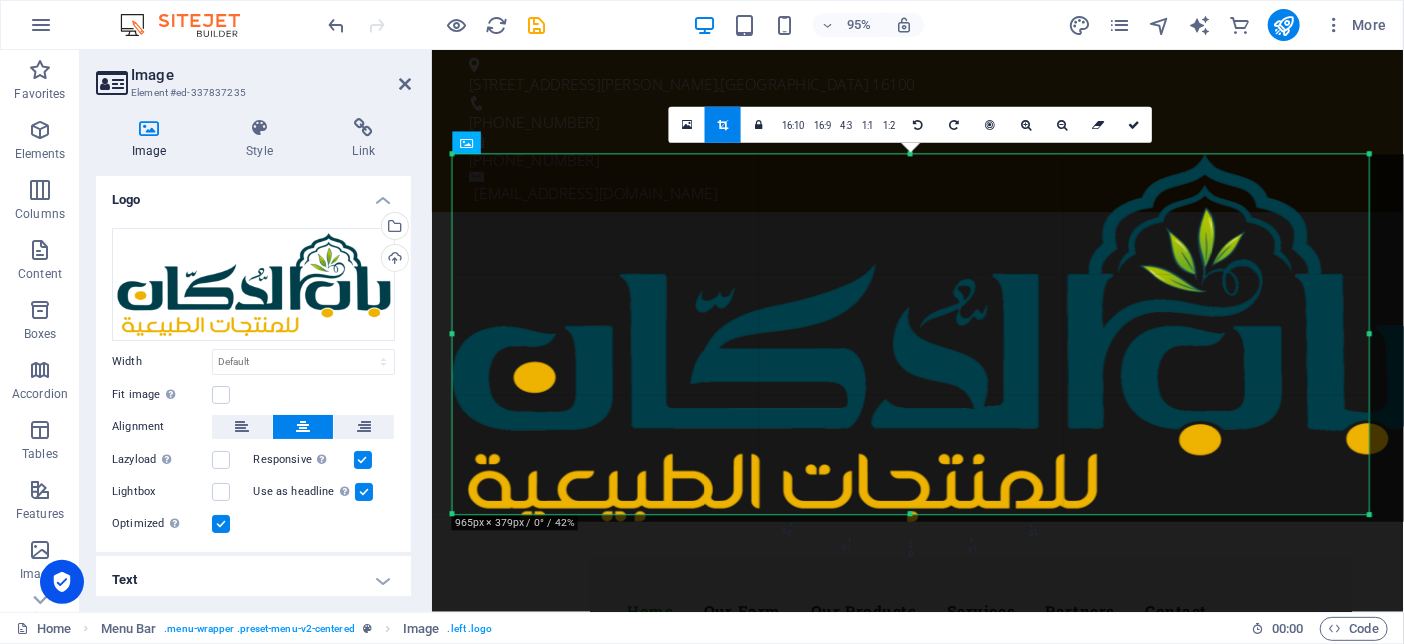 click on "180 170 160 150 140 130 120 110 100 90 80 70 60 50 40 30 20 10 0 -10 -20 -30 -40 -50 -60 -70 -80 -90 -100 -110 -120 -130 -140 -150 -160 -170 965px × 379px / 0° / 42% 16:10 16:9 4:3 1:1 1:2 0" at bounding box center [911, 334] 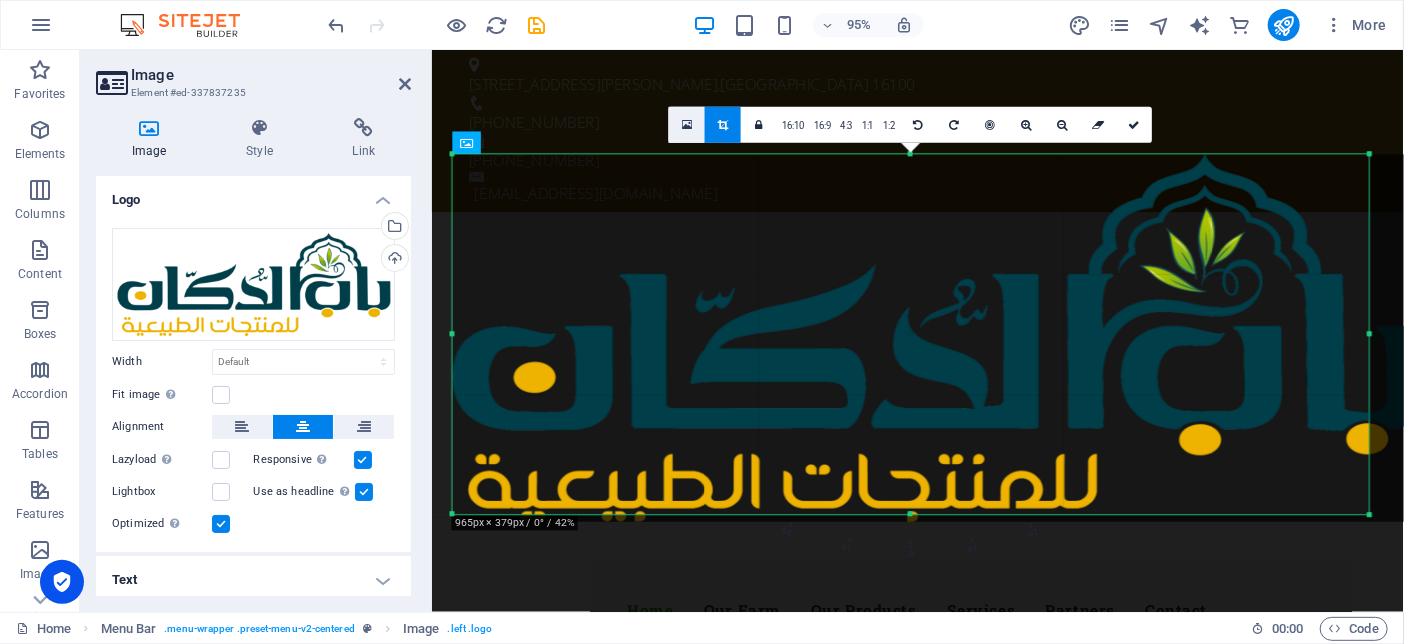 click at bounding box center [687, 124] 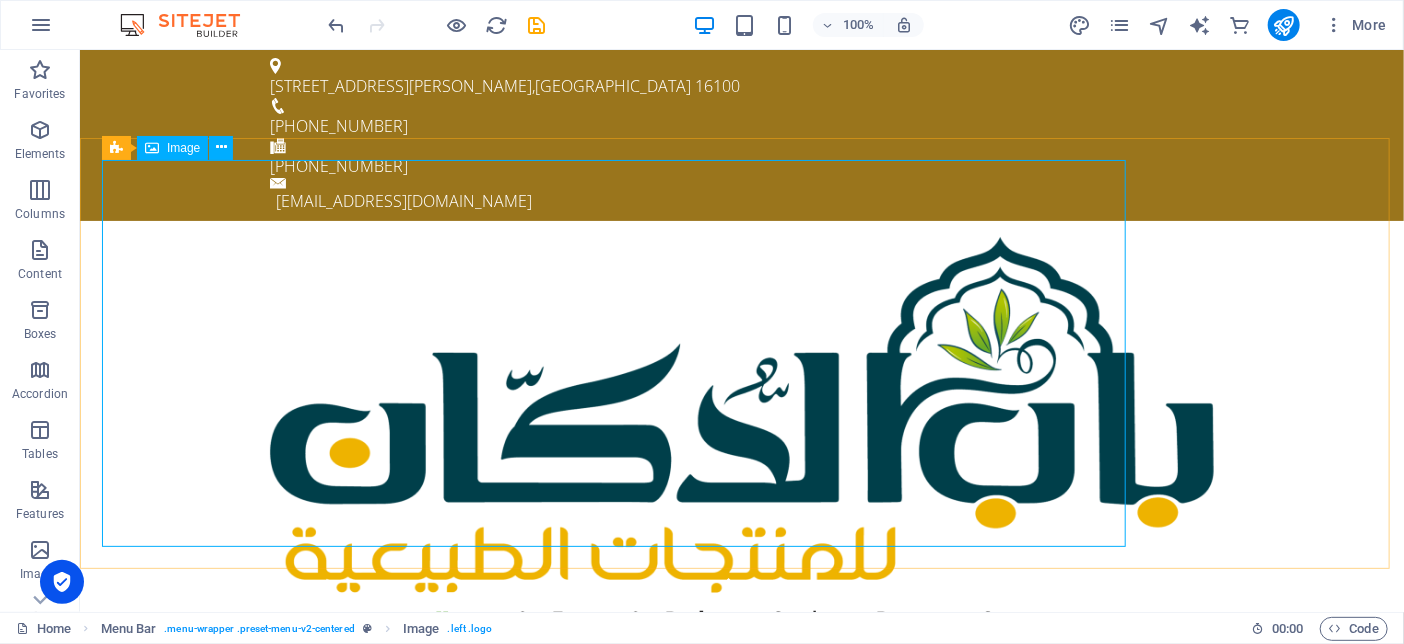 click on "Image" at bounding box center (183, 148) 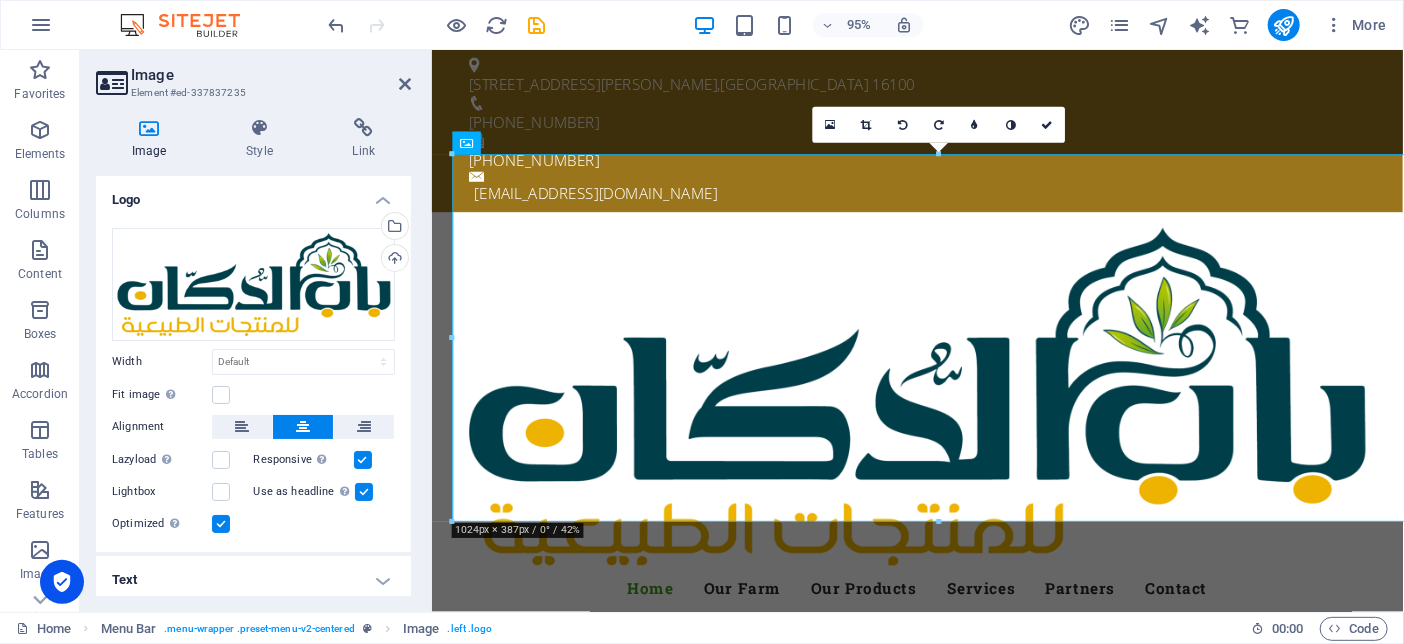scroll, scrollTop: 11, scrollLeft: 0, axis: vertical 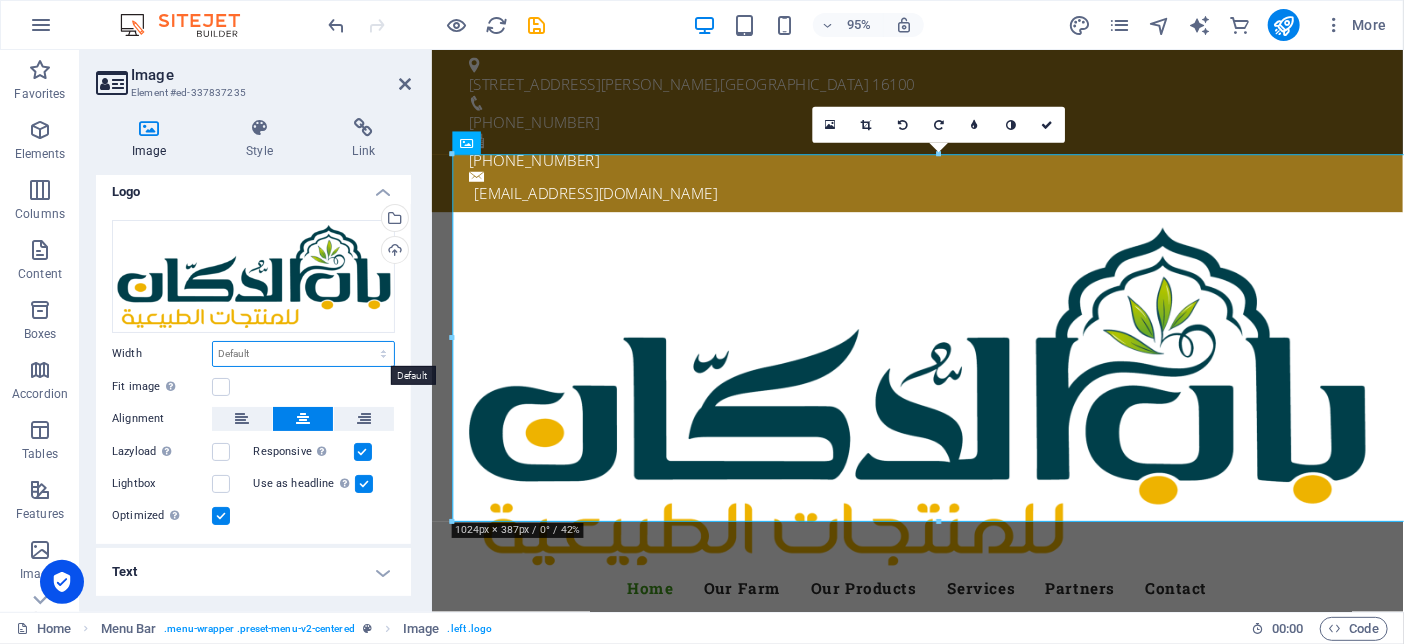 click on "Default auto px rem % em vh vw" at bounding box center [303, 354] 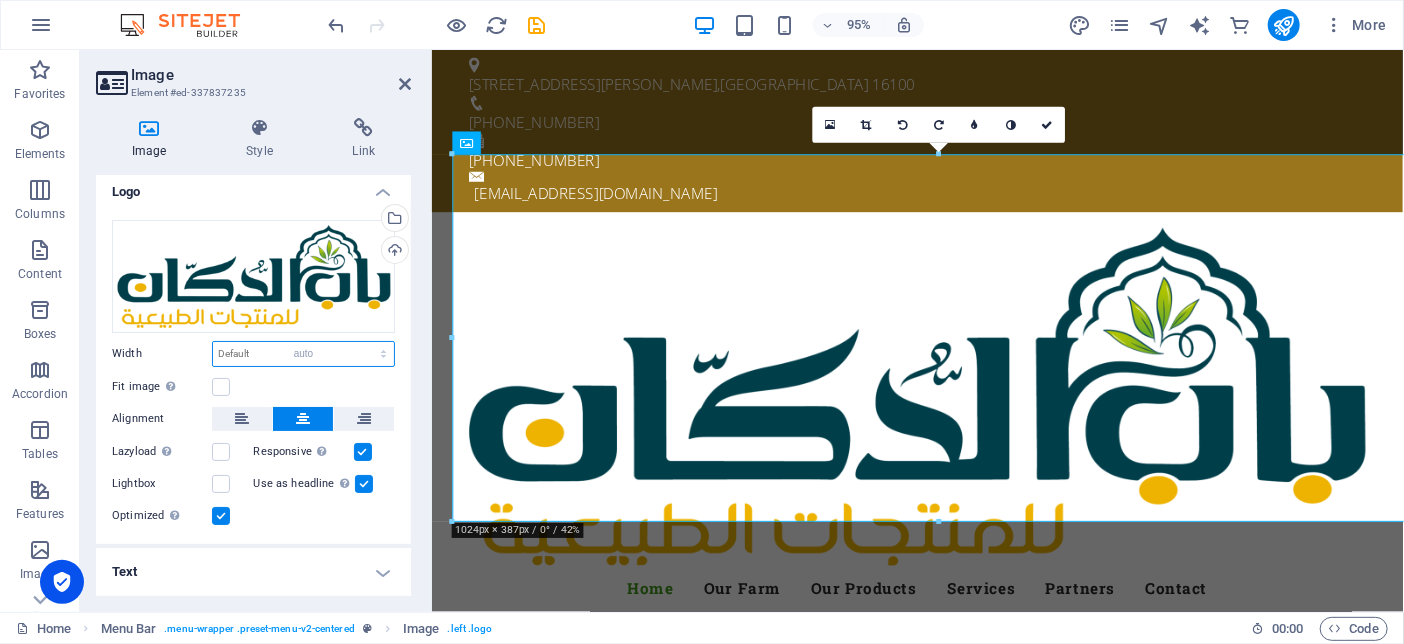 click on "Default auto px rem % em vh vw" at bounding box center (303, 354) 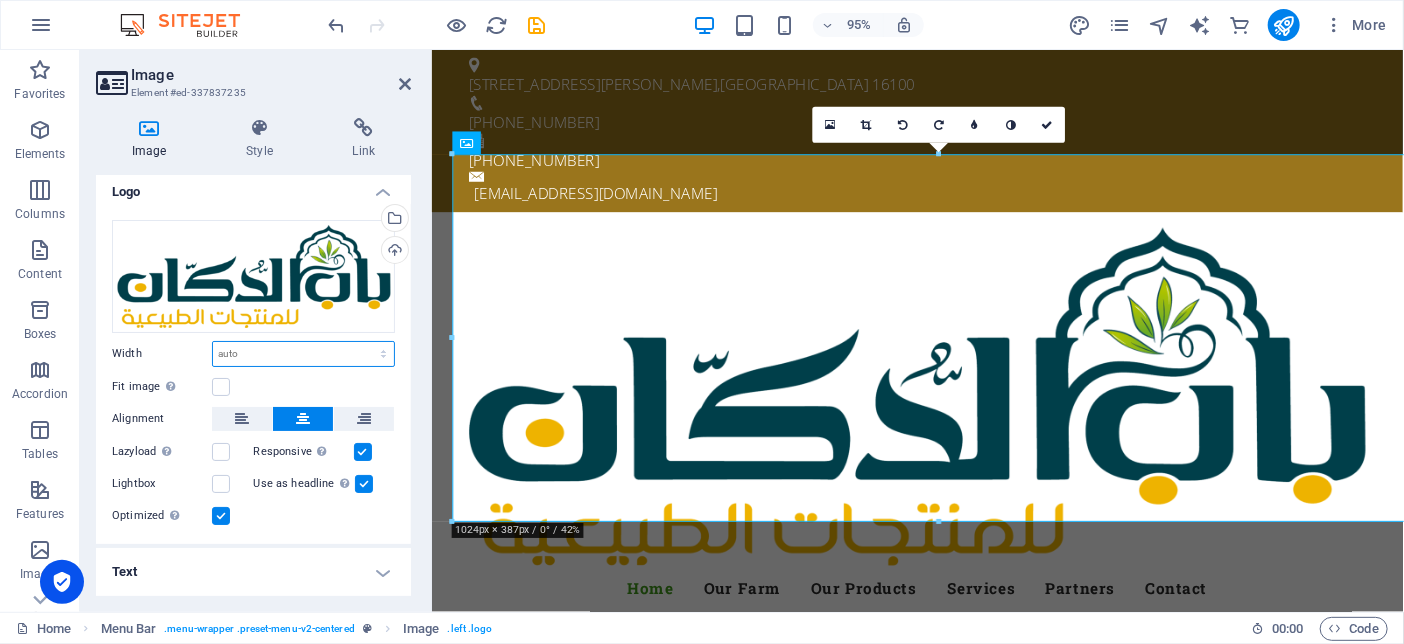 click on "Default auto px rem % em vh vw" at bounding box center (303, 354) 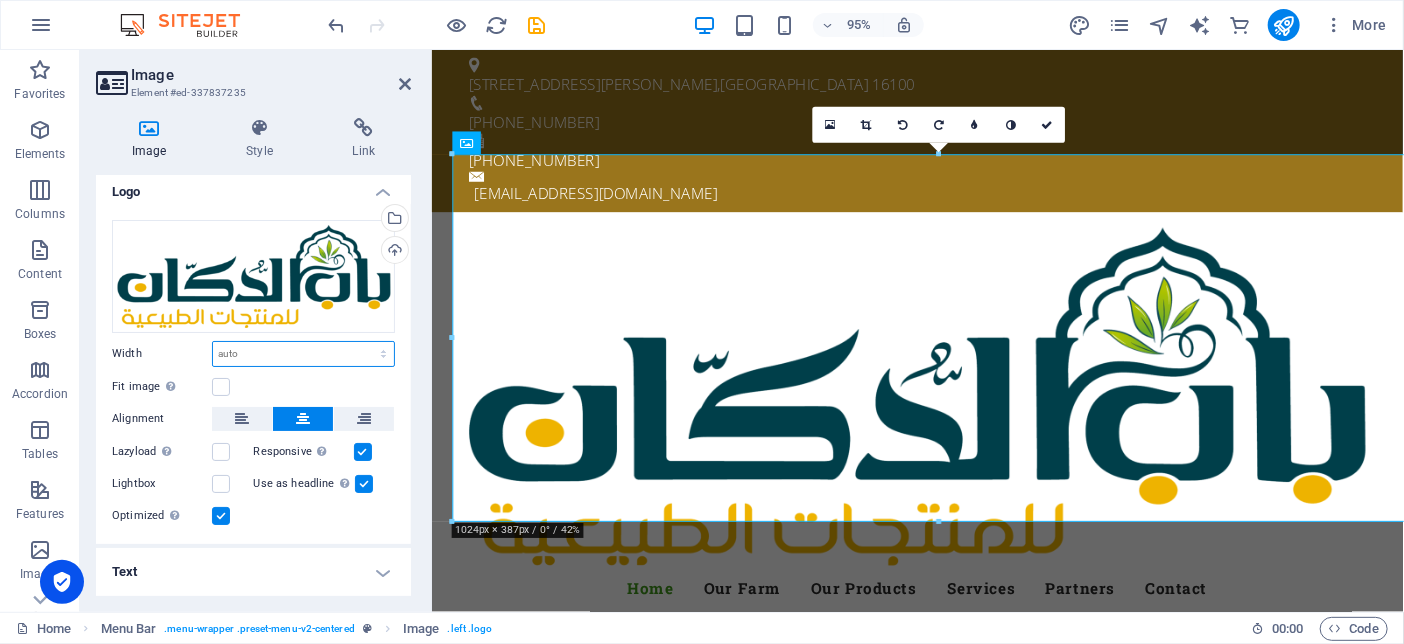 select on "%" 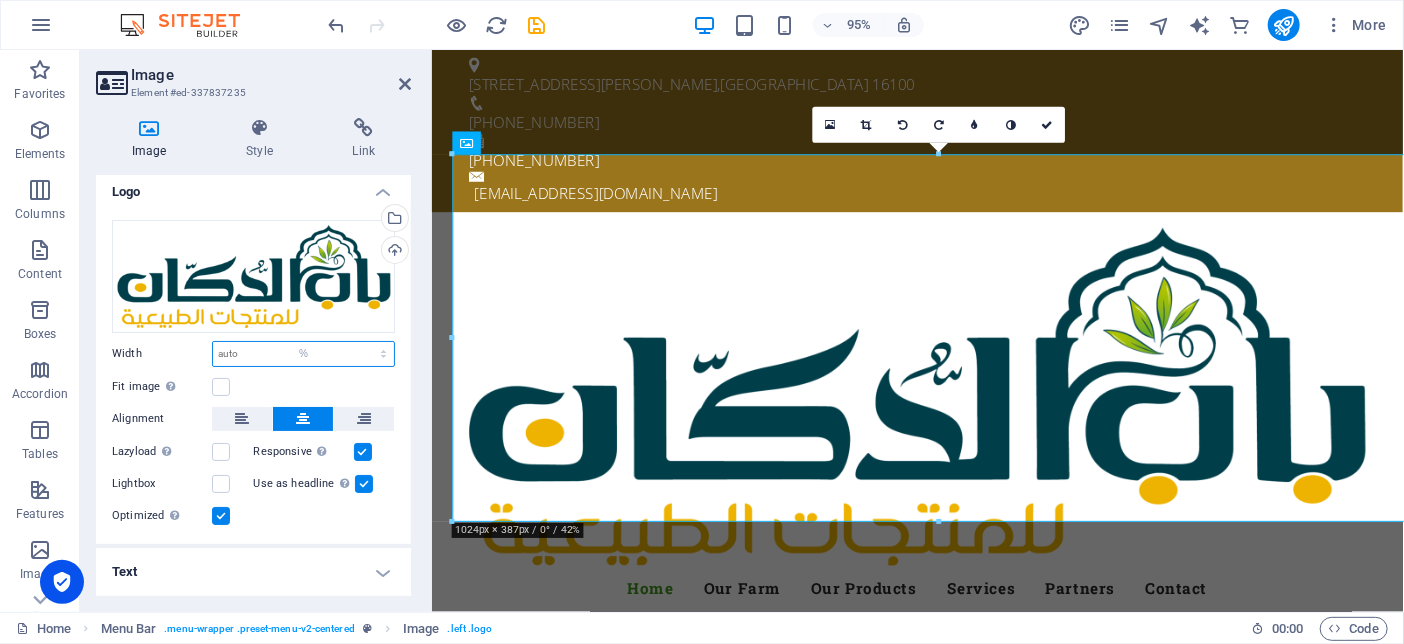click on "Default auto px rem % em vh vw" at bounding box center [303, 354] 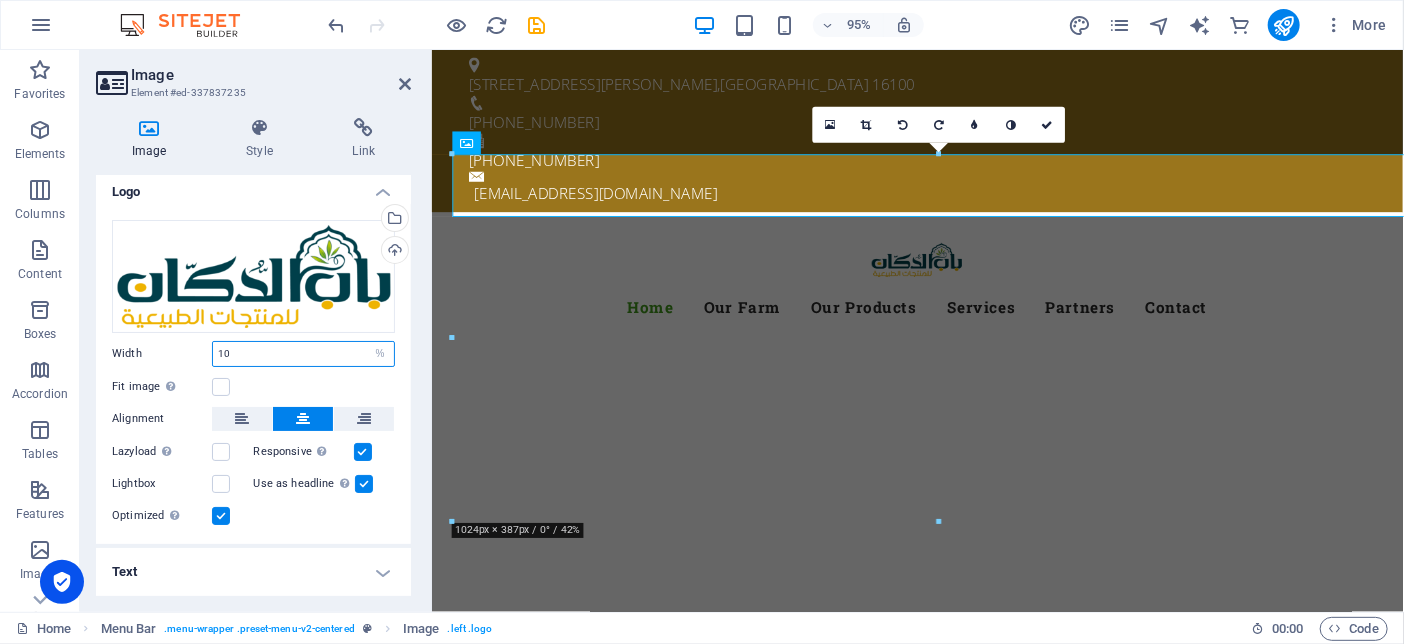 click on "10" at bounding box center [303, 354] 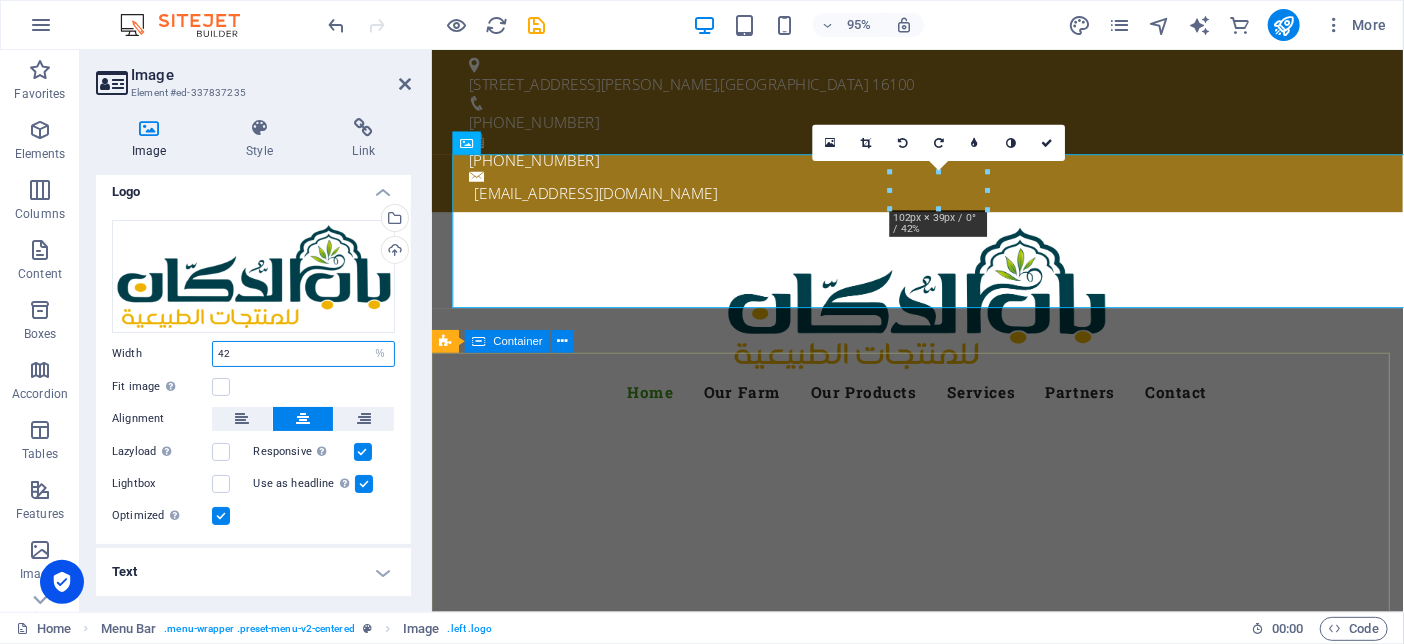 type on "42" 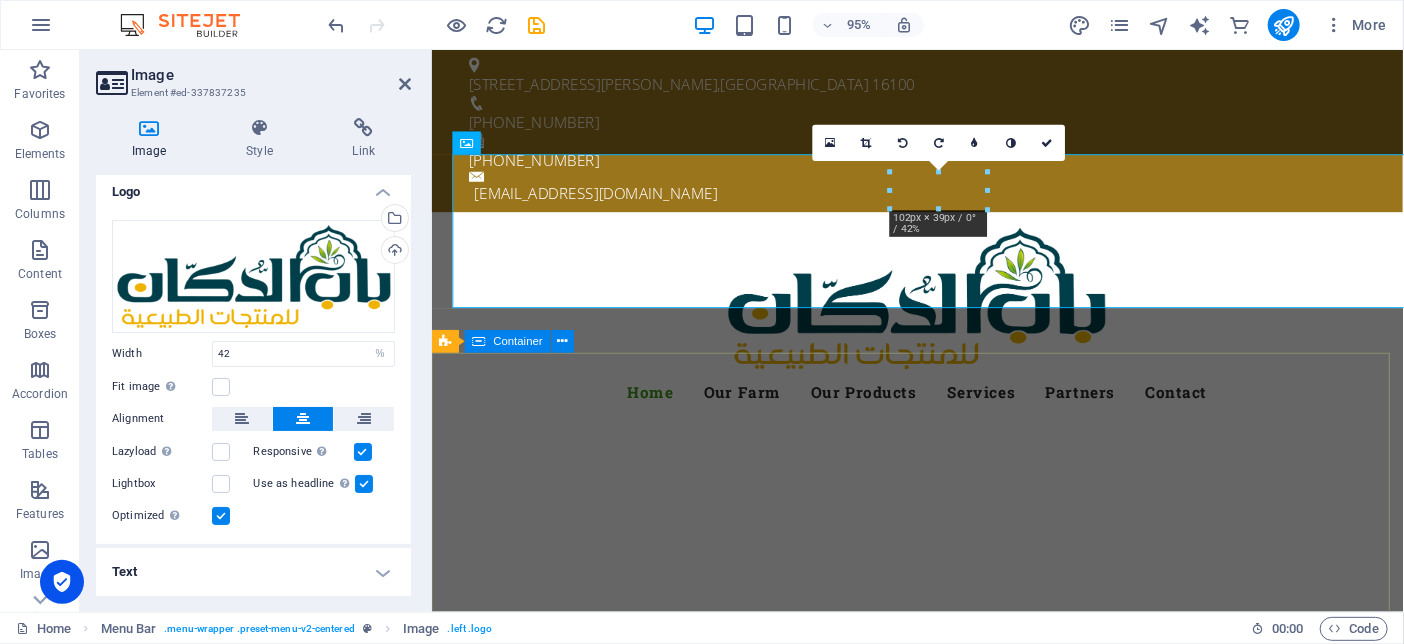 click at bounding box center [942, 826] 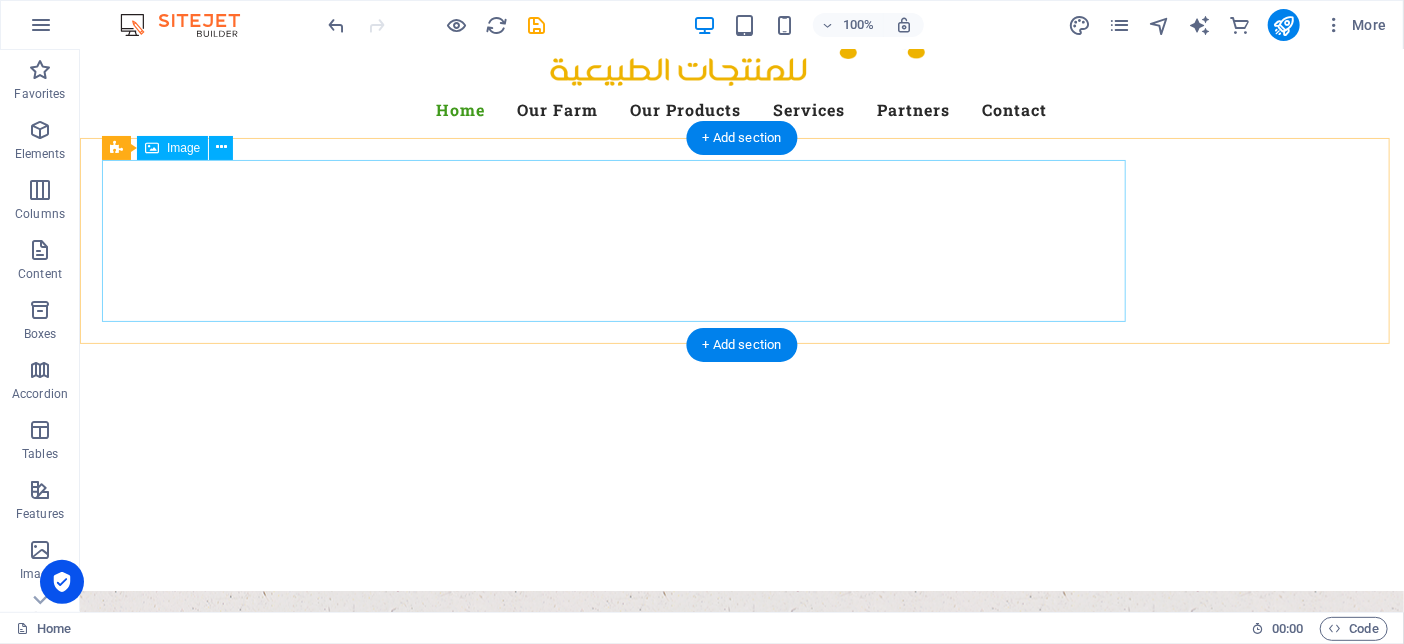 scroll, scrollTop: 0, scrollLeft: 0, axis: both 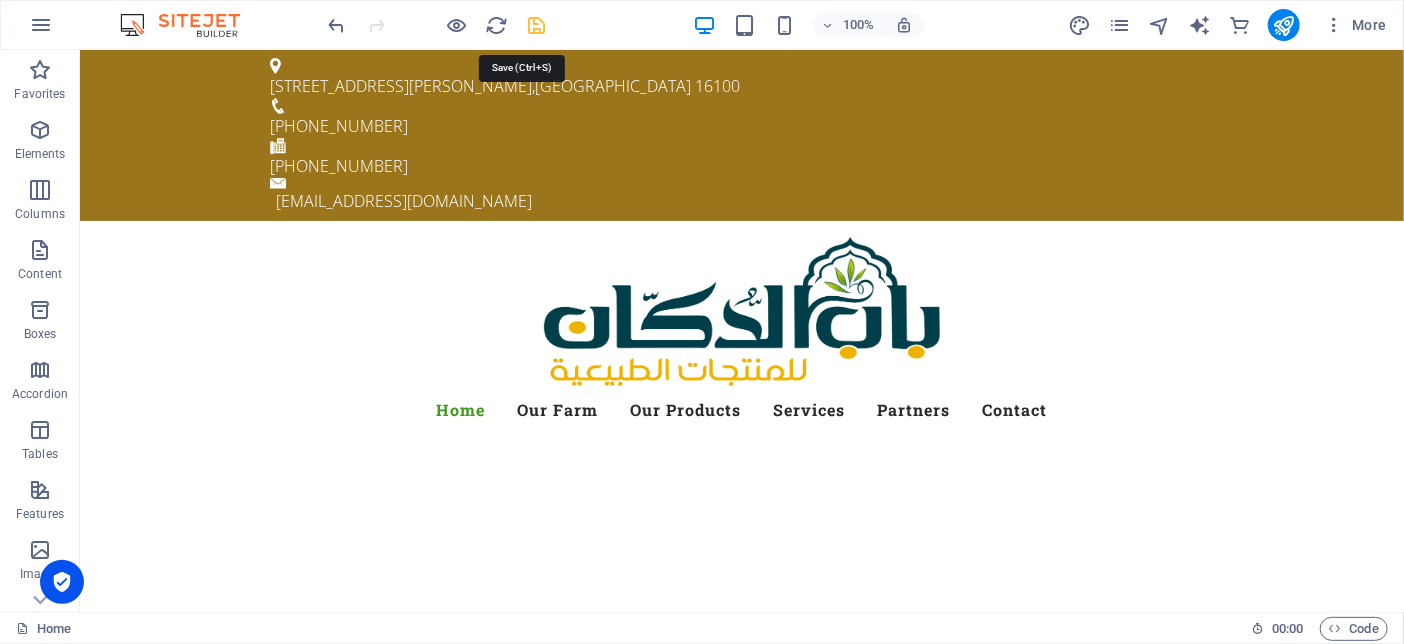 click at bounding box center (537, 25) 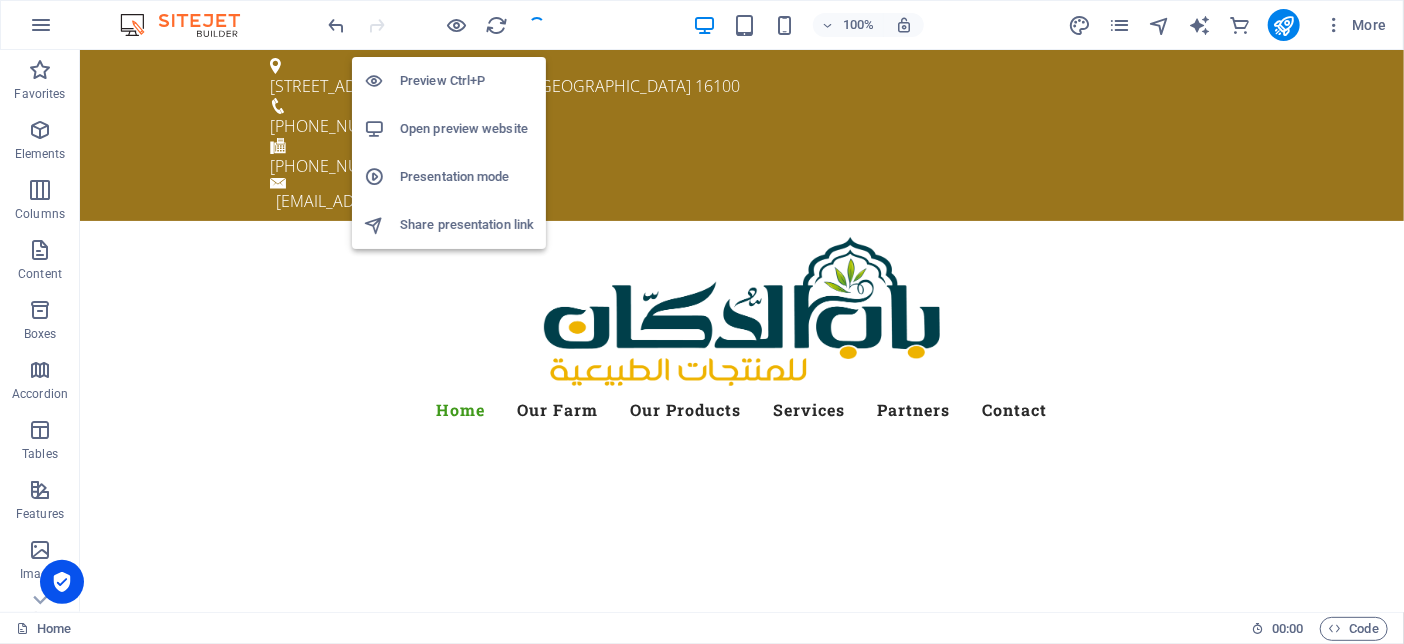 click on "Open preview website" at bounding box center [467, 129] 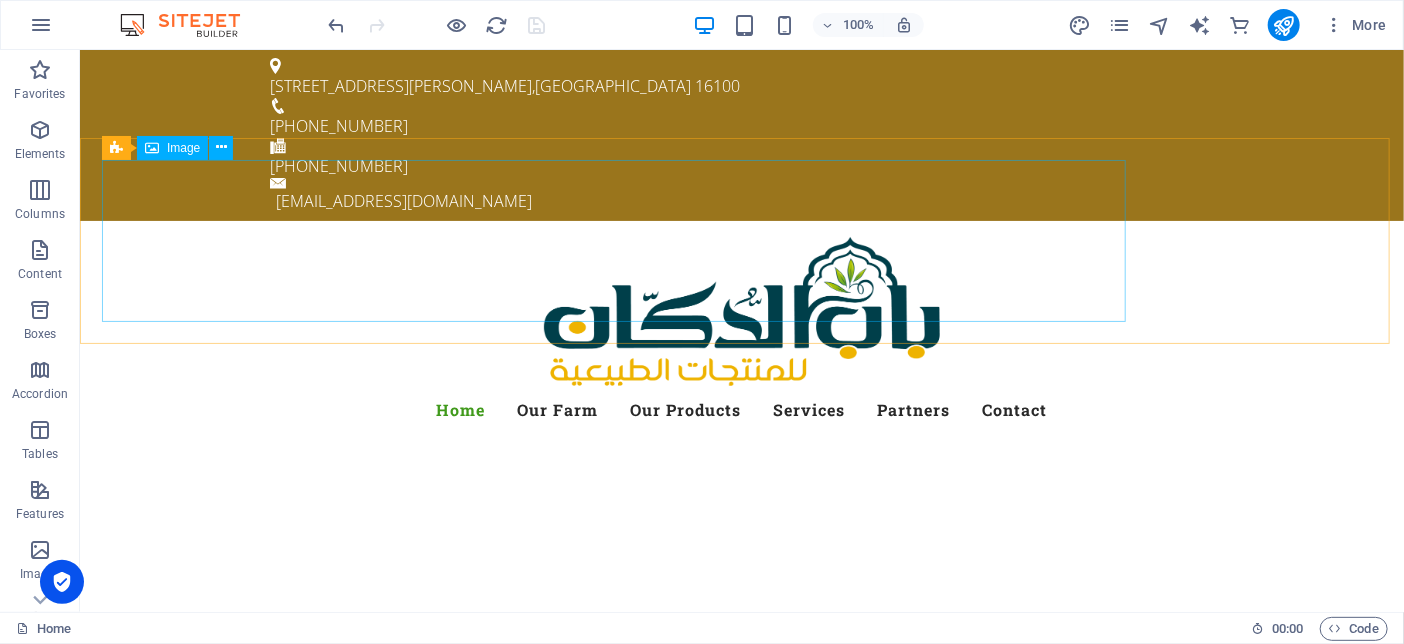 click on "Image" at bounding box center [172, 148] 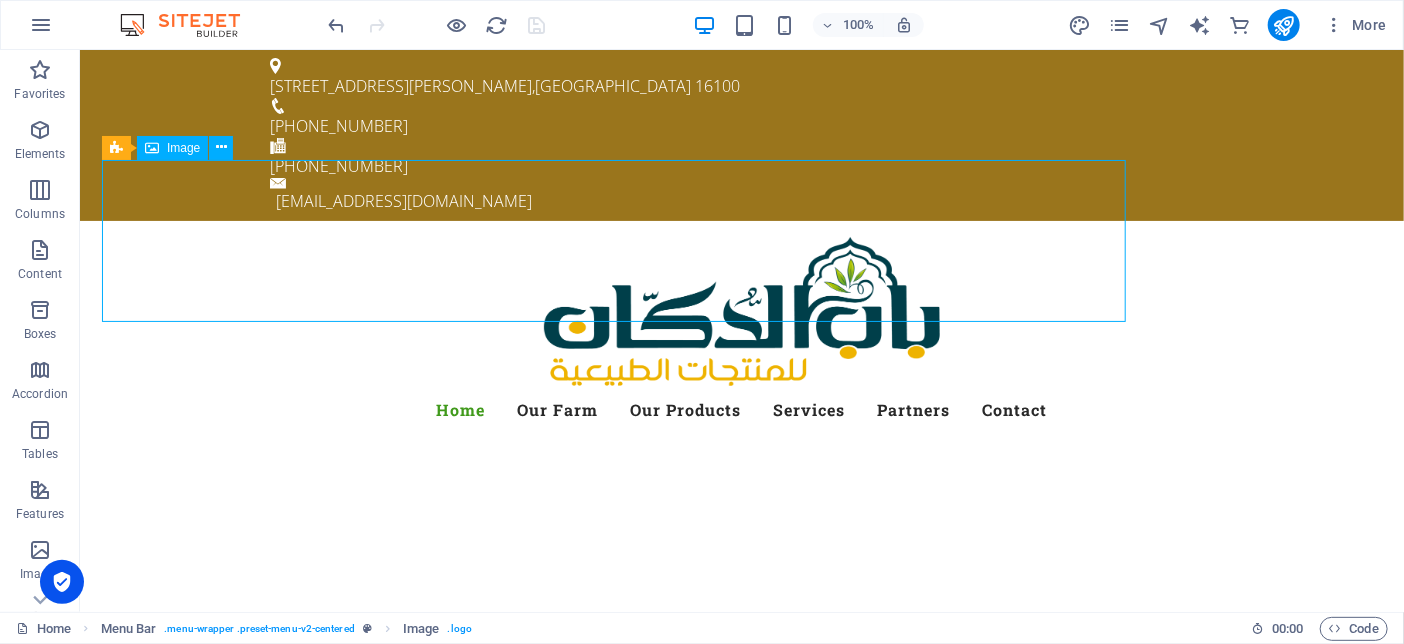 click on "Image" at bounding box center [172, 148] 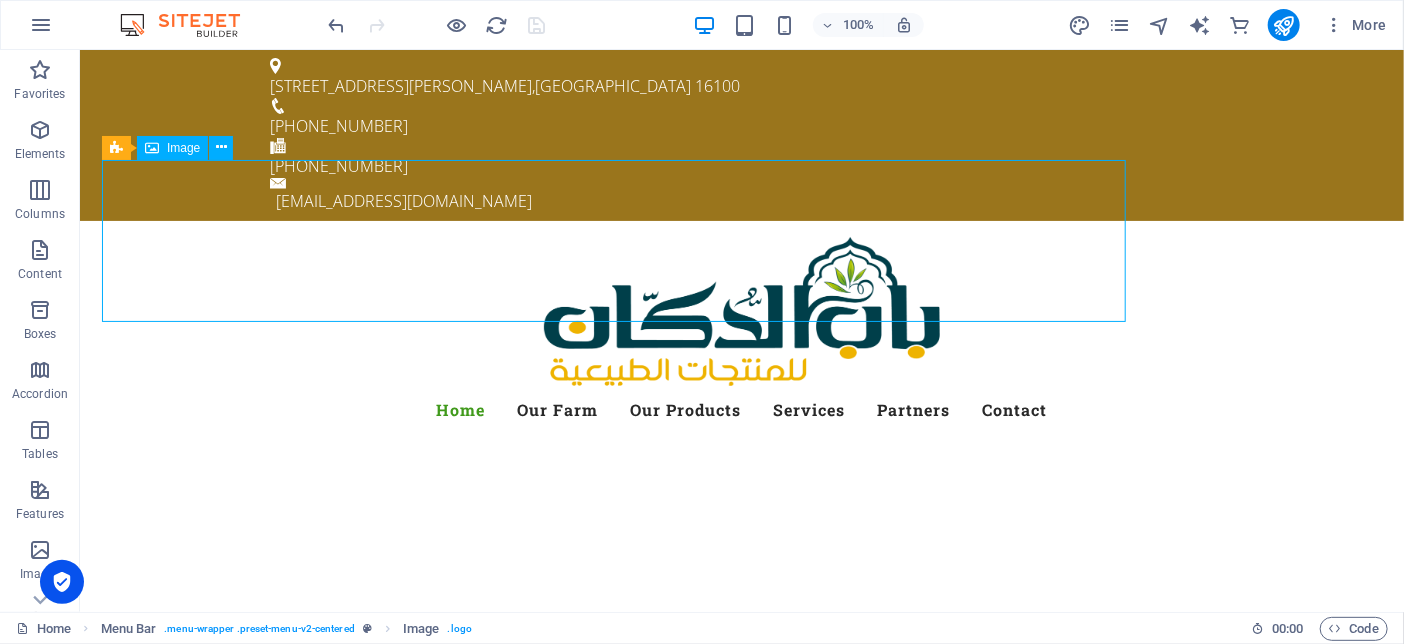 select on "%" 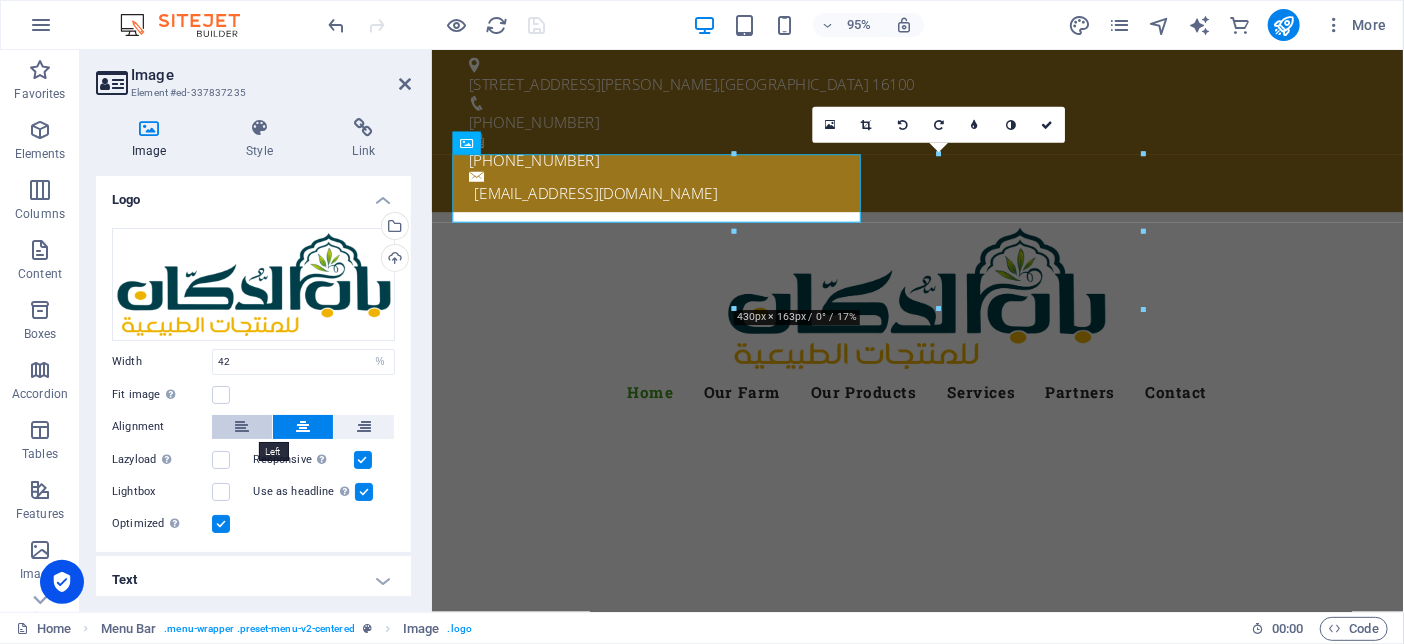 click at bounding box center (242, 427) 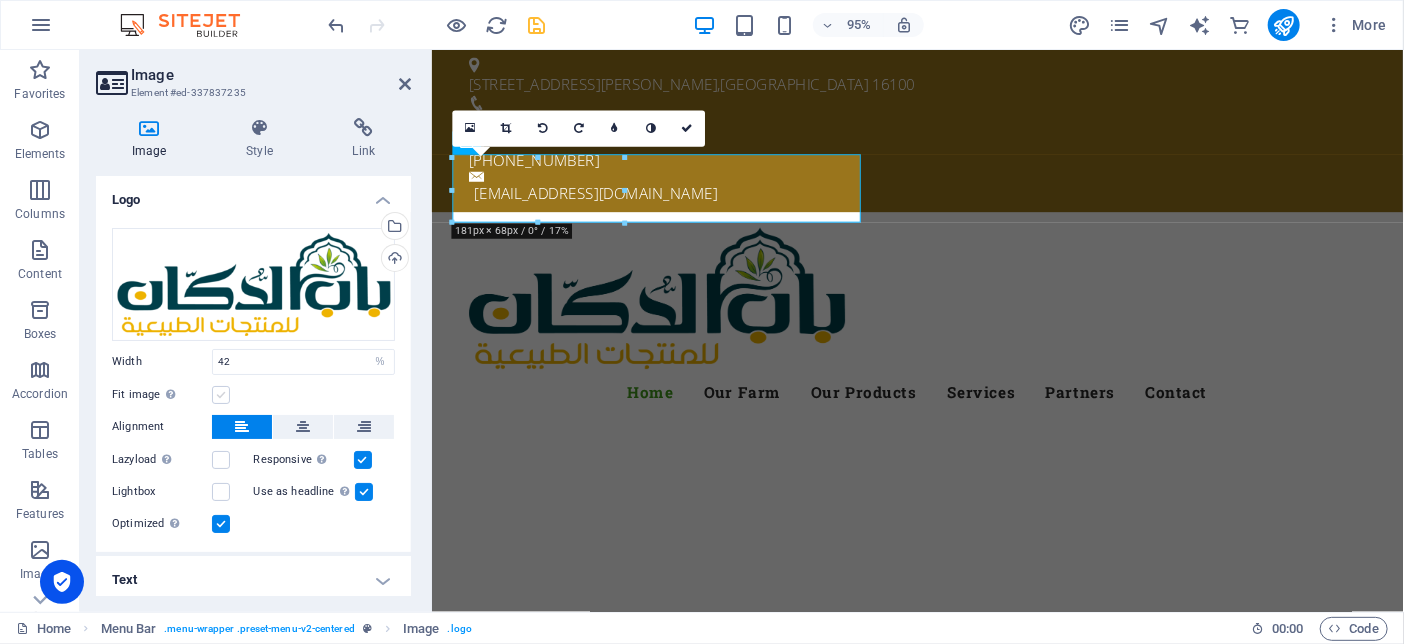 click at bounding box center (221, 395) 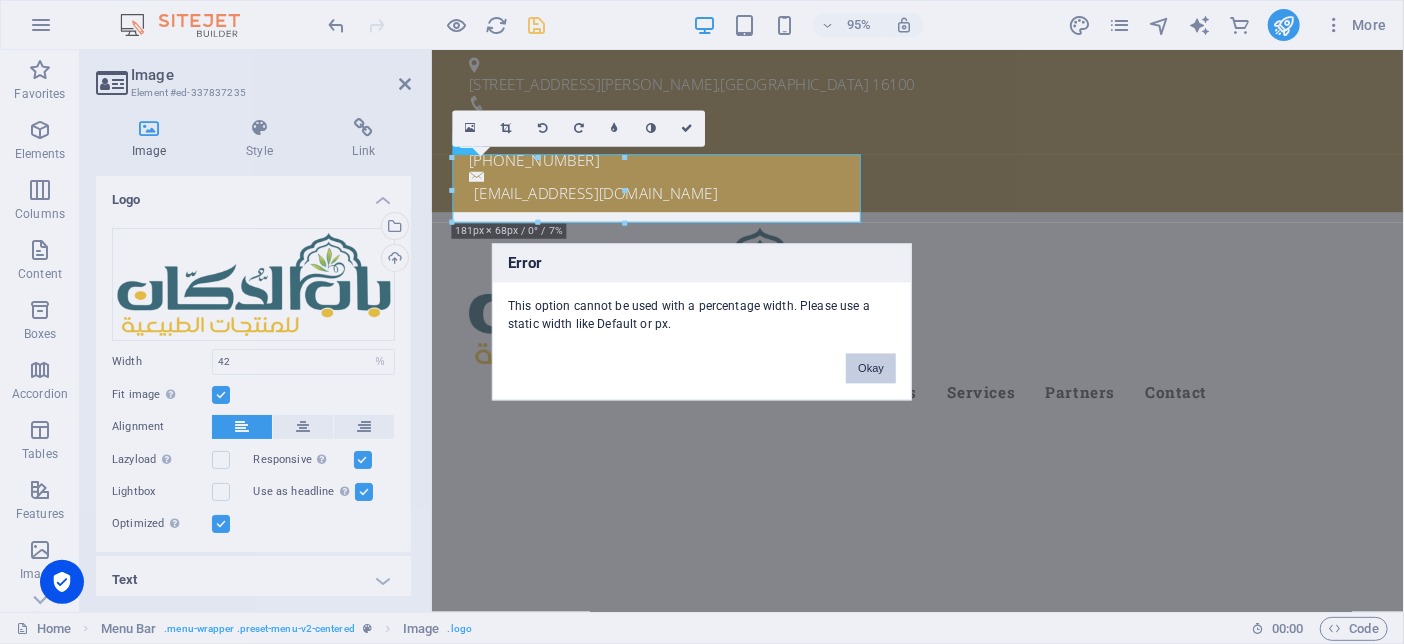 click on "Okay" at bounding box center [871, 369] 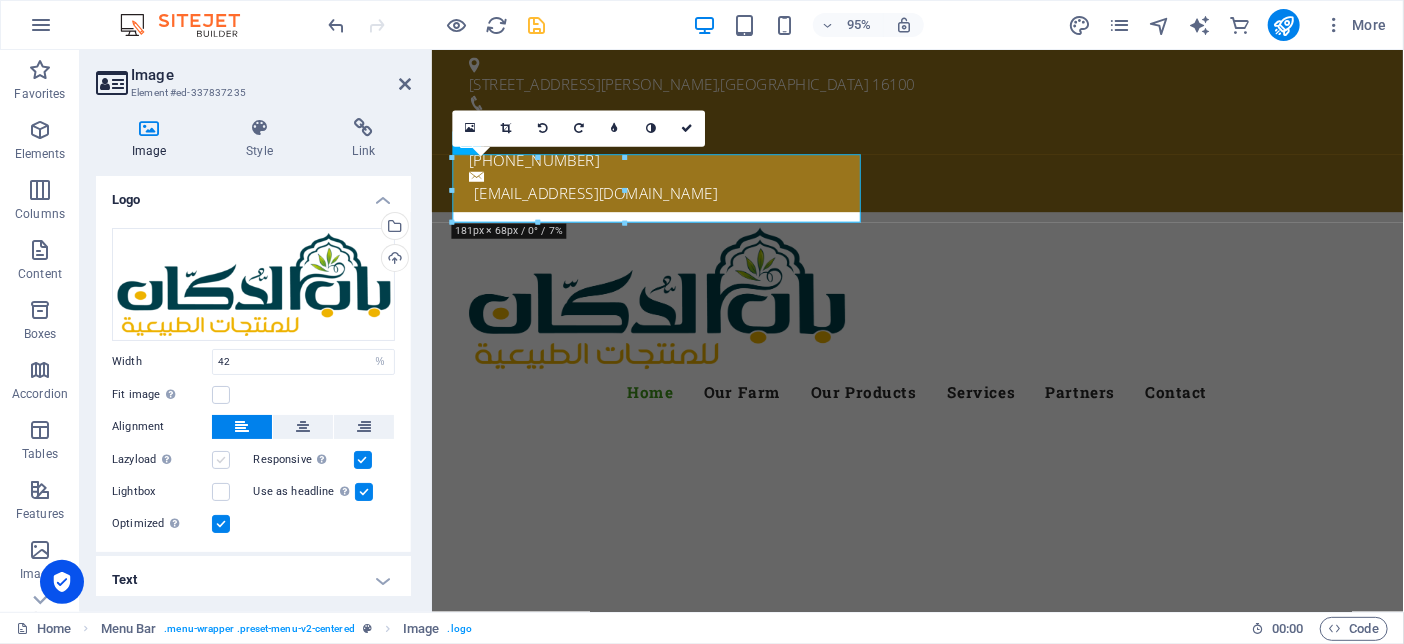 click at bounding box center [221, 460] 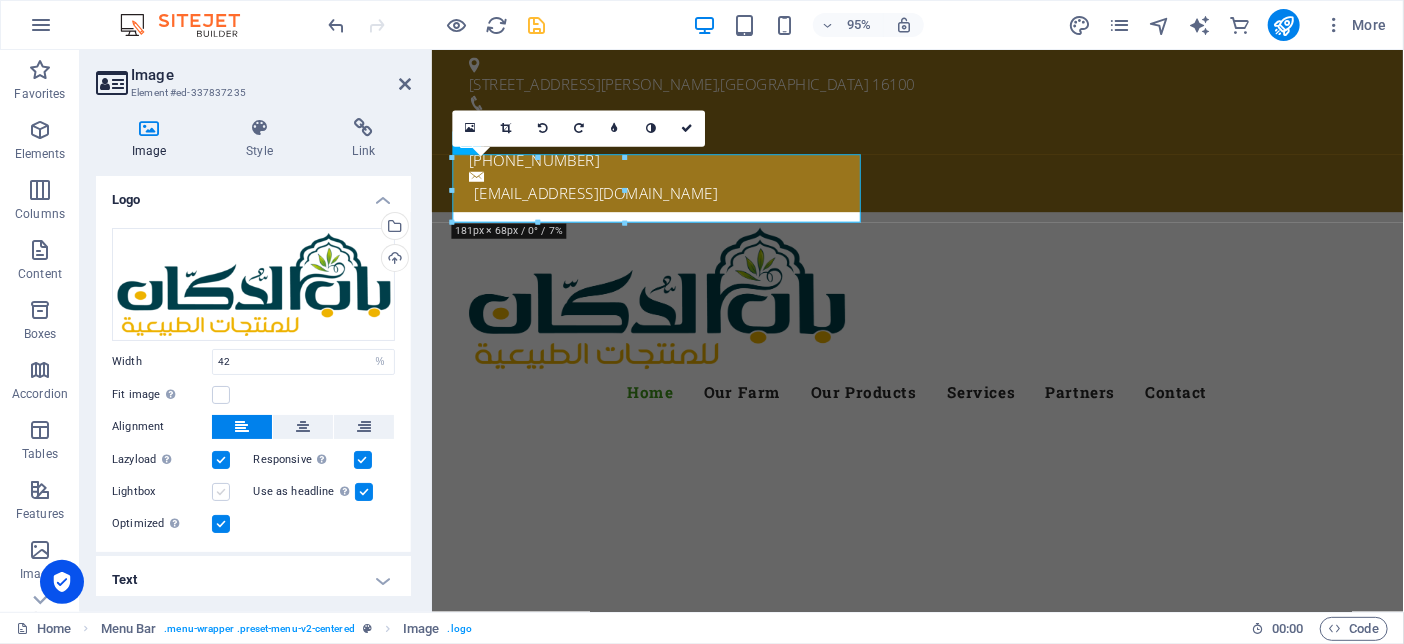 click at bounding box center (221, 492) 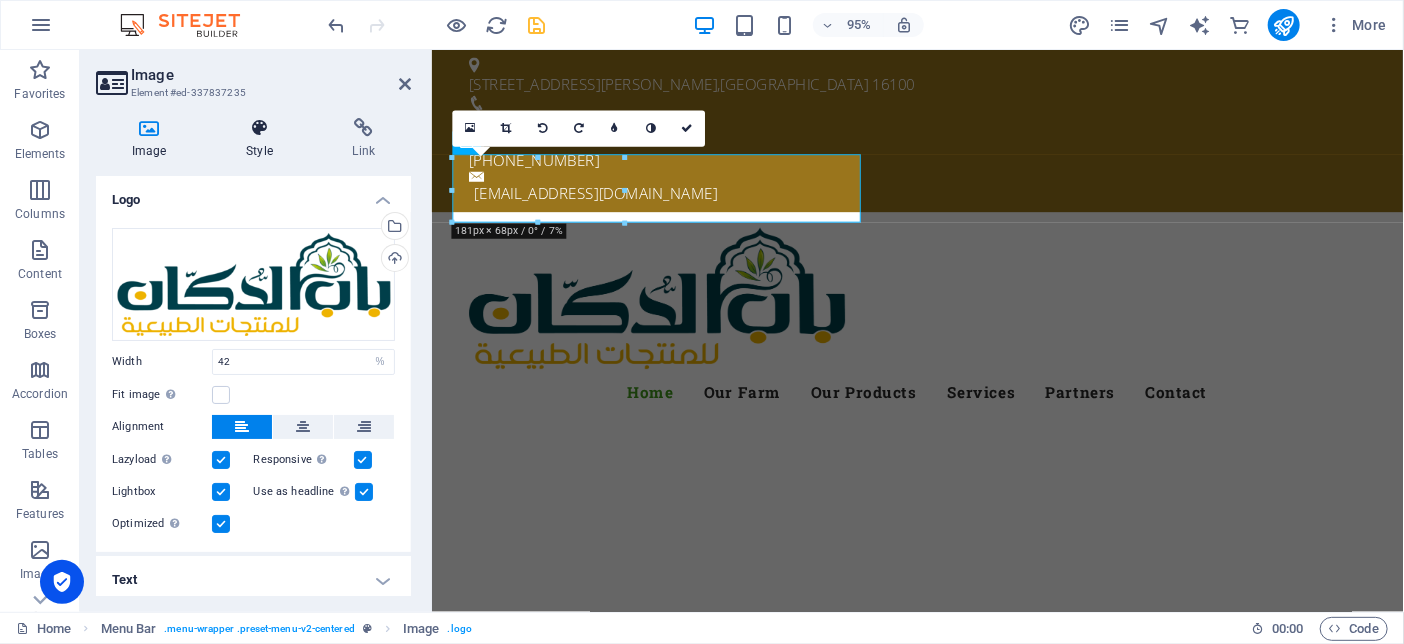 click at bounding box center [259, 128] 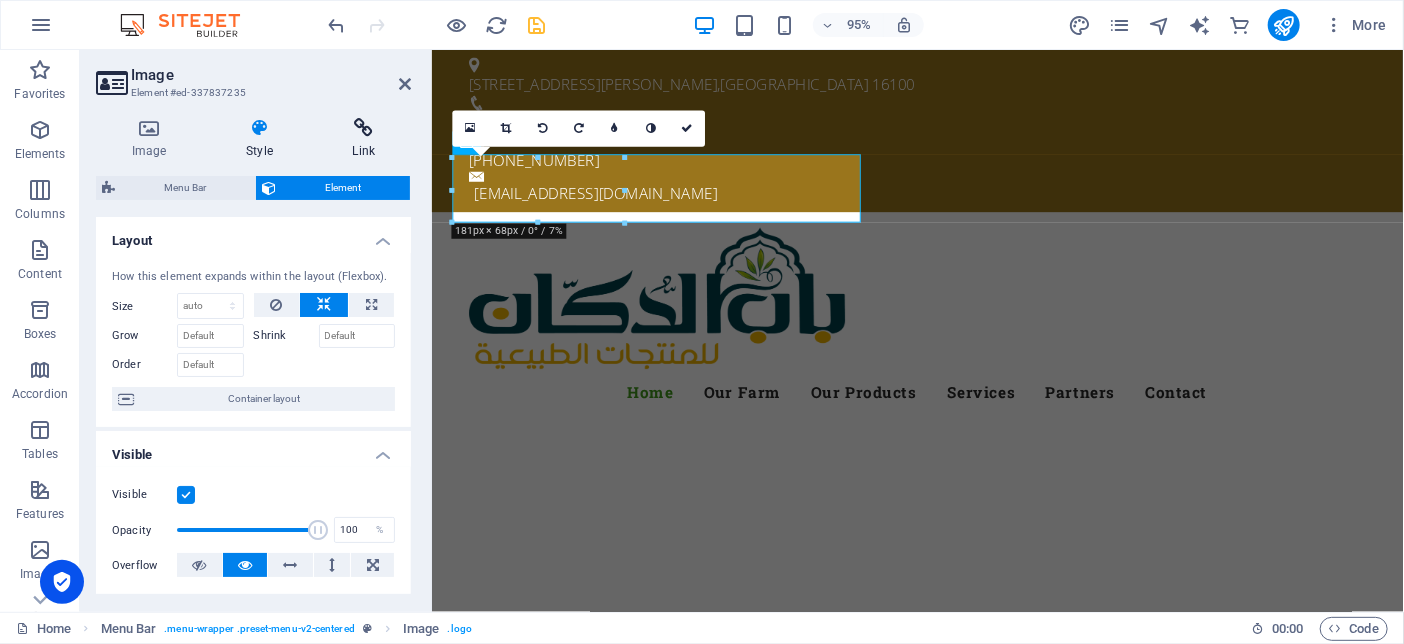 click at bounding box center [364, 128] 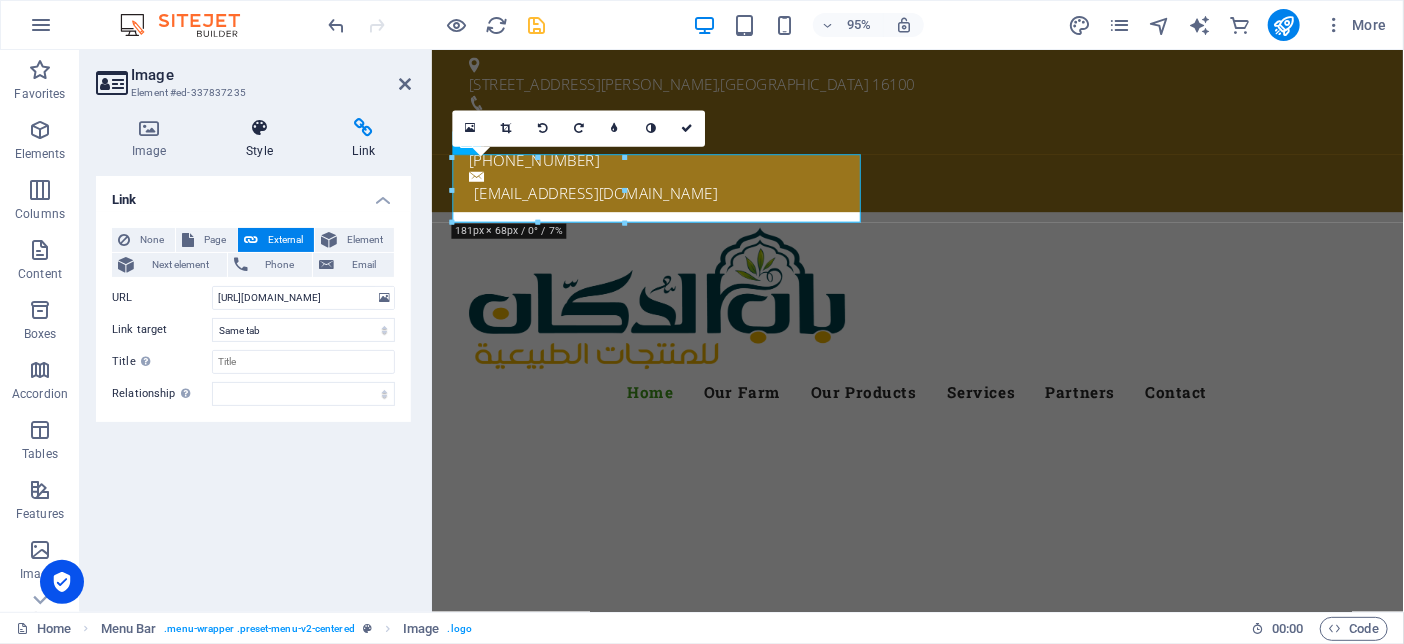 click on "Style" at bounding box center [263, 139] 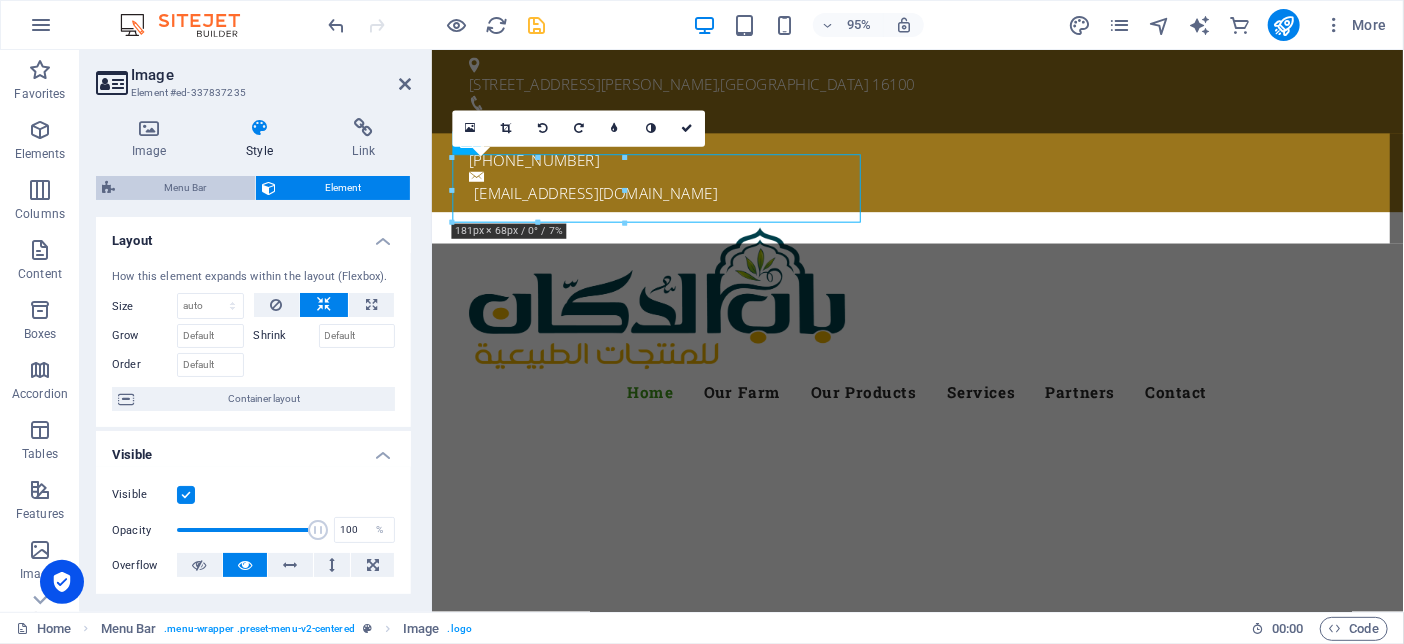 click on "Menu Bar" at bounding box center (185, 188) 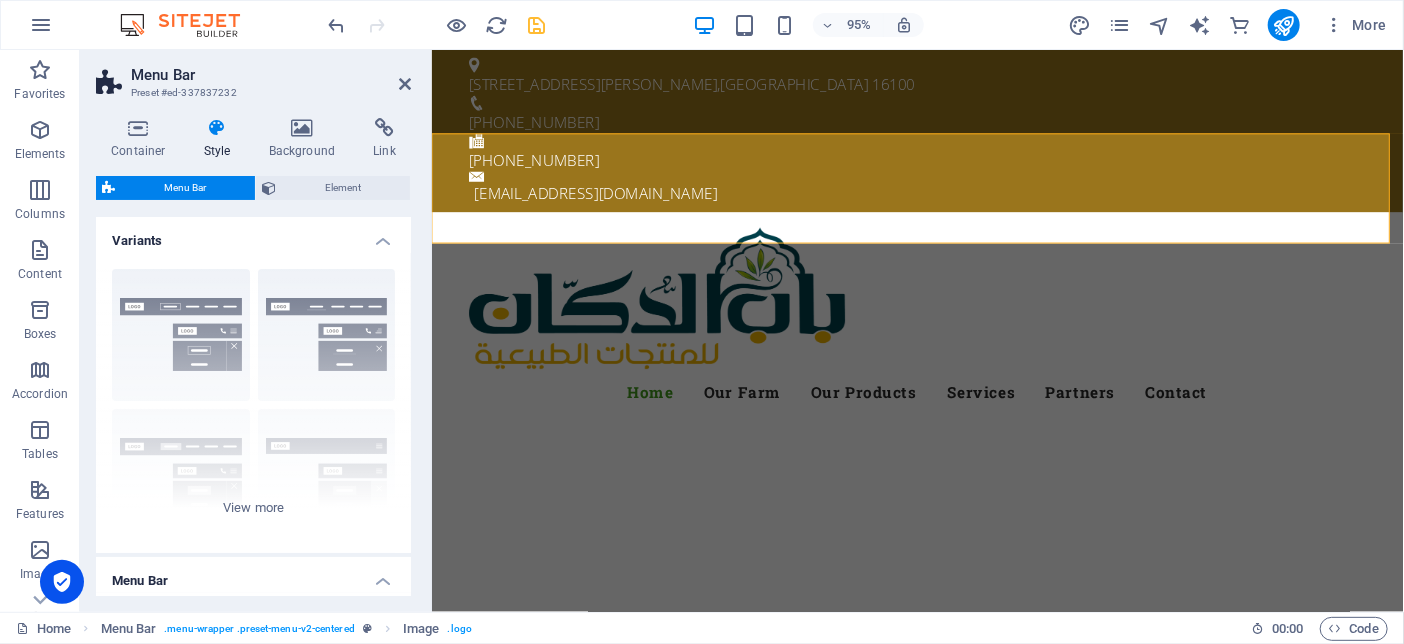click on "Element" at bounding box center [343, 188] 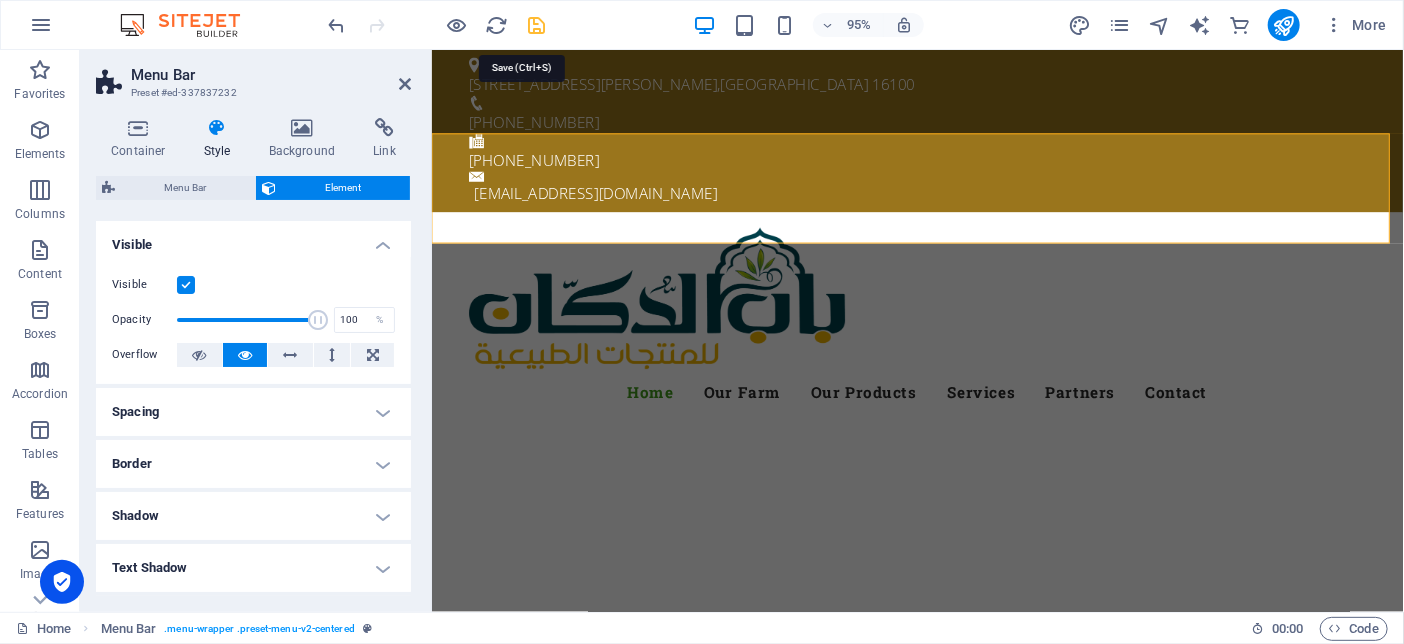 click at bounding box center [537, 25] 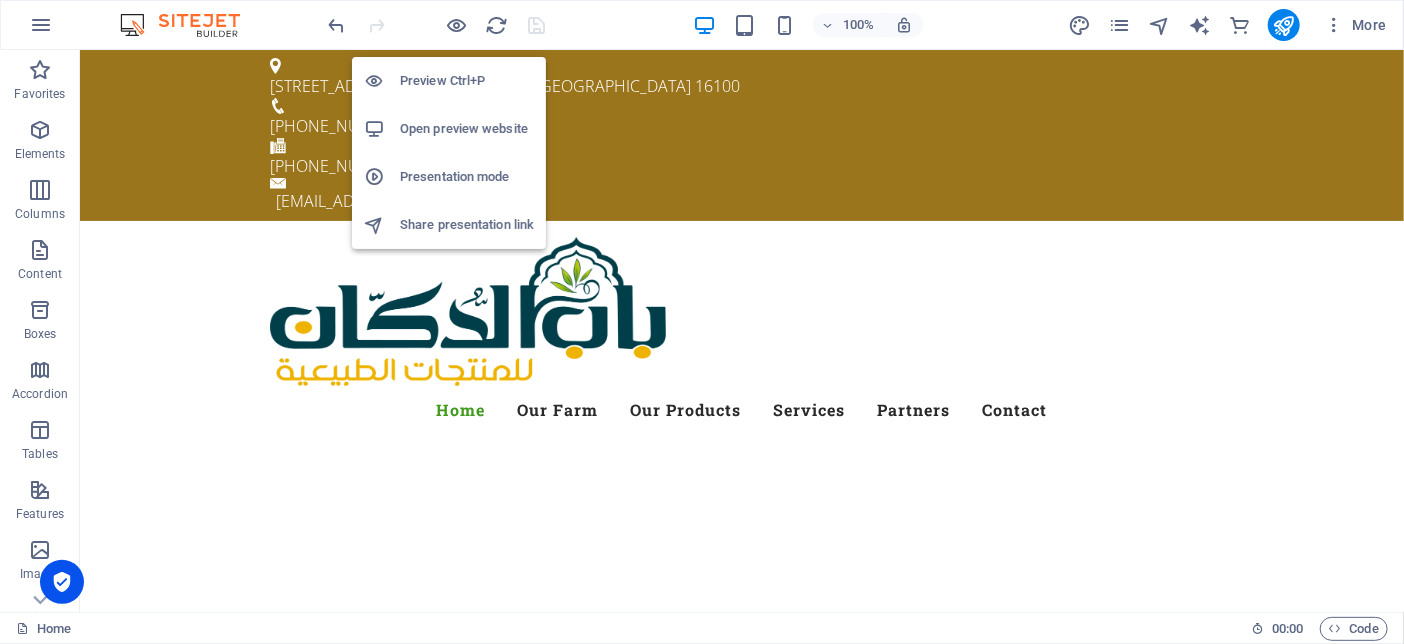 click on "Open preview website" at bounding box center [467, 129] 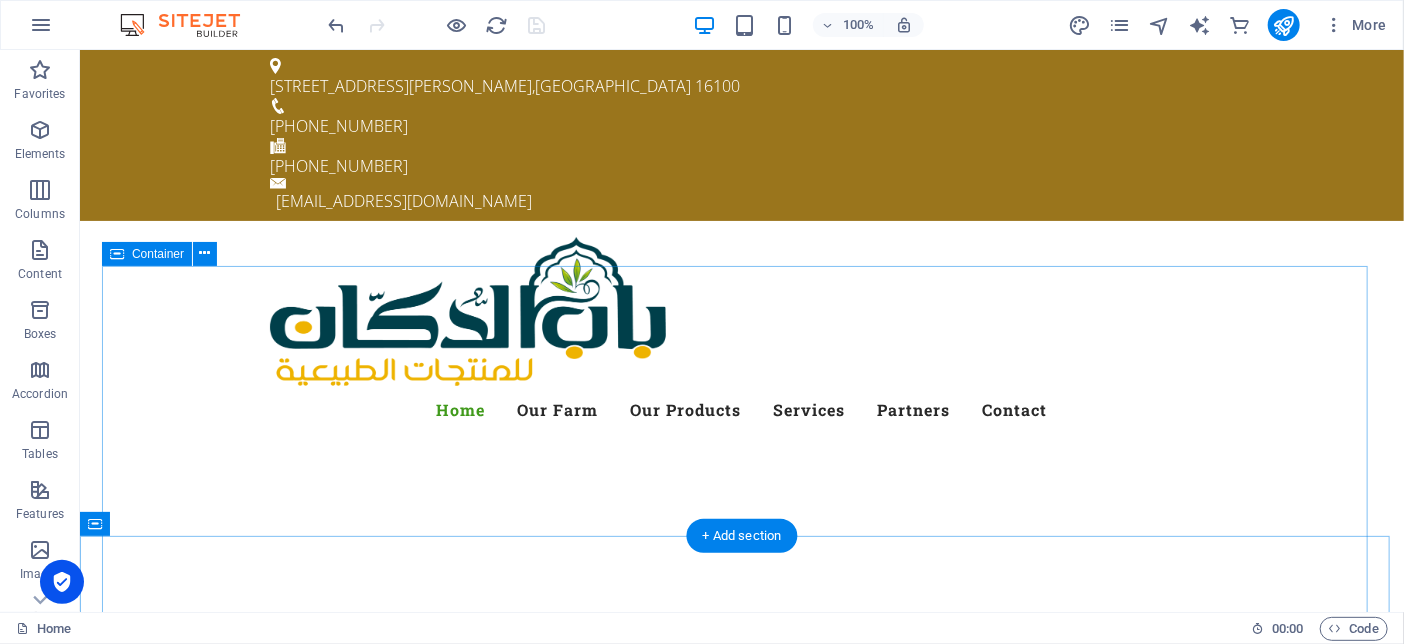 scroll, scrollTop: 400, scrollLeft: 0, axis: vertical 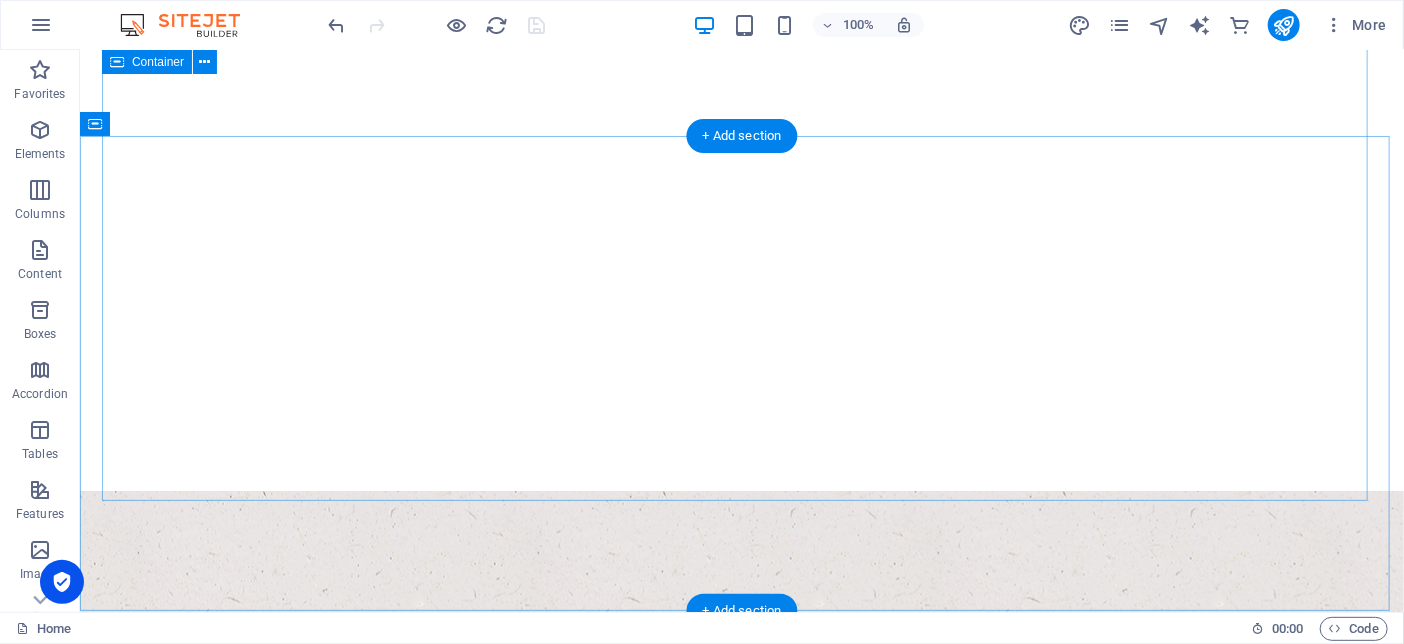 click on "Welcome to the  Bab Doukan باب الدكان Terroir & Naturel Fresh. Healty. Organic Lorem ipsum dolor sit amet, consetetur sadipscing elitr, sed diam nonumy eirmod tempor invidunt ut labore et dolore magna aliquyam erat, sed diam voluptua. learn more Best Quality Products Lorem ipsum dolor sit amet, consetetur sadipscing elitr, sed diam nonumy eirmod tempor invidunt ut labore et dolore magna aliquyam erat, sed diam voluptua.  our Products" at bounding box center (741, 1109) 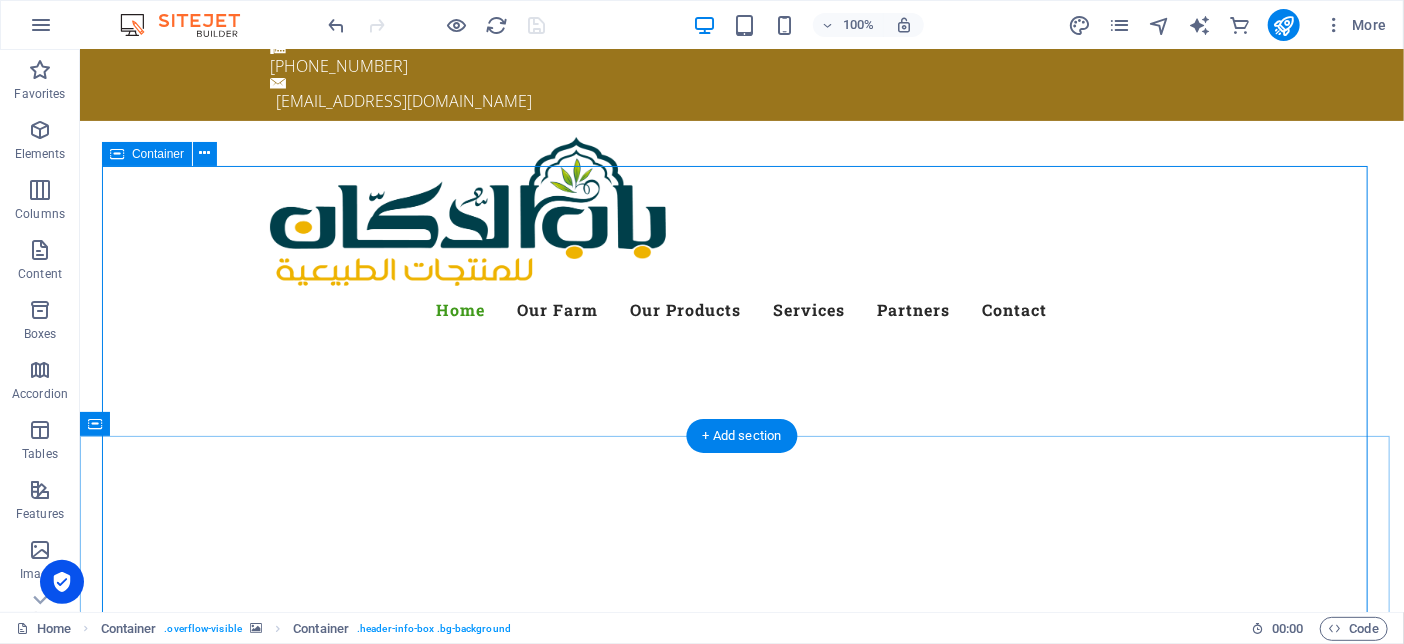 scroll, scrollTop: 0, scrollLeft: 0, axis: both 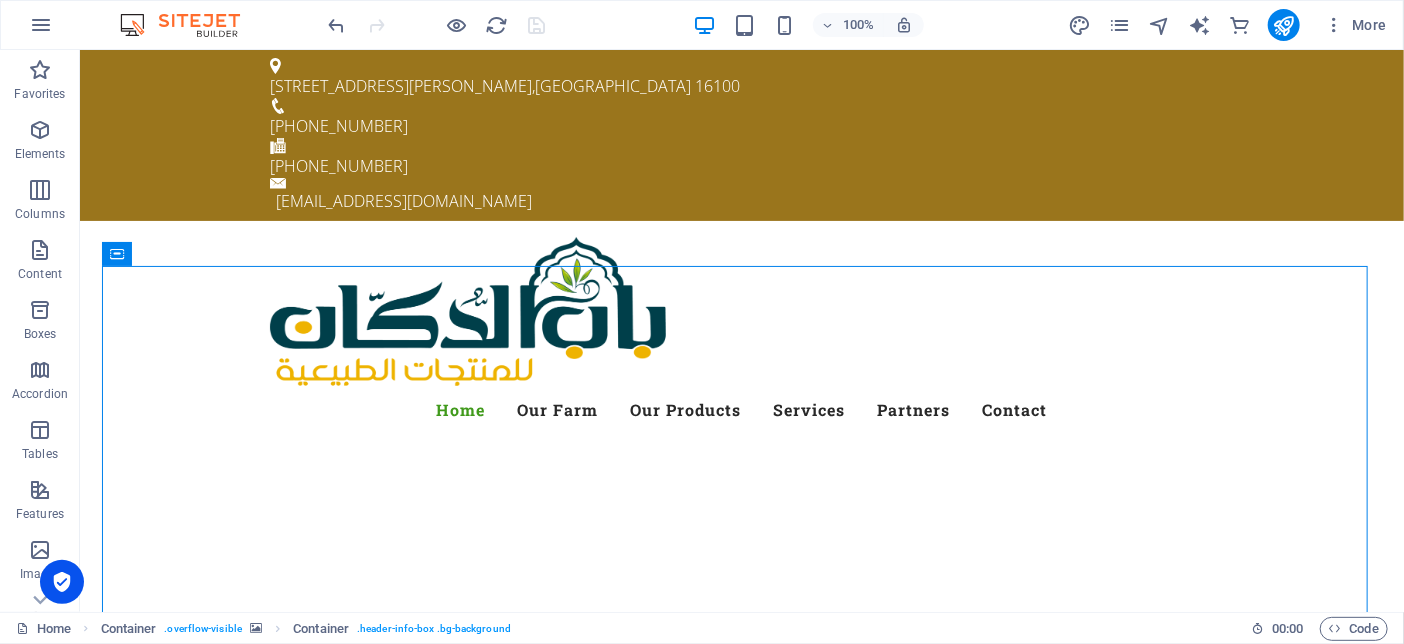 click at bounding box center [190, 25] 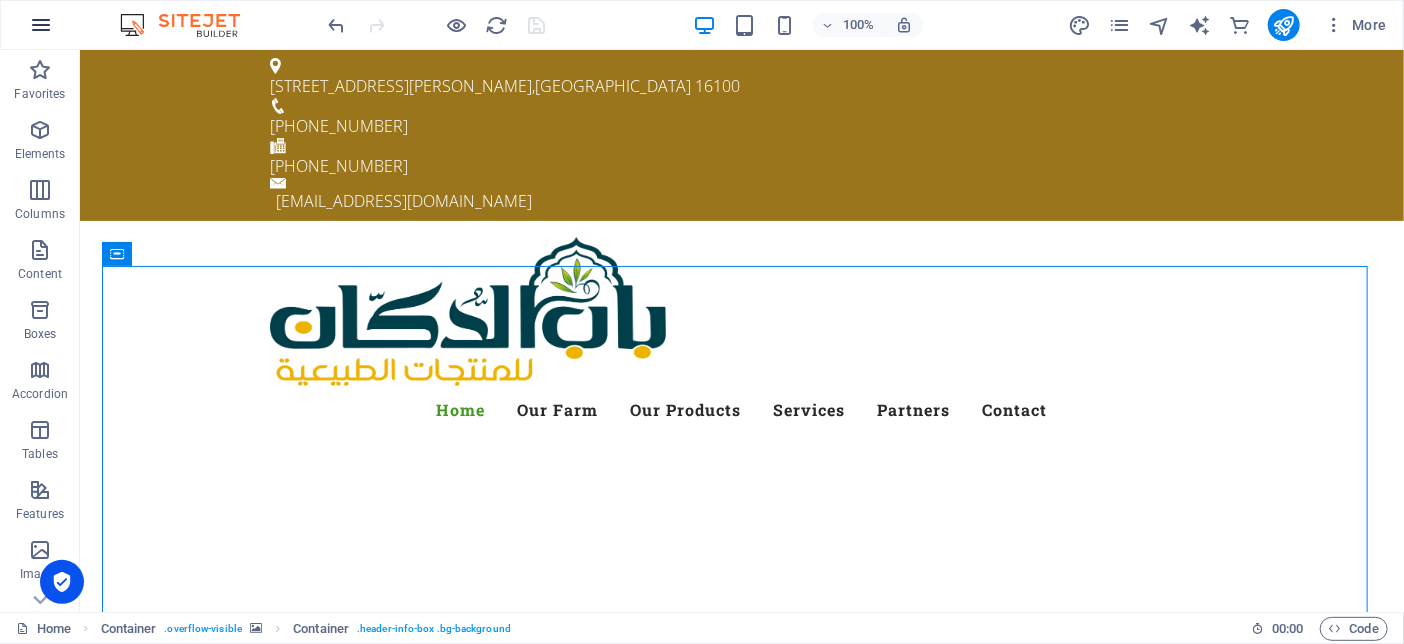 click at bounding box center (41, 25) 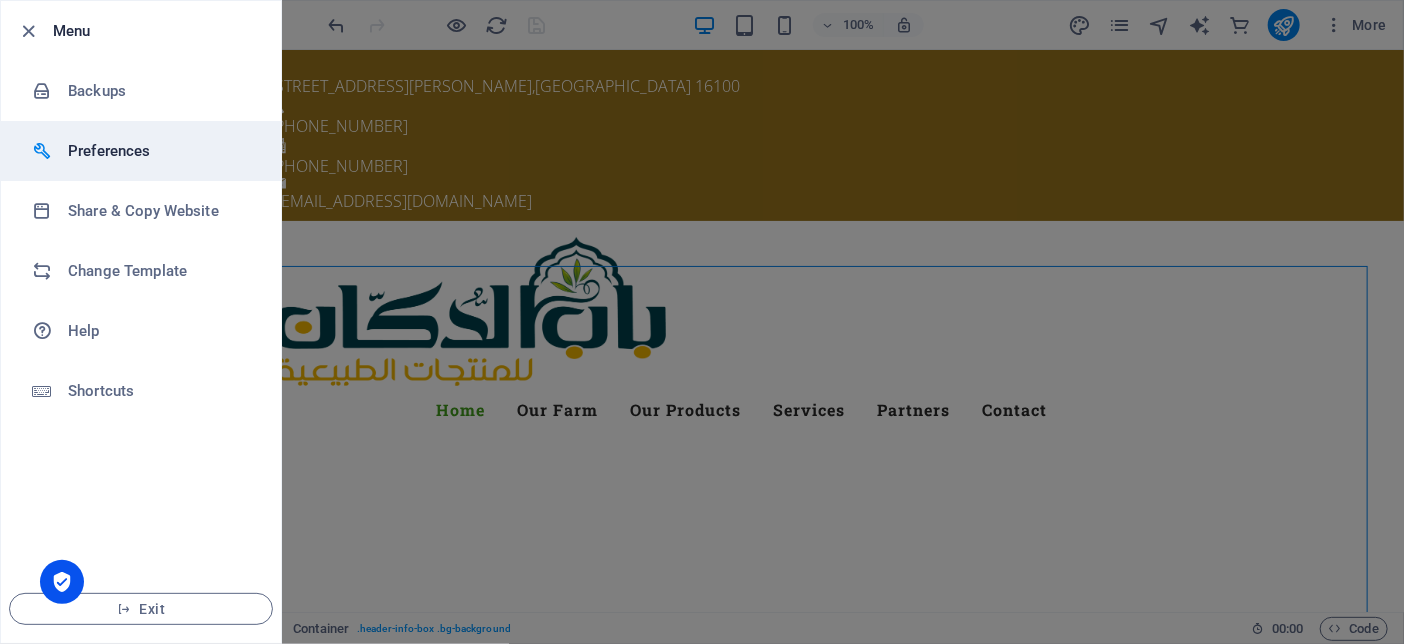 click on "Preferences" at bounding box center (160, 151) 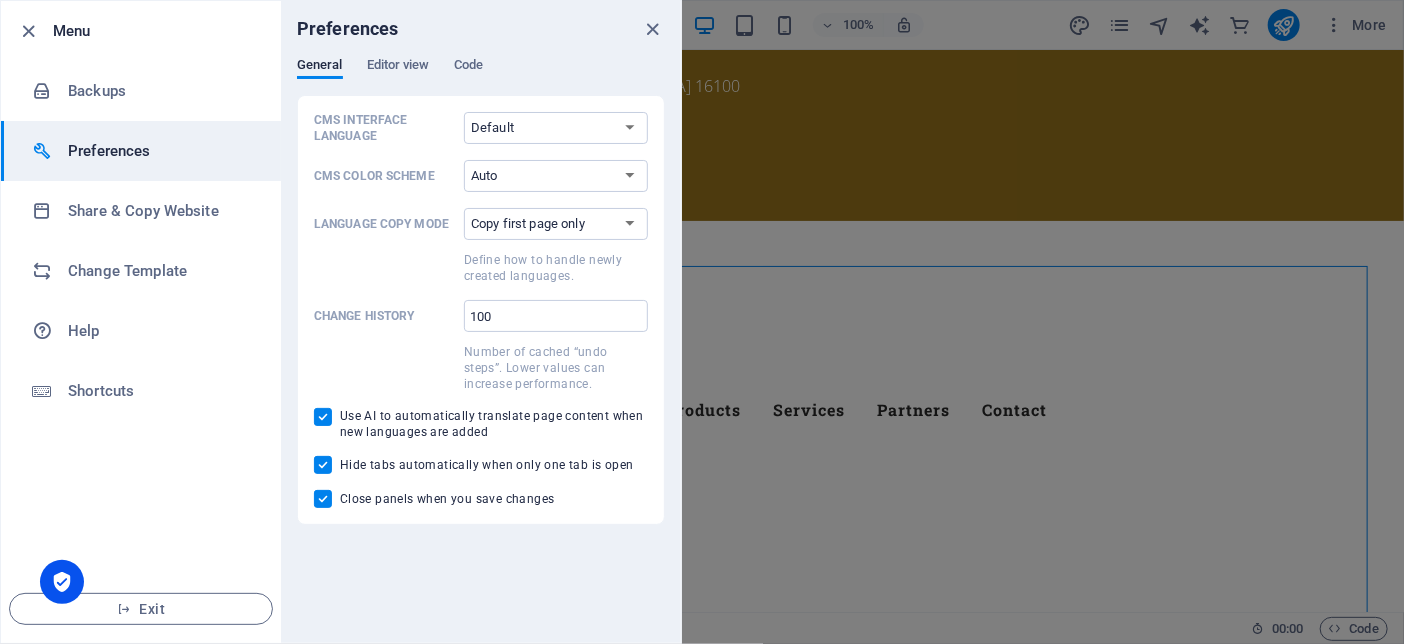 click on "Preferences" at bounding box center (481, 29) 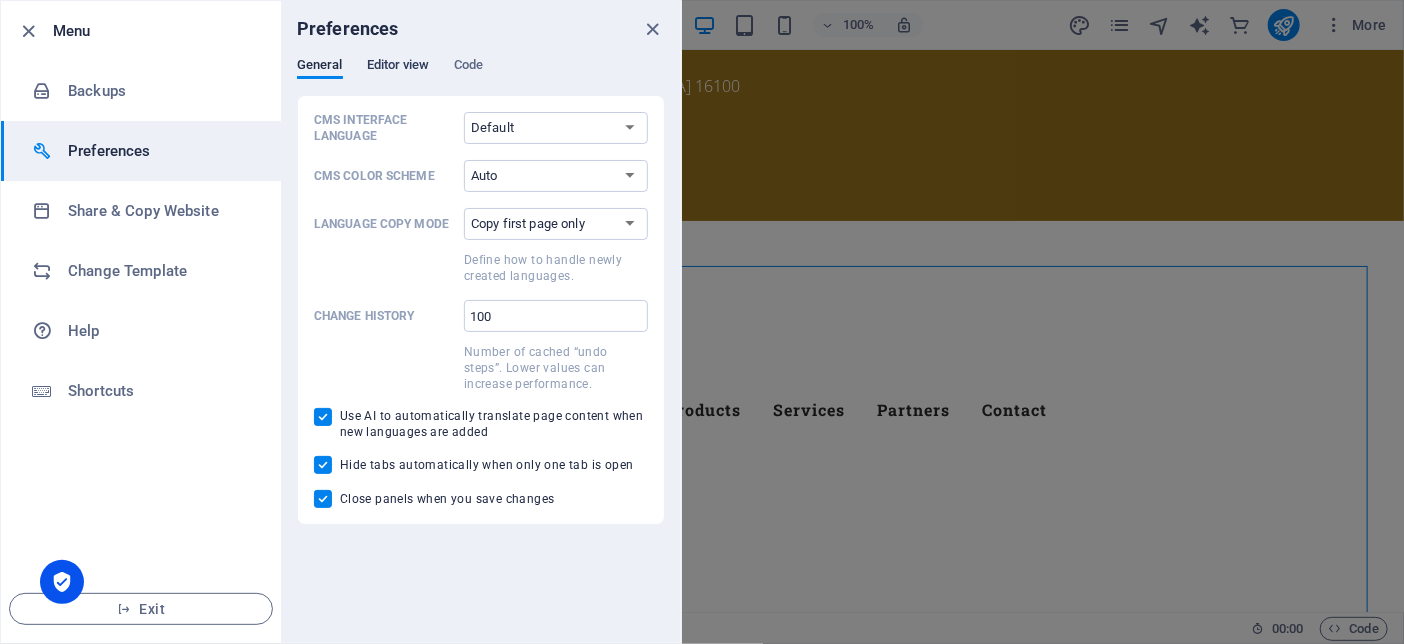 click on "Editor view" at bounding box center (398, 67) 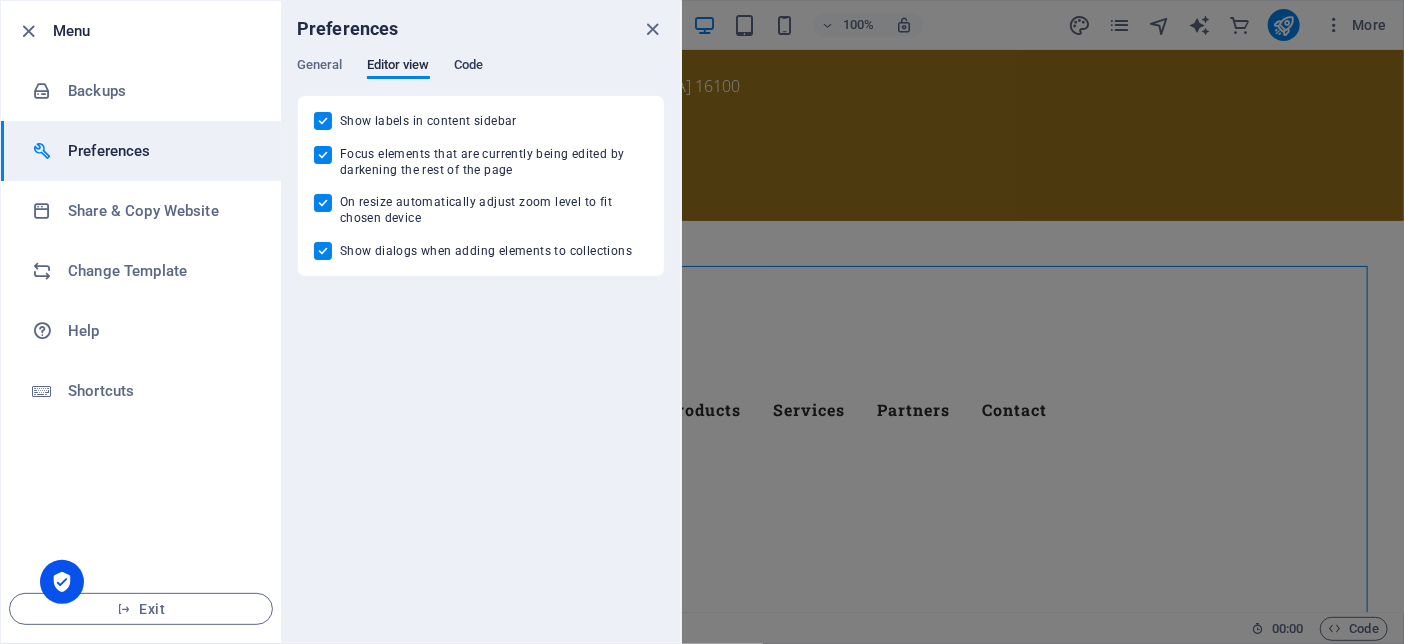 click on "Code" at bounding box center (468, 67) 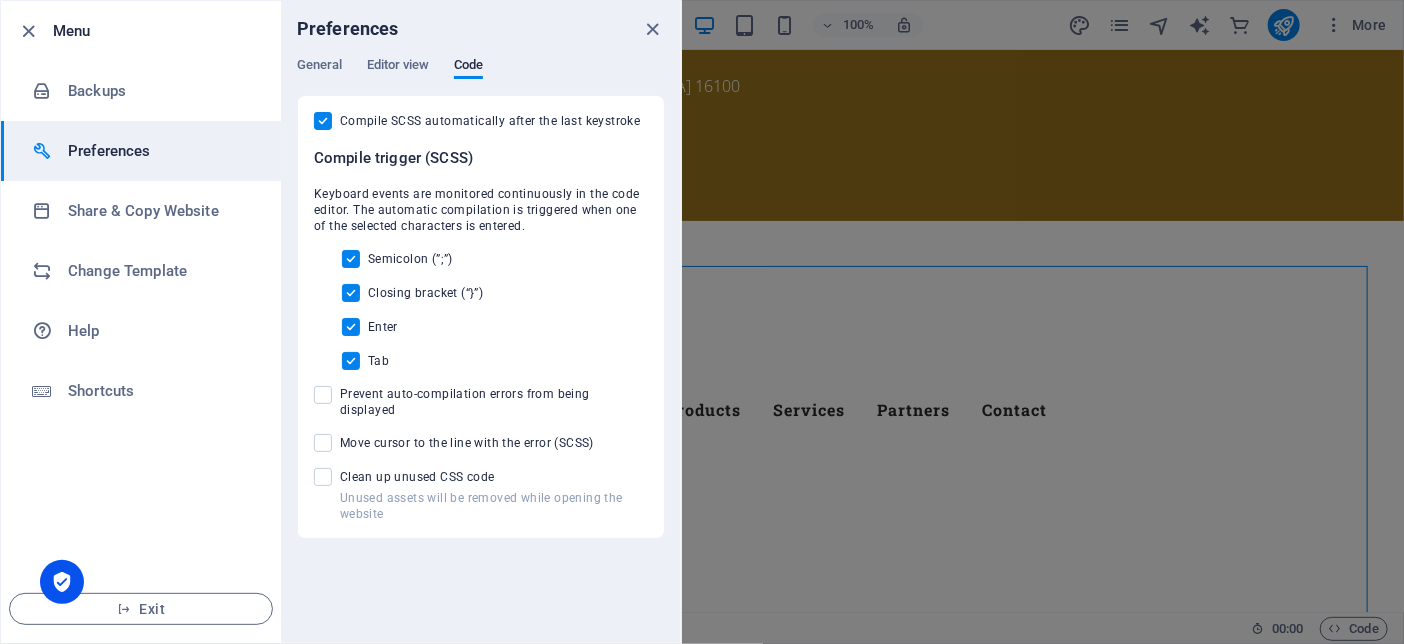 click on "Prevent auto-compilation errors from being displayed" at bounding box center [327, 395] 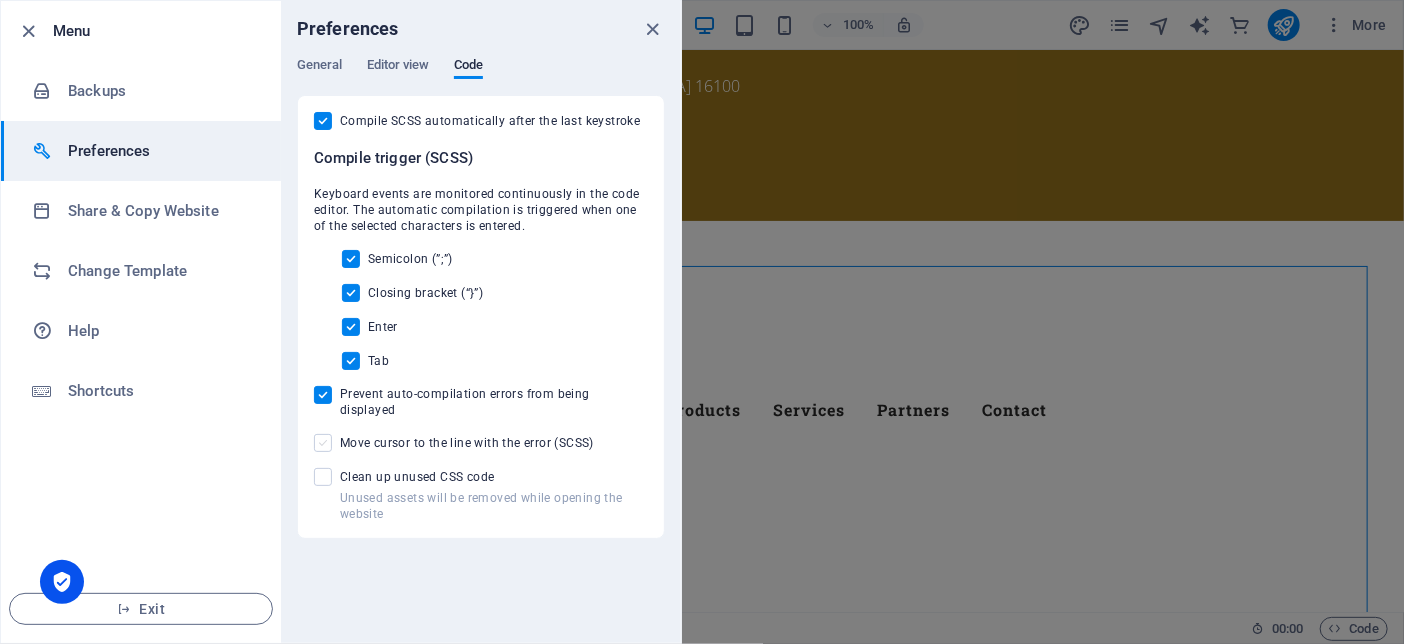 click at bounding box center (323, 443) 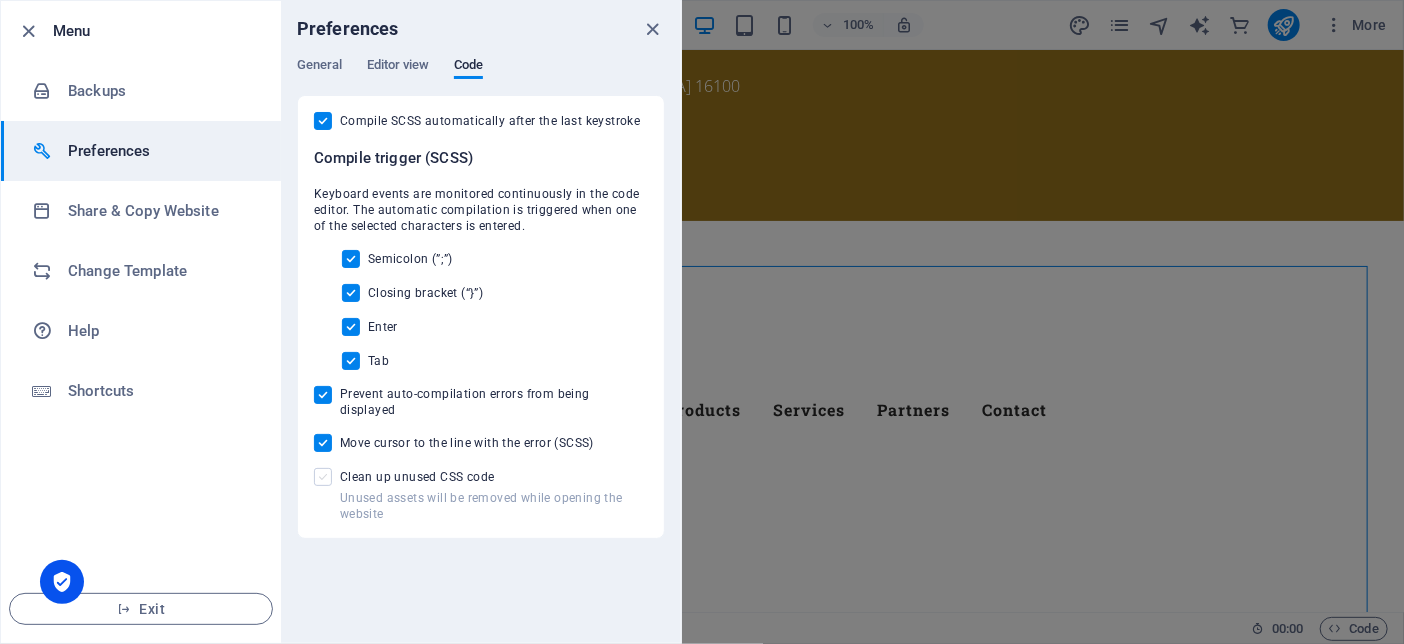 click at bounding box center (323, 477) 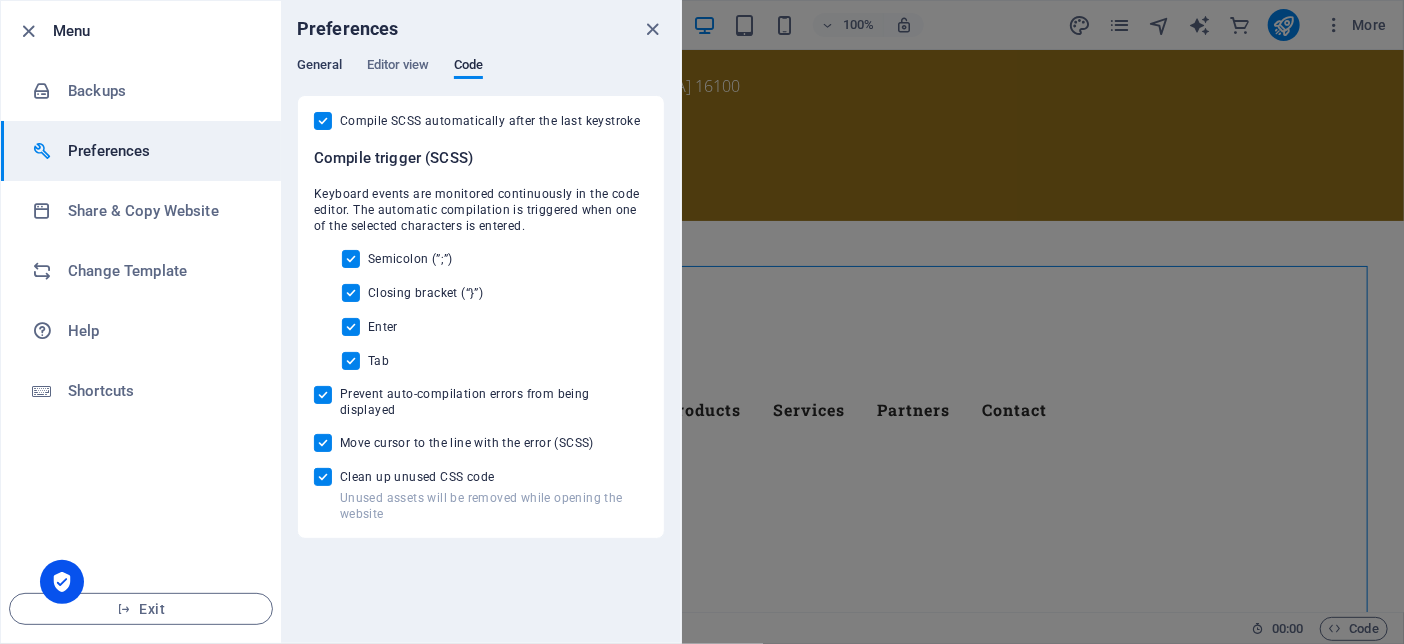 click on "General" at bounding box center [320, 67] 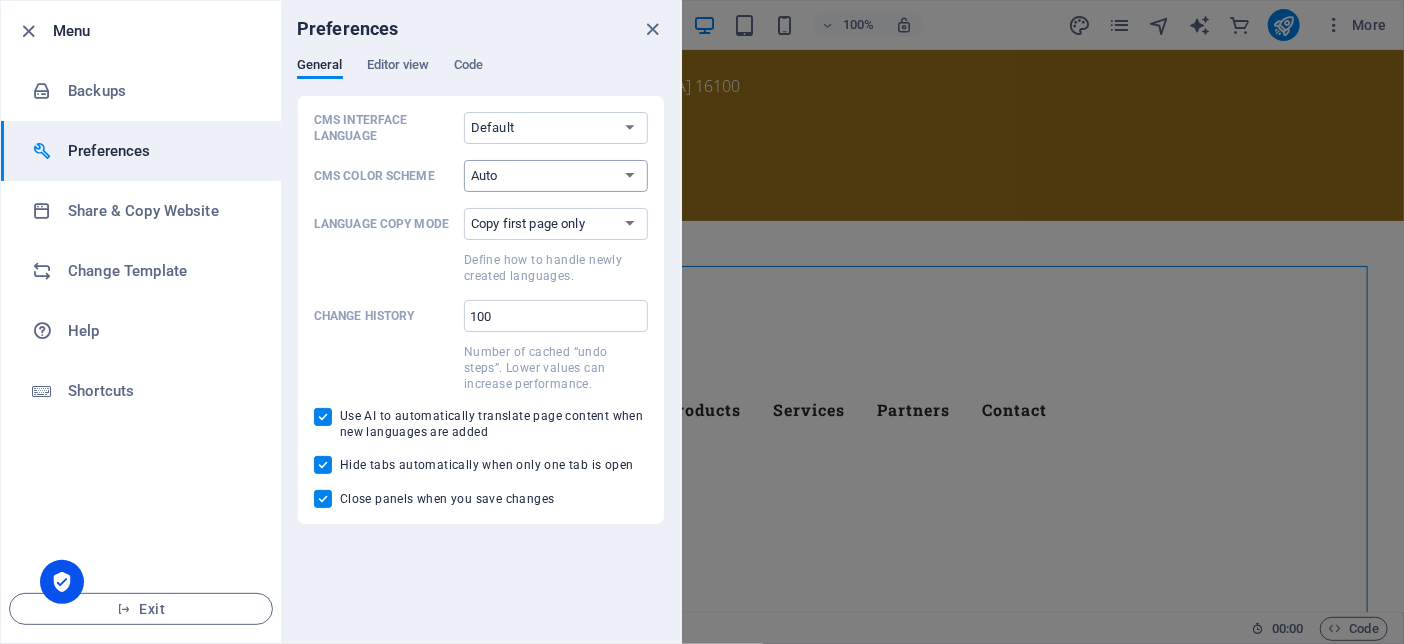 click on "Auto Dark Light" at bounding box center [556, 176] 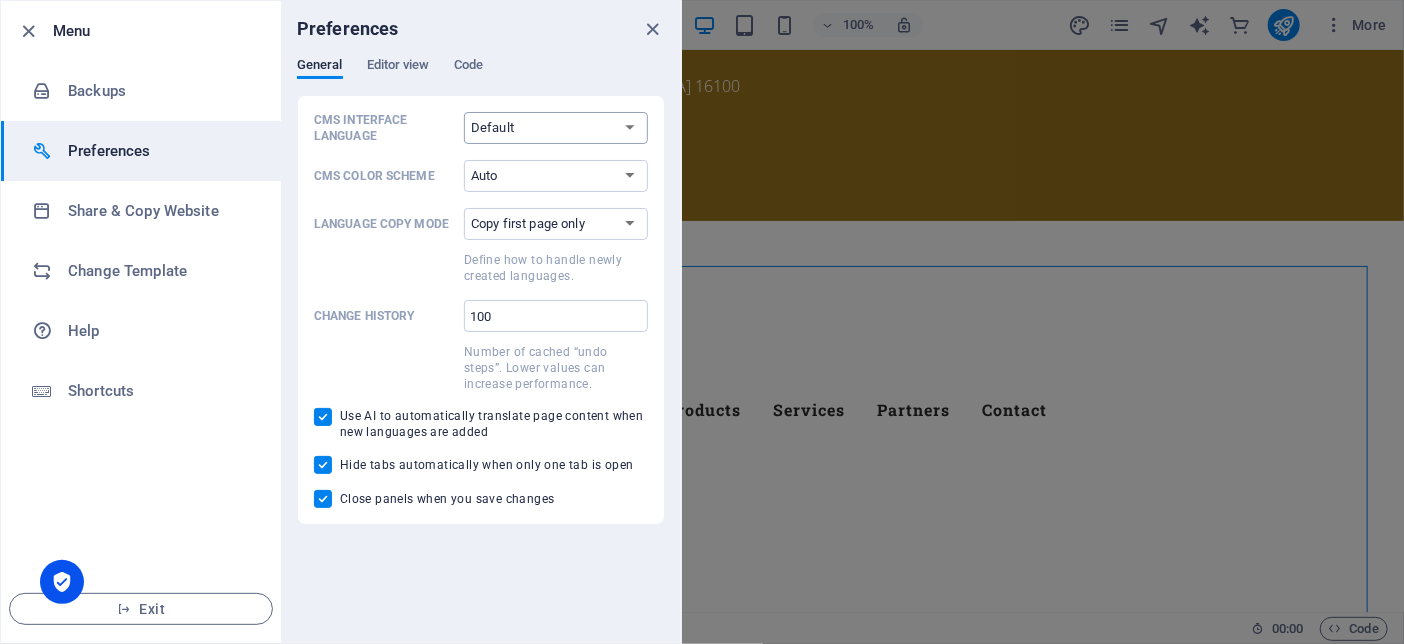 click on "Default Deutsch English Español Français Magyar Italiano Nederlands Polski Português русский язык Svenska Türkçe 日本語" at bounding box center (556, 128) 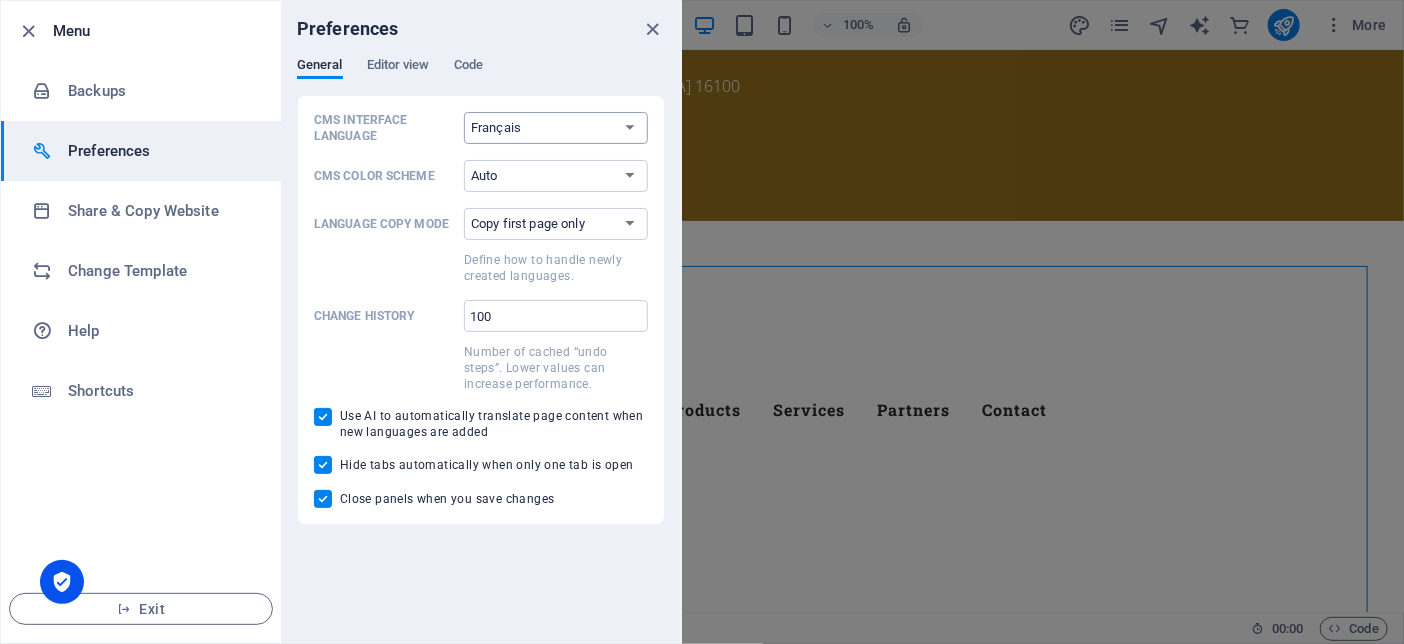 click on "Default Deutsch English Español Français Magyar Italiano Nederlands Polski Português русский язык Svenska Türkçe 日本語" at bounding box center [556, 128] 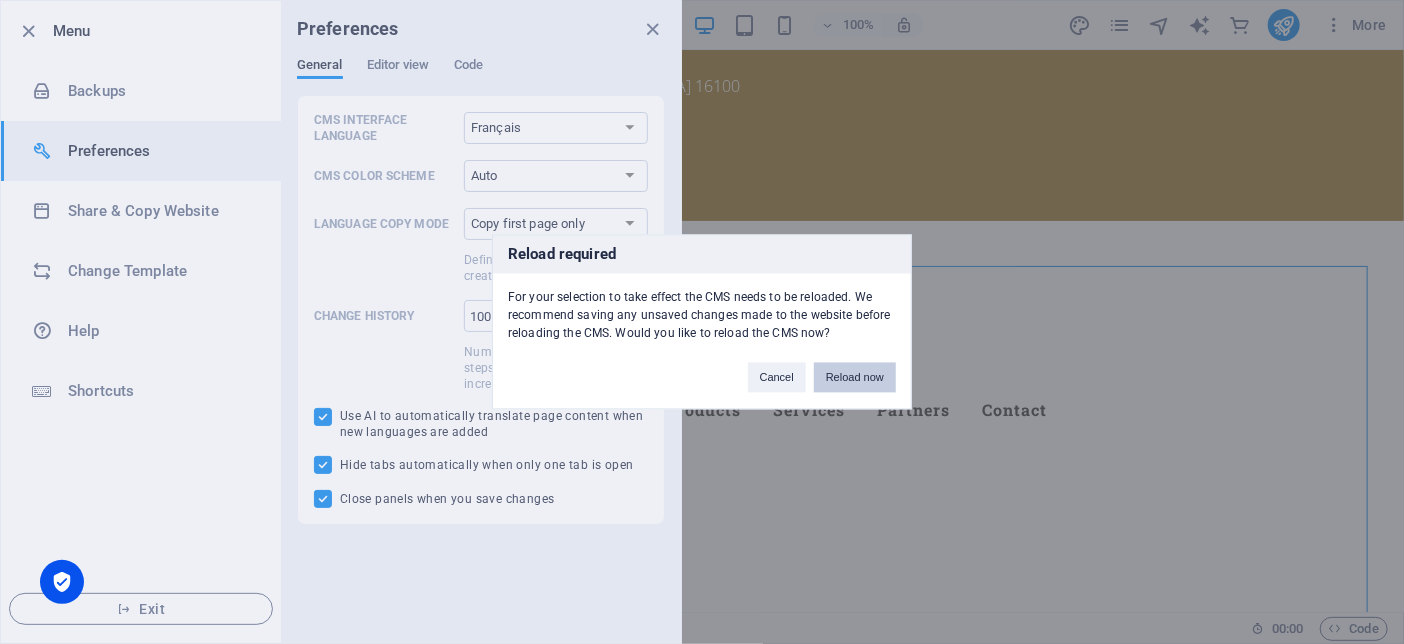 click on "Reload now" at bounding box center (855, 378) 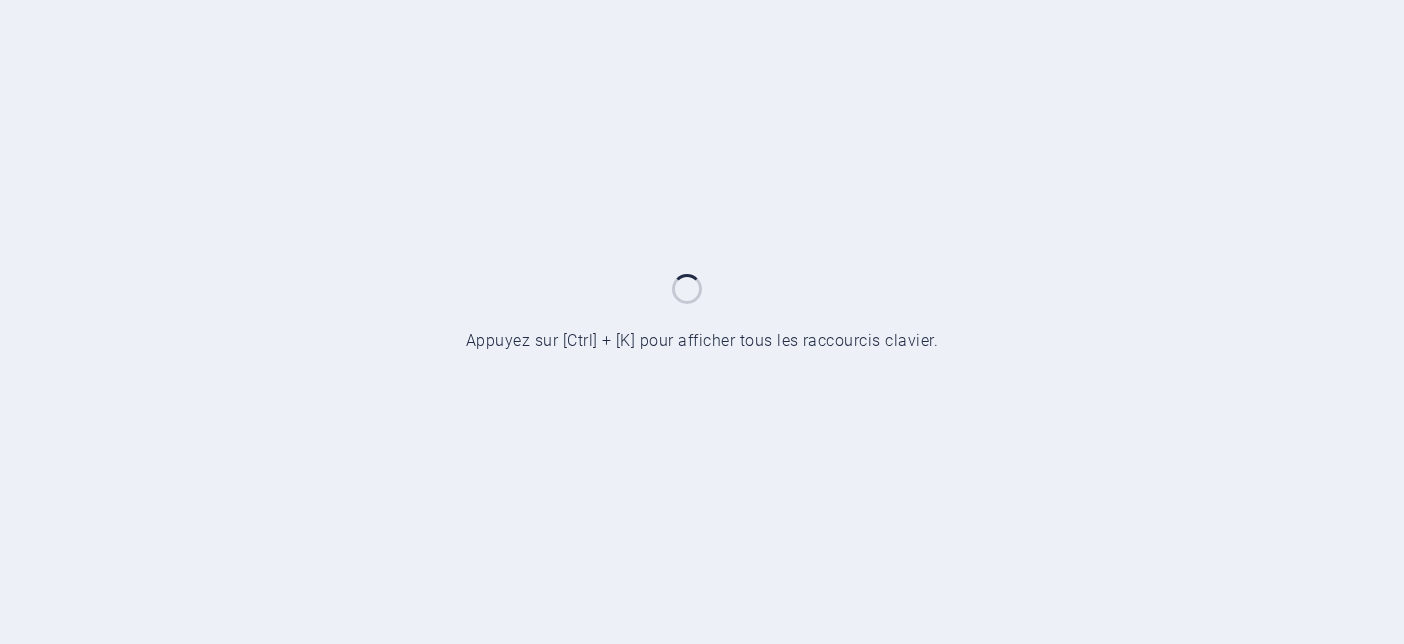 scroll, scrollTop: 0, scrollLeft: 0, axis: both 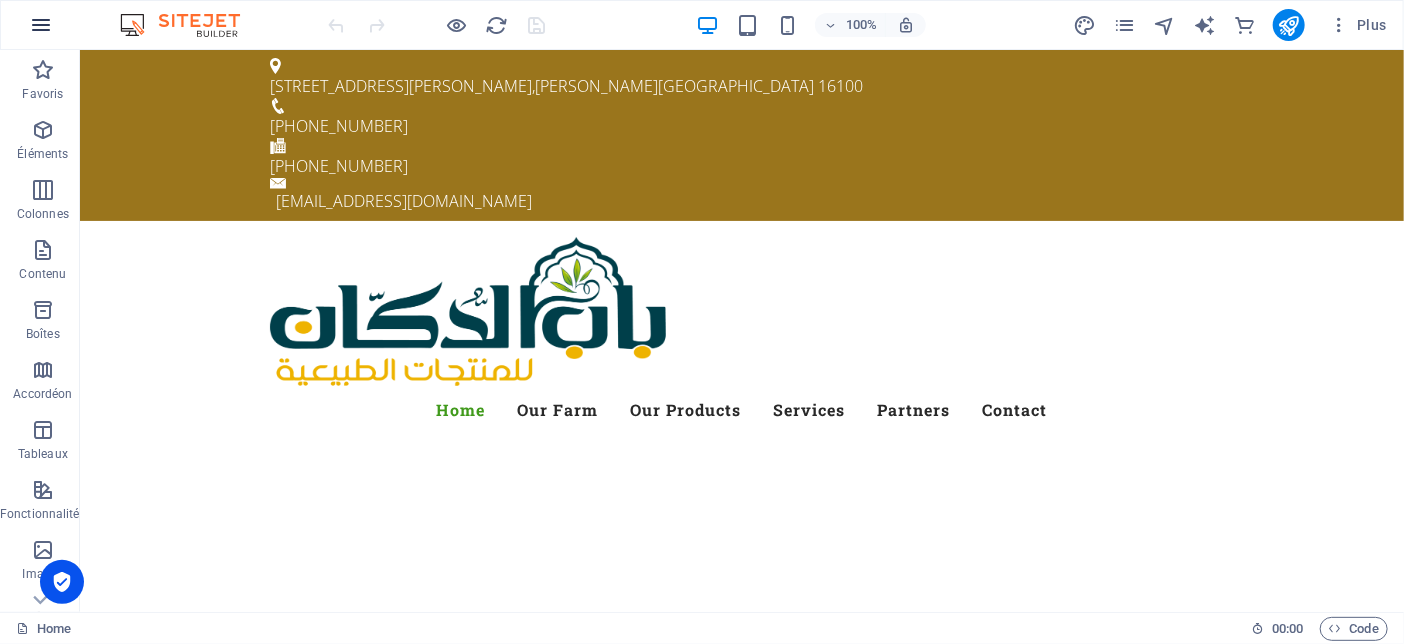 click at bounding box center [41, 25] 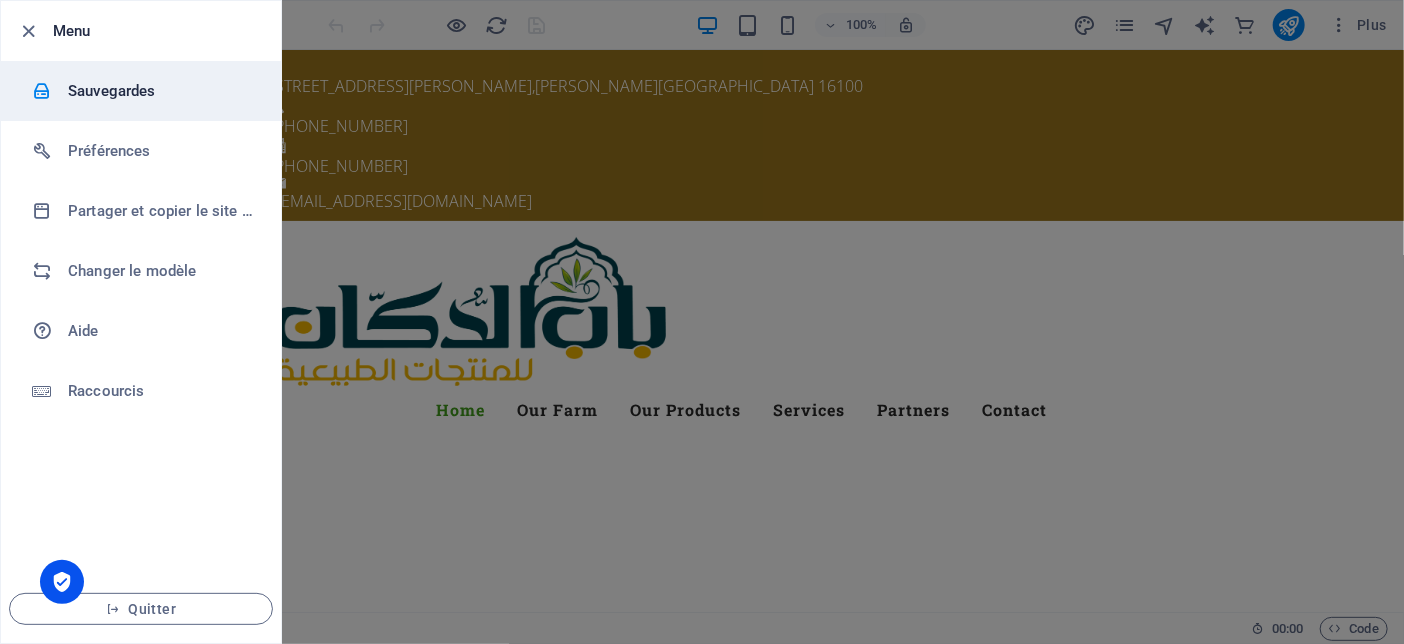 click on "Sauvegardes" at bounding box center (160, 91) 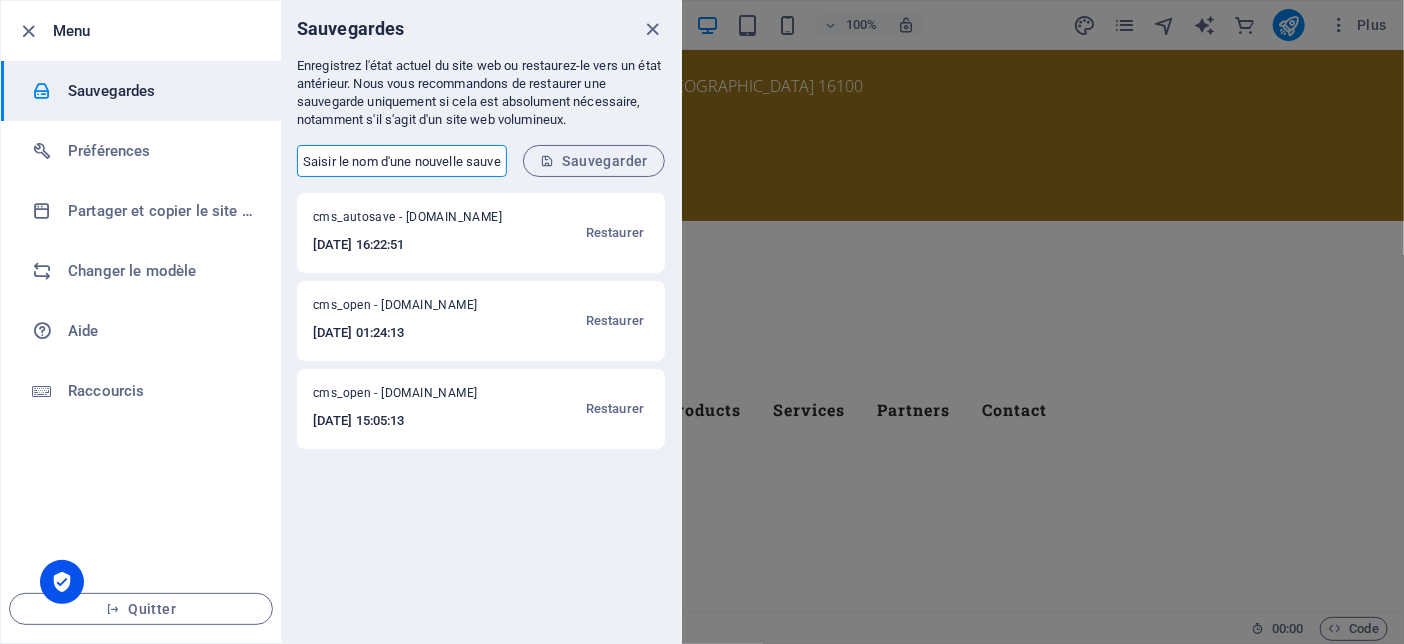 click at bounding box center (402, 161) 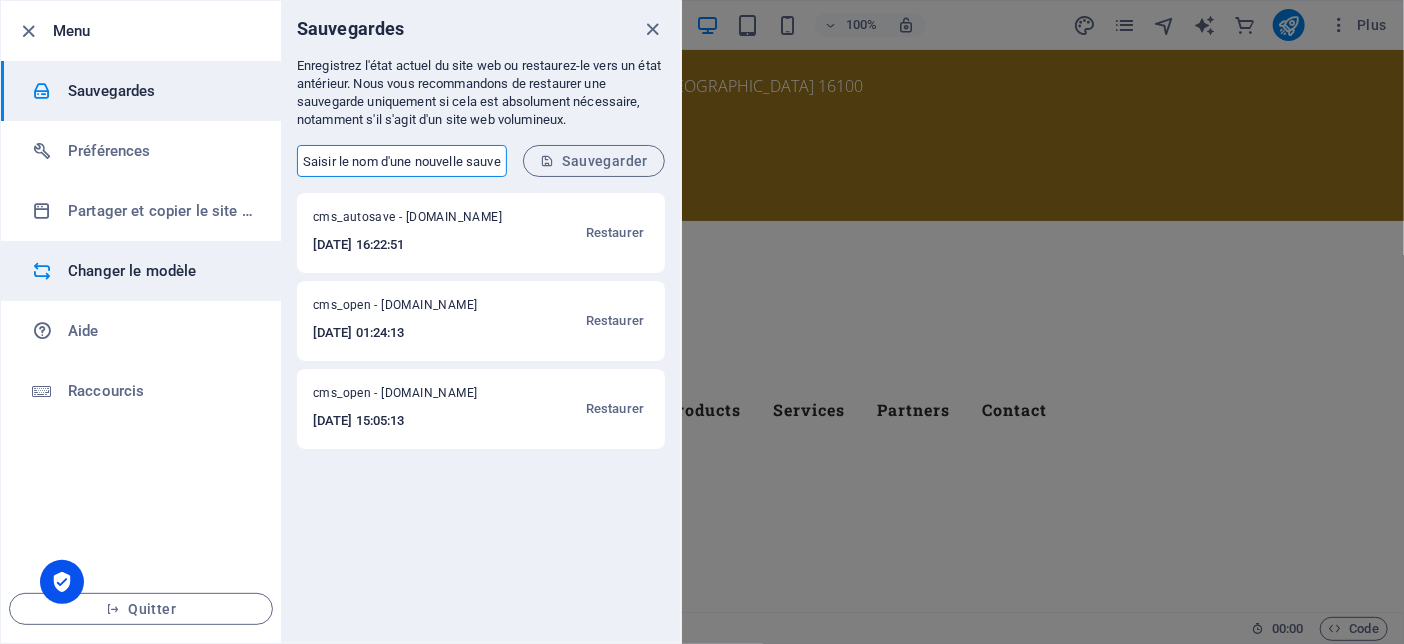 click on "Changer le modèle" at bounding box center (160, 271) 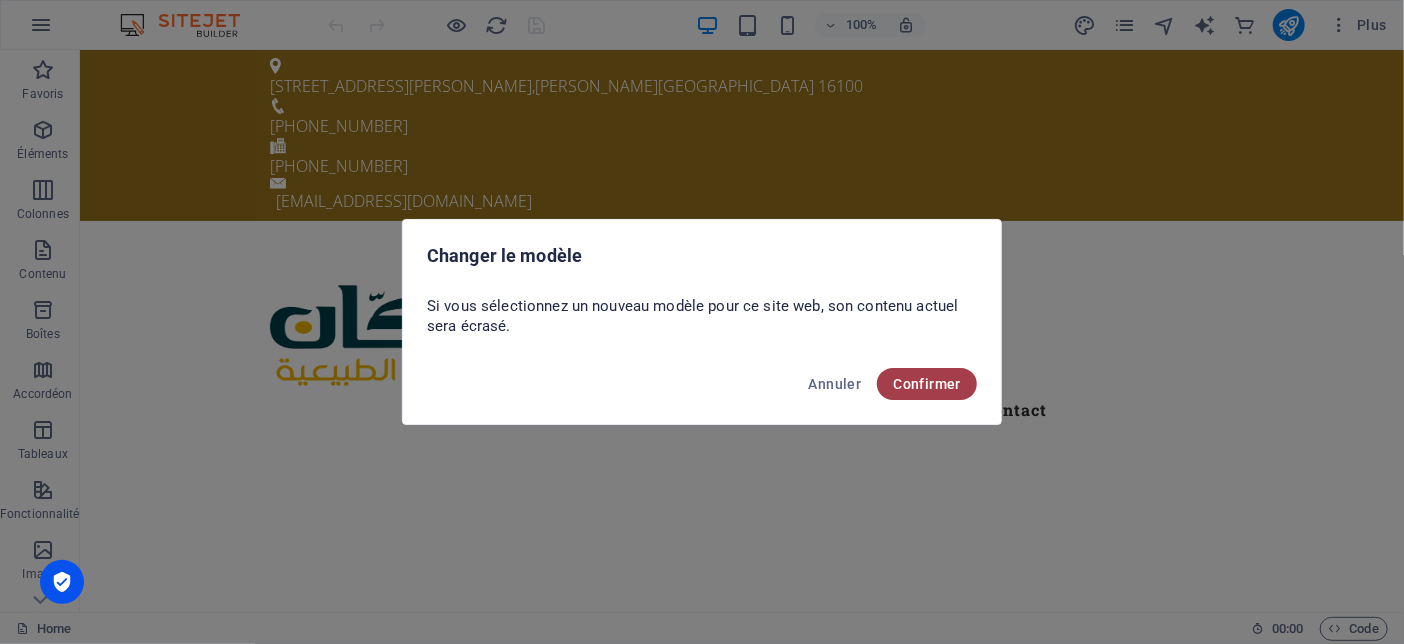 click on "Confirmer" at bounding box center (927, 384) 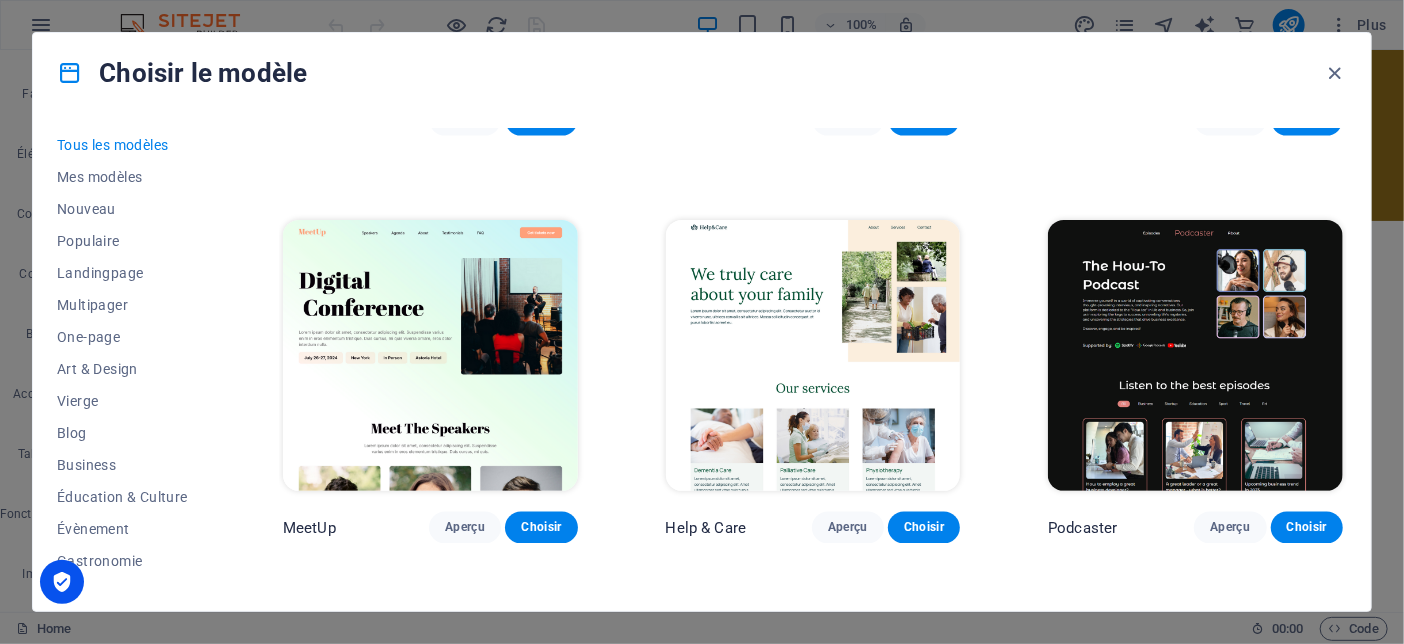 scroll, scrollTop: 1047, scrollLeft: 0, axis: vertical 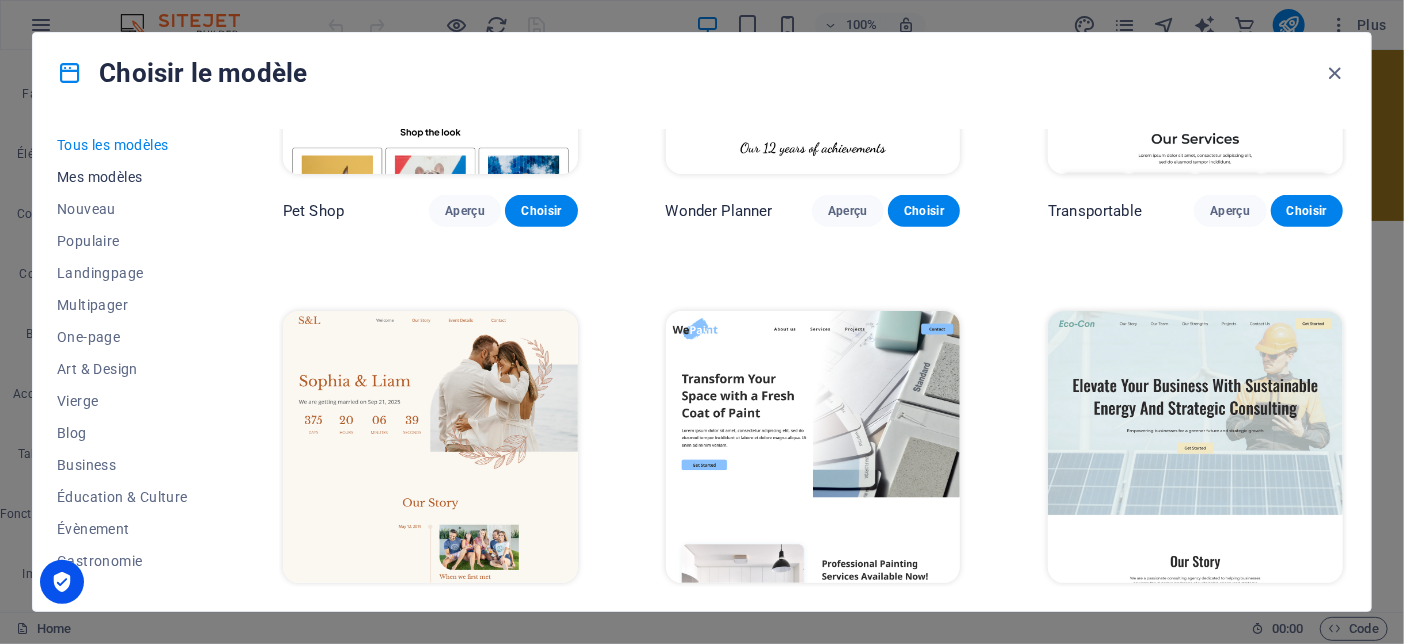 click on "Mes modèles" at bounding box center (126, 177) 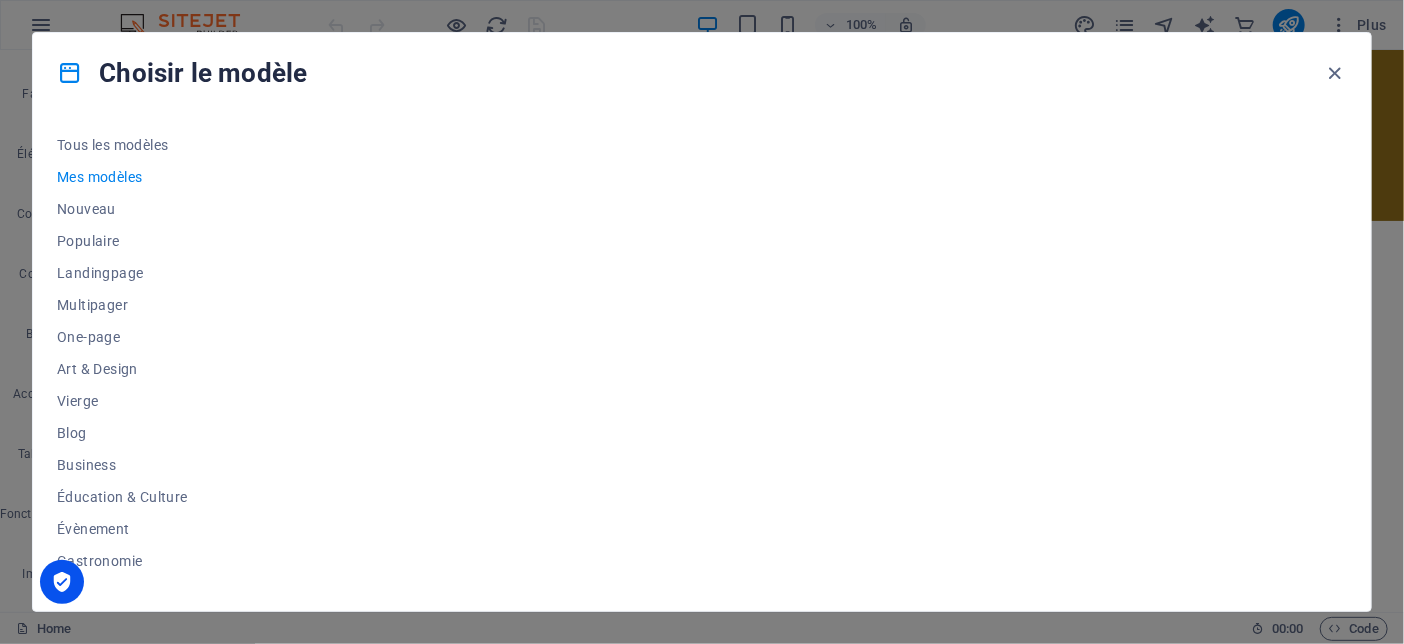 scroll, scrollTop: 0, scrollLeft: 0, axis: both 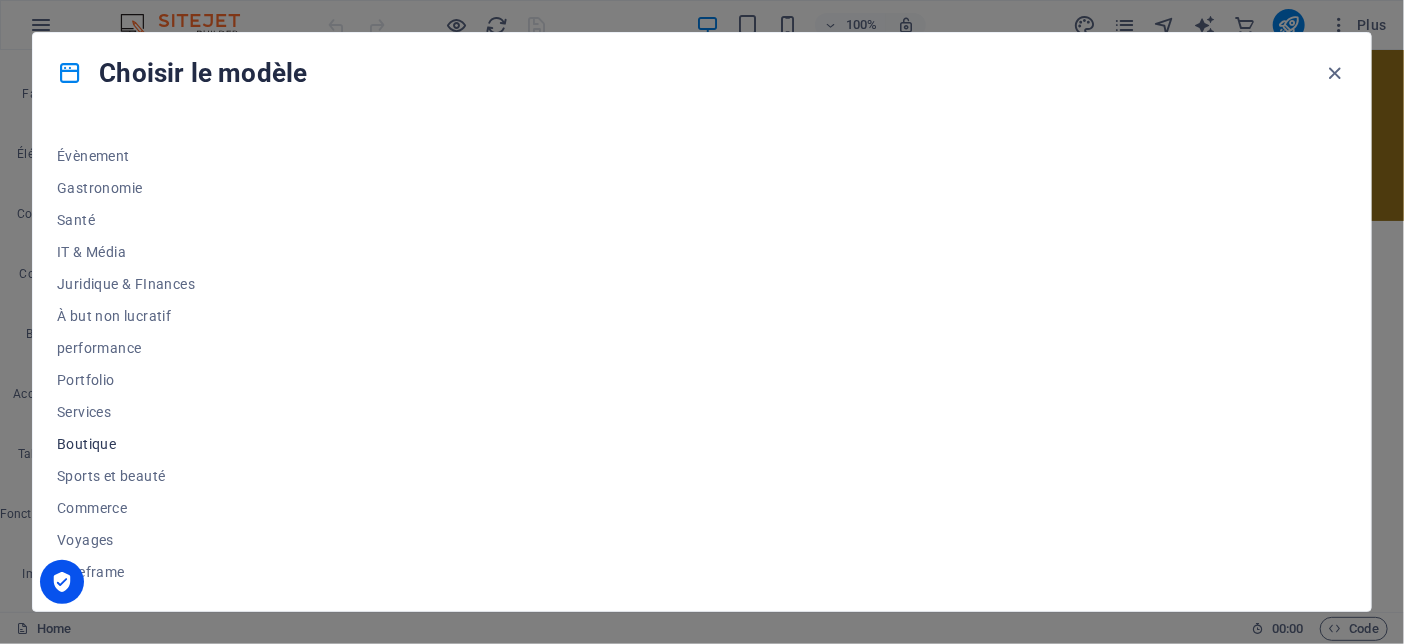 click on "Boutique" at bounding box center [126, 444] 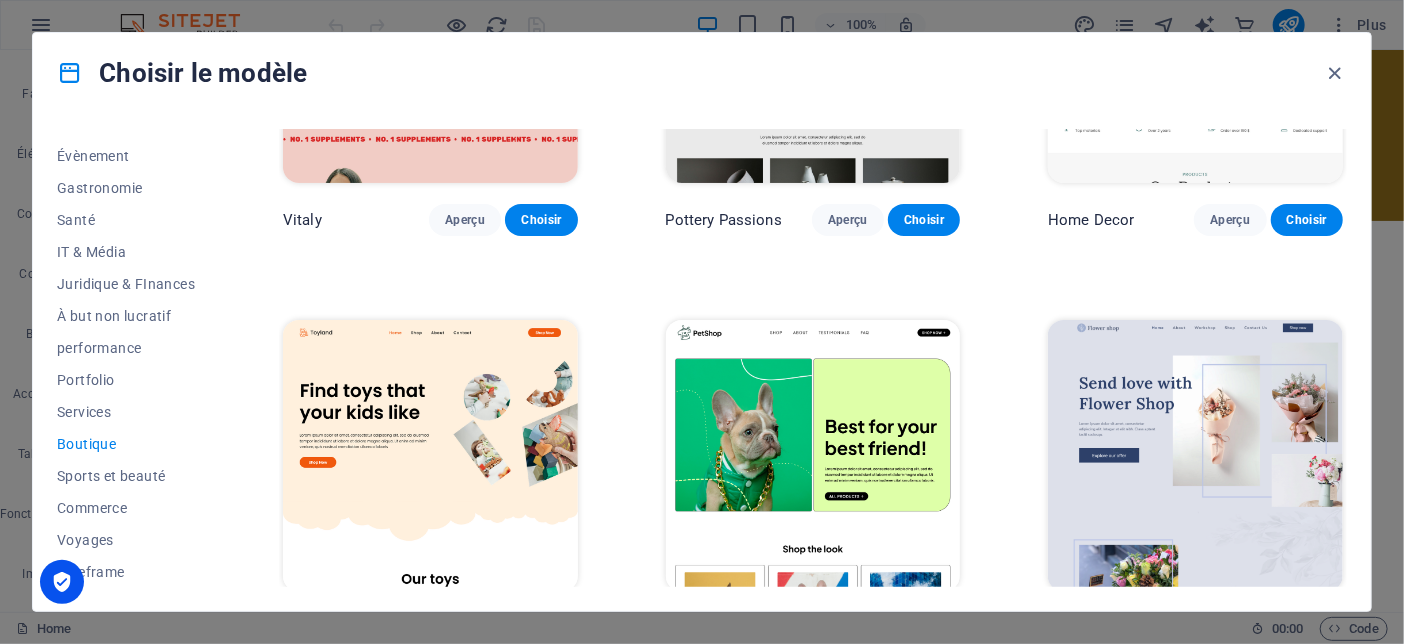 scroll, scrollTop: 121, scrollLeft: 0, axis: vertical 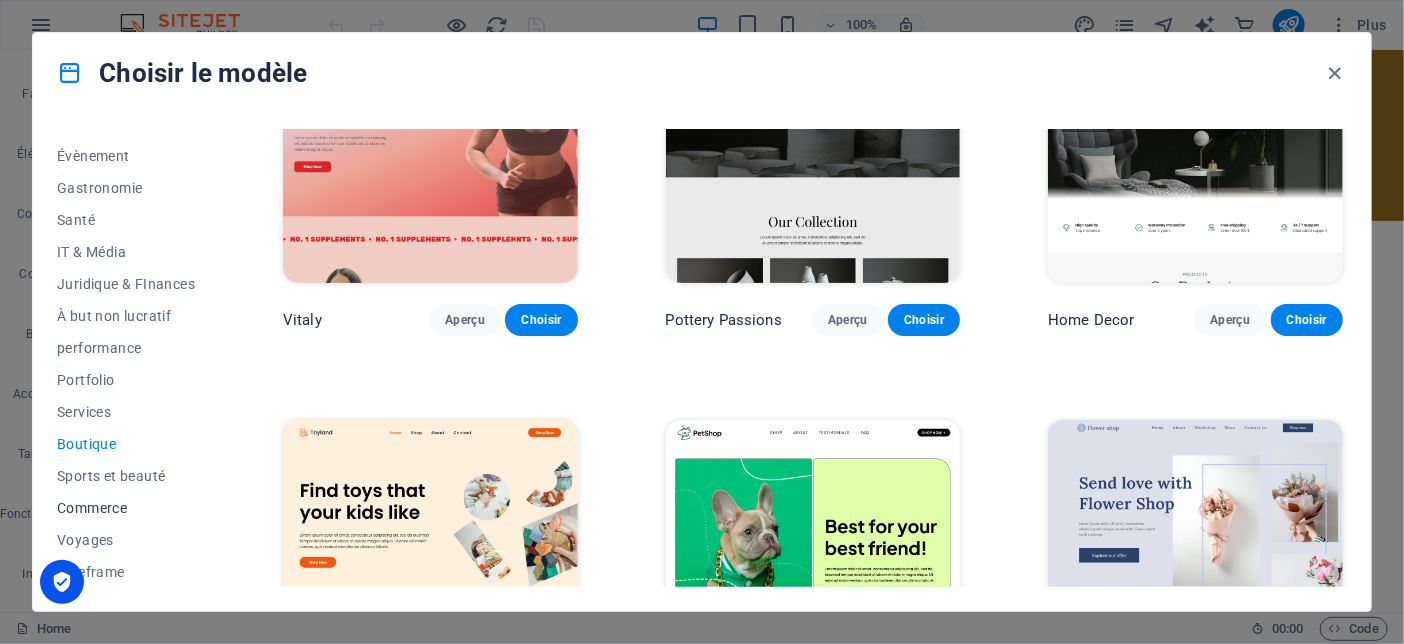 click on "Commerce" at bounding box center [126, 508] 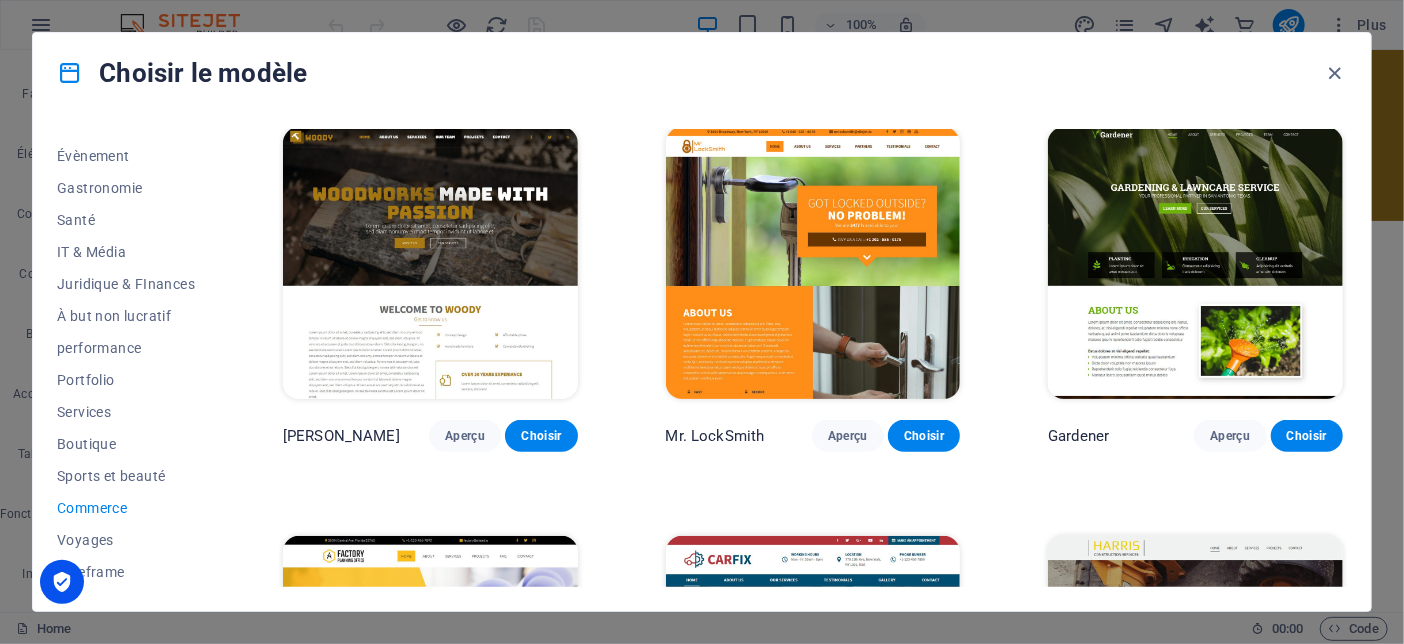 scroll, scrollTop: 0, scrollLeft: 0, axis: both 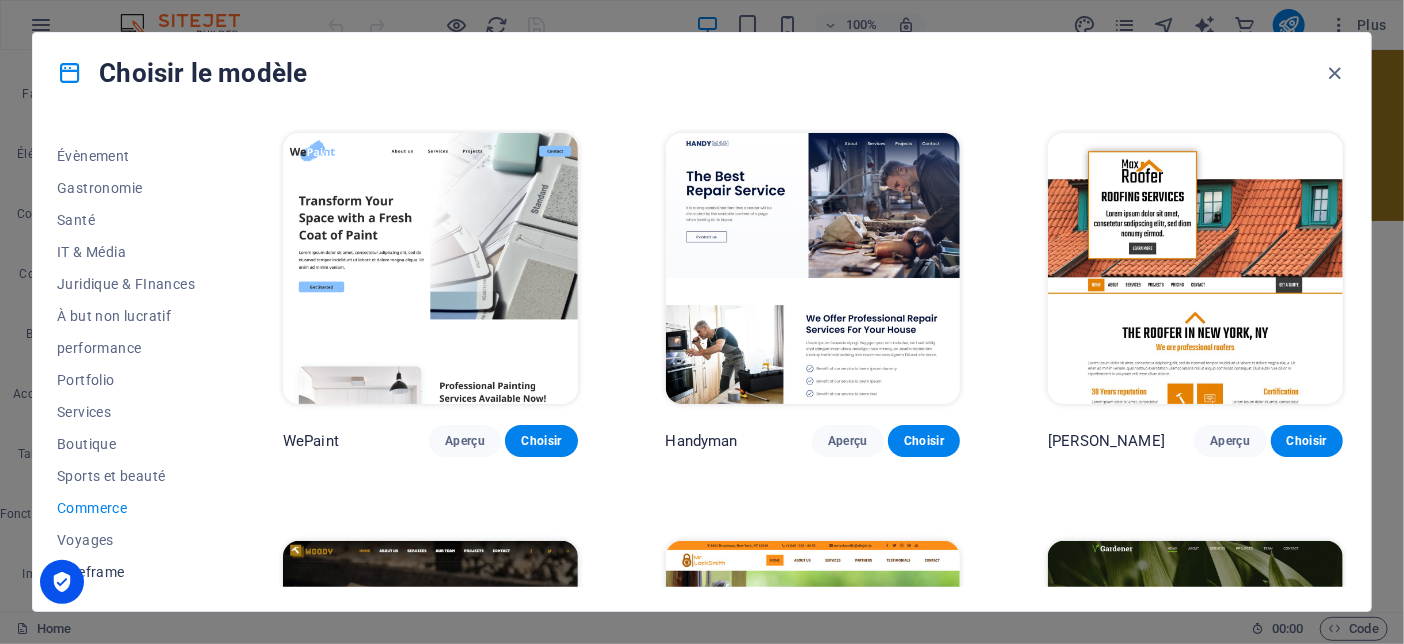 click on "Wireframe" at bounding box center [126, 572] 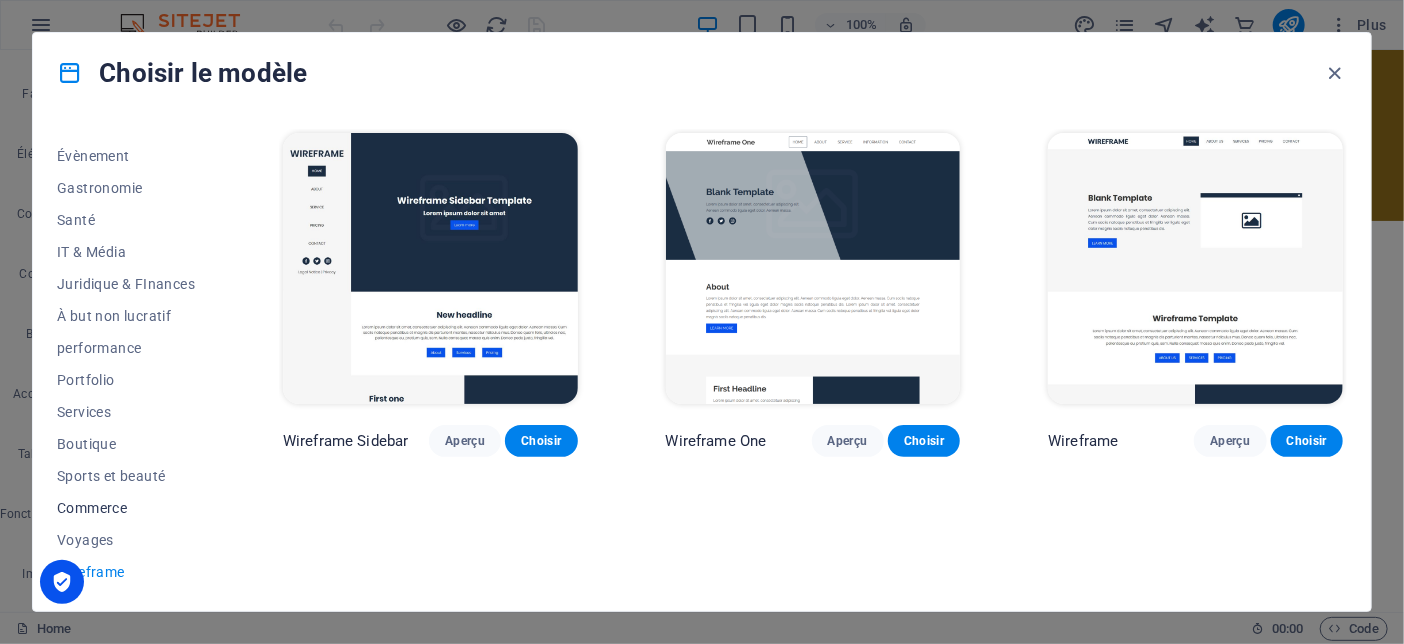 click on "Commerce" at bounding box center [126, 508] 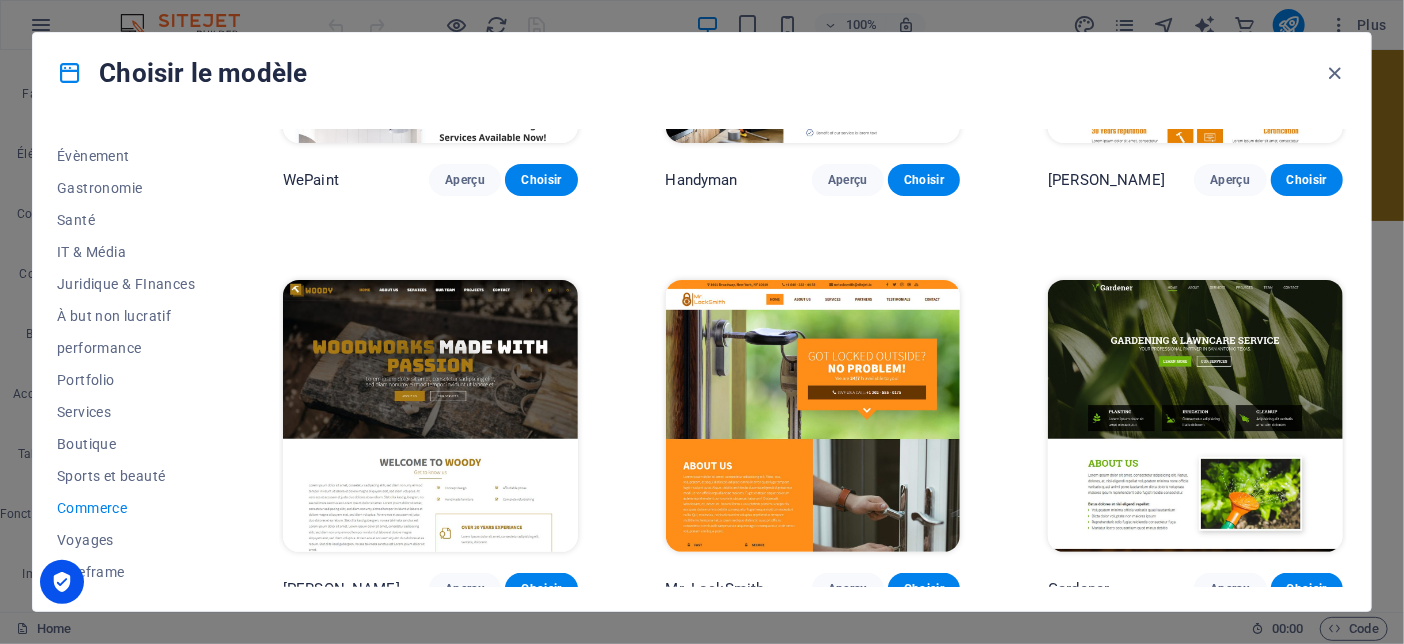 scroll, scrollTop: 0, scrollLeft: 0, axis: both 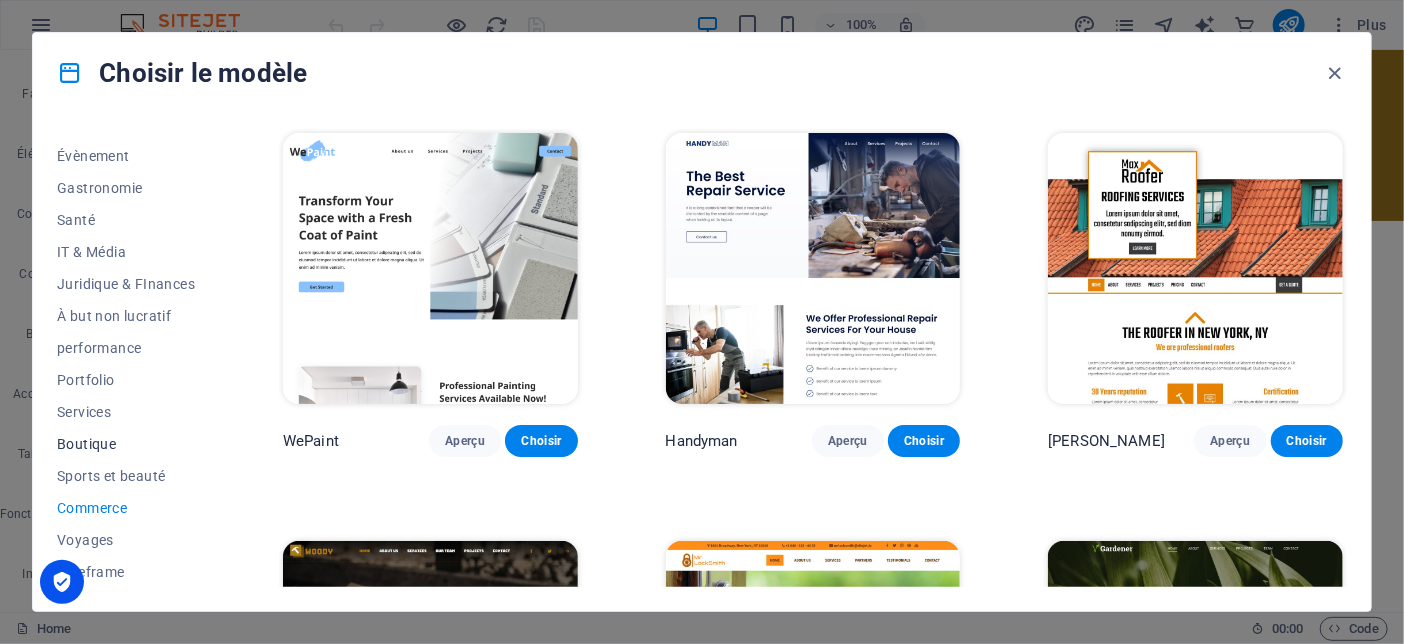 click on "Boutique" at bounding box center (126, 444) 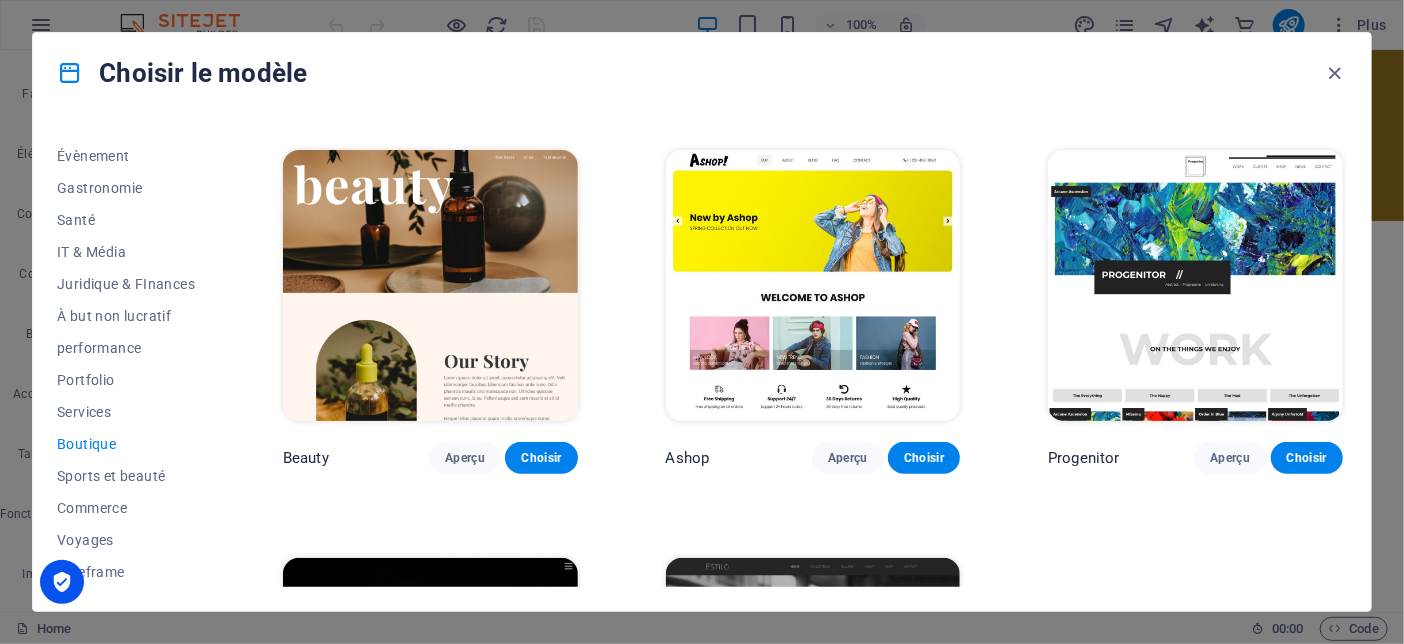 scroll, scrollTop: 821, scrollLeft: 0, axis: vertical 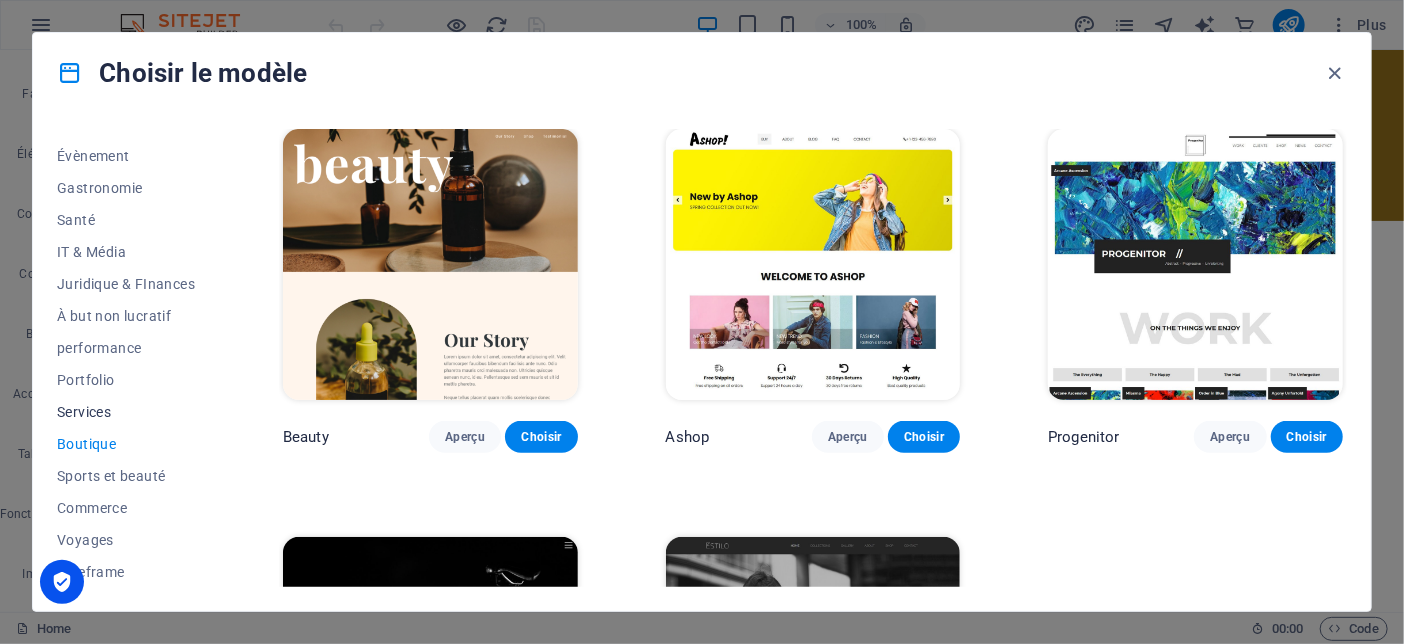 click on "Services" at bounding box center [126, 412] 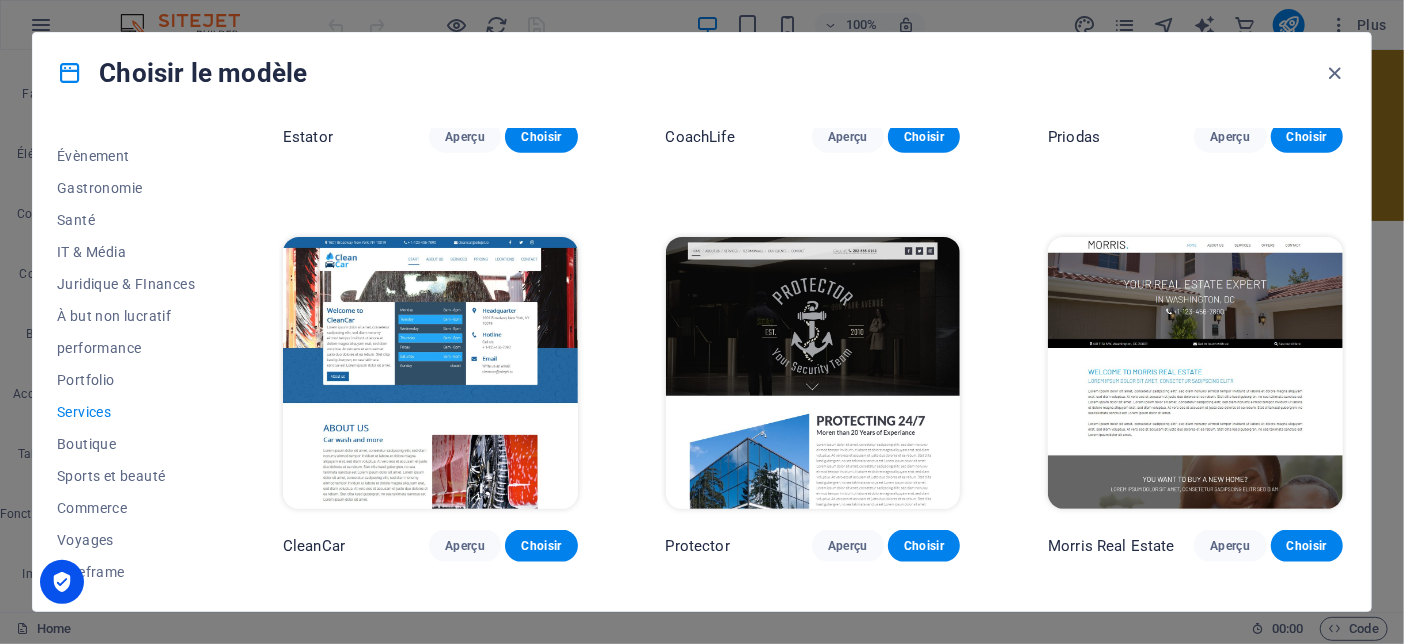 scroll, scrollTop: 1321, scrollLeft: 0, axis: vertical 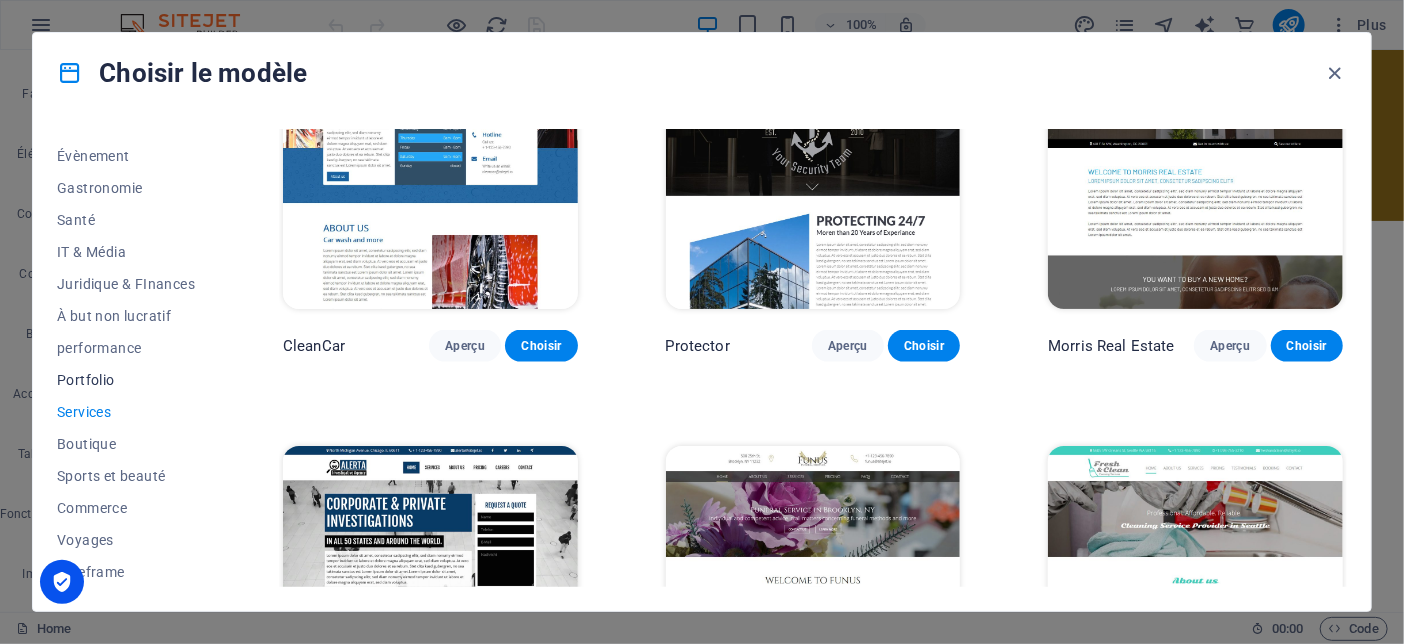 click on "Portfolio" at bounding box center [126, 380] 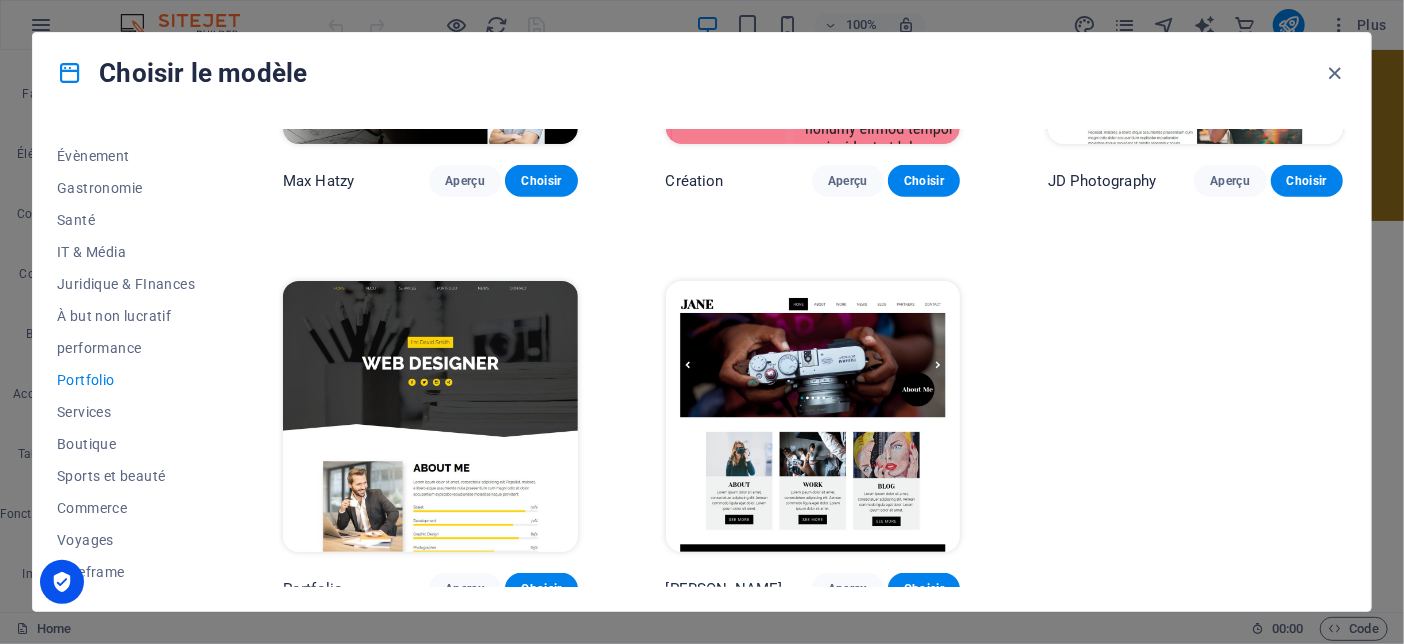 scroll, scrollTop: 369, scrollLeft: 0, axis: vertical 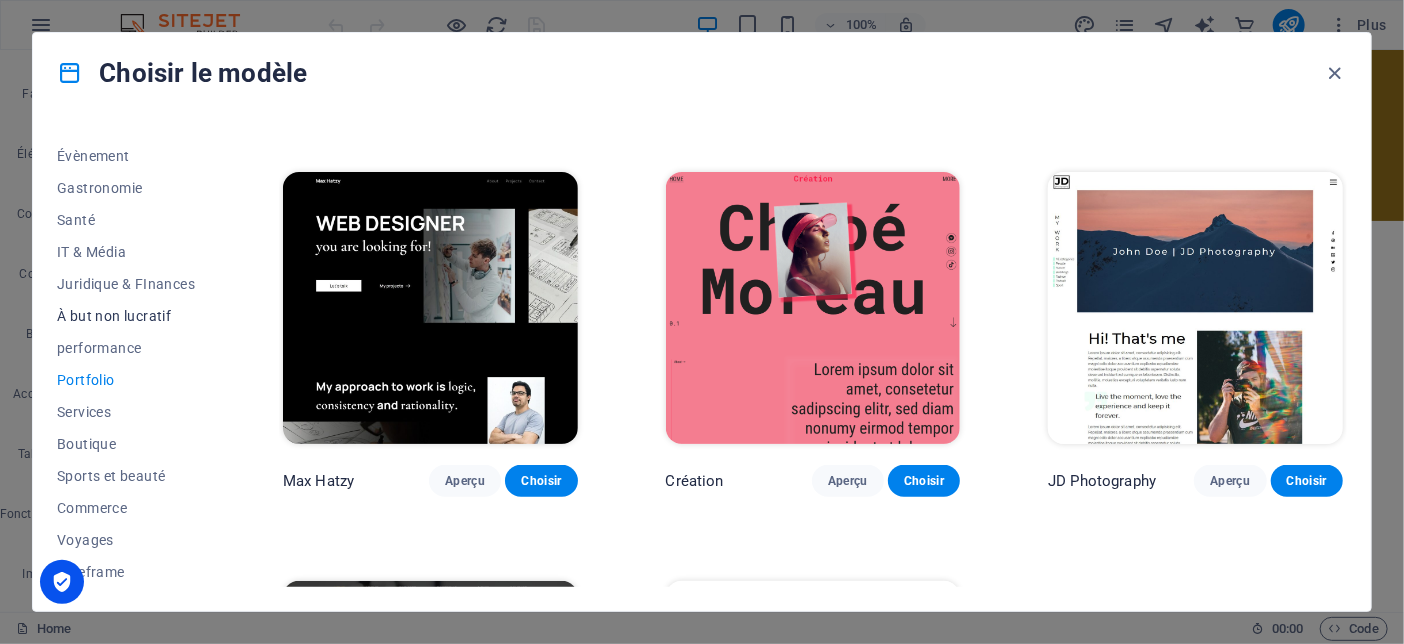click on "À but non lucratif" at bounding box center (126, 316) 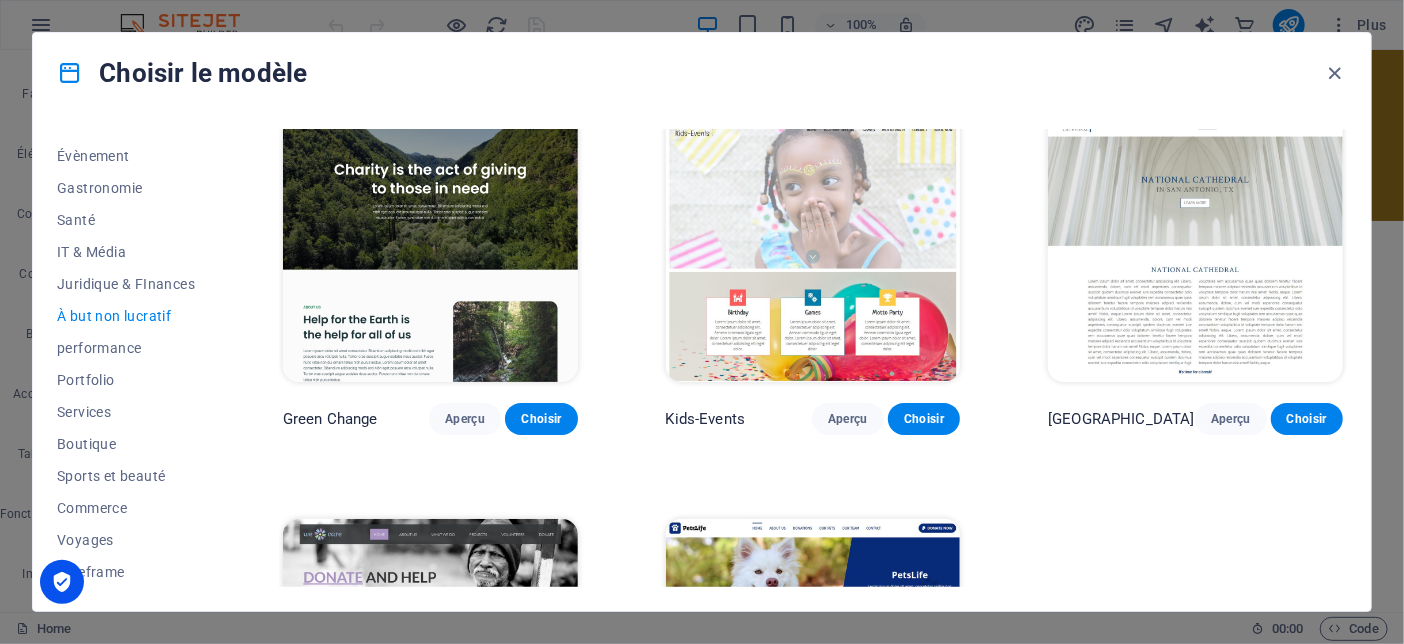 scroll, scrollTop: 0, scrollLeft: 0, axis: both 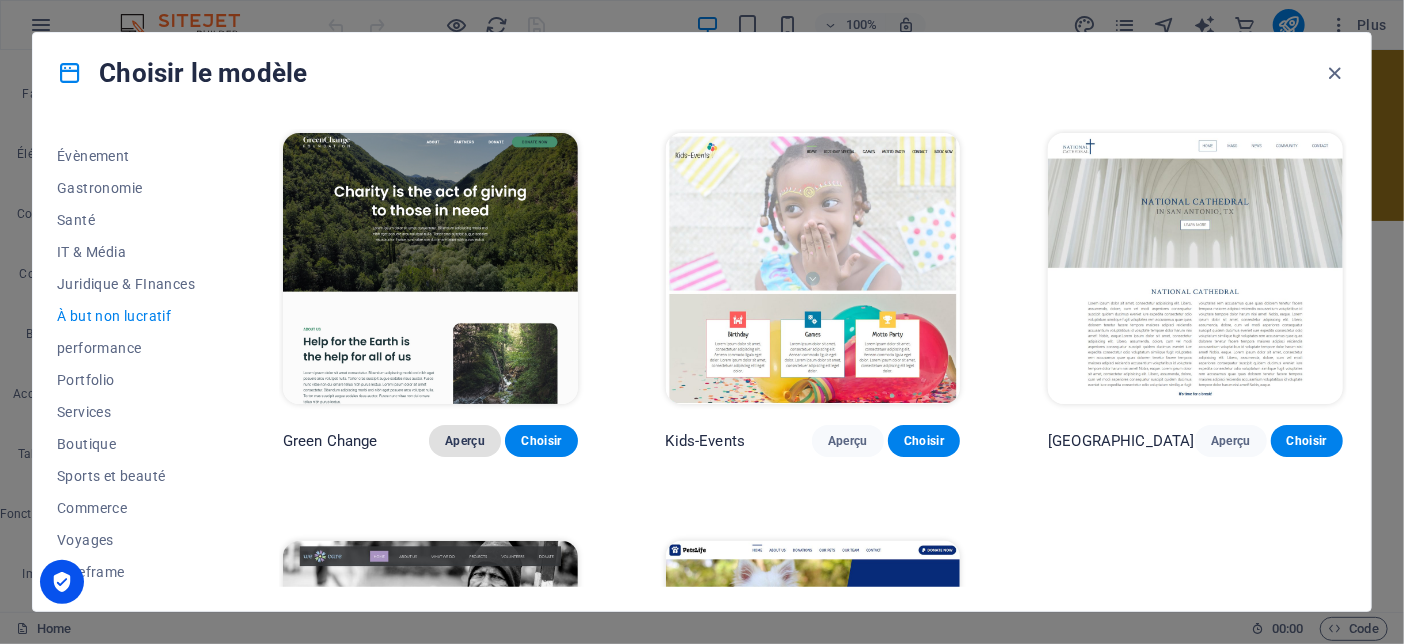 click on "Aperçu" at bounding box center [465, 441] 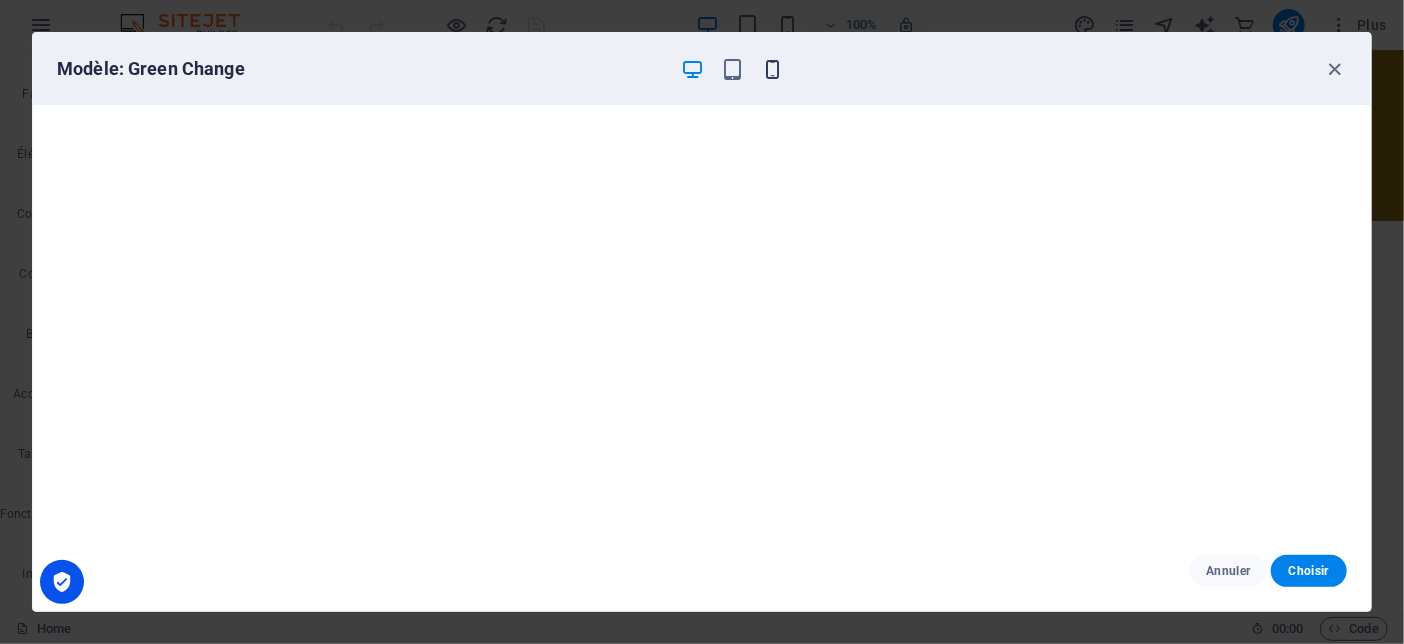 click at bounding box center (772, 69) 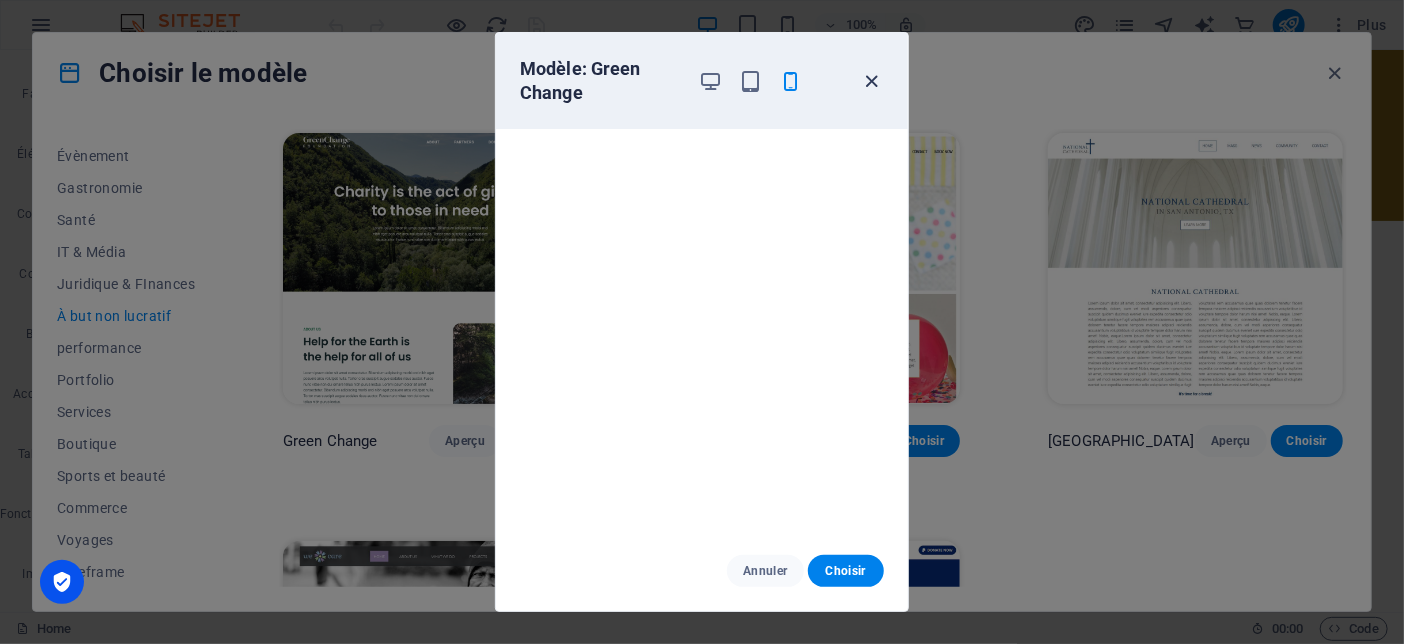 click at bounding box center [872, 81] 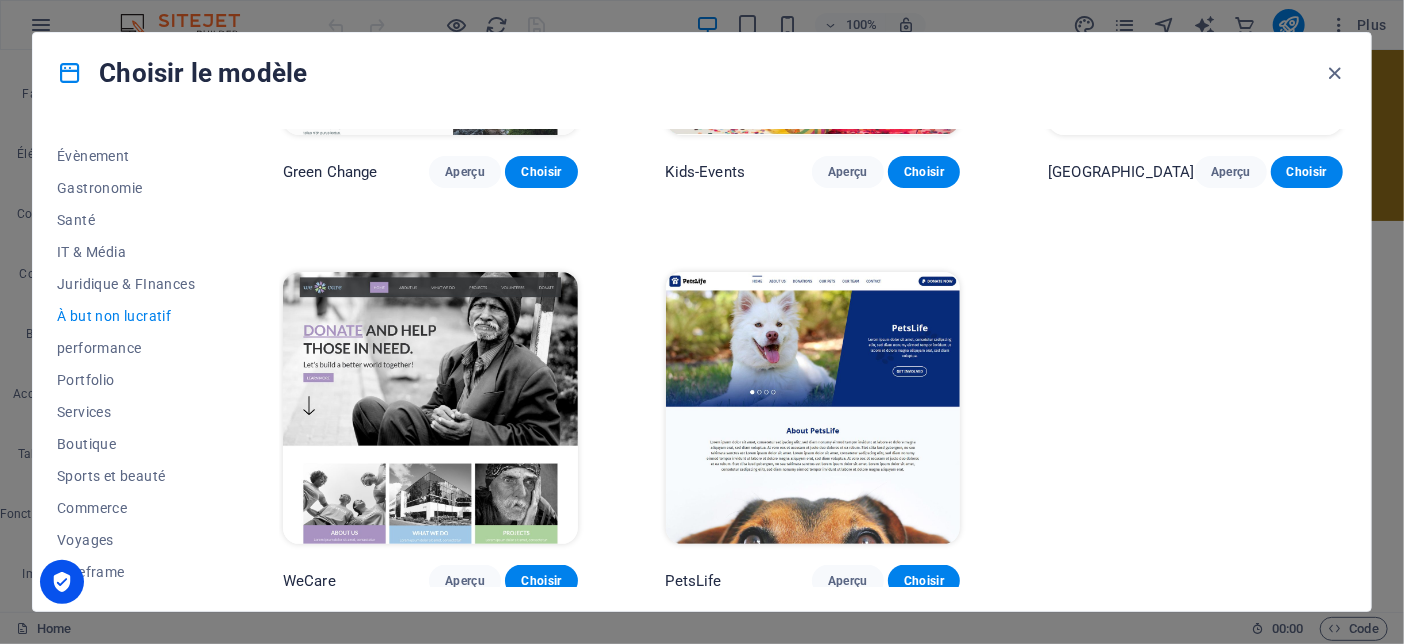 scroll, scrollTop: 0, scrollLeft: 0, axis: both 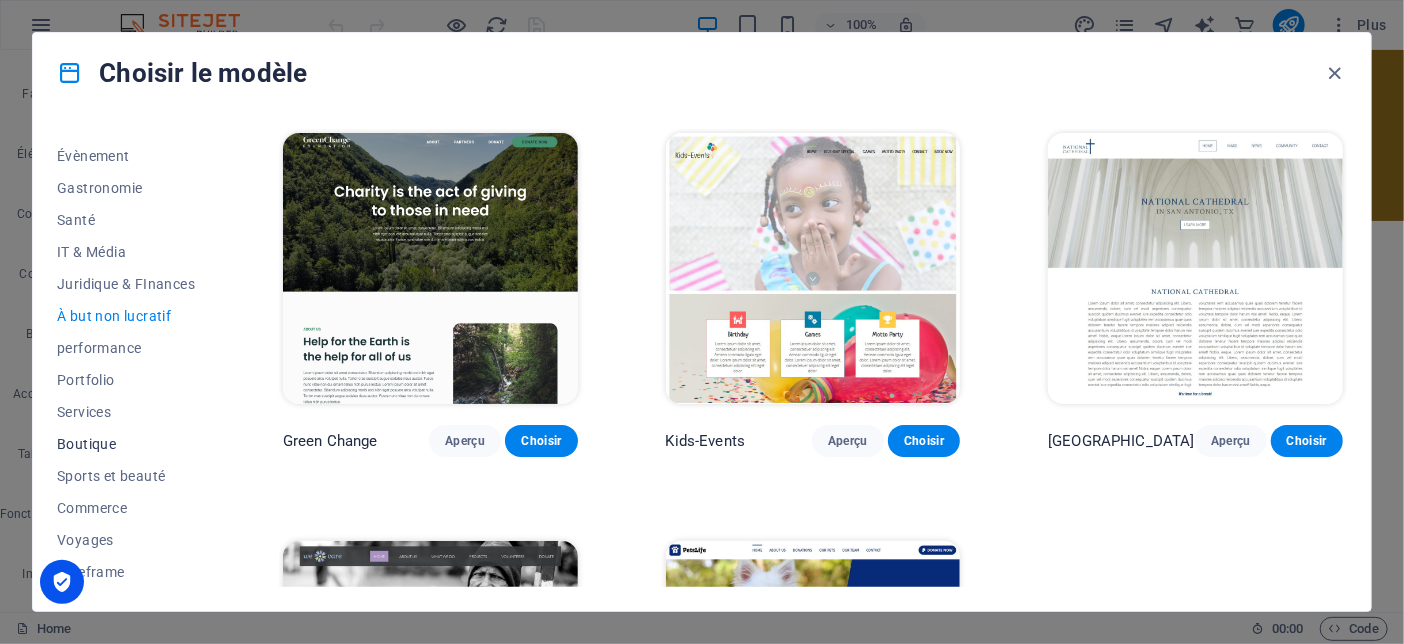click on "Boutique" at bounding box center [126, 444] 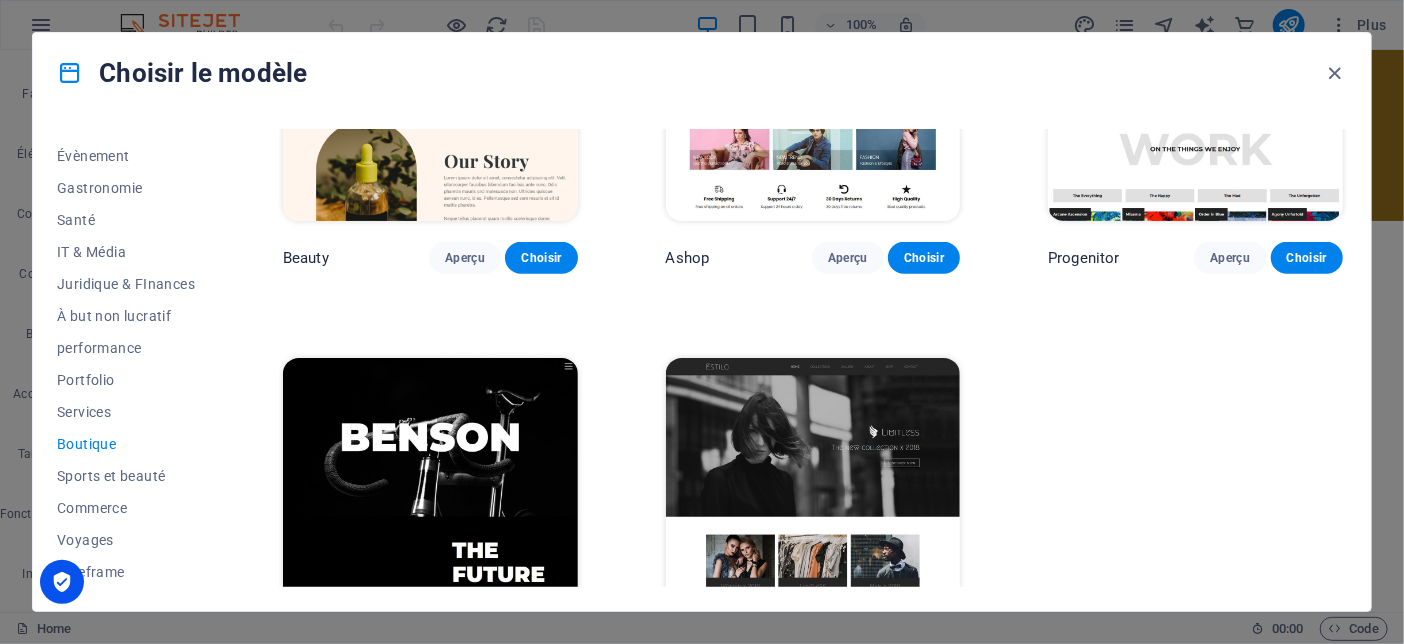 scroll, scrollTop: 800, scrollLeft: 0, axis: vertical 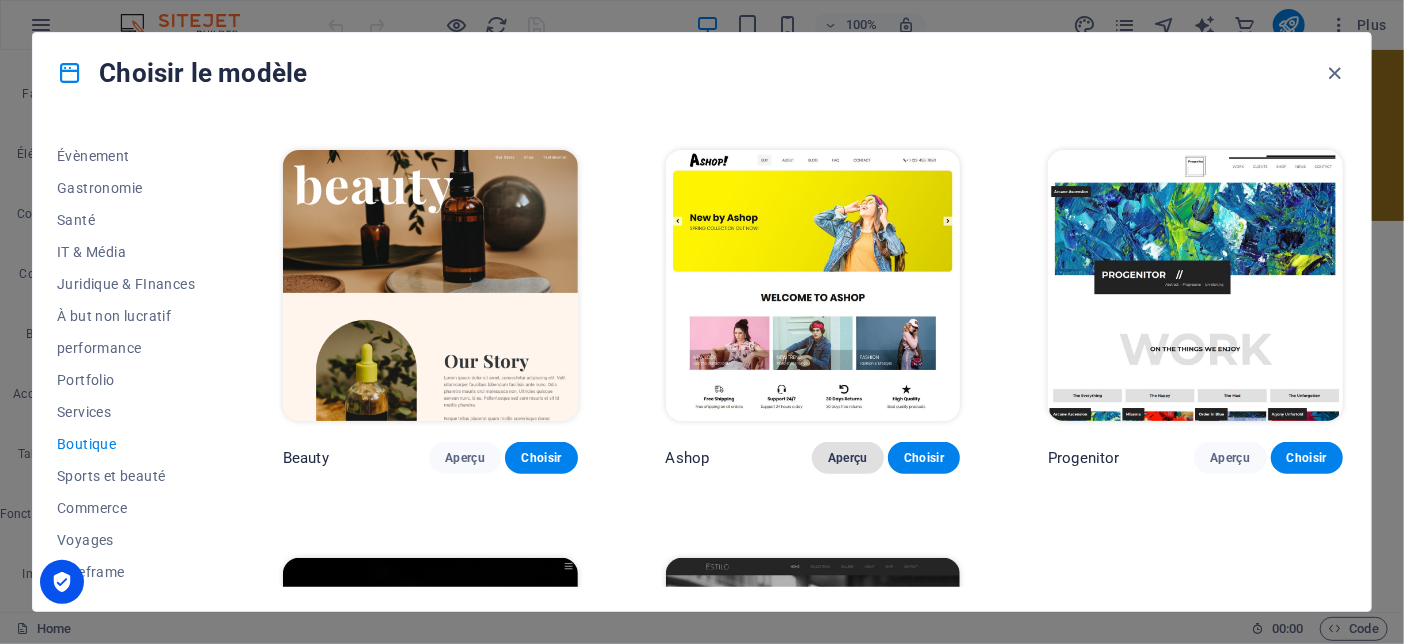 click on "Aperçu" at bounding box center (848, 458) 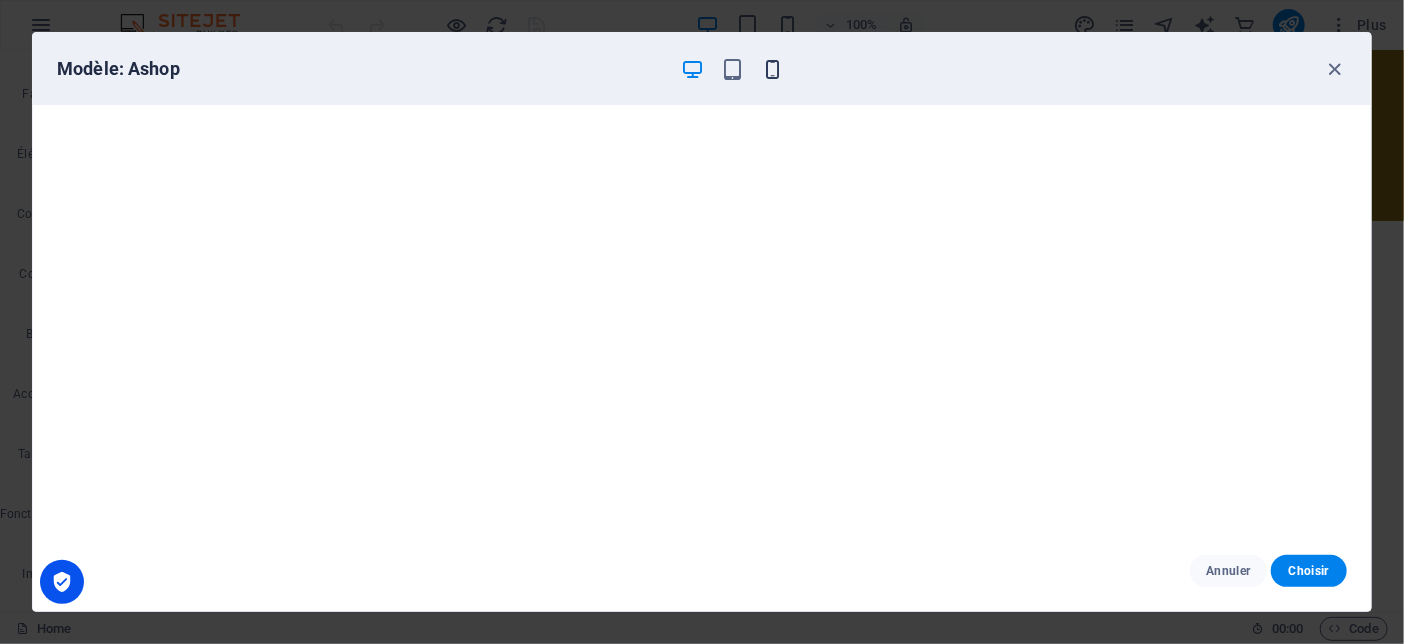 click at bounding box center [772, 69] 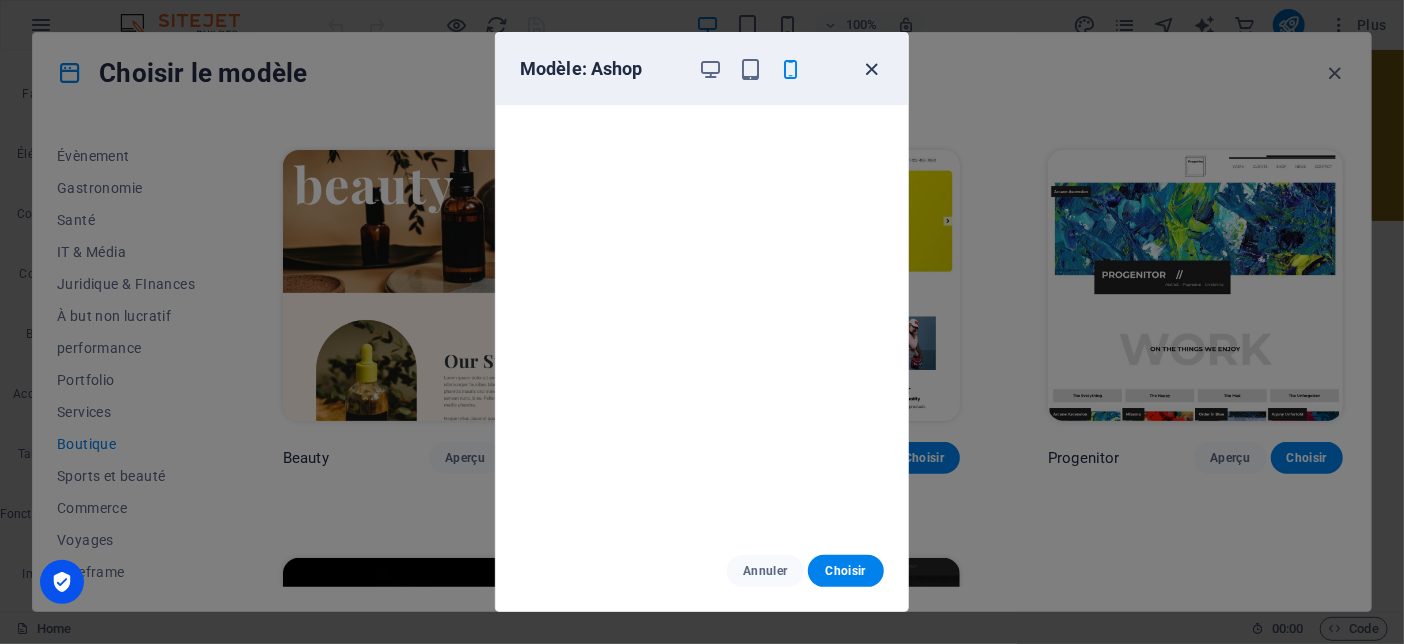 click at bounding box center [872, 69] 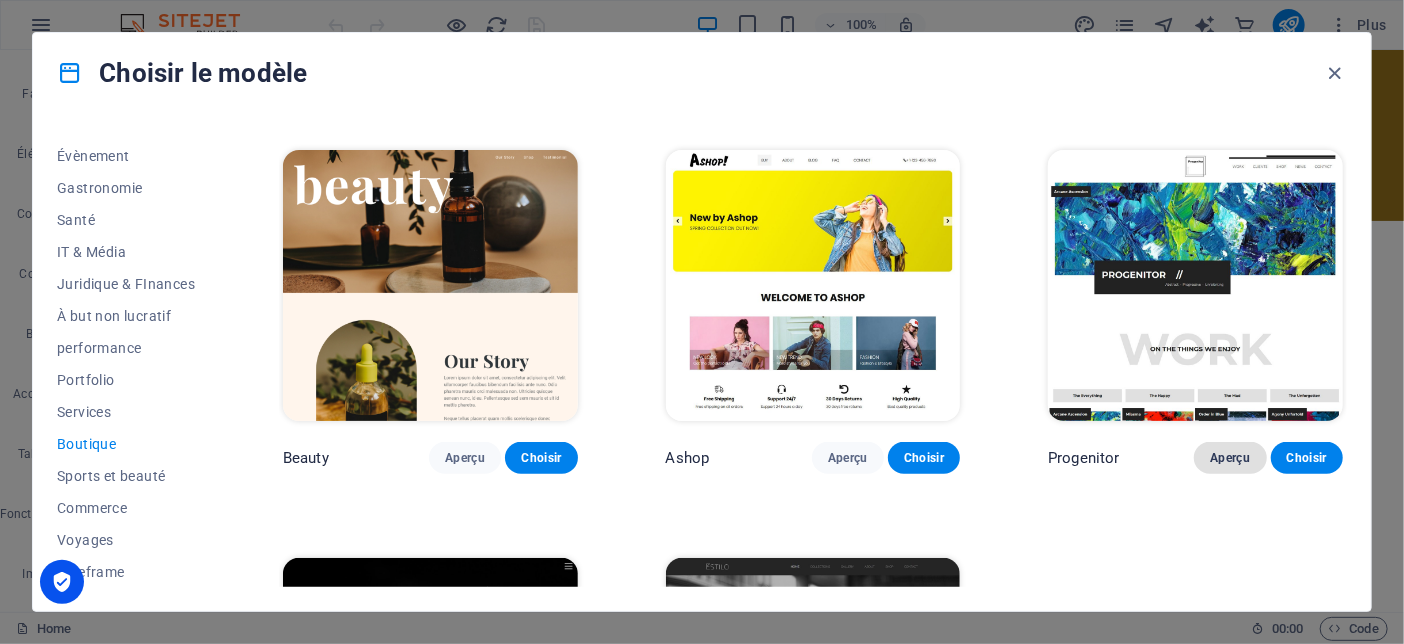 click on "Aperçu" at bounding box center (1230, 458) 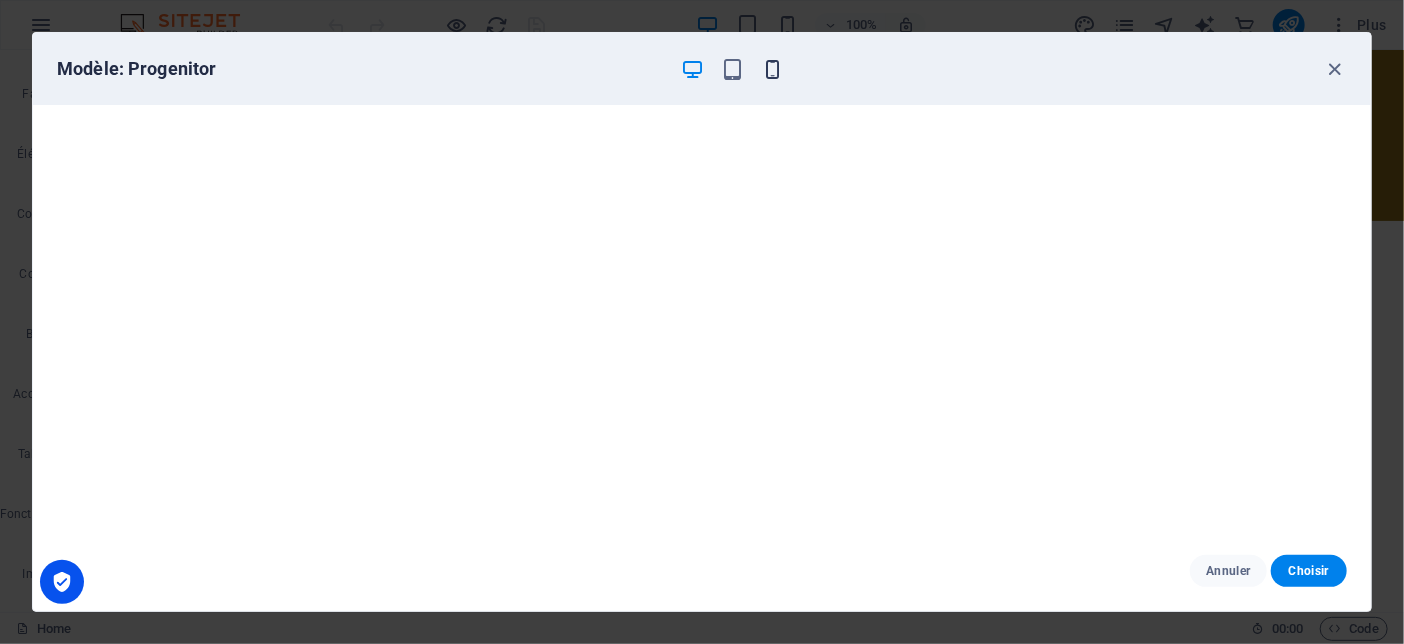 click at bounding box center [772, 69] 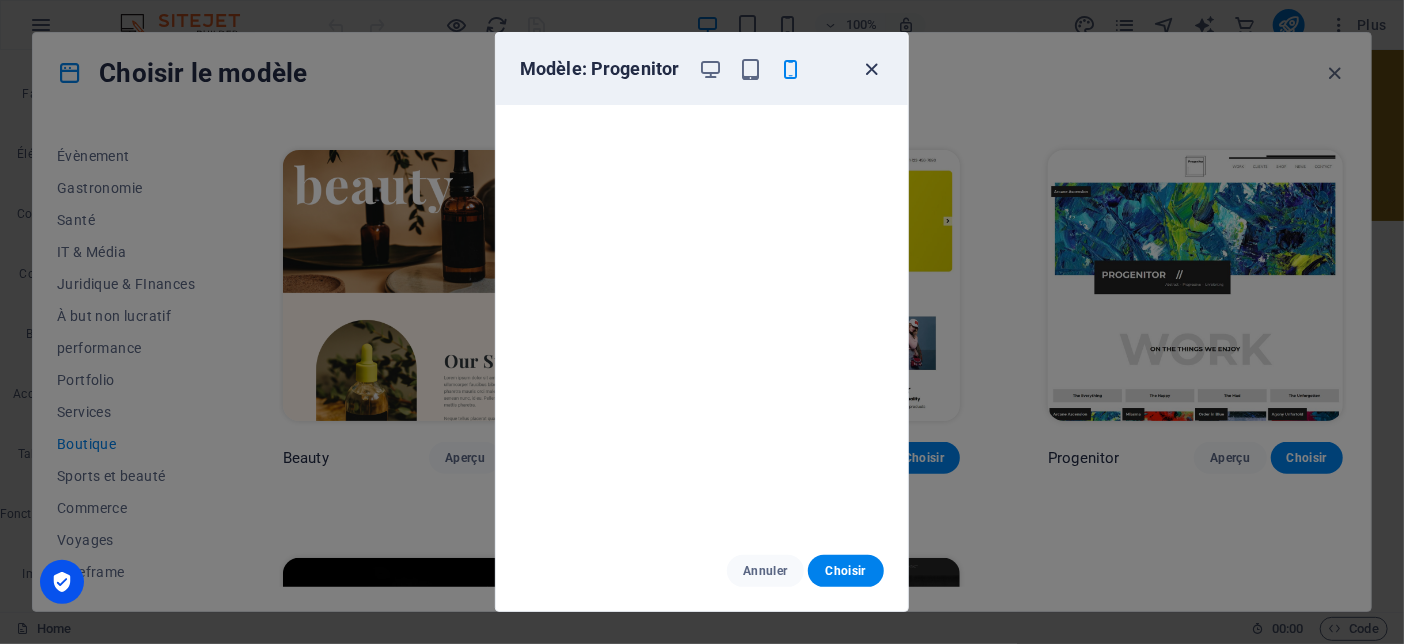 click at bounding box center (872, 69) 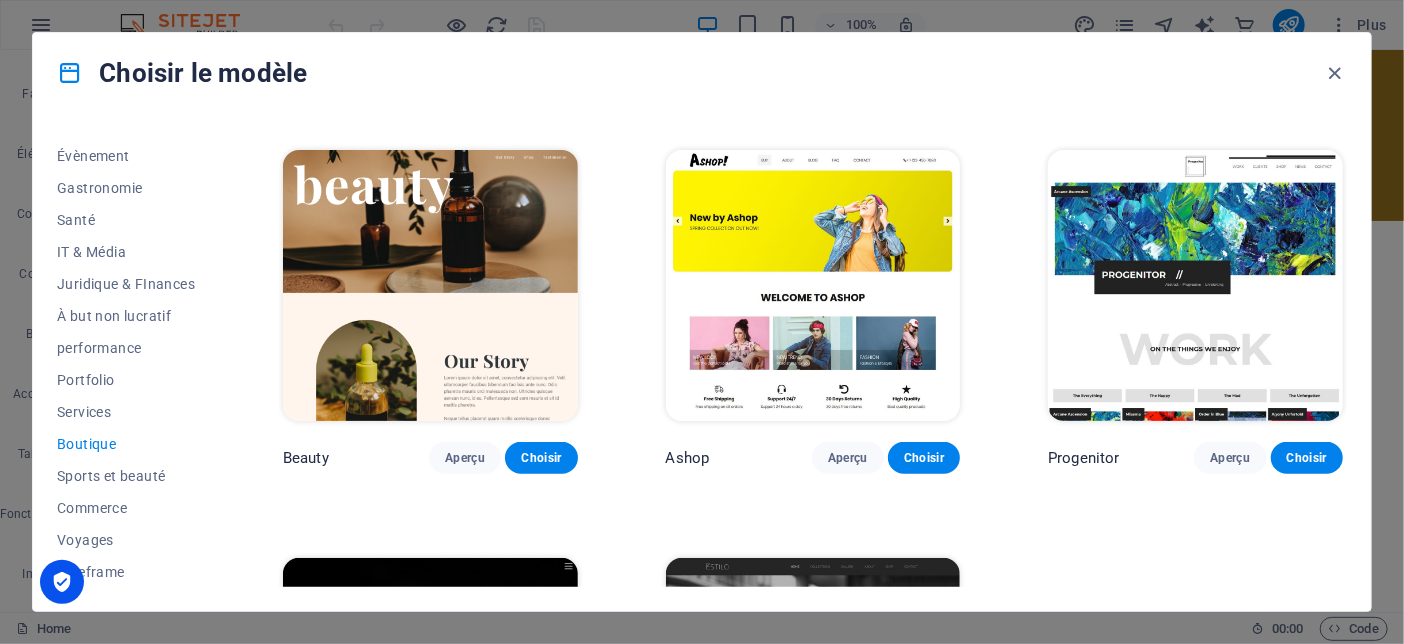 scroll, scrollTop: 1068, scrollLeft: 0, axis: vertical 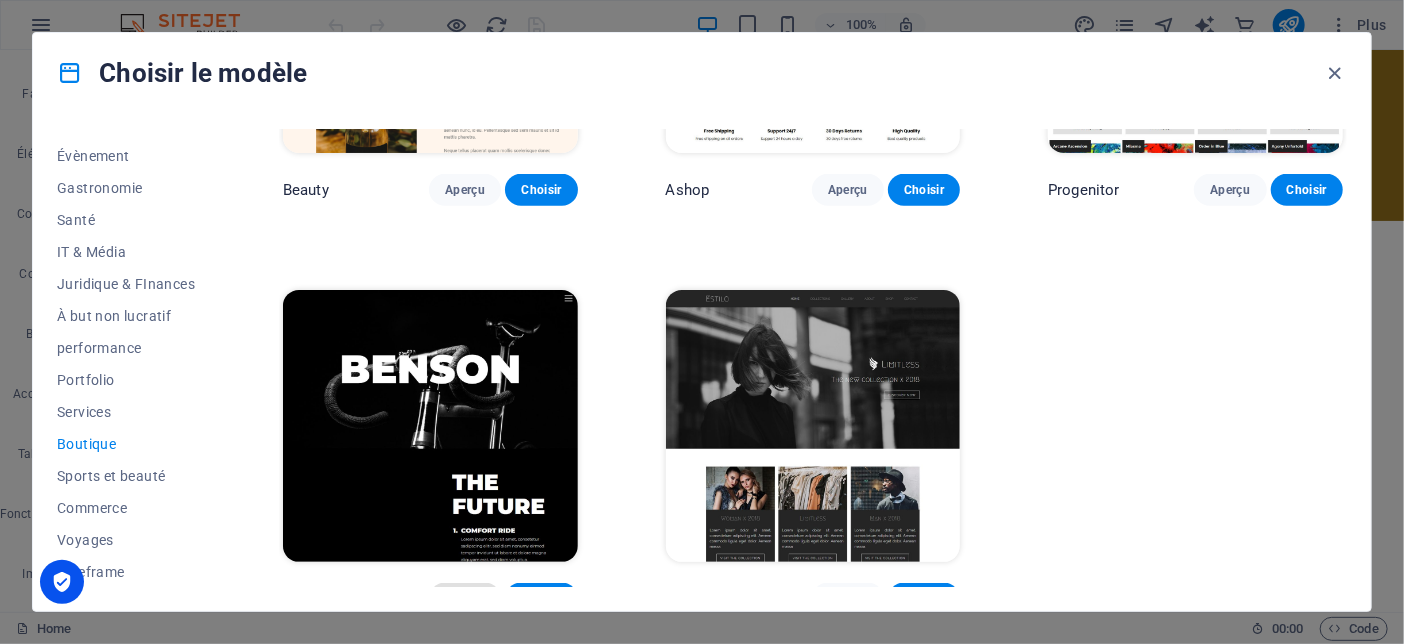 click on "Aperçu" at bounding box center [465, 599] 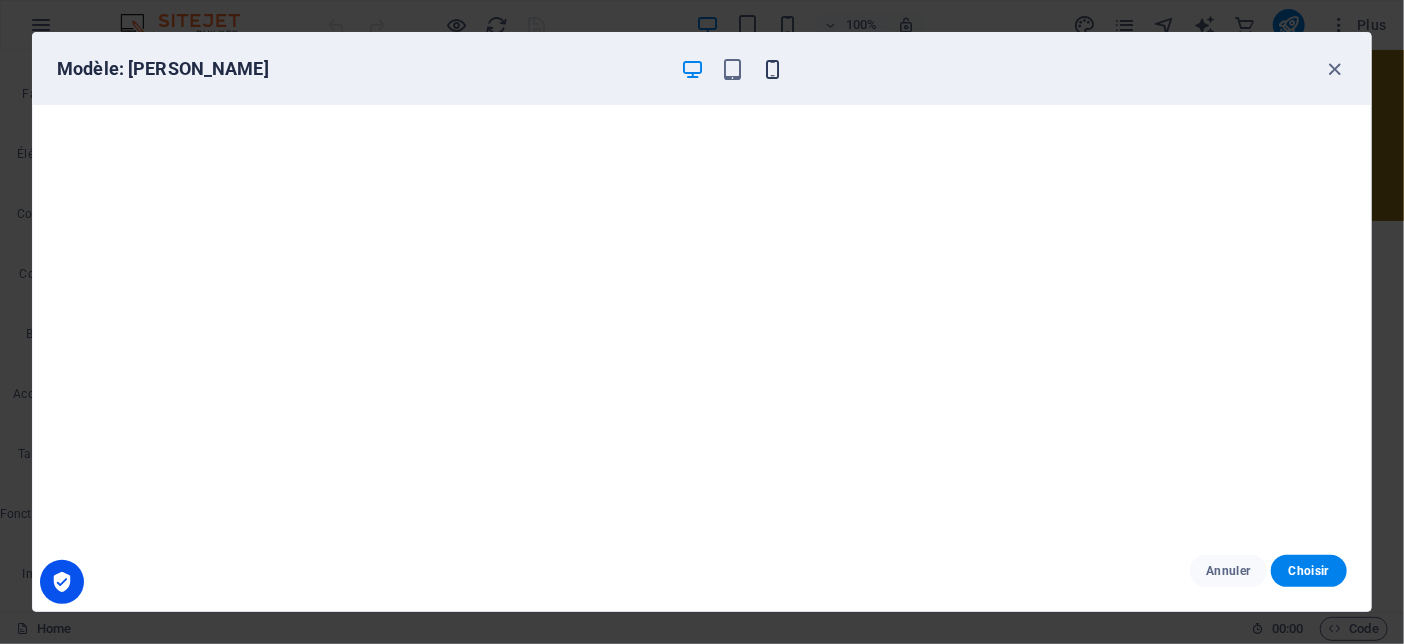 click at bounding box center (772, 69) 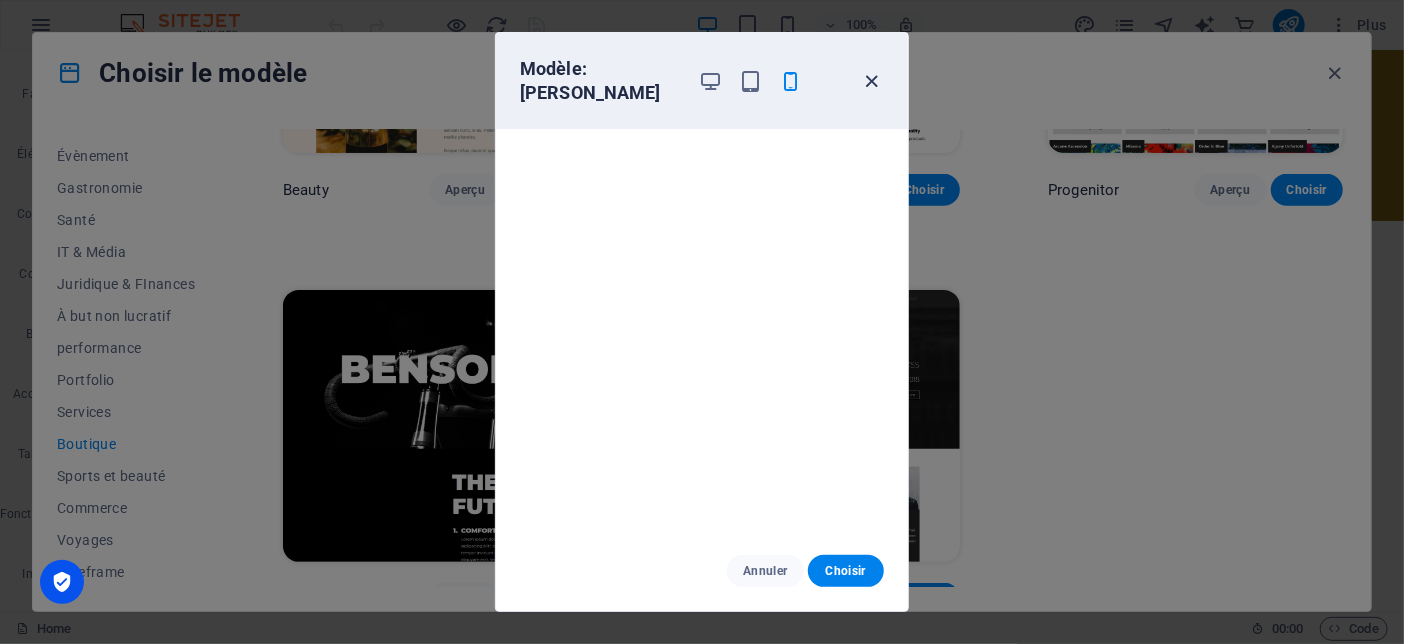click at bounding box center (872, 81) 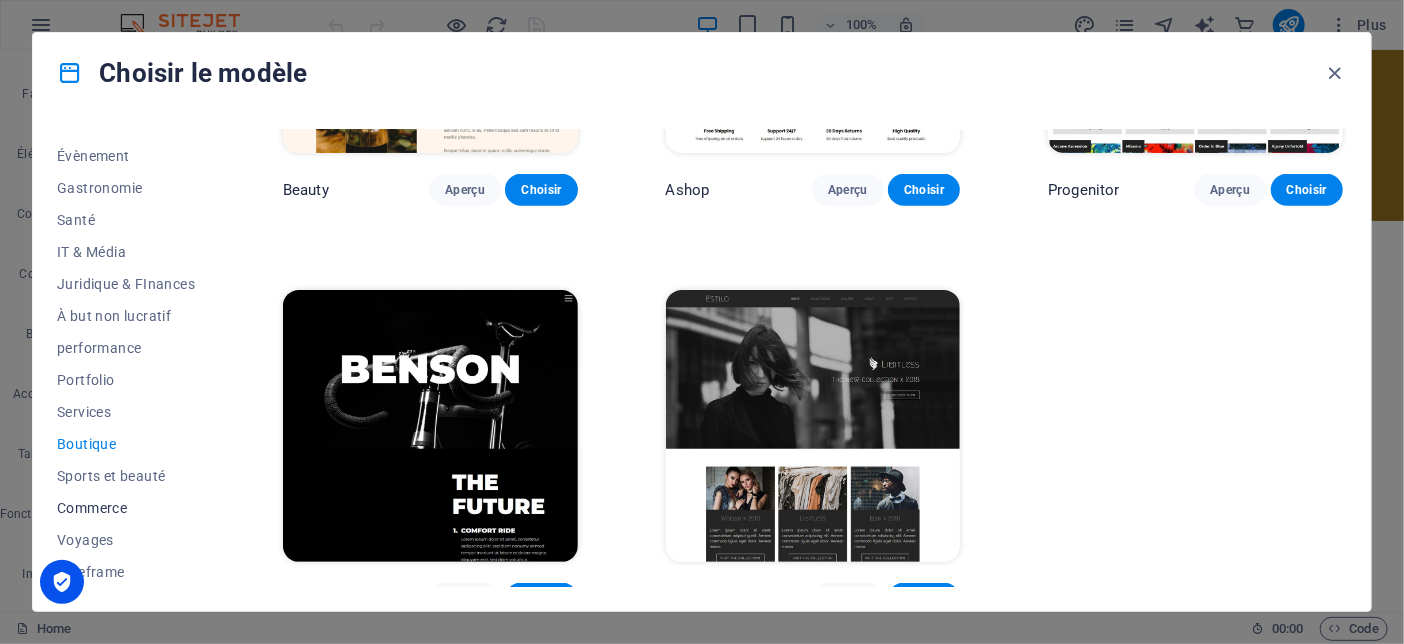 click on "Commerce" at bounding box center [126, 508] 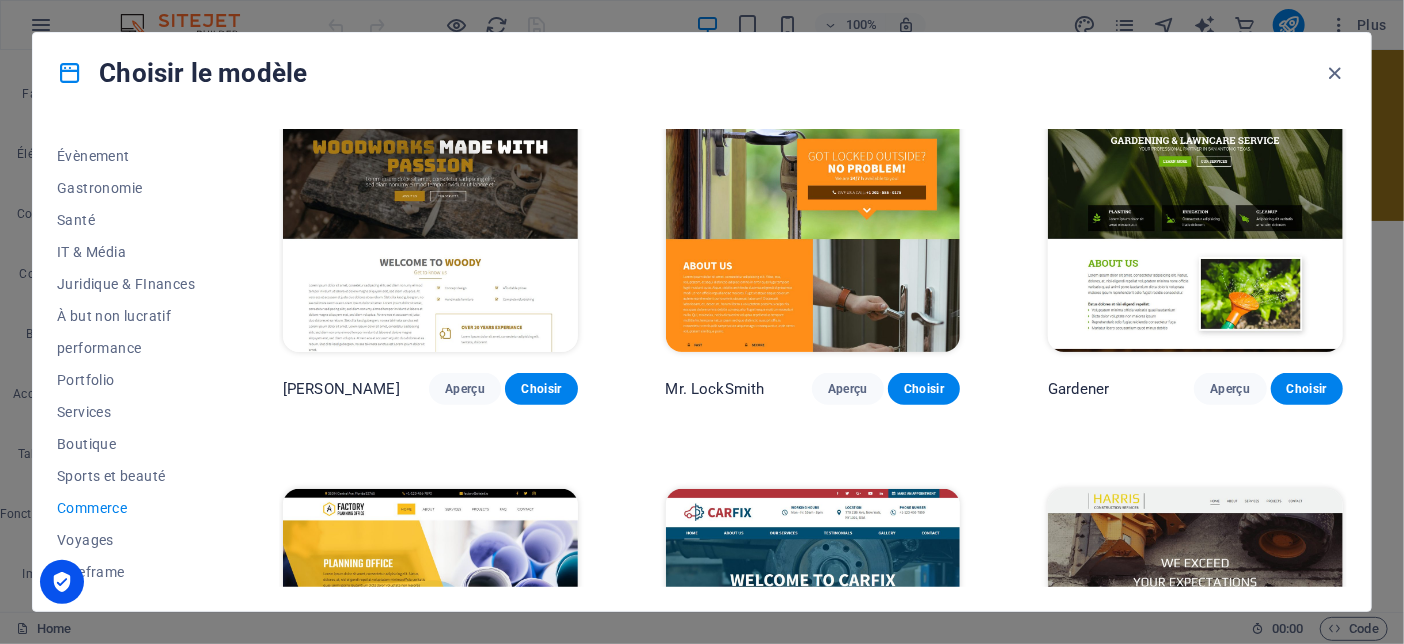 scroll, scrollTop: 361, scrollLeft: 0, axis: vertical 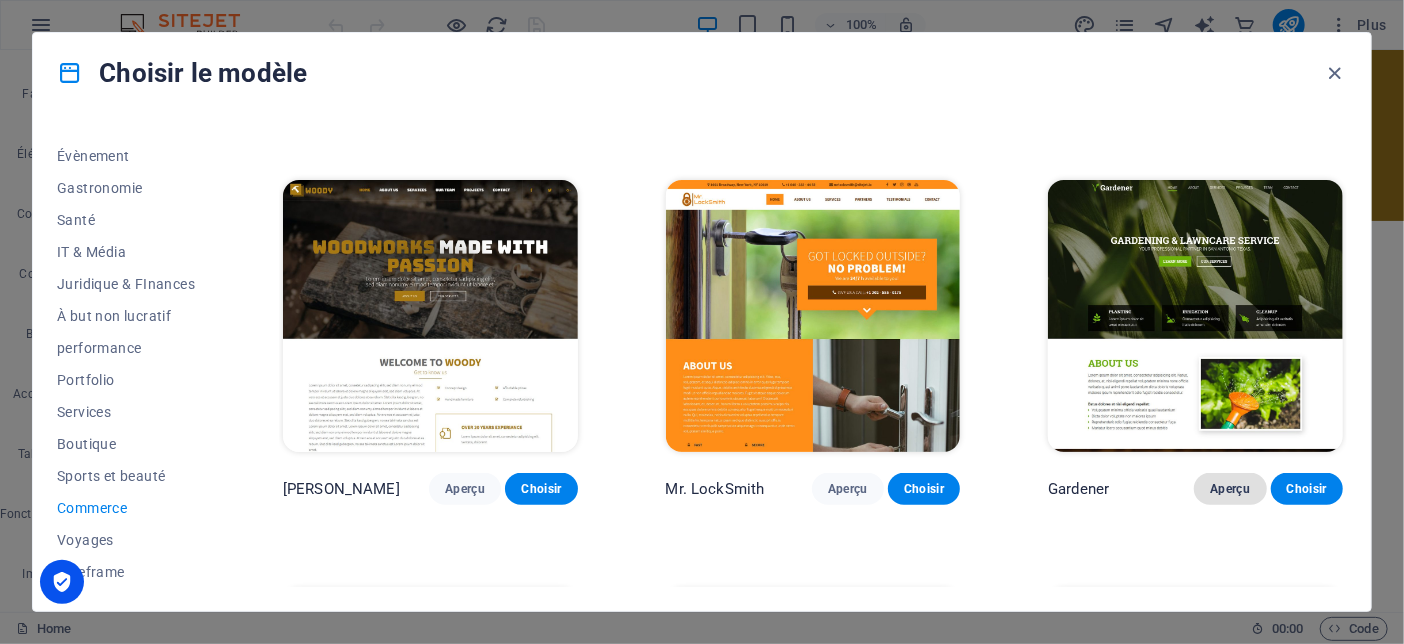 click on "Aperçu" at bounding box center [1230, 489] 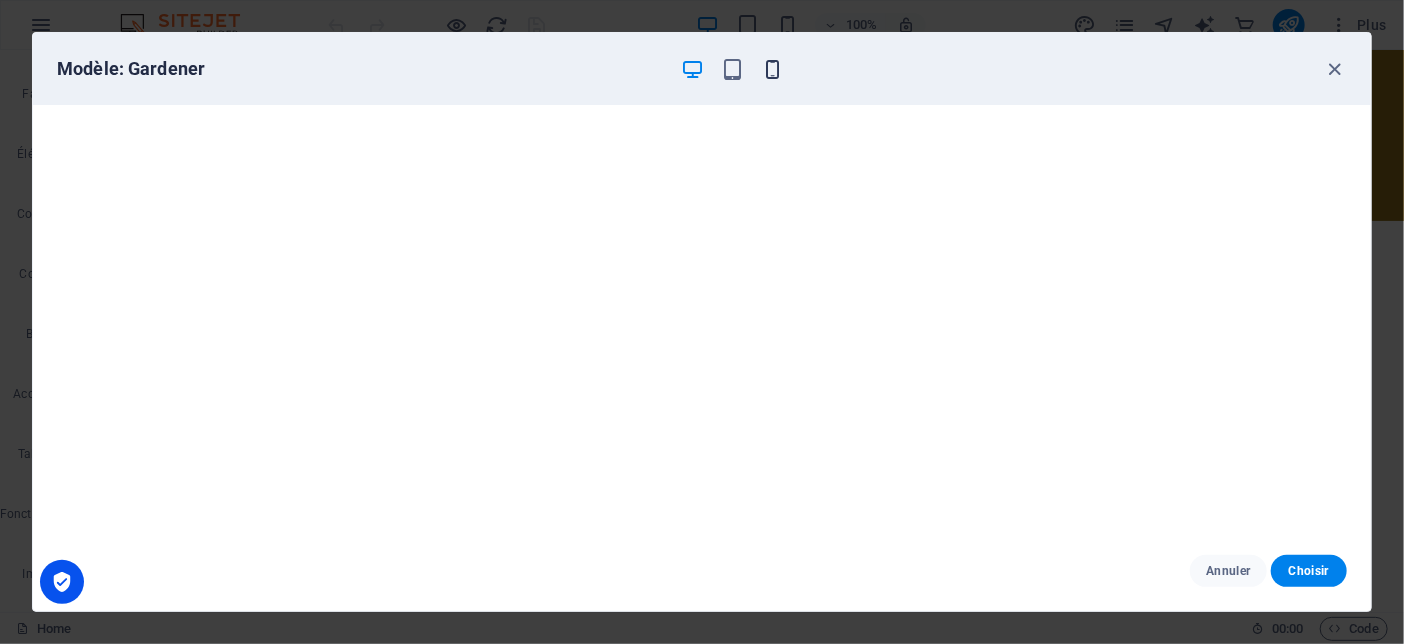 click at bounding box center [772, 69] 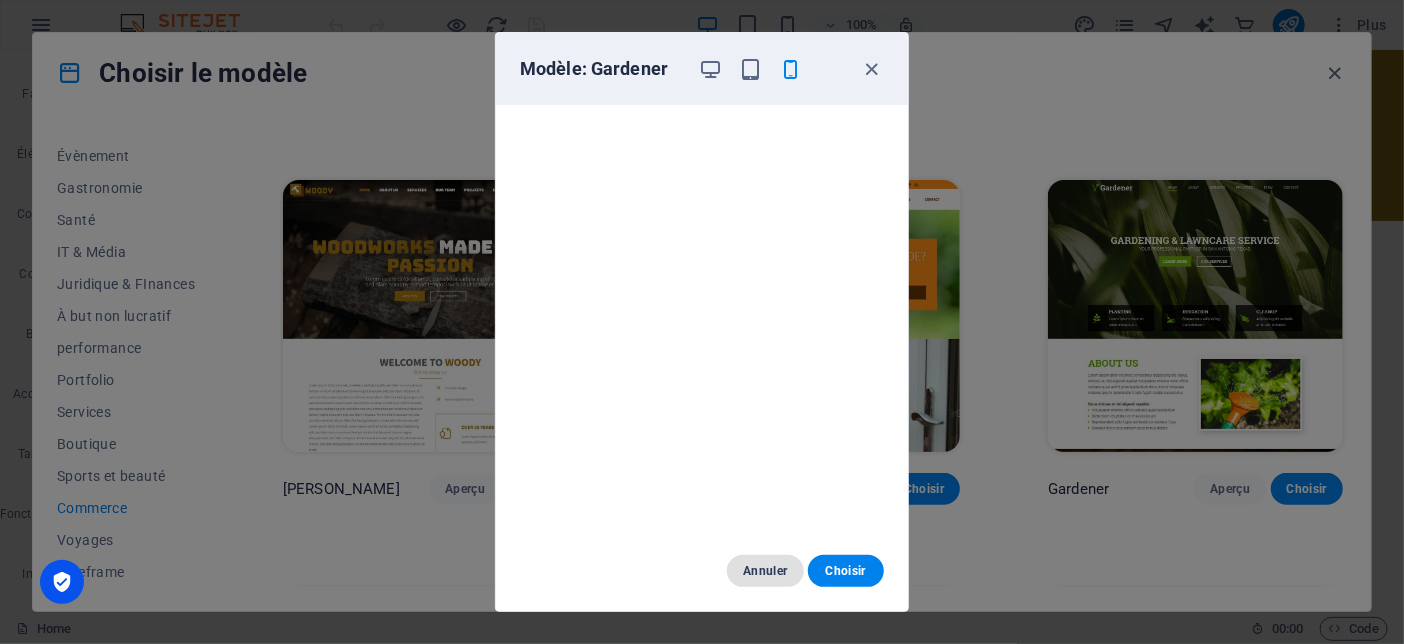 click on "Annuler" at bounding box center (765, 571) 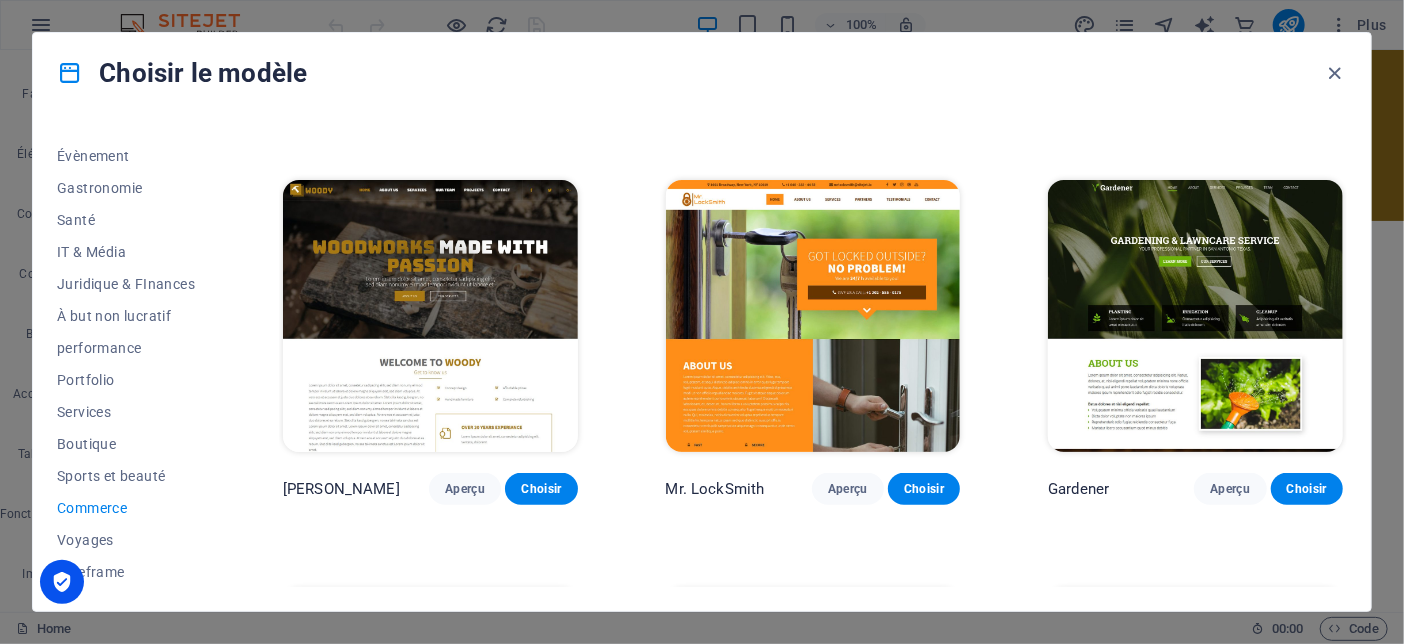 scroll, scrollTop: 661, scrollLeft: 0, axis: vertical 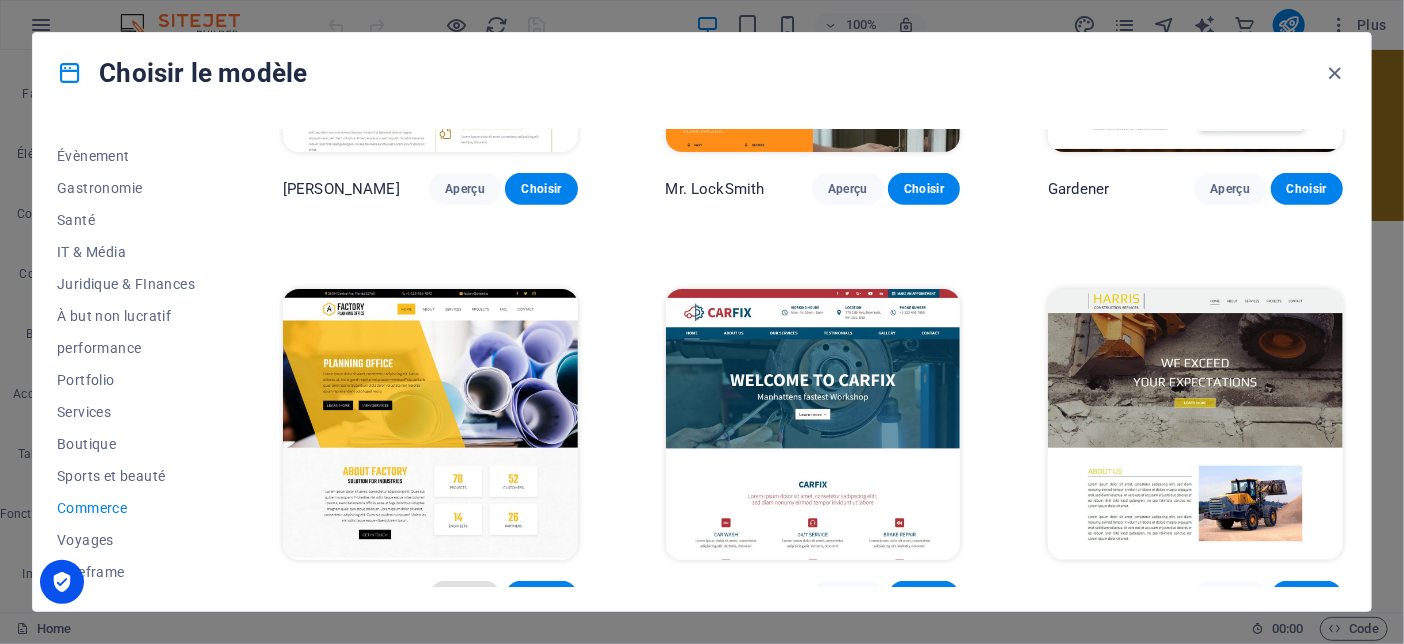click on "Aperçu" at bounding box center [465, 597] 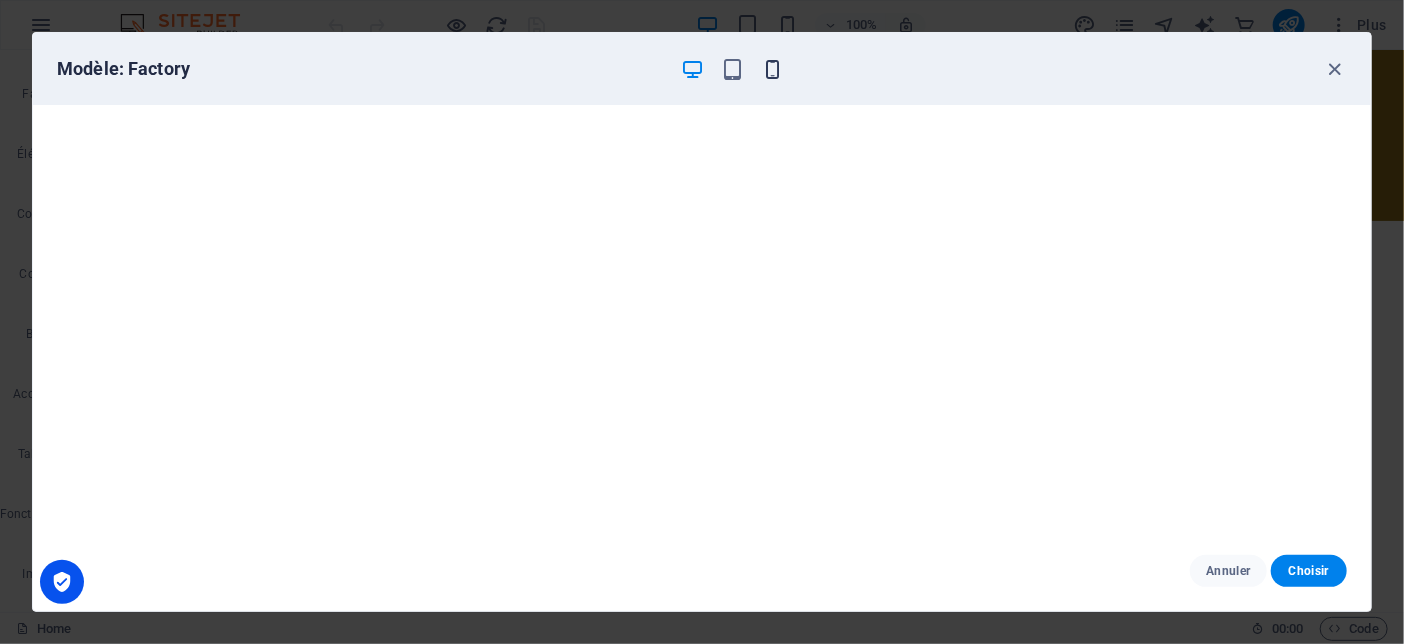 click at bounding box center [772, 69] 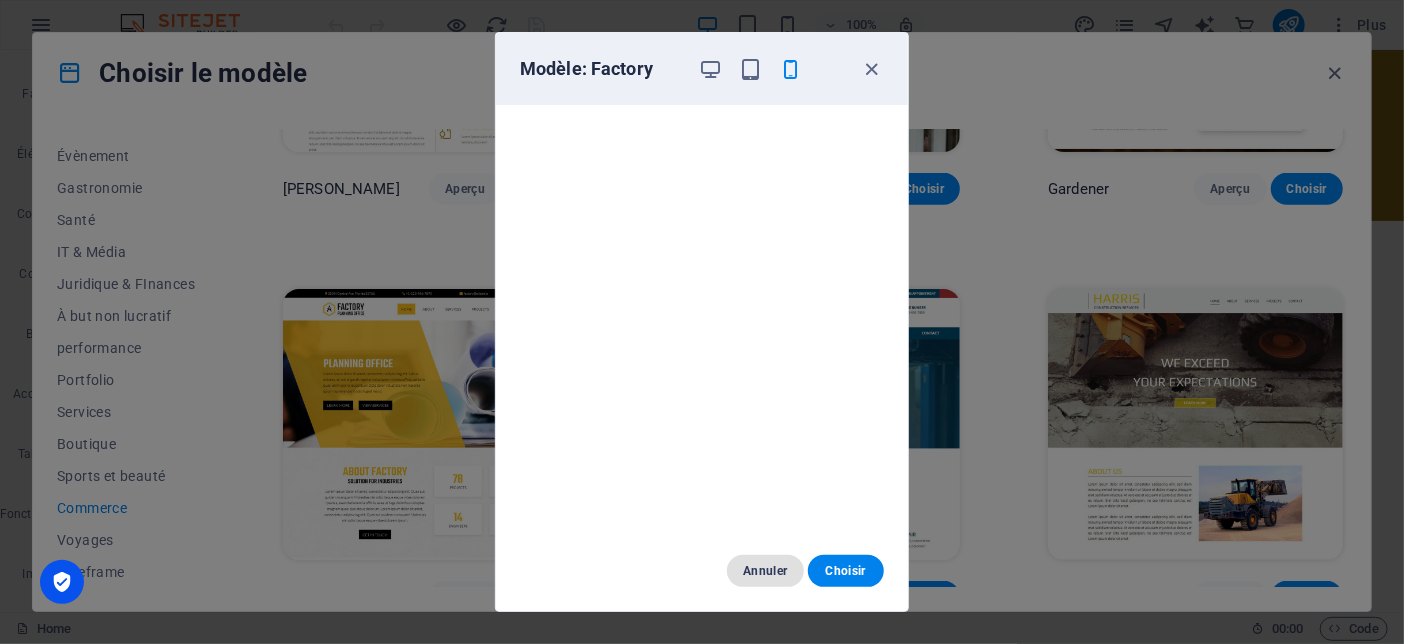 click on "Annuler" at bounding box center [765, 571] 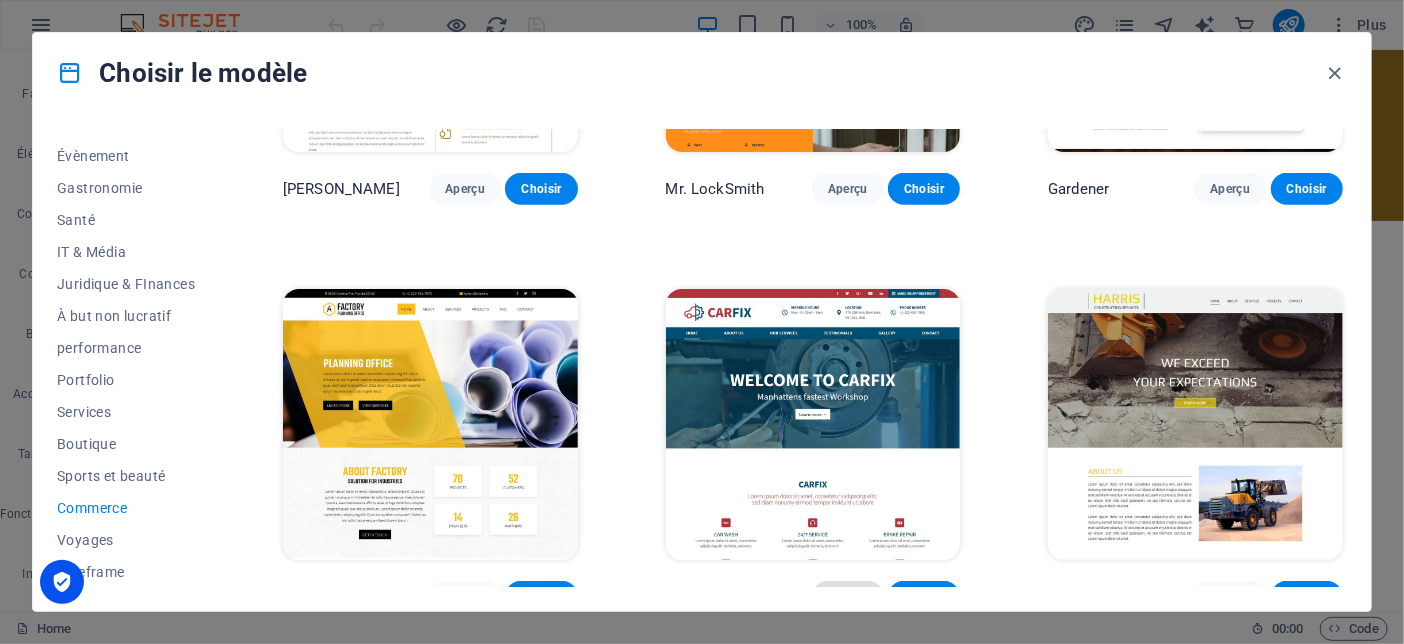 click on "Aperçu" at bounding box center (848, 597) 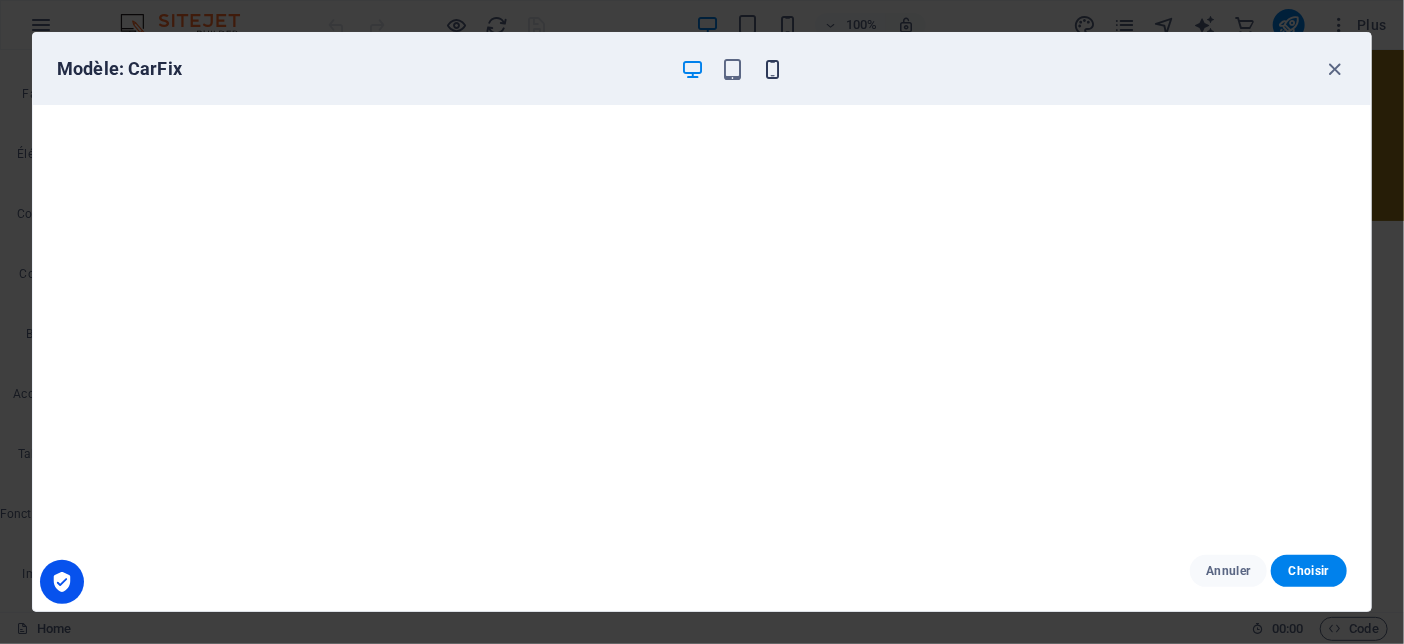 click at bounding box center (772, 69) 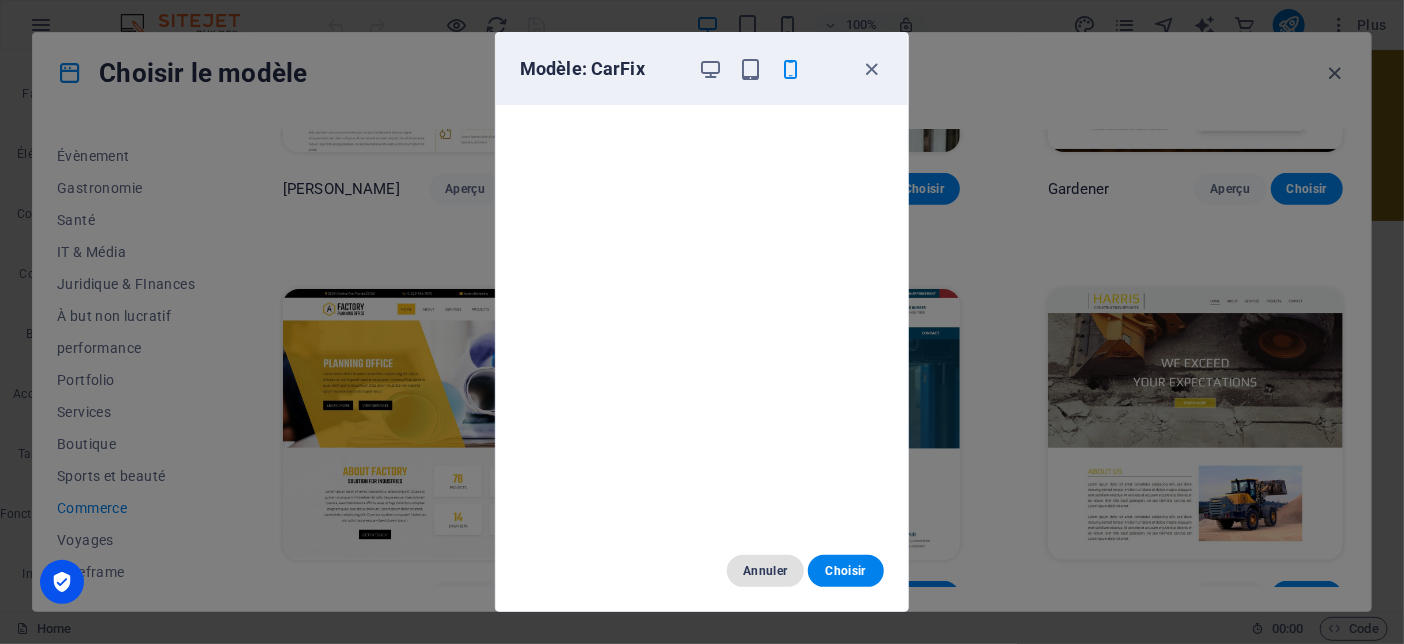 click on "Annuler" at bounding box center [765, 571] 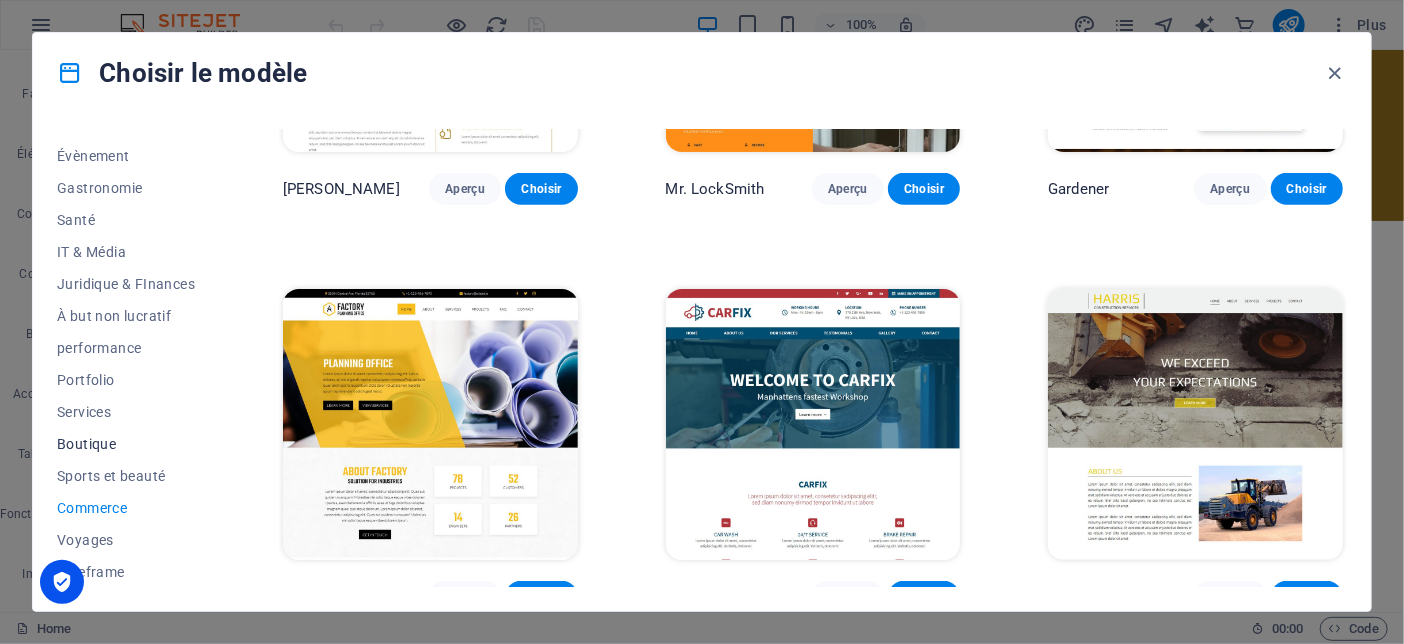 click on "Boutique" at bounding box center (126, 444) 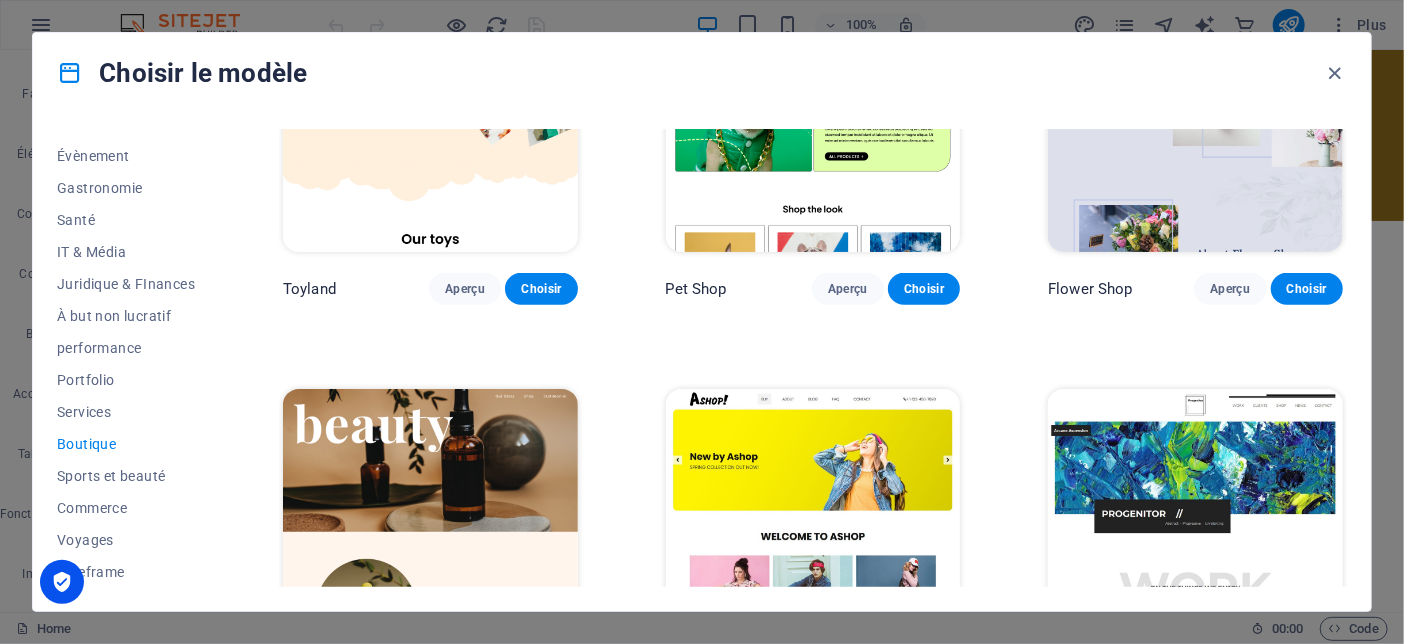 scroll, scrollTop: 361, scrollLeft: 0, axis: vertical 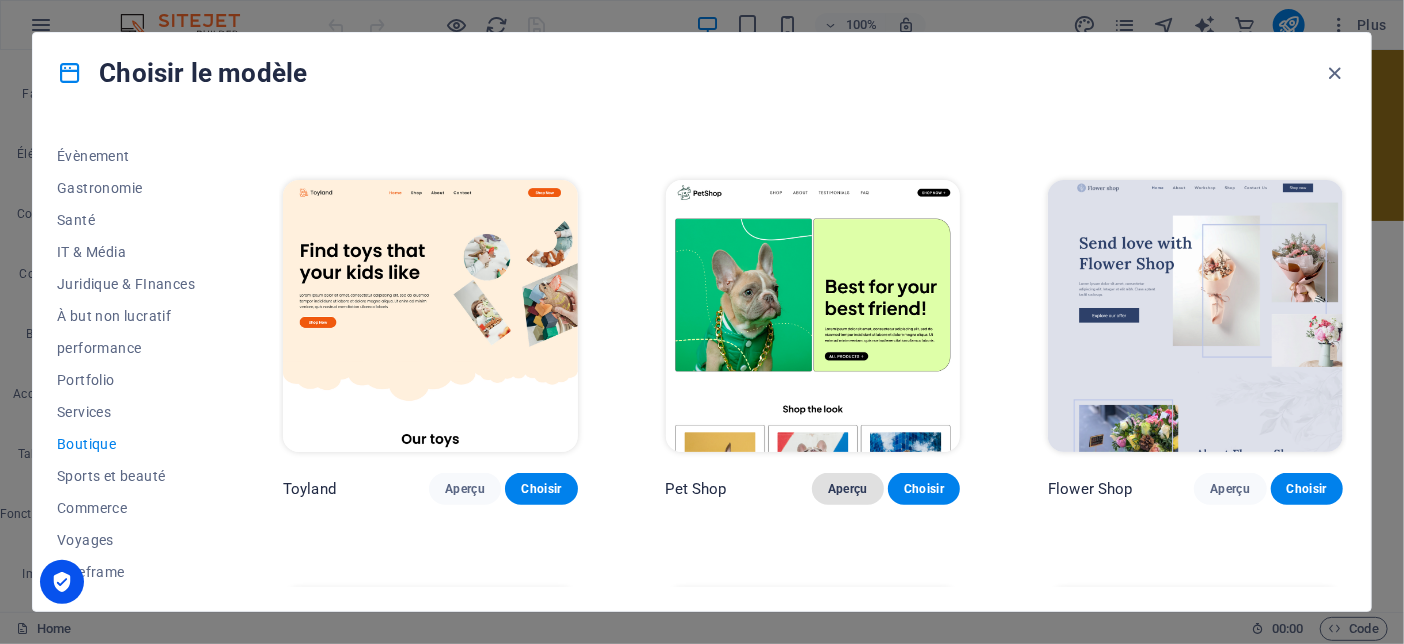 click on "Aperçu" at bounding box center [848, 489] 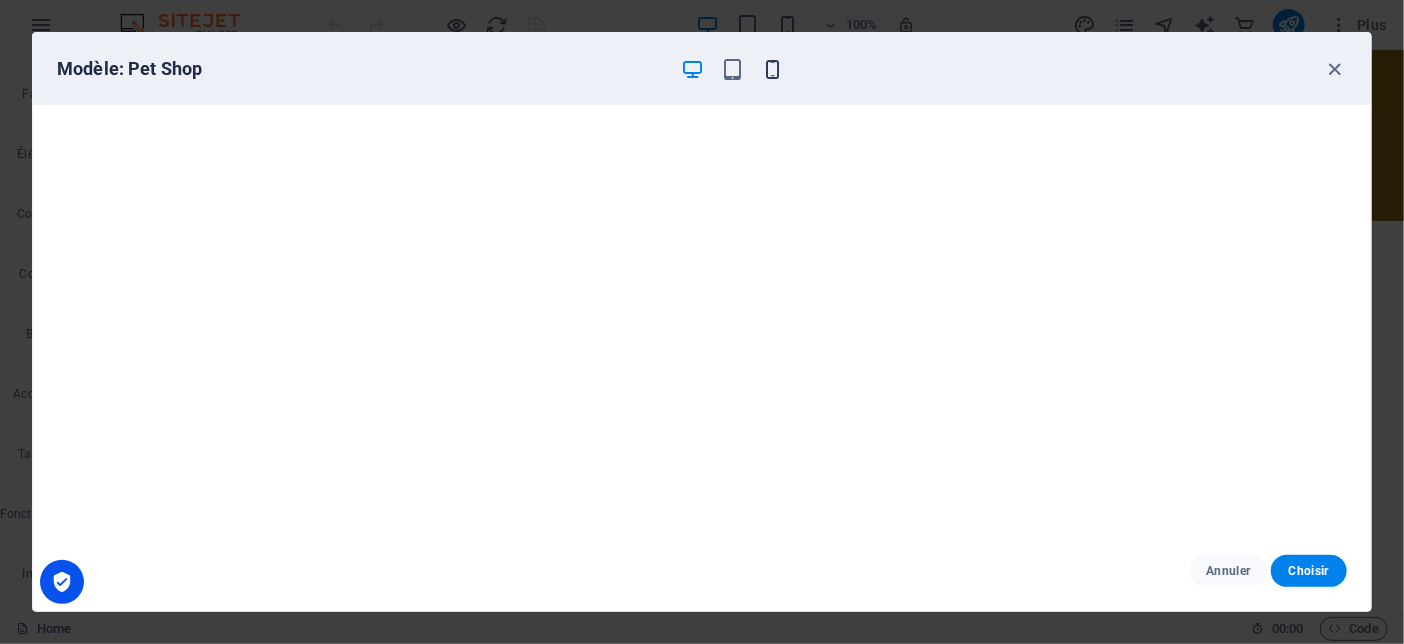 click at bounding box center [772, 69] 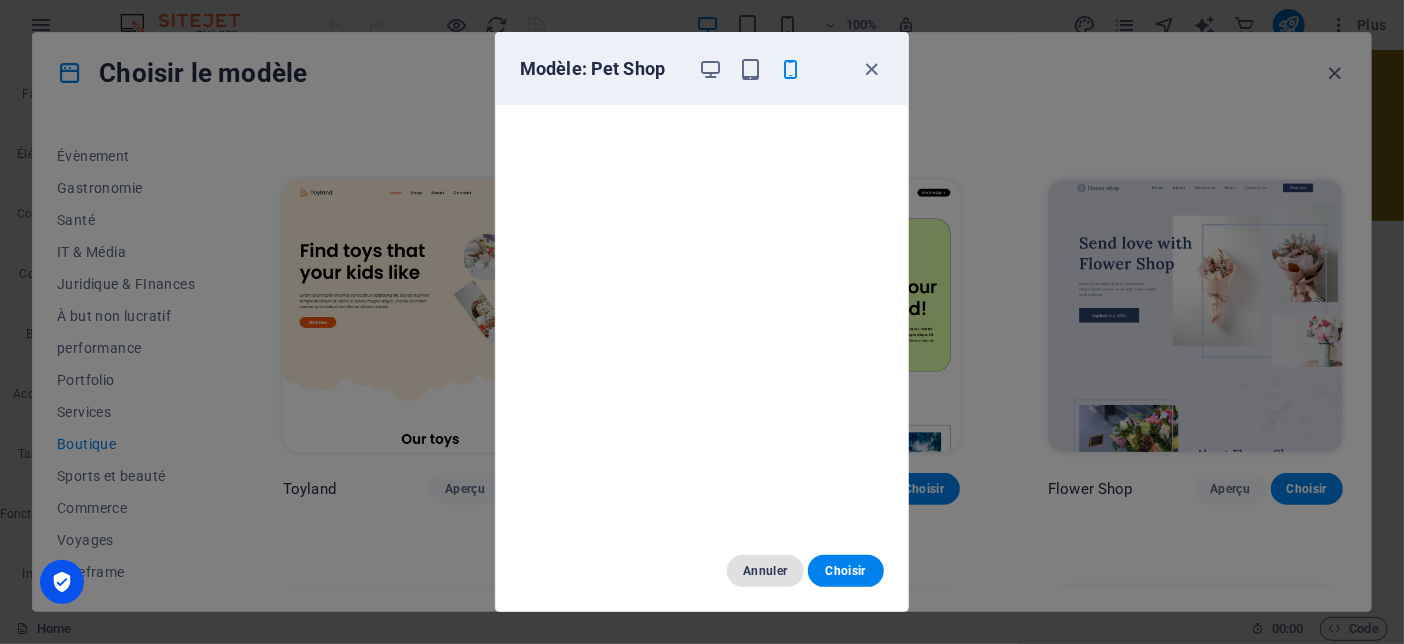 click on "Annuler" at bounding box center (765, 571) 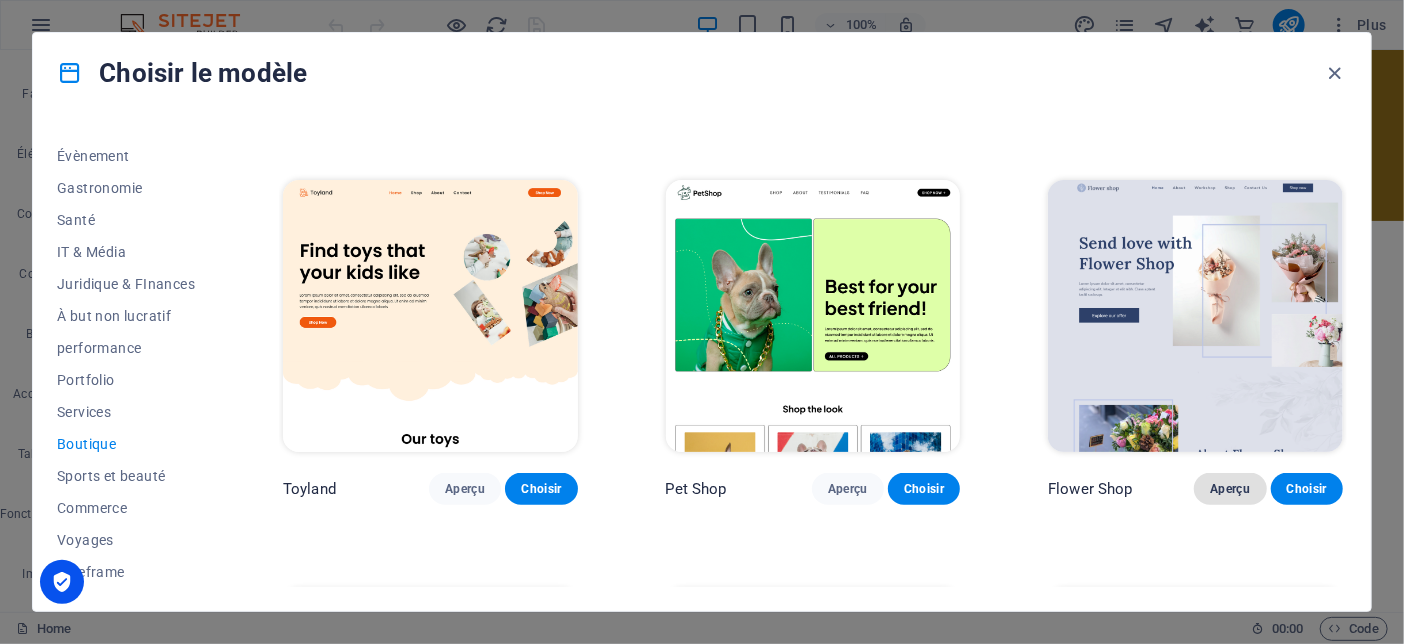 click on "Aperçu" at bounding box center (1230, 489) 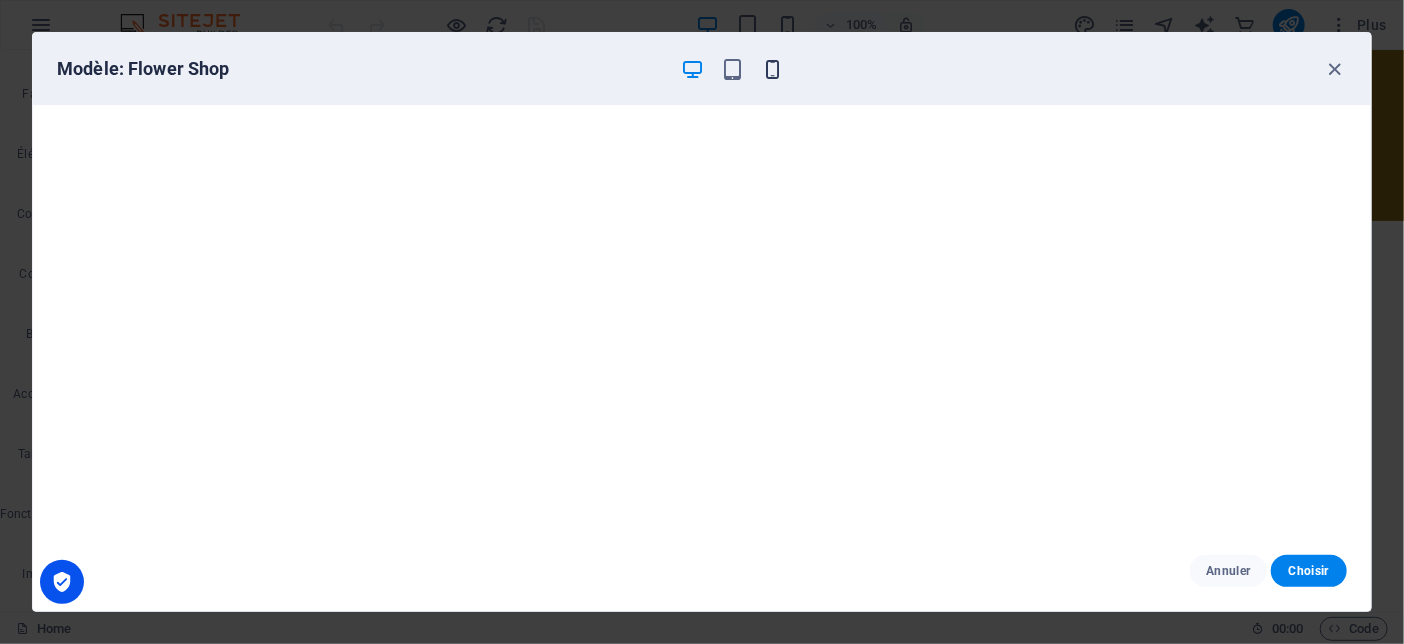 click at bounding box center [772, 69] 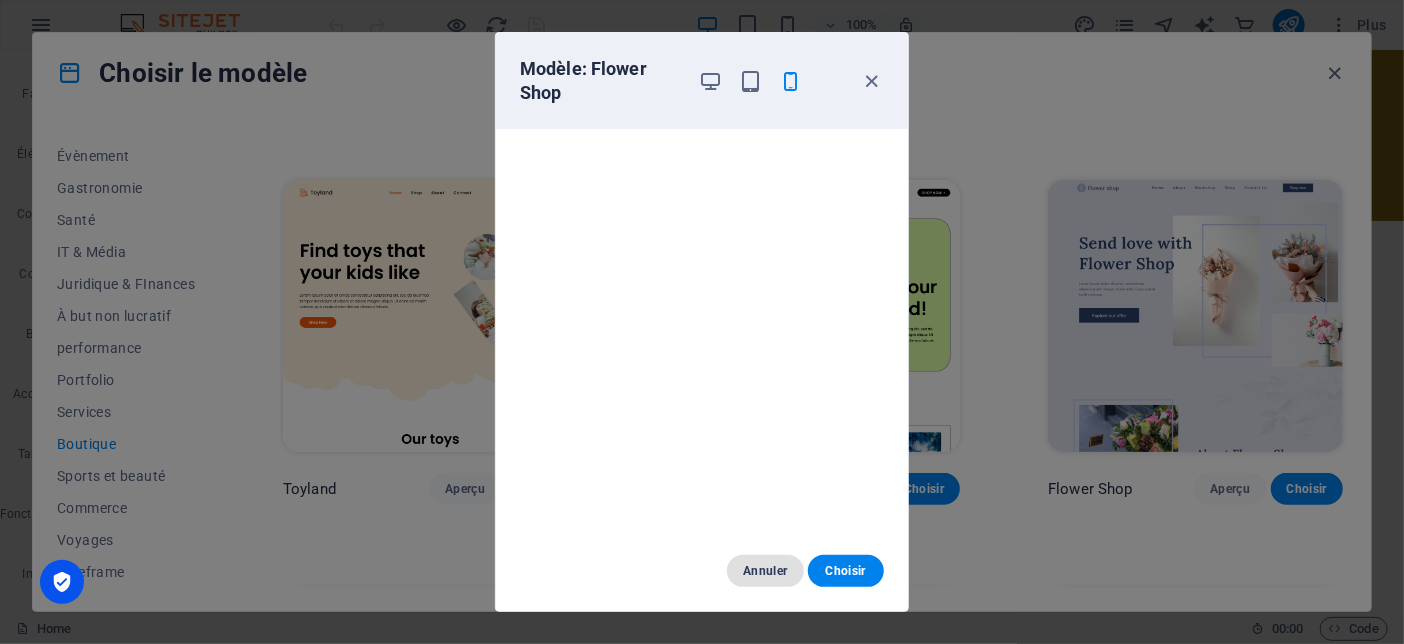 click on "Annuler" at bounding box center [765, 571] 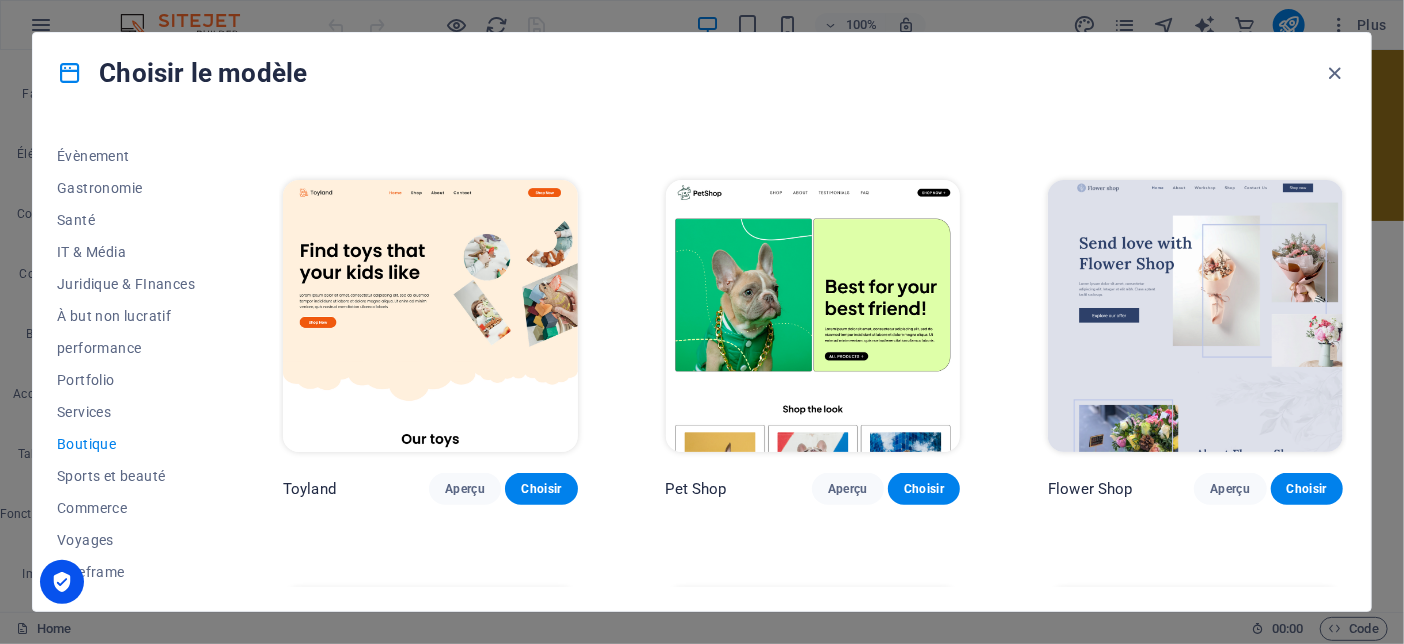 scroll, scrollTop: 661, scrollLeft: 0, axis: vertical 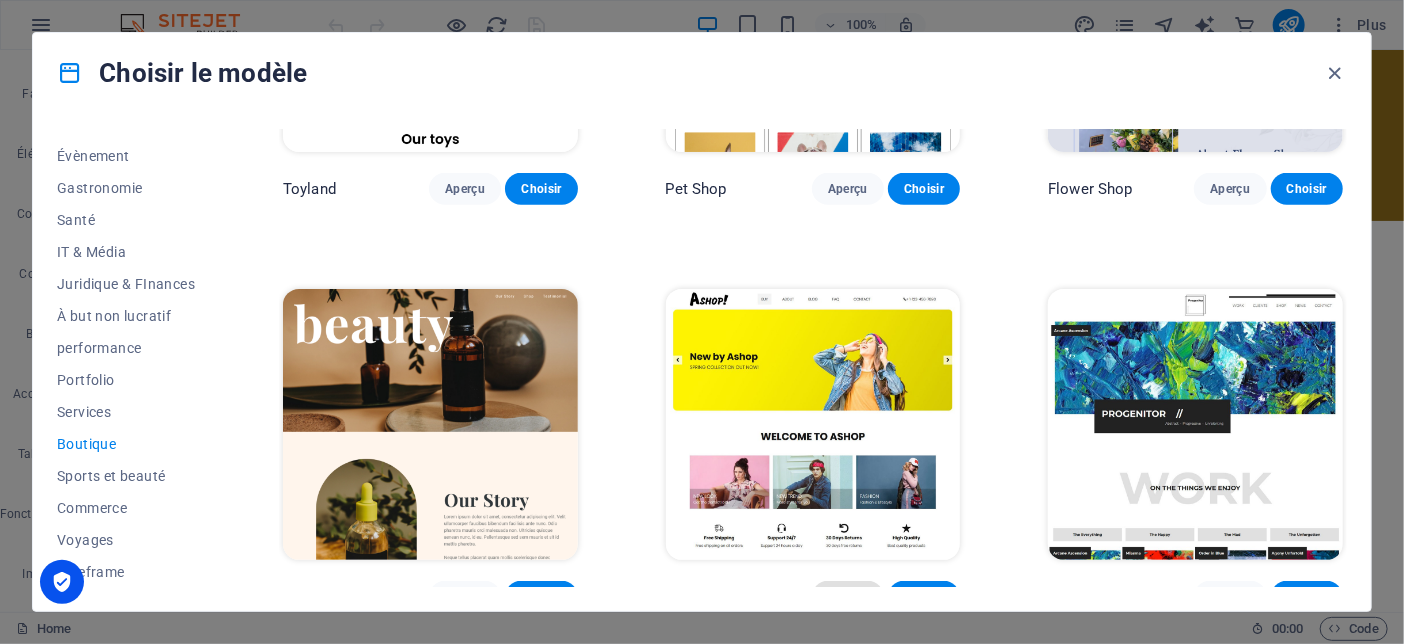 click on "Aperçu" at bounding box center [848, 597] 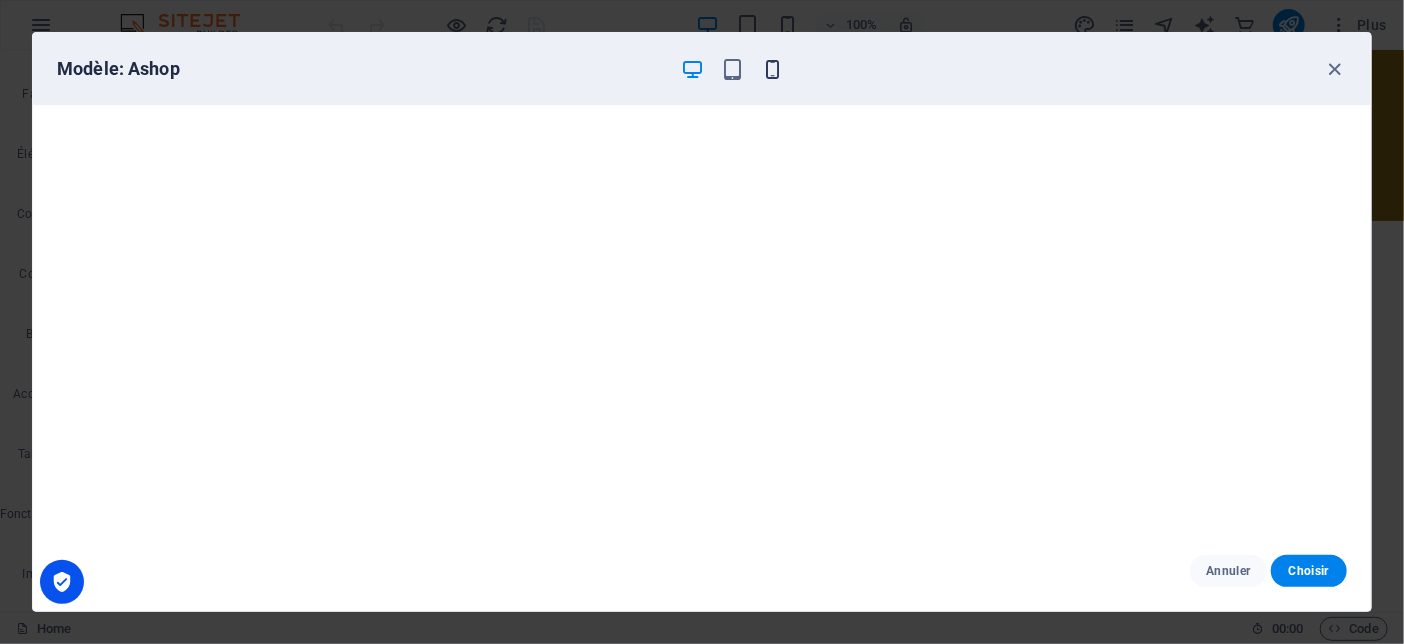 click at bounding box center (772, 69) 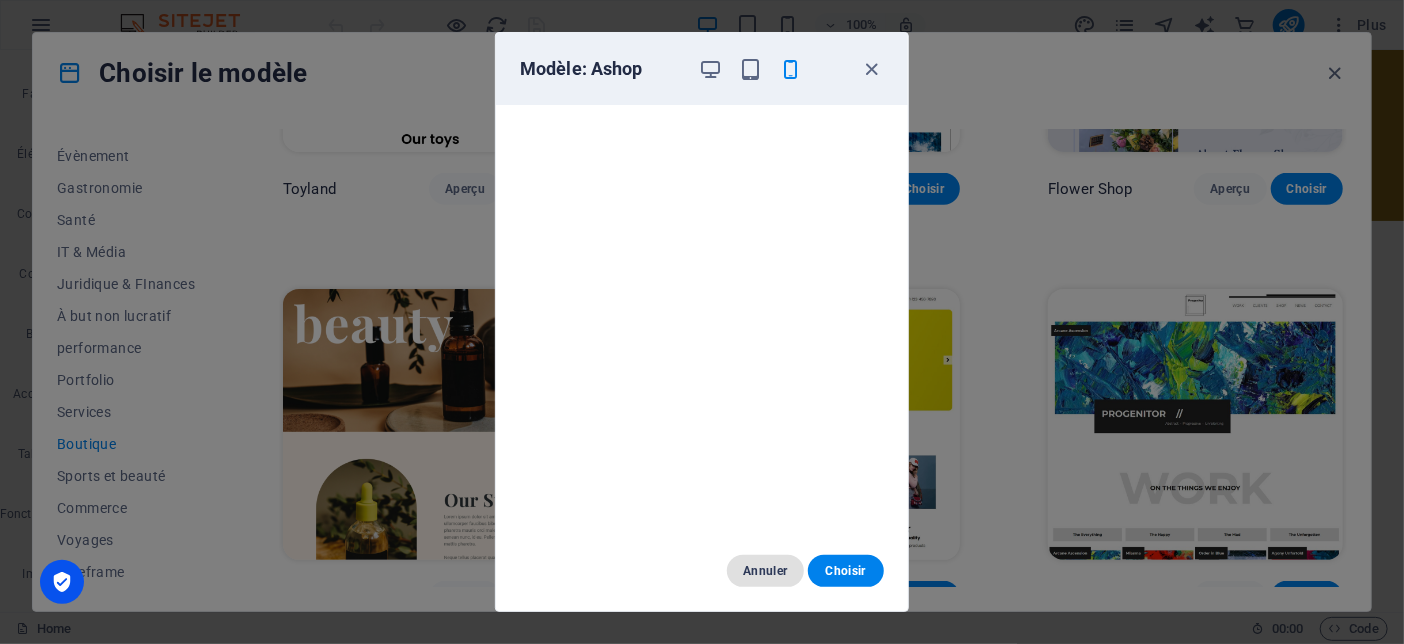 click on "Annuler" at bounding box center (765, 571) 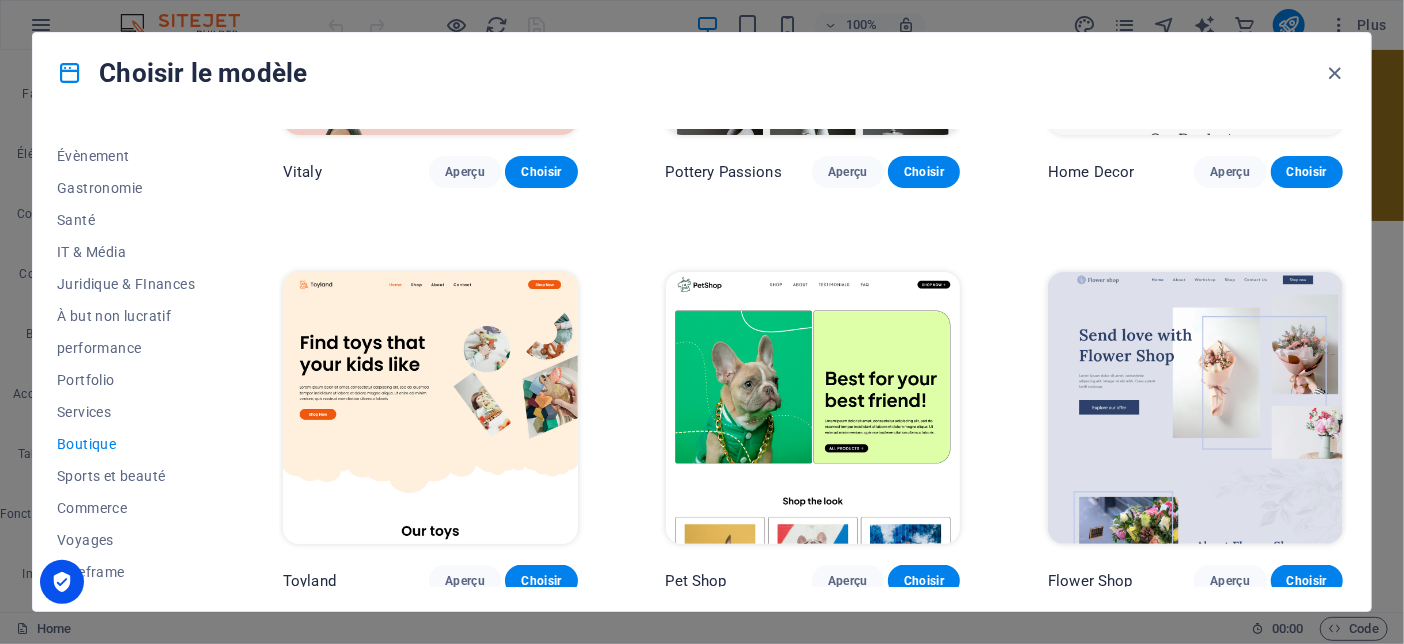 scroll, scrollTop: 369, scrollLeft: 0, axis: vertical 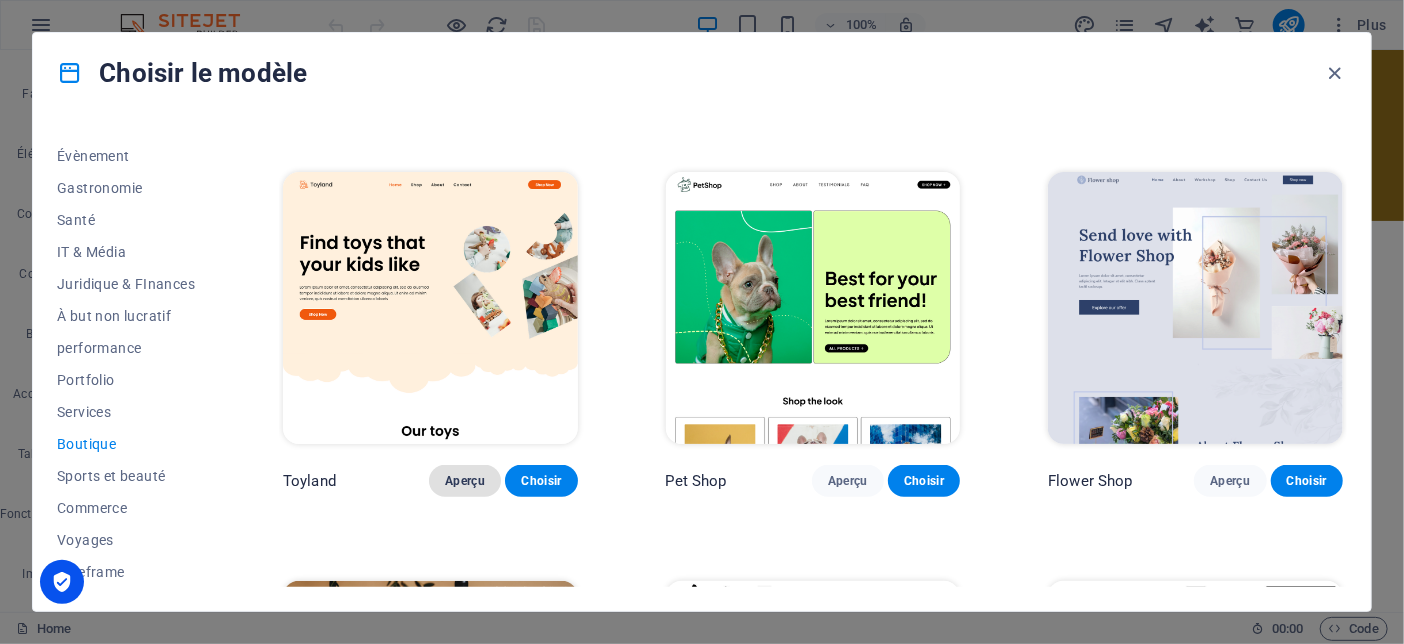 click on "Aperçu" at bounding box center (465, 481) 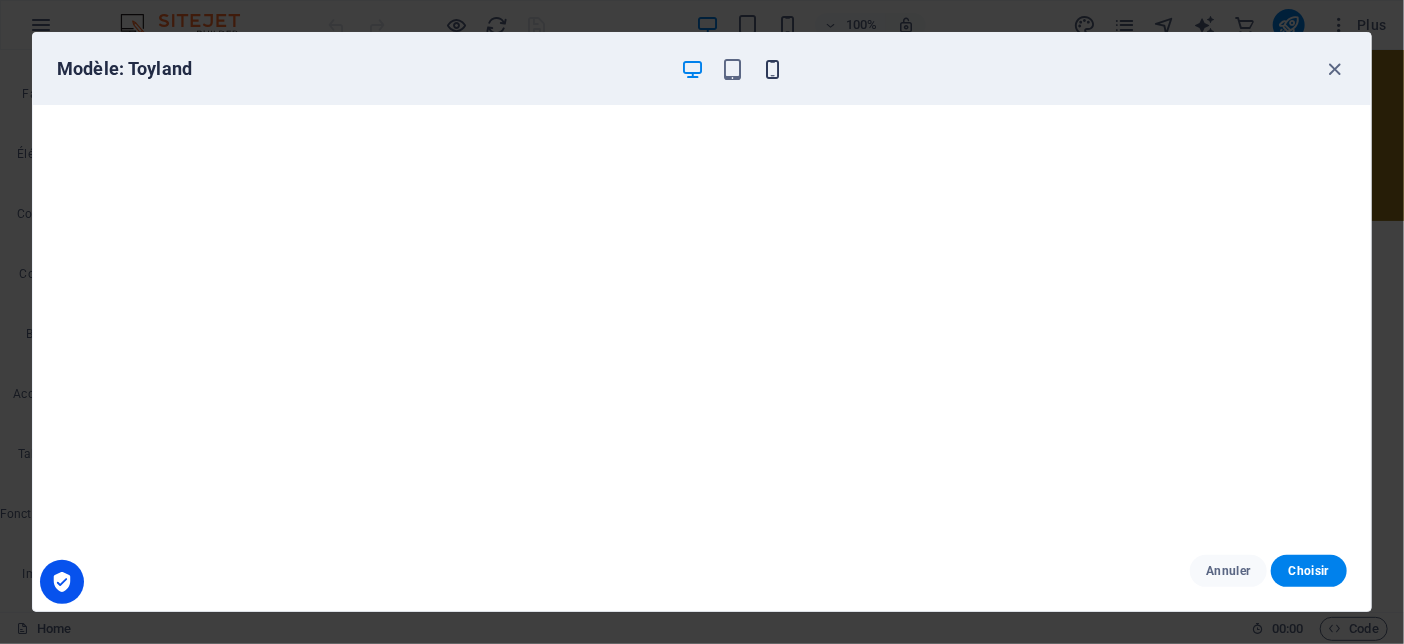 click at bounding box center (772, 69) 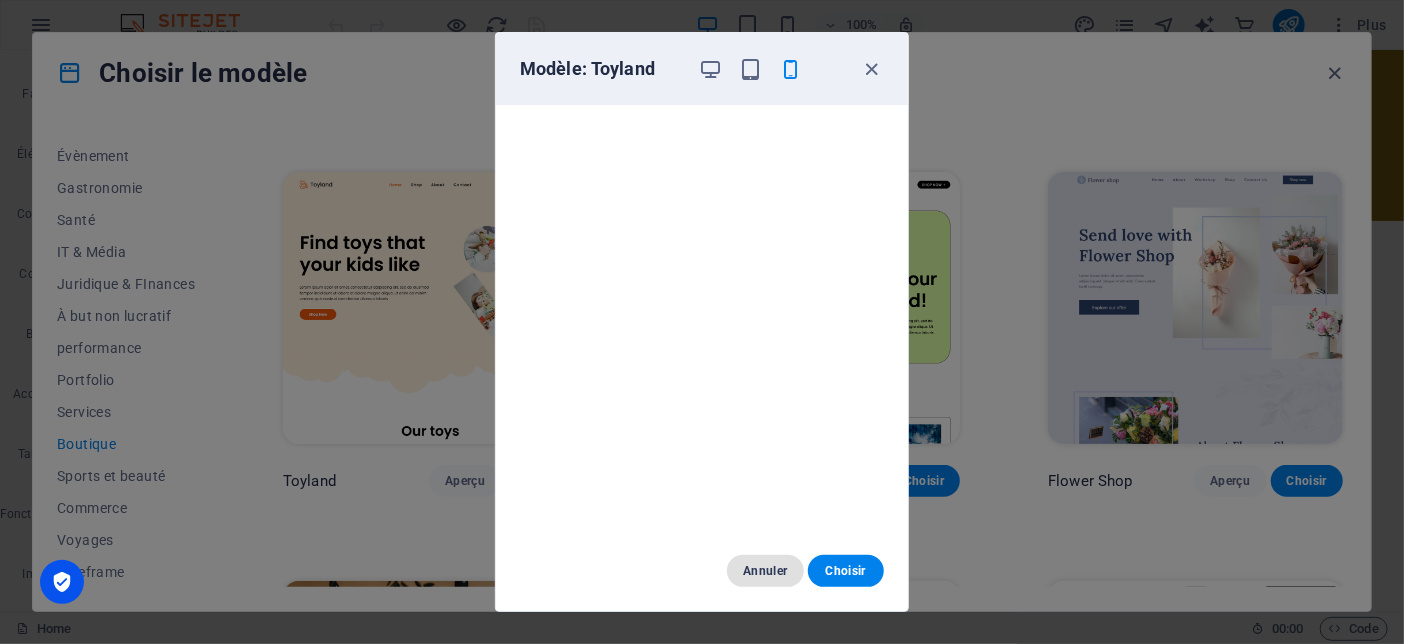 click on "Annuler" at bounding box center (765, 571) 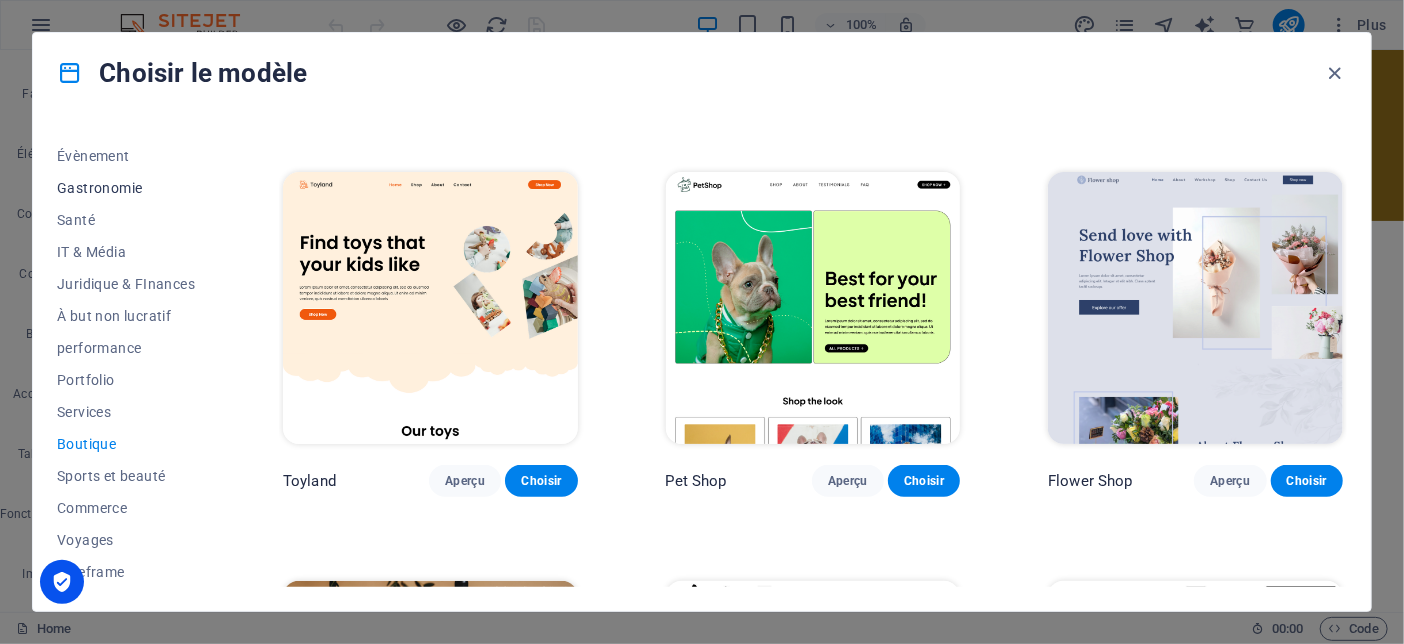 click on "Gastronomie" at bounding box center (126, 188) 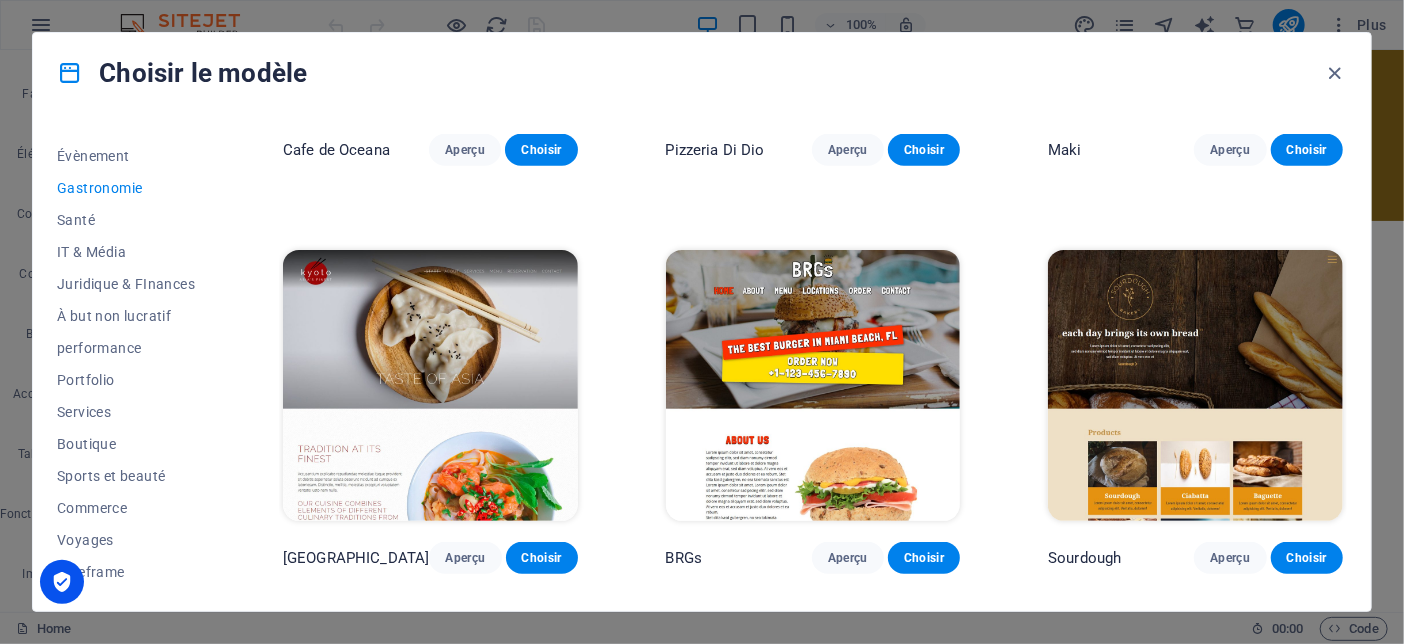 scroll, scrollTop: 800, scrollLeft: 0, axis: vertical 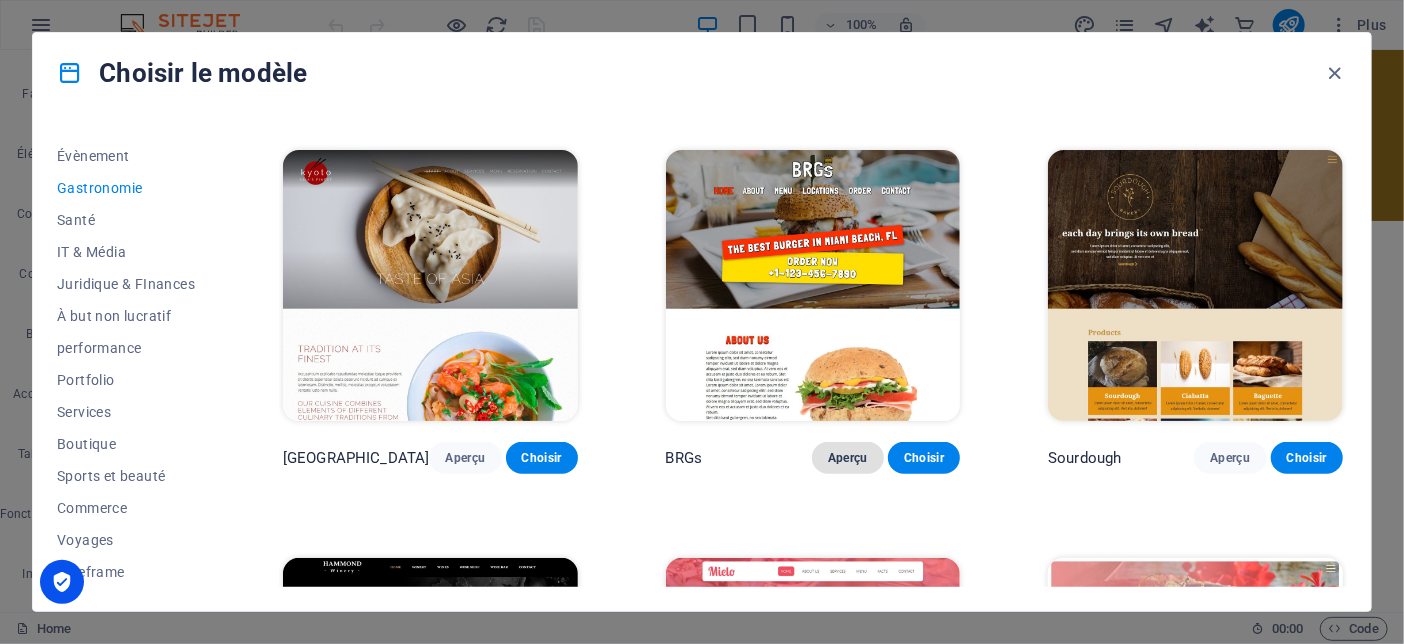 click on "Aperçu" at bounding box center [848, 458] 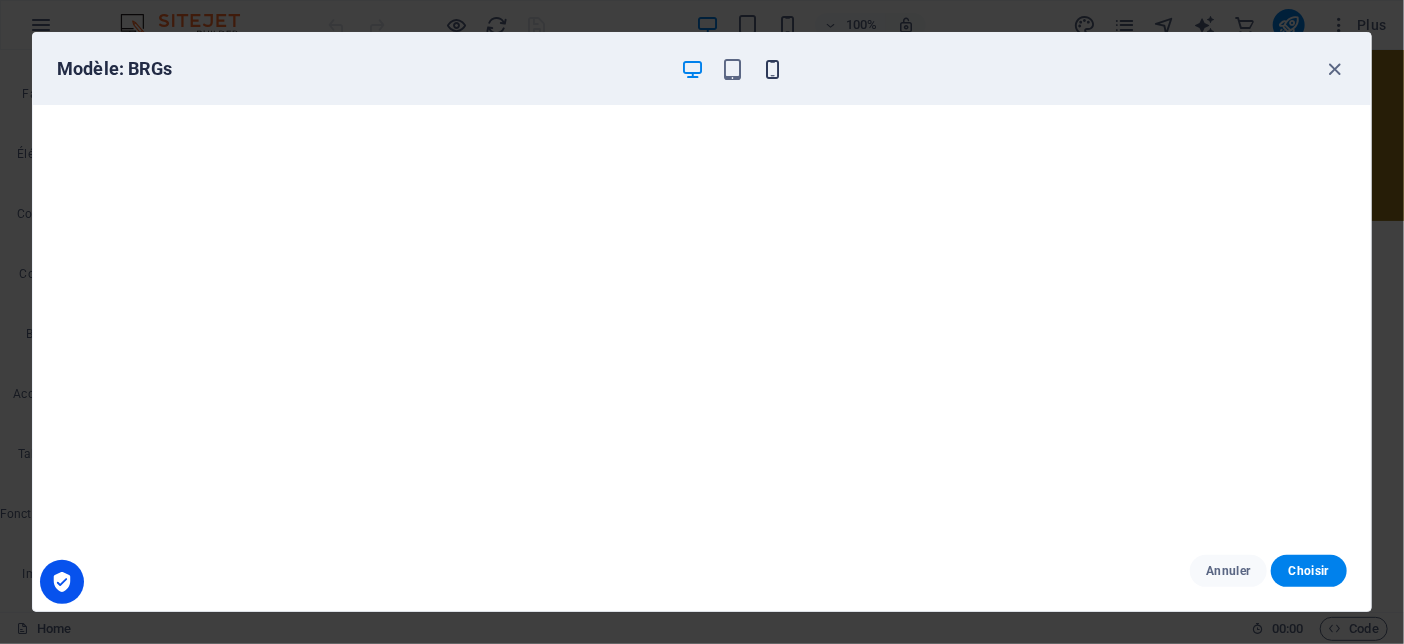 click at bounding box center [772, 69] 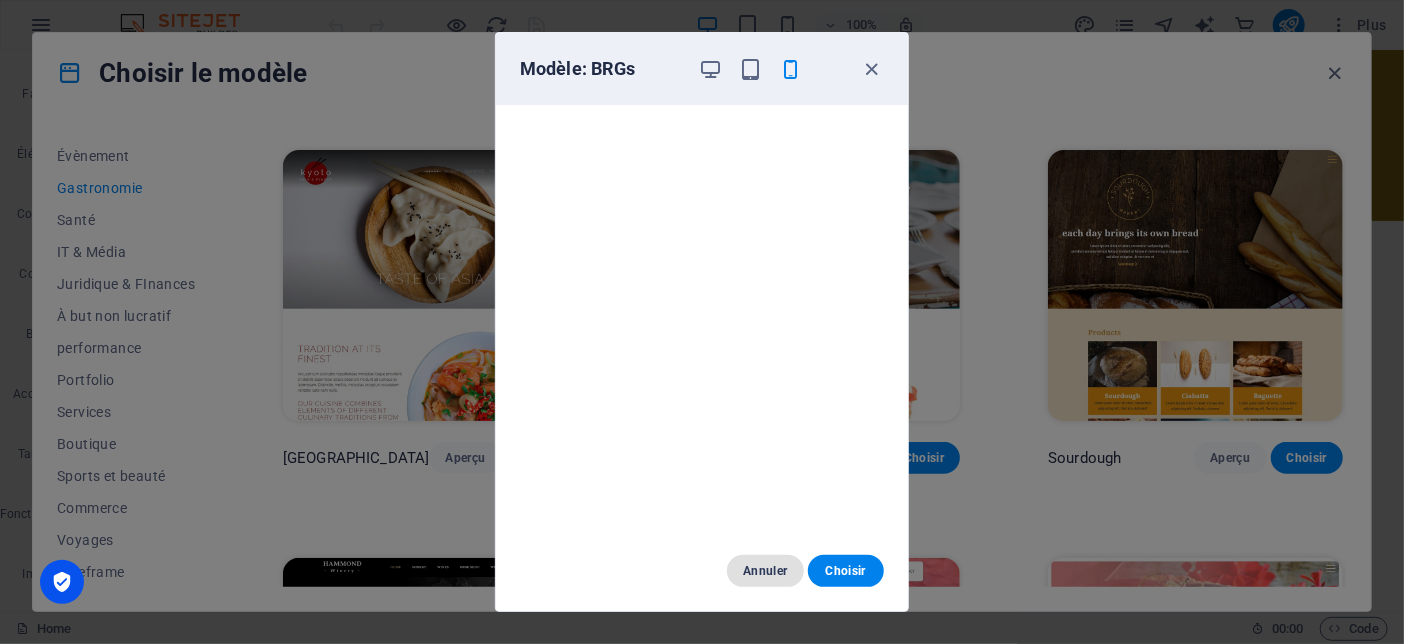 click on "Annuler" at bounding box center (765, 571) 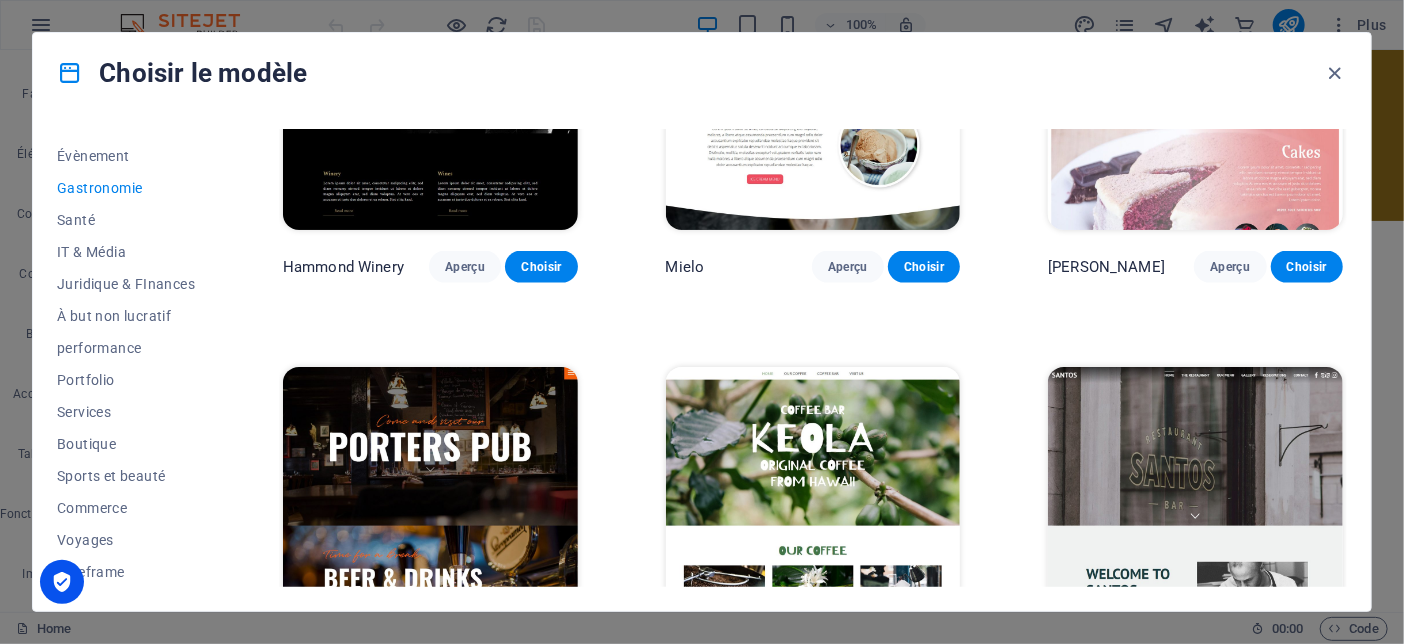 scroll, scrollTop: 1700, scrollLeft: 0, axis: vertical 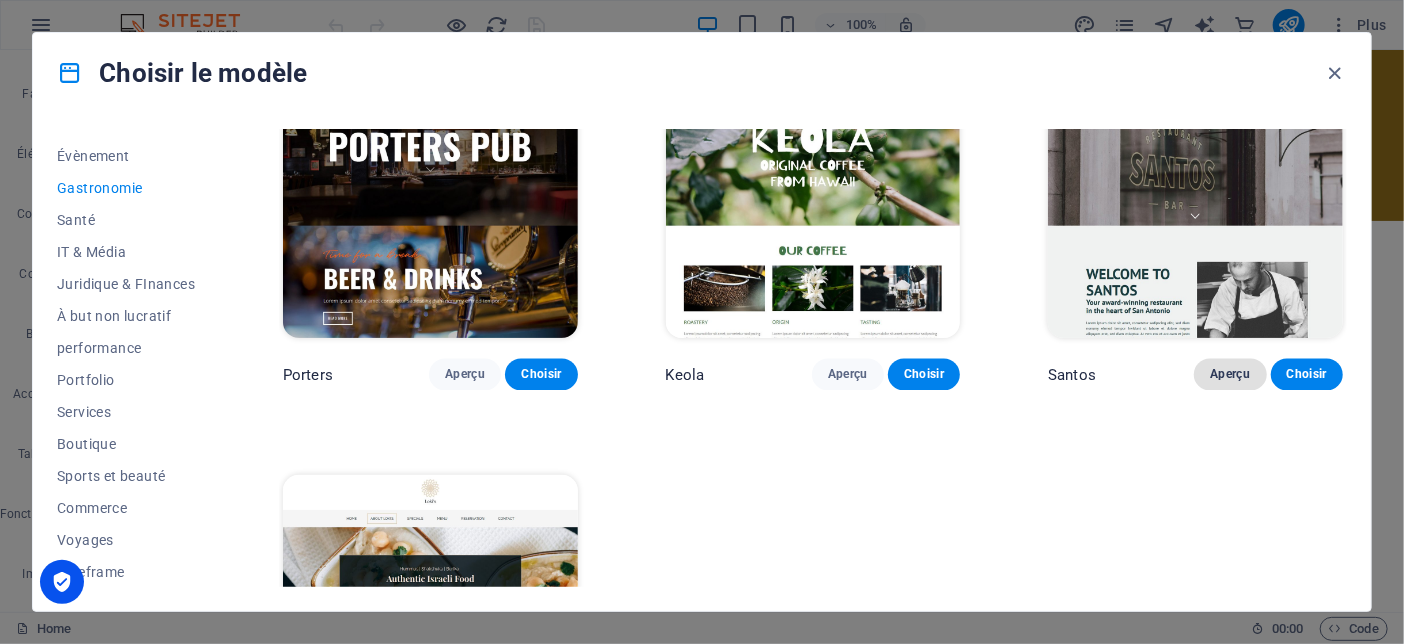 click on "Aperçu" at bounding box center (1230, 375) 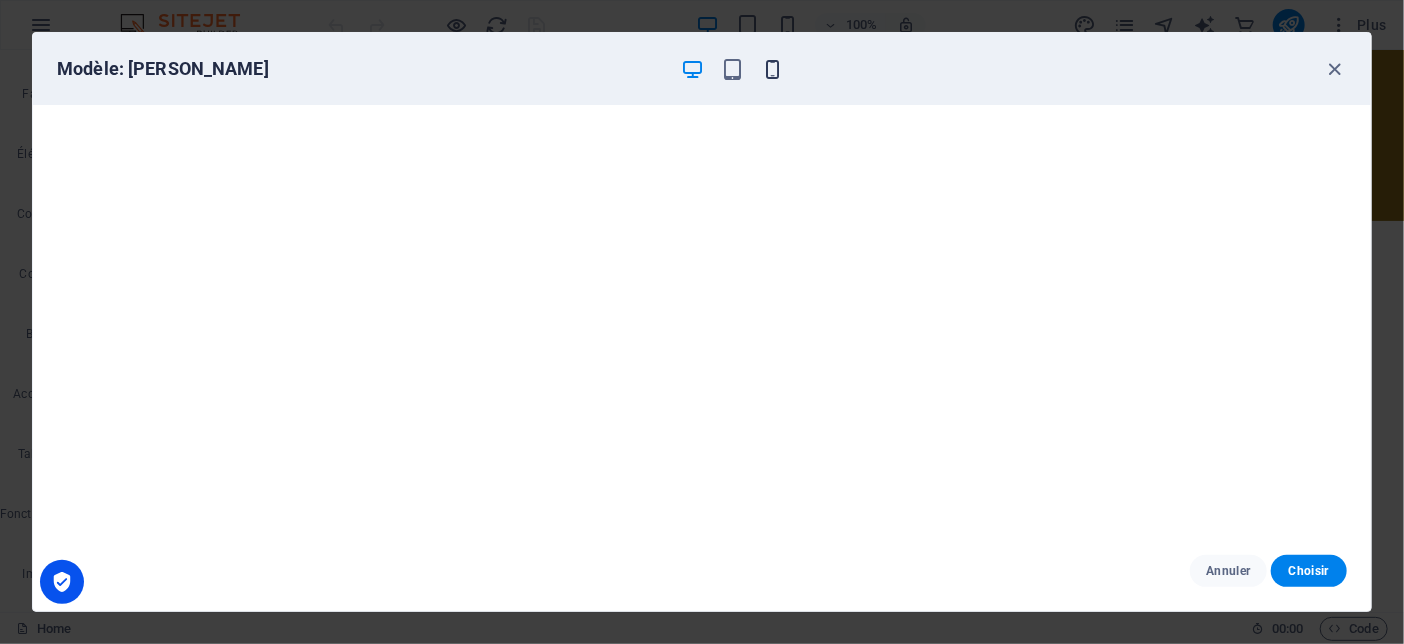 click at bounding box center (772, 69) 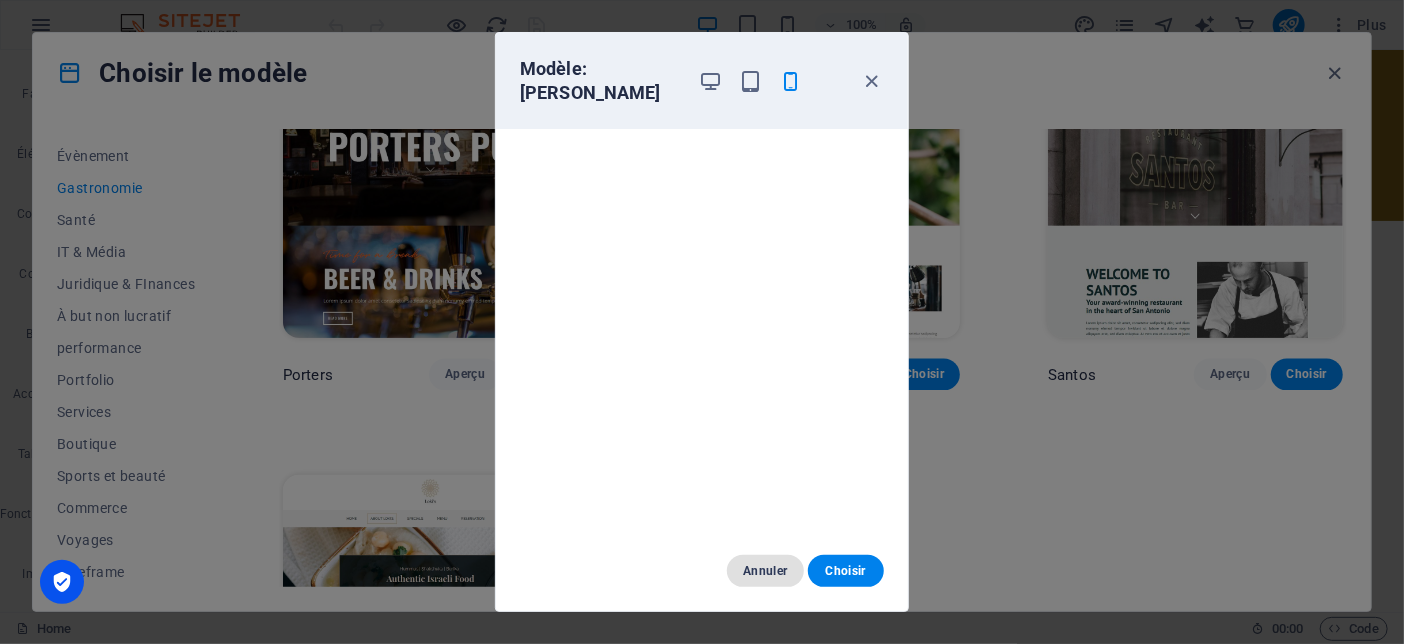 click on "Annuler" at bounding box center [765, 571] 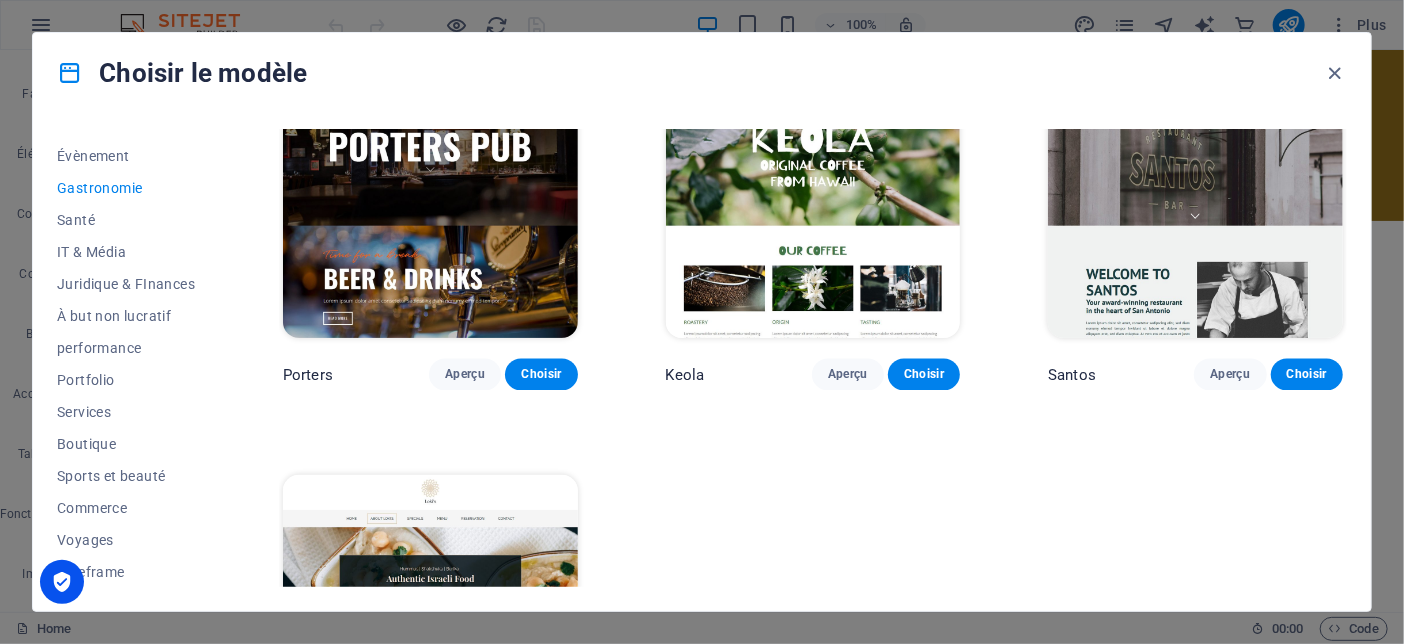 scroll, scrollTop: 1884, scrollLeft: 0, axis: vertical 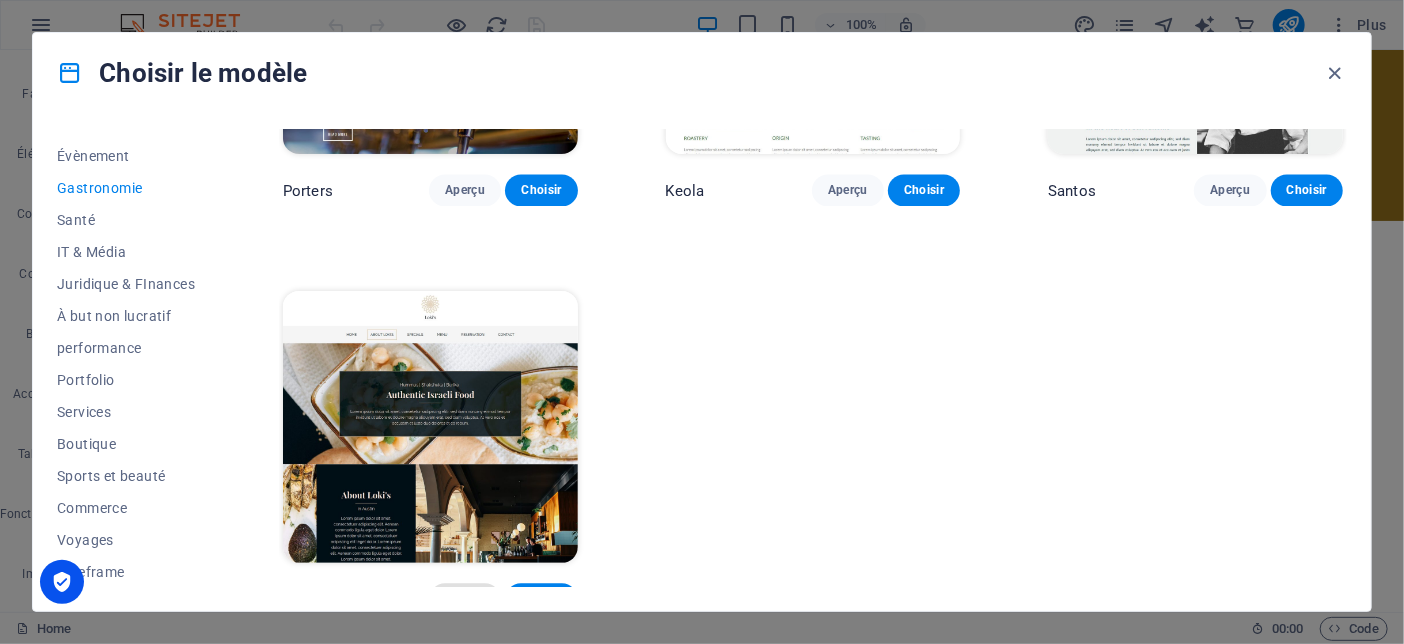 click on "Aperçu" at bounding box center [465, 600] 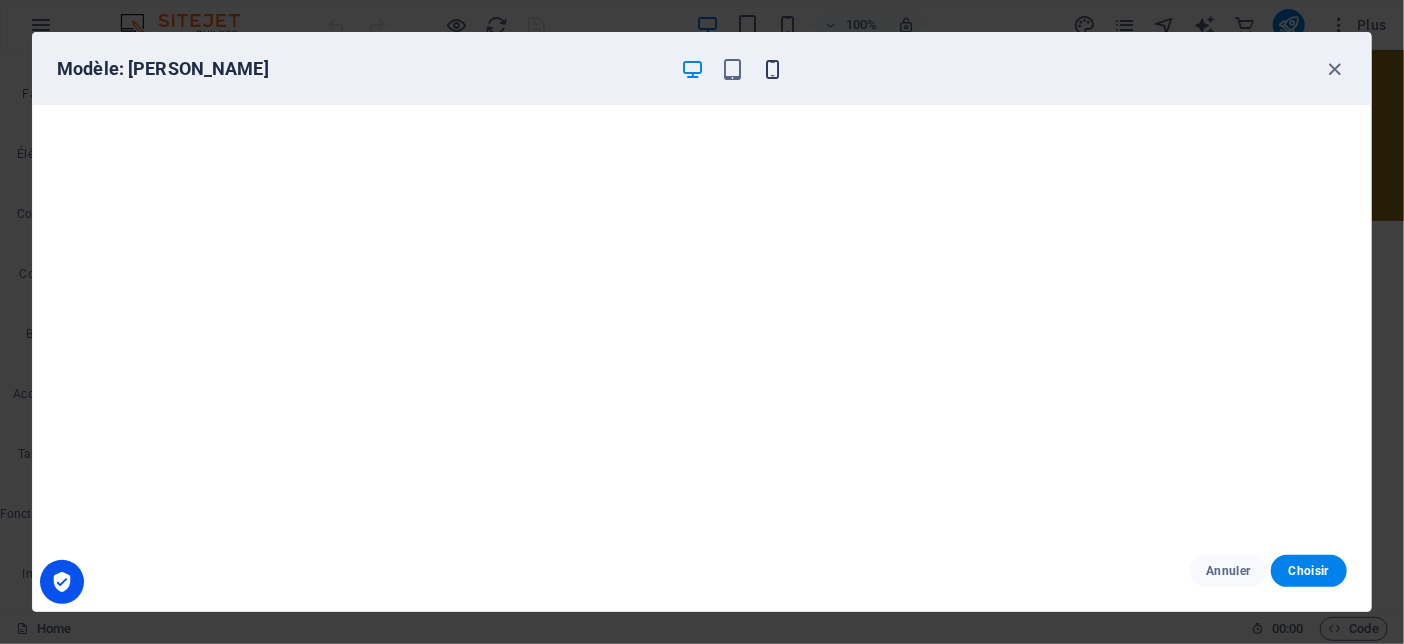 click at bounding box center (772, 69) 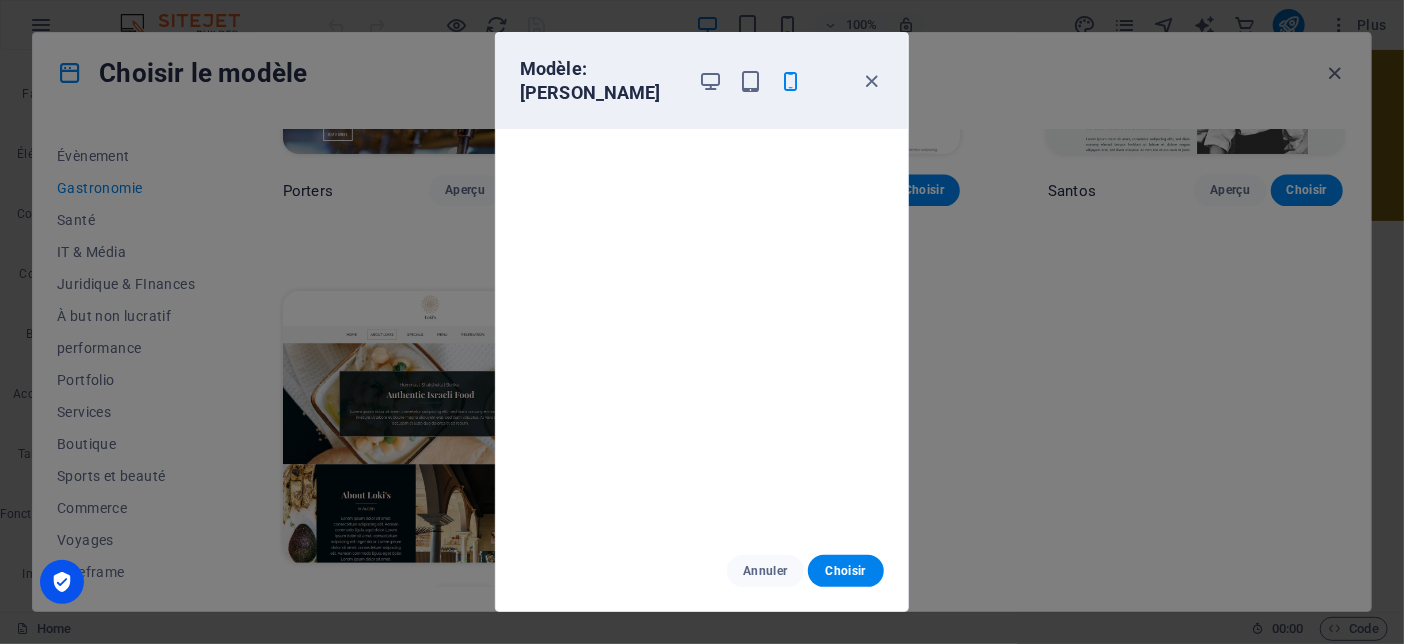 scroll, scrollTop: 3, scrollLeft: 0, axis: vertical 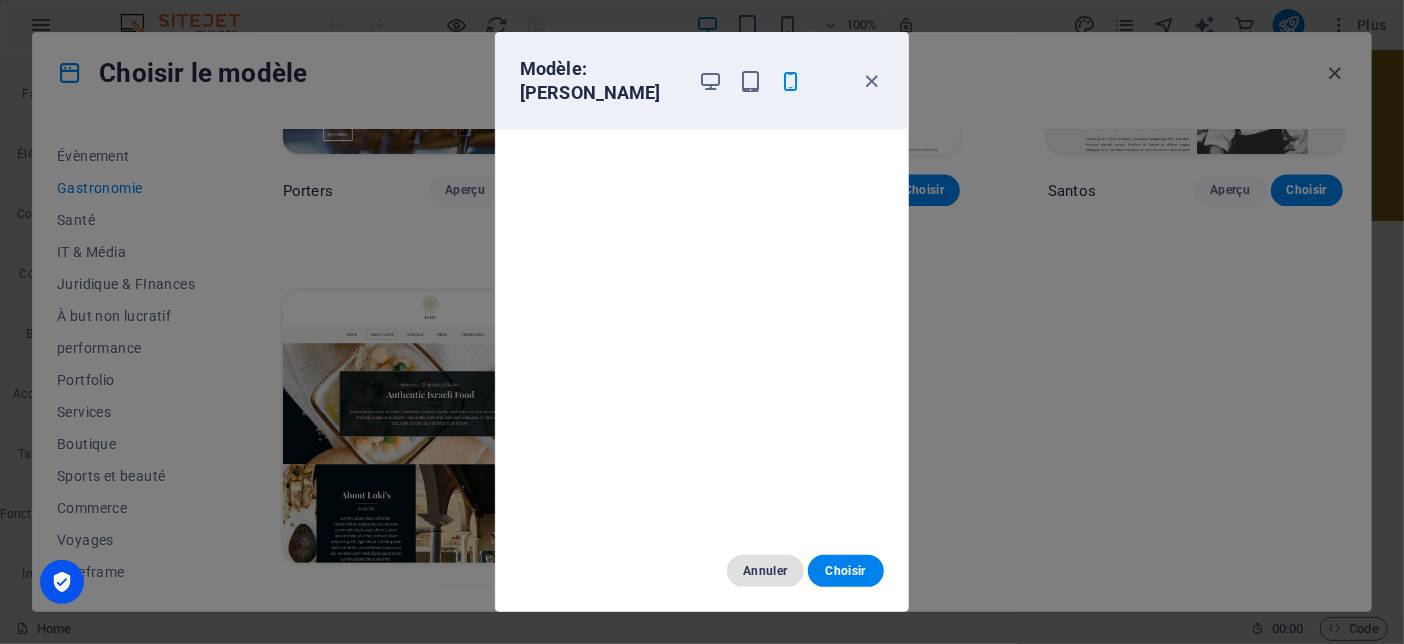 click on "Annuler" at bounding box center (765, 571) 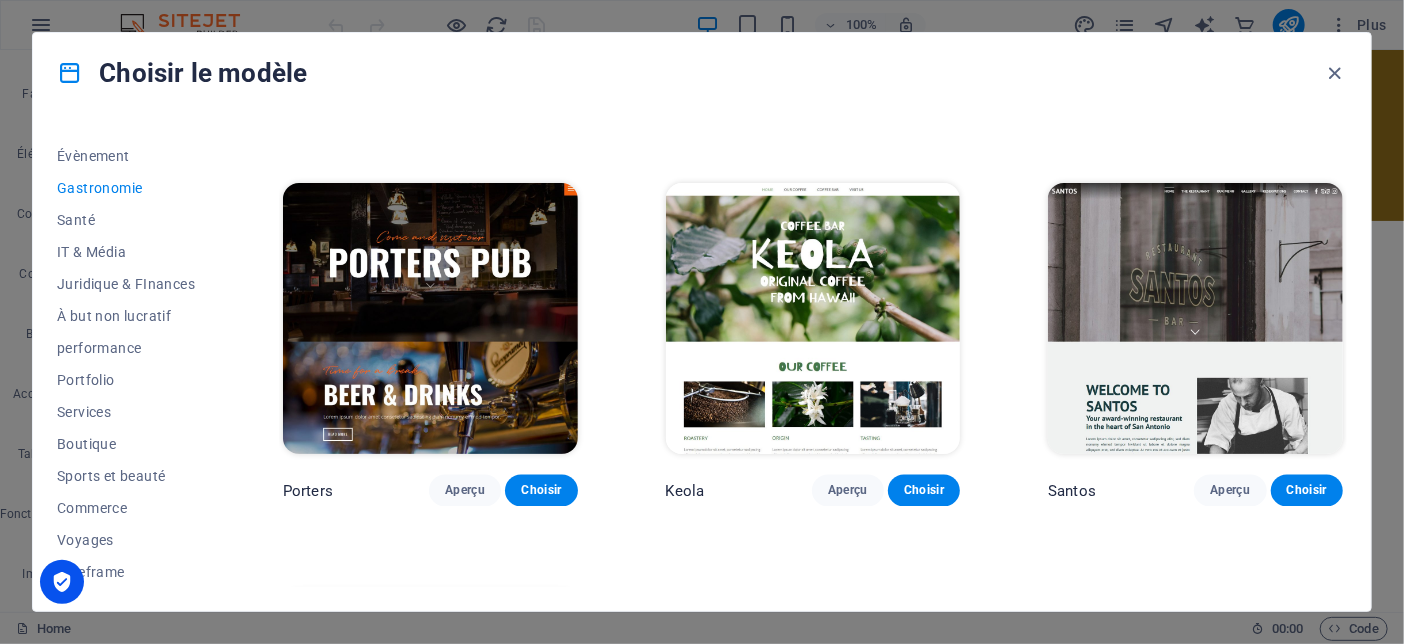 scroll, scrollTop: 1084, scrollLeft: 0, axis: vertical 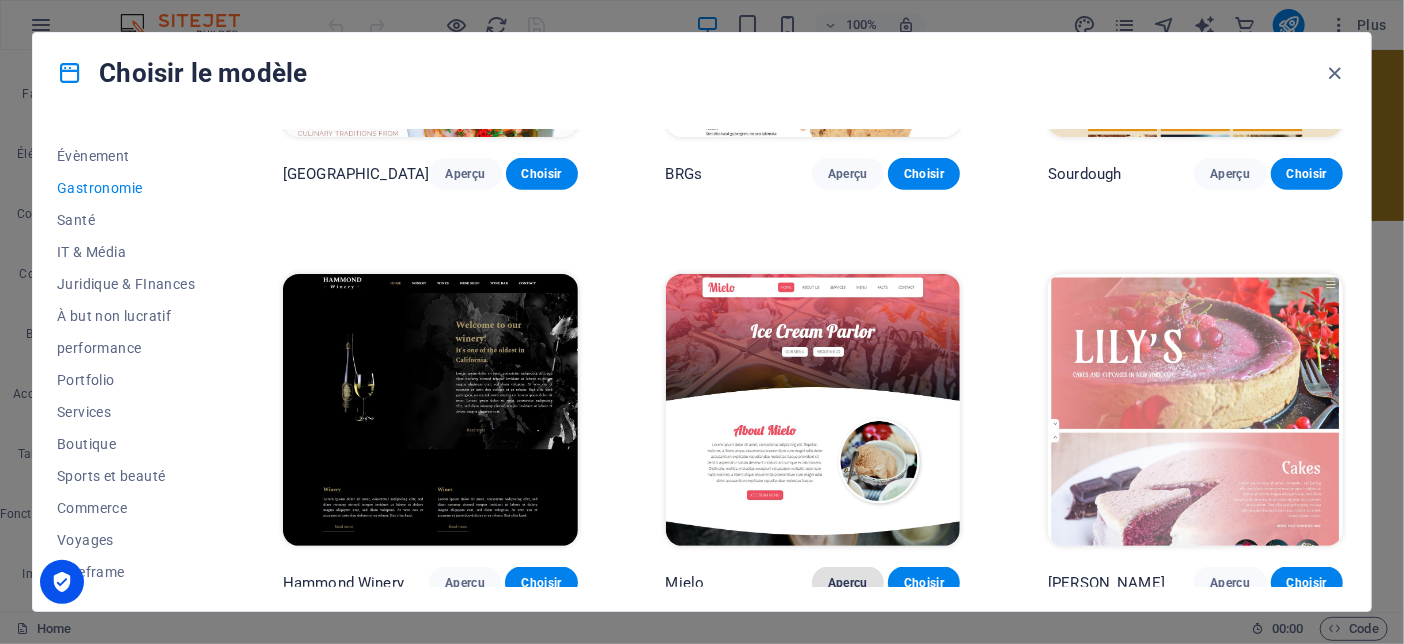 click on "Aperçu" at bounding box center [848, 583] 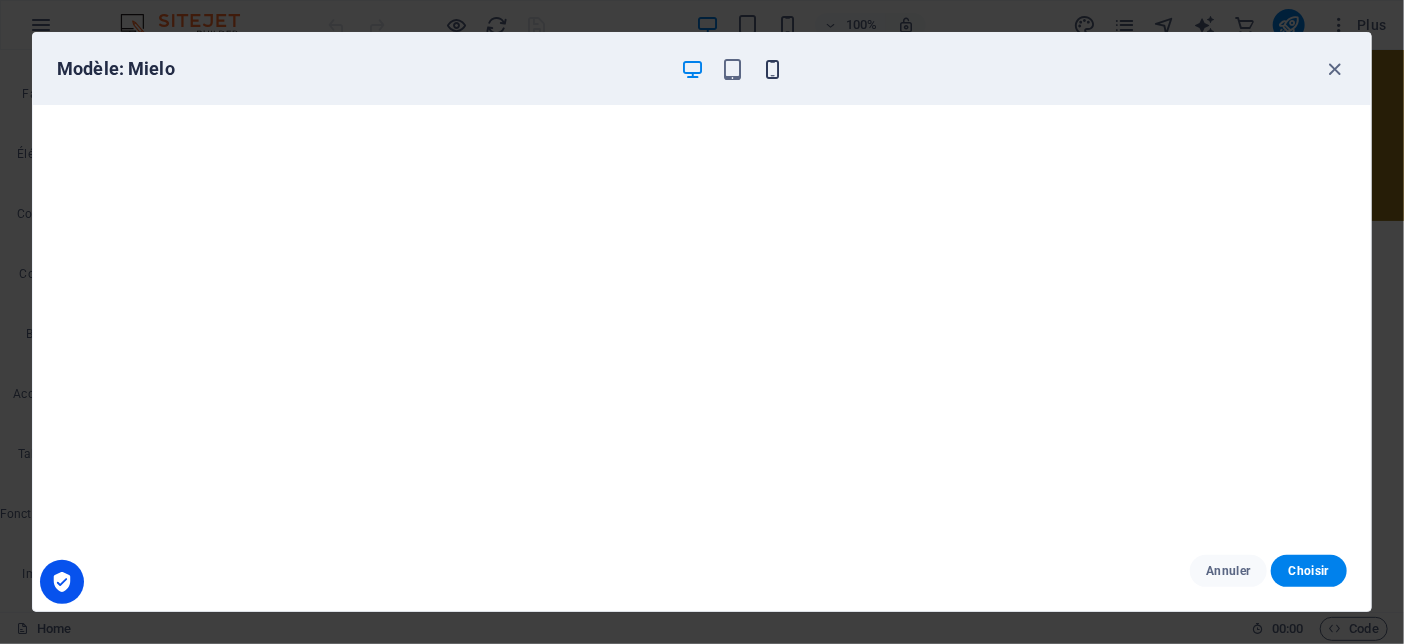 click at bounding box center [772, 69] 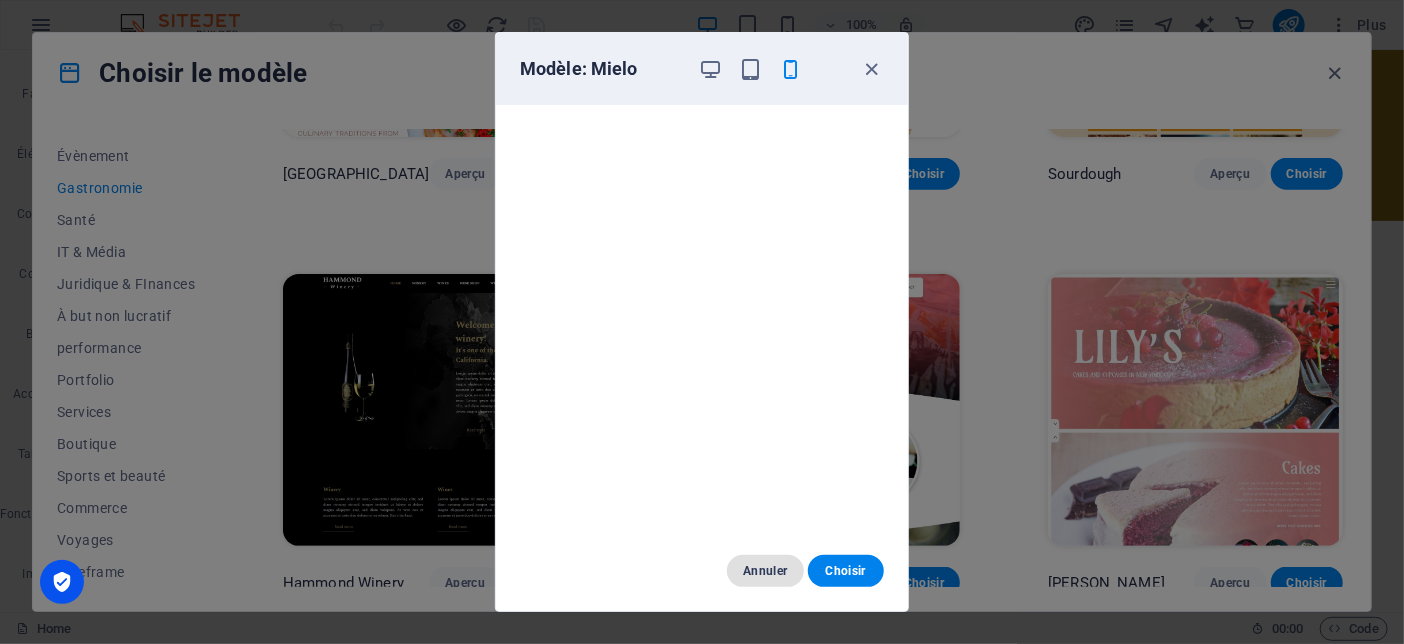 click on "Annuler" at bounding box center (765, 571) 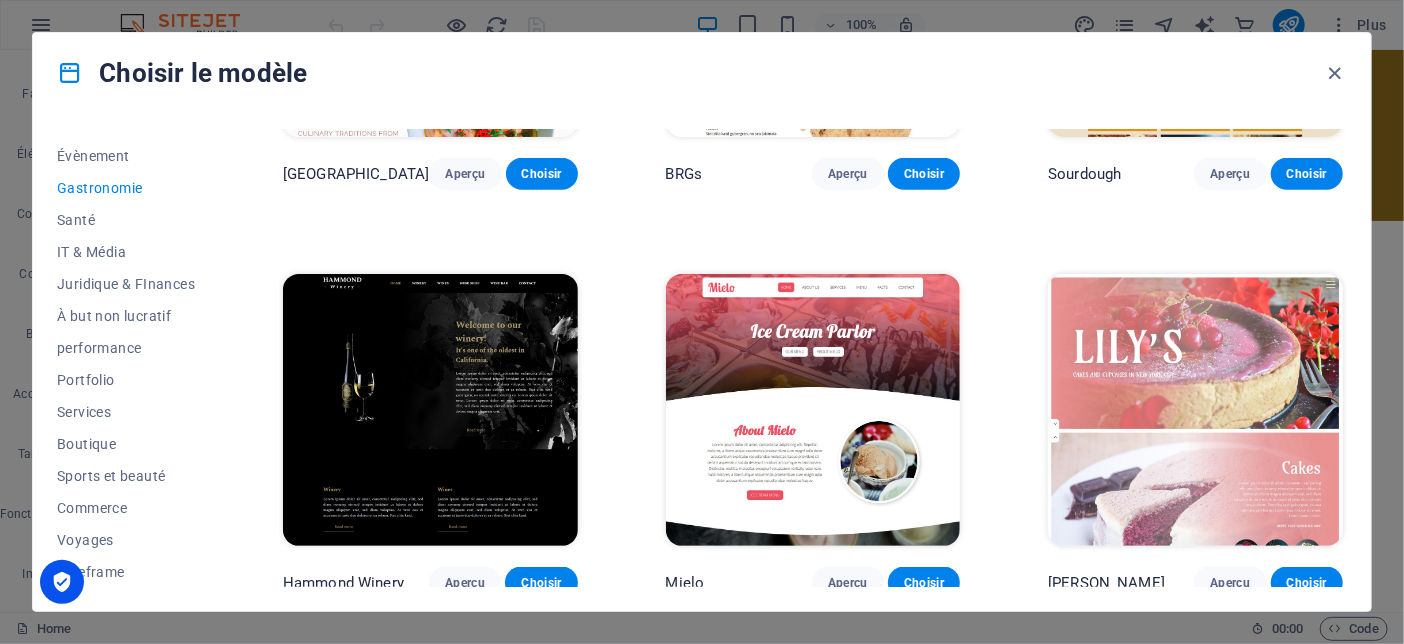 scroll, scrollTop: 784, scrollLeft: 0, axis: vertical 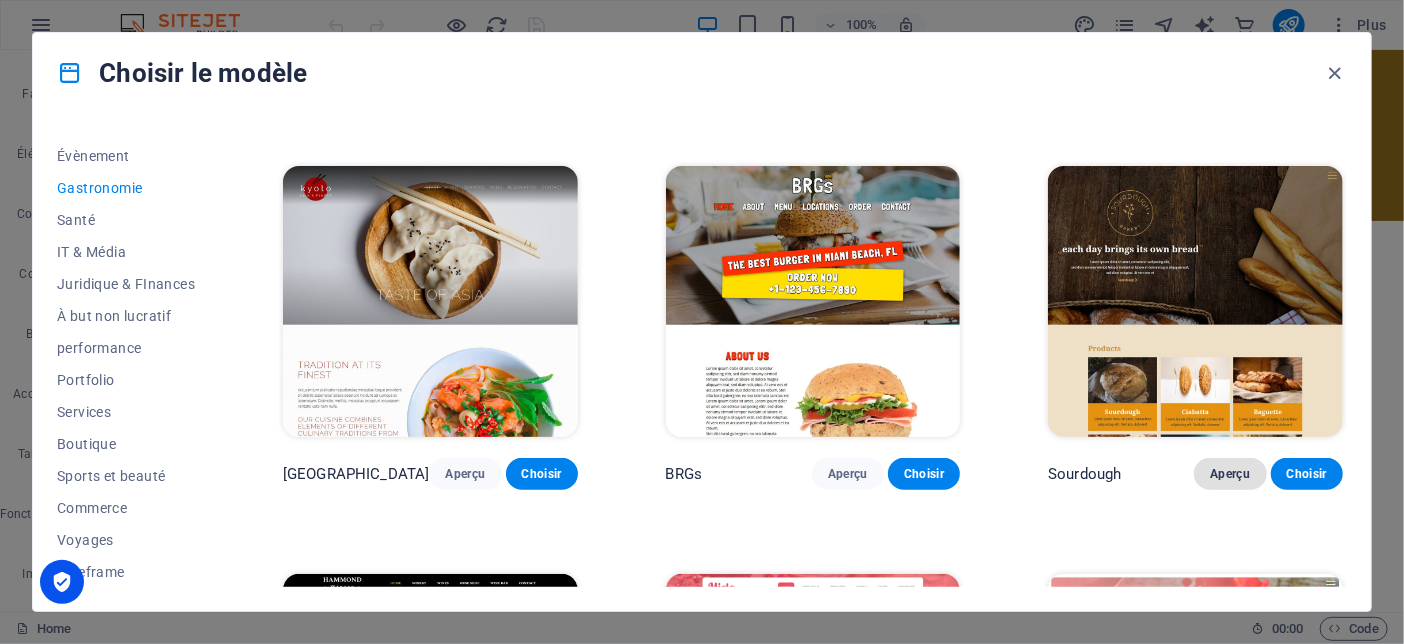 click on "Aperçu" at bounding box center (1230, 474) 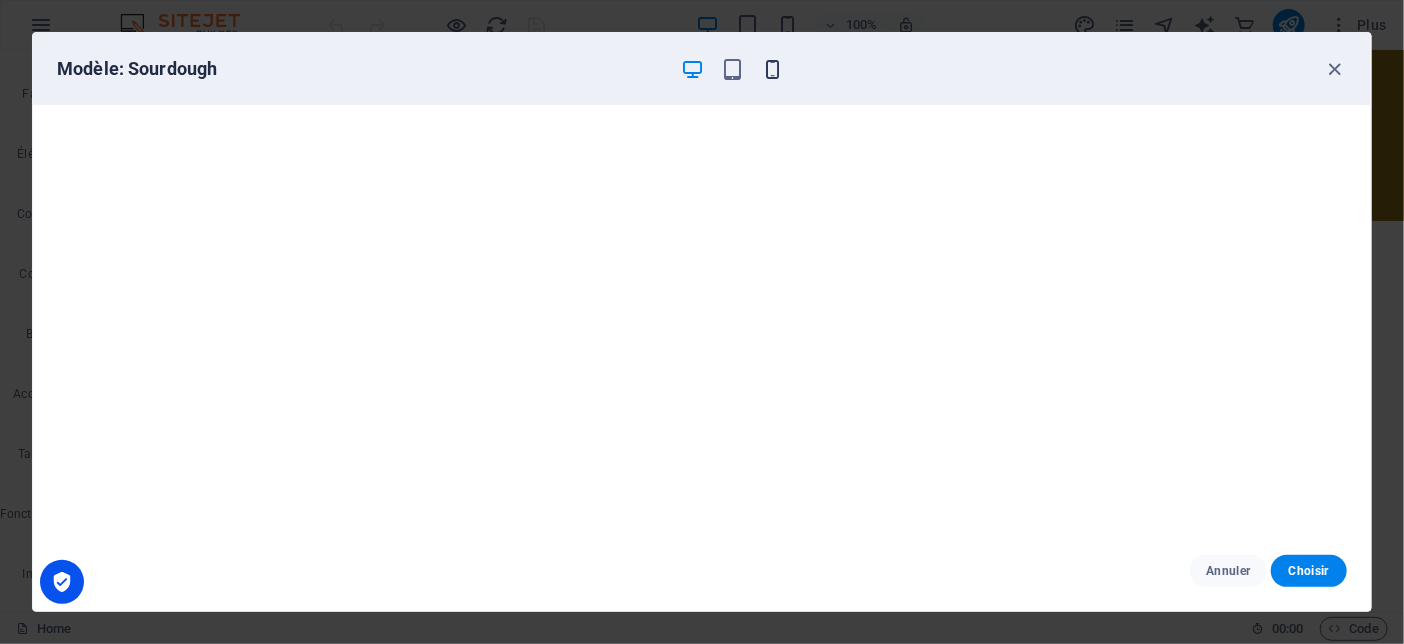 click at bounding box center (772, 69) 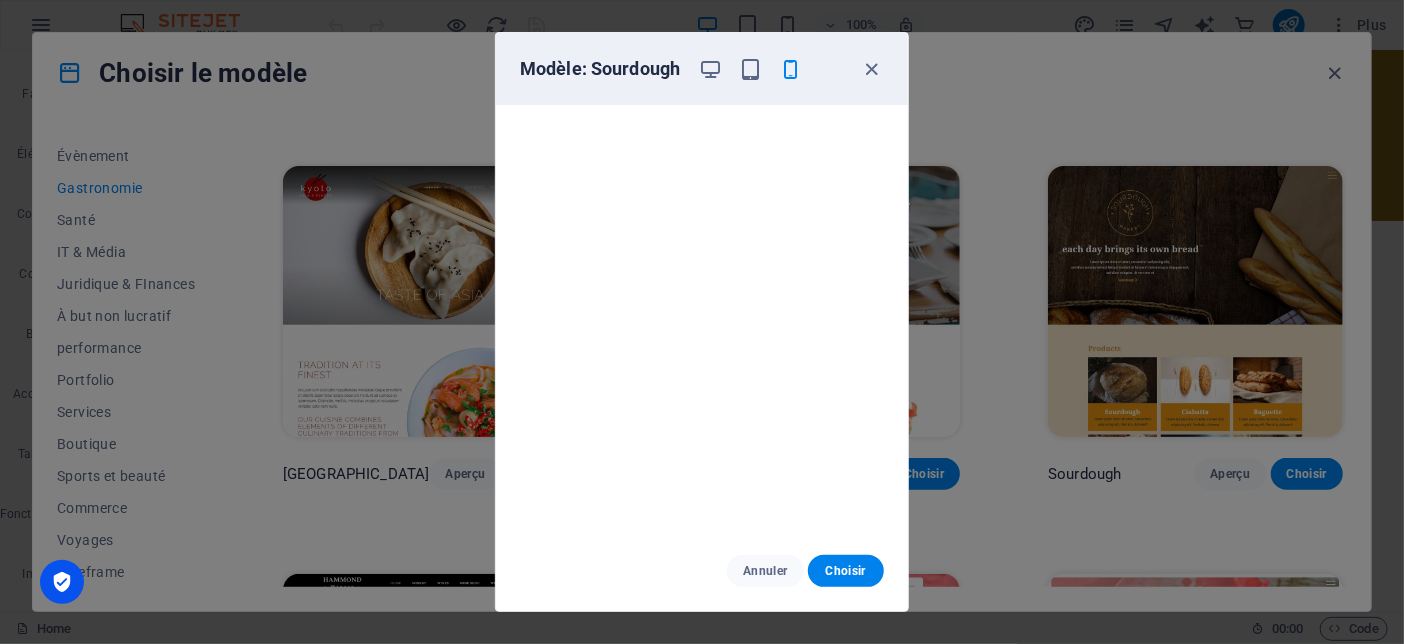 scroll, scrollTop: 3, scrollLeft: 0, axis: vertical 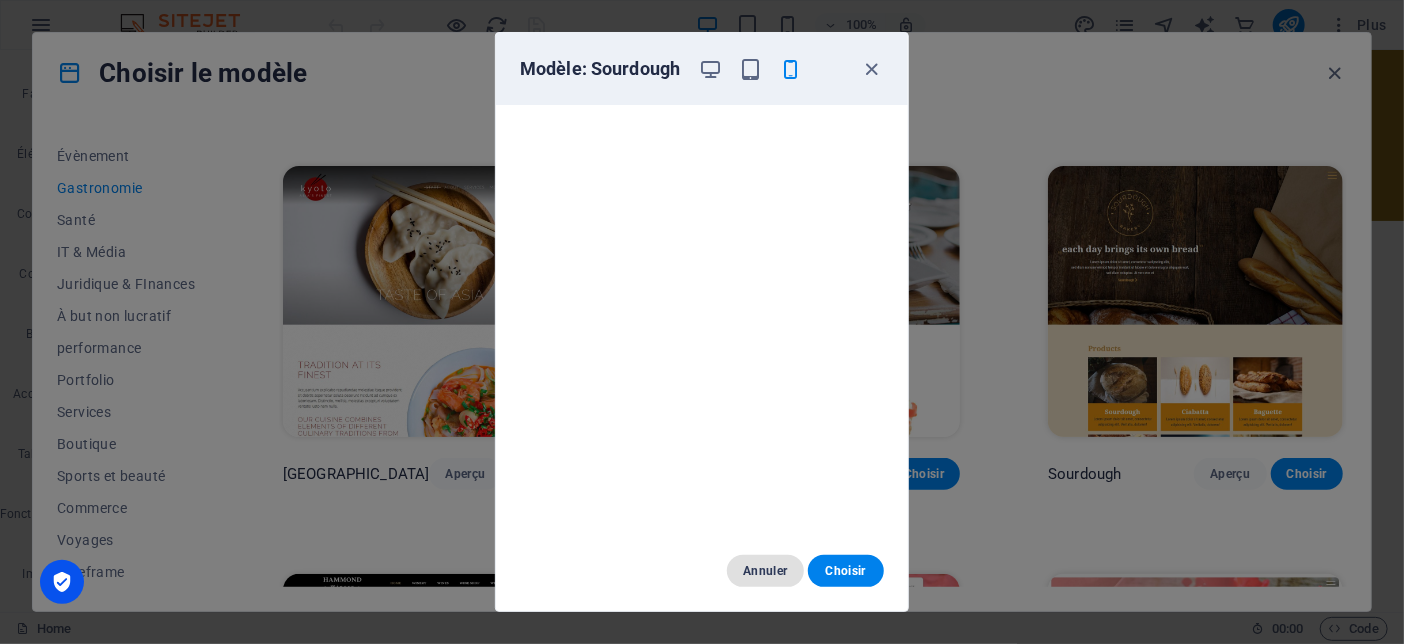 click on "Annuler" at bounding box center (765, 571) 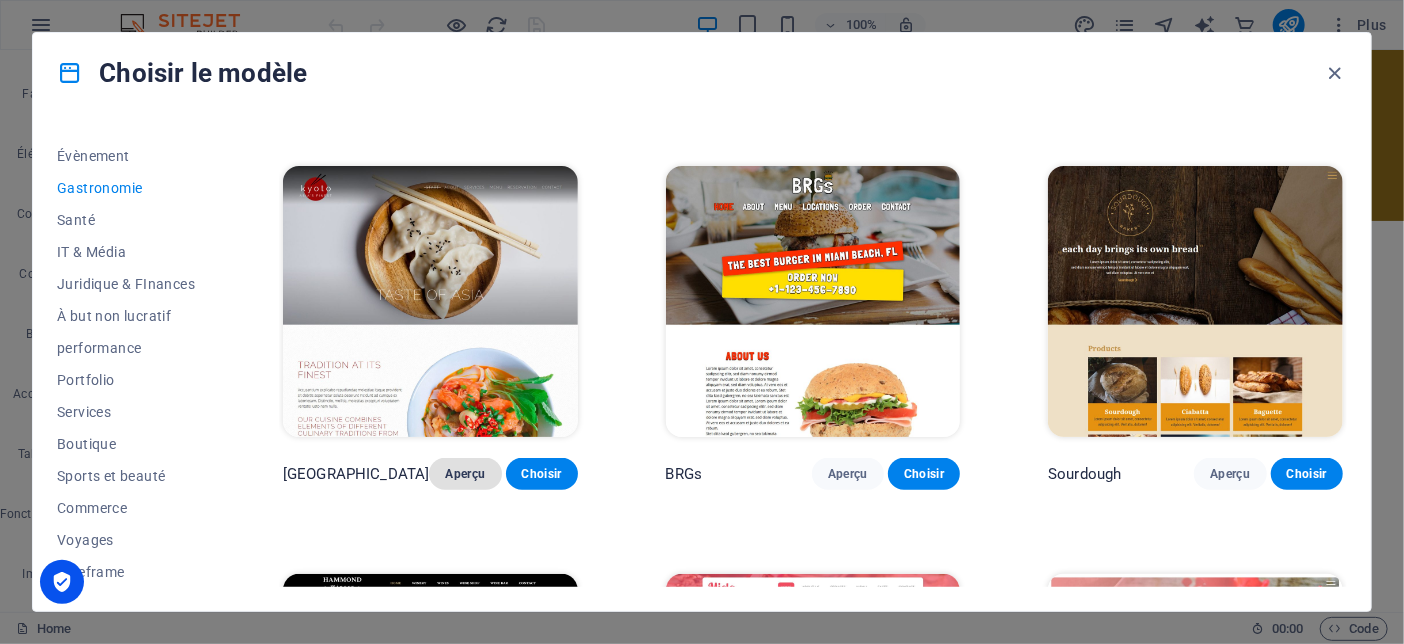click on "Aperçu" at bounding box center (465, 474) 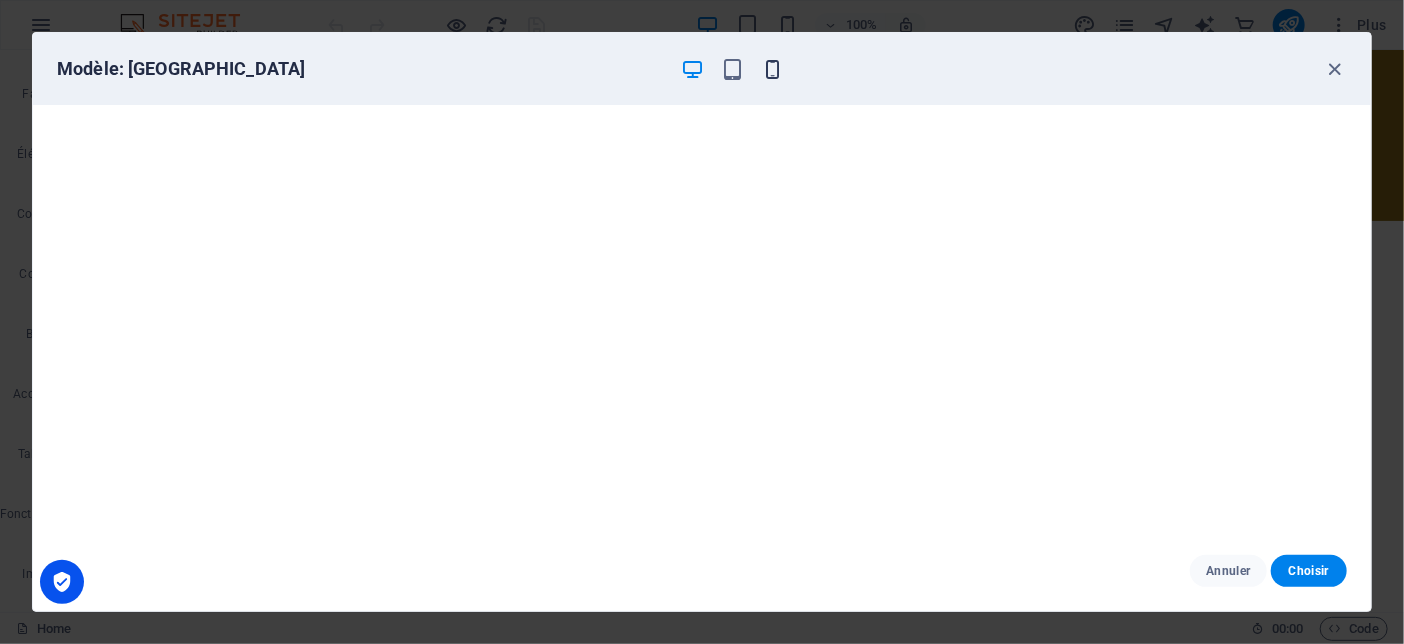 click at bounding box center (772, 69) 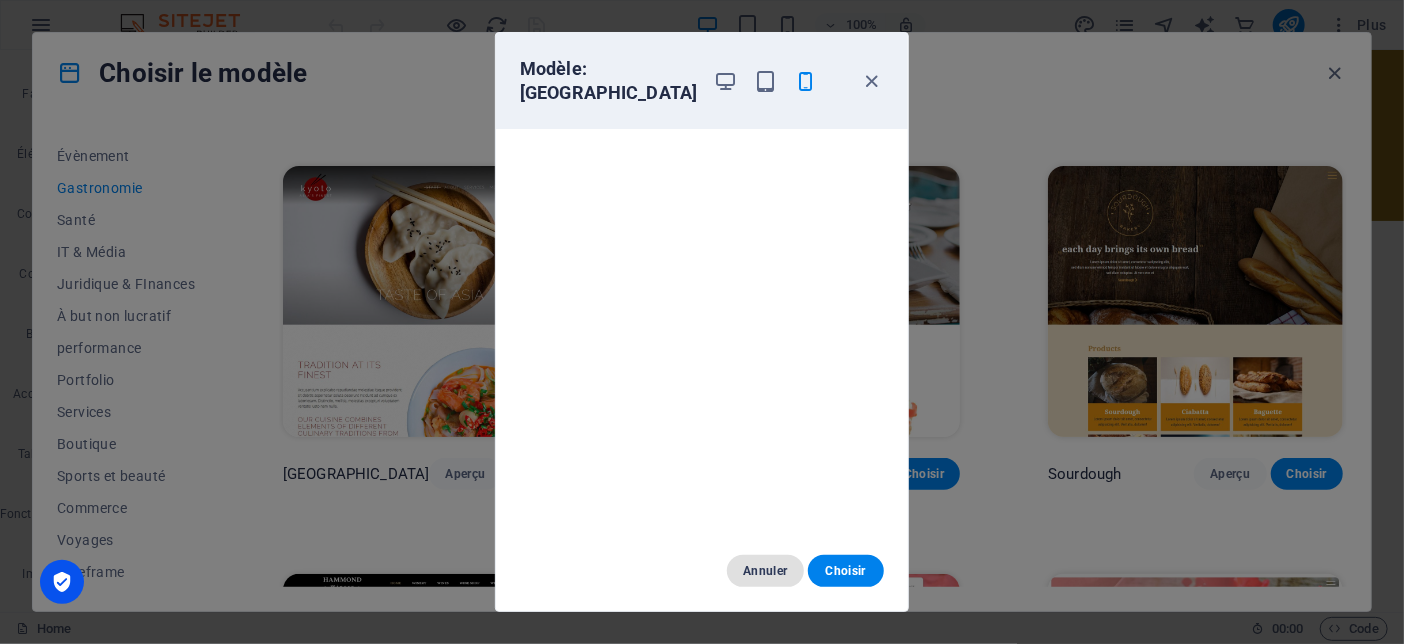 click on "Annuler" at bounding box center [765, 571] 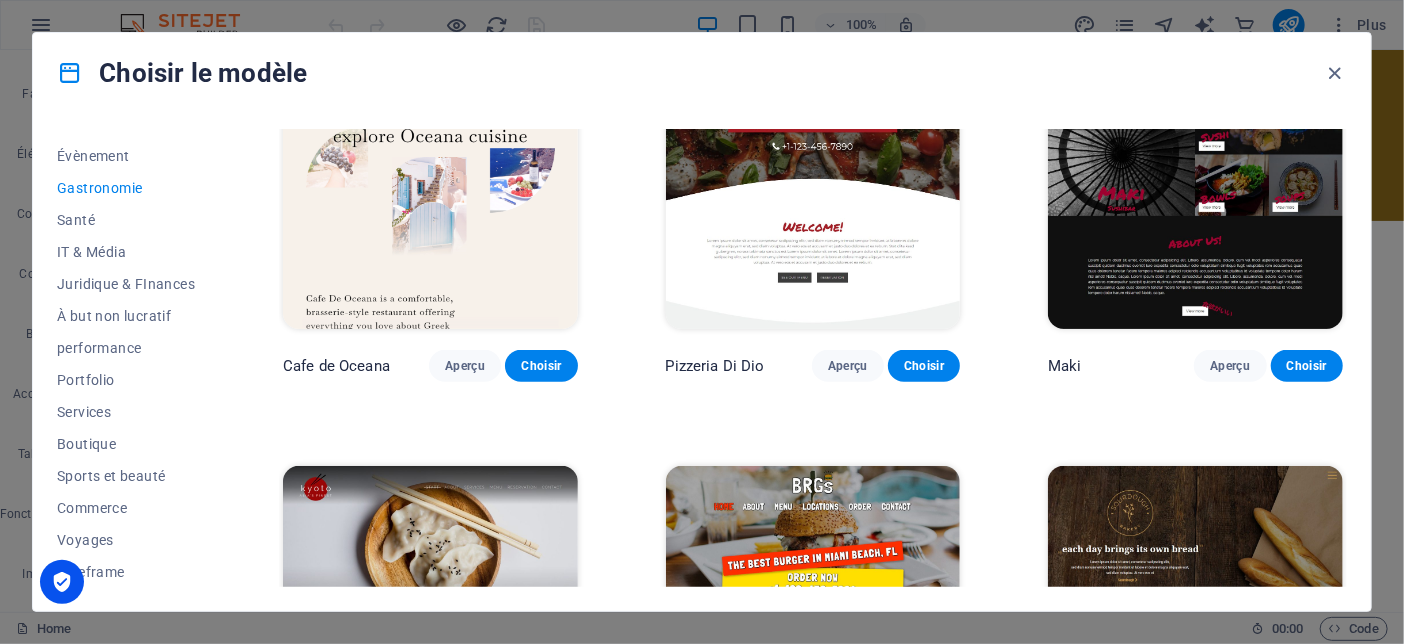 scroll, scrollTop: 384, scrollLeft: 0, axis: vertical 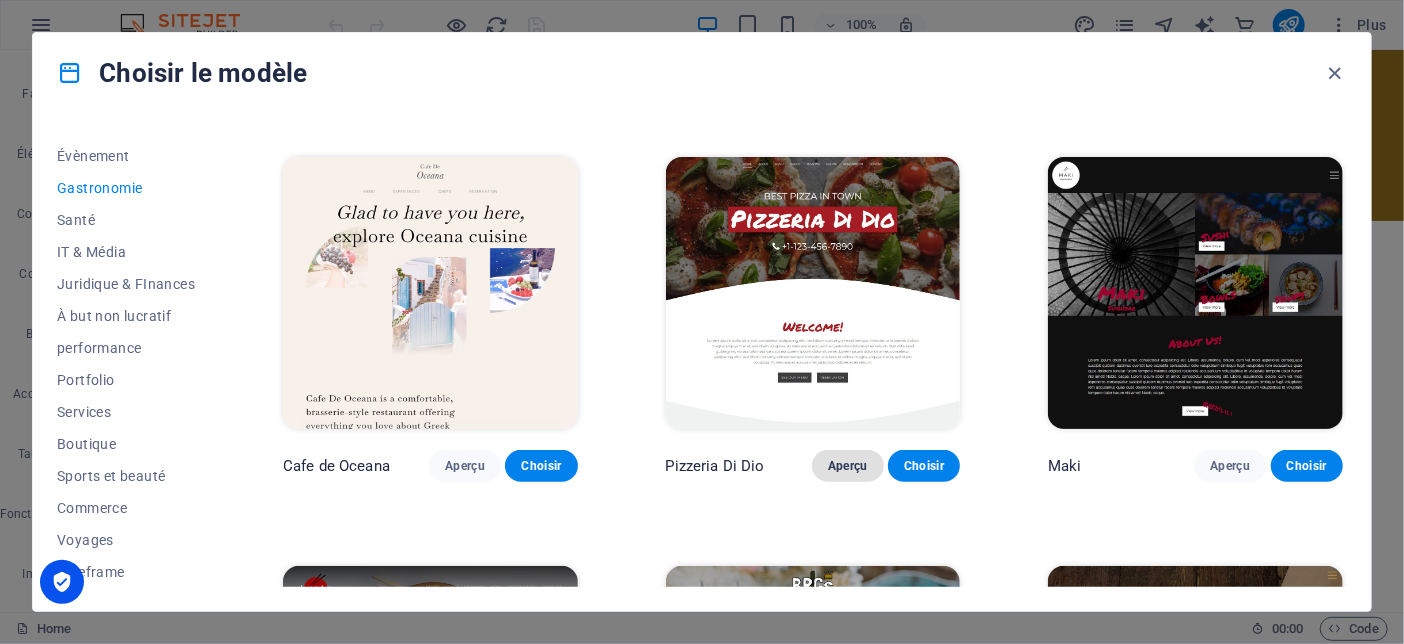 click on "Aperçu" at bounding box center (848, 466) 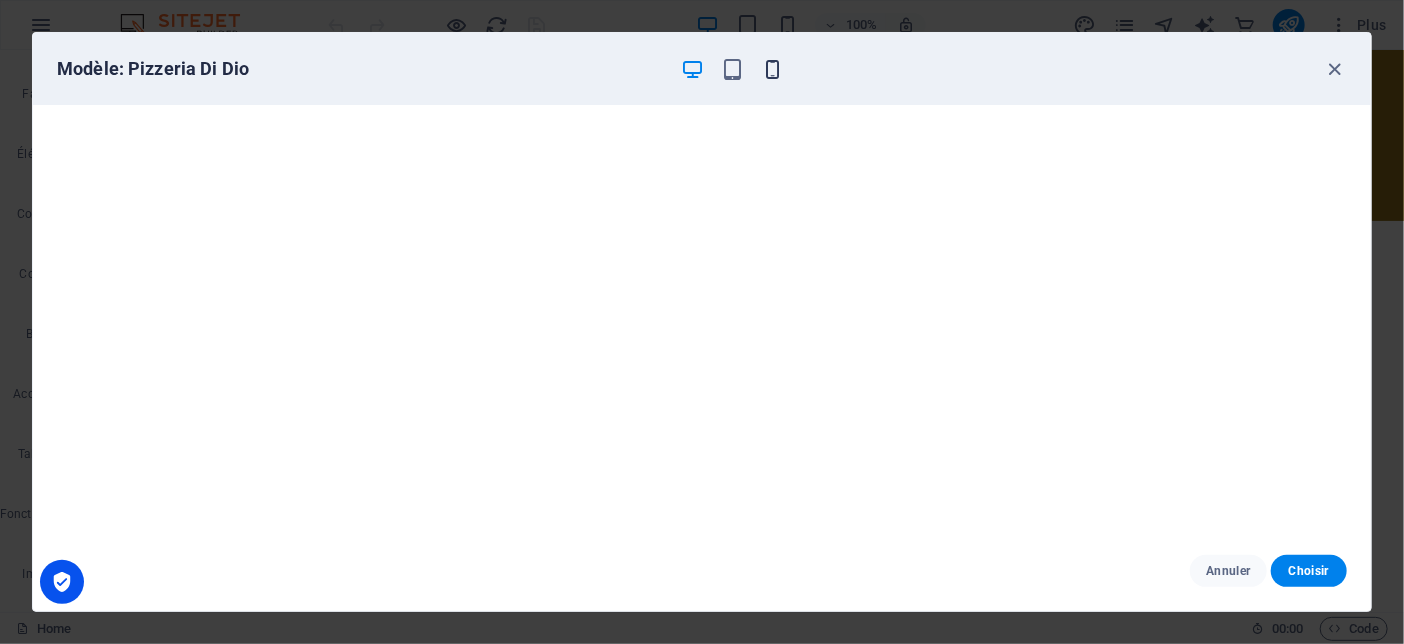 click at bounding box center [772, 69] 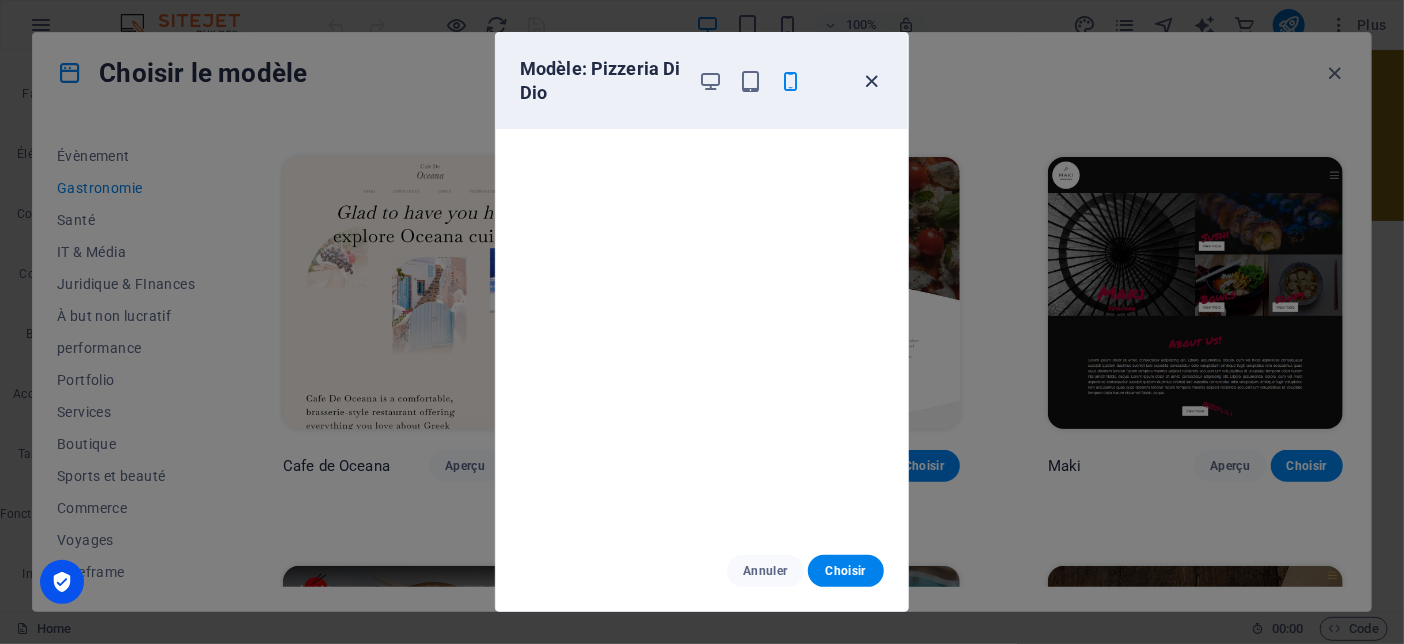 click at bounding box center (872, 81) 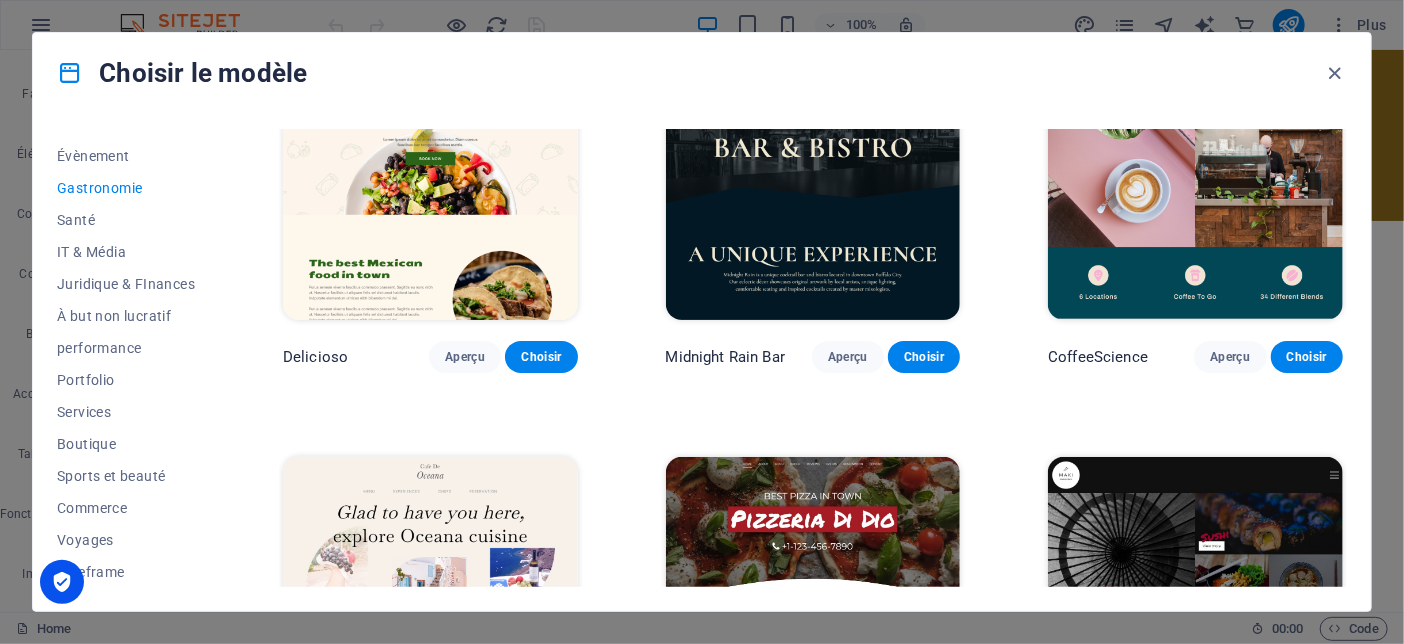 scroll, scrollTop: 0, scrollLeft: 0, axis: both 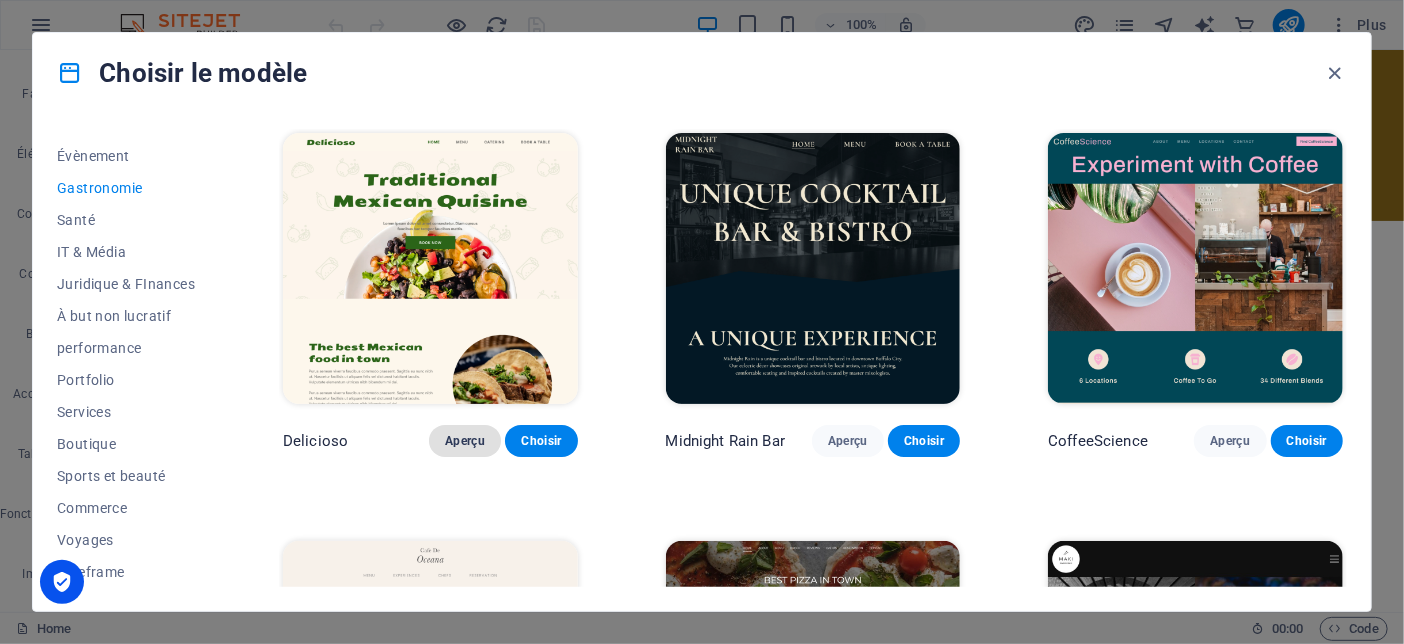 click on "Aperçu" at bounding box center [465, 441] 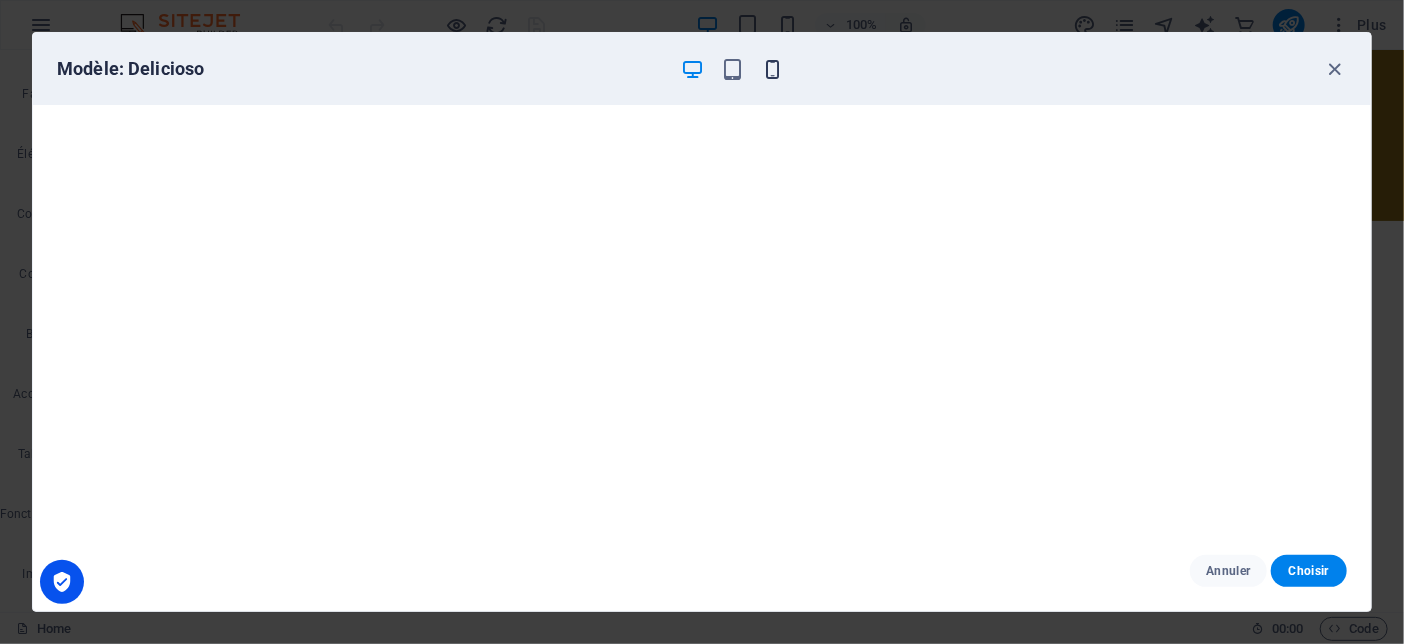 click at bounding box center [772, 69] 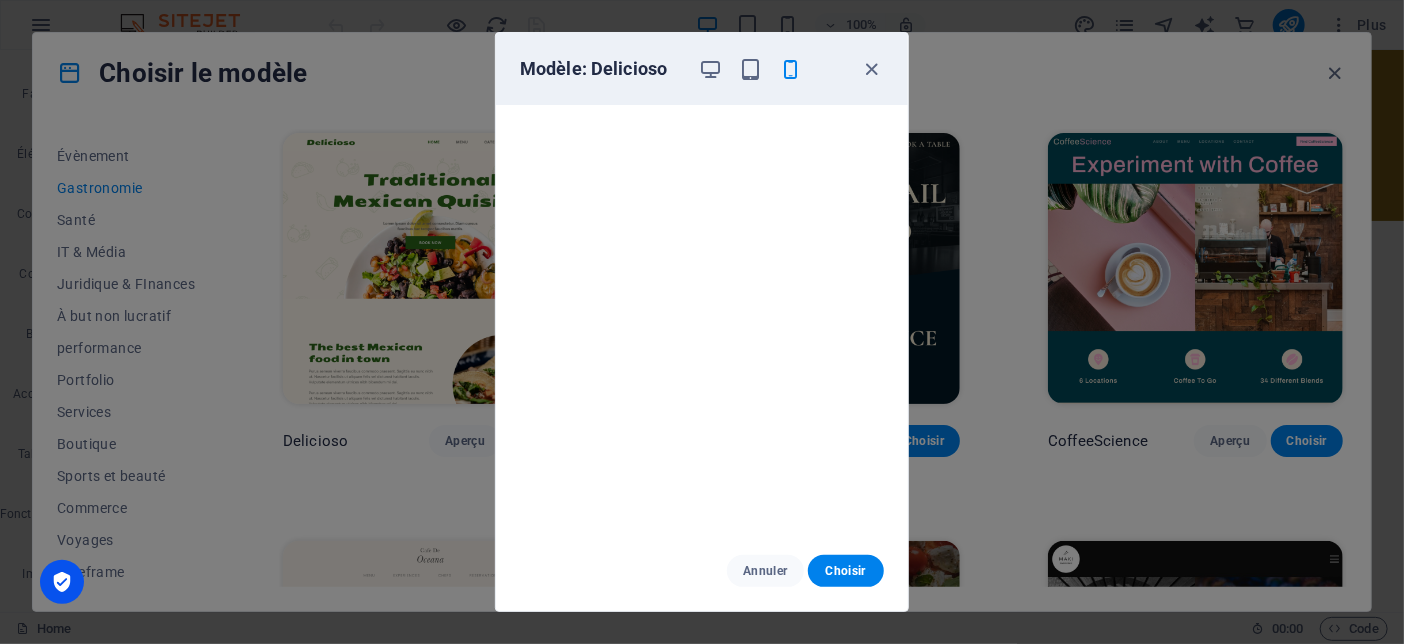 scroll, scrollTop: 3, scrollLeft: 0, axis: vertical 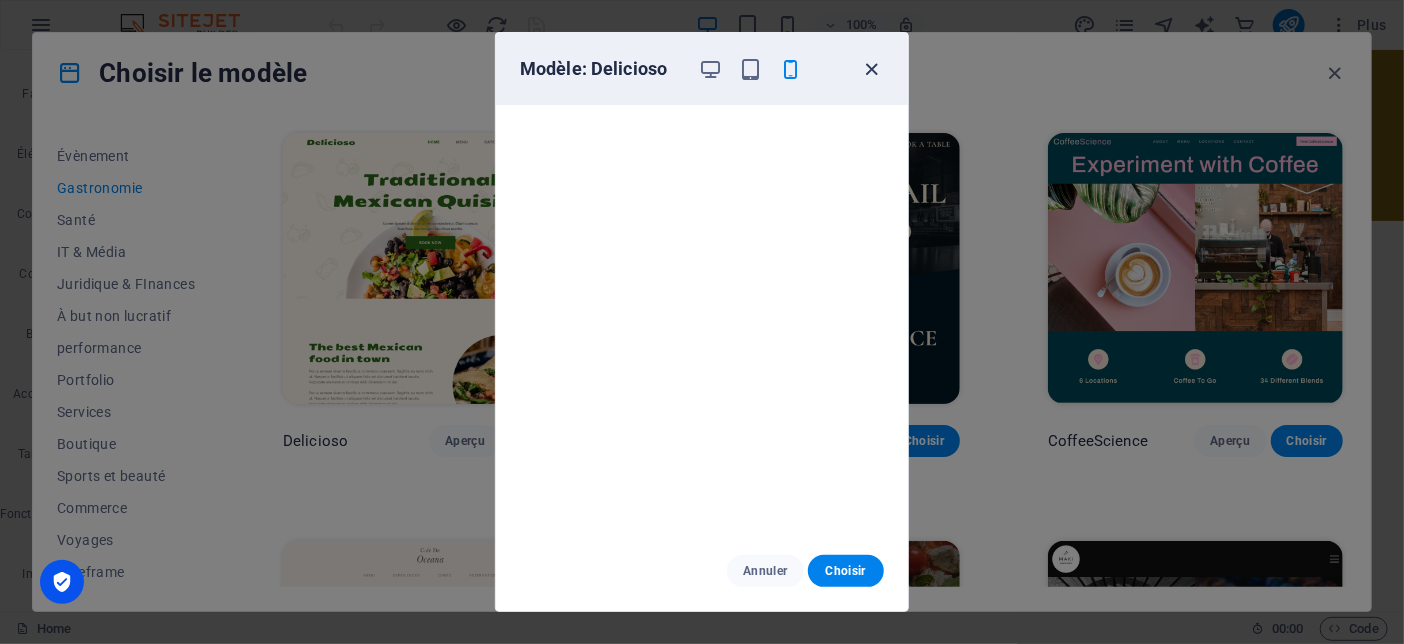 click at bounding box center [872, 69] 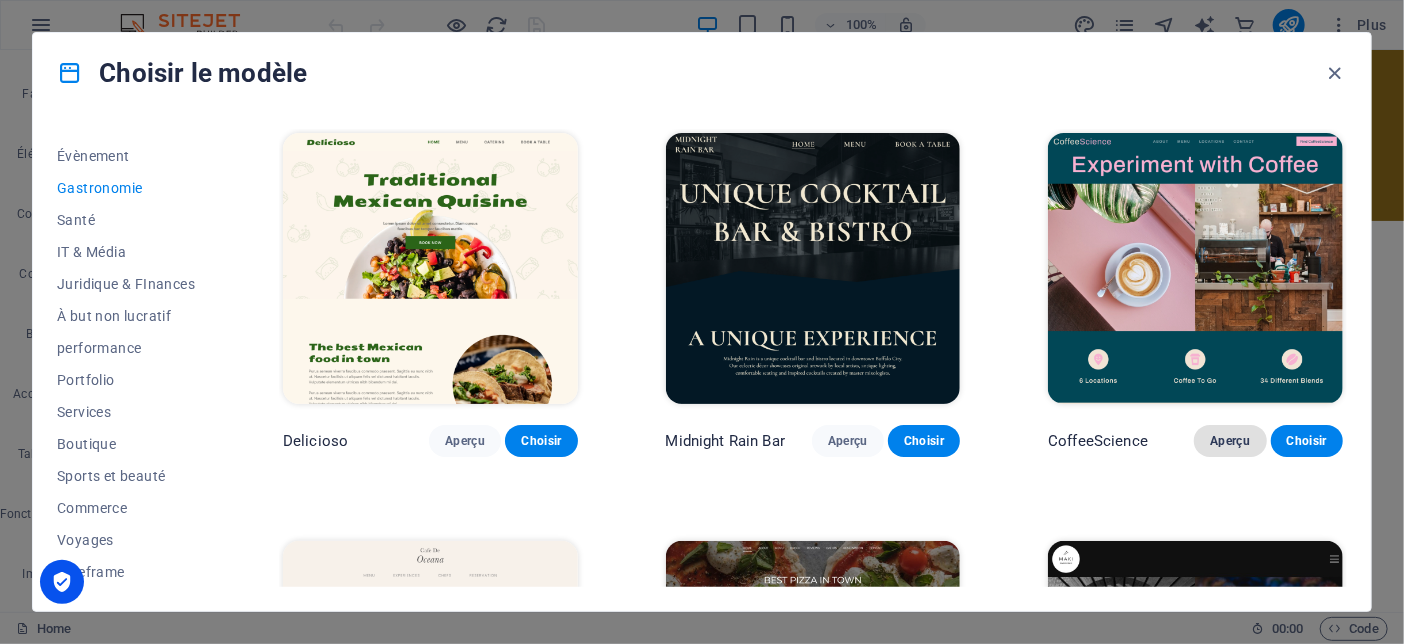 click on "Aperçu" at bounding box center [1230, 441] 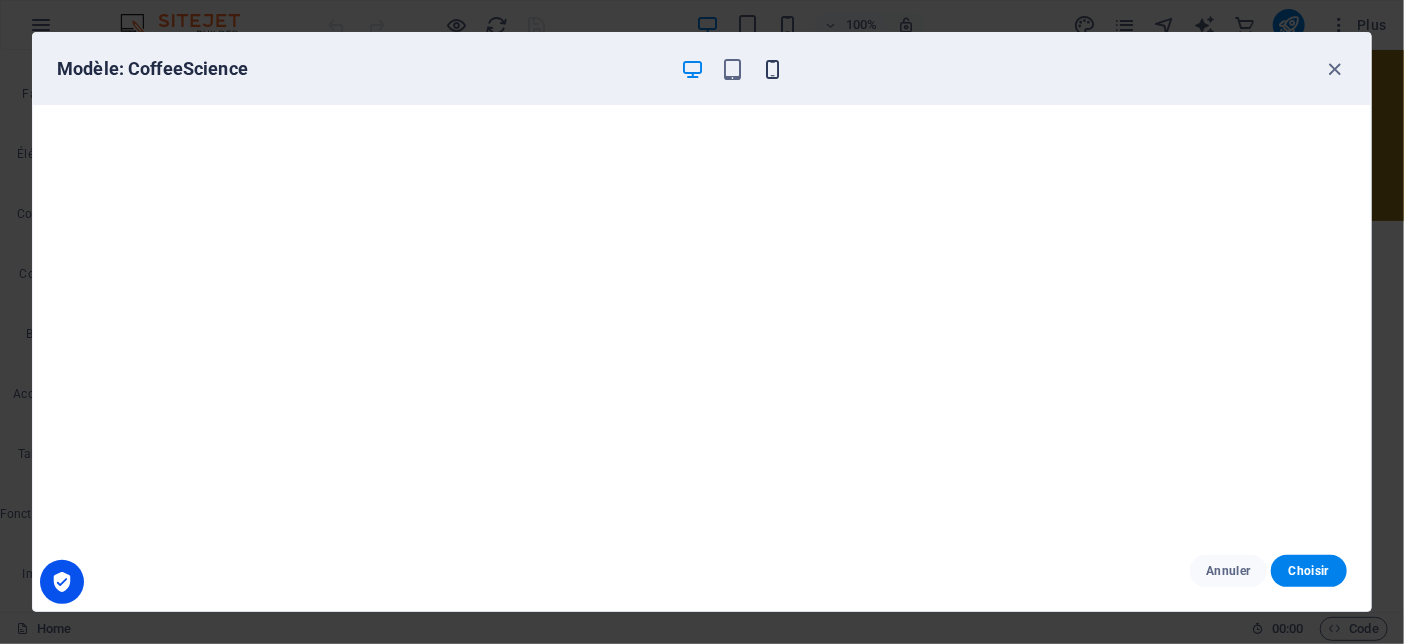 click at bounding box center [772, 69] 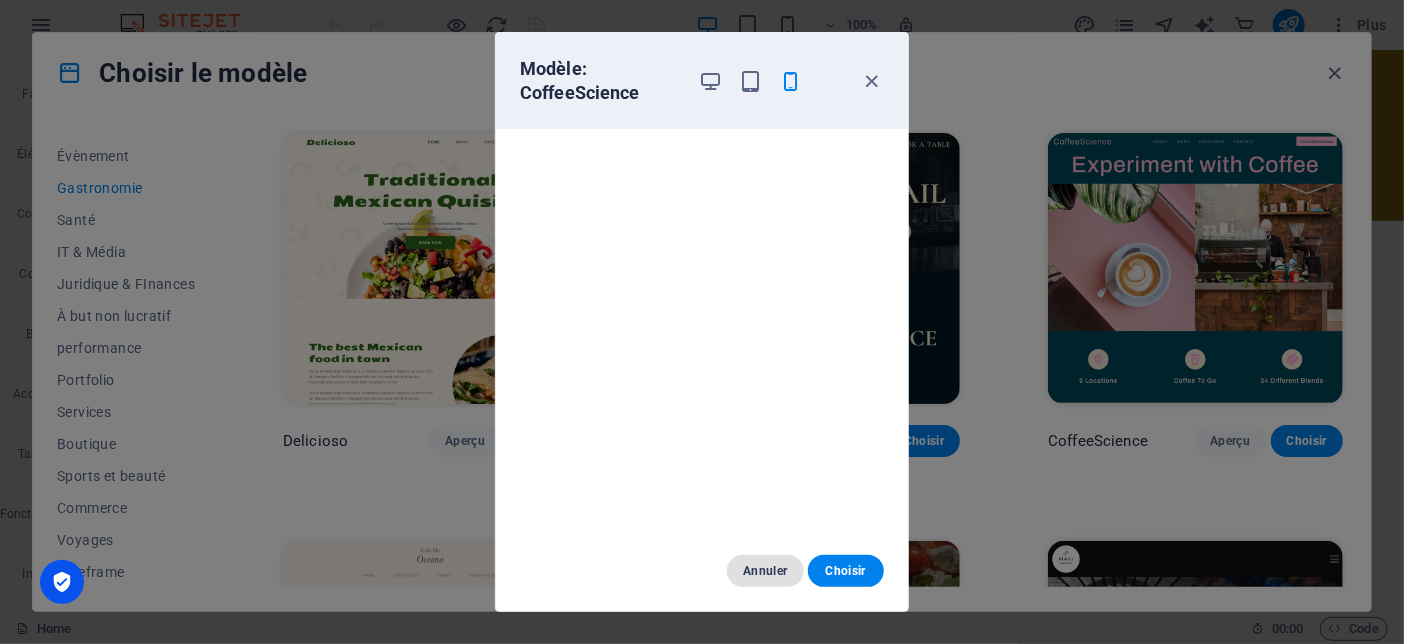 click on "Annuler" at bounding box center [765, 571] 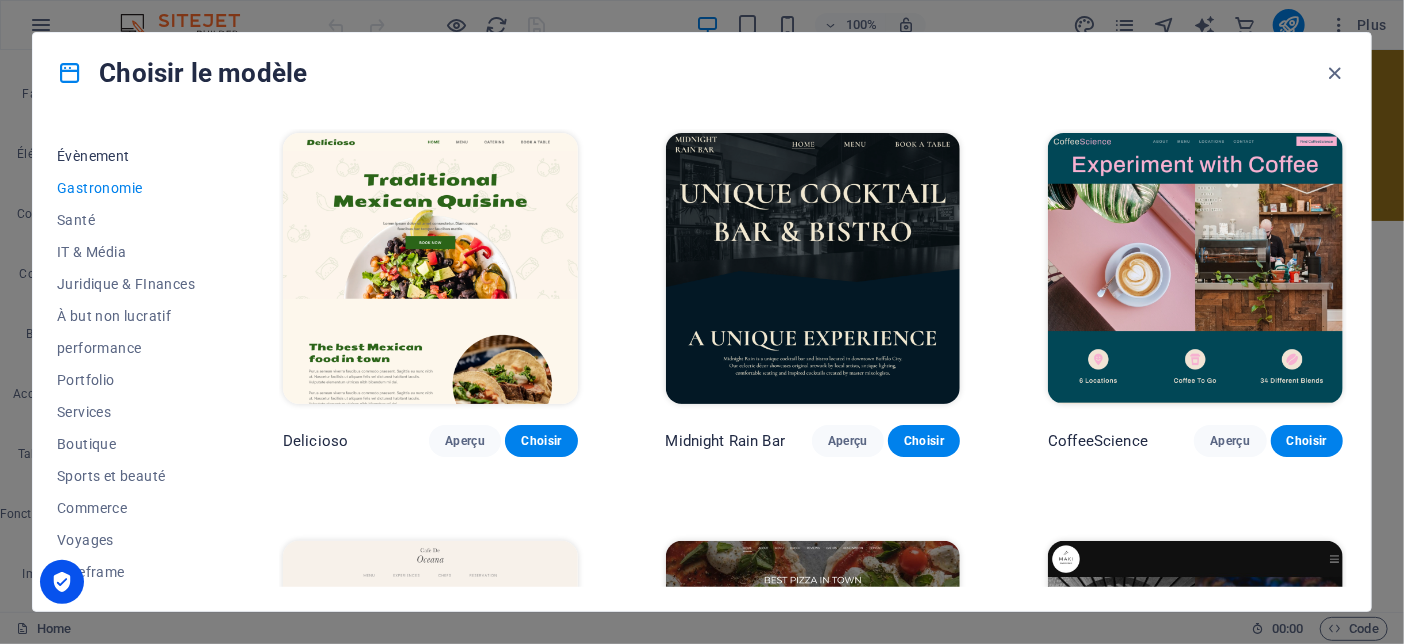 click on "Évènement" at bounding box center [126, 156] 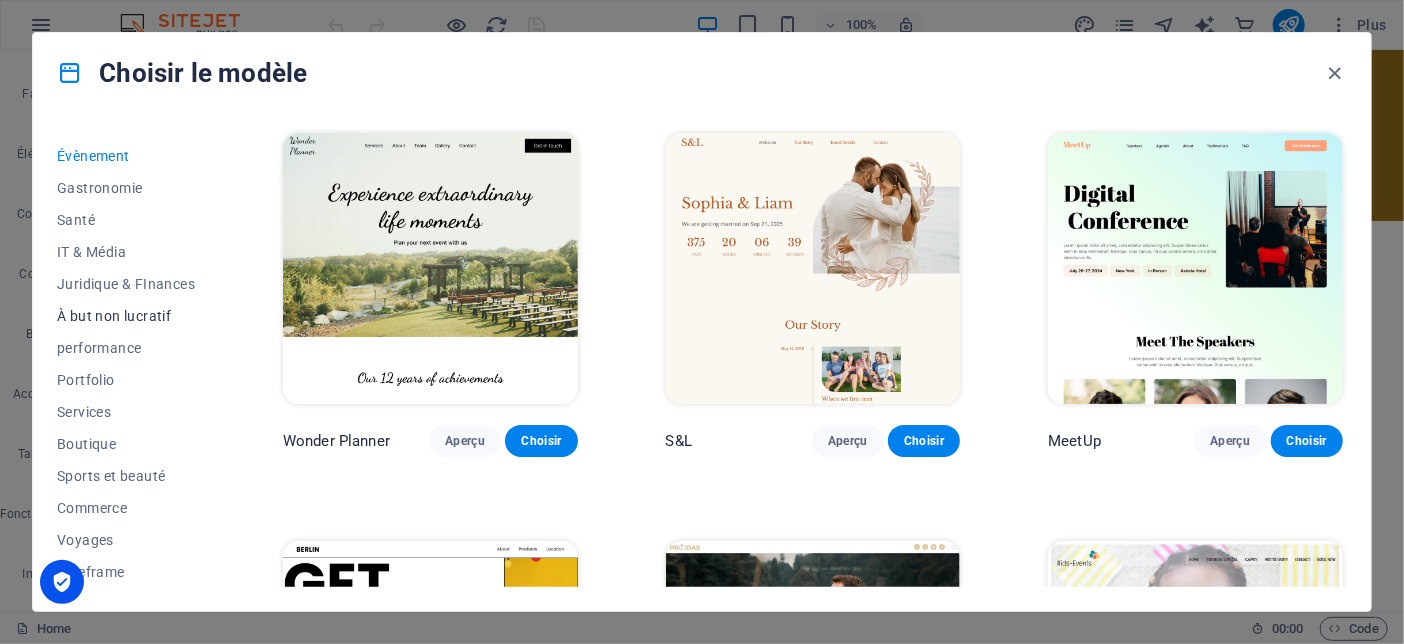 scroll, scrollTop: 500, scrollLeft: 0, axis: vertical 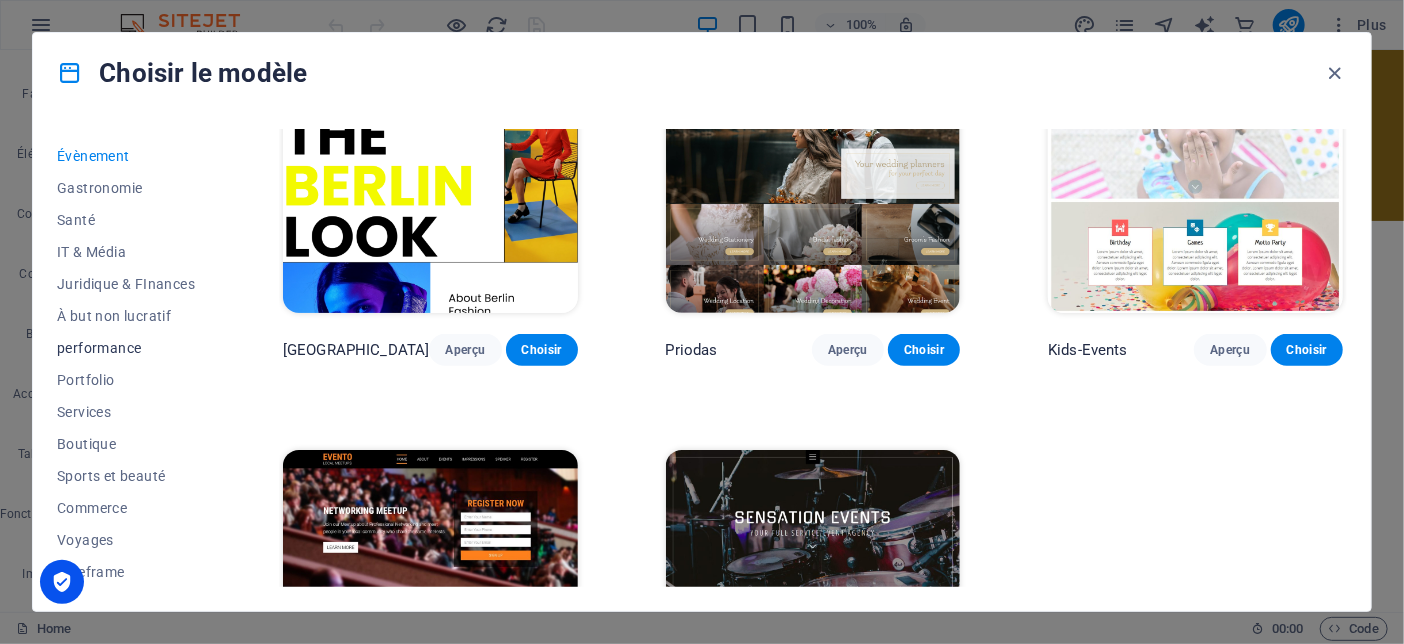 click on "performance" at bounding box center (126, 348) 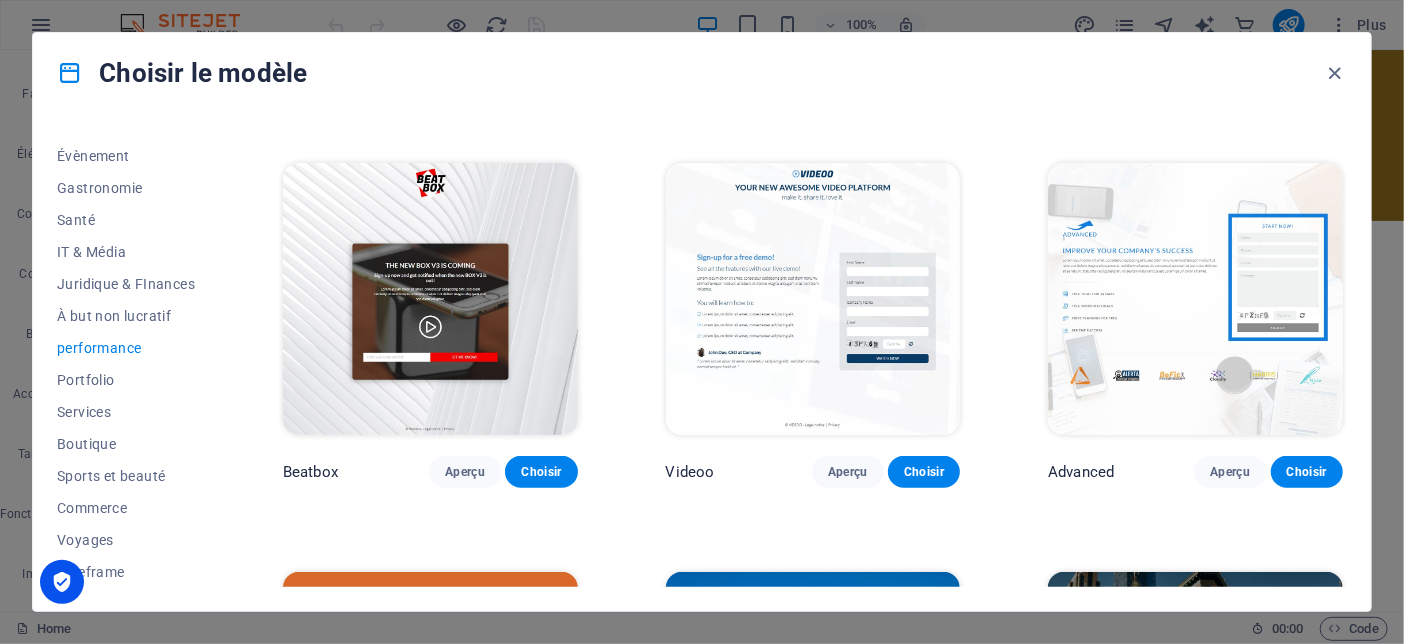 scroll, scrollTop: 377, scrollLeft: 0, axis: vertical 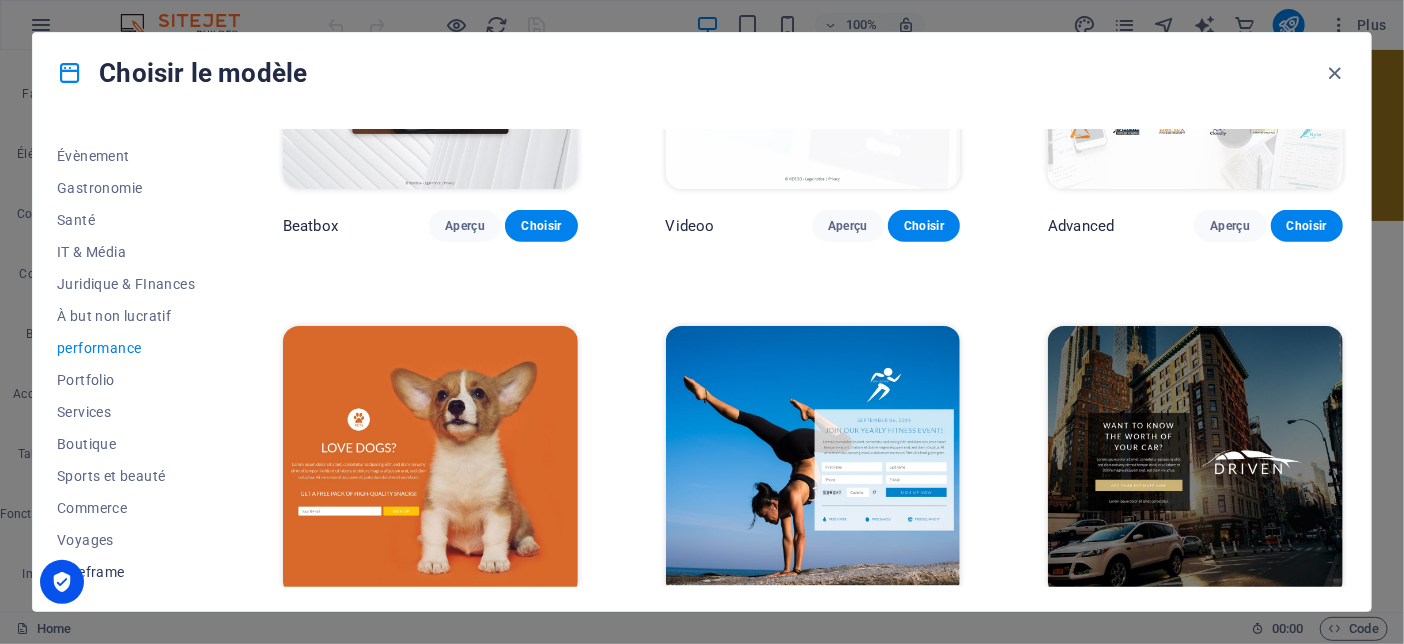 click on "Wireframe" at bounding box center (126, 572) 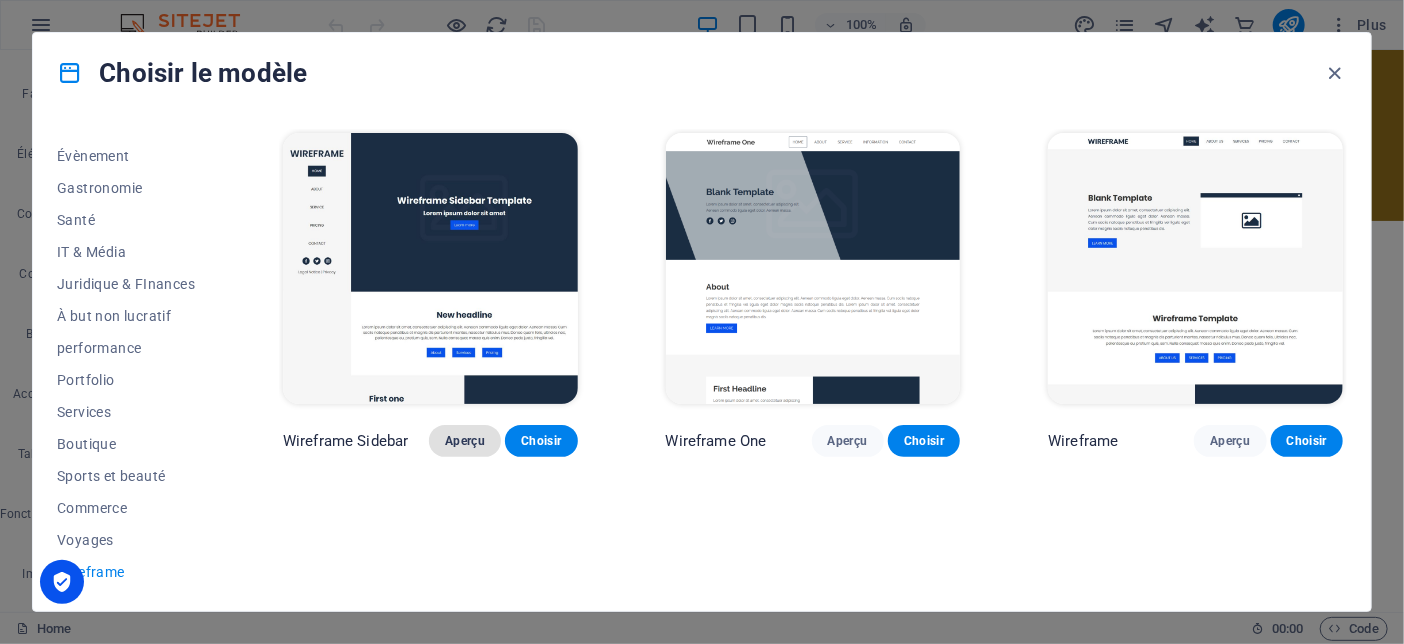 click on "Aperçu" at bounding box center (465, 441) 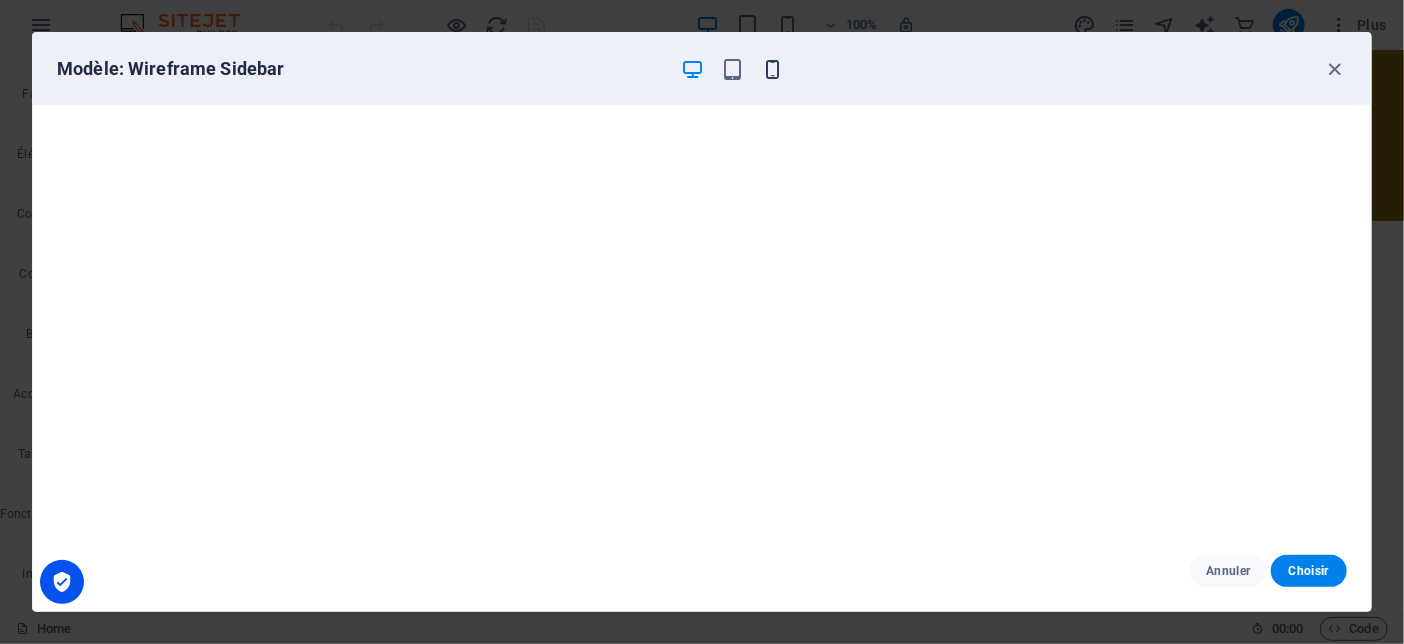 click at bounding box center (772, 69) 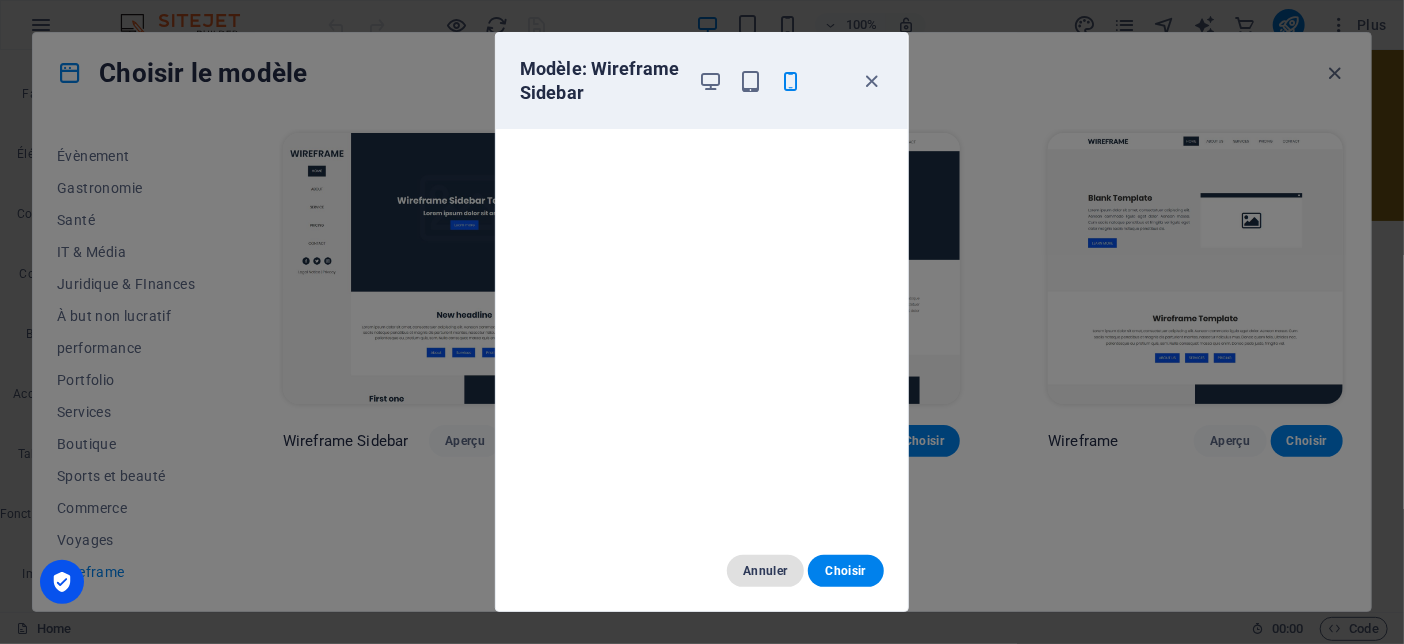 click on "Annuler" at bounding box center [765, 571] 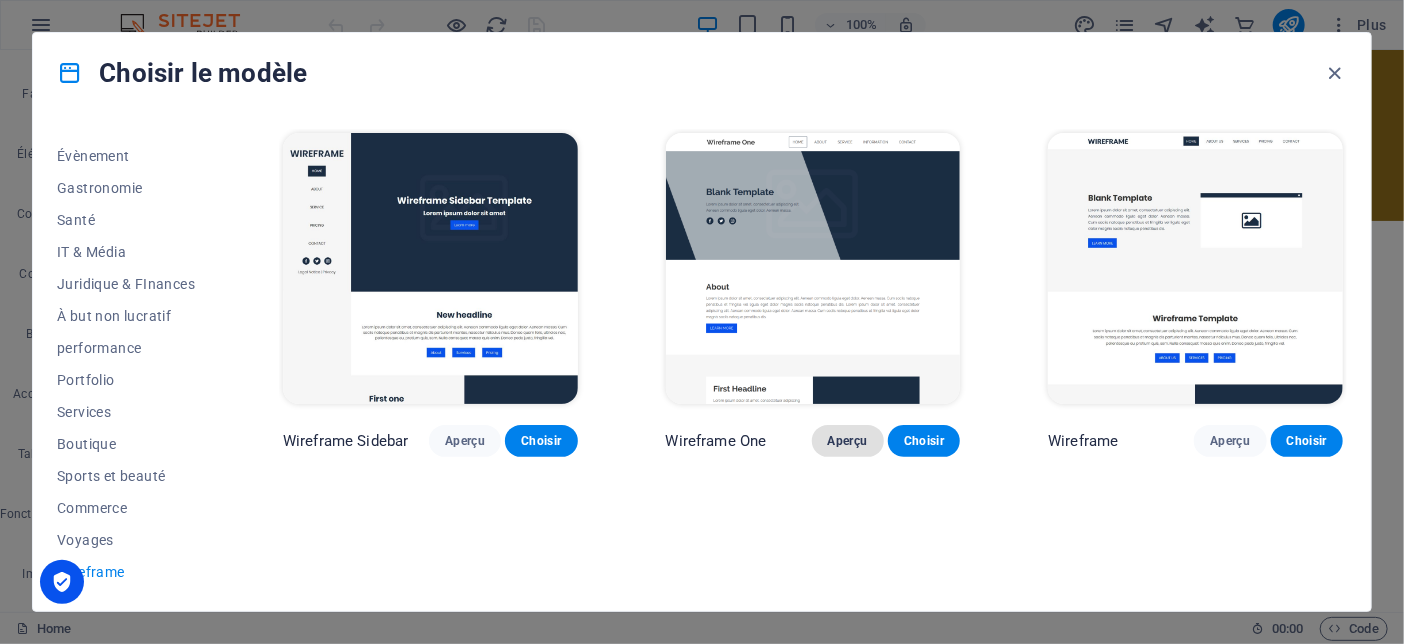 click on "Aperçu" at bounding box center [848, 441] 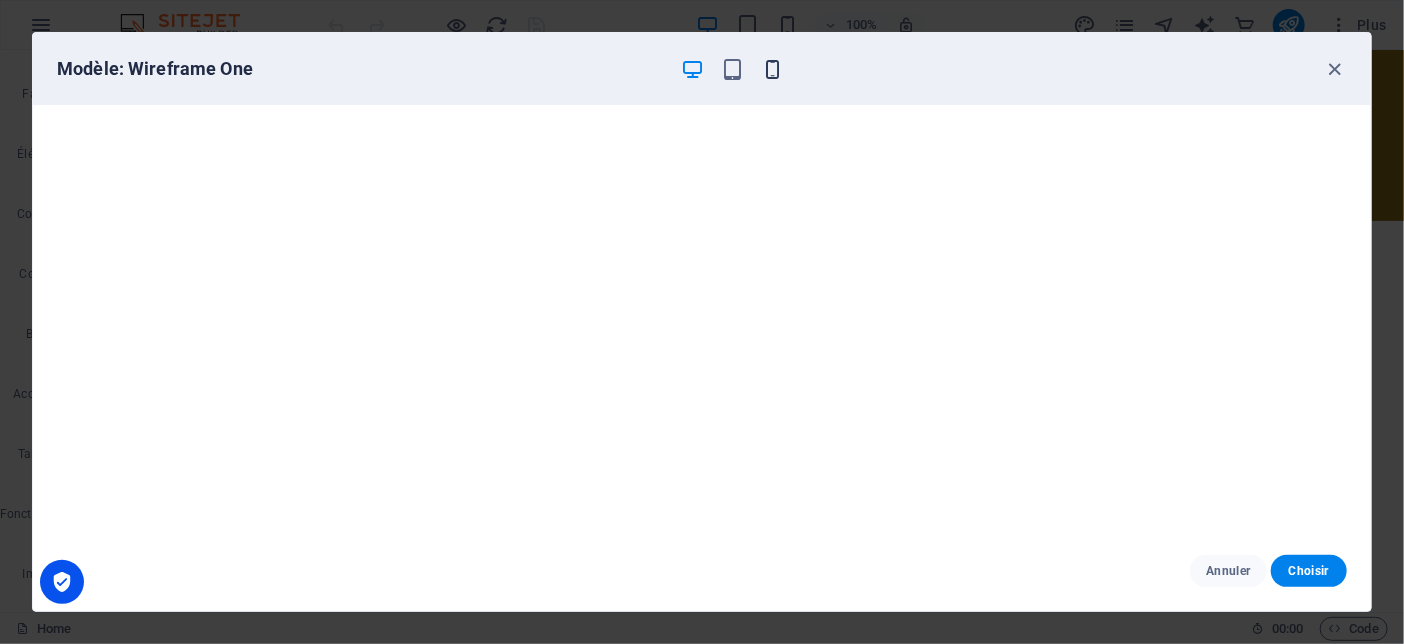 click at bounding box center (772, 69) 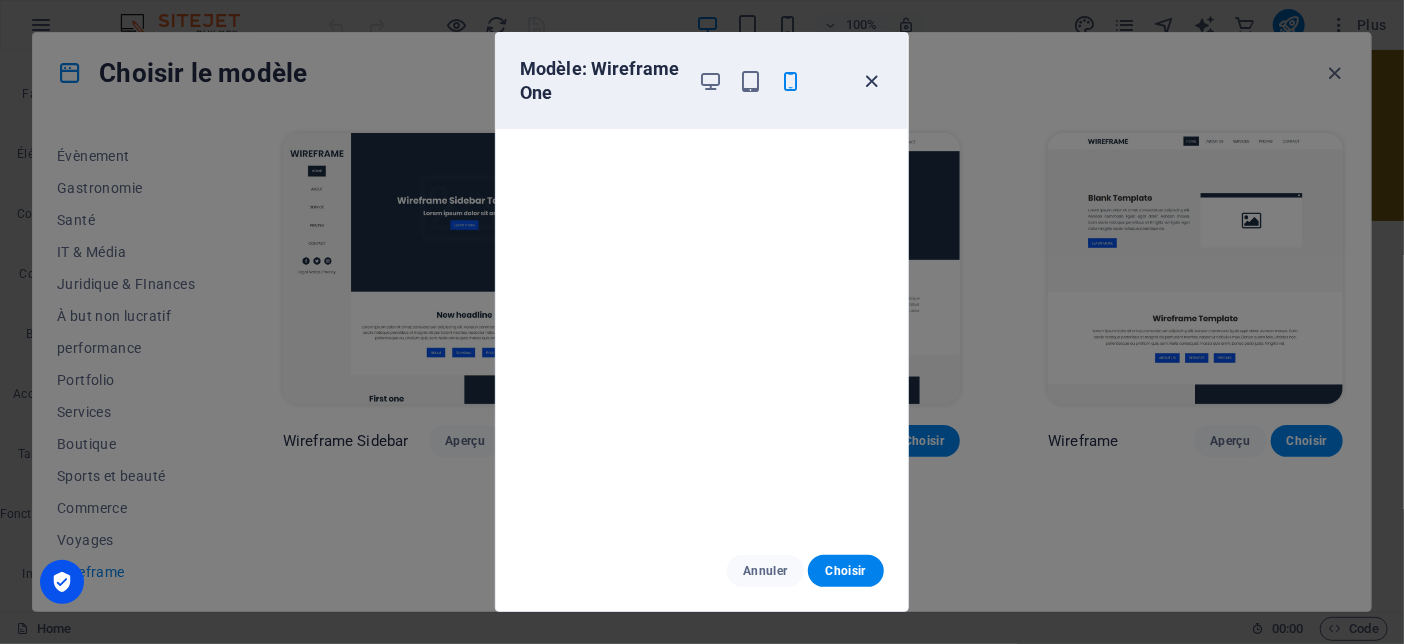 click at bounding box center [872, 81] 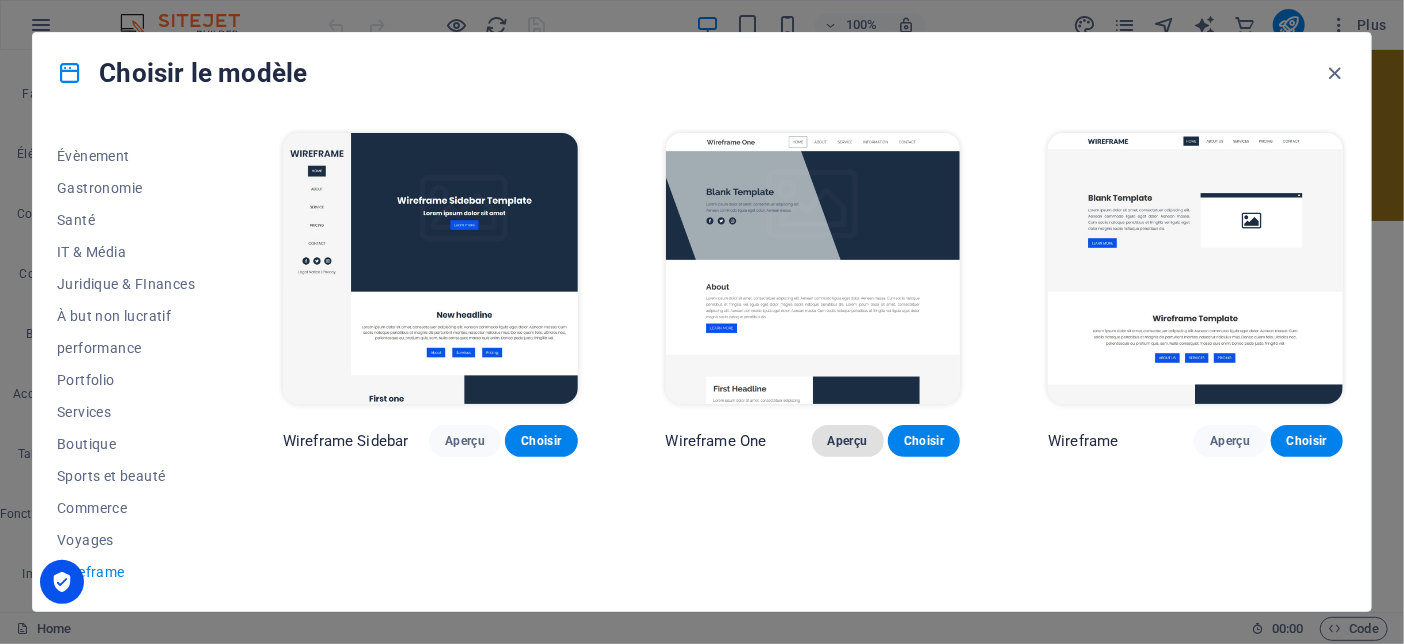 click on "Aperçu" at bounding box center [848, 441] 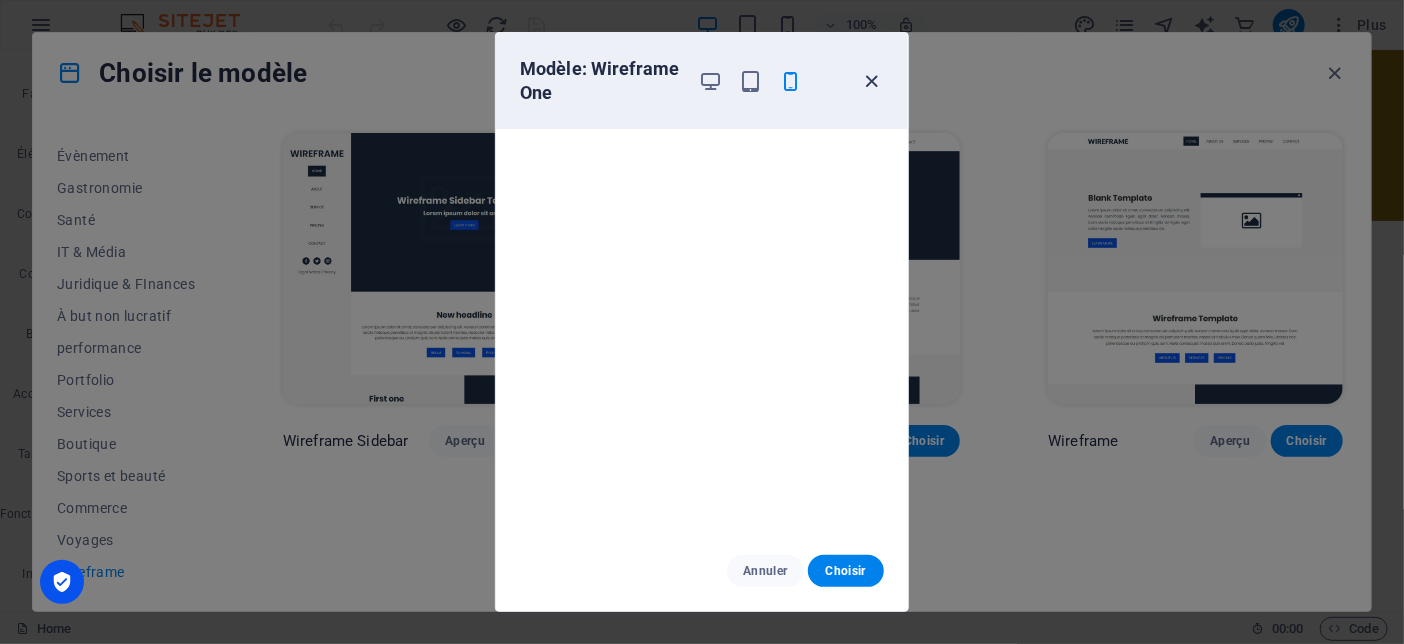 click at bounding box center [872, 81] 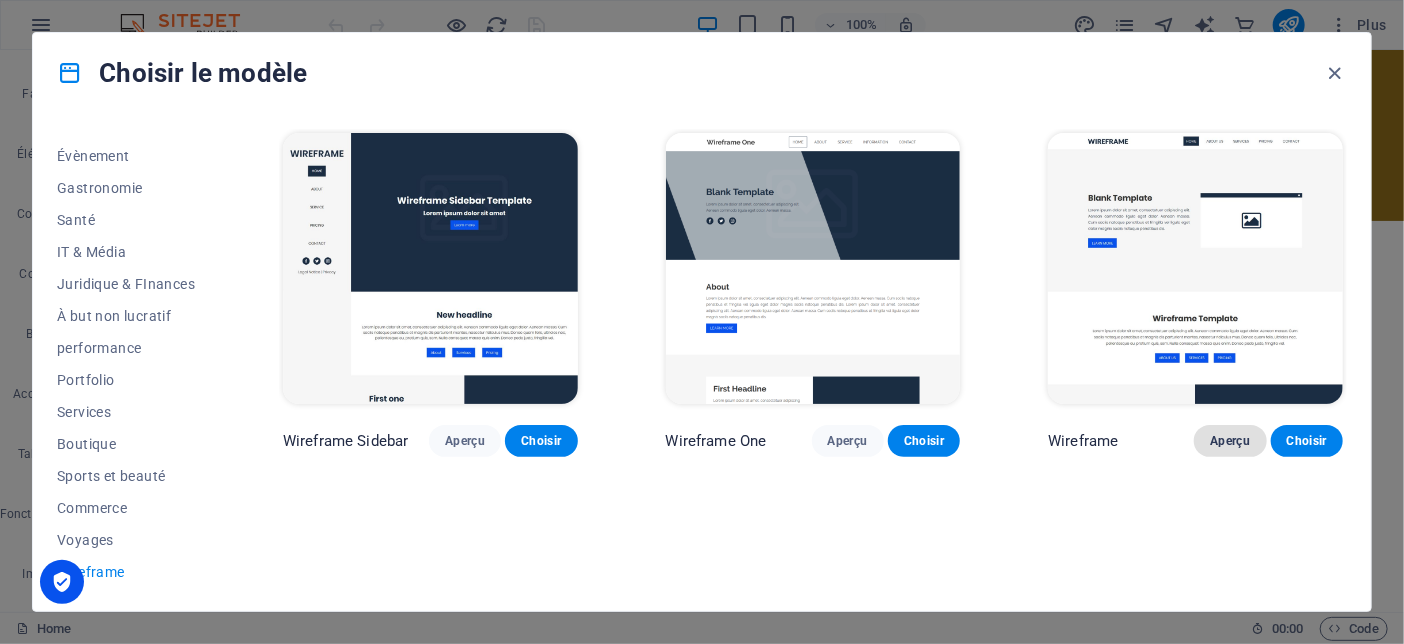 click on "Aperçu" at bounding box center [1230, 441] 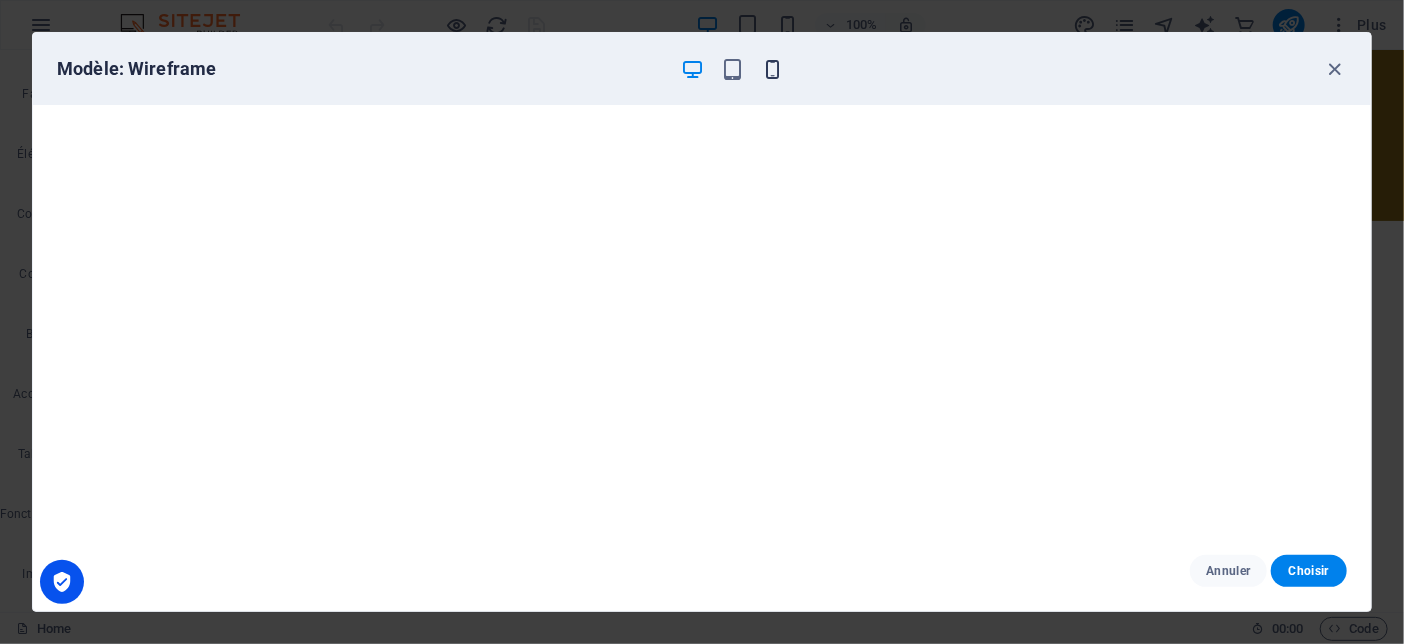 click at bounding box center (772, 69) 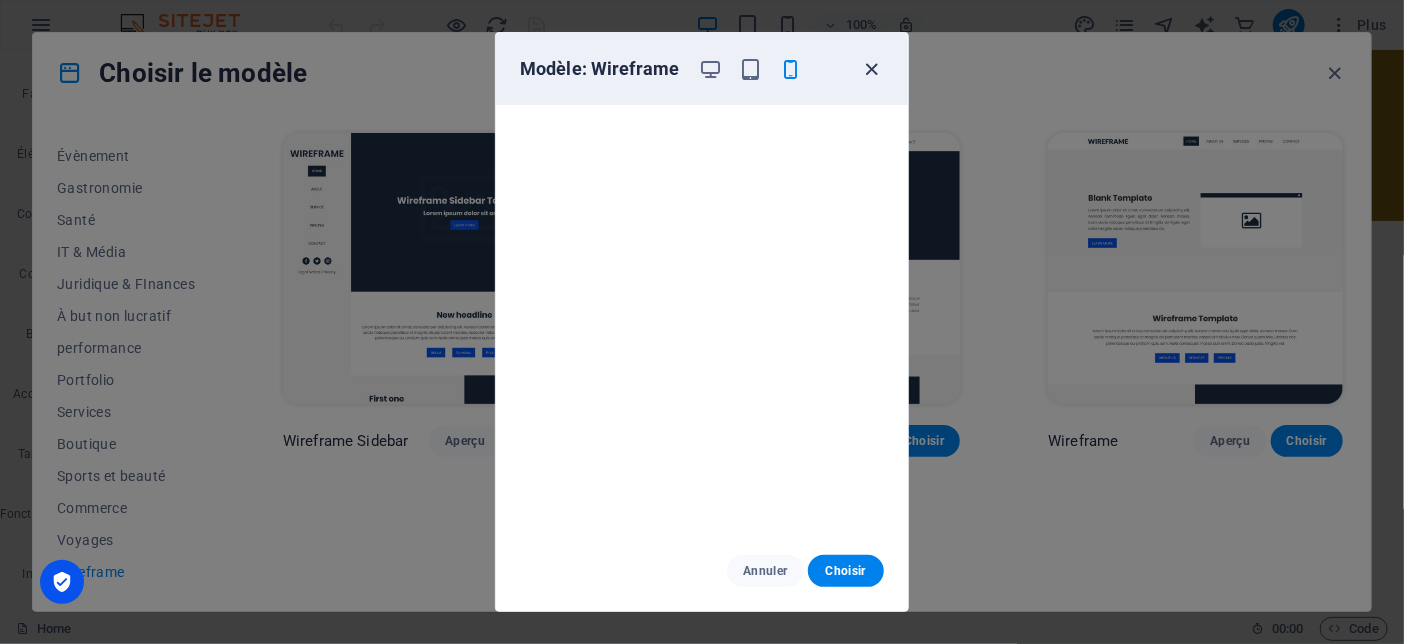 click at bounding box center [872, 69] 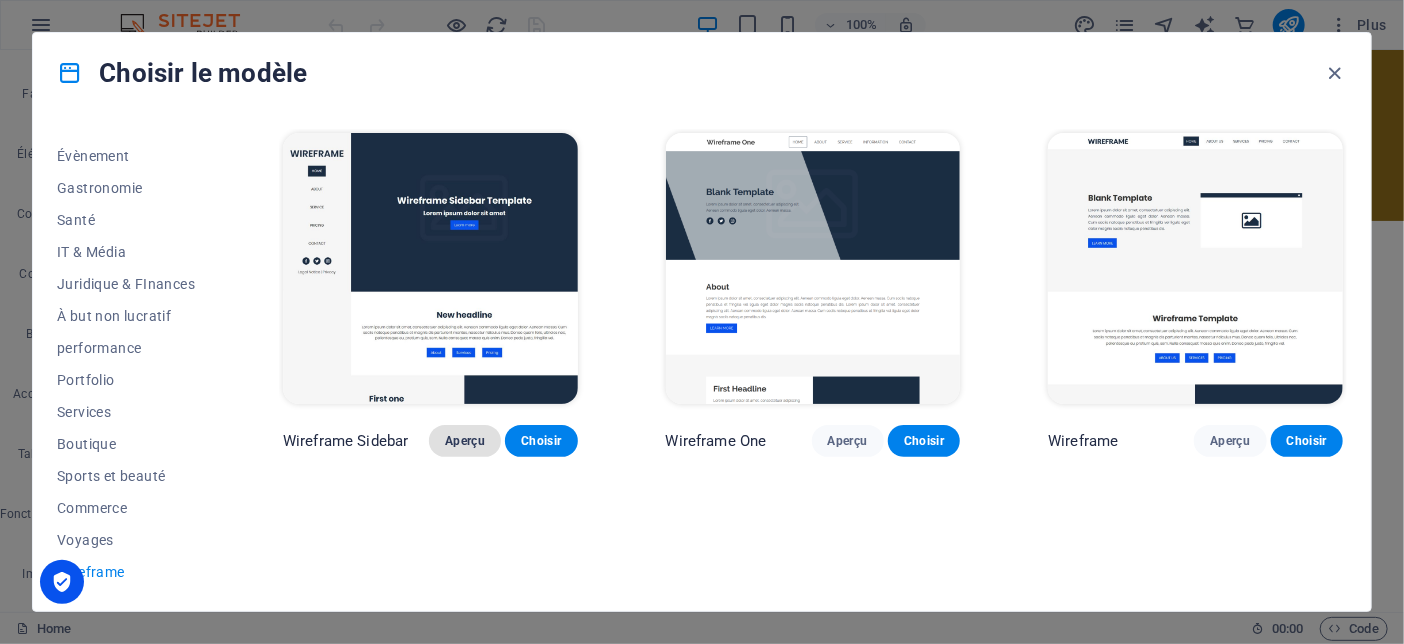 click on "Aperçu" at bounding box center [465, 441] 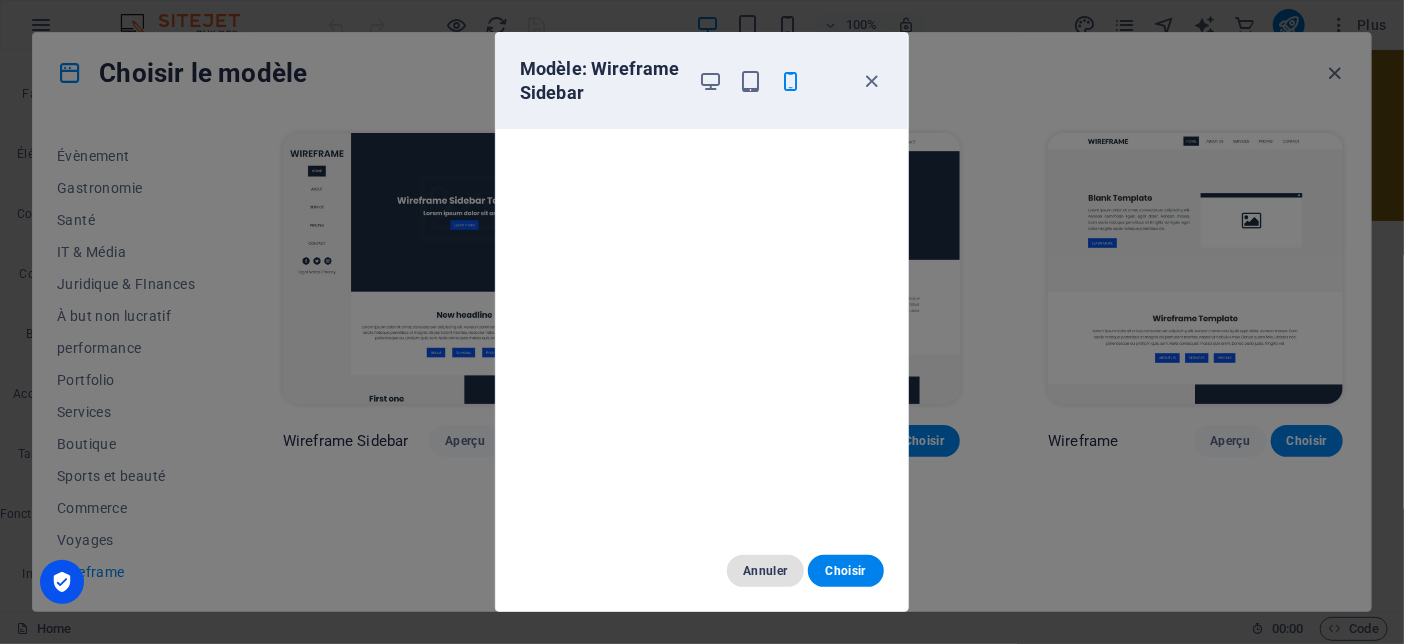 click on "Annuler" at bounding box center [765, 571] 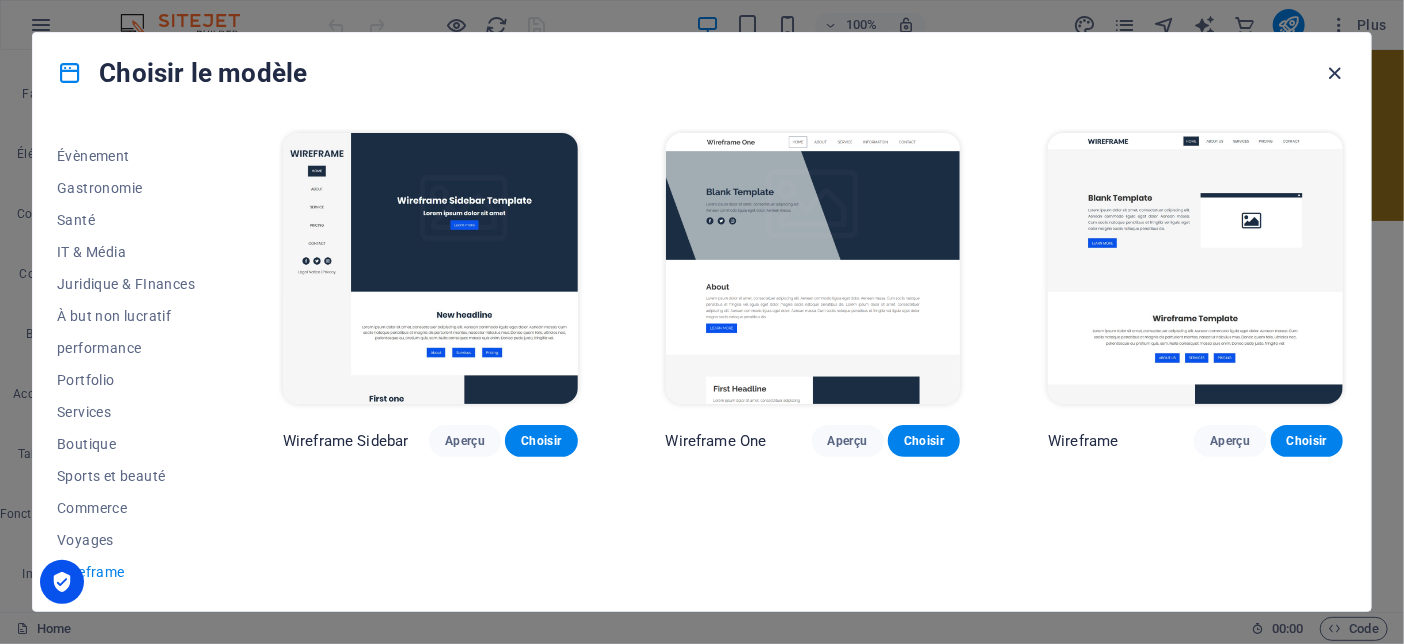 click at bounding box center (1335, 73) 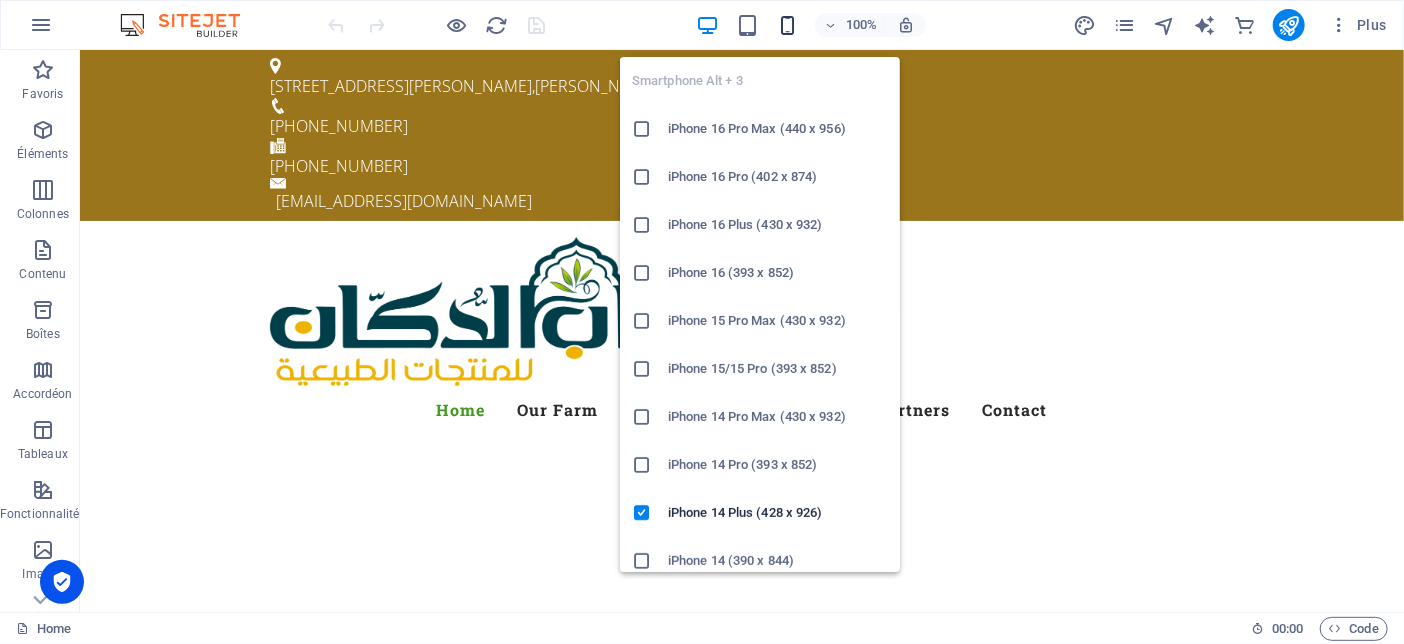 click at bounding box center [787, 25] 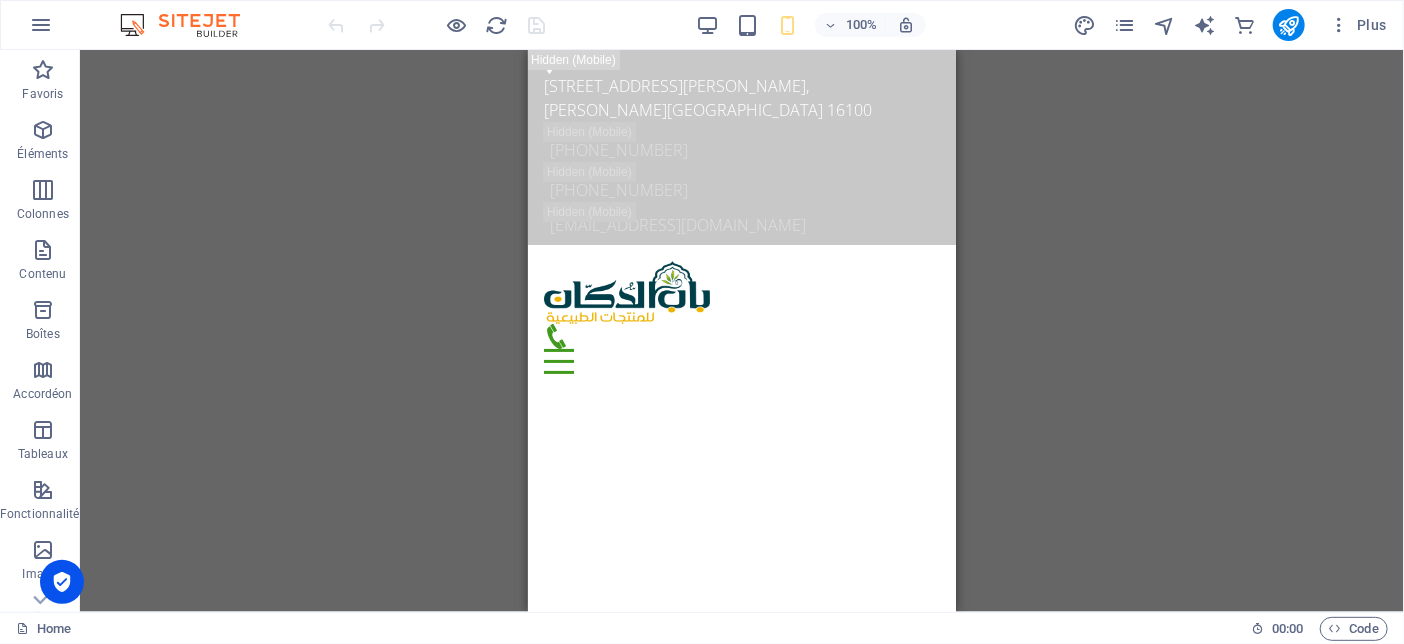 click on "Glissez et déposez l'élément de votre choix pour remplacer le contenu existant. Appuyez sur "Ctrl" si vous voulez créer un nouvel élément.
H2   Conteneur   Conteneur   Barre de menus   Conteneur   Conteneur   Espaceur   Image   Barre d'infos   Texte   Conteneur   Conteneur   Bannière   Conteneur   Texte   Conteneur" at bounding box center [742, 331] 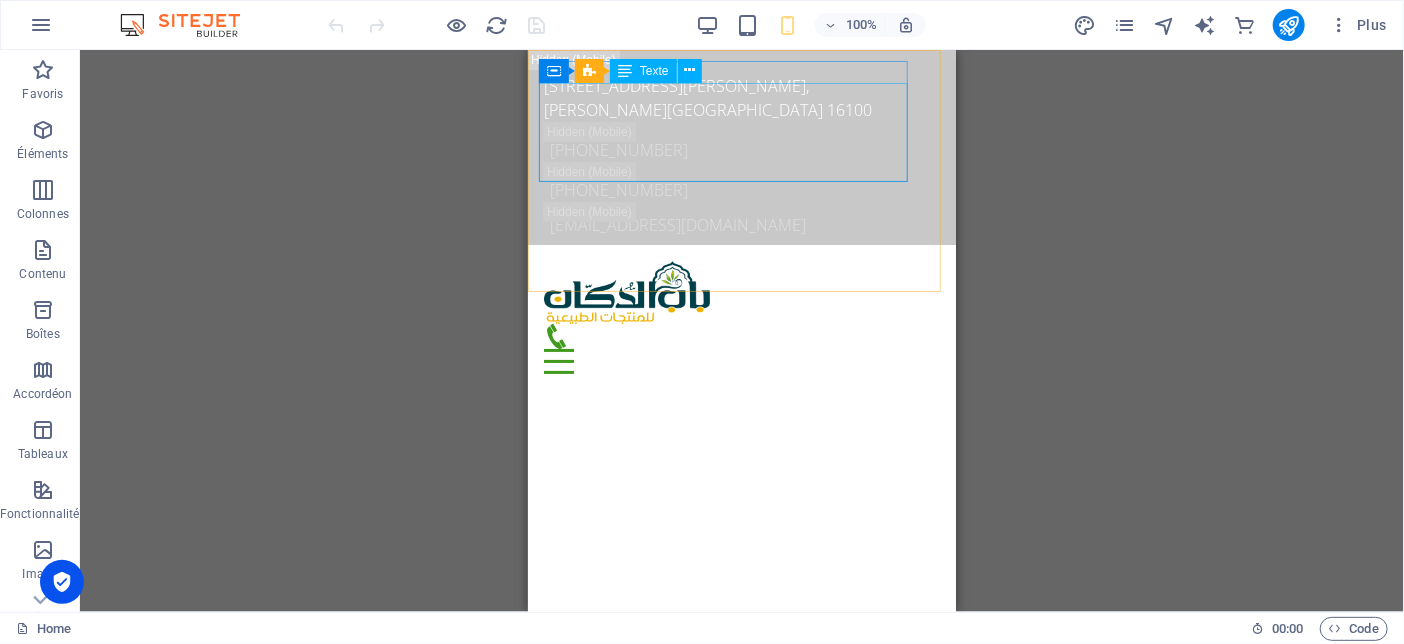 click on "Texte" at bounding box center [654, 71] 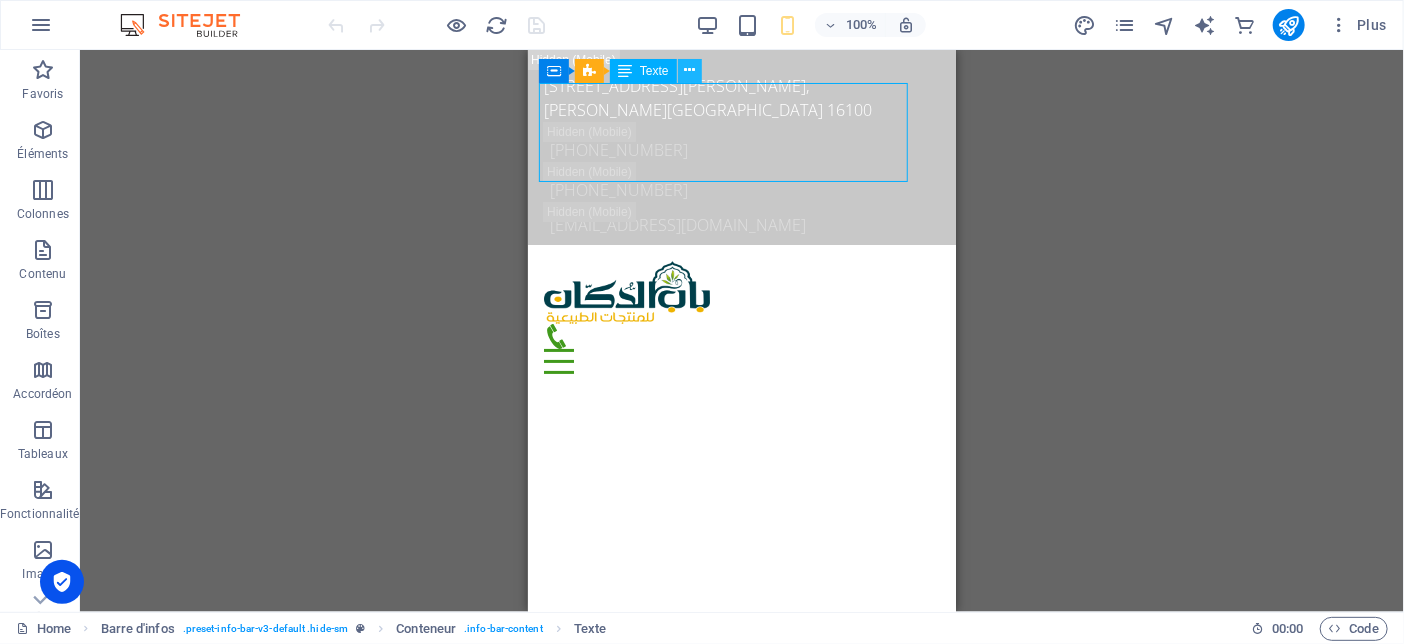 click at bounding box center (690, 71) 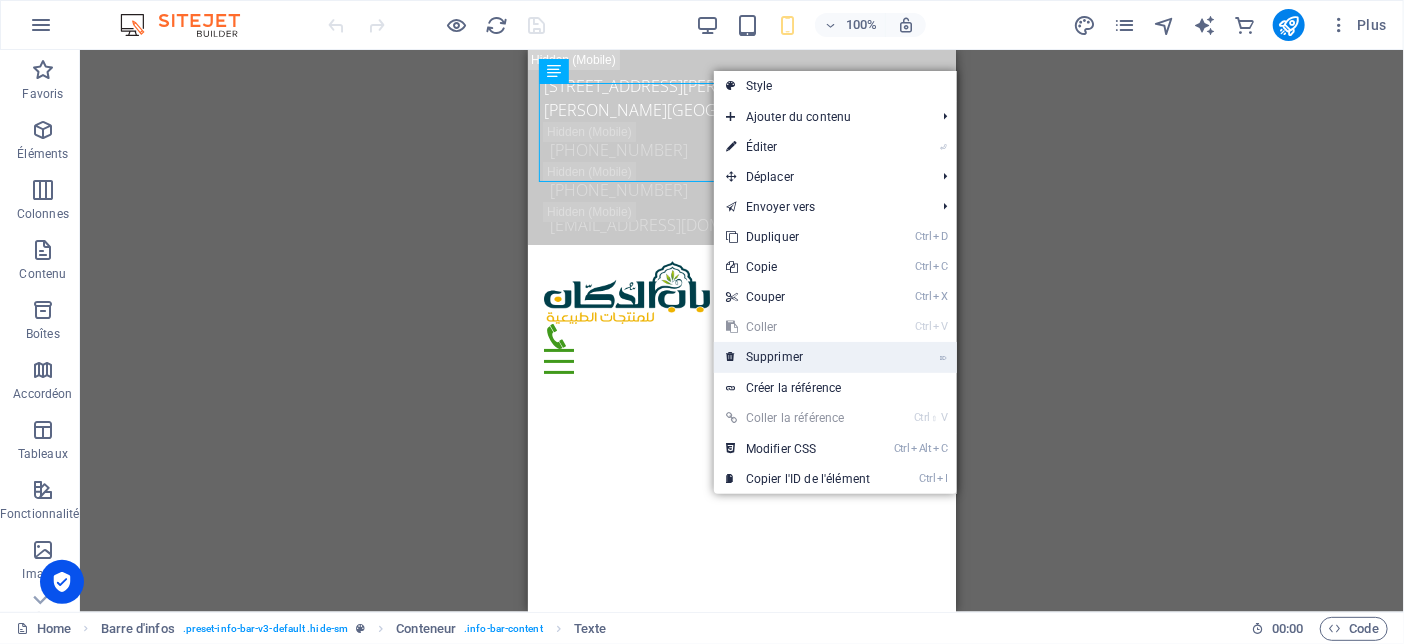 click on "⌦  Supprimer" at bounding box center [798, 357] 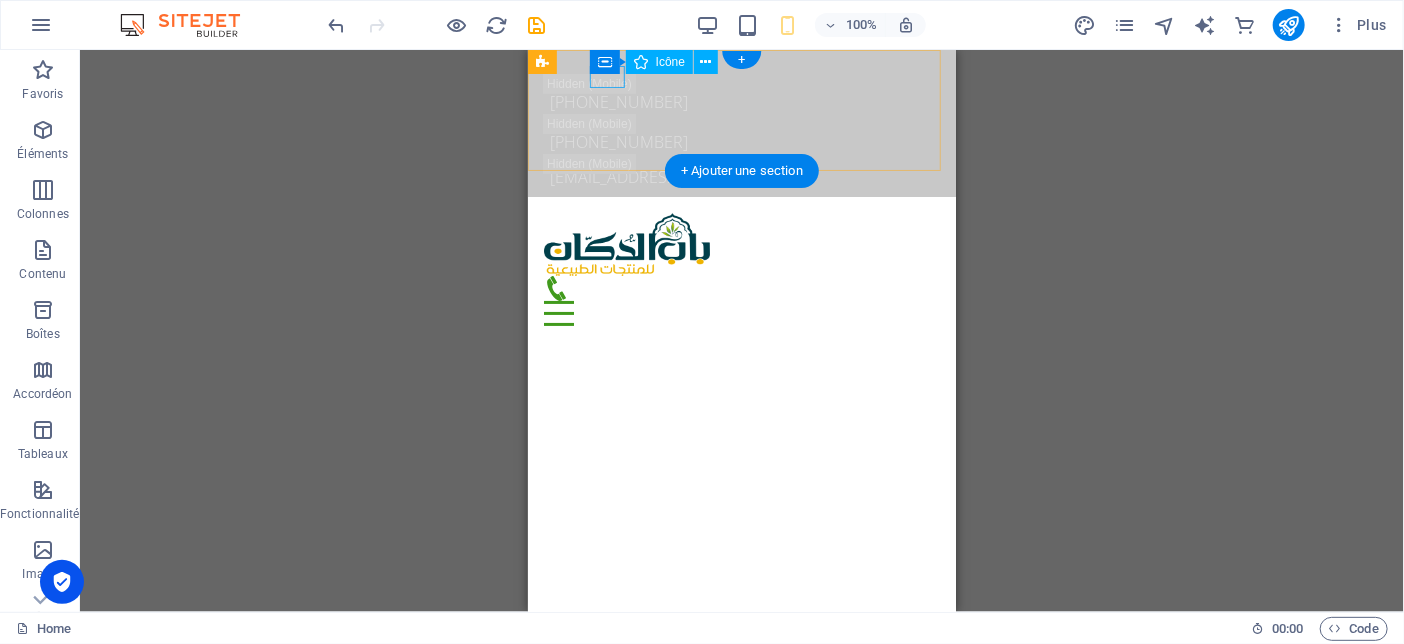 click at bounding box center (733, 65) 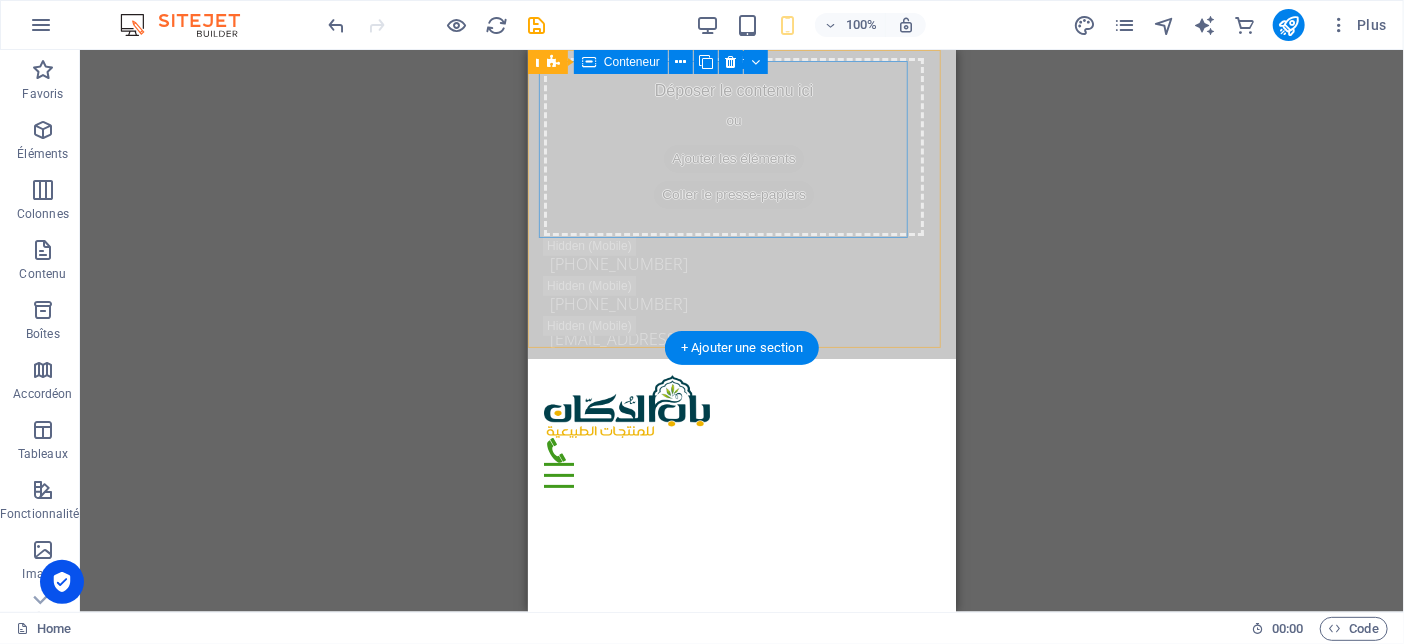 click on "Ajouter les éléments" at bounding box center [732, 158] 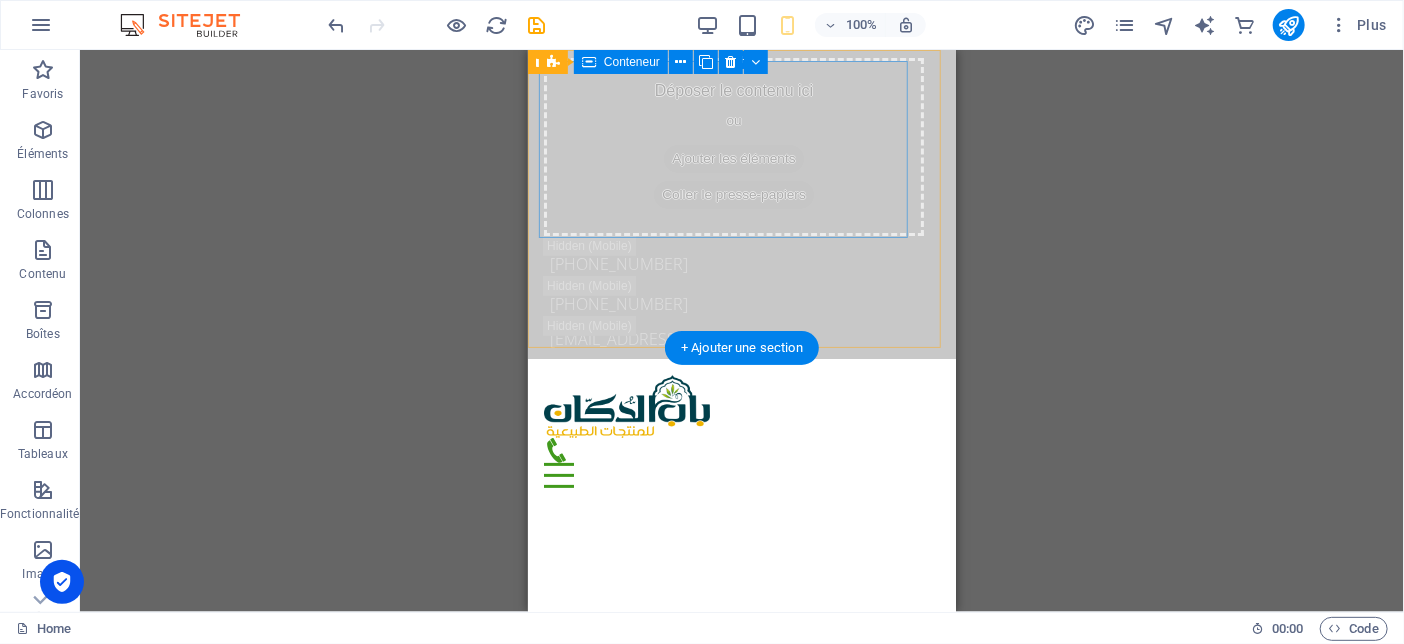 click on "Ajouter les éléments" at bounding box center [732, 158] 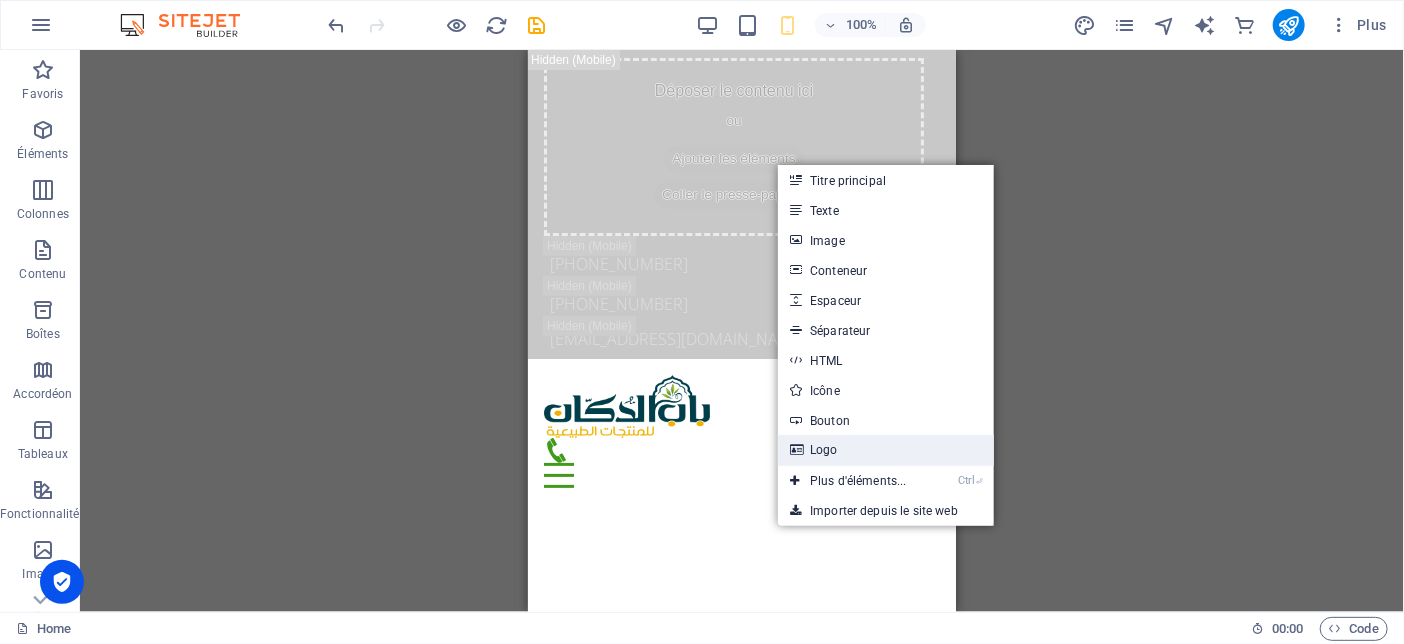 drag, startPoint x: 887, startPoint y: 443, endPoint x: 186, endPoint y: 393, distance: 702.7809 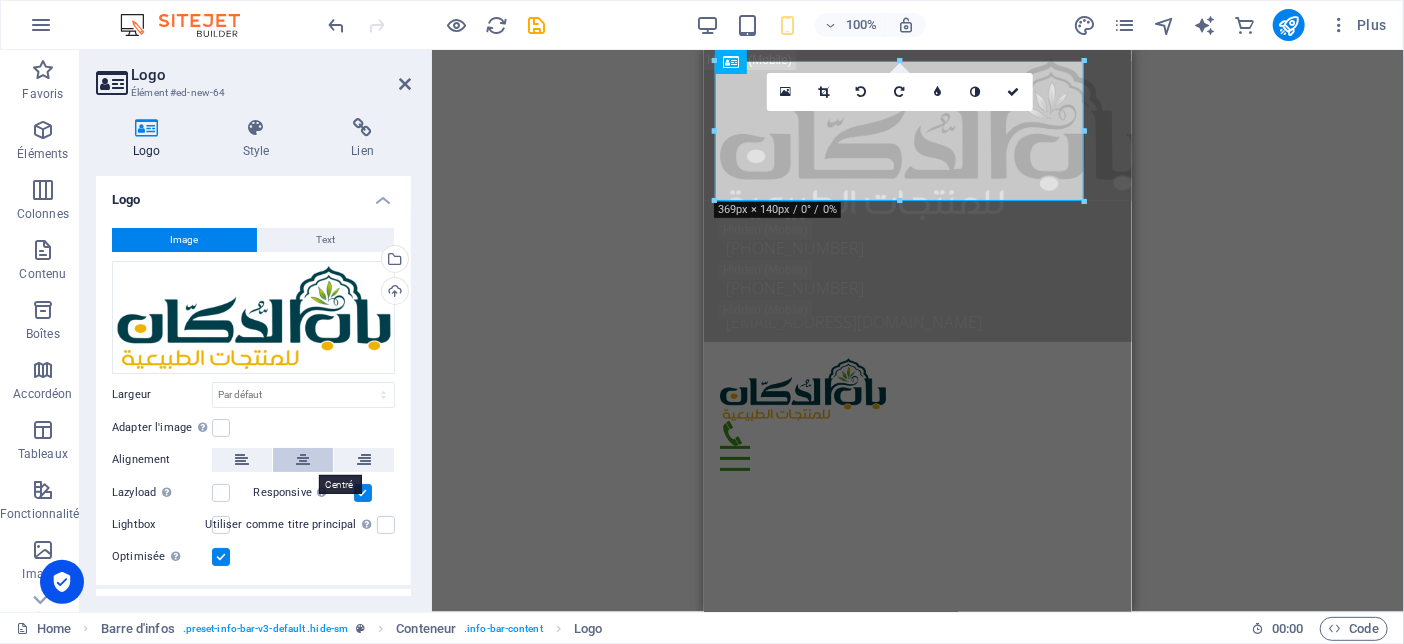click at bounding box center [303, 460] 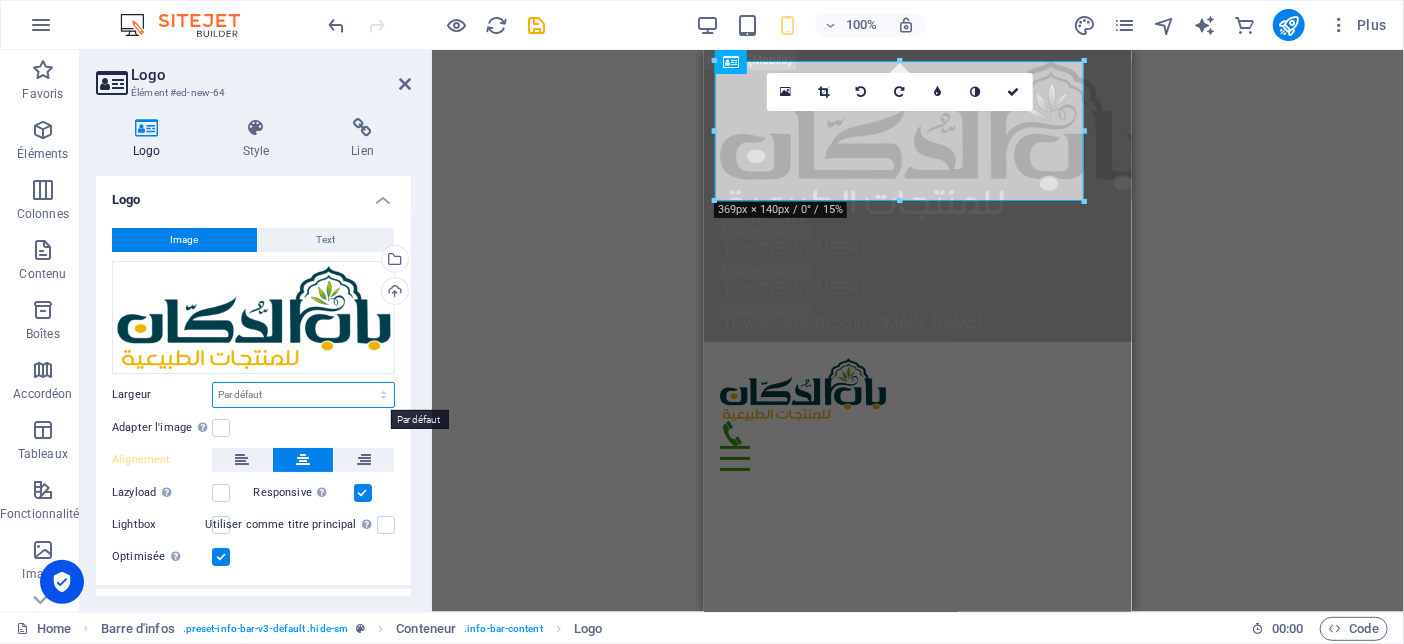 click on "Par défaut auto px rem % em vh vw" at bounding box center [303, 395] 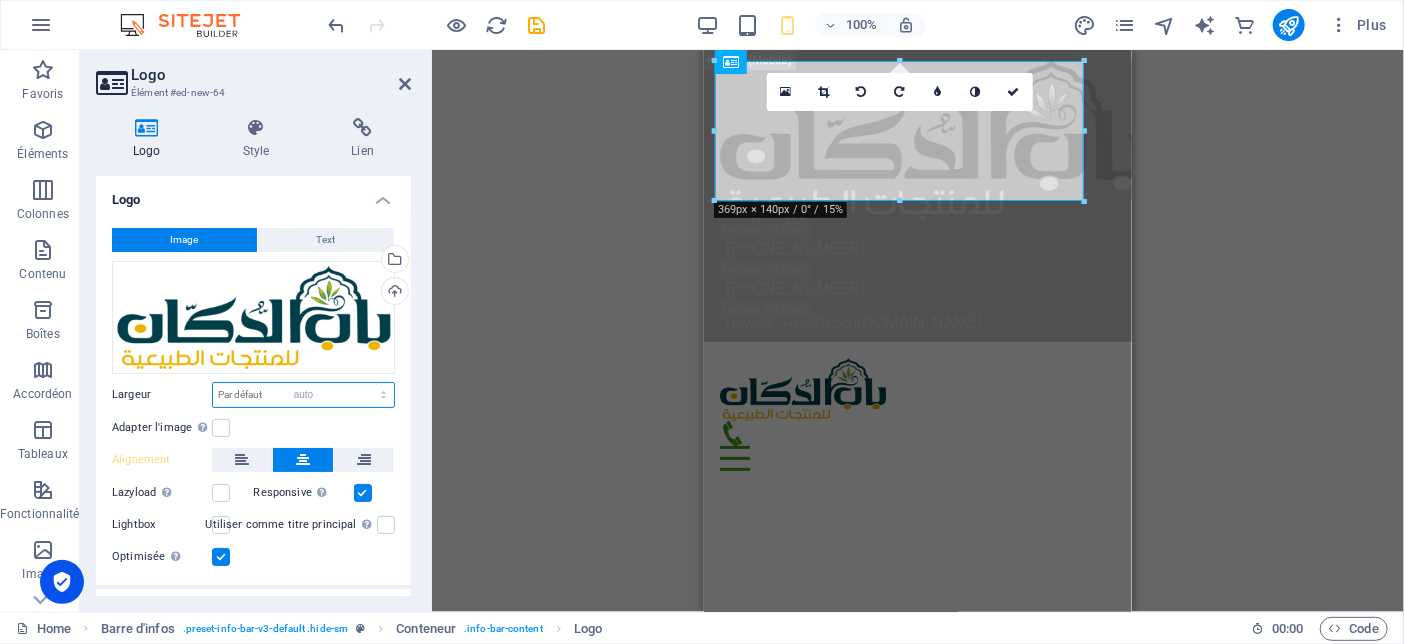 click on "Par défaut auto px rem % em vh vw" at bounding box center [303, 395] 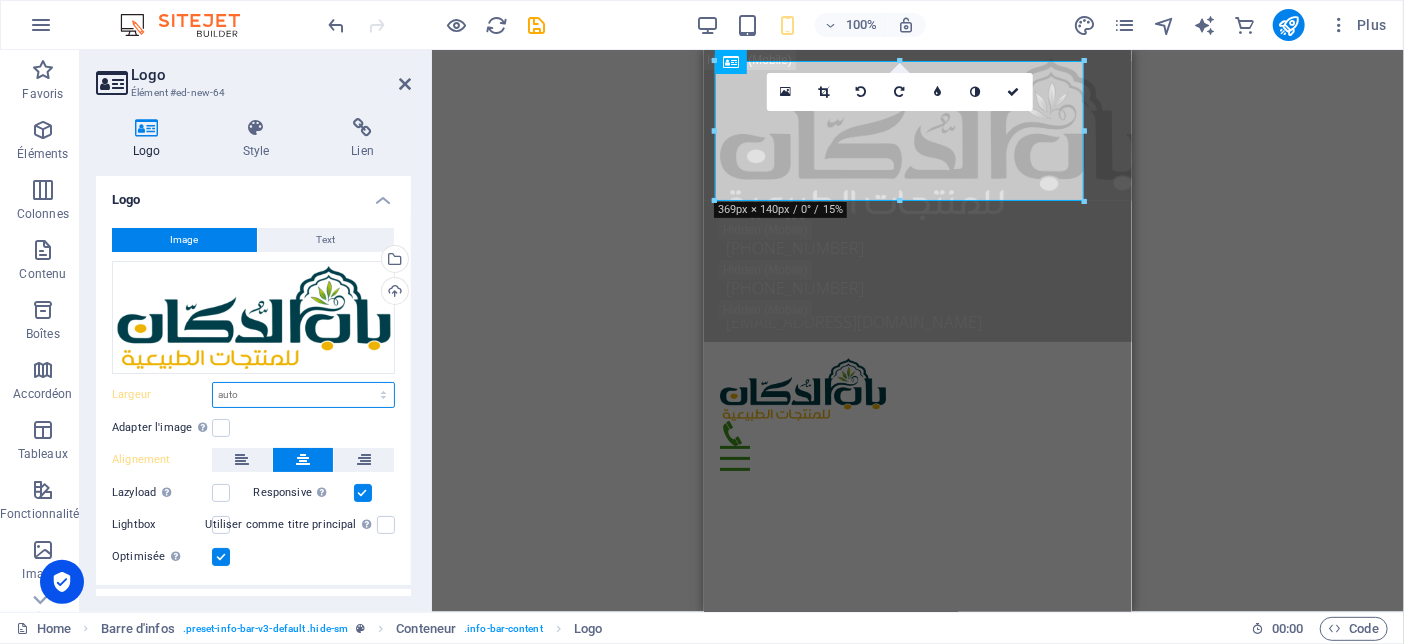 click on "Par défaut auto px rem % em vh vw" at bounding box center [303, 395] 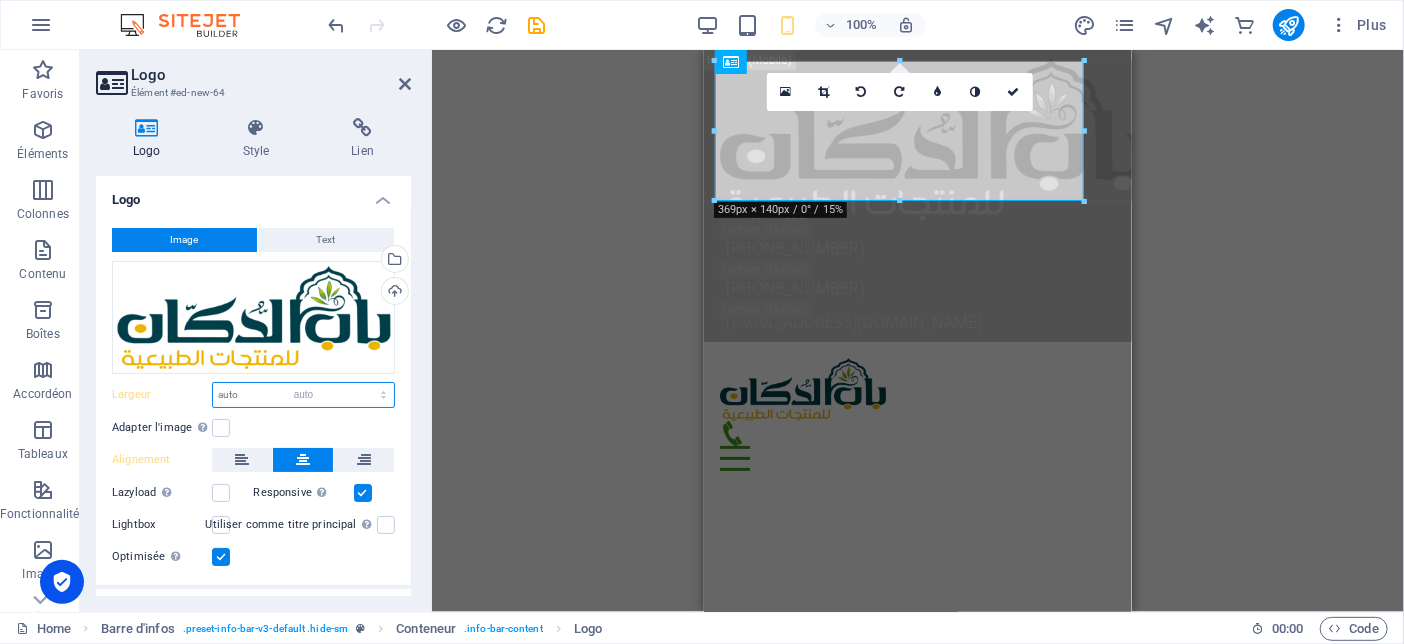 click on "Par défaut auto px rem % em vh vw" at bounding box center [303, 395] 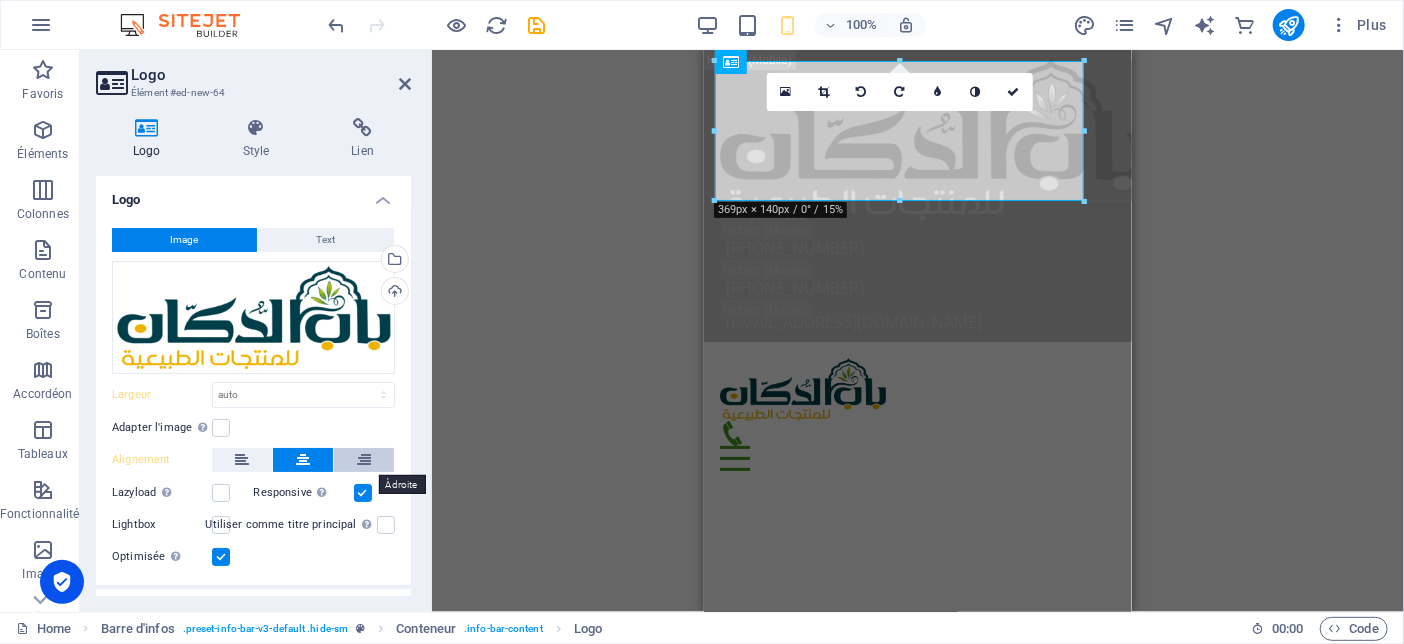 click at bounding box center [364, 460] 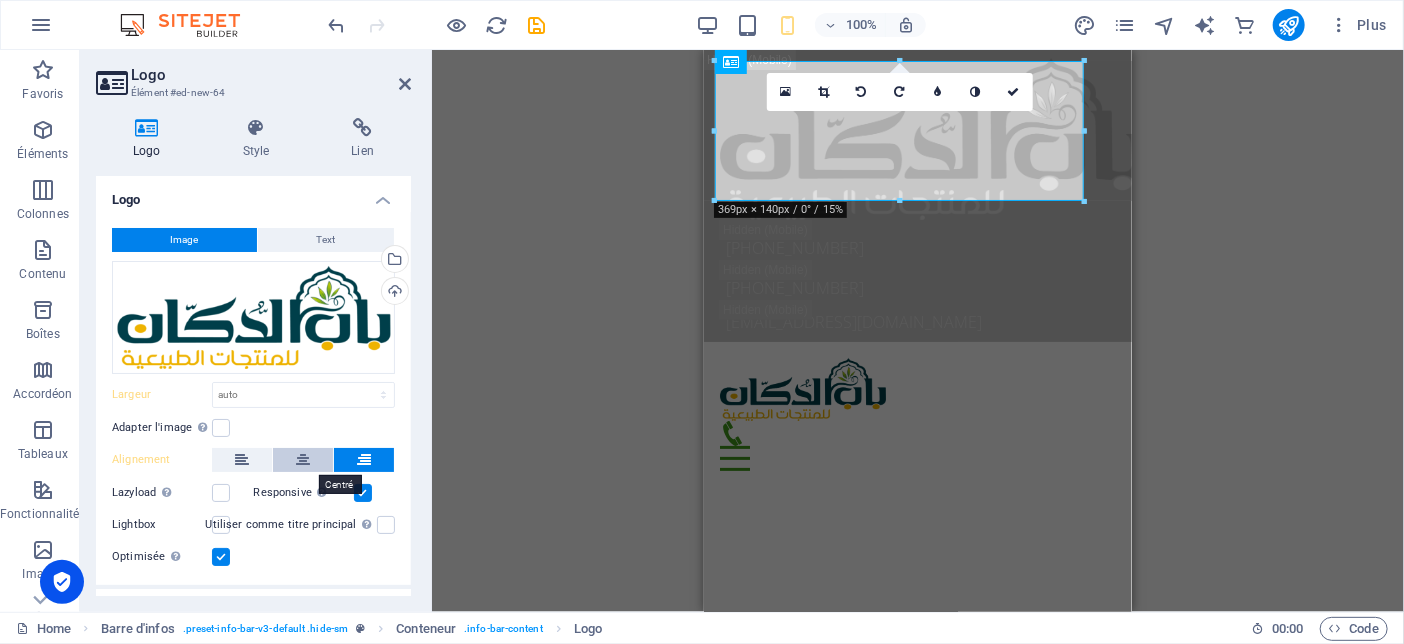 click at bounding box center [303, 460] 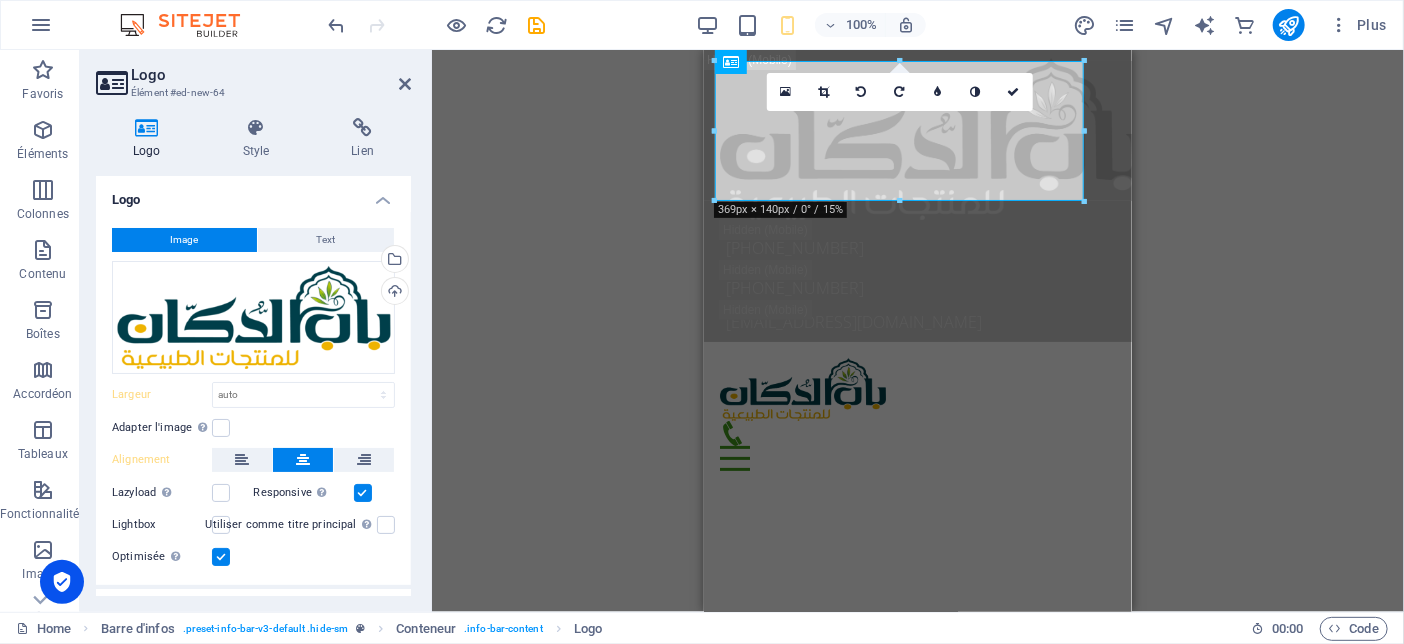 click on "Lazyload Charger les images après la page améliore le temps de chargement (vitesse)." at bounding box center [183, 493] 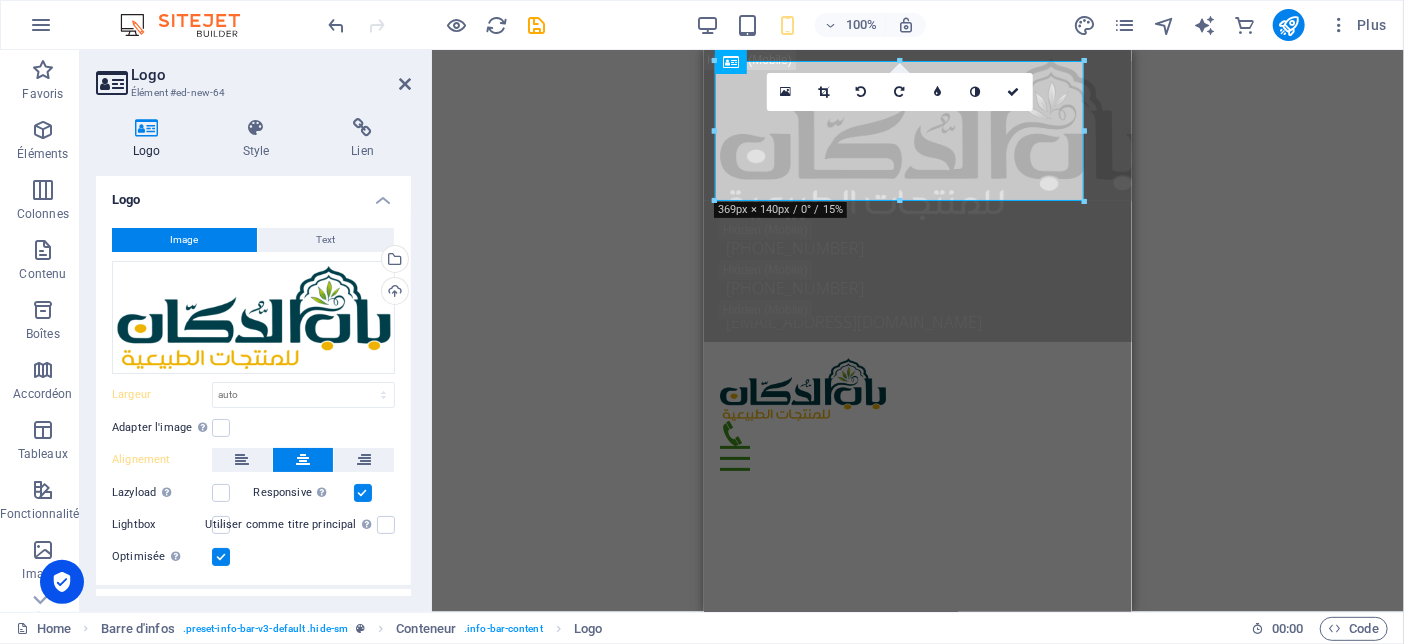 click at bounding box center [221, 525] 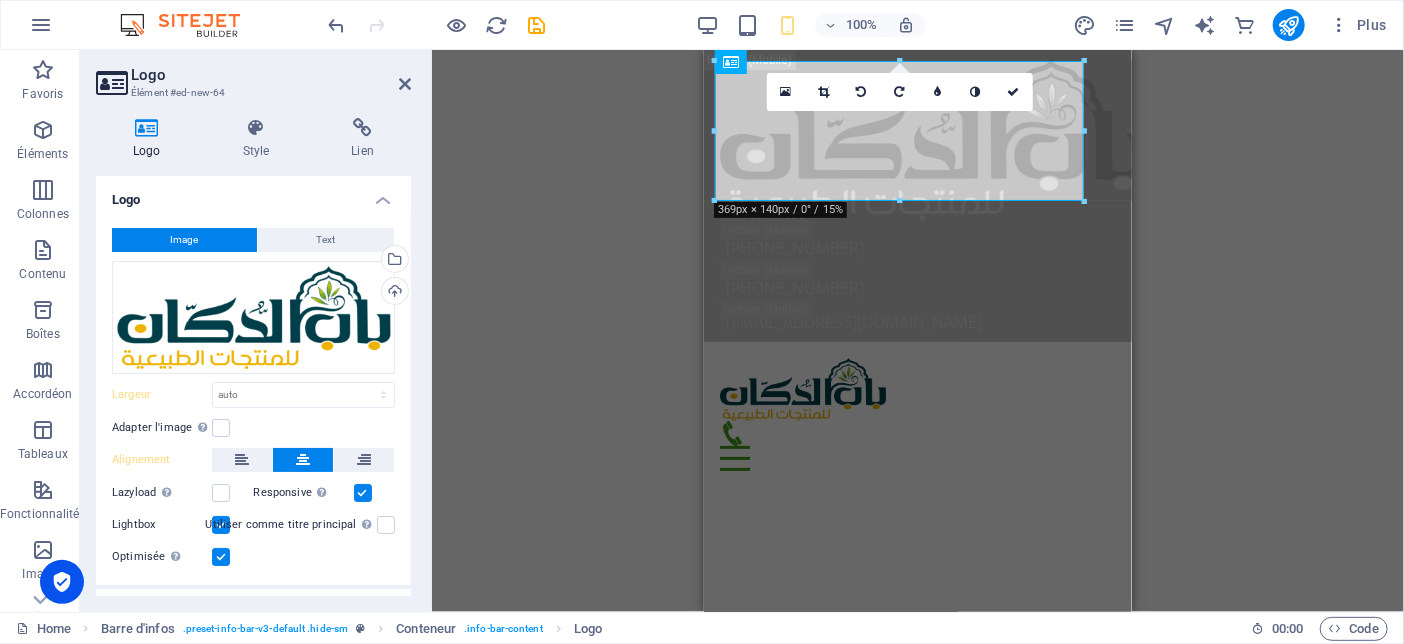 drag, startPoint x: 223, startPoint y: 530, endPoint x: 219, endPoint y: 505, distance: 25.317978 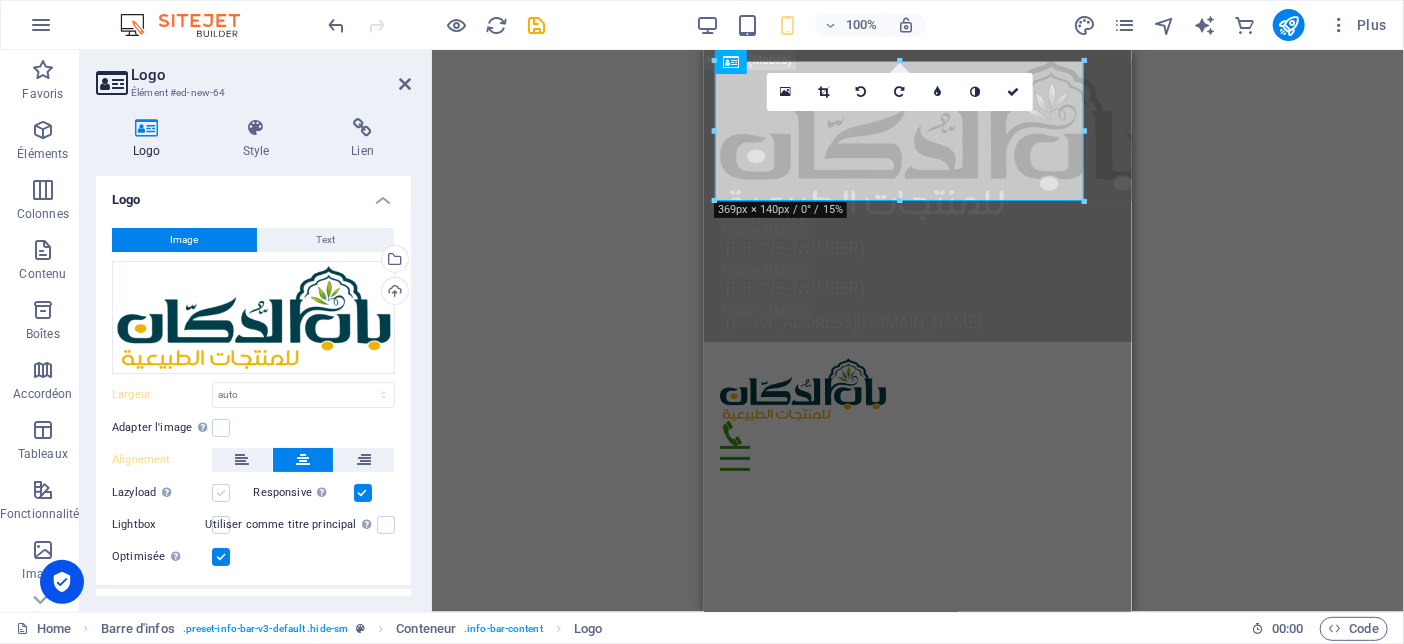 click at bounding box center [221, 493] 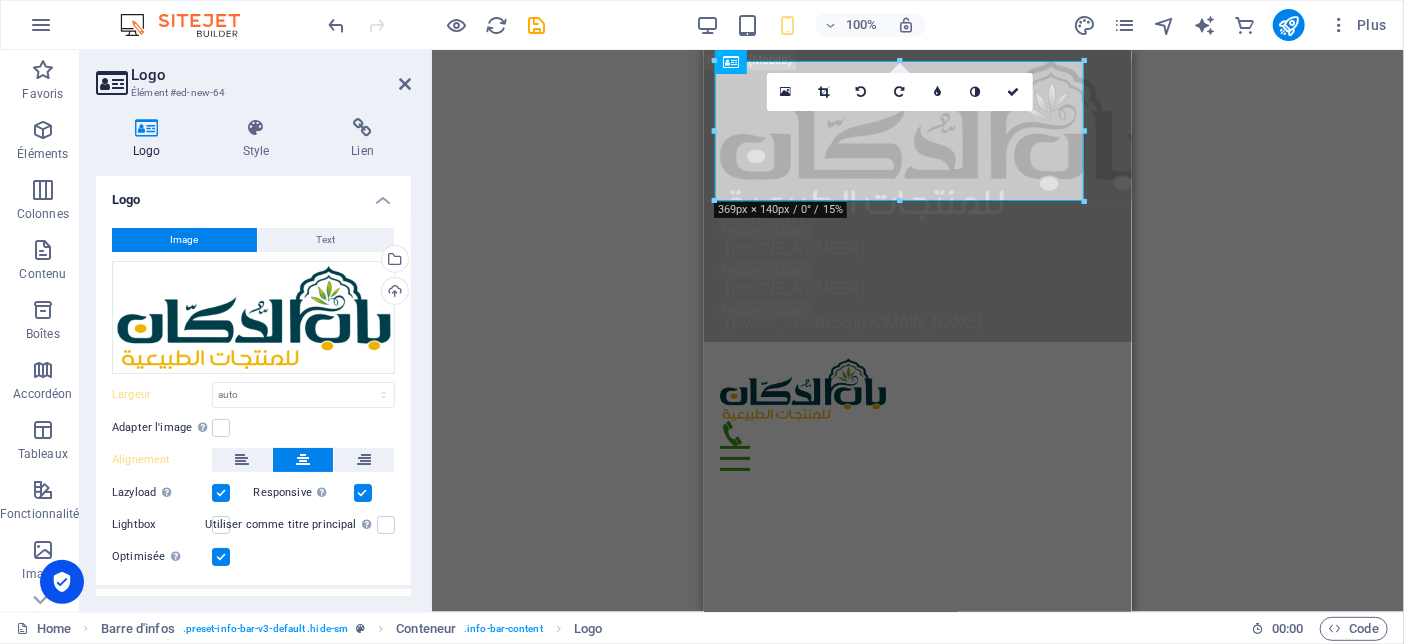 click at bounding box center (221, 525) 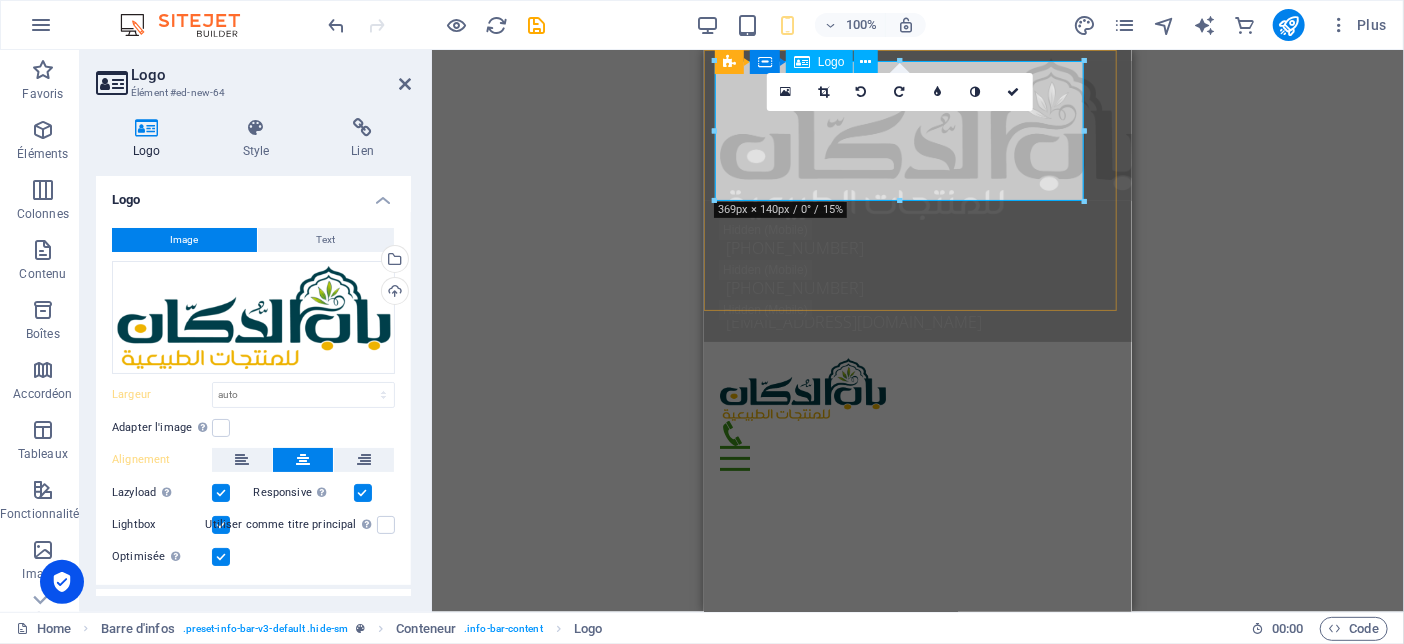 click at bounding box center (909, 138) 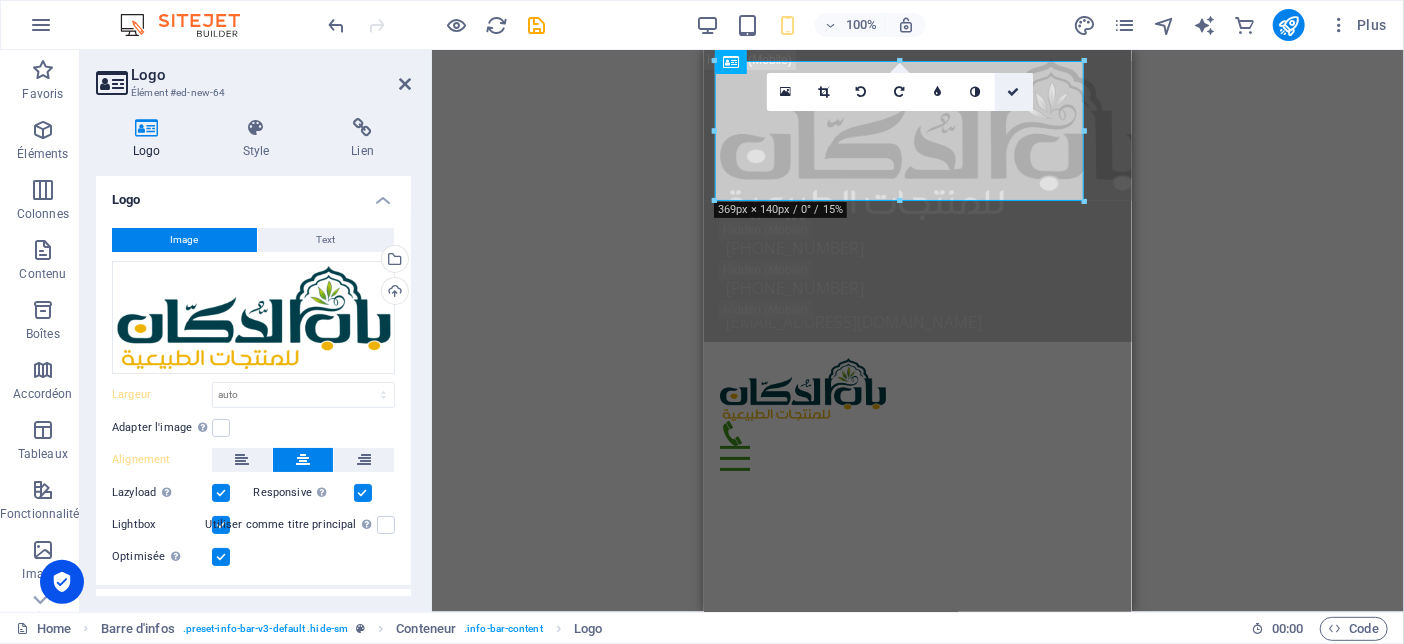 click at bounding box center (1013, 92) 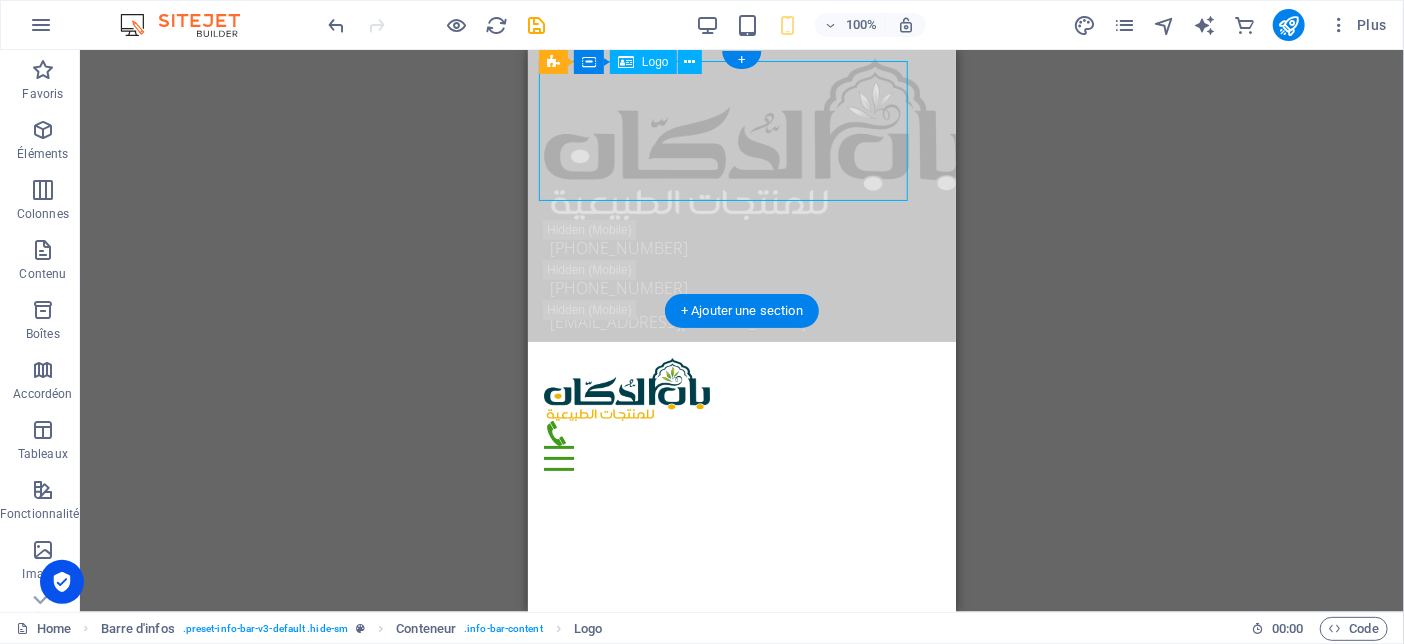 drag, startPoint x: 730, startPoint y: 151, endPoint x: 797, endPoint y: 154, distance: 67.06713 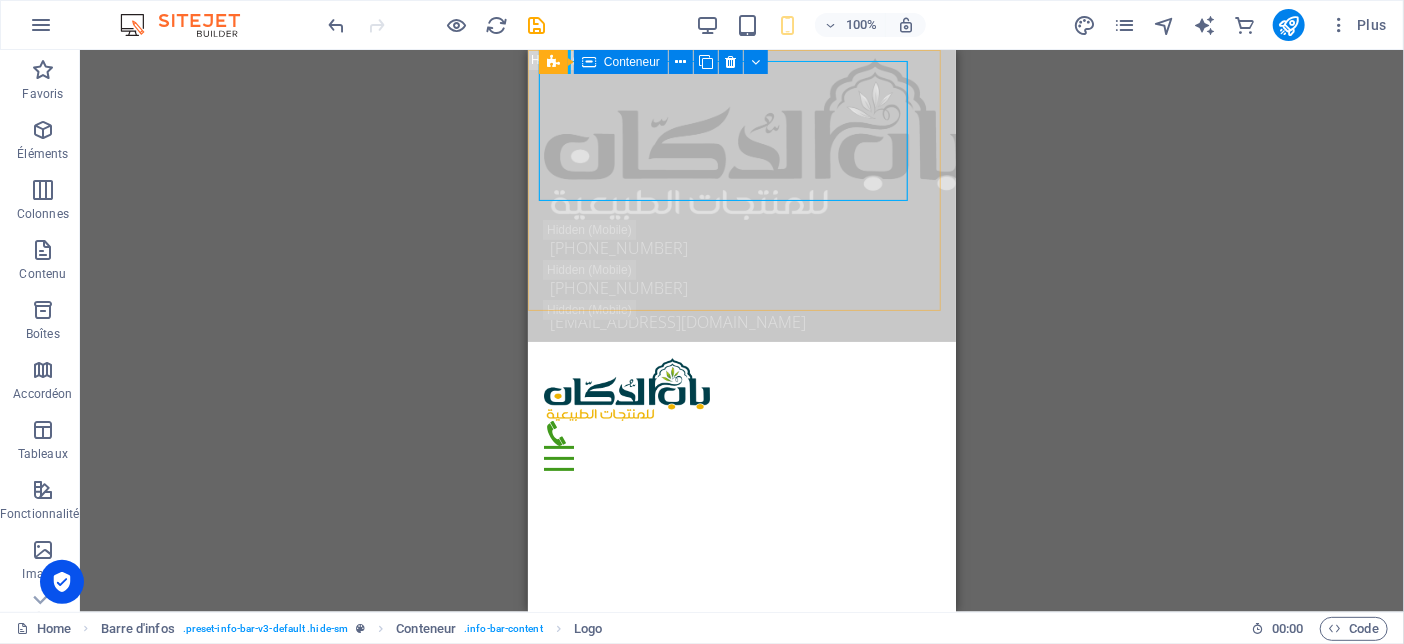 click on "Conteneur" at bounding box center (632, 62) 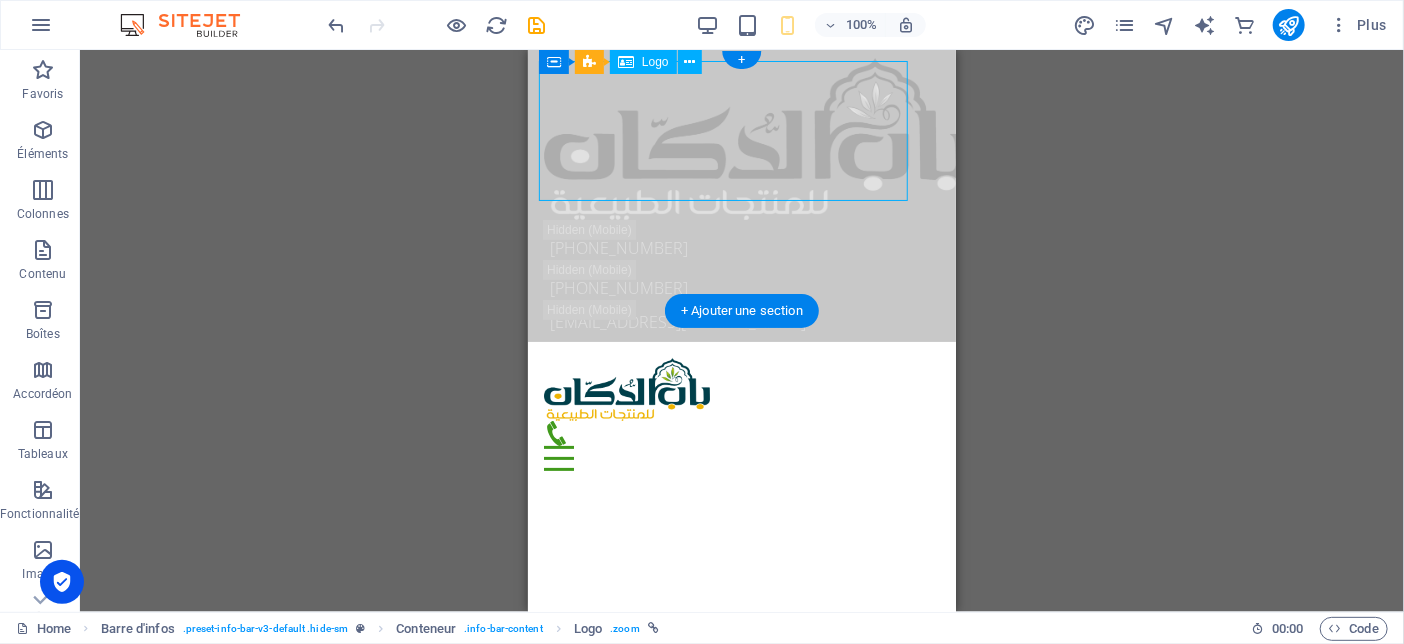 drag, startPoint x: 757, startPoint y: 153, endPoint x: 806, endPoint y: 156, distance: 49.09175 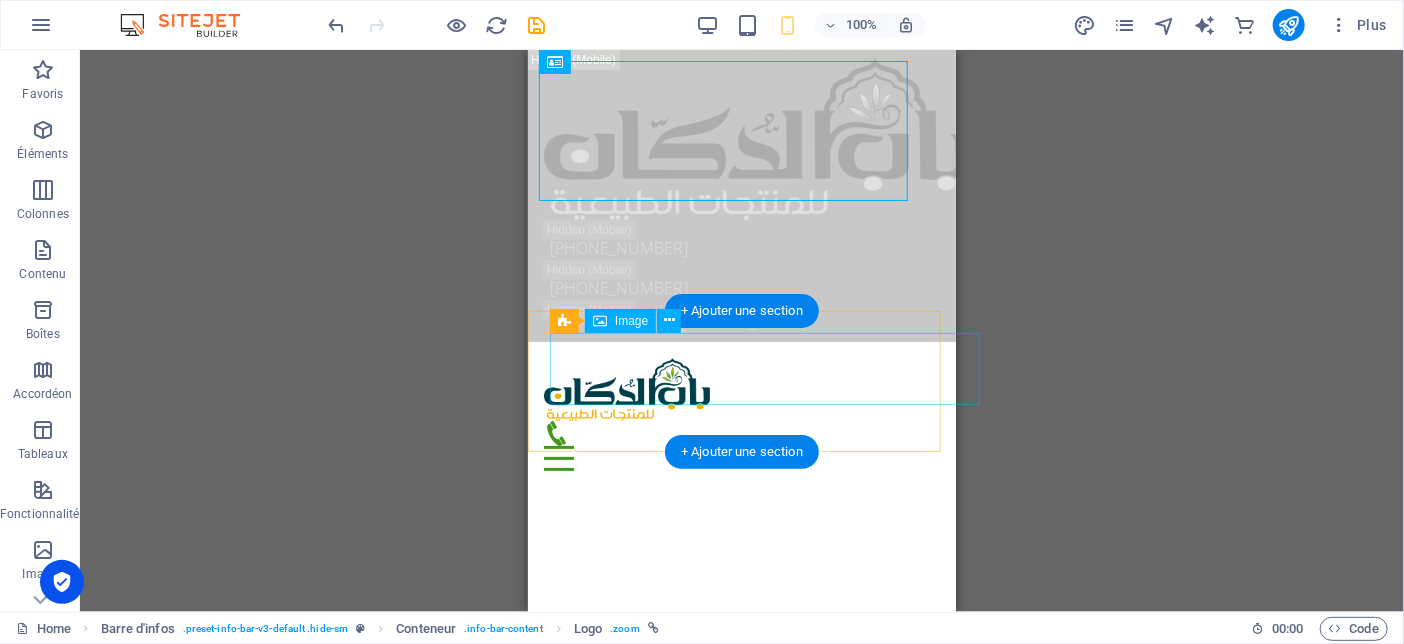click at bounding box center [741, 388] 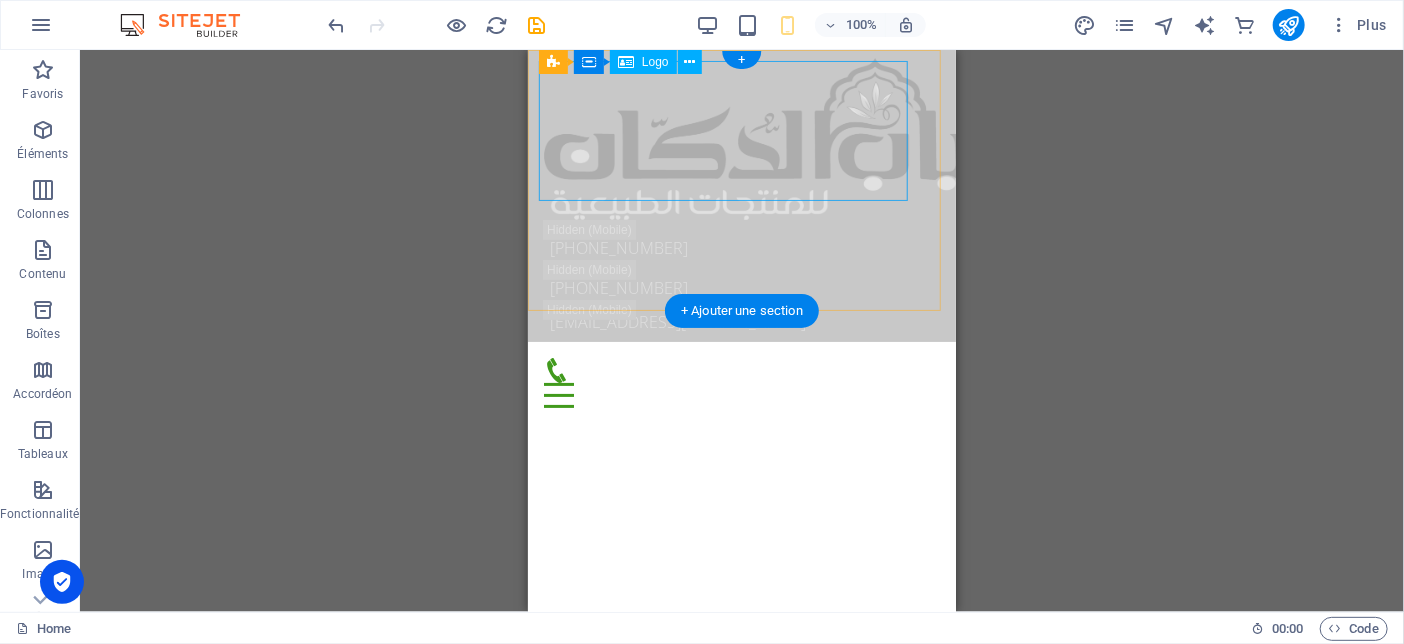 click at bounding box center [733, 138] 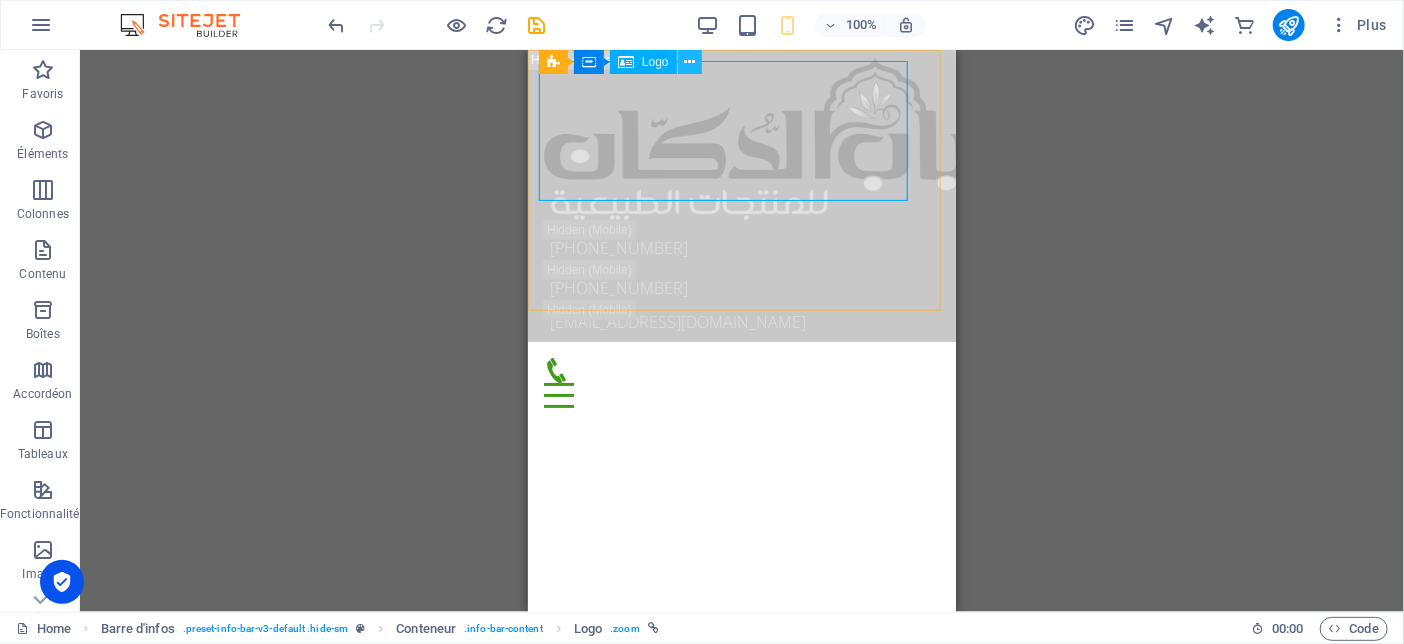 click at bounding box center (689, 62) 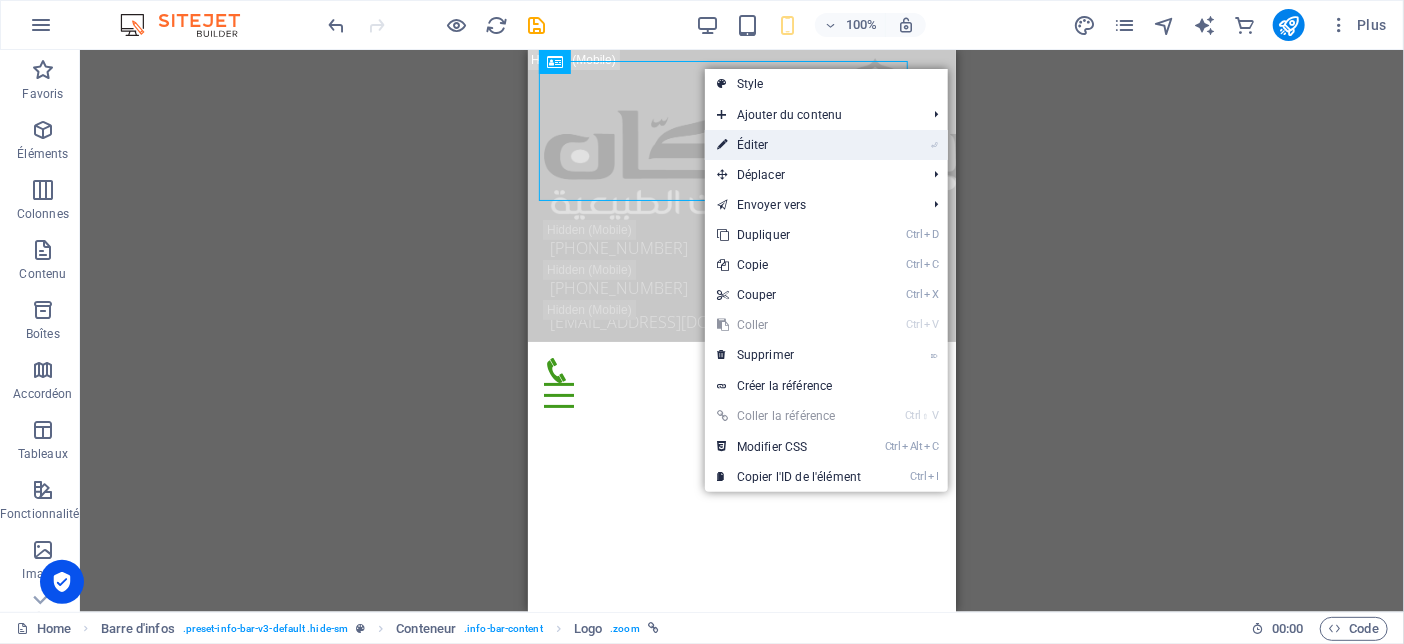 click on "⏎  Éditer" at bounding box center [789, 145] 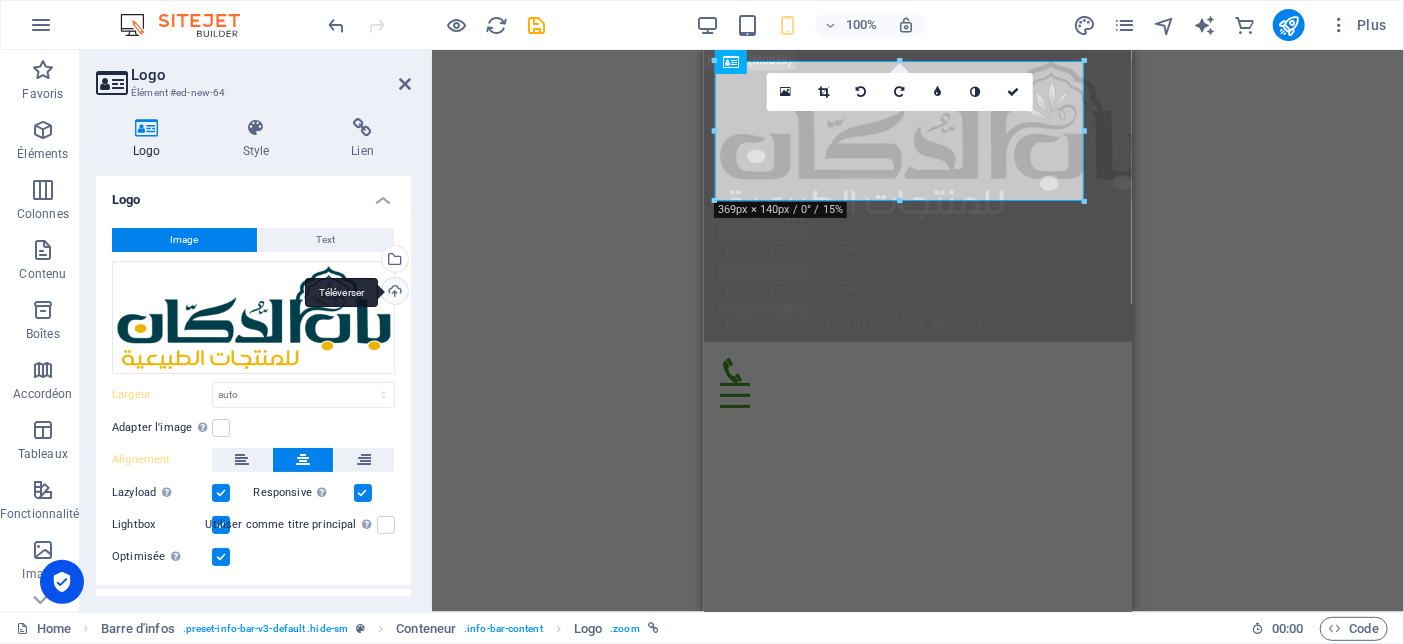 click on "Téléverser" at bounding box center (393, 293) 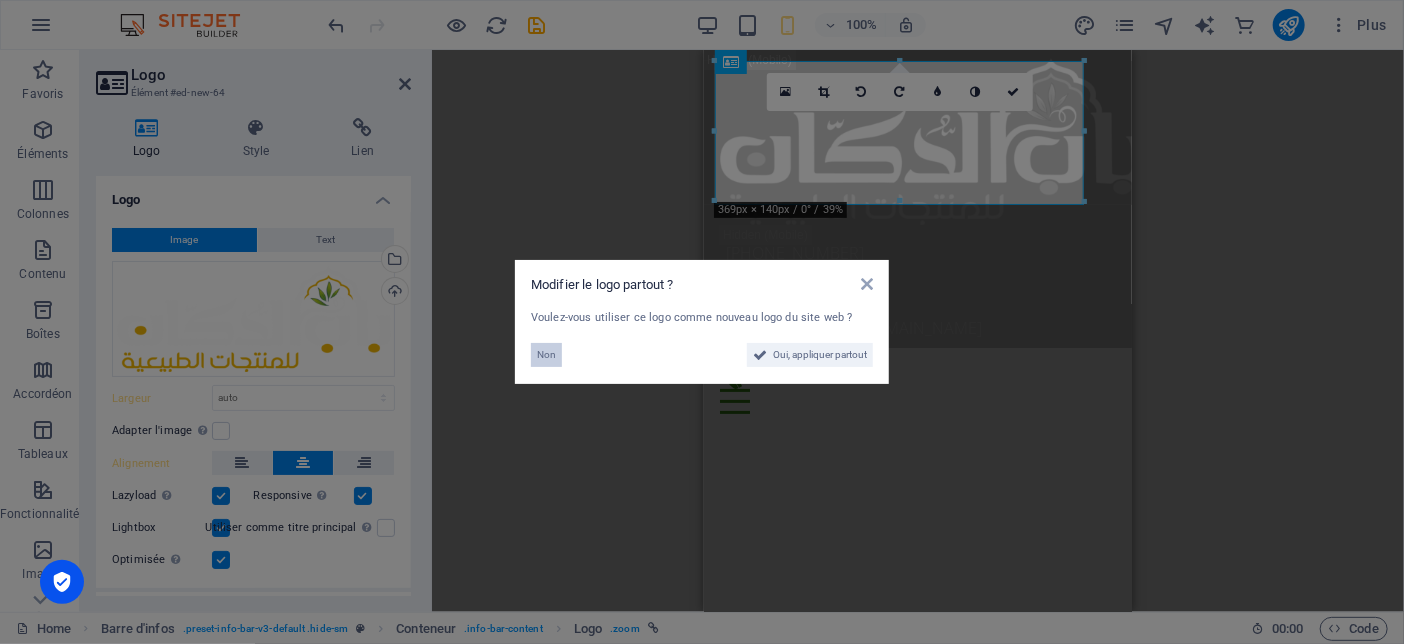 click on "Non" at bounding box center [546, 355] 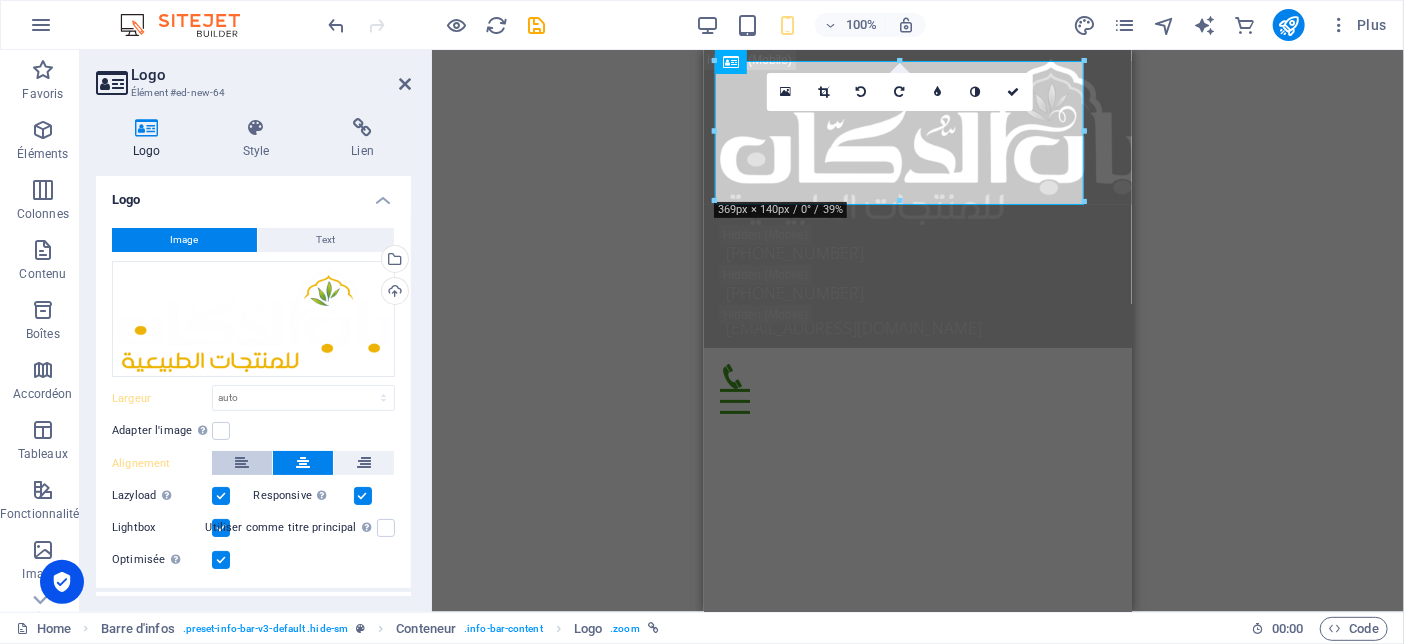 click at bounding box center [242, 463] 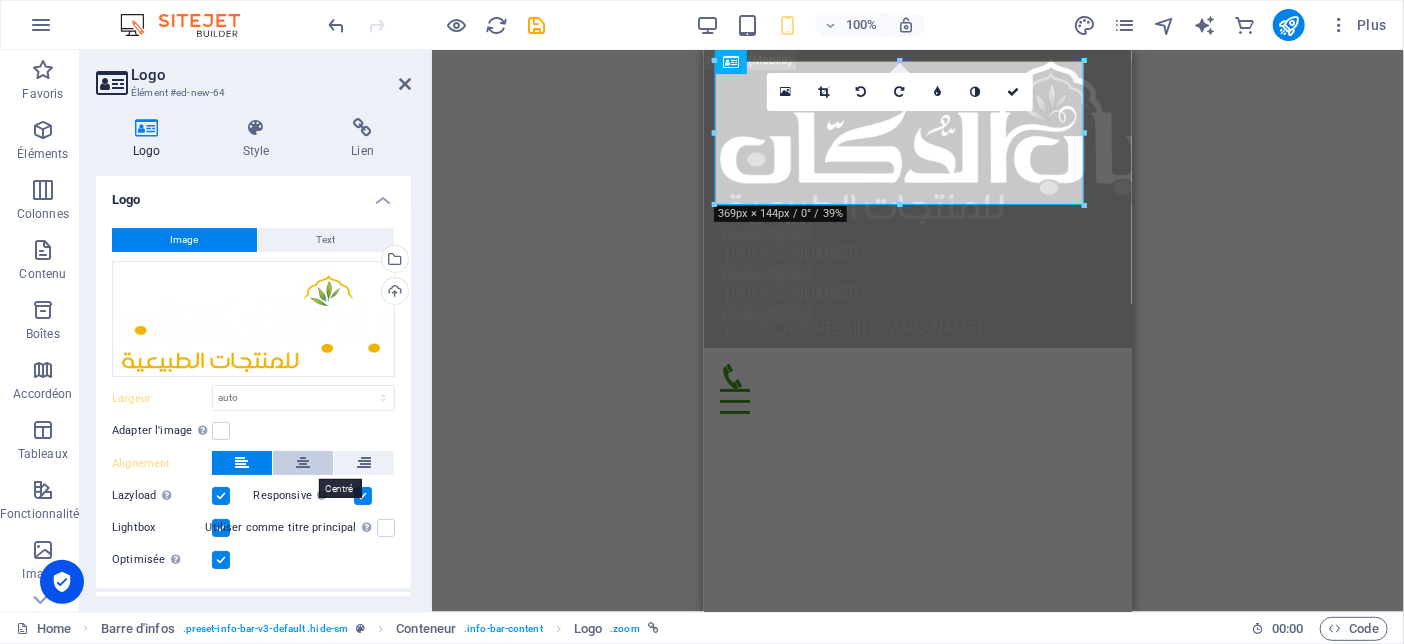 click at bounding box center (303, 463) 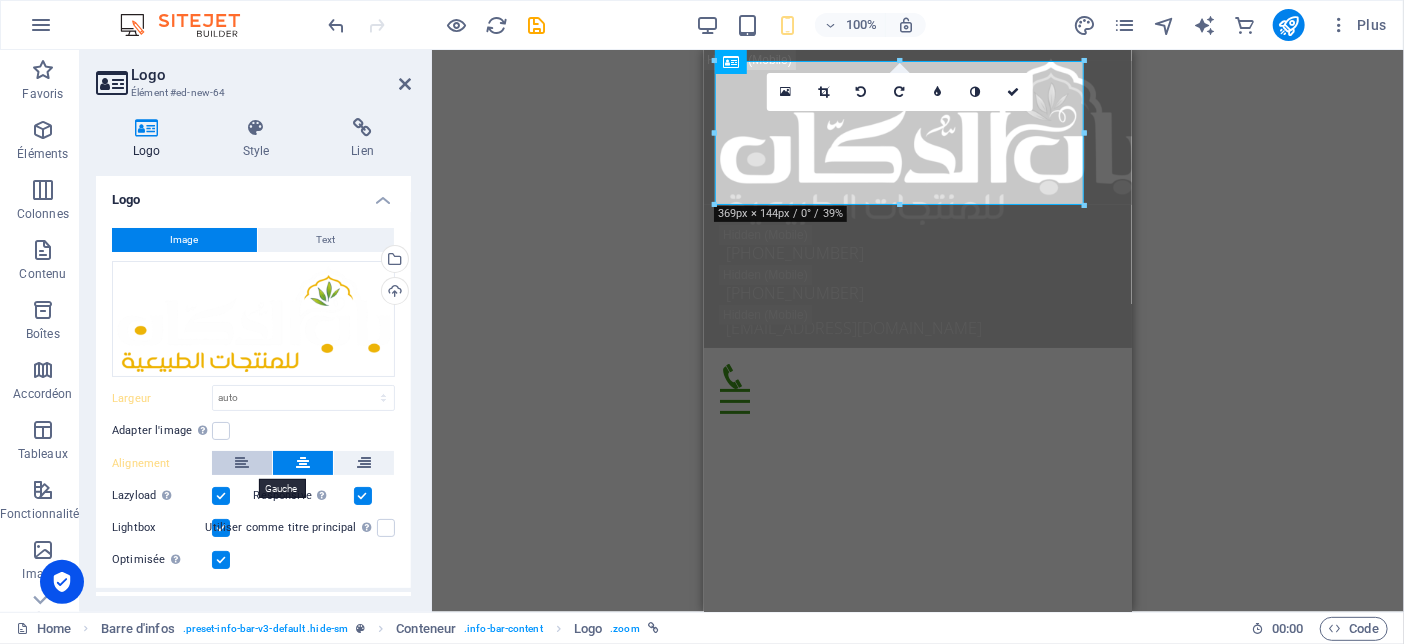 click at bounding box center (242, 463) 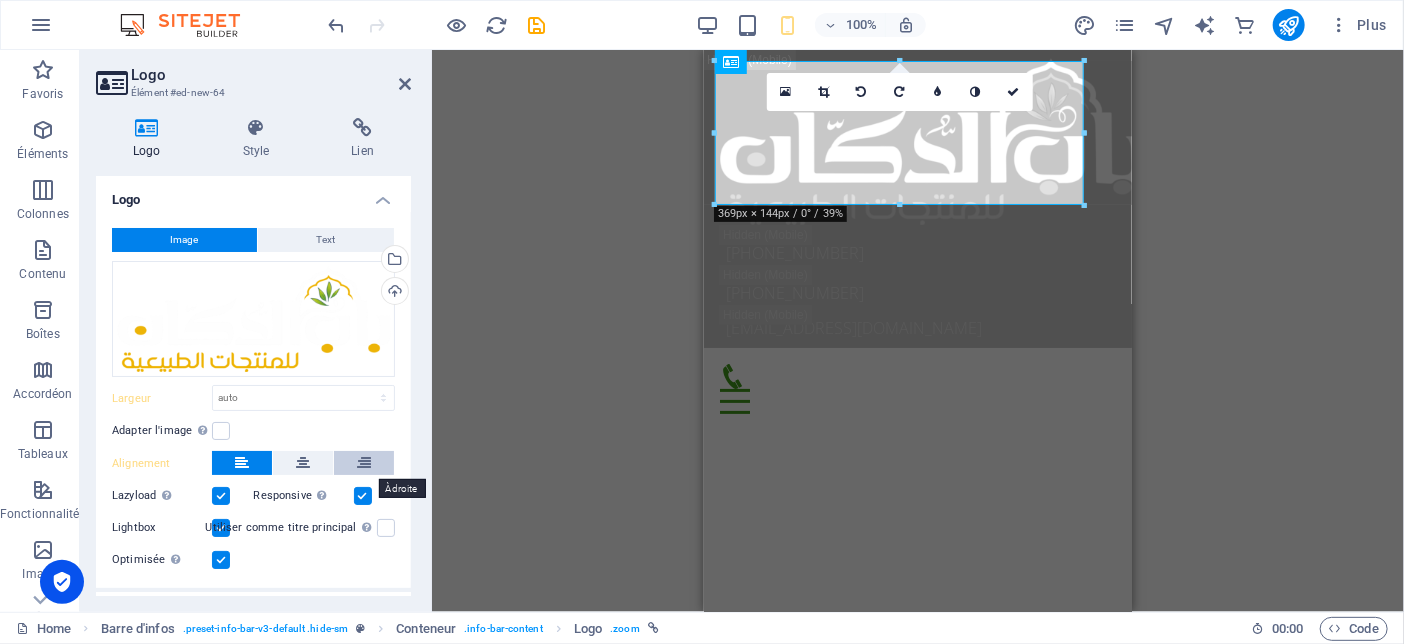 click at bounding box center [364, 463] 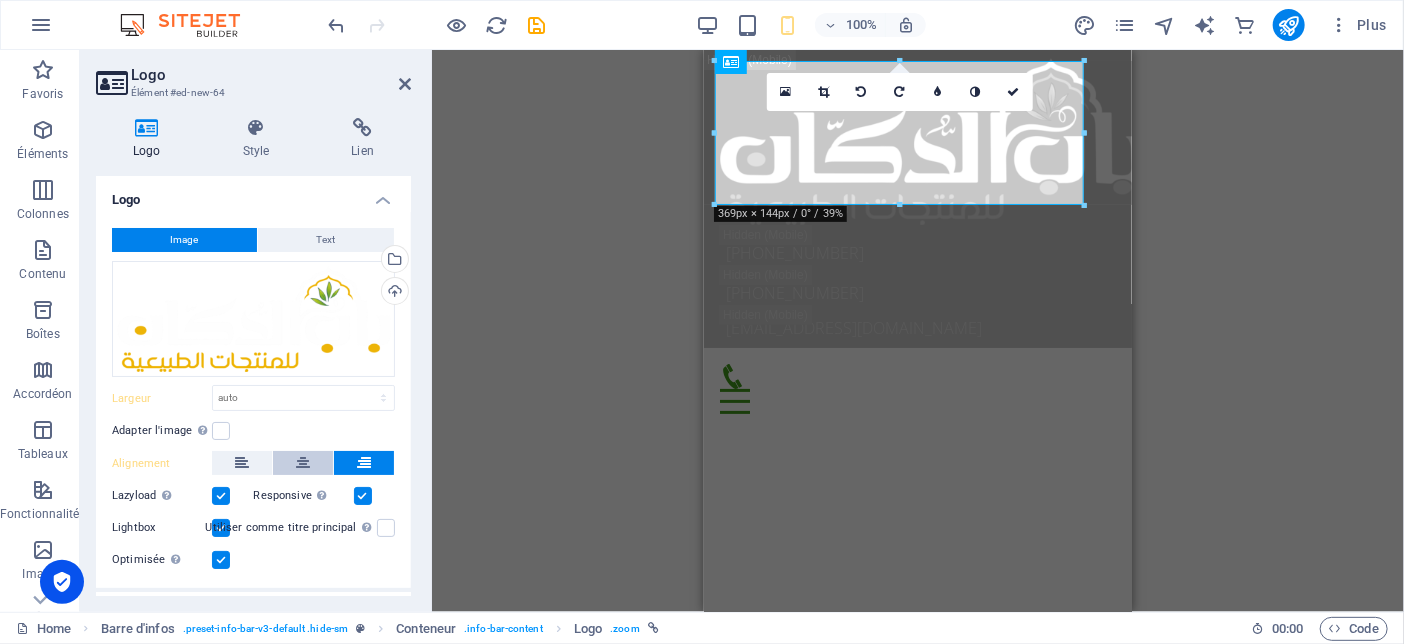 click at bounding box center (303, 463) 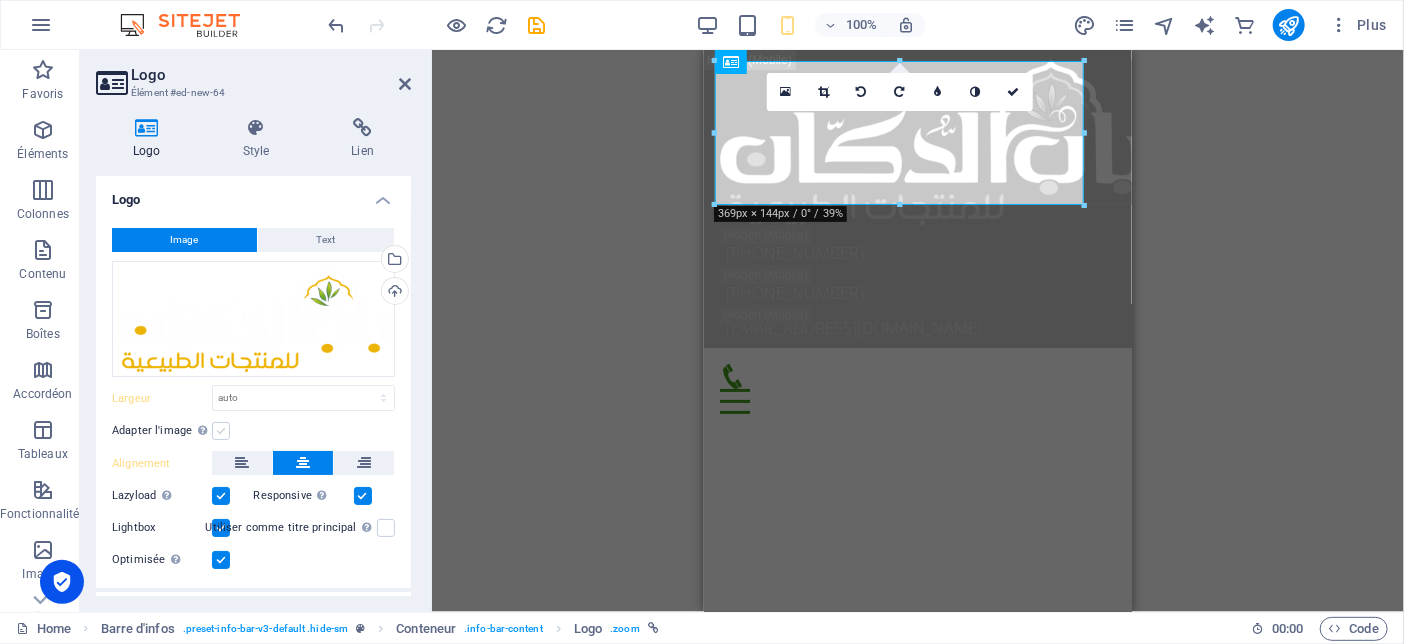 click at bounding box center [221, 431] 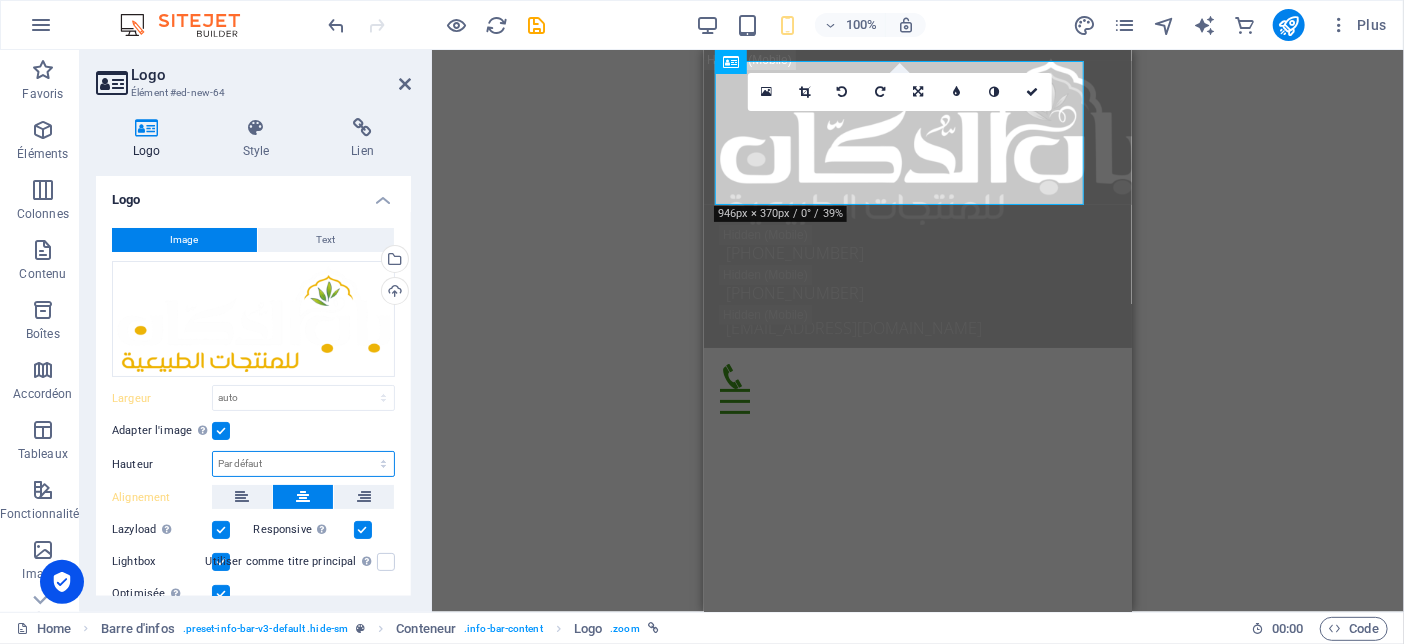 click on "Par défaut auto px" at bounding box center (303, 464) 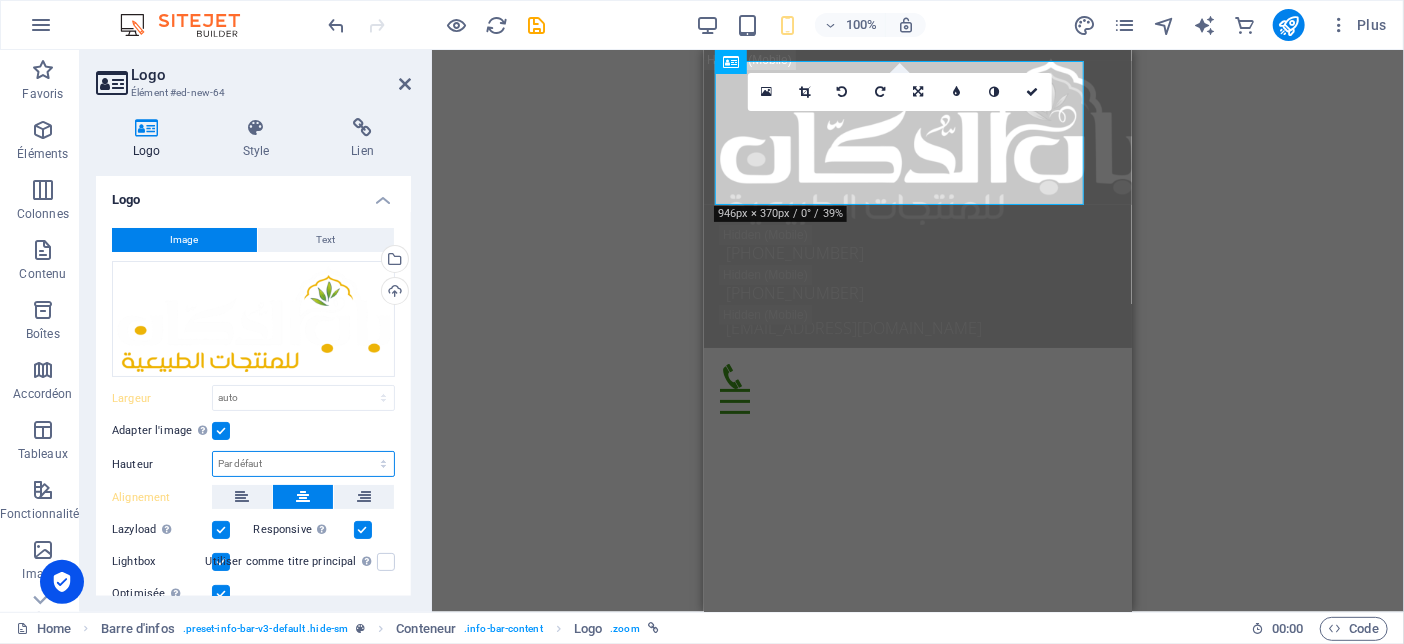 select on "px" 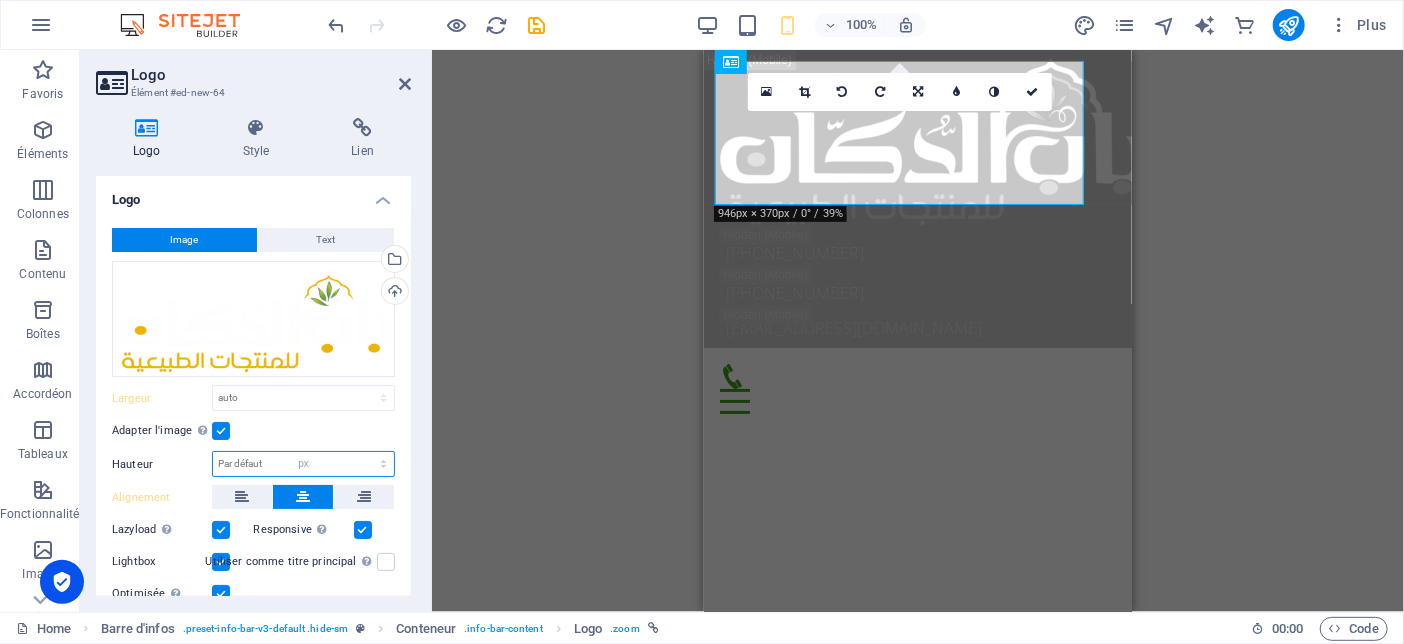 click on "Par défaut auto px" at bounding box center (303, 464) 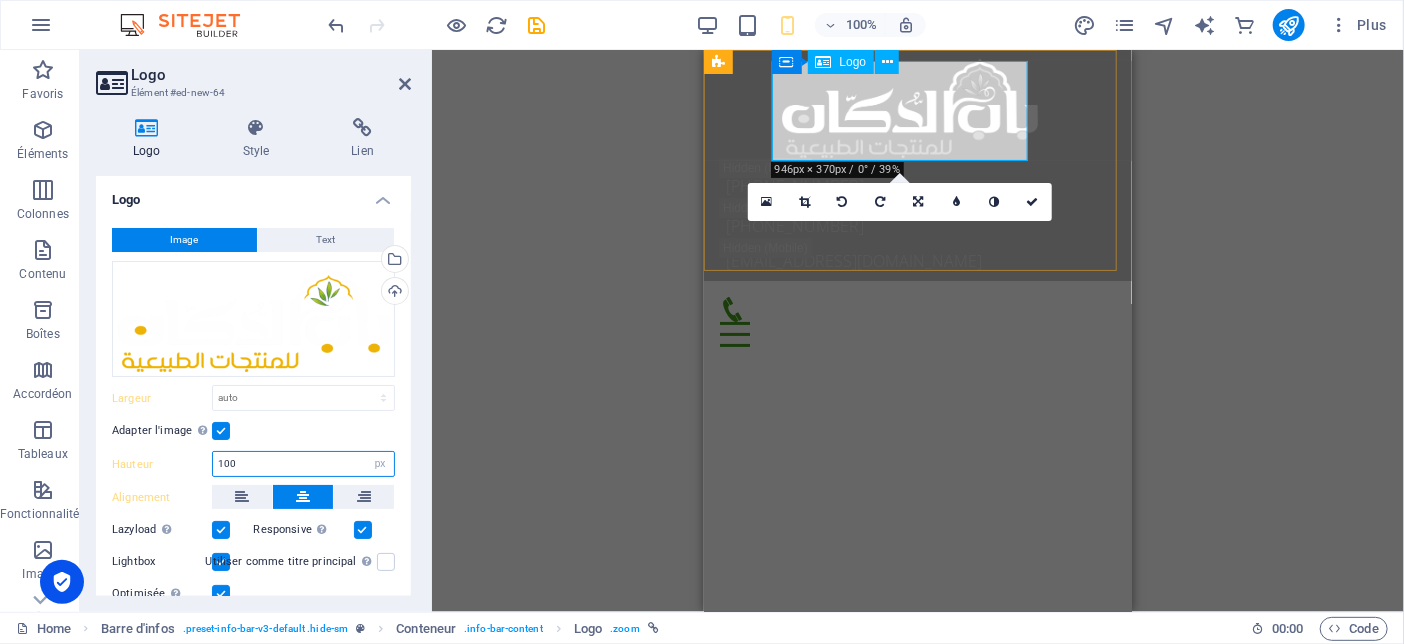 type on "100" 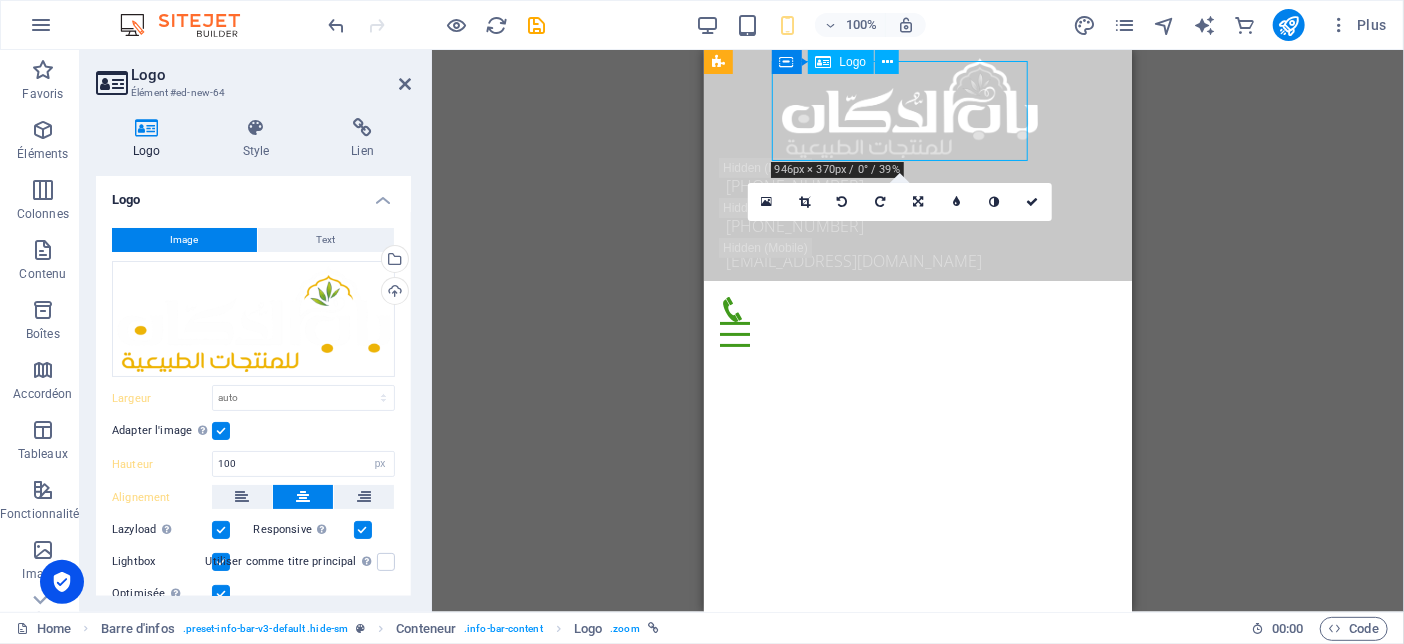 drag, startPoint x: 863, startPoint y: 112, endPoint x: 910, endPoint y: 113, distance: 47.010635 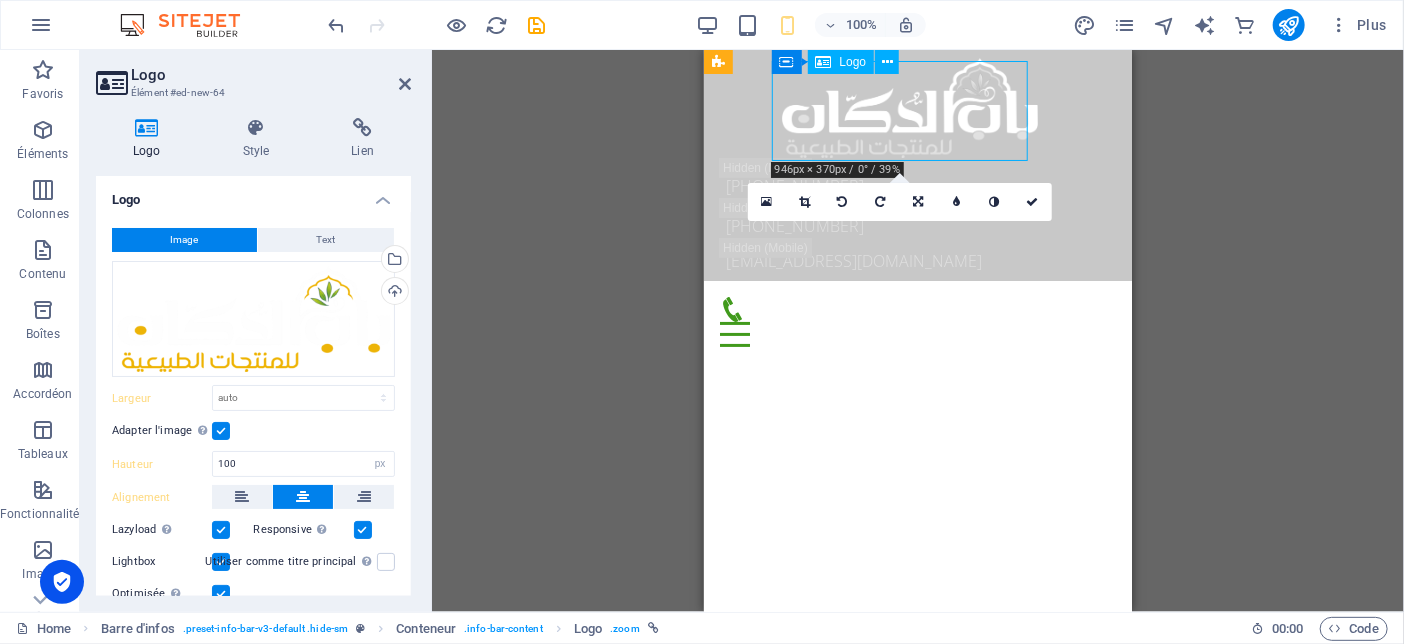 click at bounding box center (909, 107) 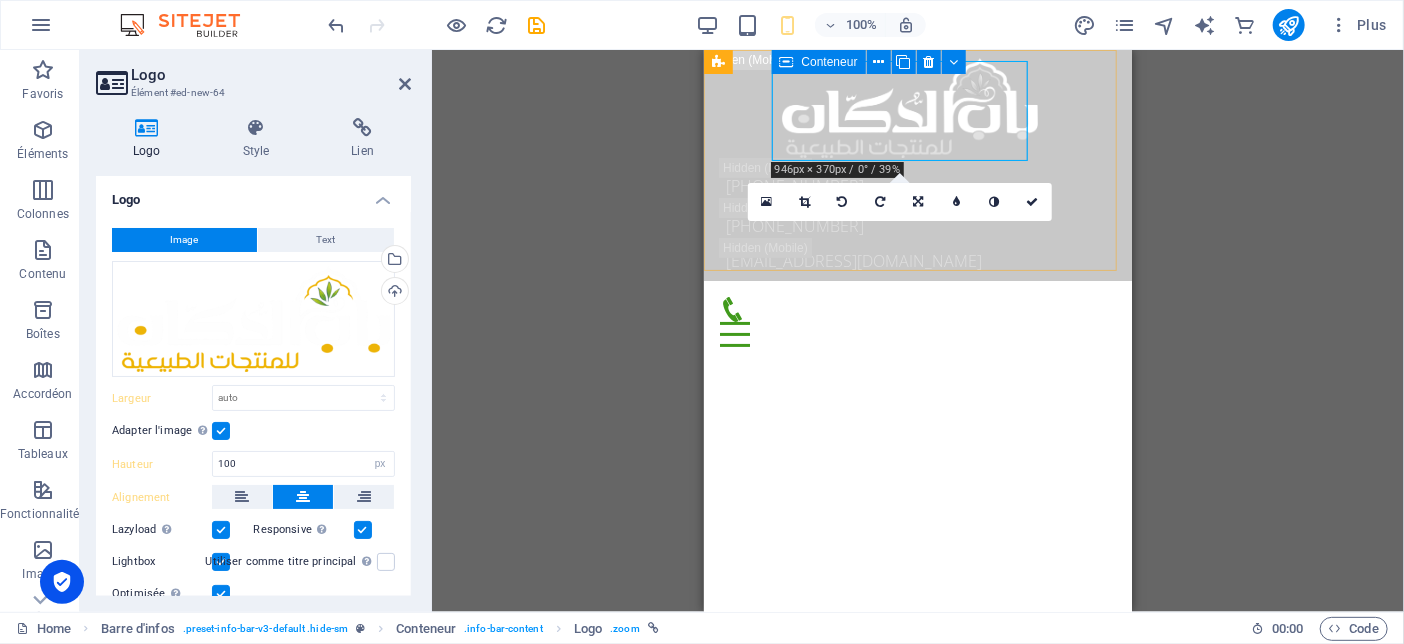click on "Conteneur" at bounding box center (830, 62) 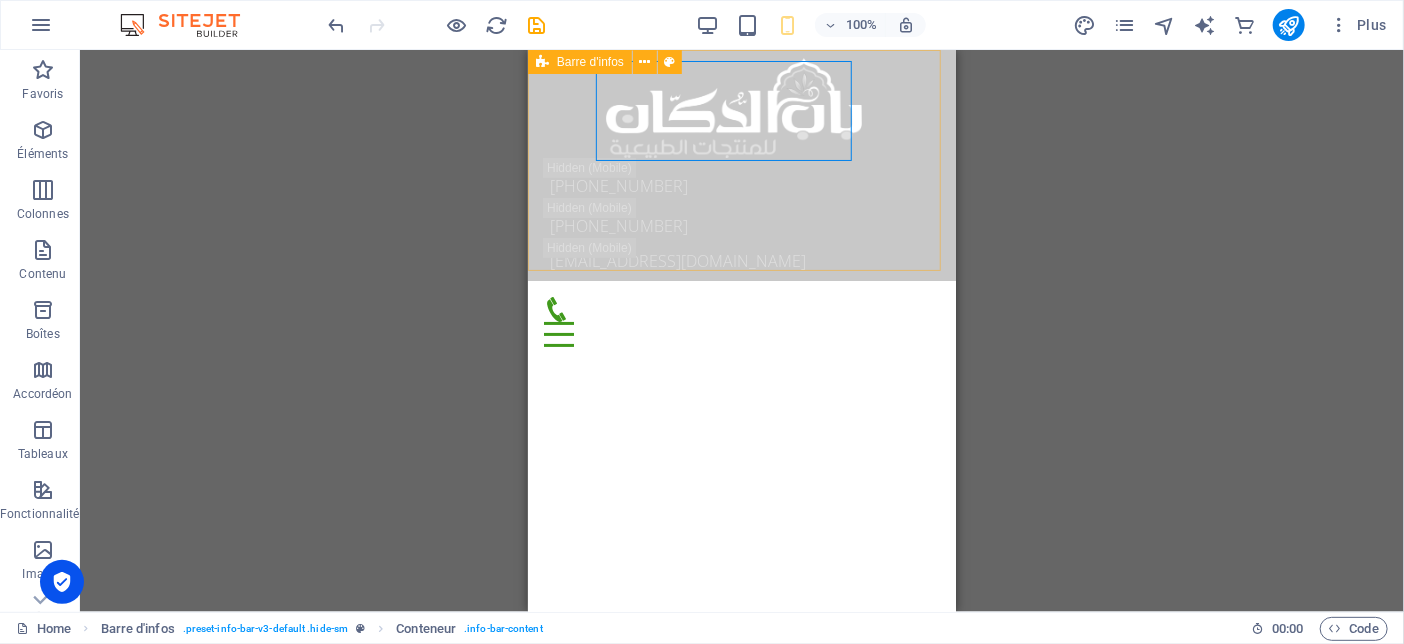 click on "Barre d'infos" at bounding box center (590, 62) 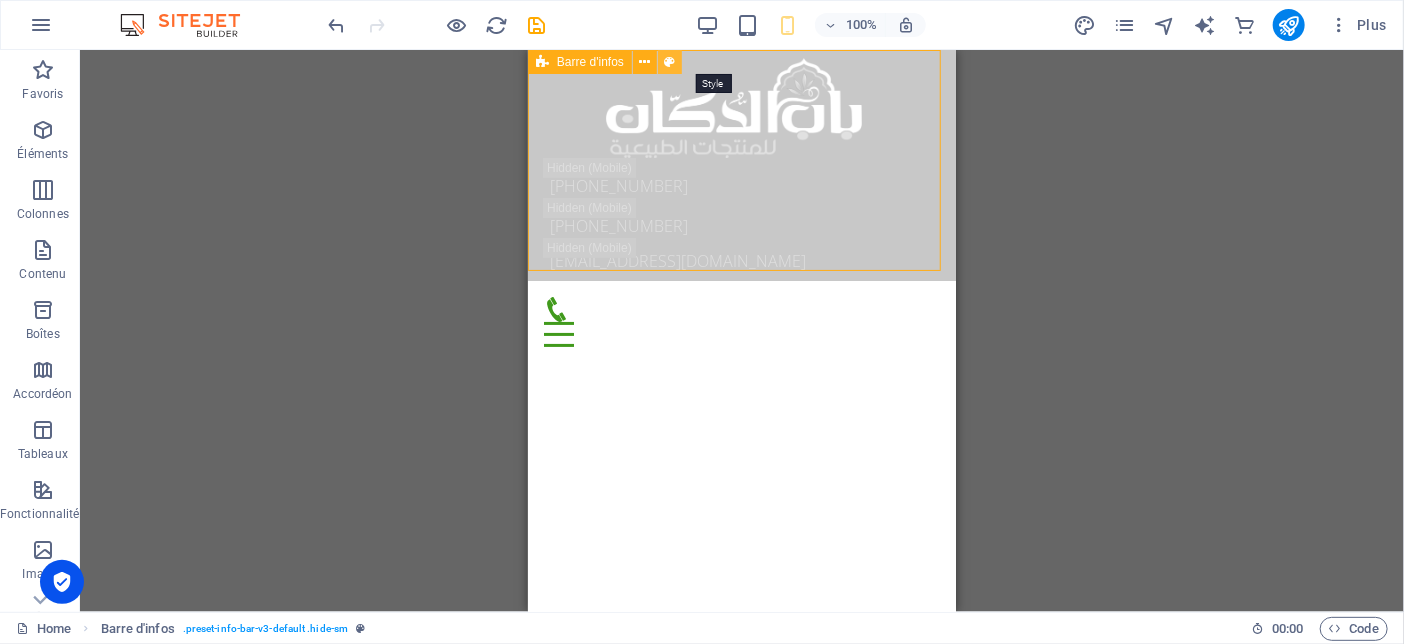 click at bounding box center (670, 62) 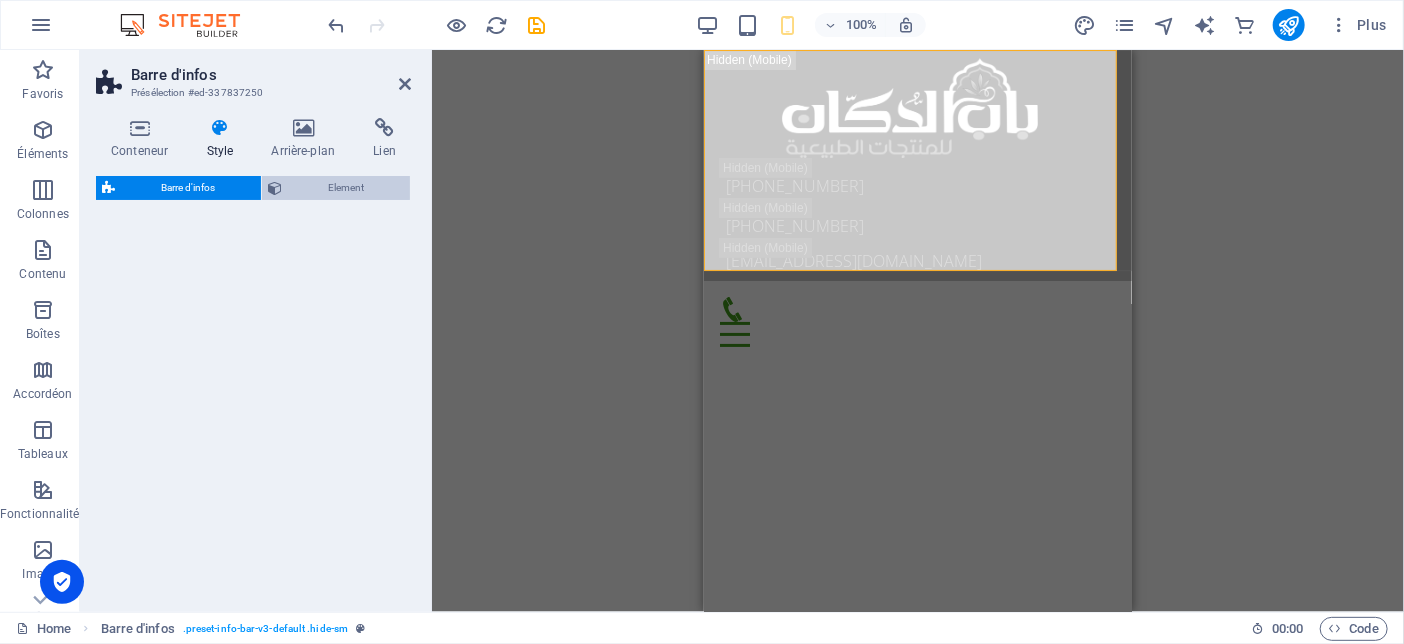 select on "rem" 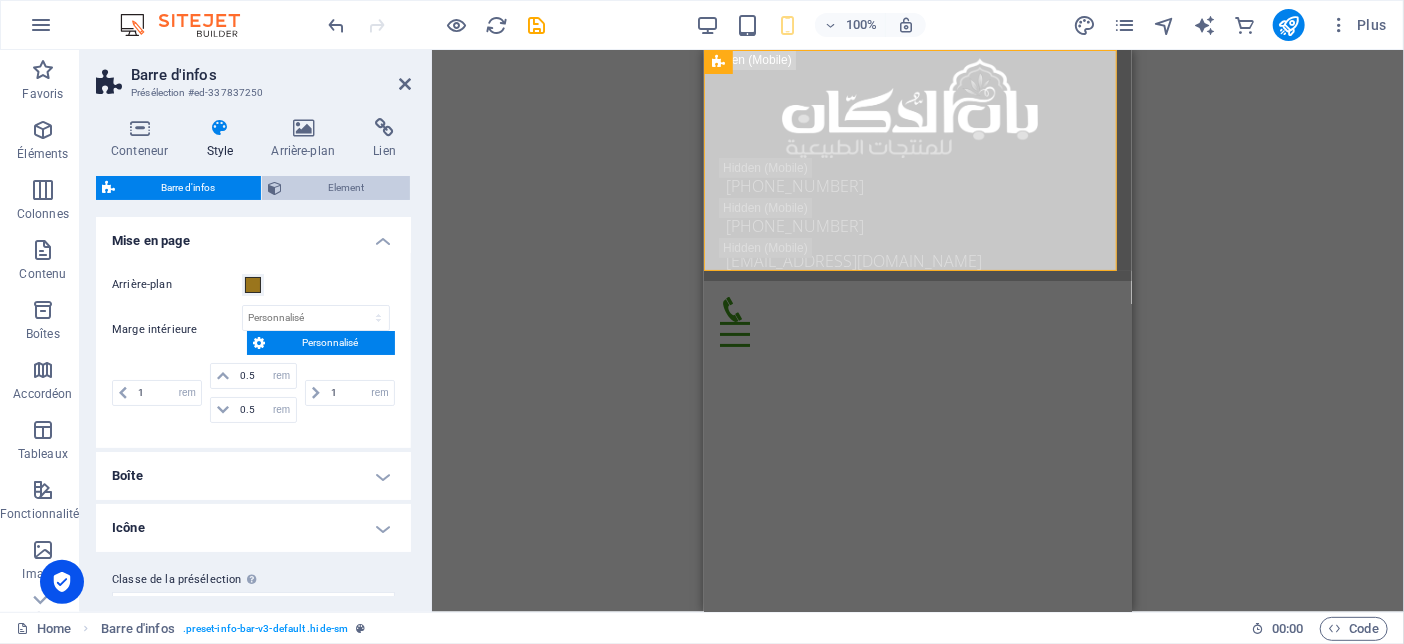 click on "Element" at bounding box center [346, 188] 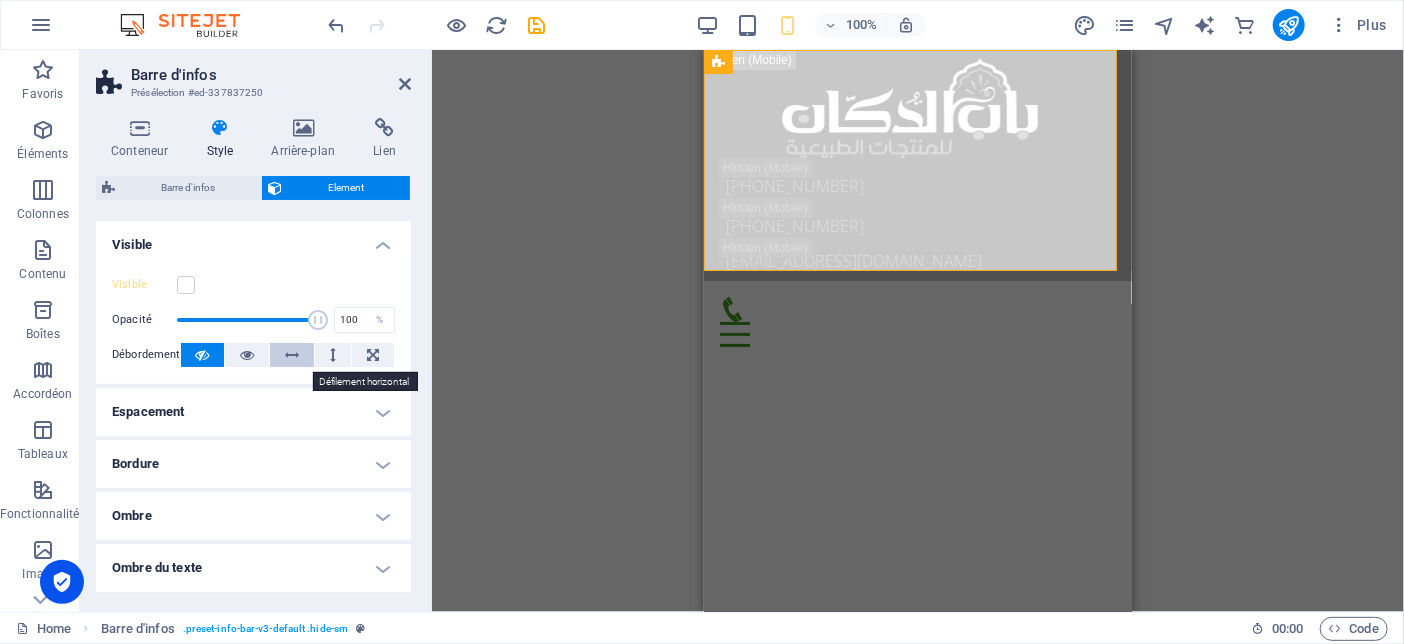 click at bounding box center [292, 355] 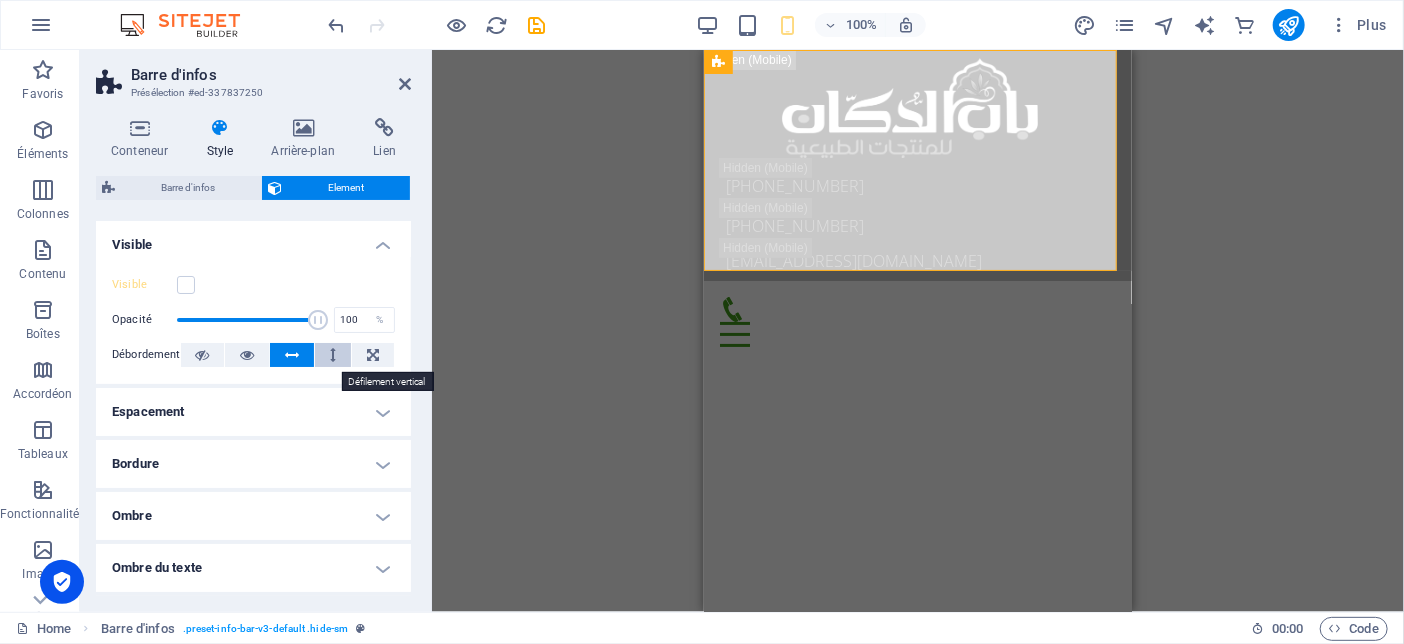 click at bounding box center [333, 355] 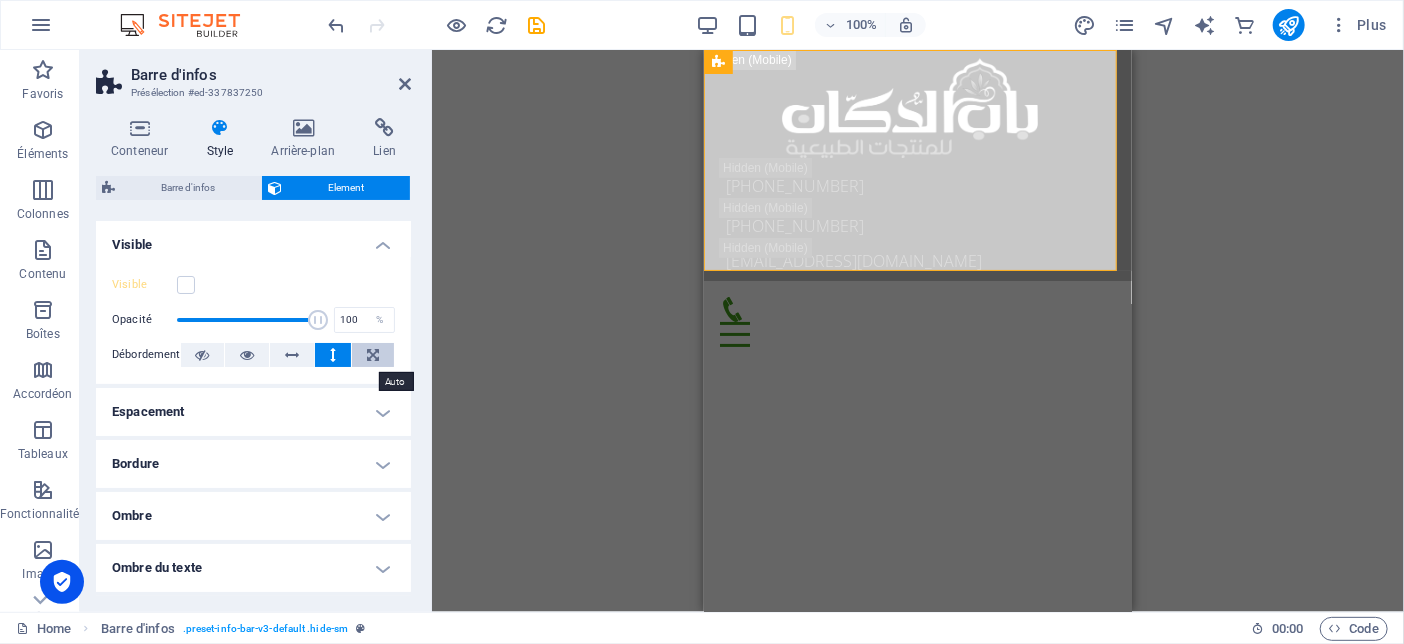 click at bounding box center [373, 355] 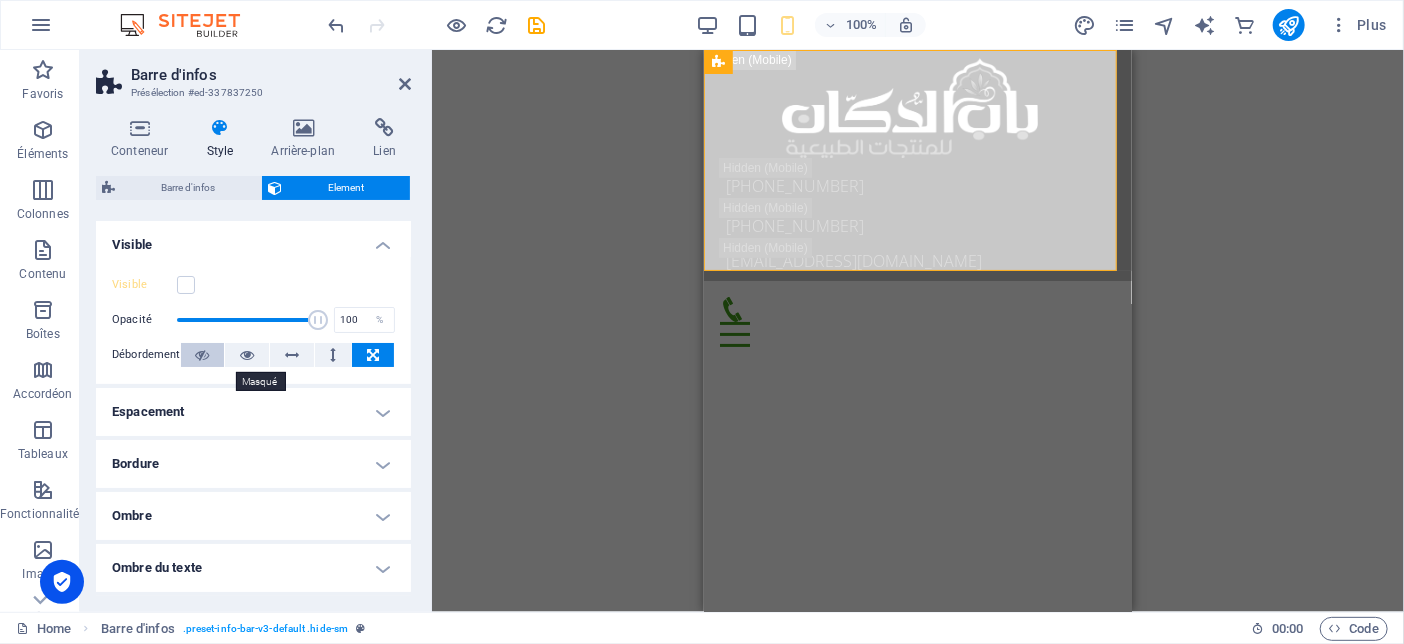 click at bounding box center (202, 355) 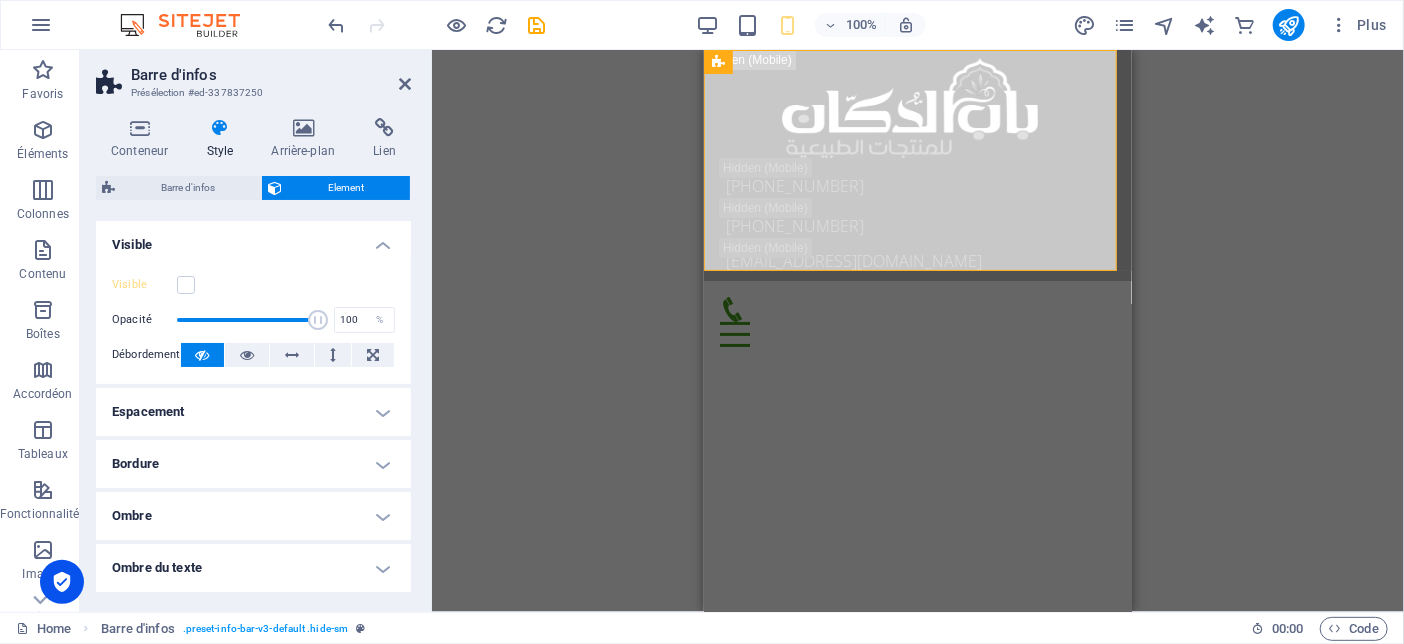 click on "Bordure" at bounding box center (253, 464) 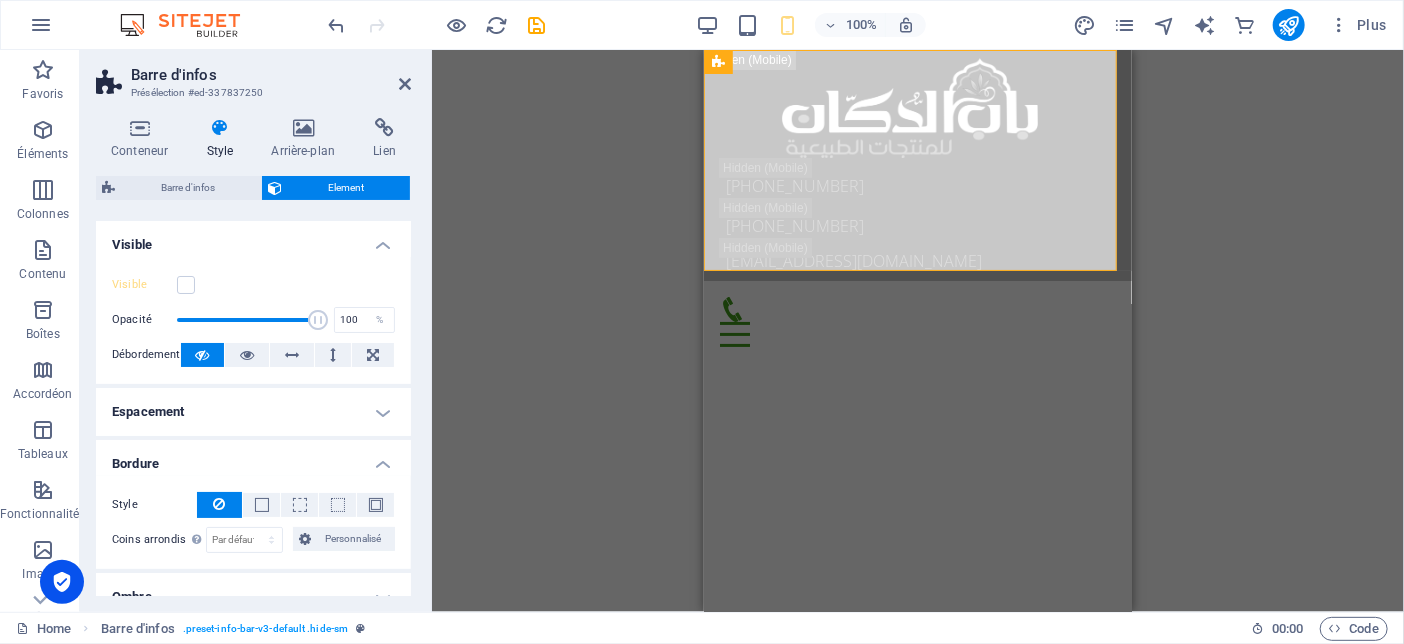 click on "Bordure" at bounding box center (253, 458) 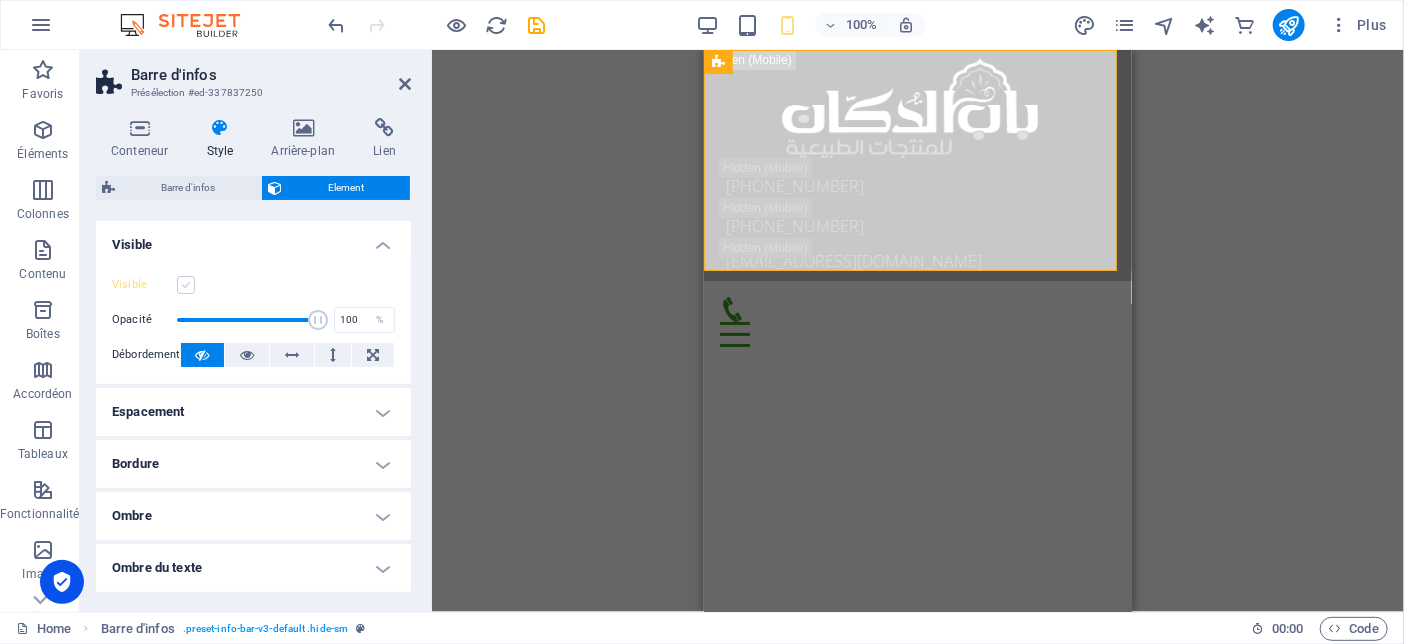 click at bounding box center (186, 285) 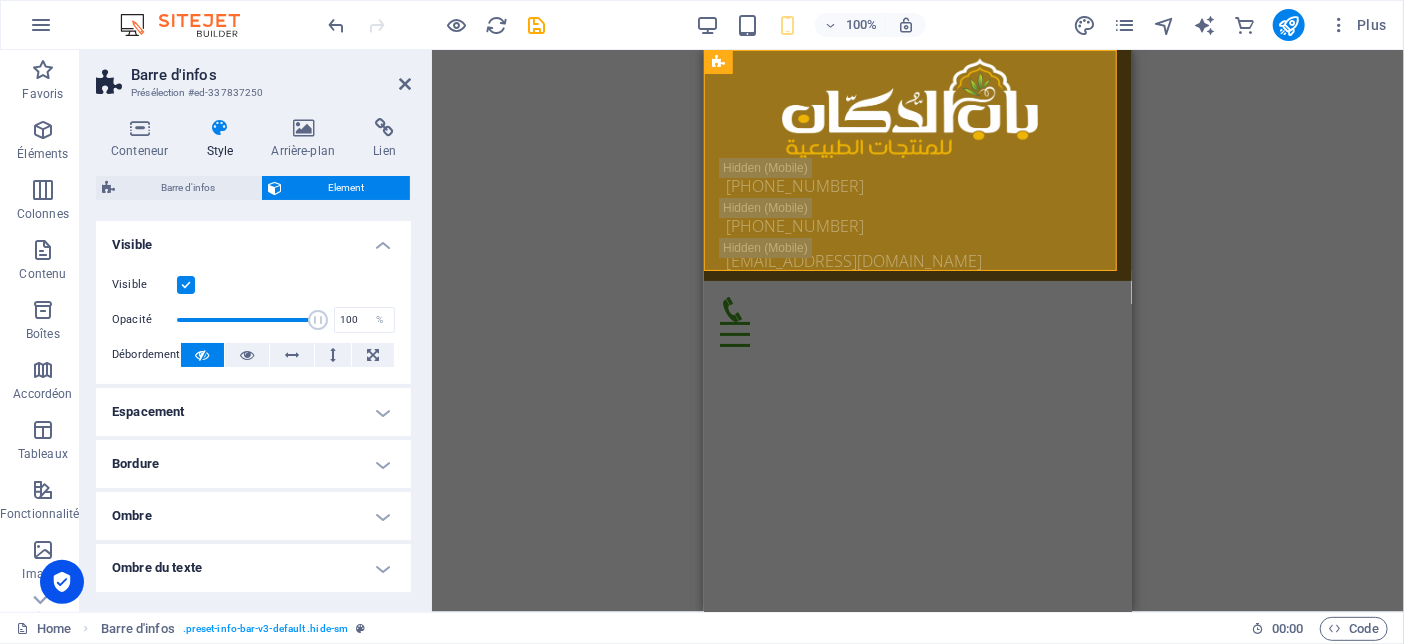click at bounding box center [186, 285] 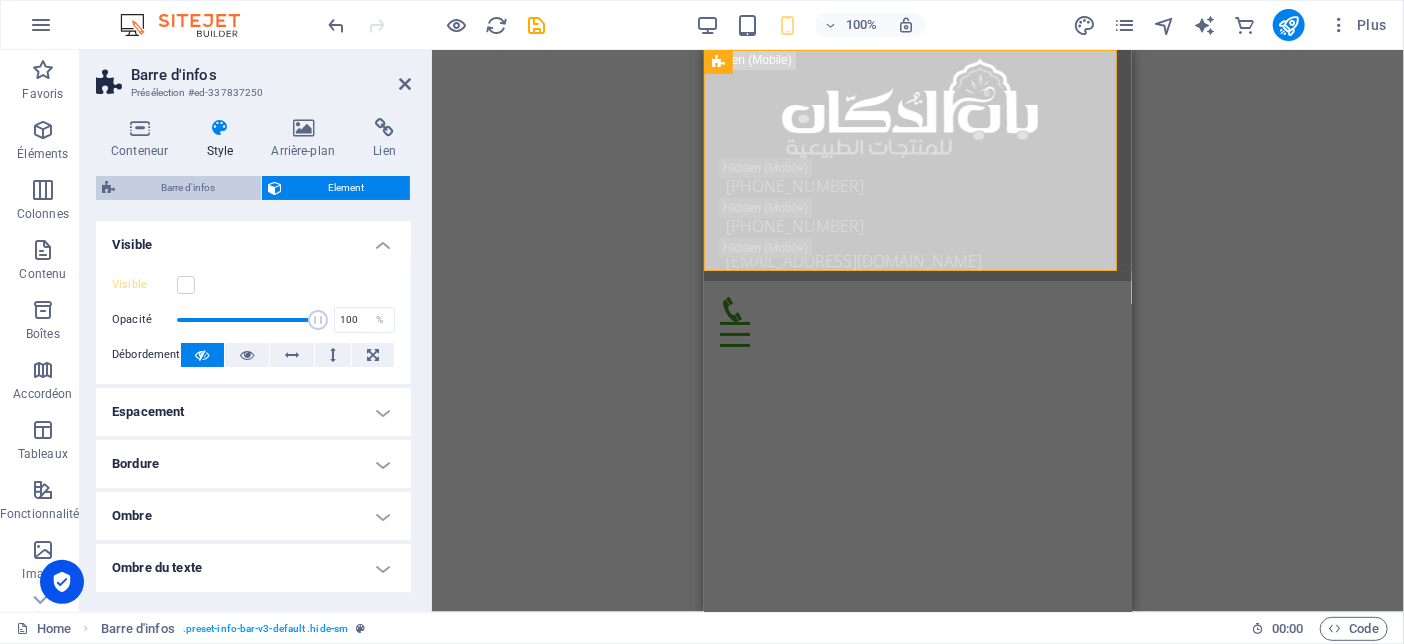 click on "Barre d'infos" at bounding box center [188, 188] 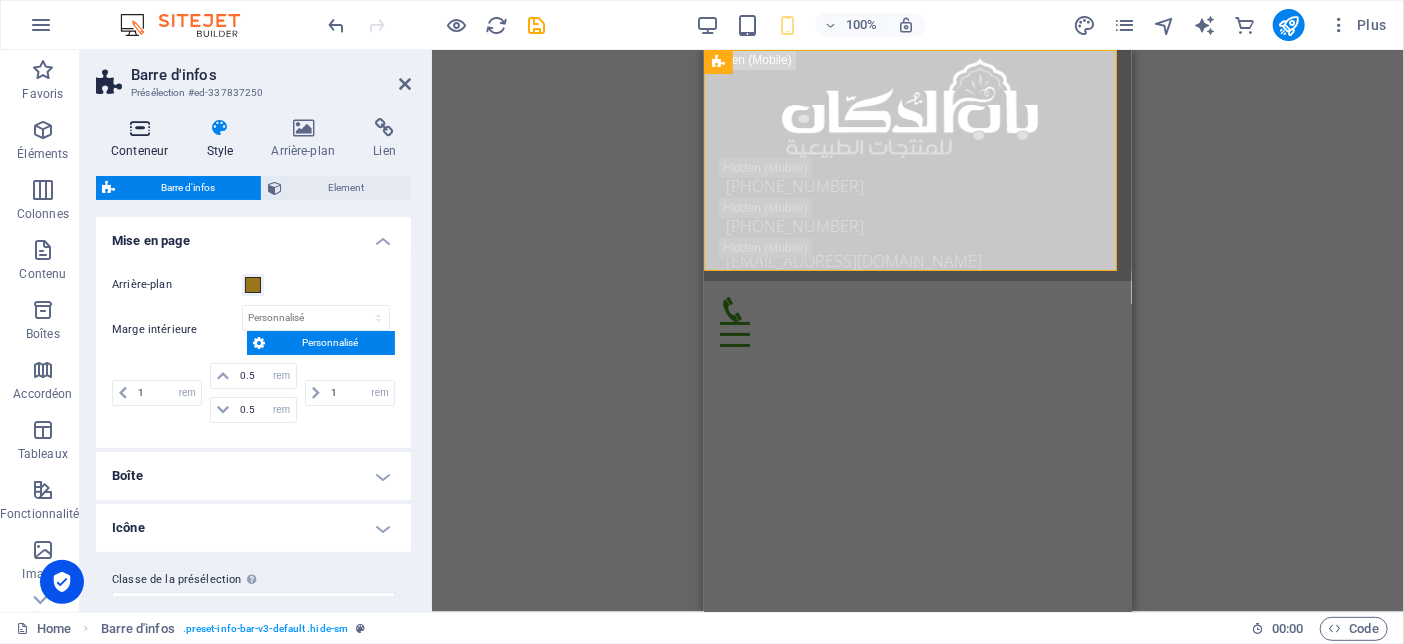 click on "Conteneur" at bounding box center [143, 139] 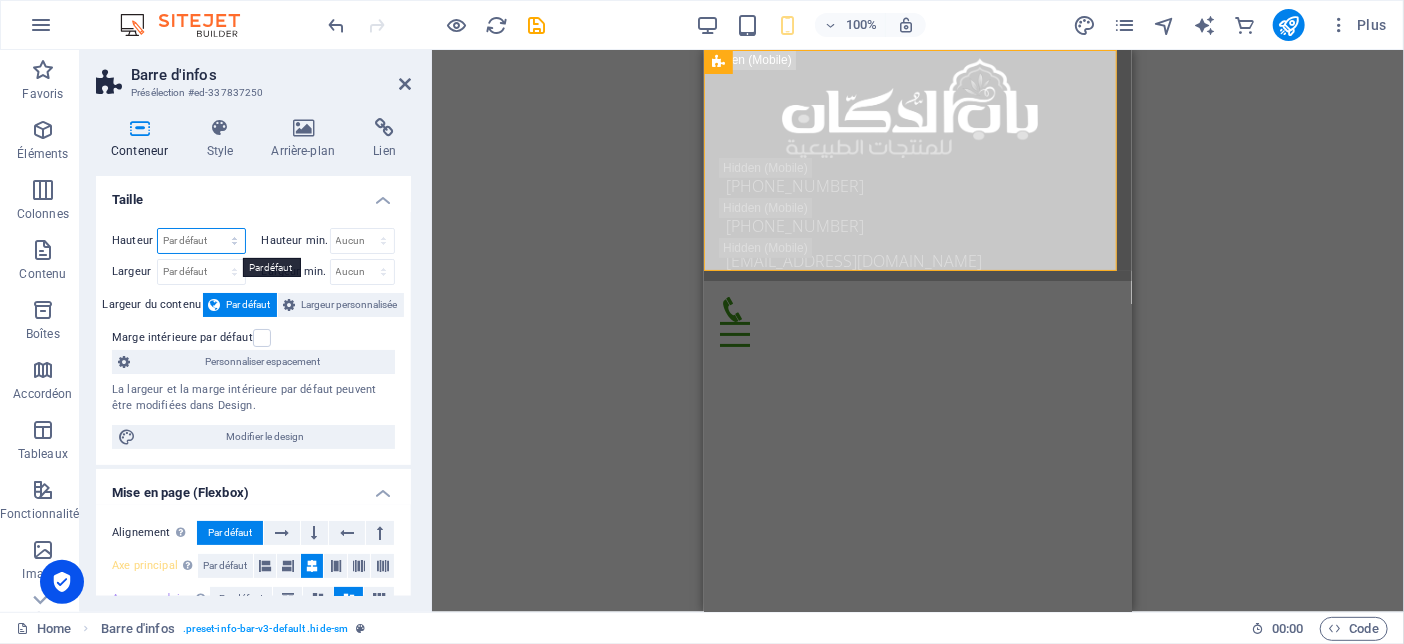 click on "Par défaut px rem % vh vw" at bounding box center [201, 241] 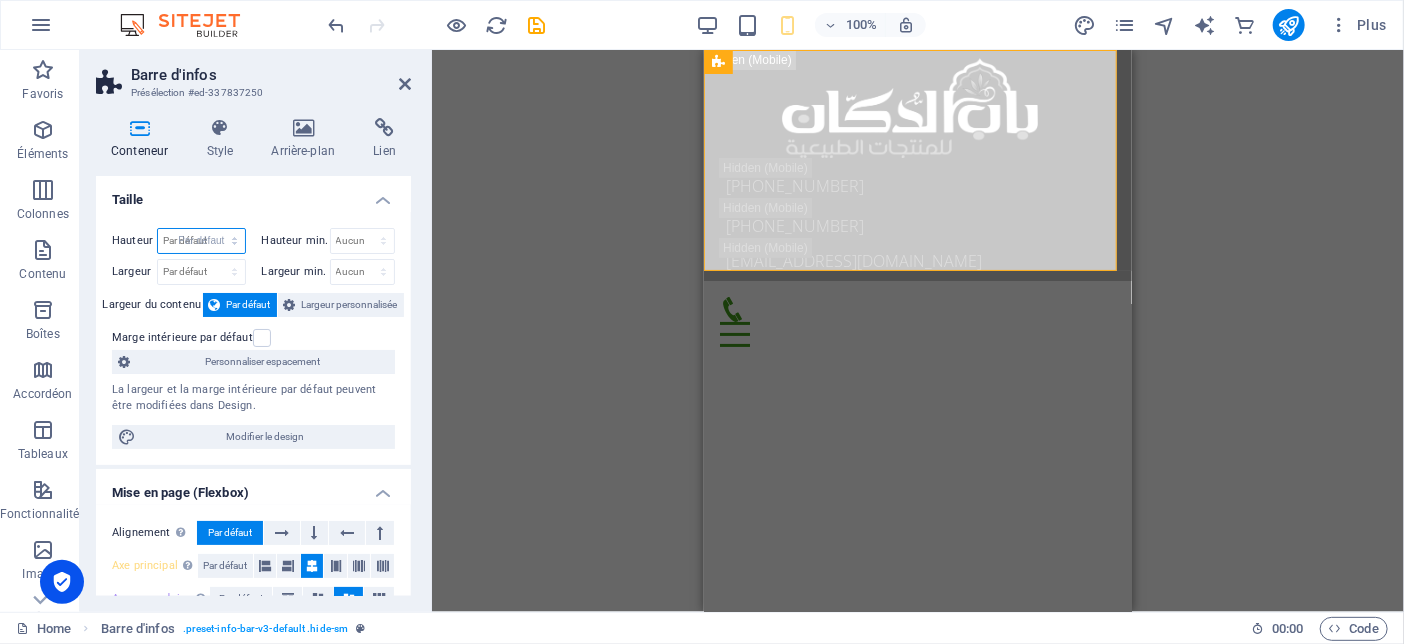 click on "Par défaut px rem % vh vw" at bounding box center [201, 241] 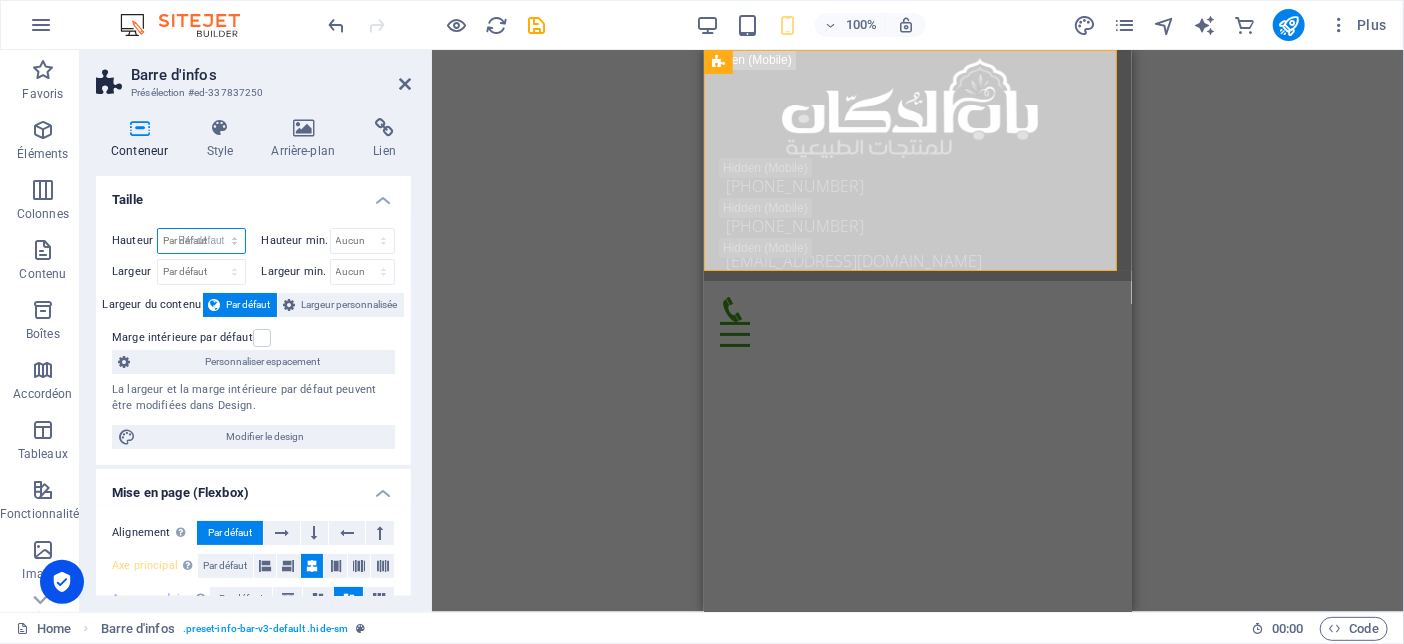 select on "DISABLED_OPTION_VALUE" 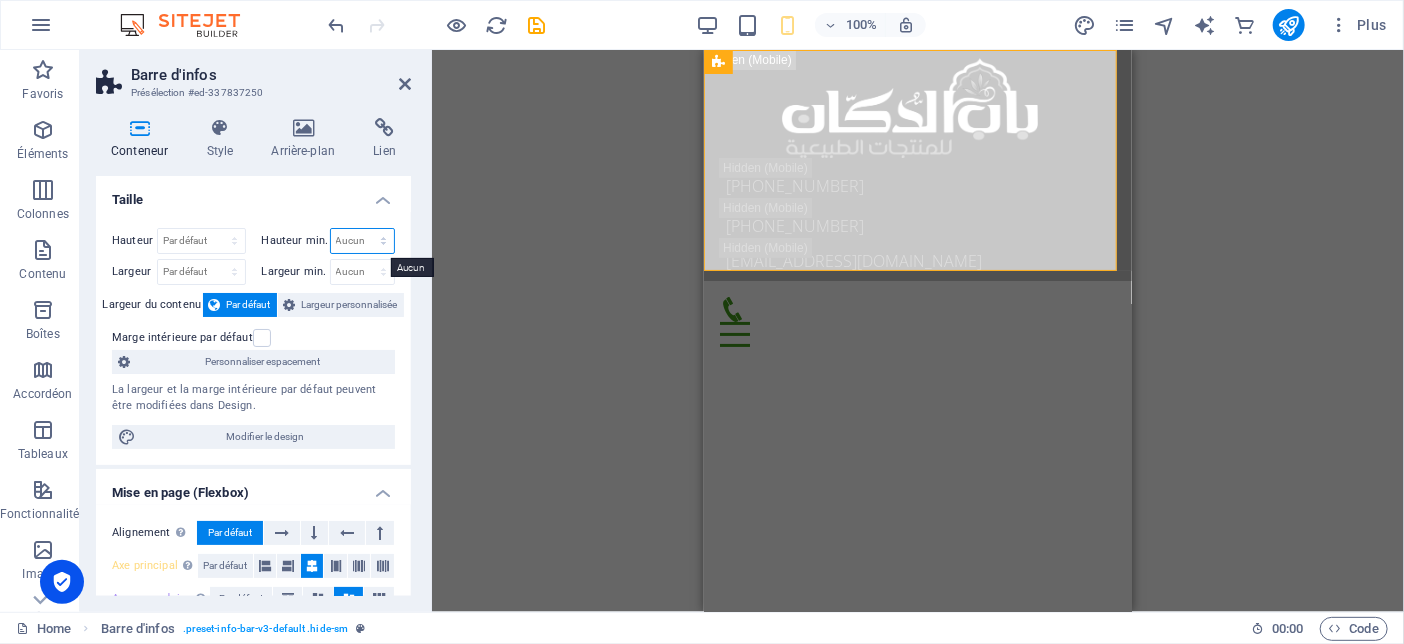 click on "Aucun px rem % vh vw" at bounding box center (363, 241) 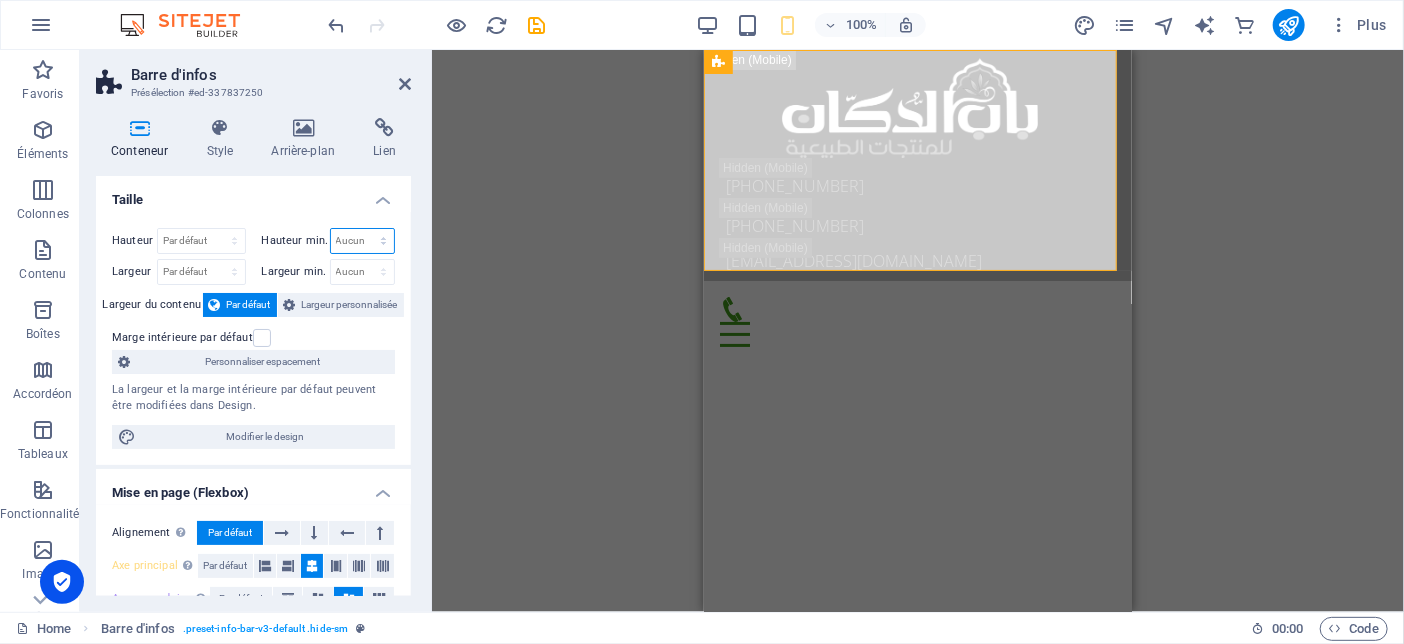 click on "Aucun px rem % vh vw" at bounding box center [363, 241] 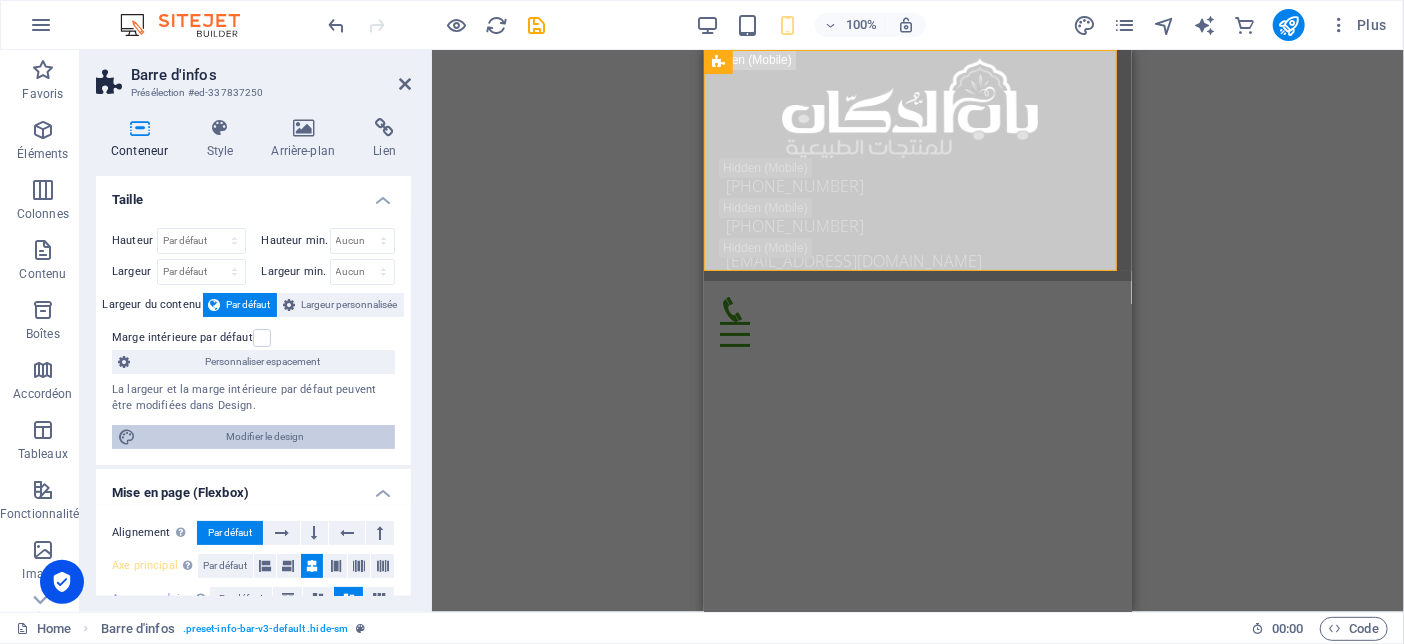 click on "Modifier le design" at bounding box center [265, 437] 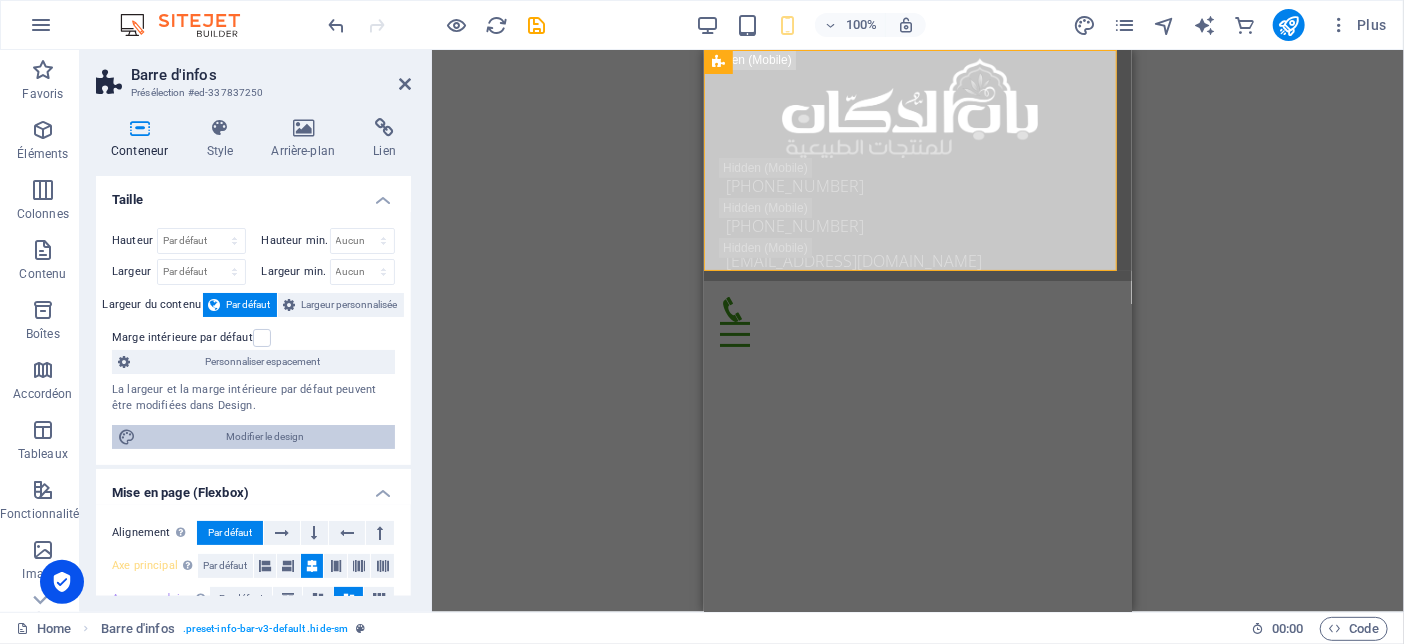 select on "rem" 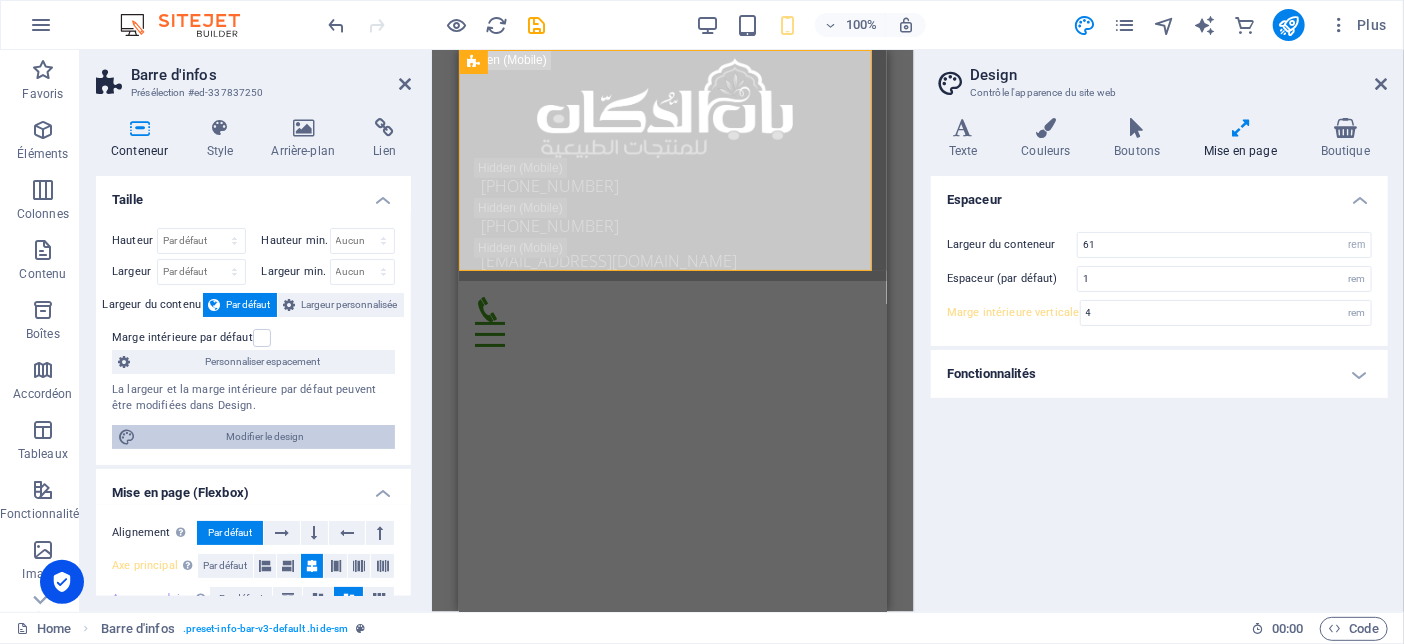 click on "Modifier le design" at bounding box center [265, 437] 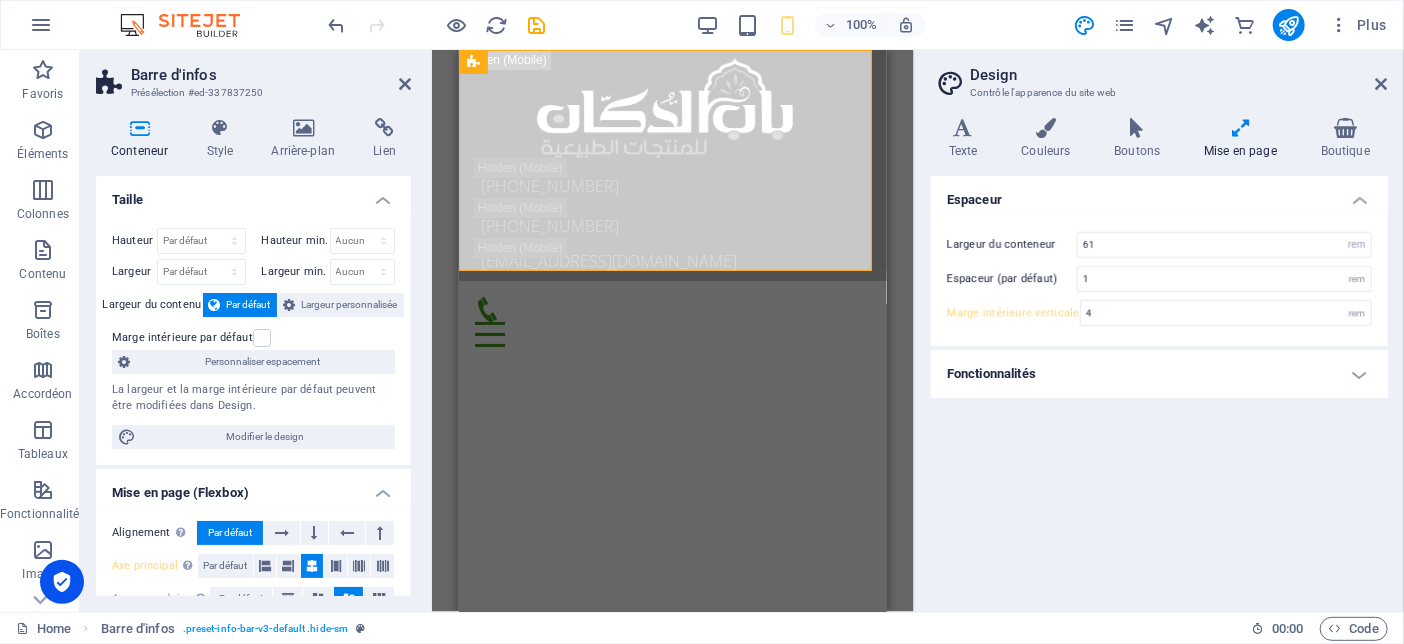 click at bounding box center (405, 84) 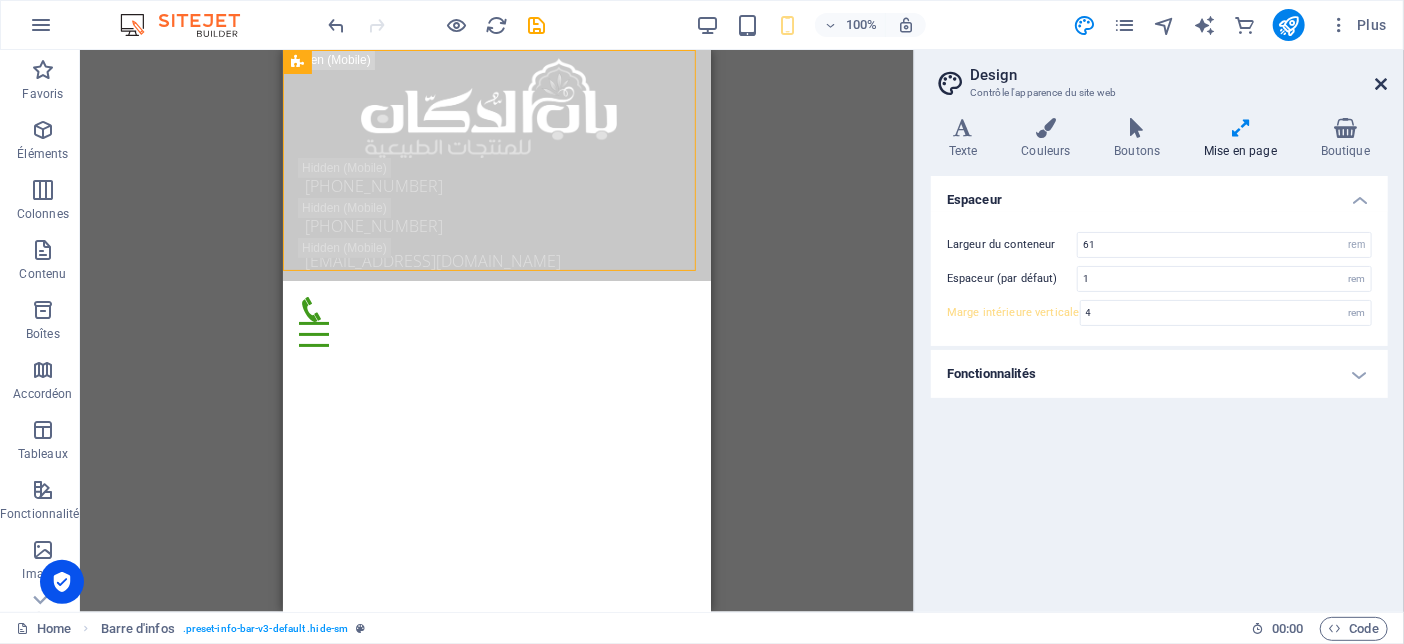 click at bounding box center (1382, 84) 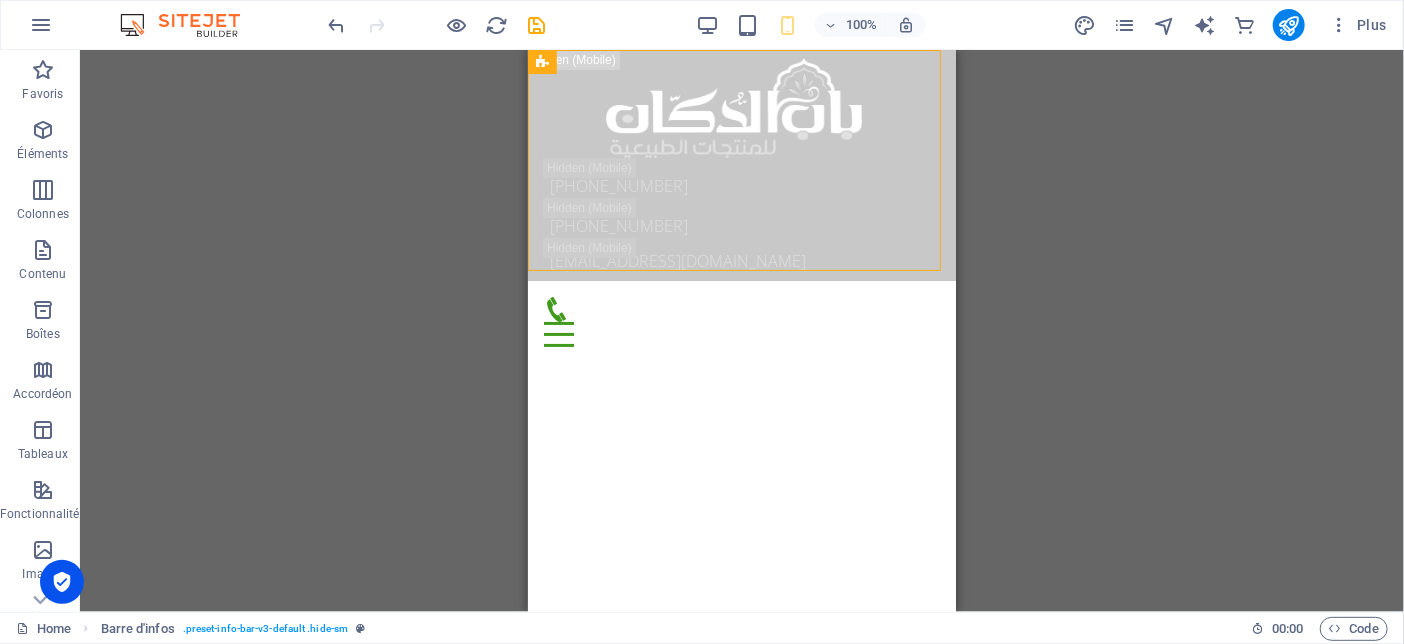 click on "Glissez et déposez l'élément de votre choix pour remplacer le contenu existant. Appuyez sur "Ctrl" si vous voulez créer un nouvel élément.
H2   Conteneur   Conteneur   Barre de menus   Conteneur   Conteneur   Espaceur   Image   Barre d'infos   Texte   Conteneur   Bannière   Conteneur   Bannière   Conteneur   Texte   Conteneur   Texte   Conteneur   Conteneur   Texte   Conteneur   Icône   Icône   Conteneur   Variable   Conteneur   Logo   Icône   Icône   Conteneur   Icône" at bounding box center [742, 331] 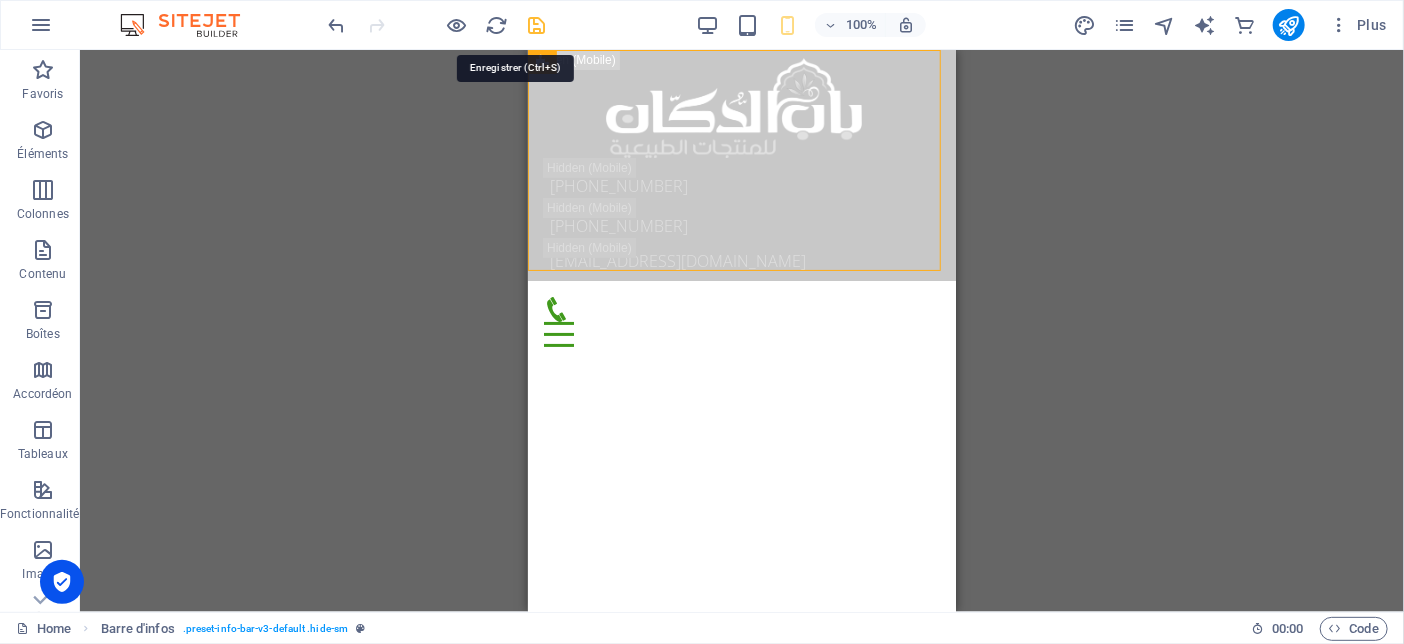 click at bounding box center [537, 25] 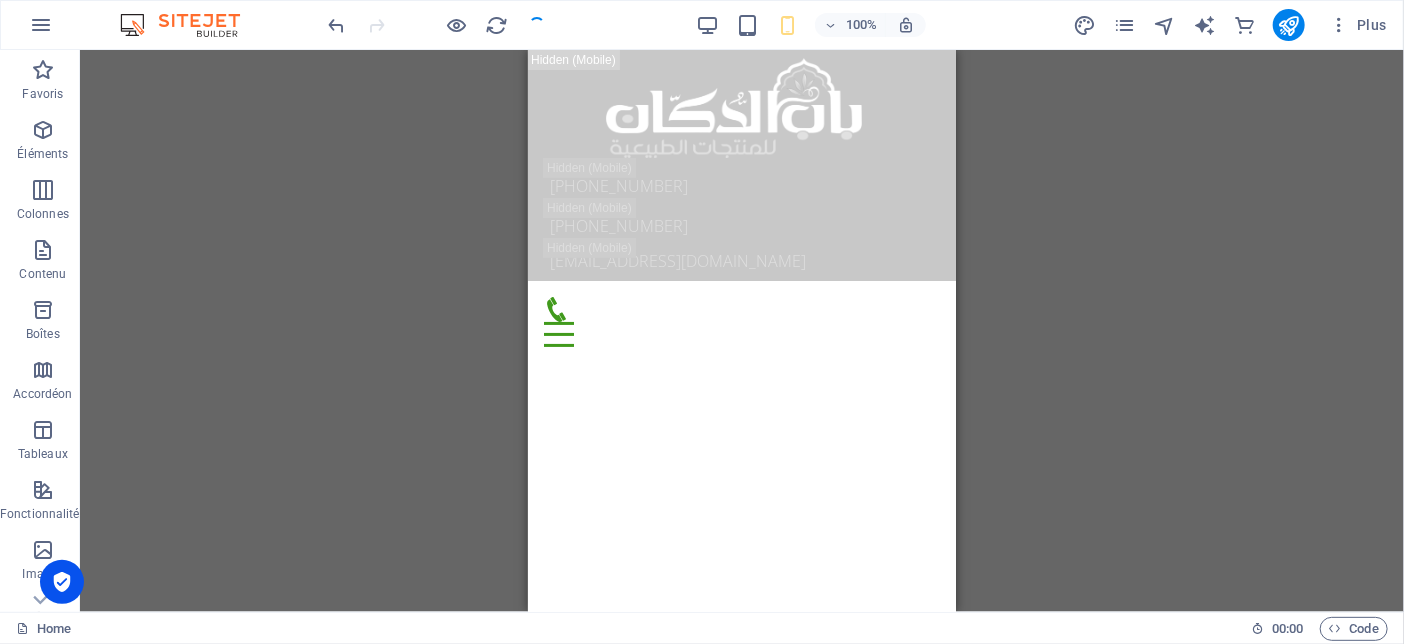 click on "Glissez et déposez l'élément de votre choix pour remplacer le contenu existant. Appuyez sur "Ctrl" si vous voulez créer un nouvel élément.
H2   Conteneur   Conteneur   Barre de menus   Conteneur   Conteneur   Espaceur   Image   Barre d'infos   Texte   Conteneur   Bannière   Conteneur   Bannière   Conteneur   Texte   Conteneur   Conteneur   Texte   Conteneur   Conteneur   Texte   Conteneur   Icône   Icône   Conteneur   Variable   Conteneur   Logo   Icône   Icône   Conteneur   Icône" at bounding box center (742, 331) 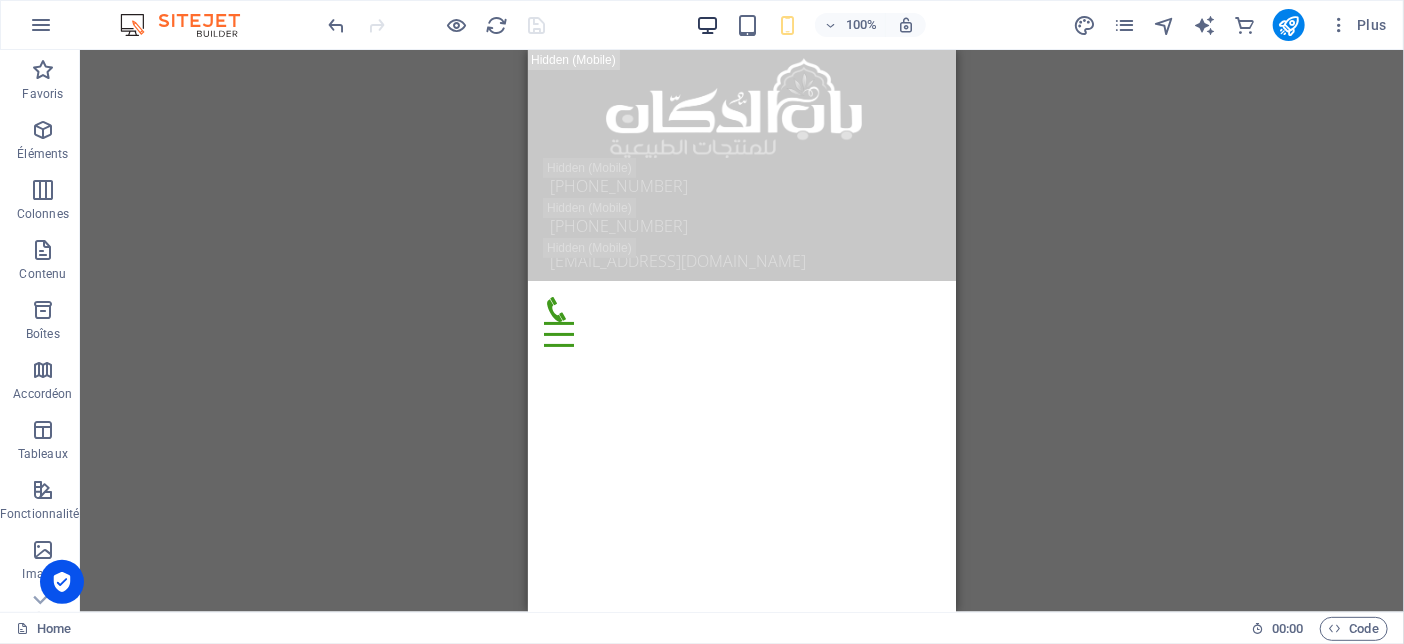 drag, startPoint x: 695, startPoint y: 31, endPoint x: 708, endPoint y: 25, distance: 14.3178215 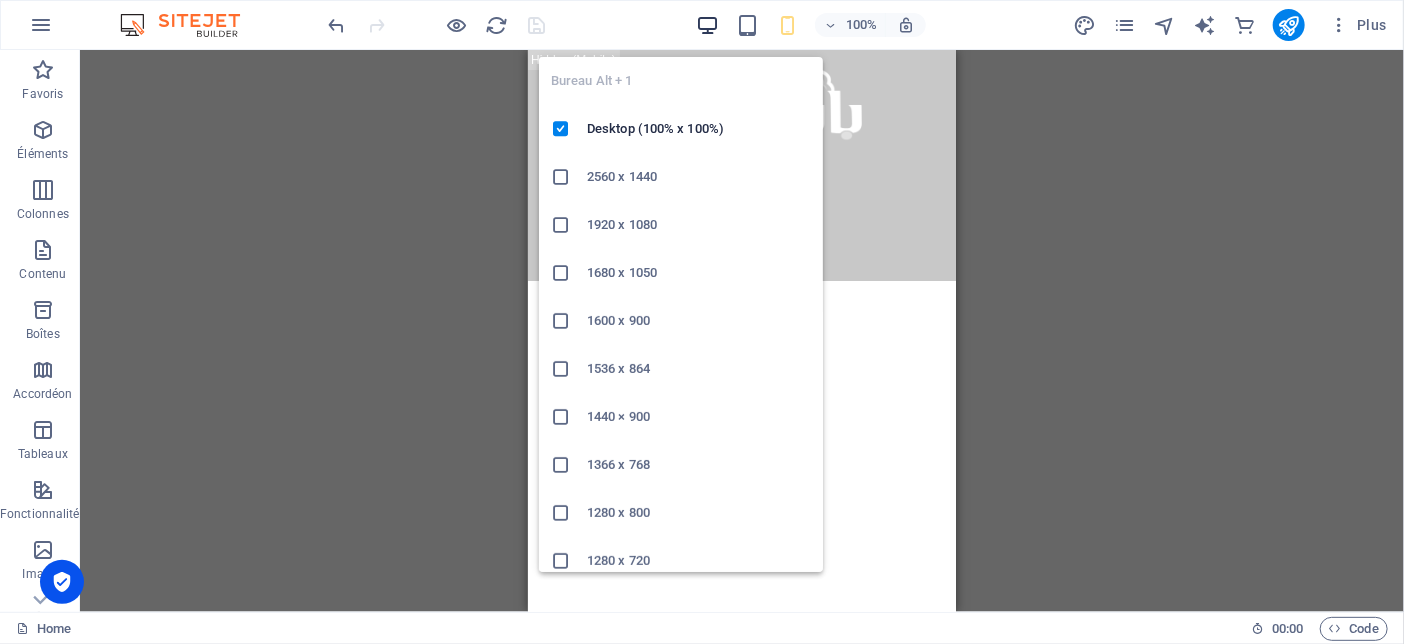 click at bounding box center [707, 25] 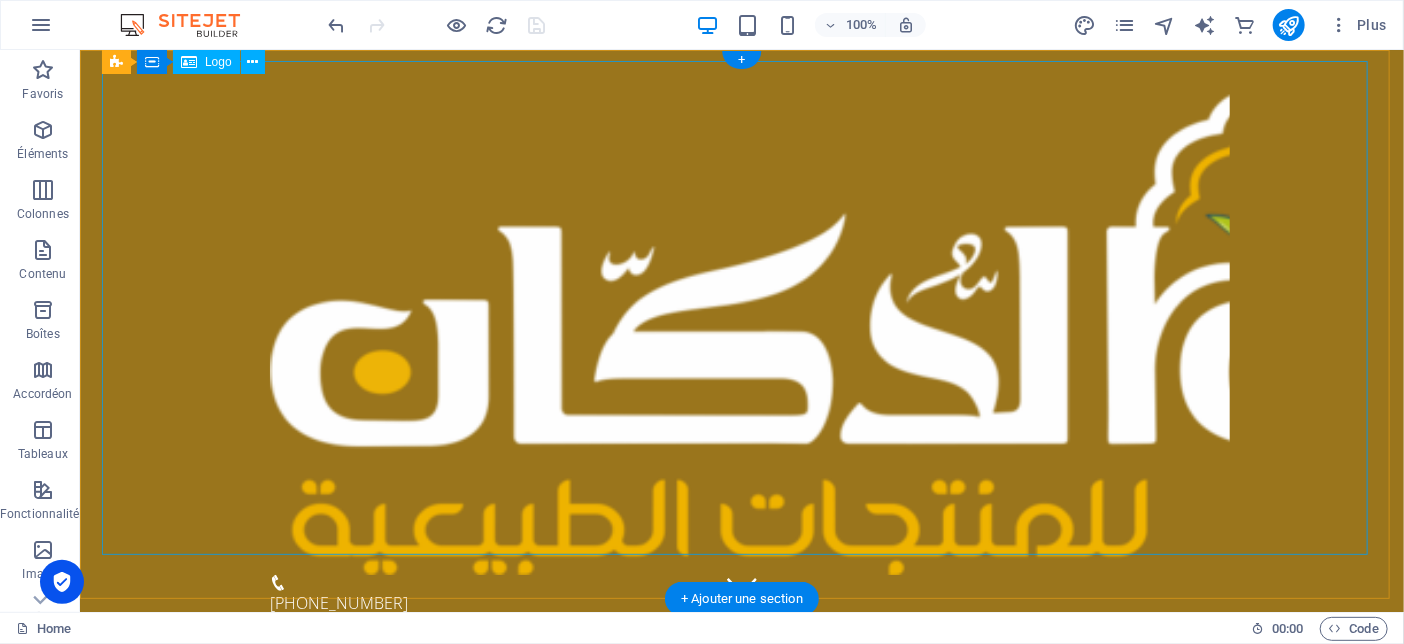 click at bounding box center (733, 315) 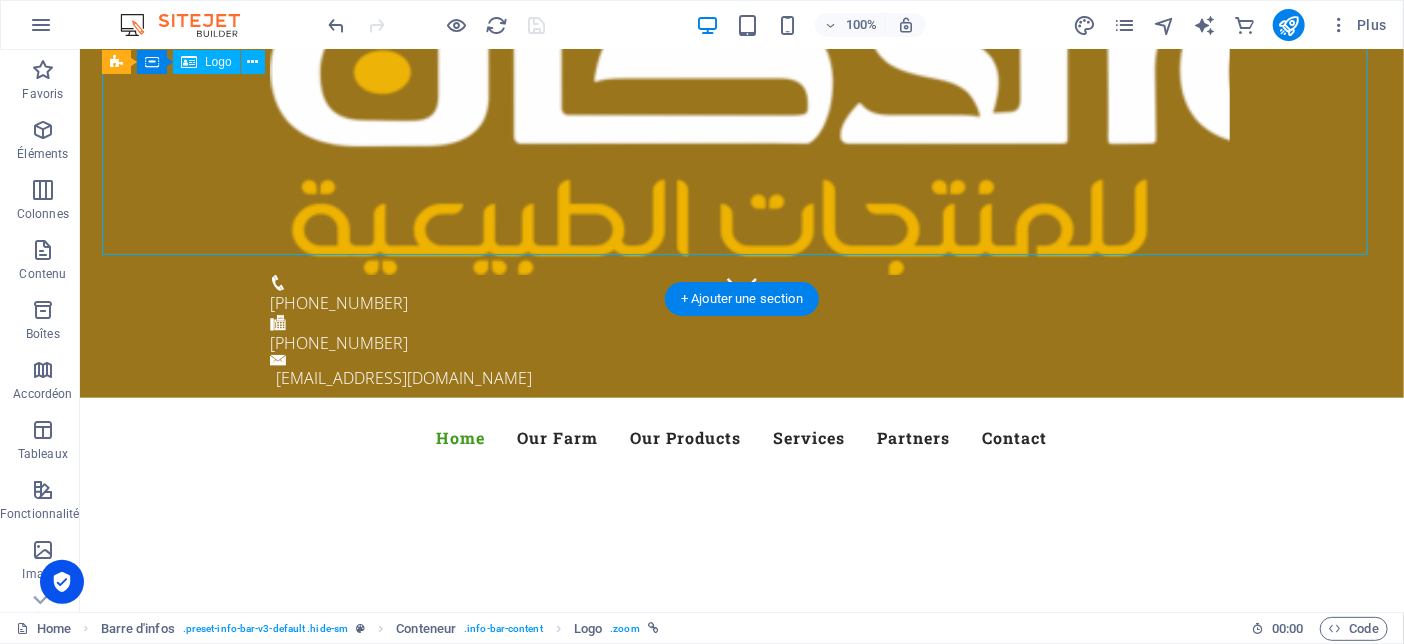 scroll, scrollTop: 500, scrollLeft: 0, axis: vertical 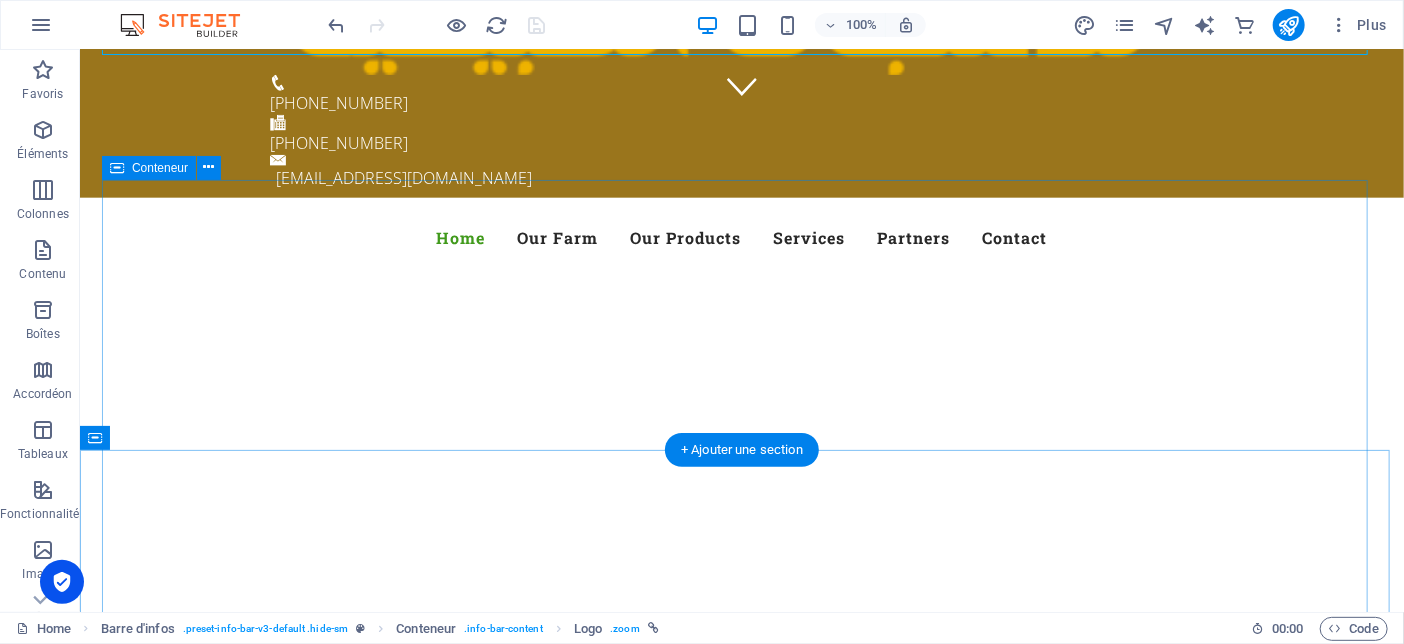 click on "Welcome to the  Bab Doukan باب الدكان Terroir & Naturel Fresh. Healty. Organic Lorem ipsum dolor sit amet, consetetur sadipscing elitr, sed diam nonumy eirmod tempor invidunt ut labore et dolore magna aliquyam erat, sed diam voluptua. learn more Best Quality Products Lorem ipsum dolor sit amet, consetetur sadipscing elitr, sed diam nonumy eirmod tempor invidunt ut labore et dolore magna aliquyam erat, sed diam voluptua.  our Products" at bounding box center [741, 1337] 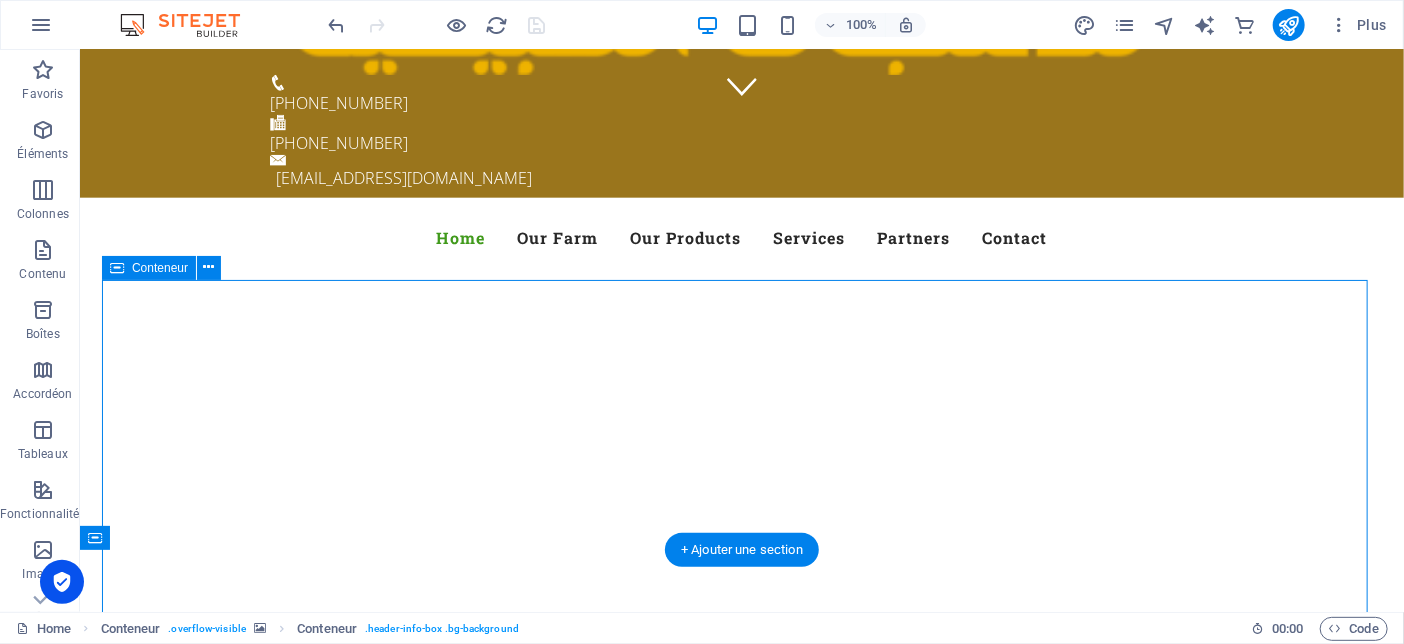 scroll, scrollTop: 100, scrollLeft: 0, axis: vertical 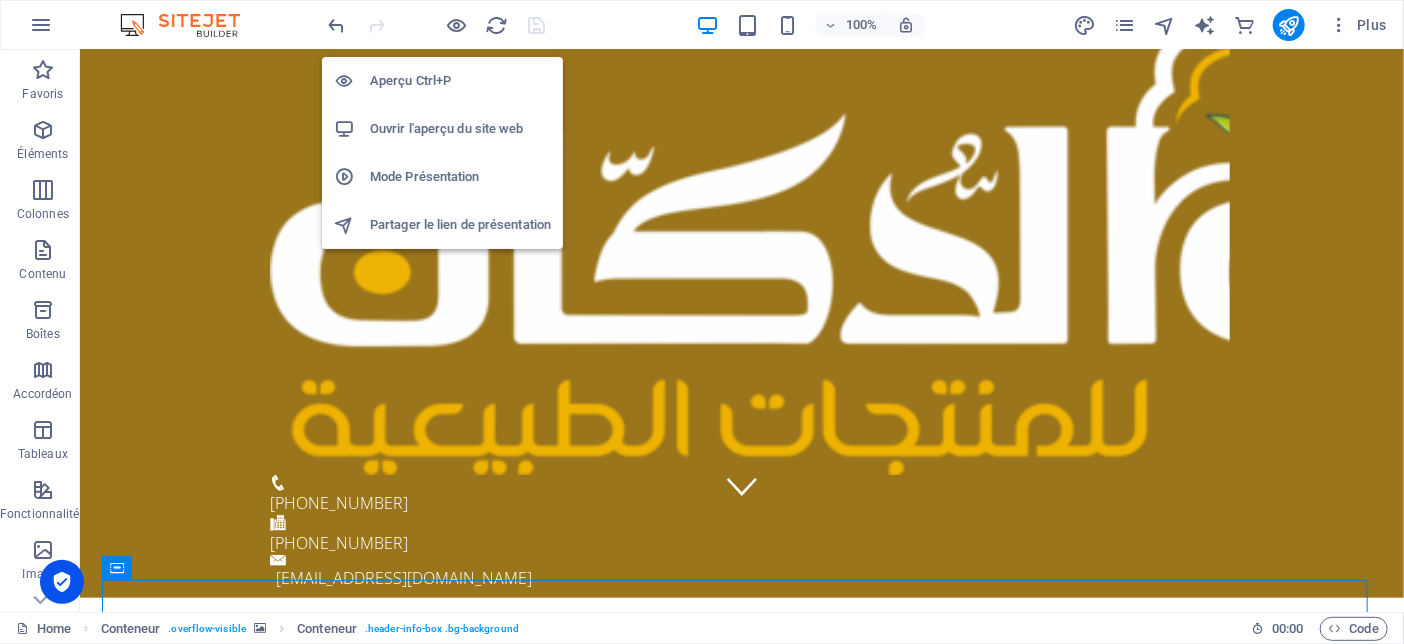 click on "Ouvrir l'aperçu du site web" at bounding box center [442, 129] 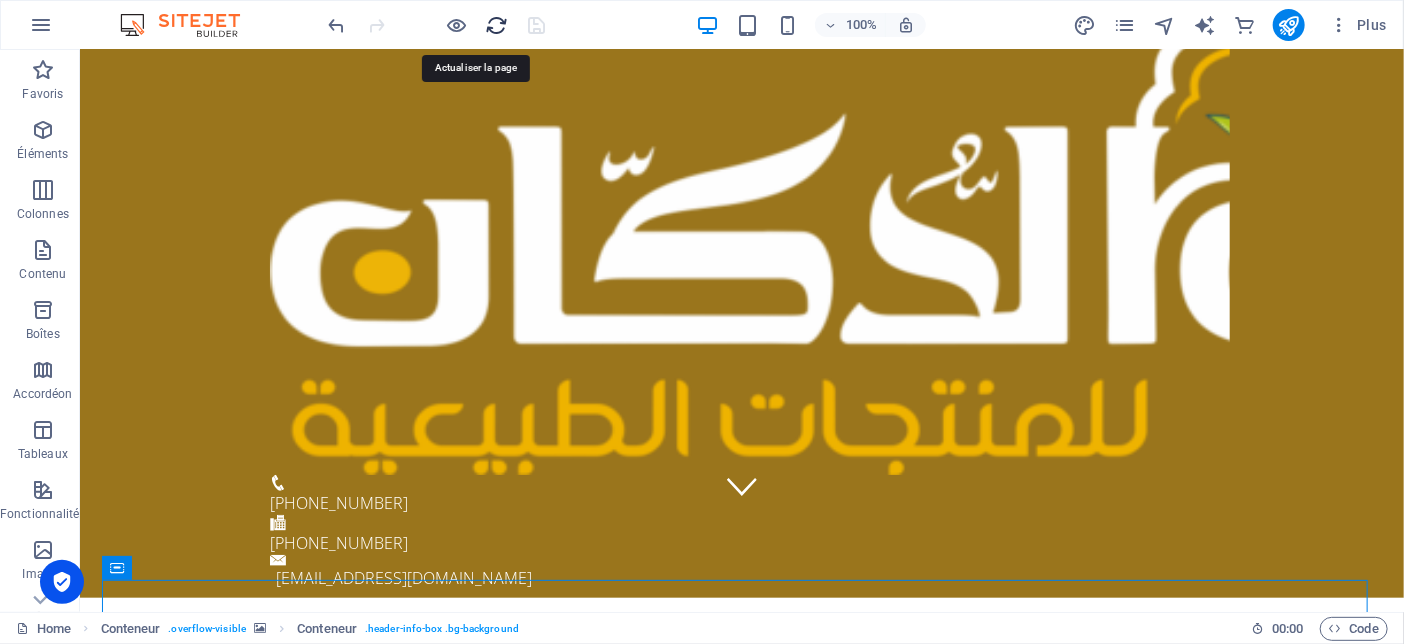click at bounding box center [497, 25] 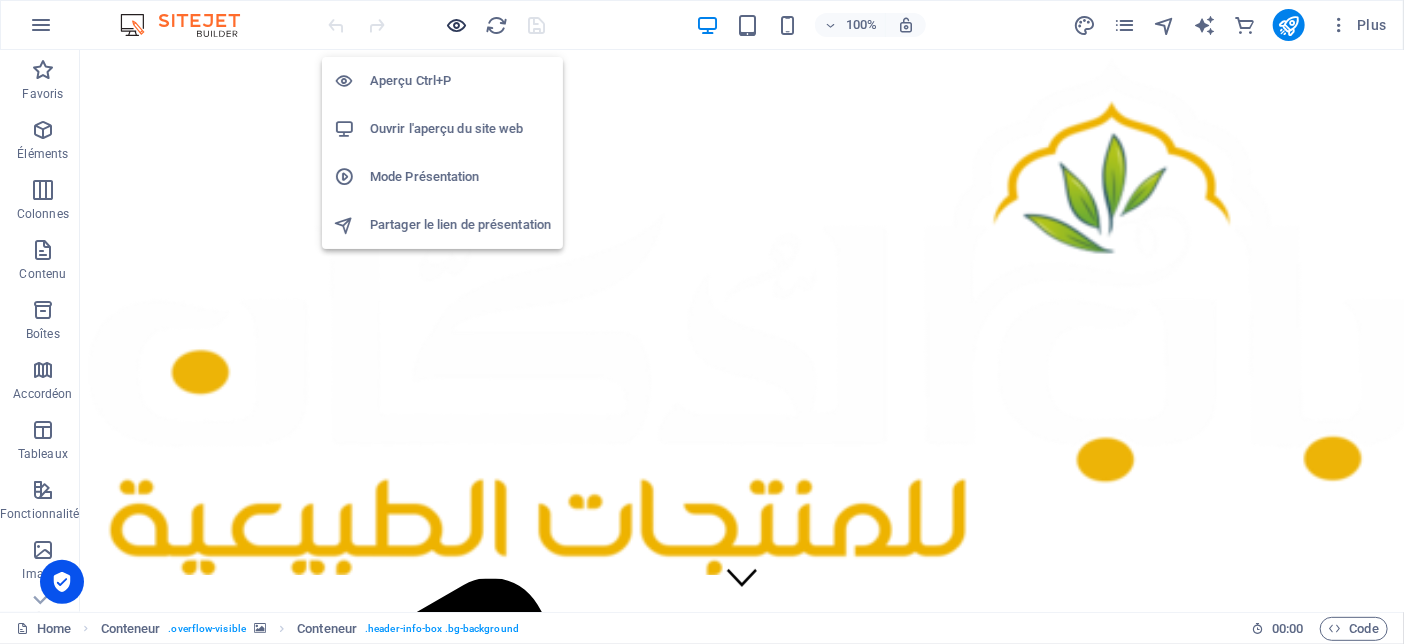 scroll, scrollTop: 0, scrollLeft: 0, axis: both 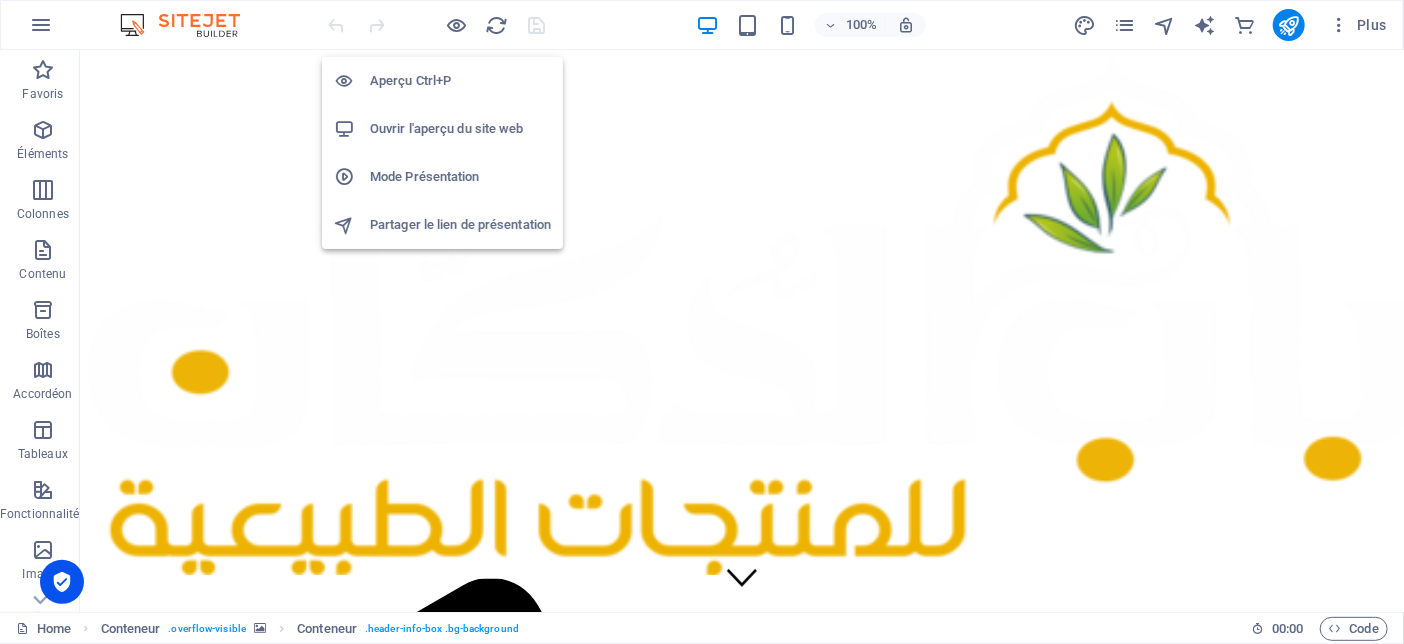 click on "Aperçu Ctrl+P" at bounding box center [460, 81] 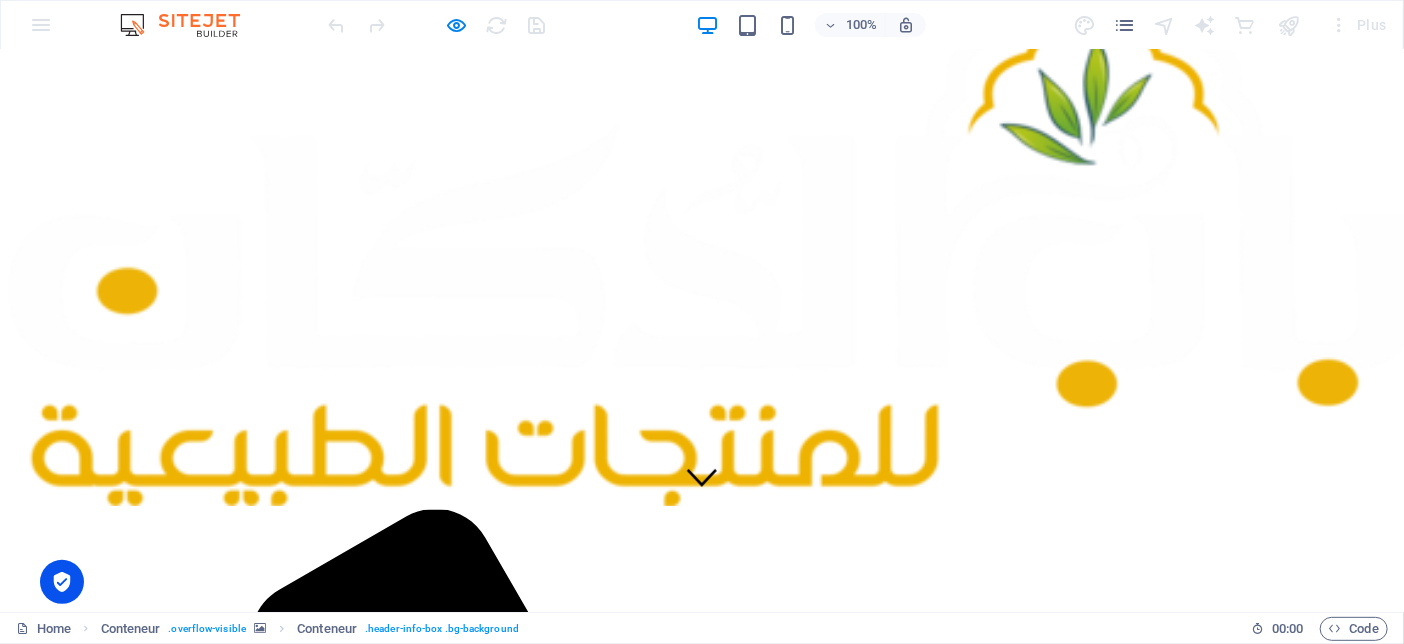 scroll, scrollTop: 0, scrollLeft: 0, axis: both 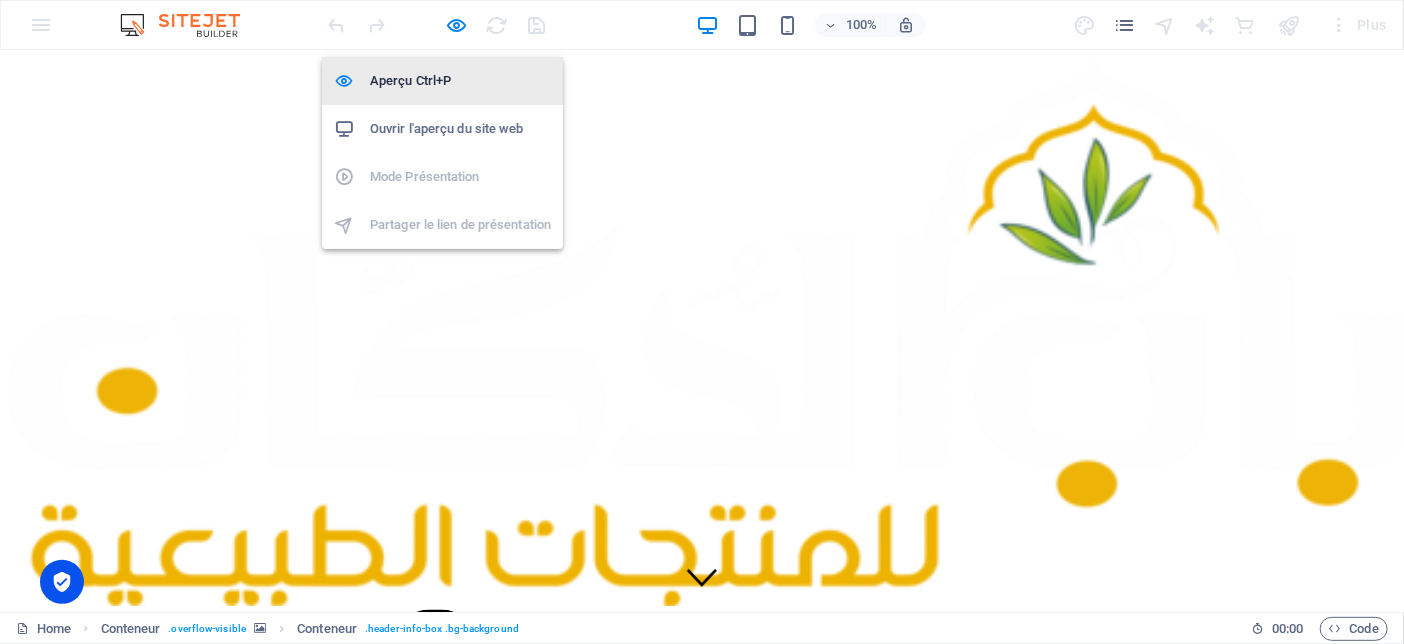 click on "Aperçu Ctrl+P" at bounding box center (460, 81) 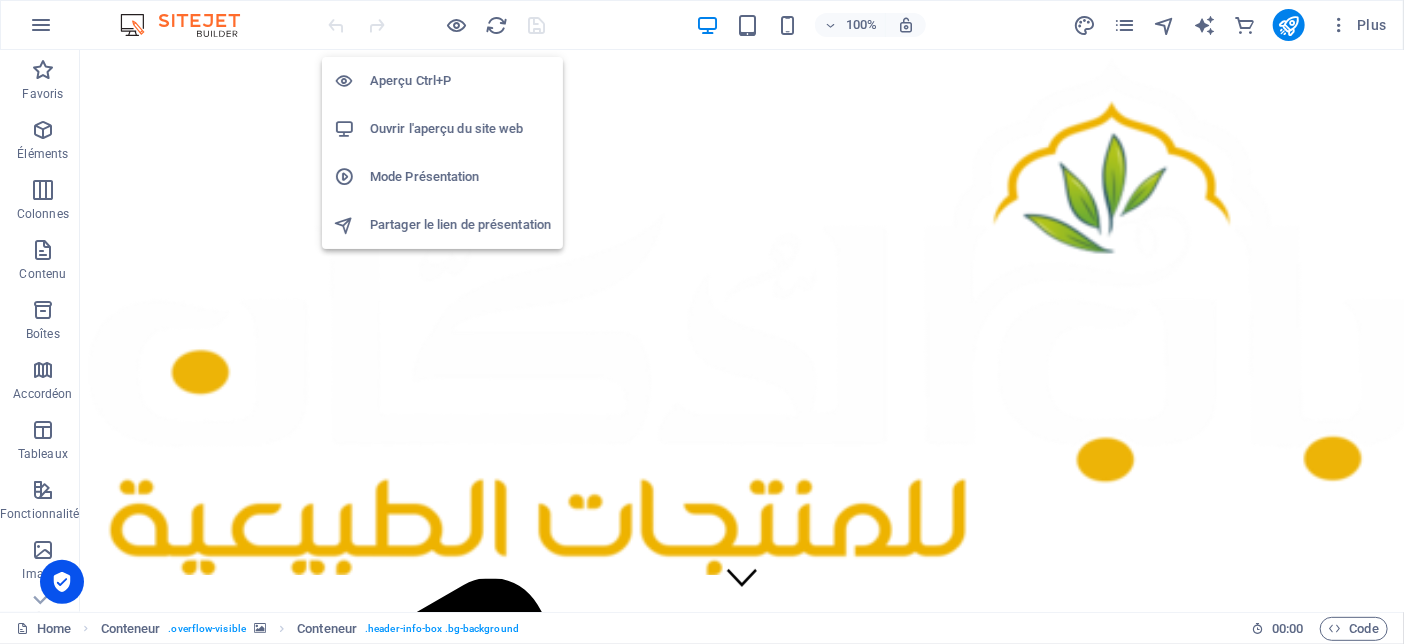 click on "Mode Présentation" at bounding box center (460, 177) 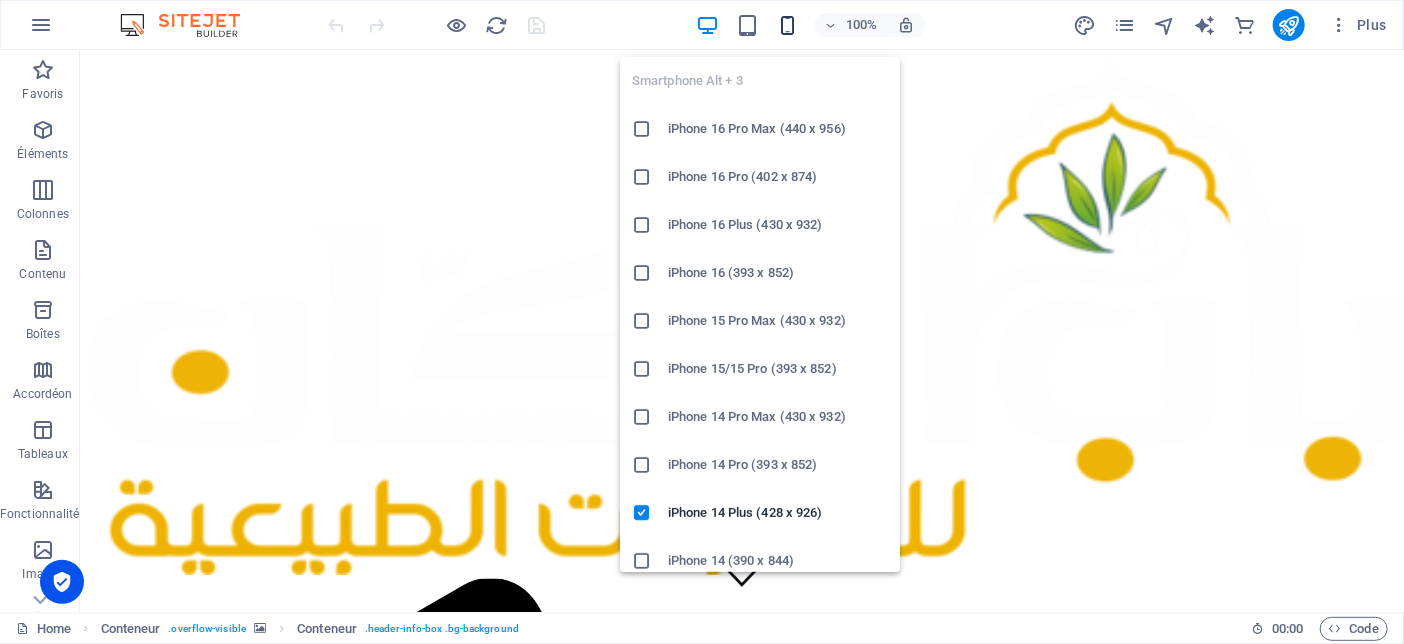 click at bounding box center [787, 25] 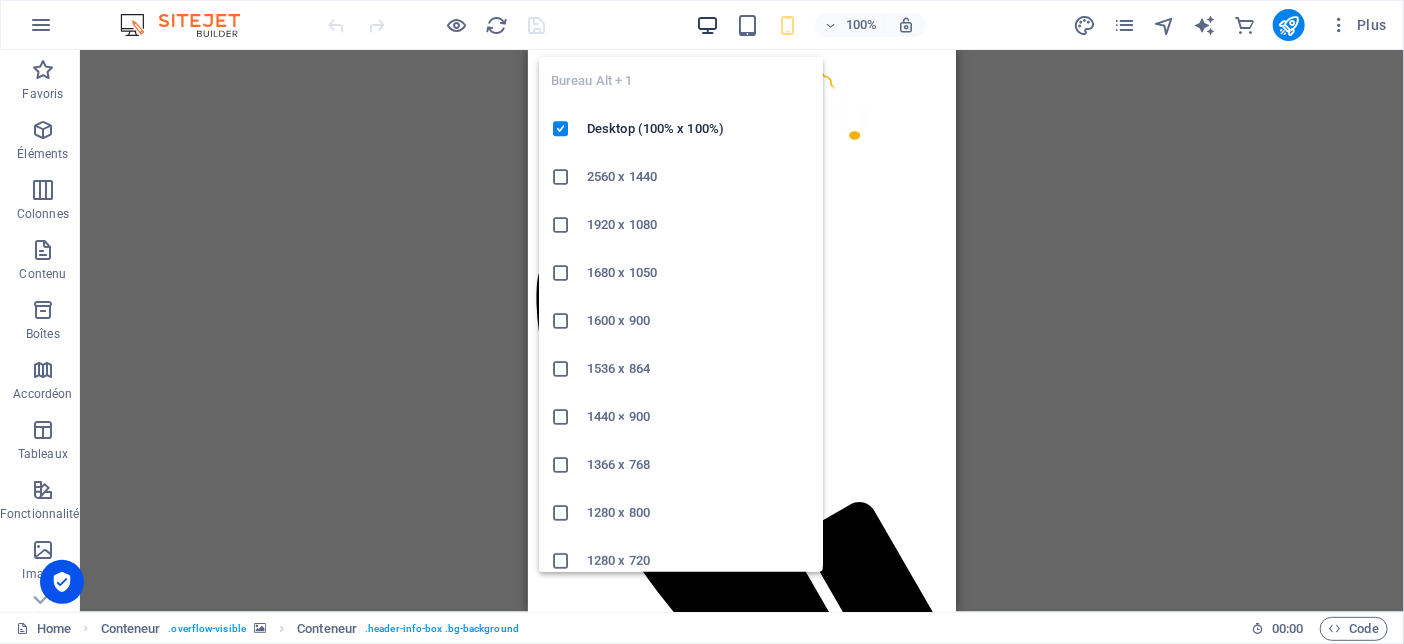 click at bounding box center (707, 25) 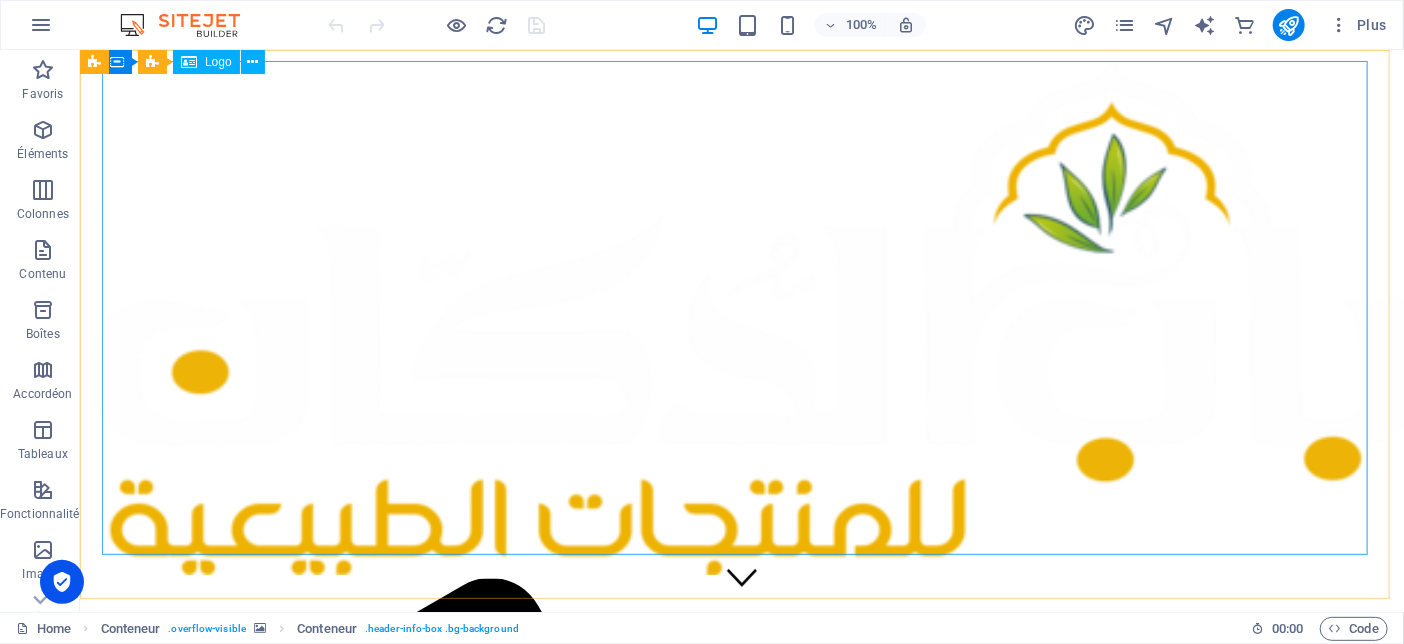 click on "Logo" at bounding box center (218, 62) 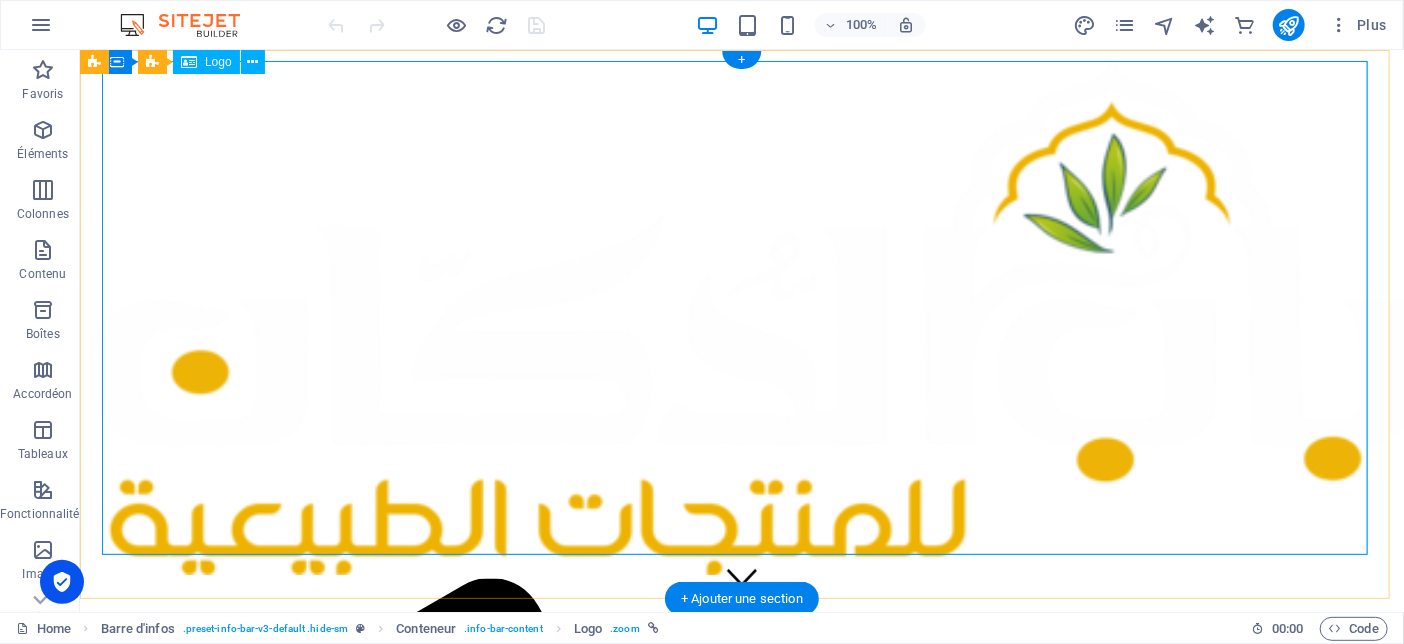 click at bounding box center (741, 317) 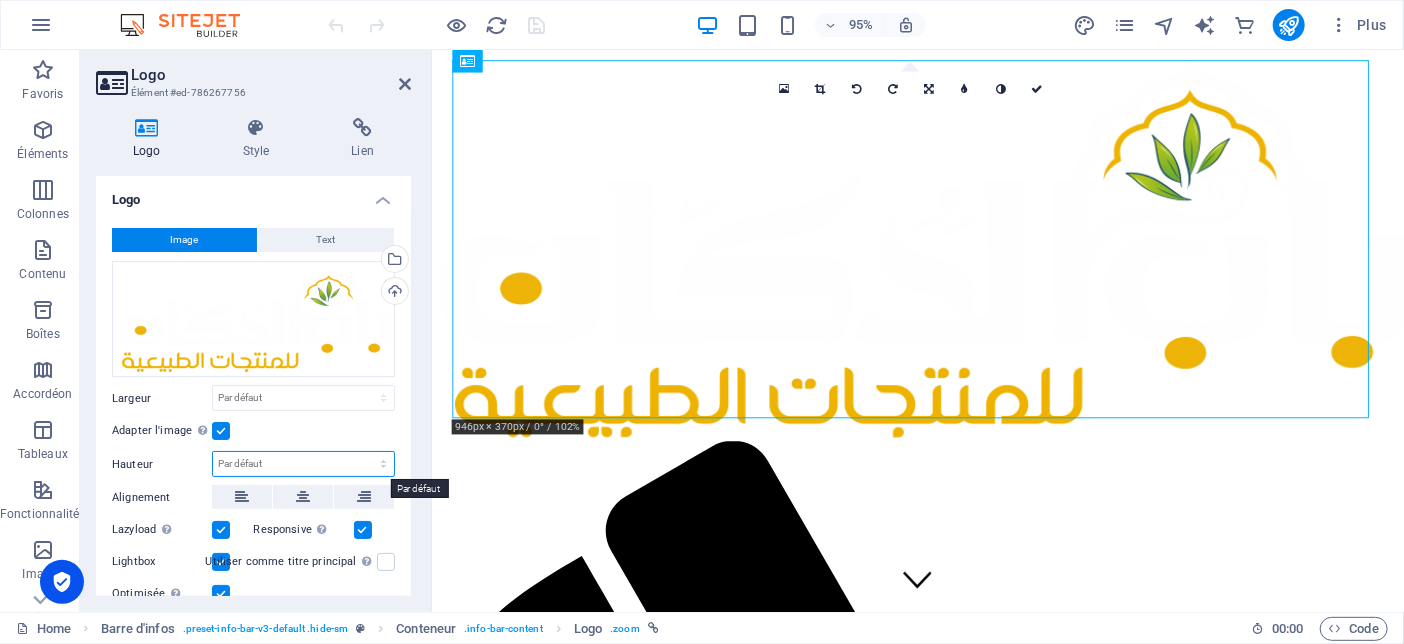 click on "Par défaut auto px" at bounding box center [303, 464] 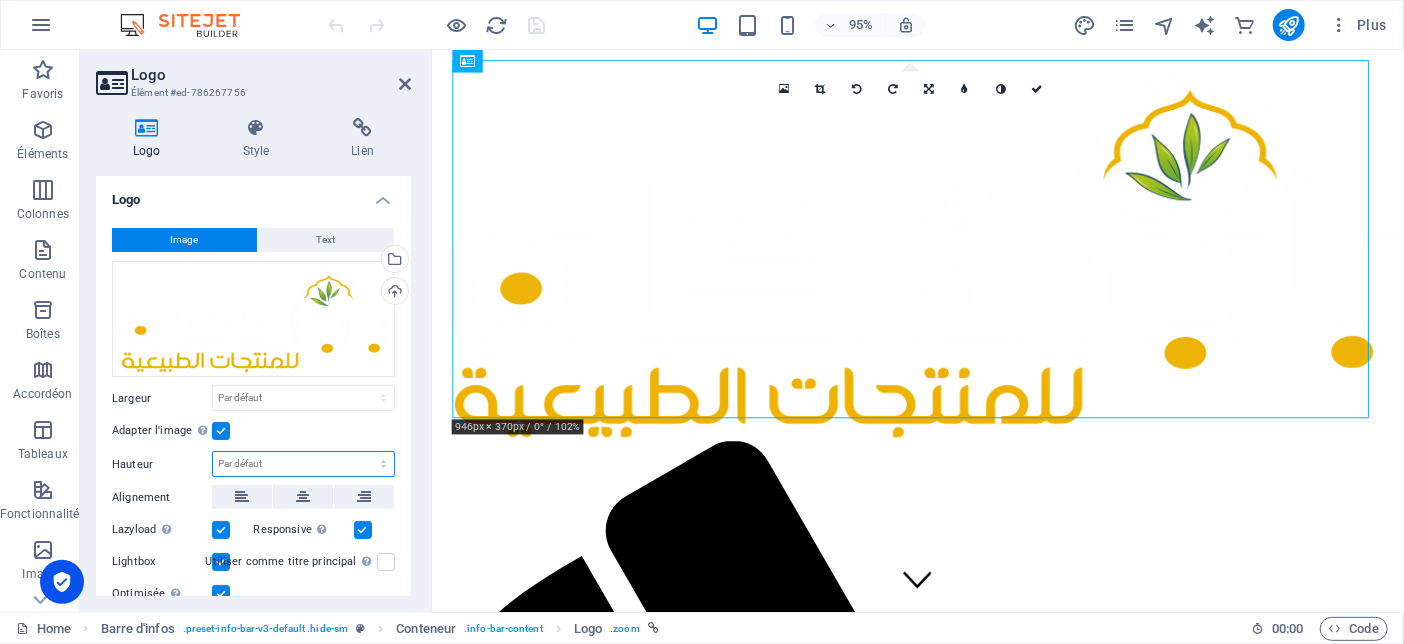 select on "px" 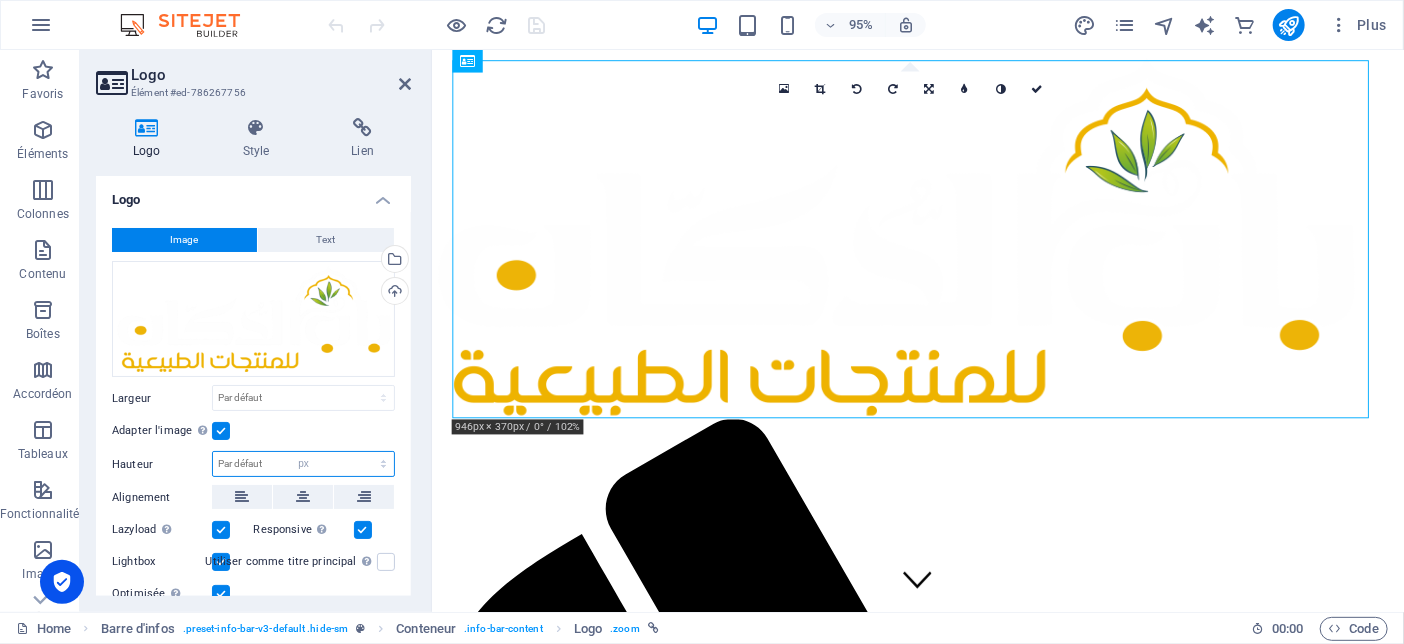 click on "Par défaut auto px" at bounding box center (303, 464) 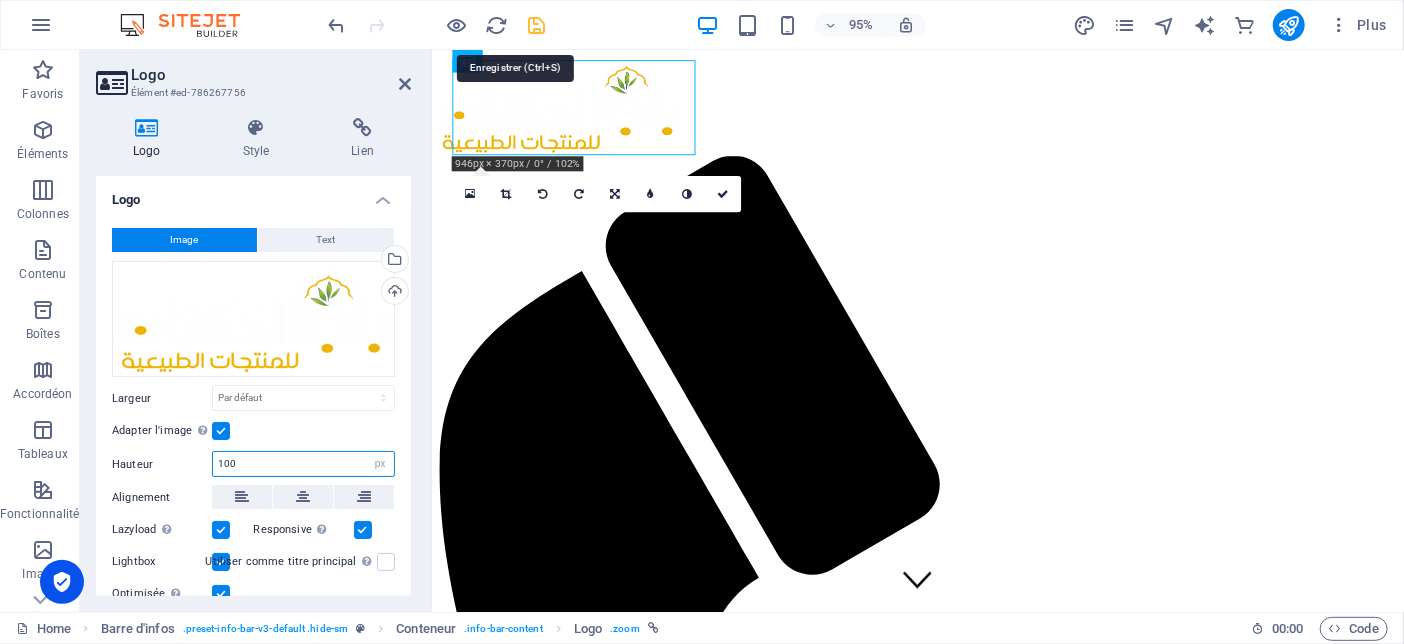 type on "100" 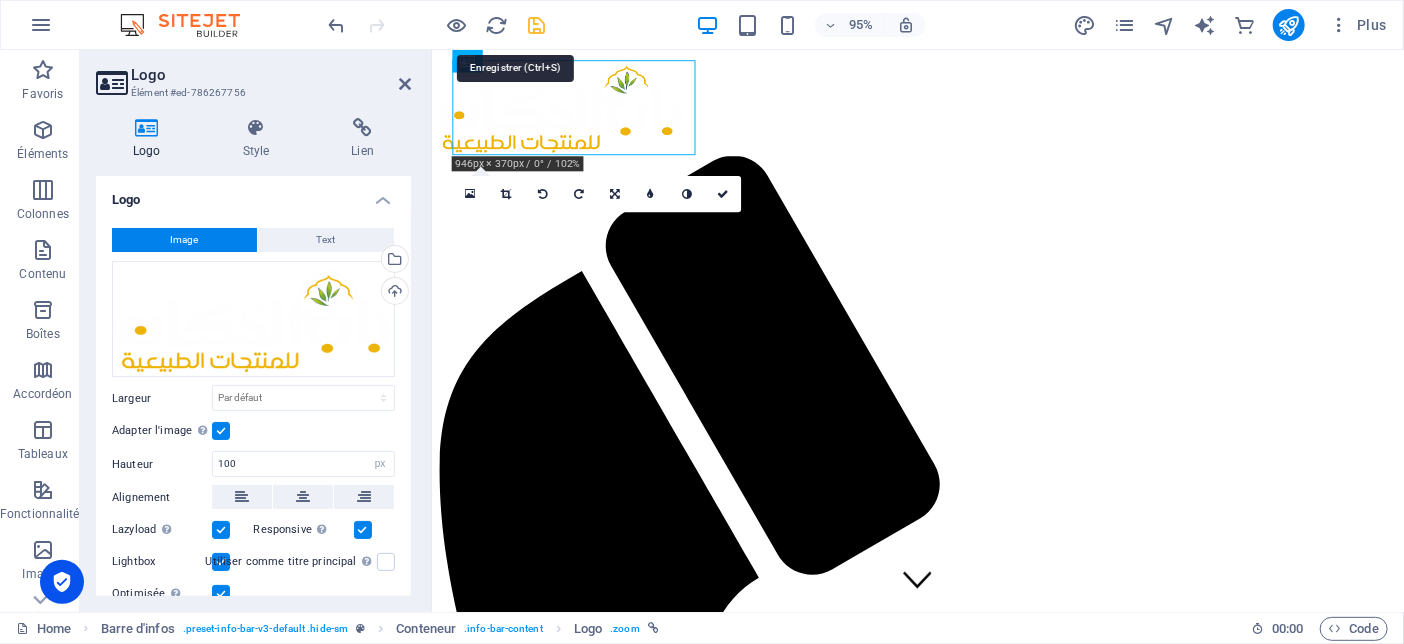 click at bounding box center (537, 25) 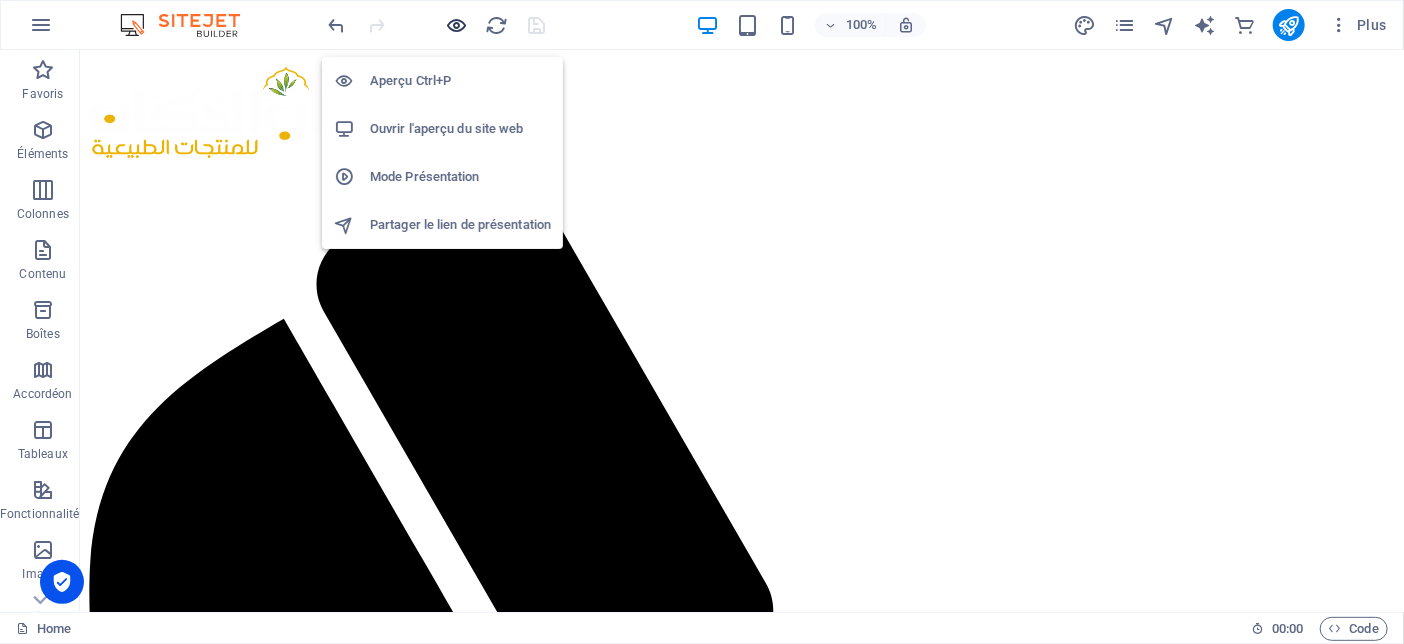 click at bounding box center (457, 25) 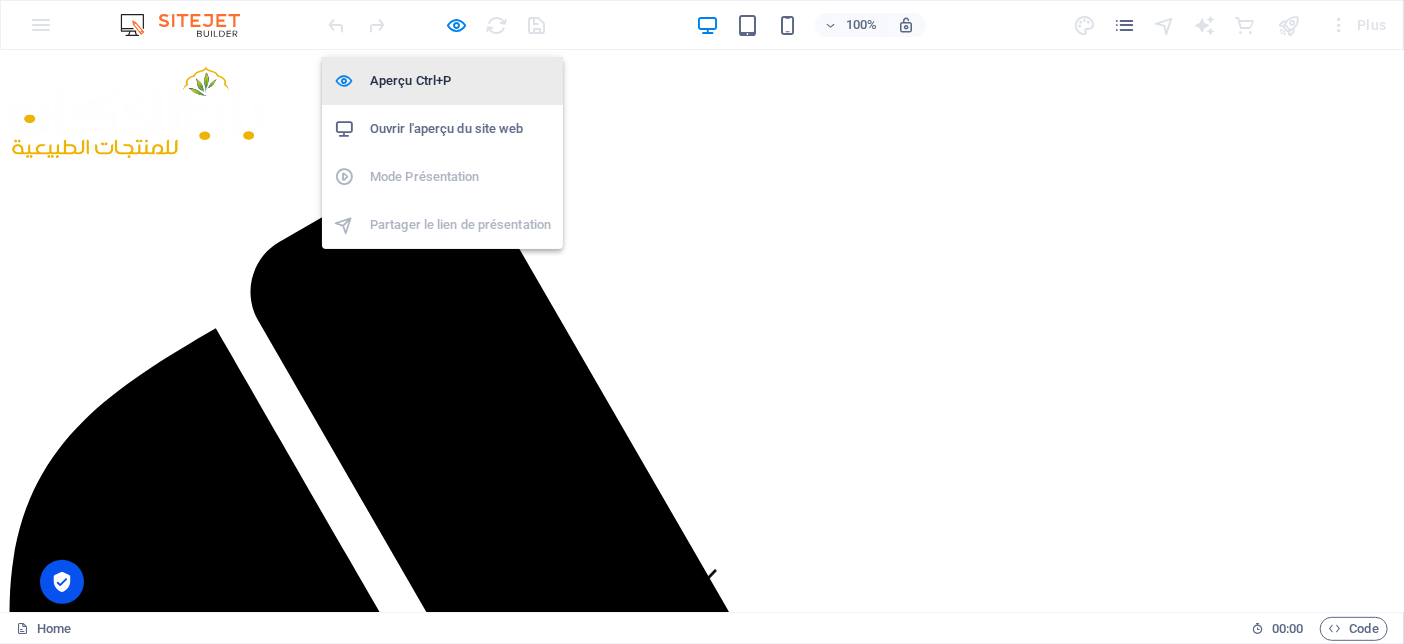 click on "Aperçu Ctrl+P" at bounding box center [460, 81] 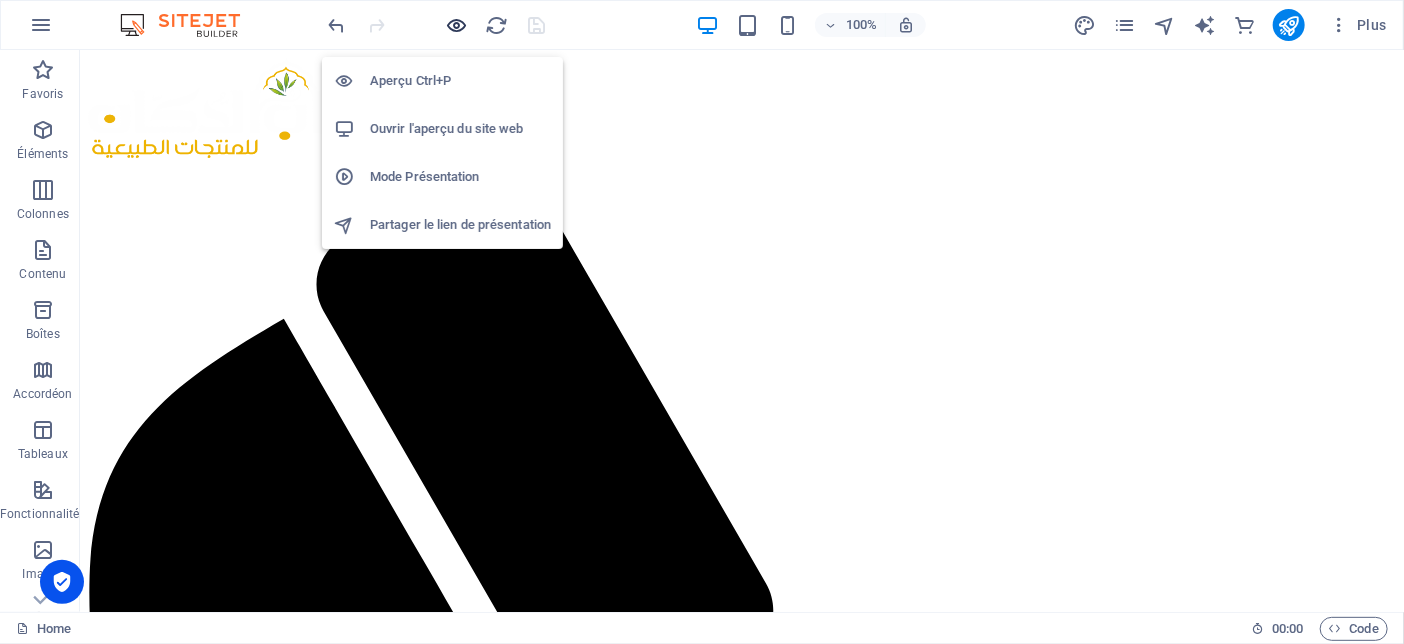 click at bounding box center [457, 25] 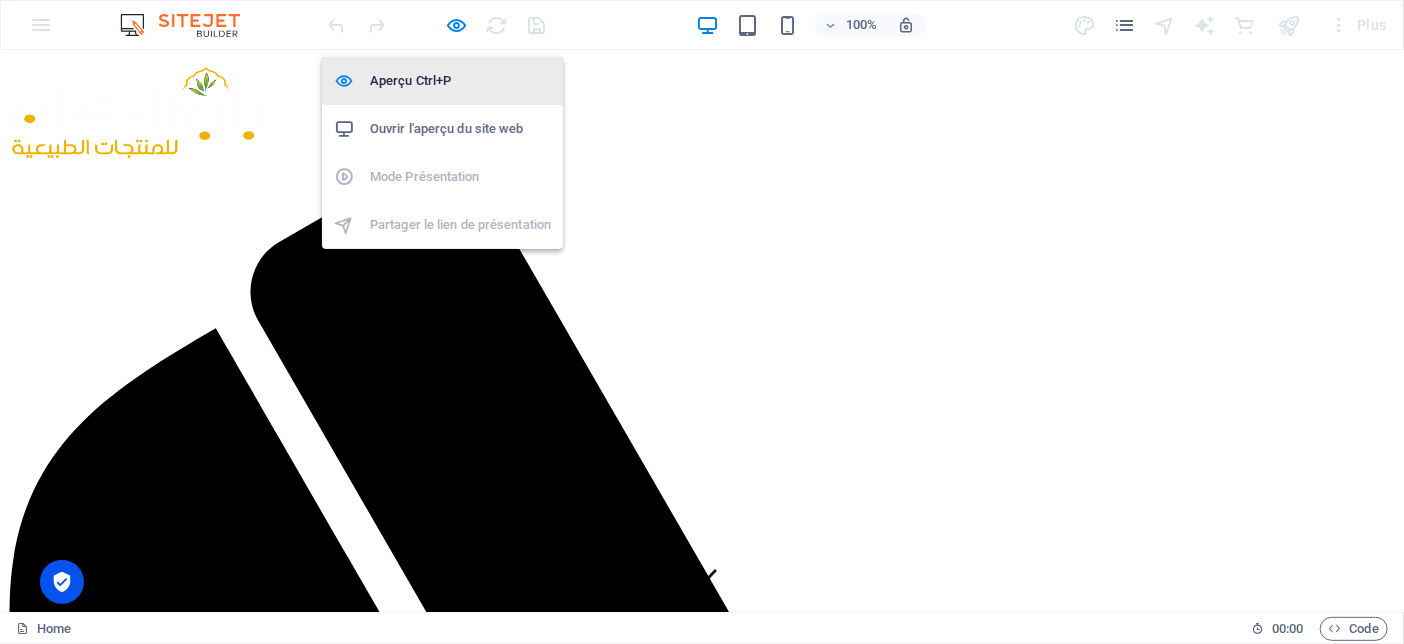 click on "Aperçu Ctrl+P" at bounding box center [460, 81] 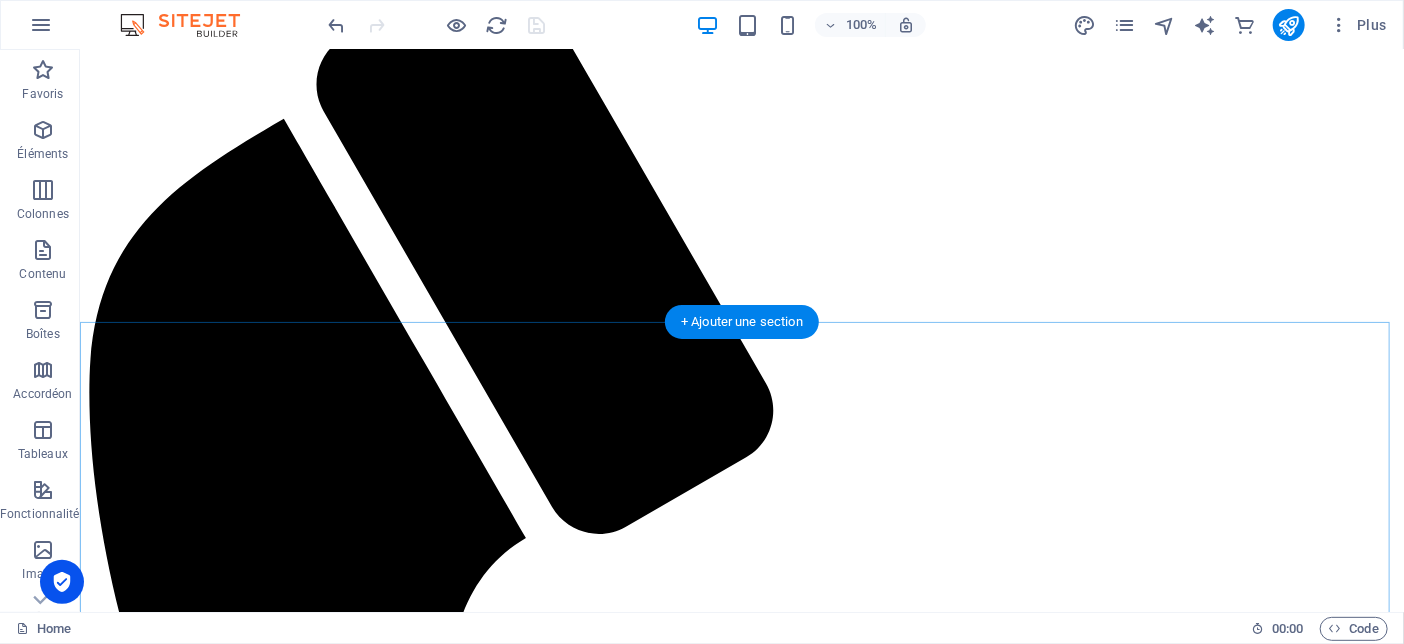 scroll, scrollTop: 0, scrollLeft: 0, axis: both 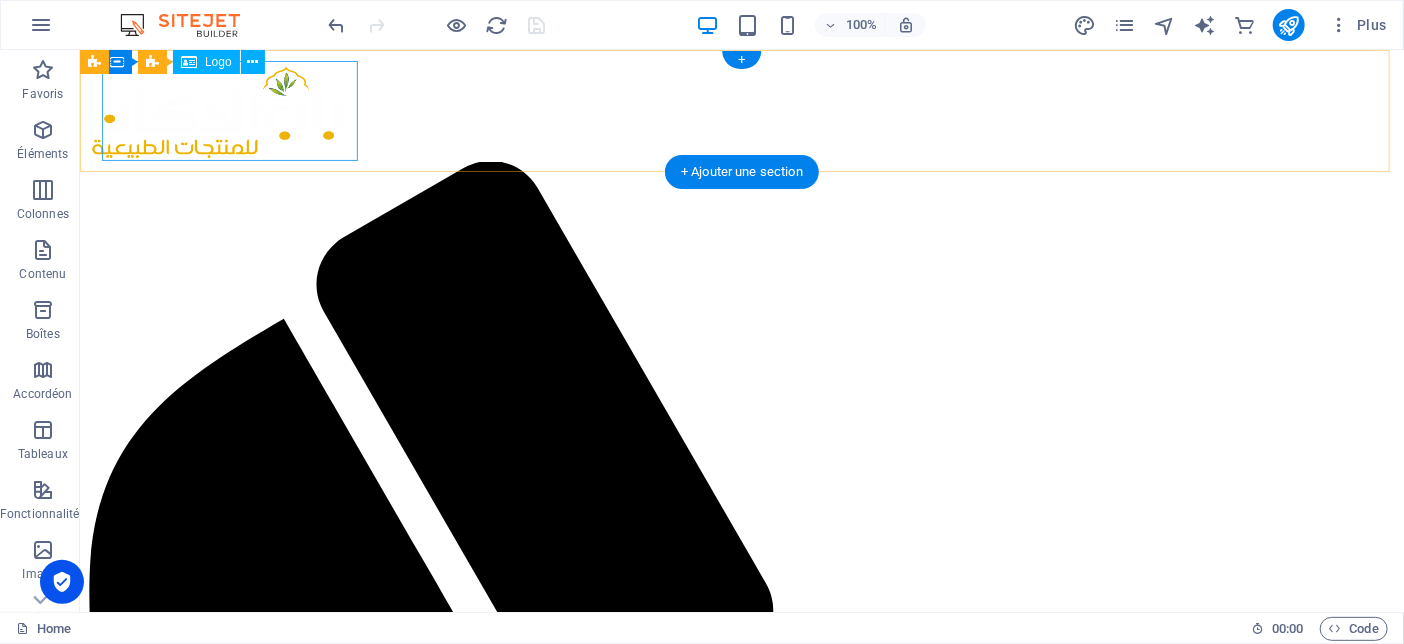 click at bounding box center (741, 109) 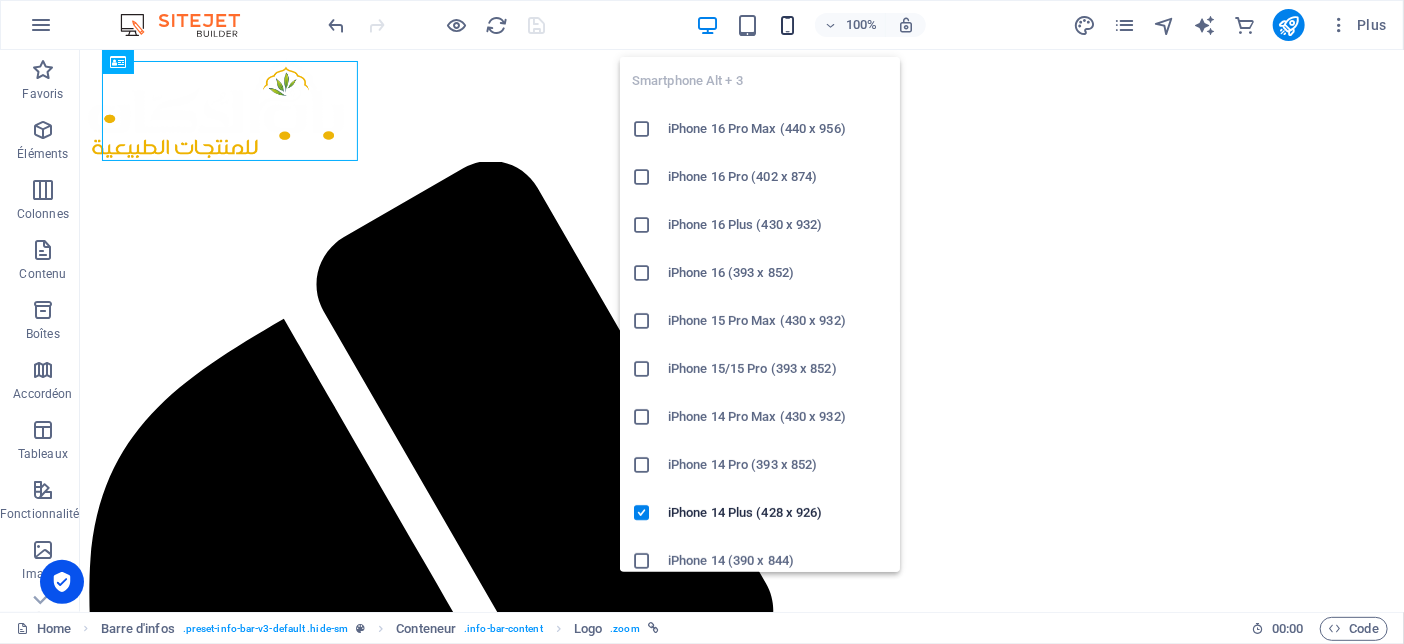 click at bounding box center (787, 25) 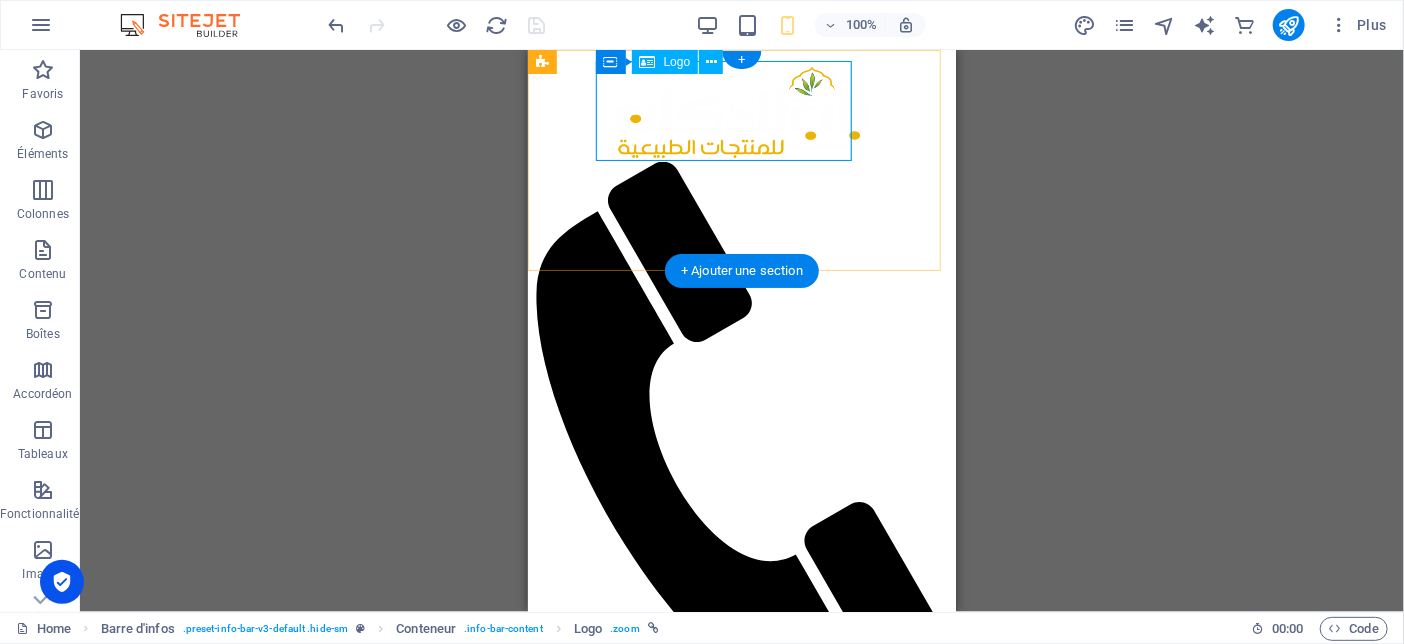 click at bounding box center (741, 109) 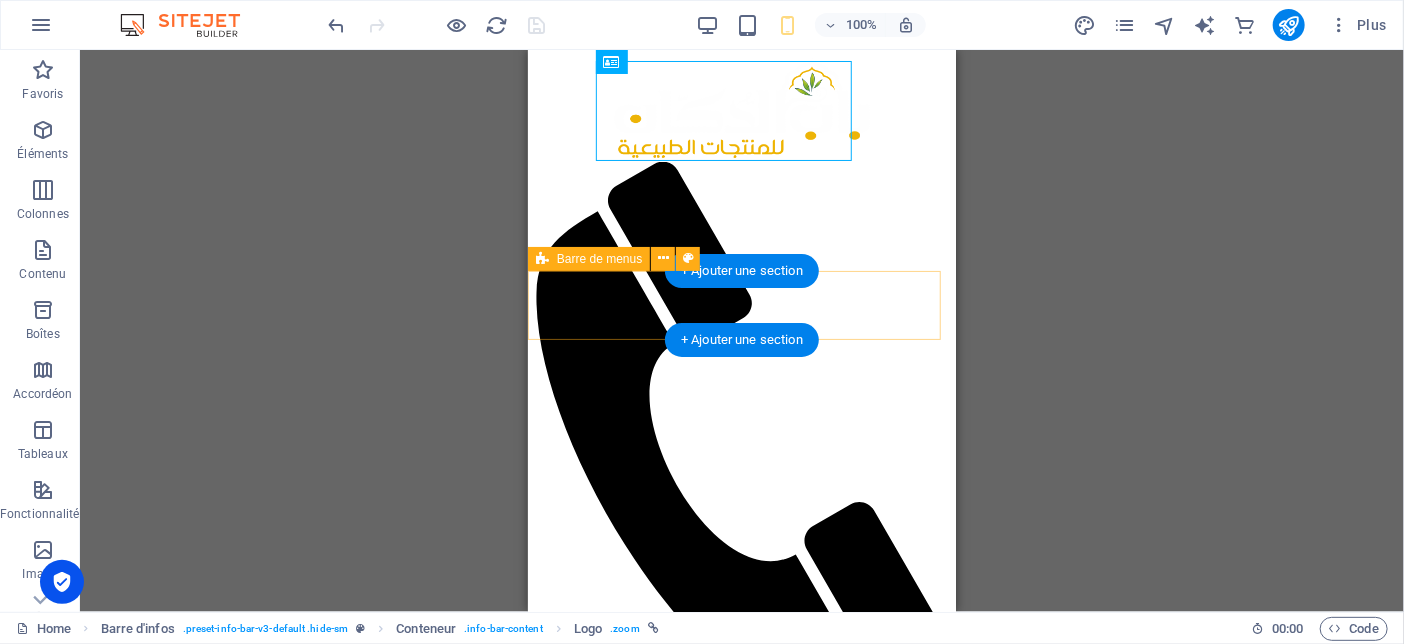 drag, startPoint x: 93, startPoint y: 241, endPoint x: 620, endPoint y: 293, distance: 529.55927 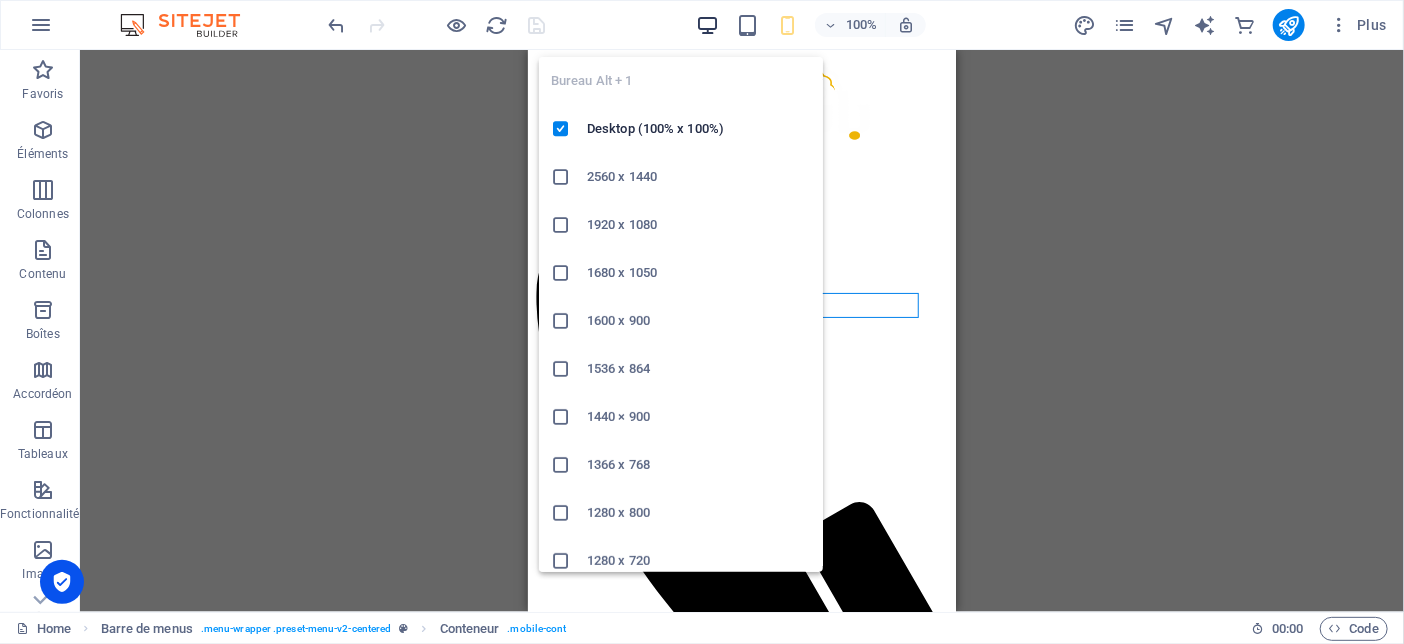 click at bounding box center (707, 25) 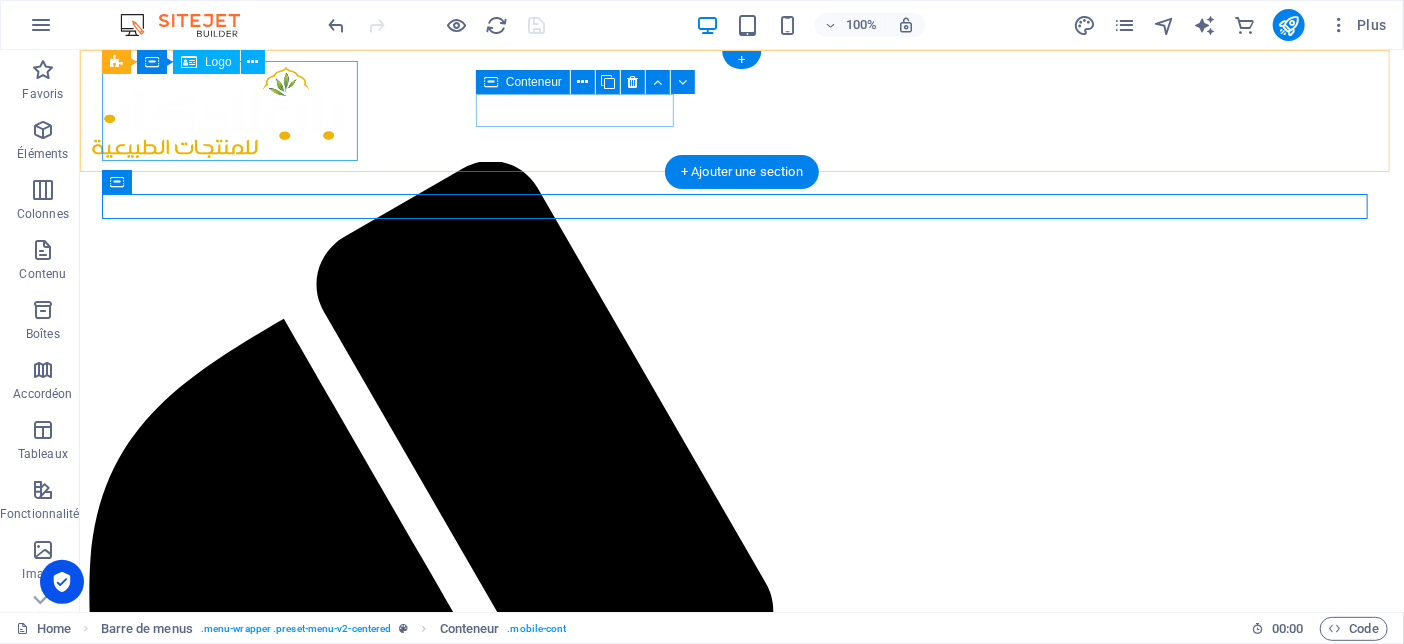 click at bounding box center (741, 109) 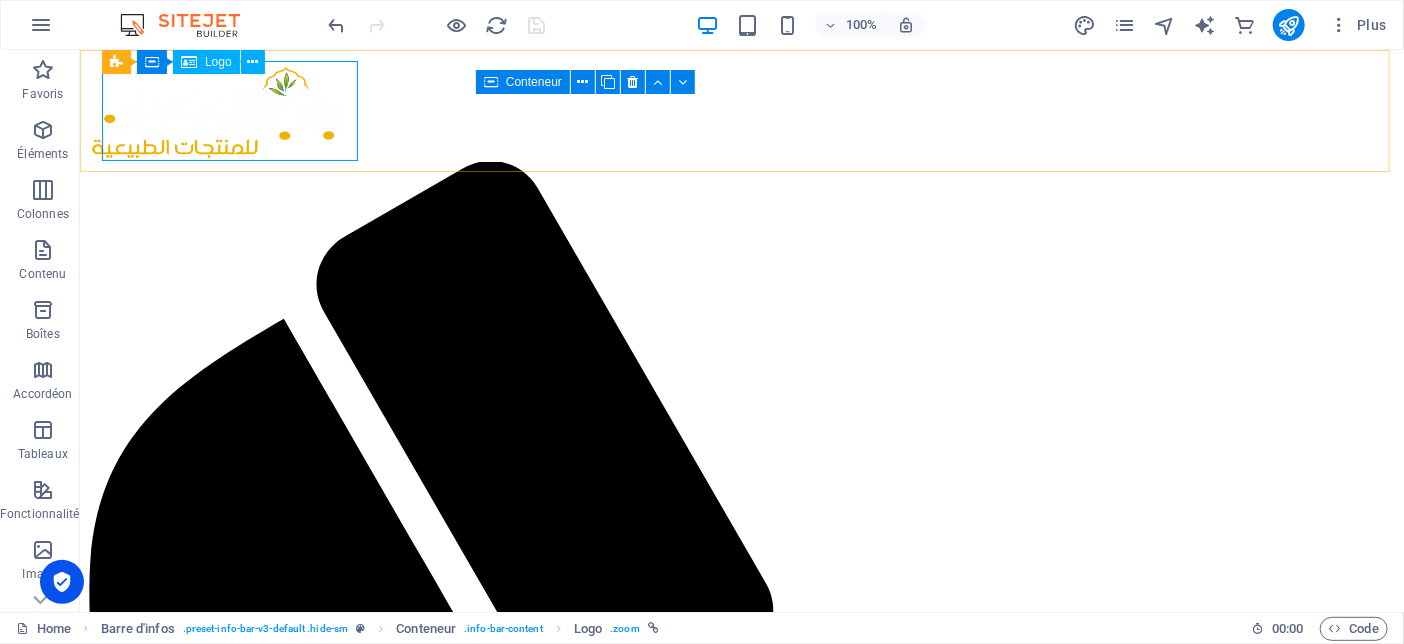 click on "Logo" at bounding box center (218, 62) 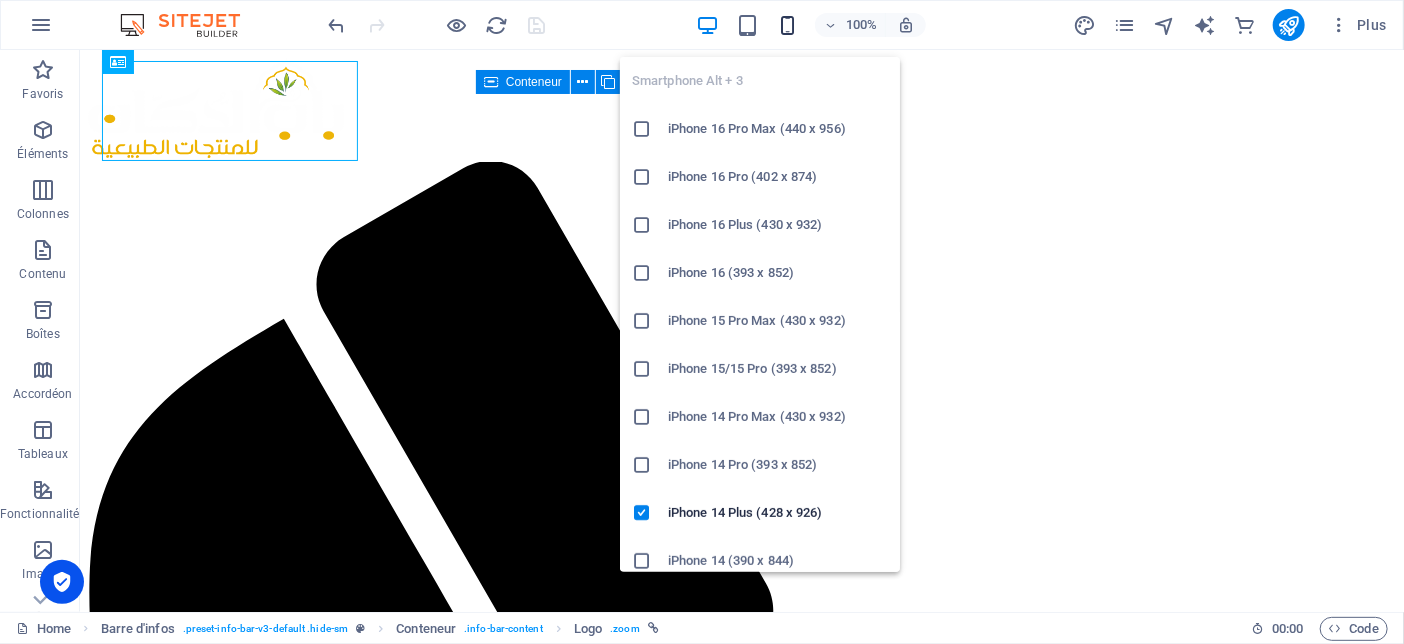 click at bounding box center [787, 25] 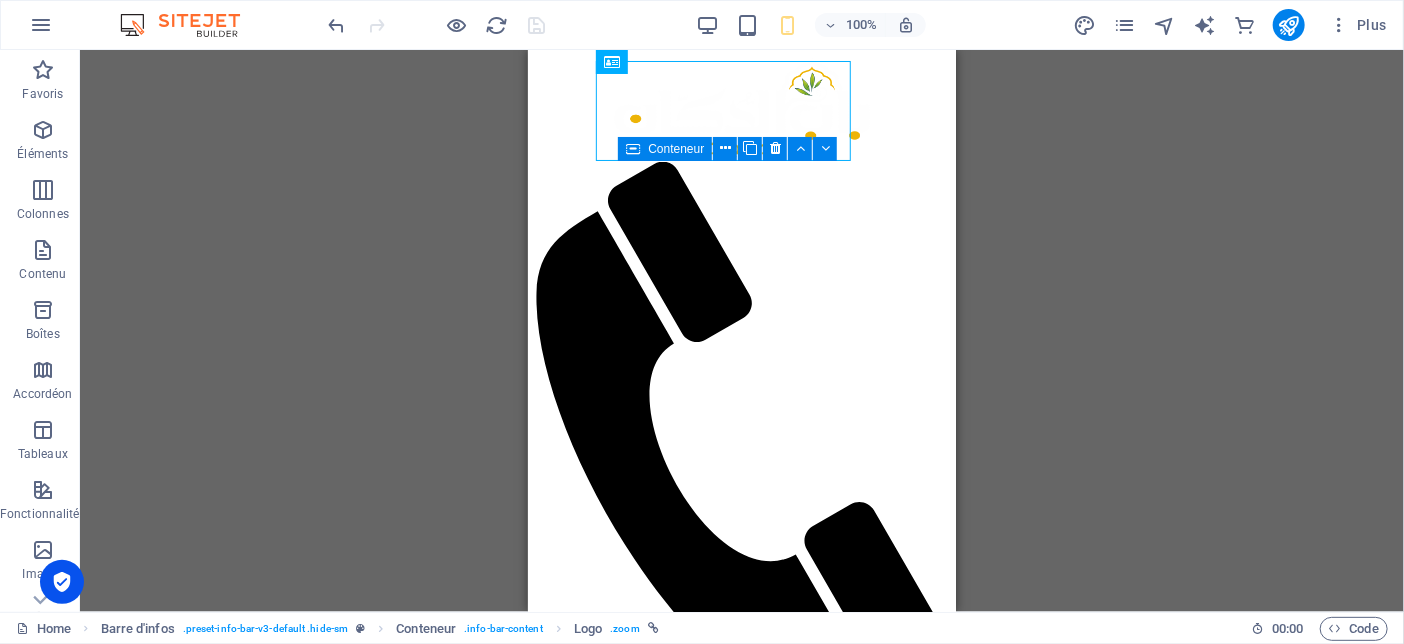 click on "Conteneur   Logo   Barre d'infos   Conteneur   Barre de menus   Conteneur   Conteneur   Texte   Conteneur   Conteneur   Texte   Conteneur
Bannière   Conteneur   Bannière   Conteneur   Conteneur   Conteneur   Conteneur   Icône   Icône   Conteneur   Texte" at bounding box center [742, 331] 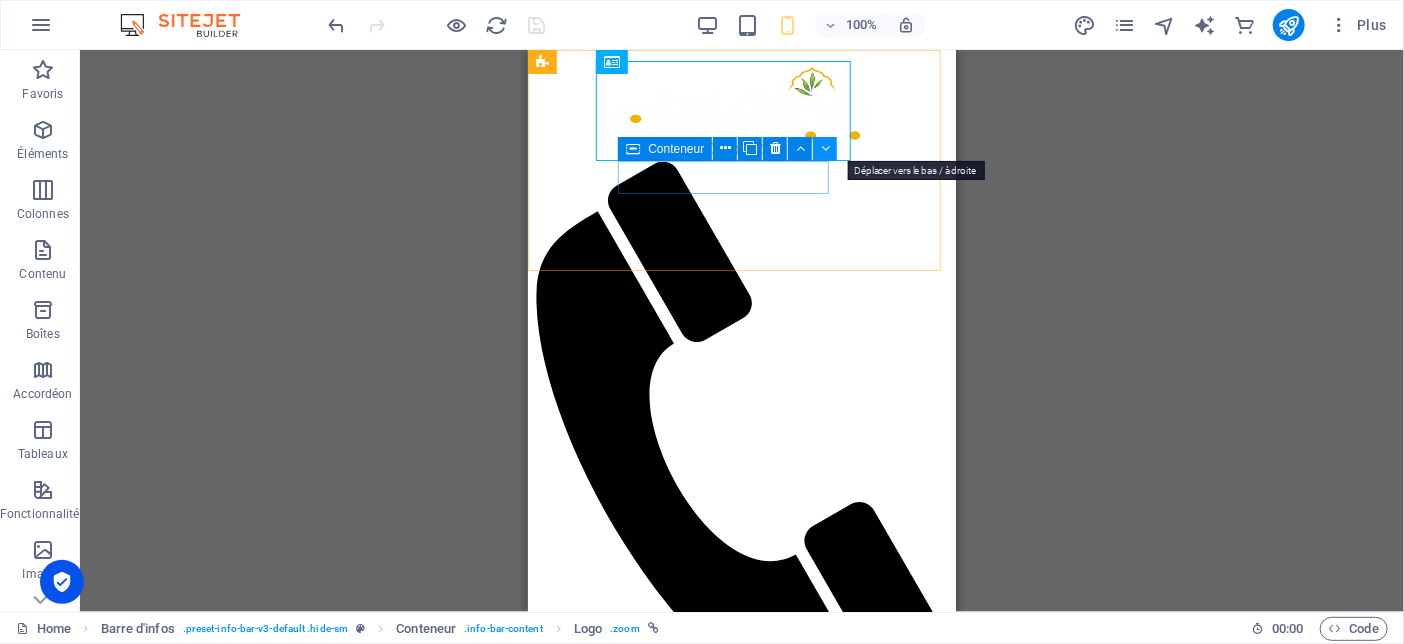 click at bounding box center (825, 148) 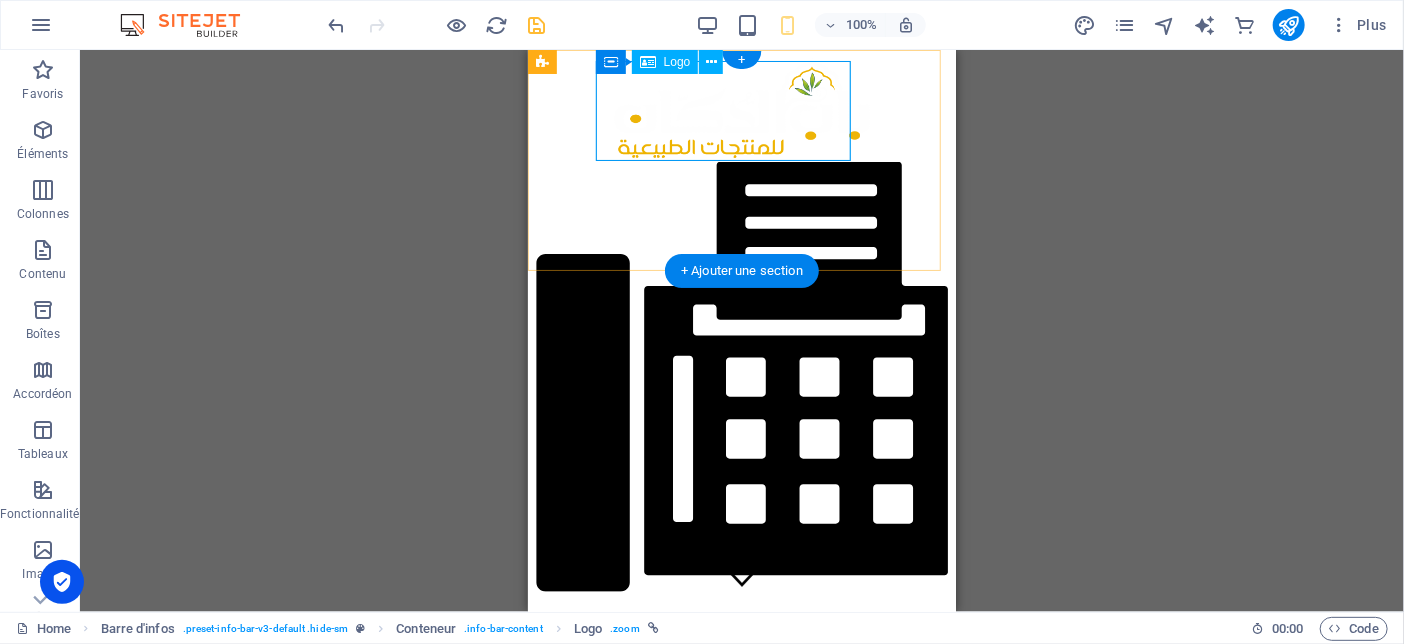 click at bounding box center (741, 109) 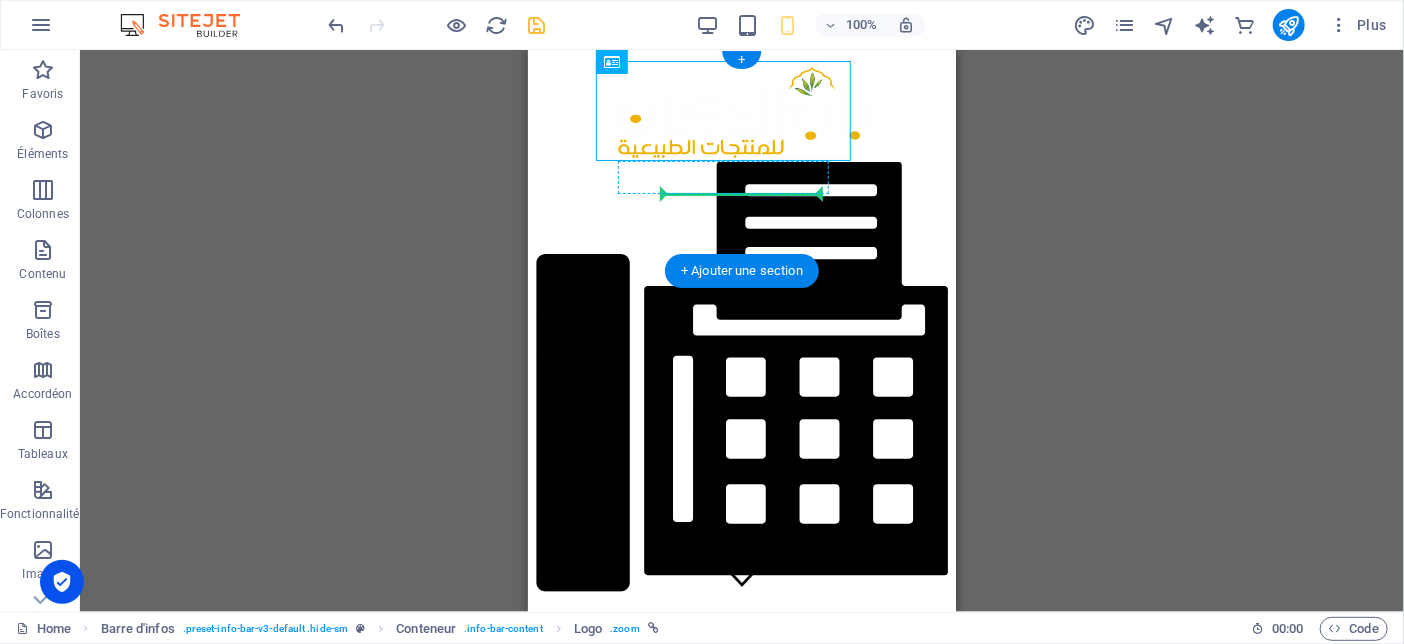 drag, startPoint x: 794, startPoint y: 132, endPoint x: 760, endPoint y: 189, distance: 66.37017 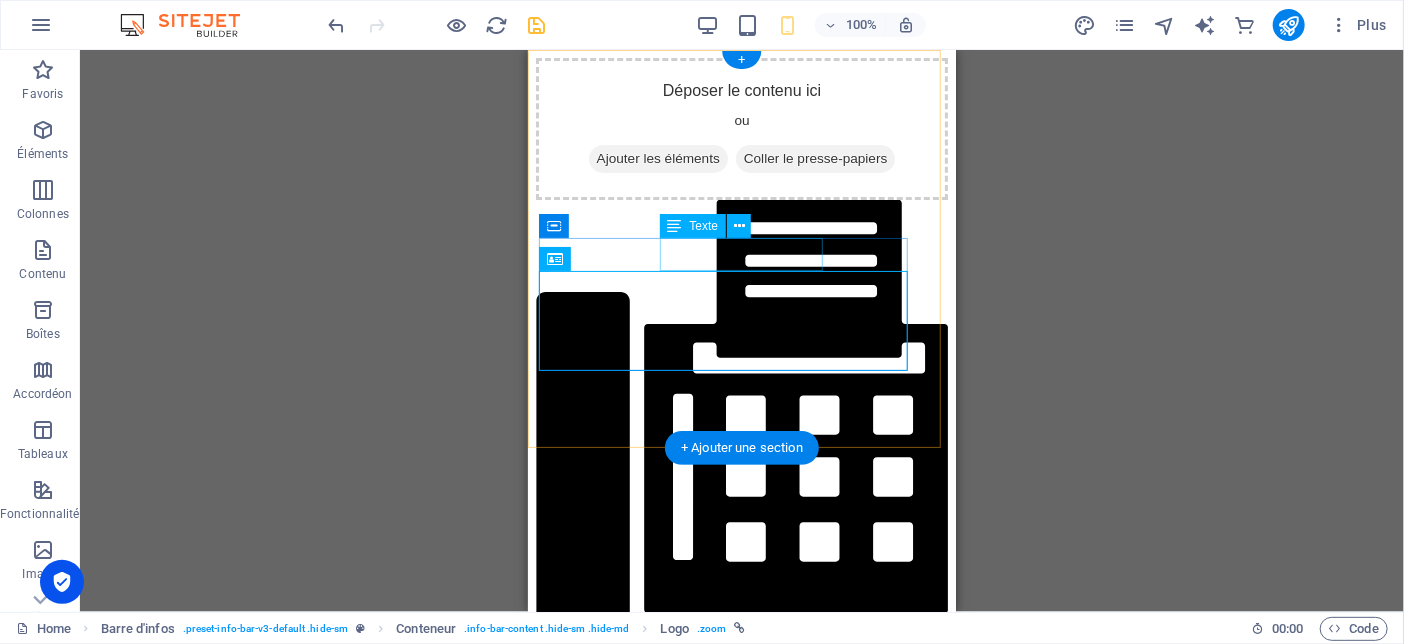 click on "[PHONE_NUMBER]" at bounding box center (741, 658) 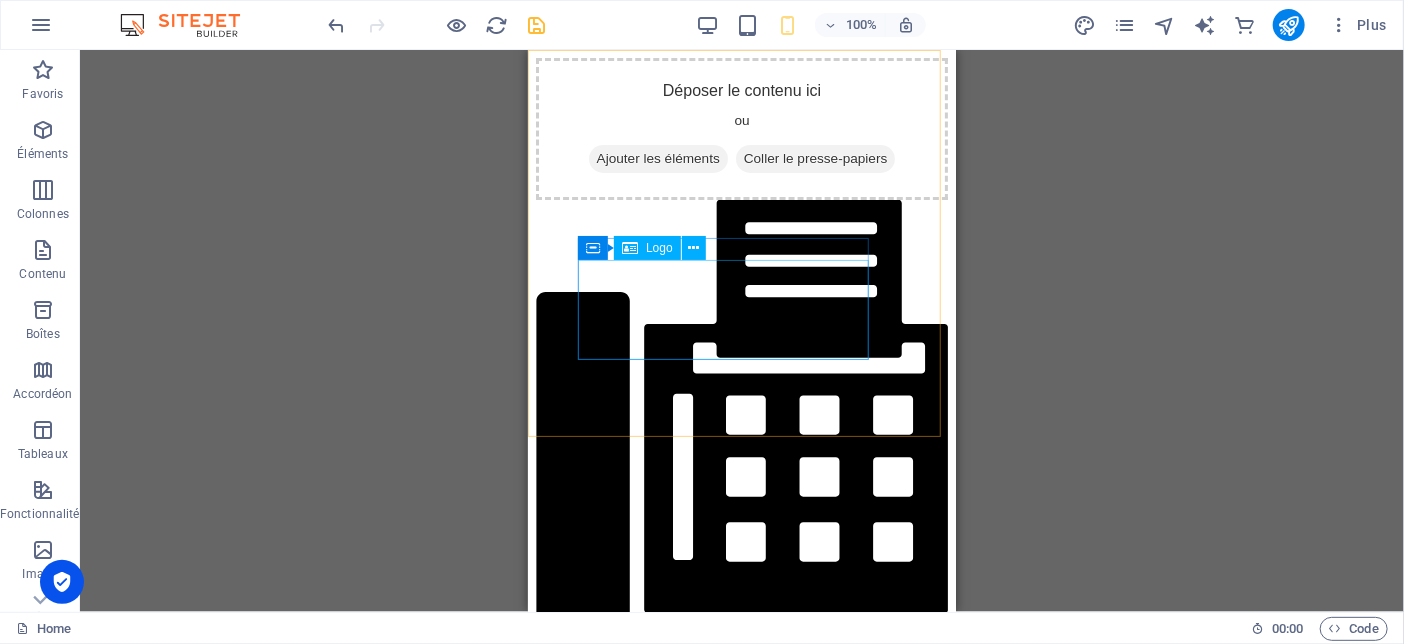 click on "Conteneur   Logo" at bounding box center [648, 248] 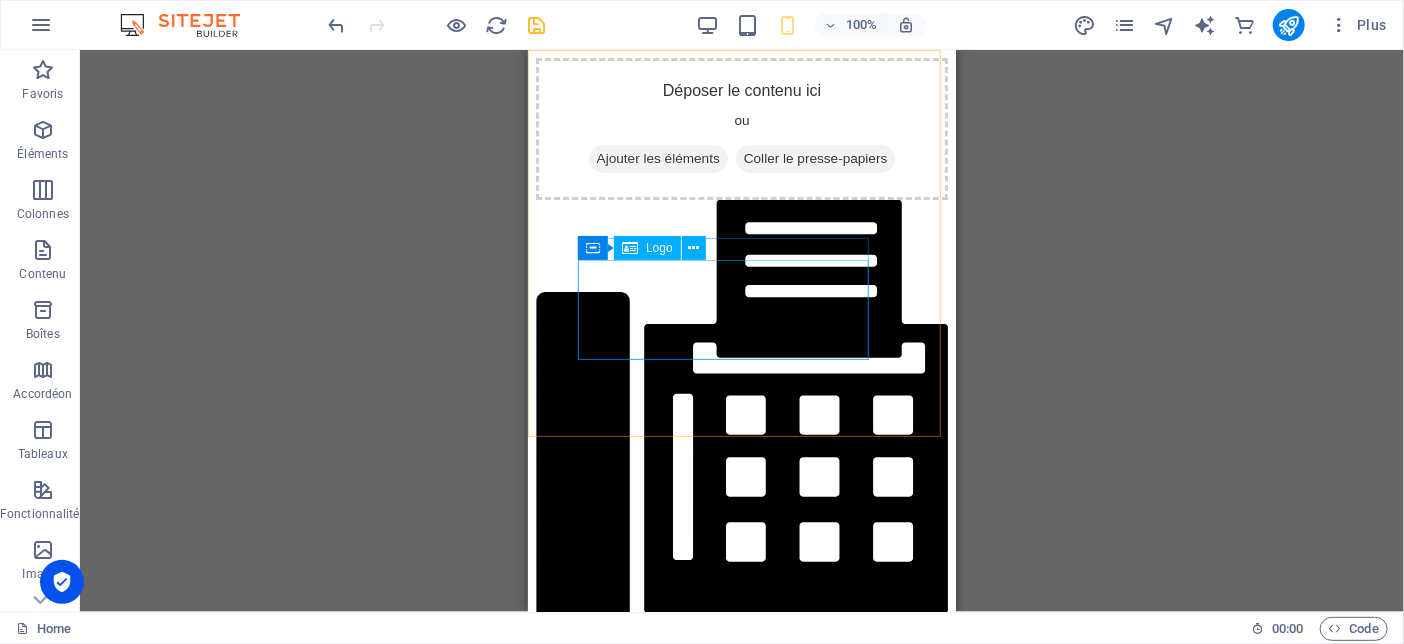 click on "Conteneur   Logo" at bounding box center [648, 248] 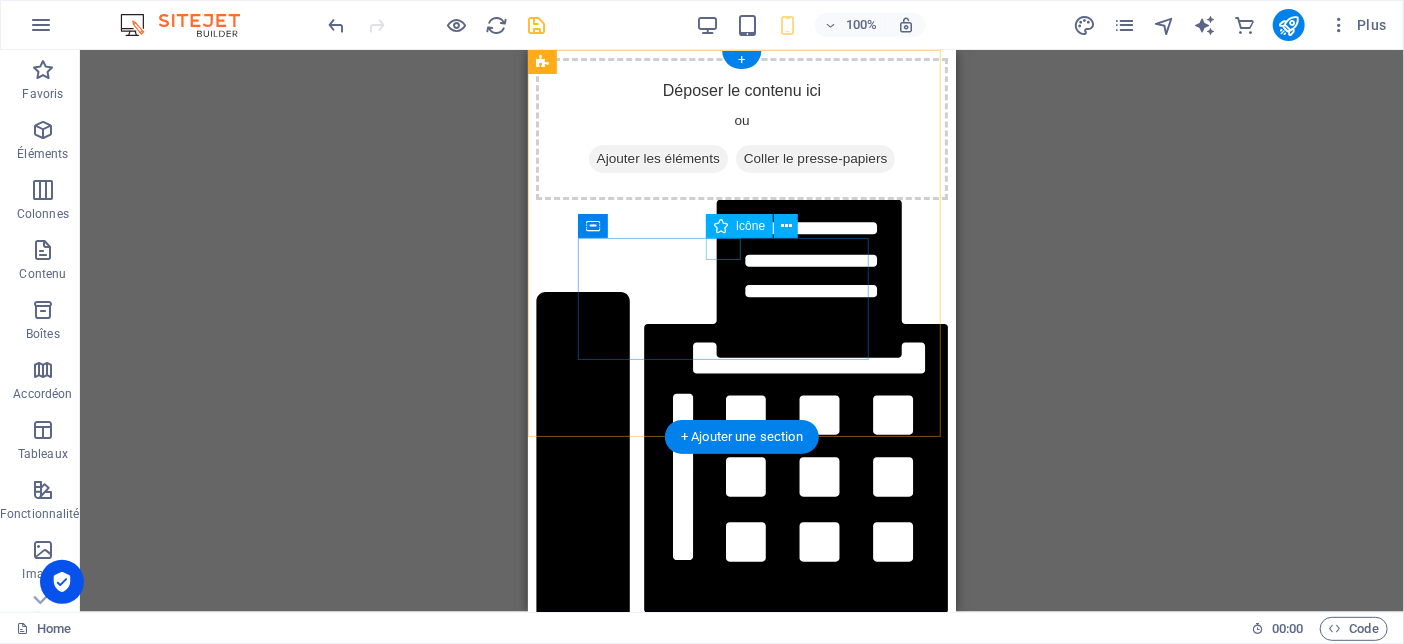 click at bounding box center (741, 416) 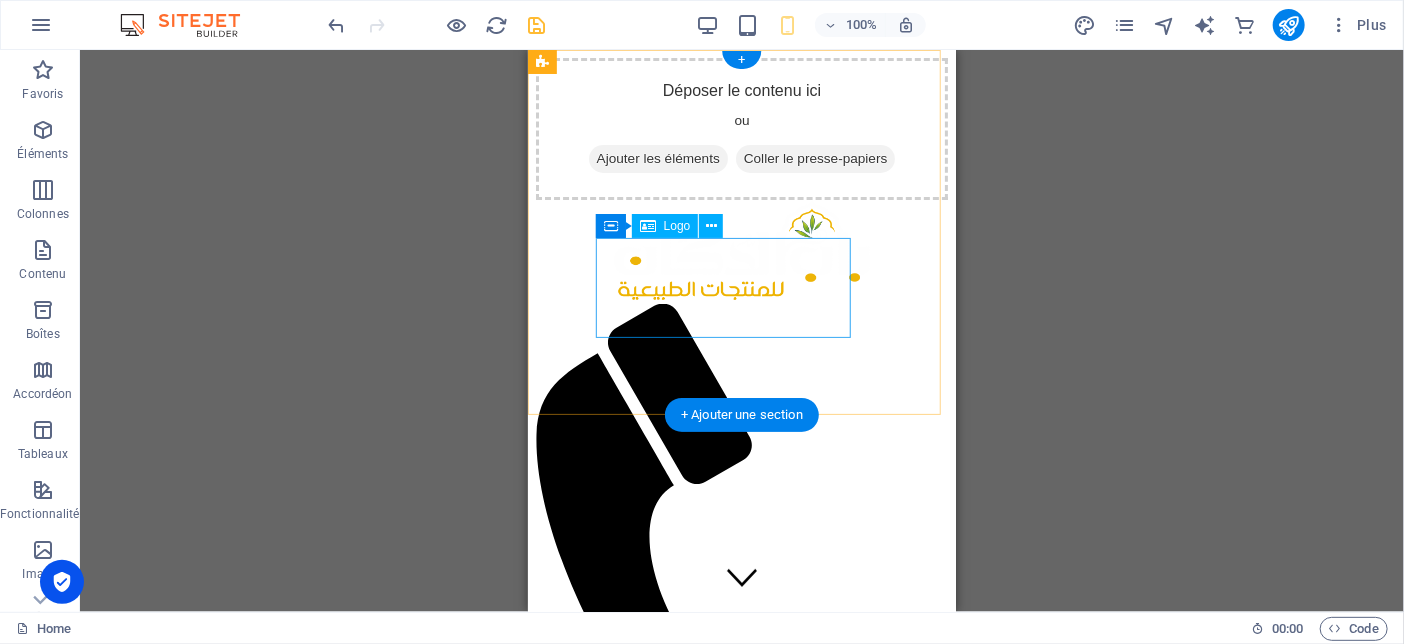 click at bounding box center (741, 251) 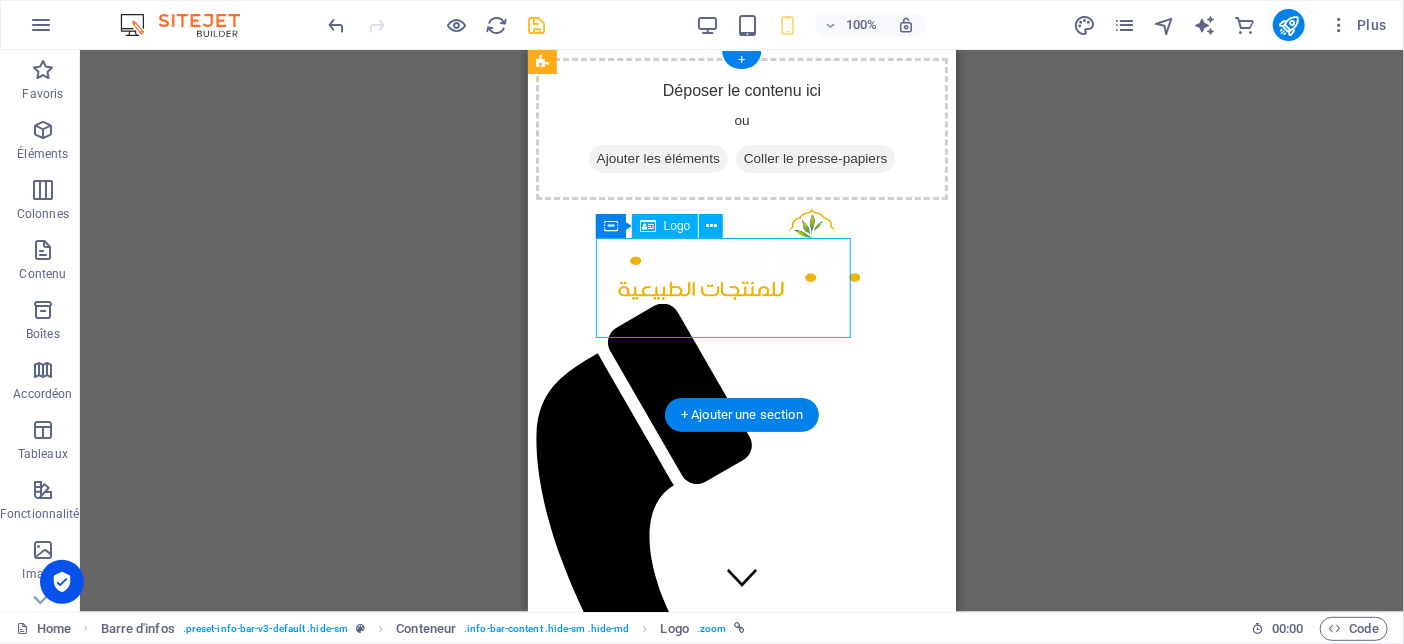 drag, startPoint x: 778, startPoint y: 299, endPoint x: 805, endPoint y: 299, distance: 27 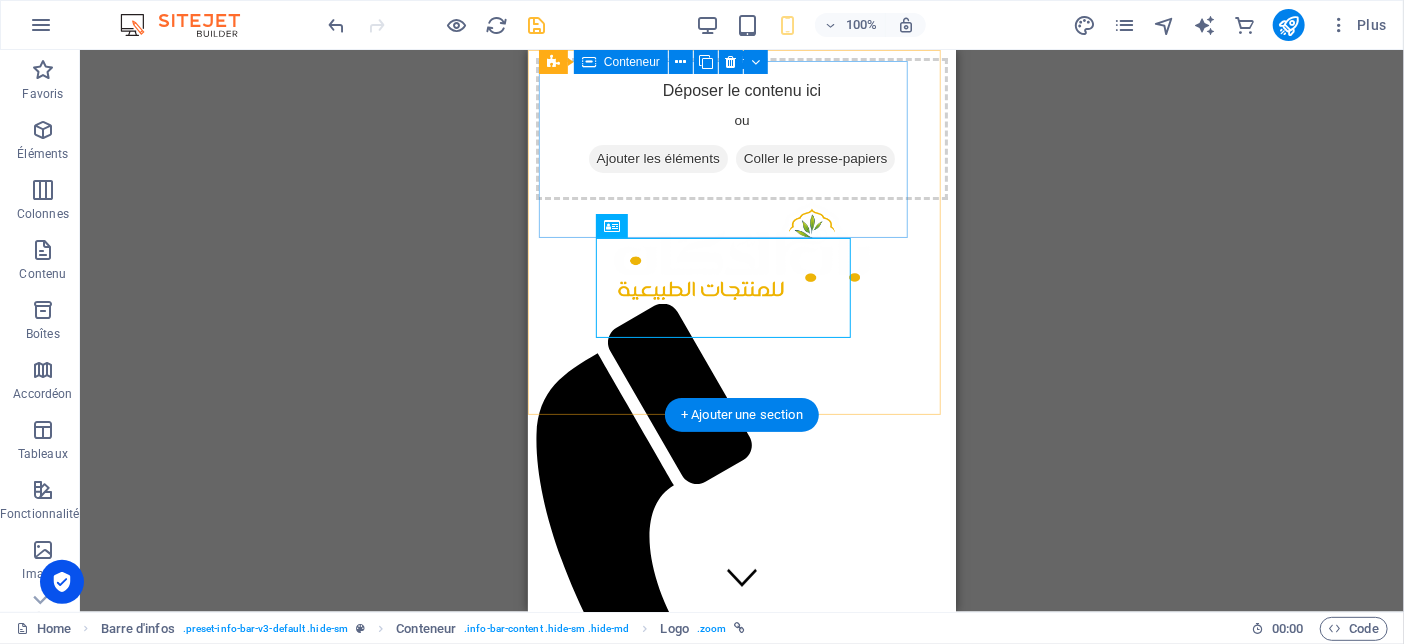 click on "Déposer le contenu ici ou  Ajouter les éléments  Coller le presse-papiers" at bounding box center (741, 128) 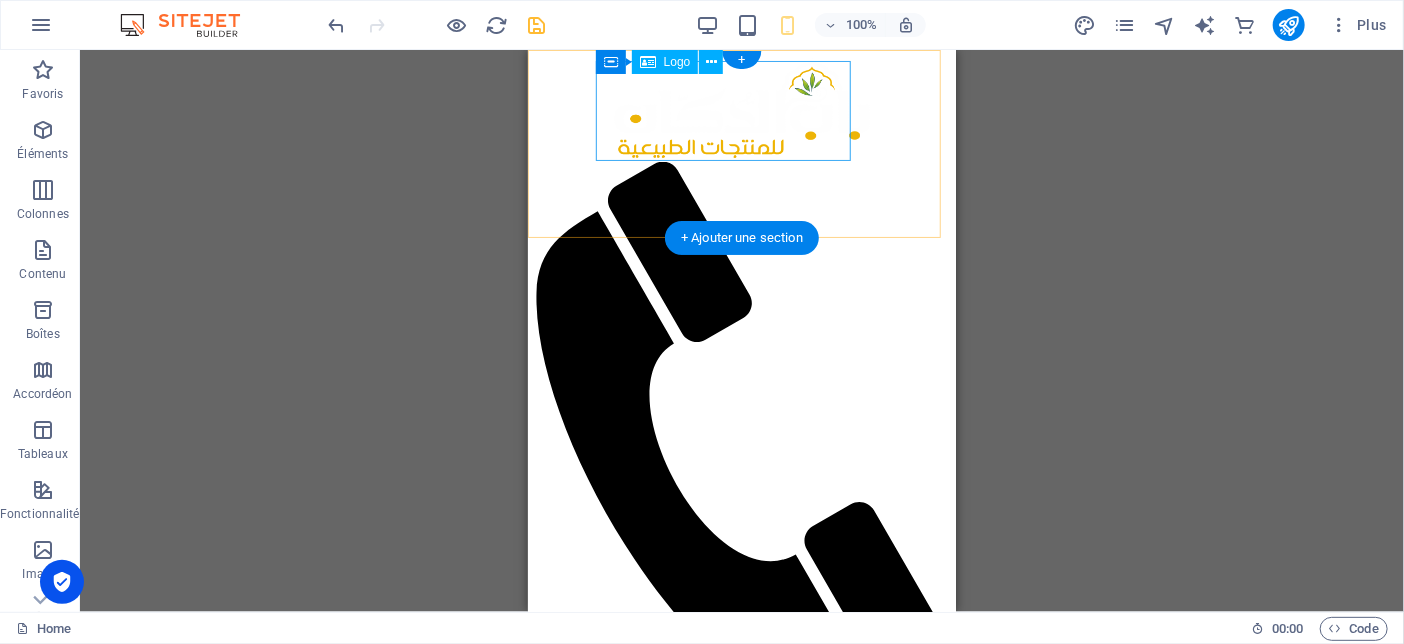 click at bounding box center [741, 109] 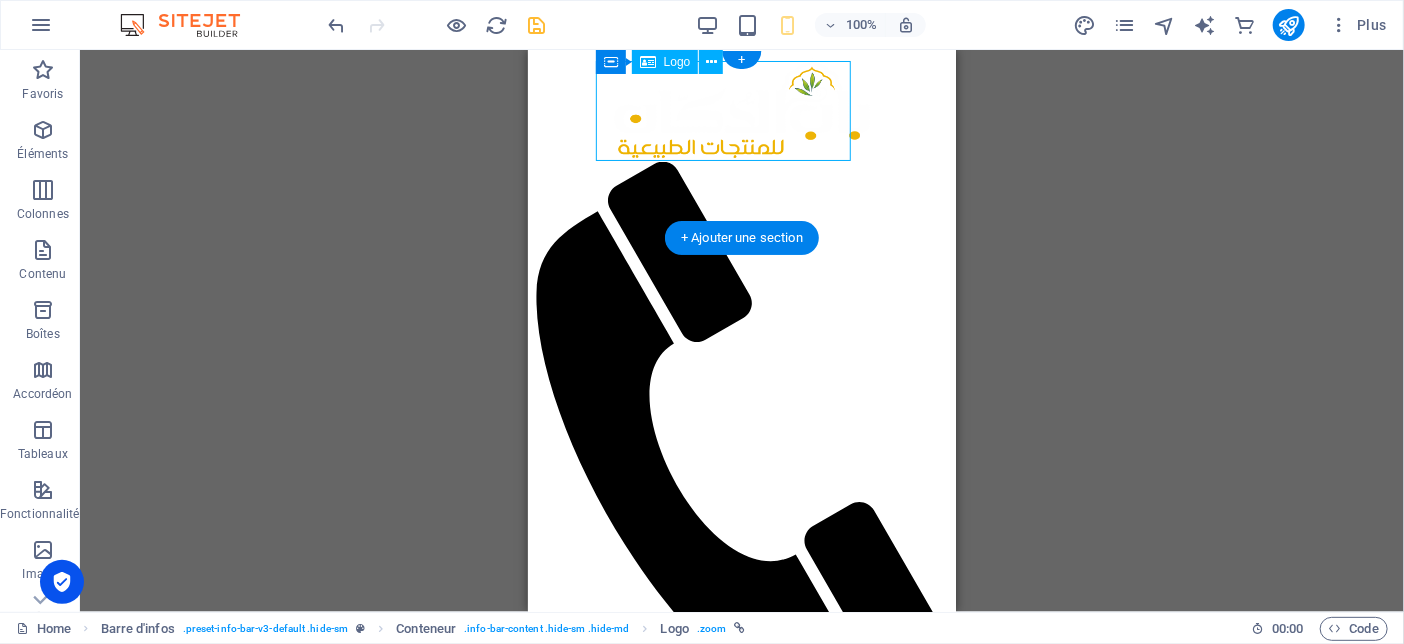 click at bounding box center (741, 109) 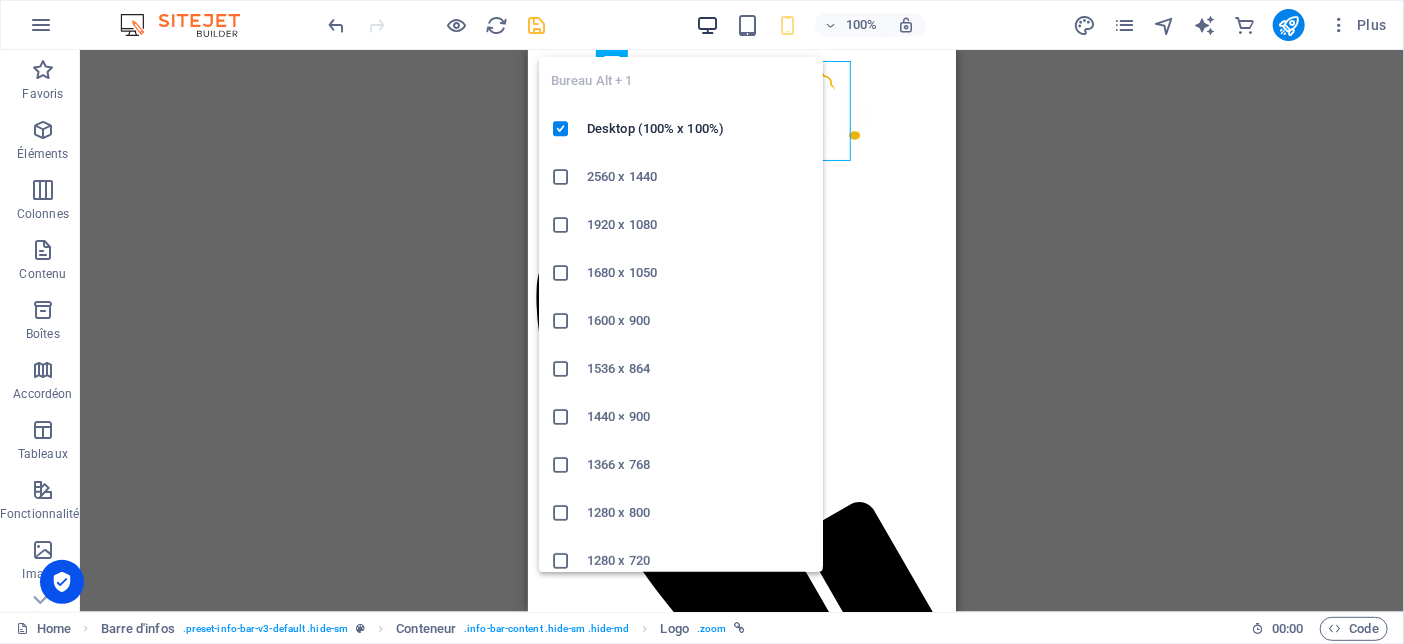 click at bounding box center (707, 25) 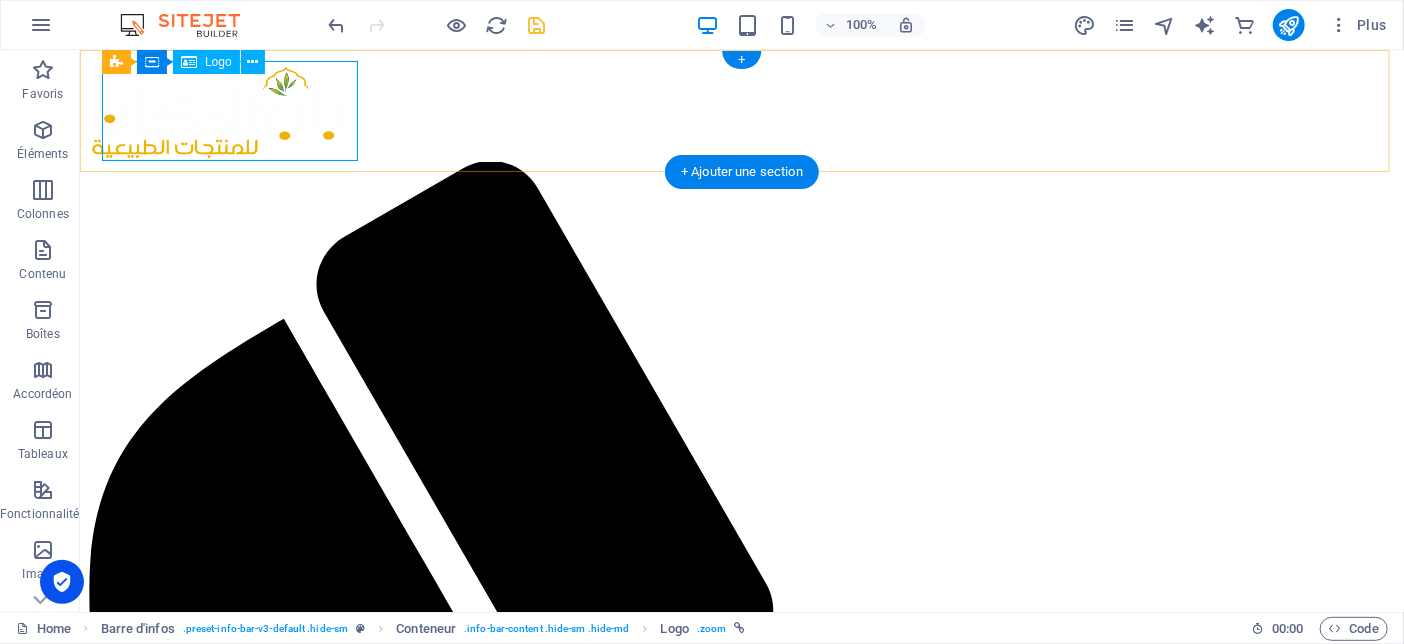 click at bounding box center [741, 109] 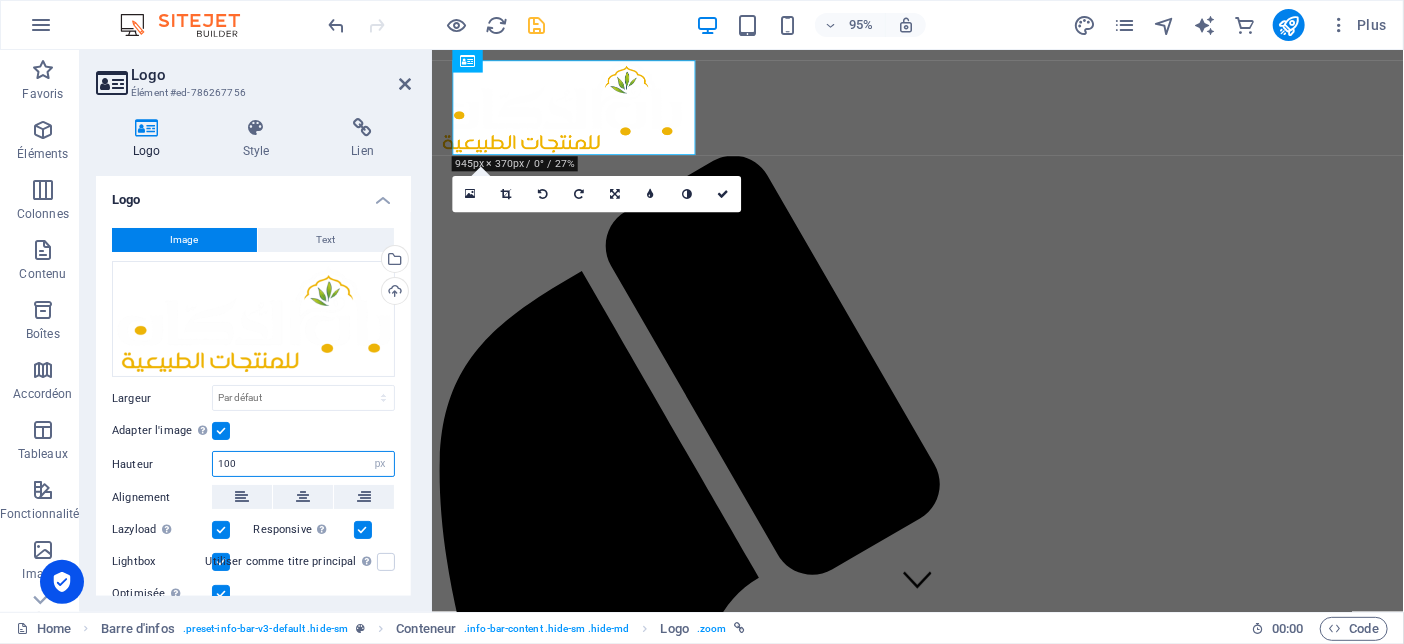 click on "100" at bounding box center [303, 464] 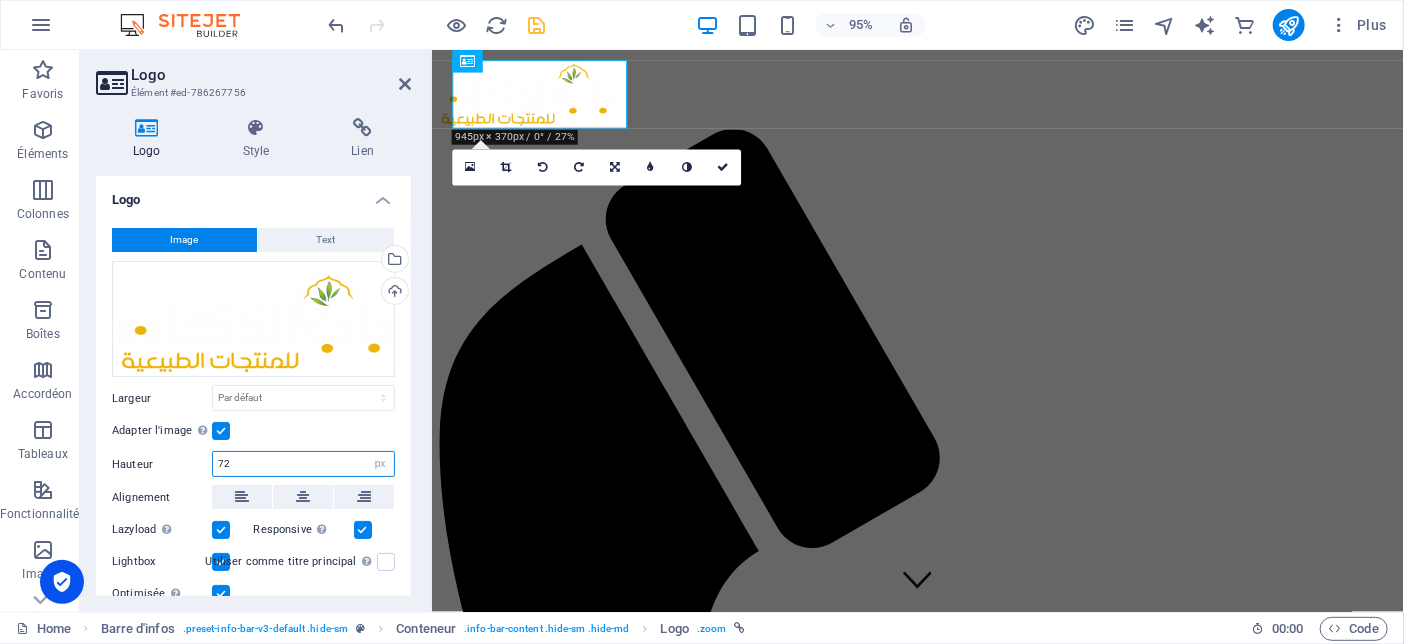click on "72" at bounding box center (303, 464) 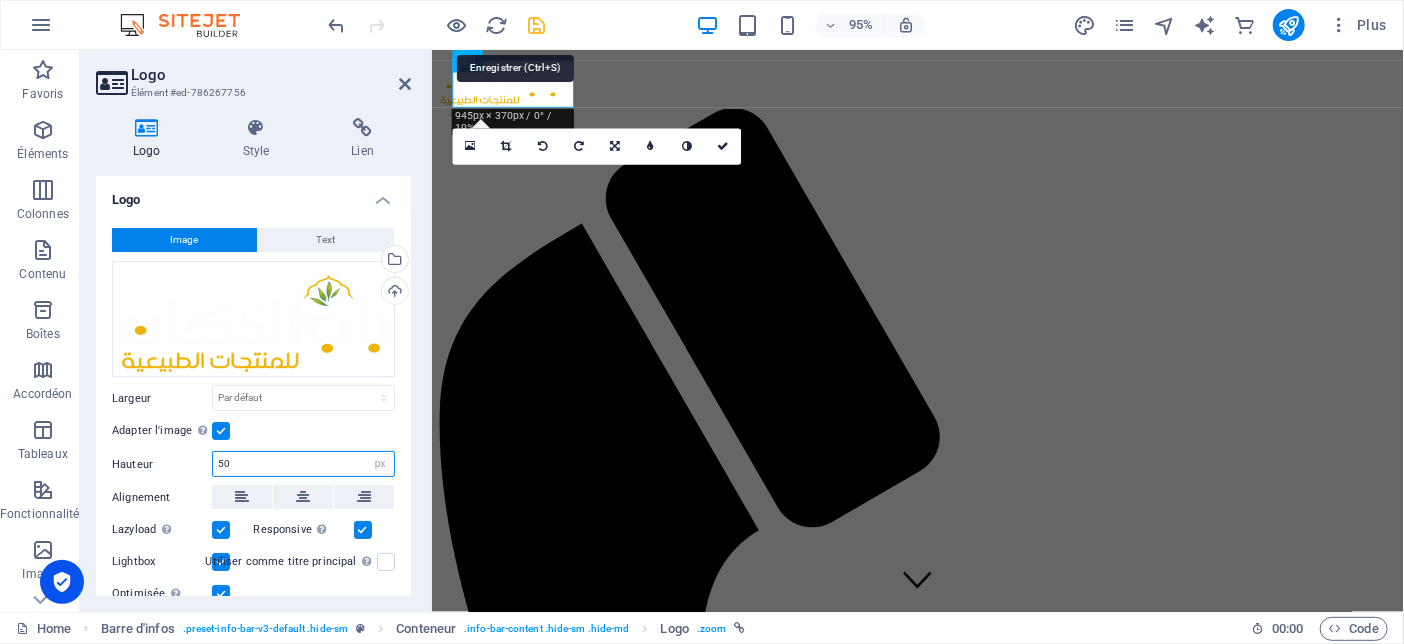 type on "50" 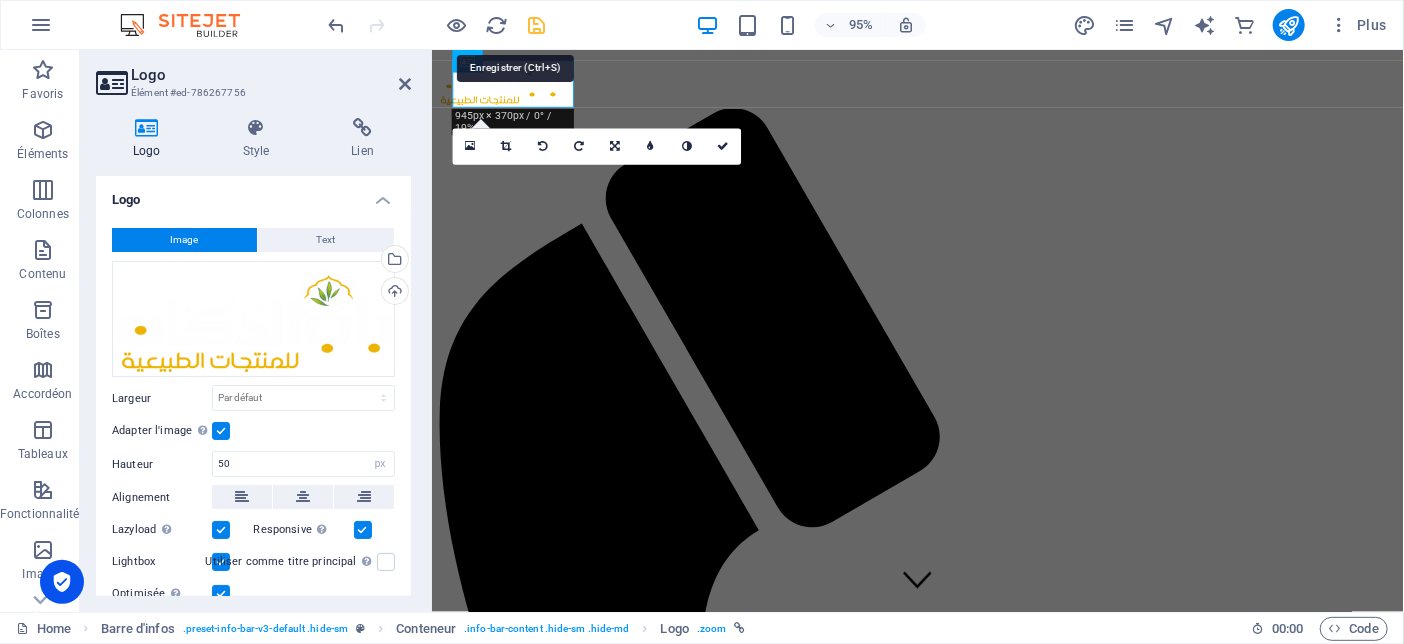 click at bounding box center (537, 25) 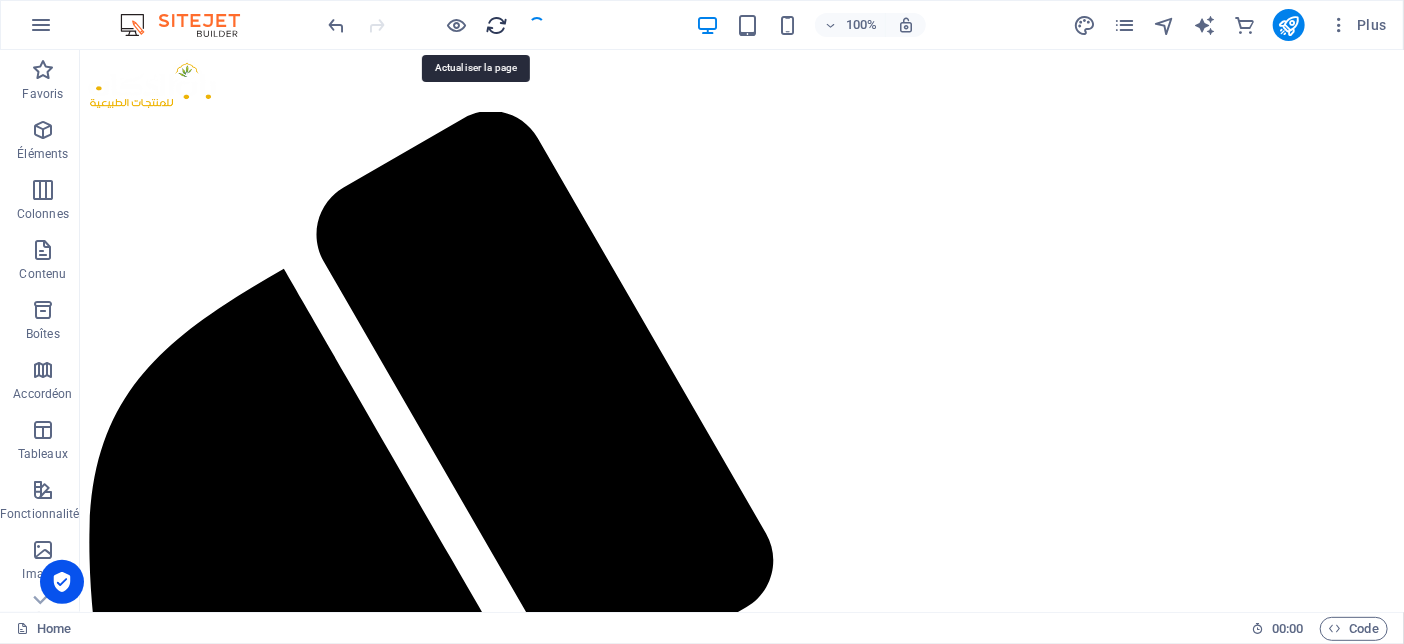 click at bounding box center (497, 25) 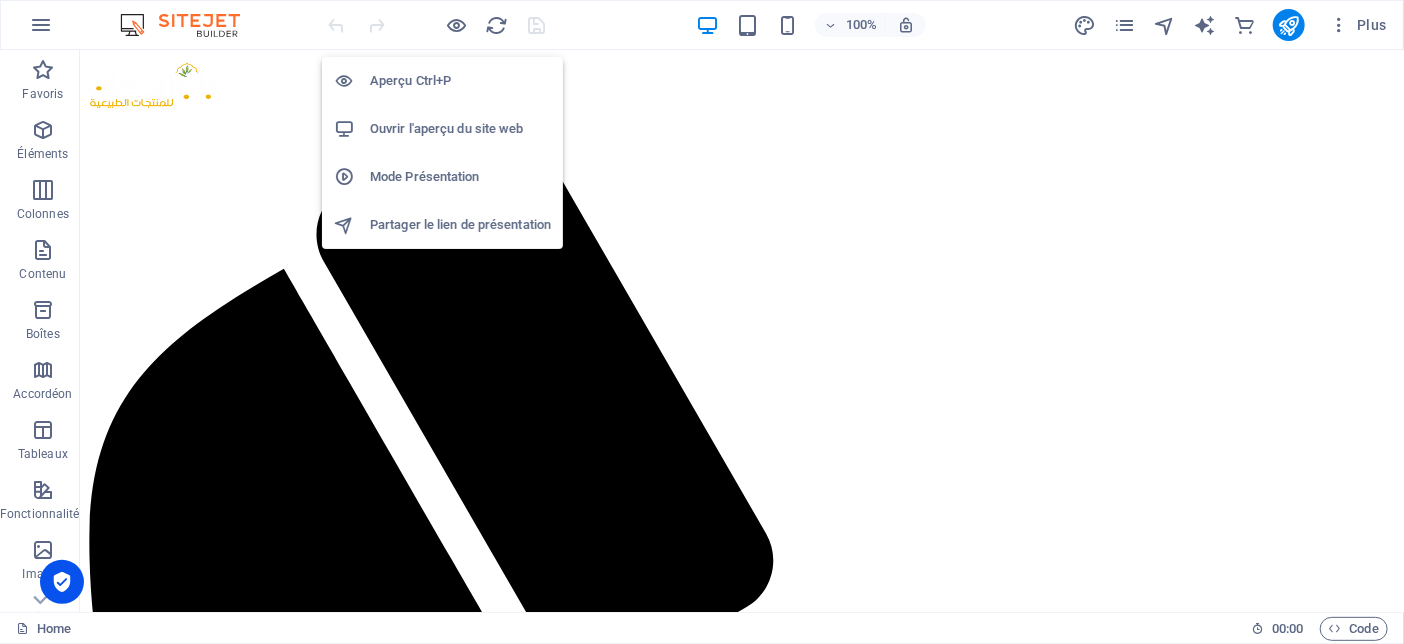 scroll, scrollTop: 0, scrollLeft: 0, axis: both 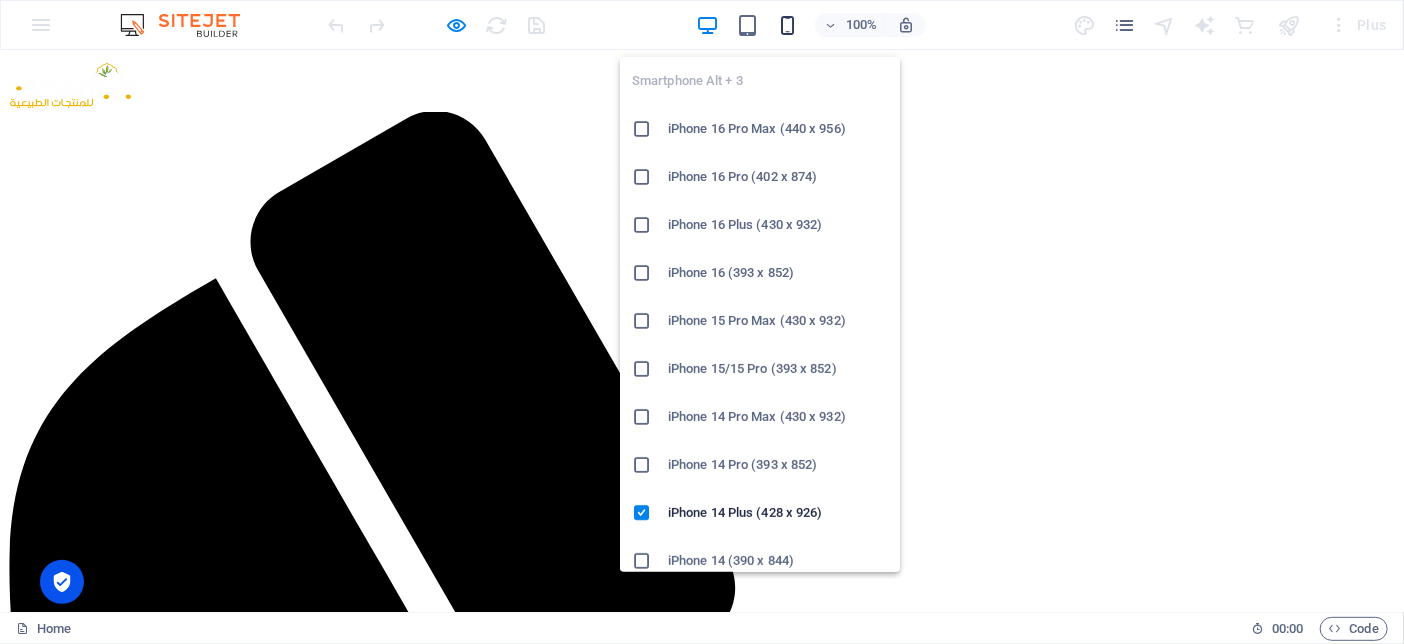click at bounding box center [787, 25] 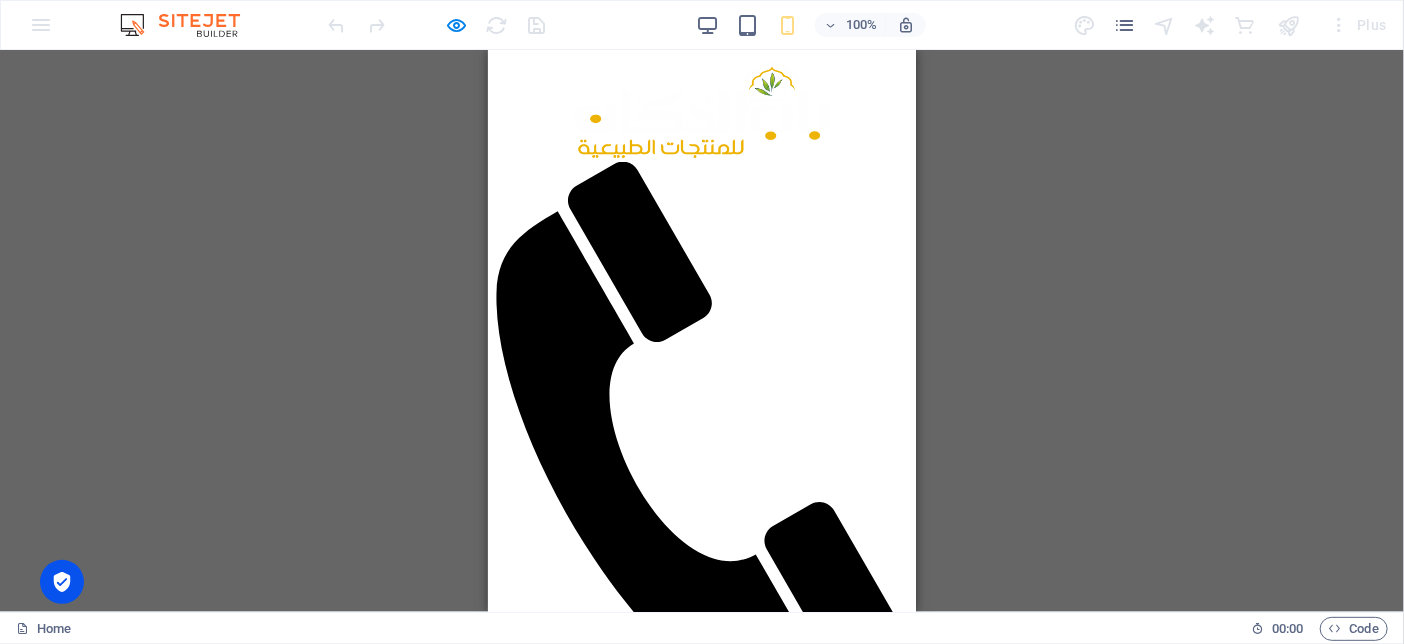 click at bounding box center [701, 1760] 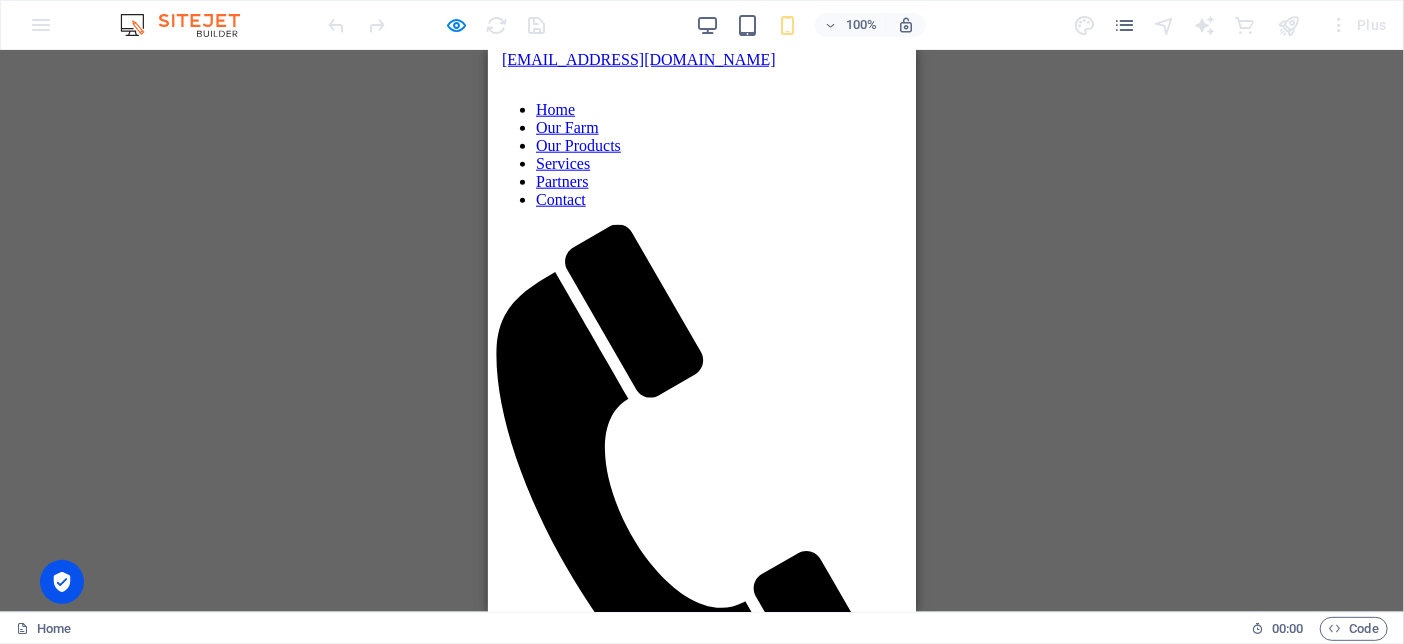 scroll, scrollTop: 0, scrollLeft: 0, axis: both 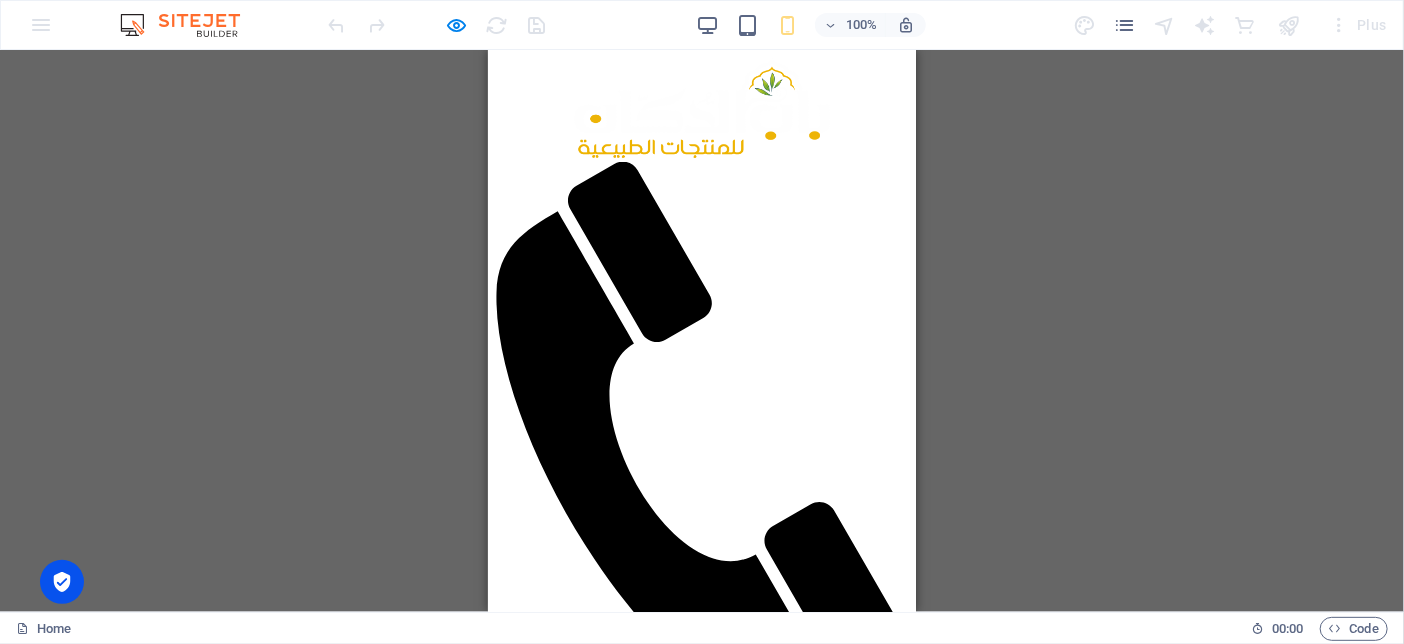 click at bounding box center [701, 1496] 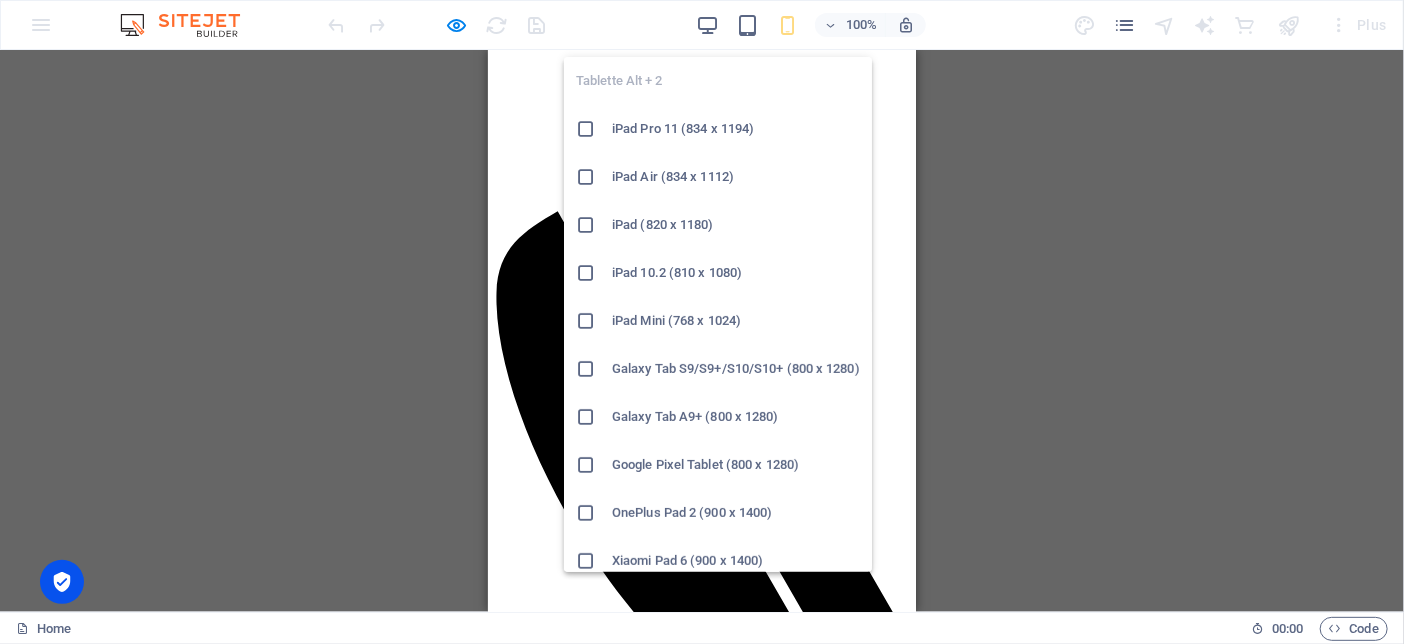 click on "Xiaomi Pad 6 (900 x 1400)" at bounding box center (736, 561) 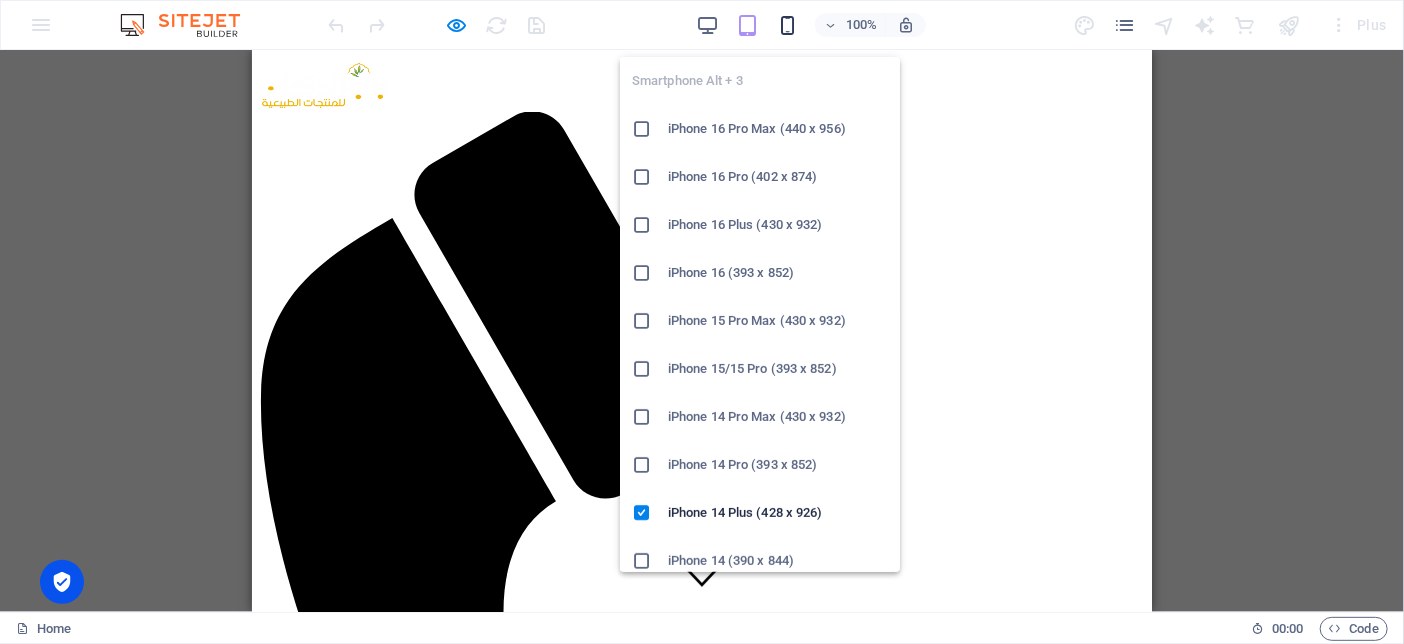 click at bounding box center (787, 25) 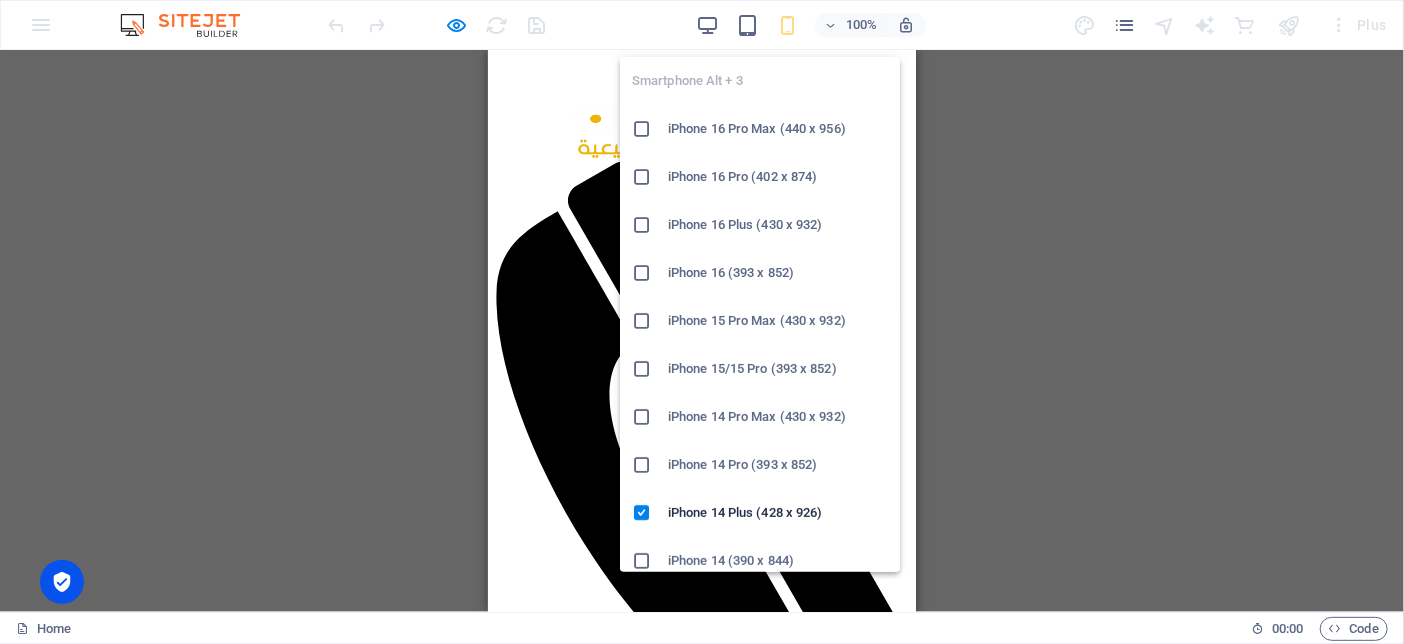 click on "iPhone 14 Pro Max (430 x 932)" at bounding box center (778, 417) 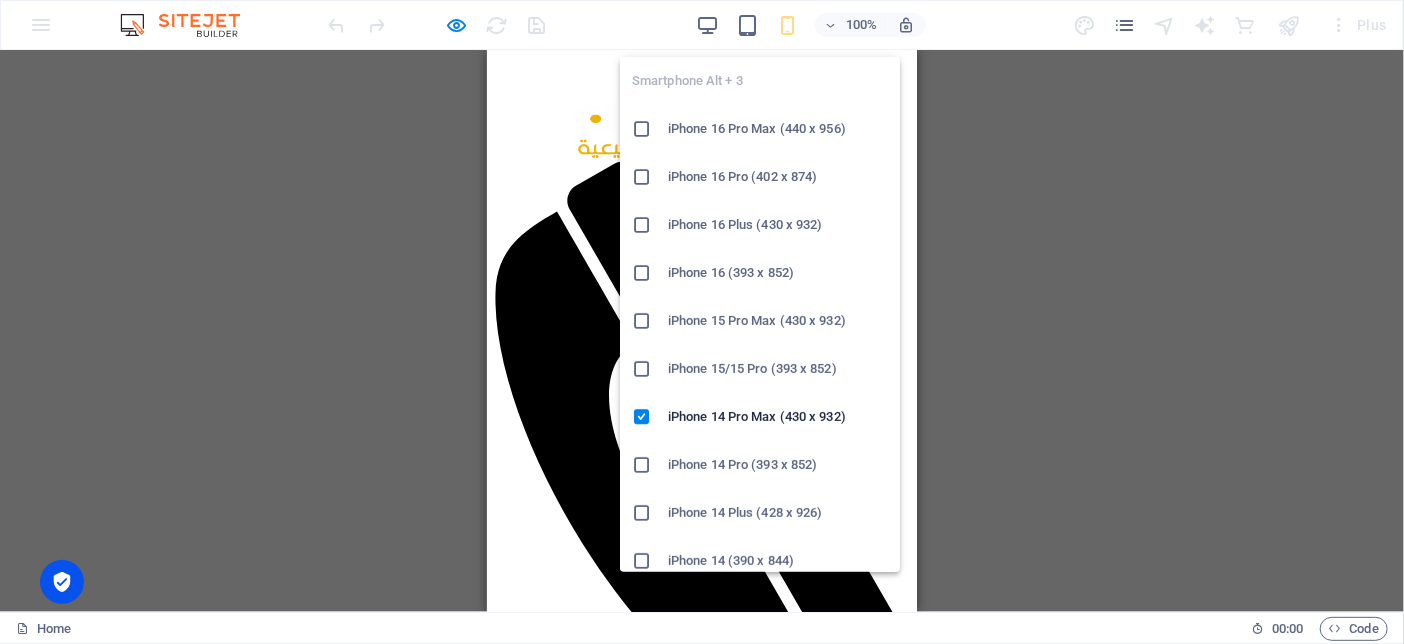 click at bounding box center (787, 25) 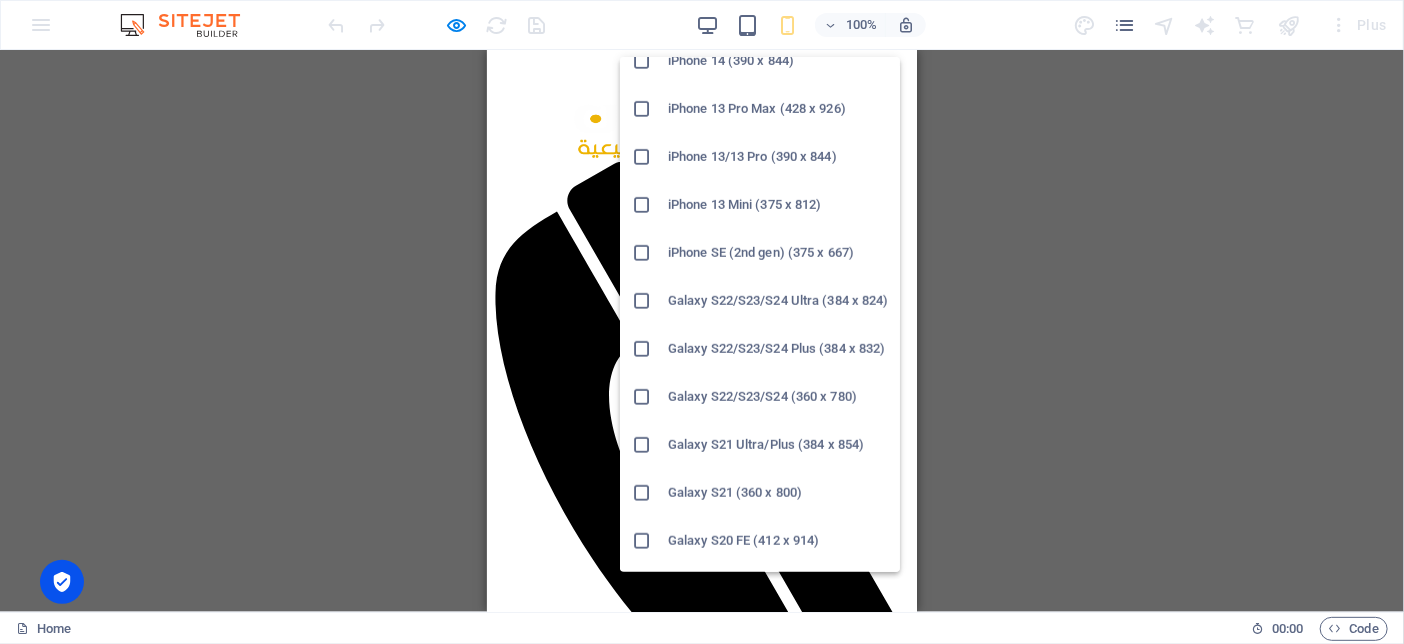 drag, startPoint x: 792, startPoint y: 498, endPoint x: 276, endPoint y: 450, distance: 518.2277 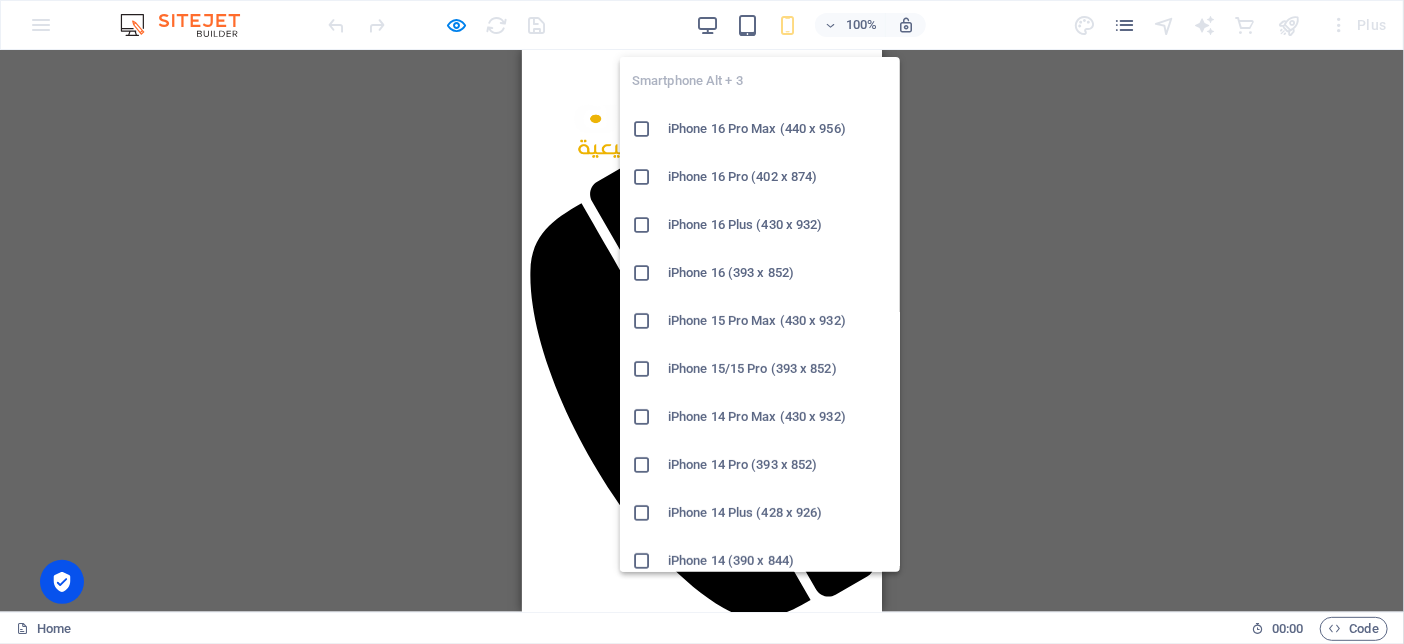click at bounding box center (787, 25) 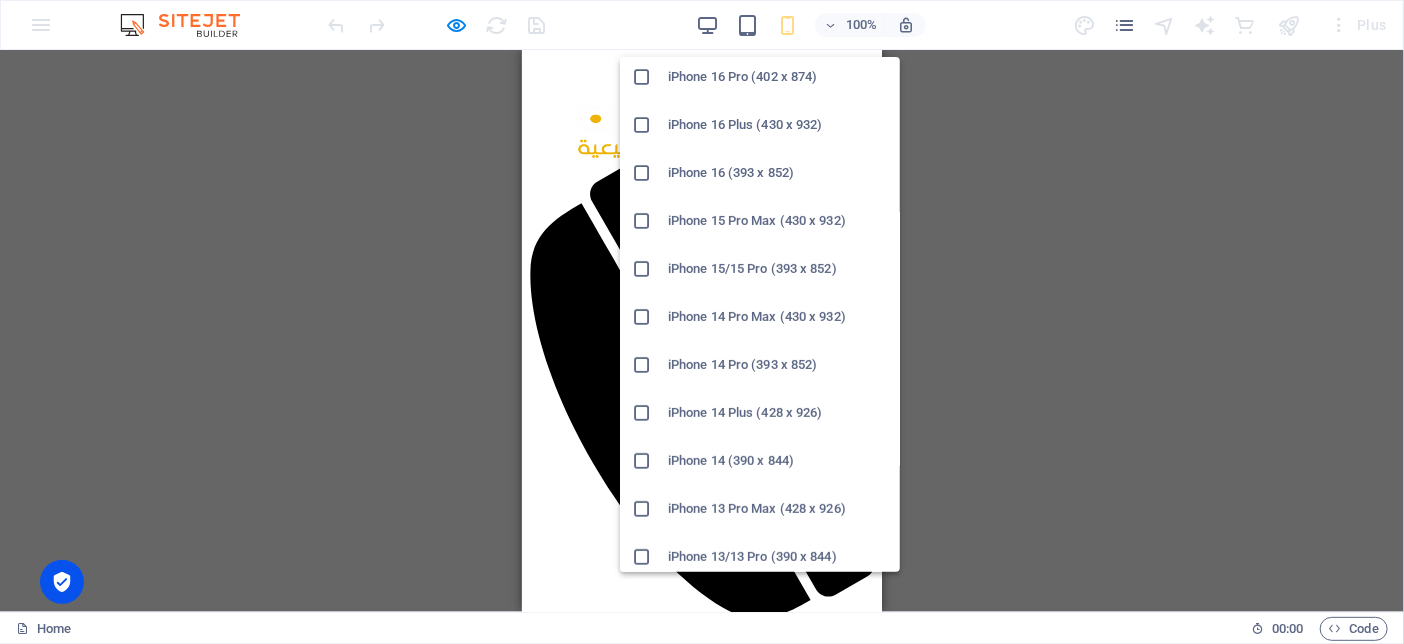 click on "iPhone 14 Plus (428 x 926)" at bounding box center (778, 413) 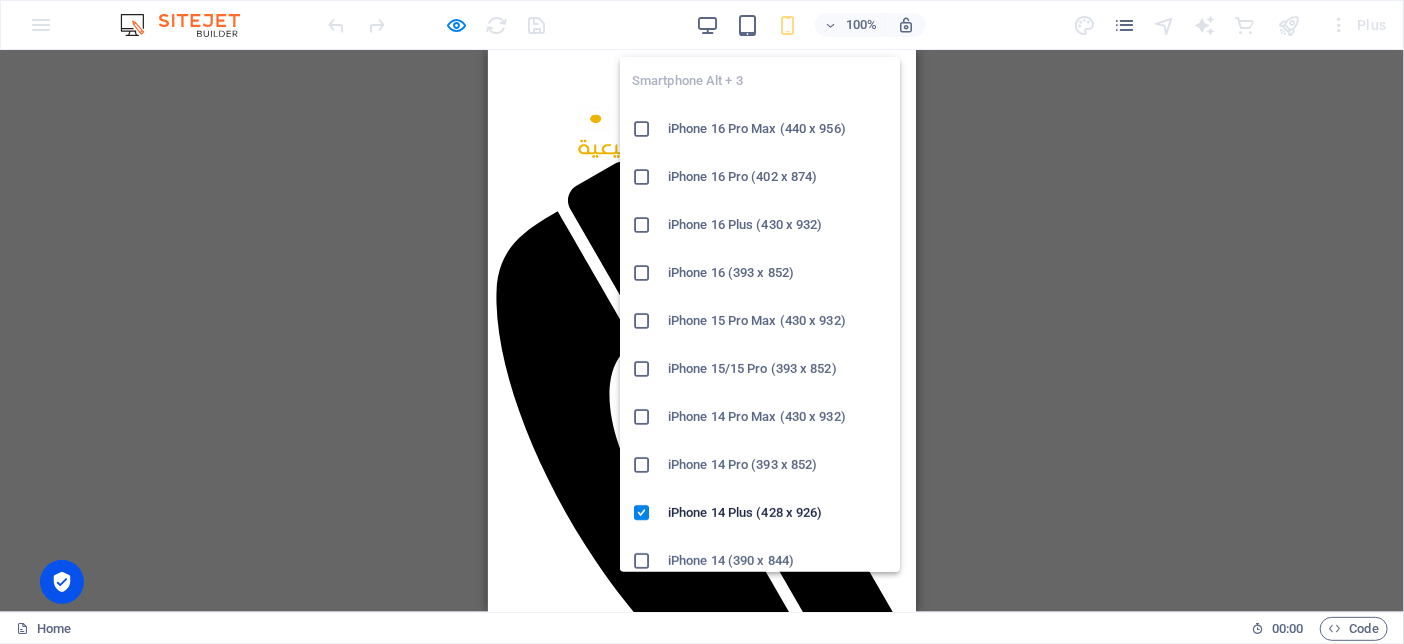 click at bounding box center [787, 25] 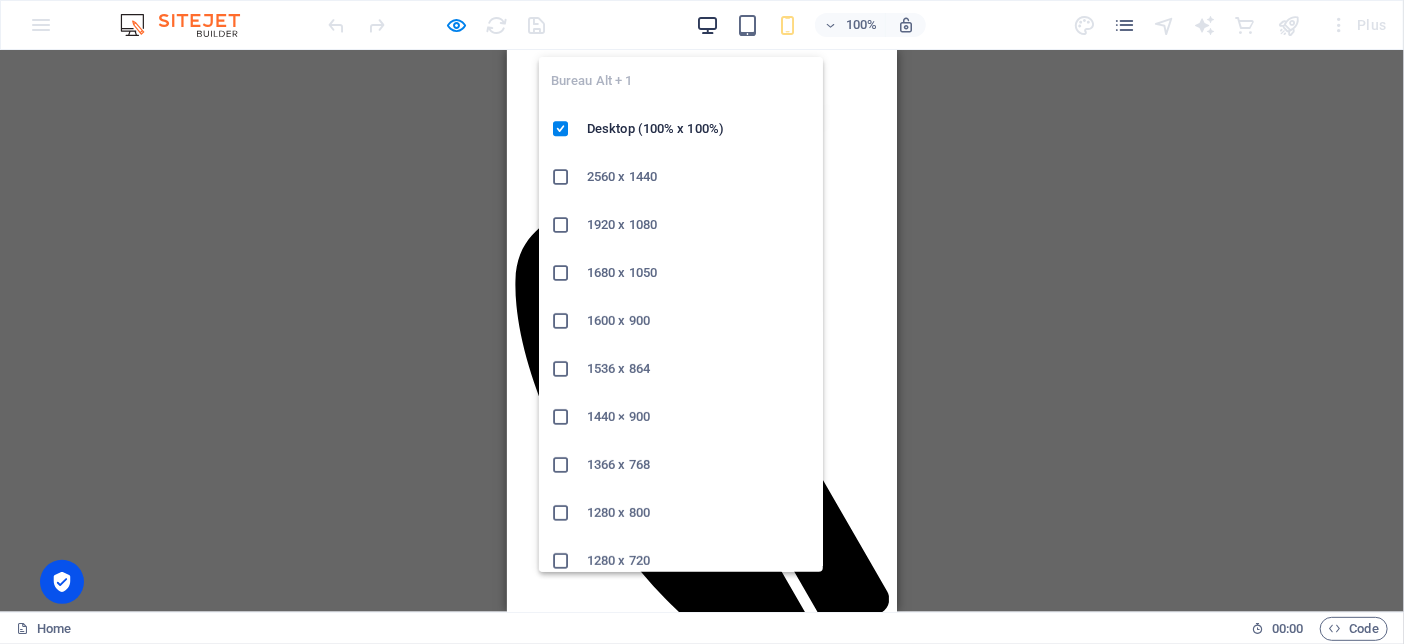 click at bounding box center [707, 25] 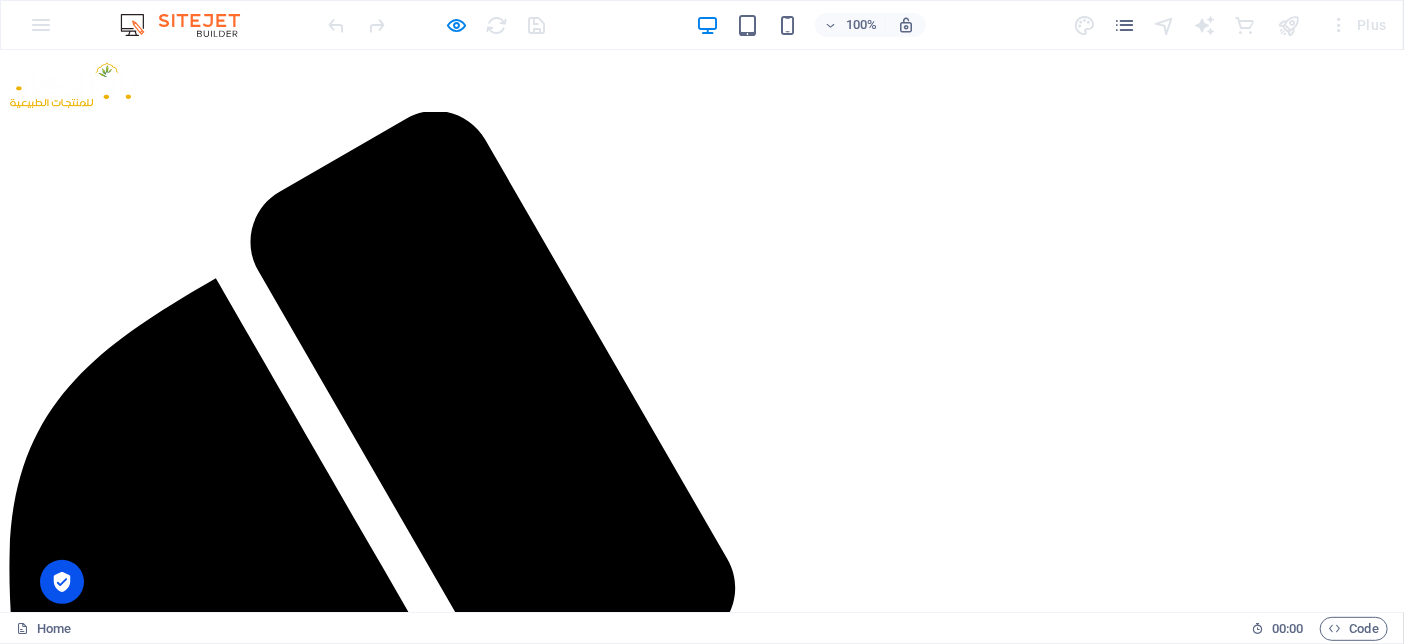 click on "Welcome to the  Bab Doukan باب الدكان Terroir & Naturel" at bounding box center (702, 6281) 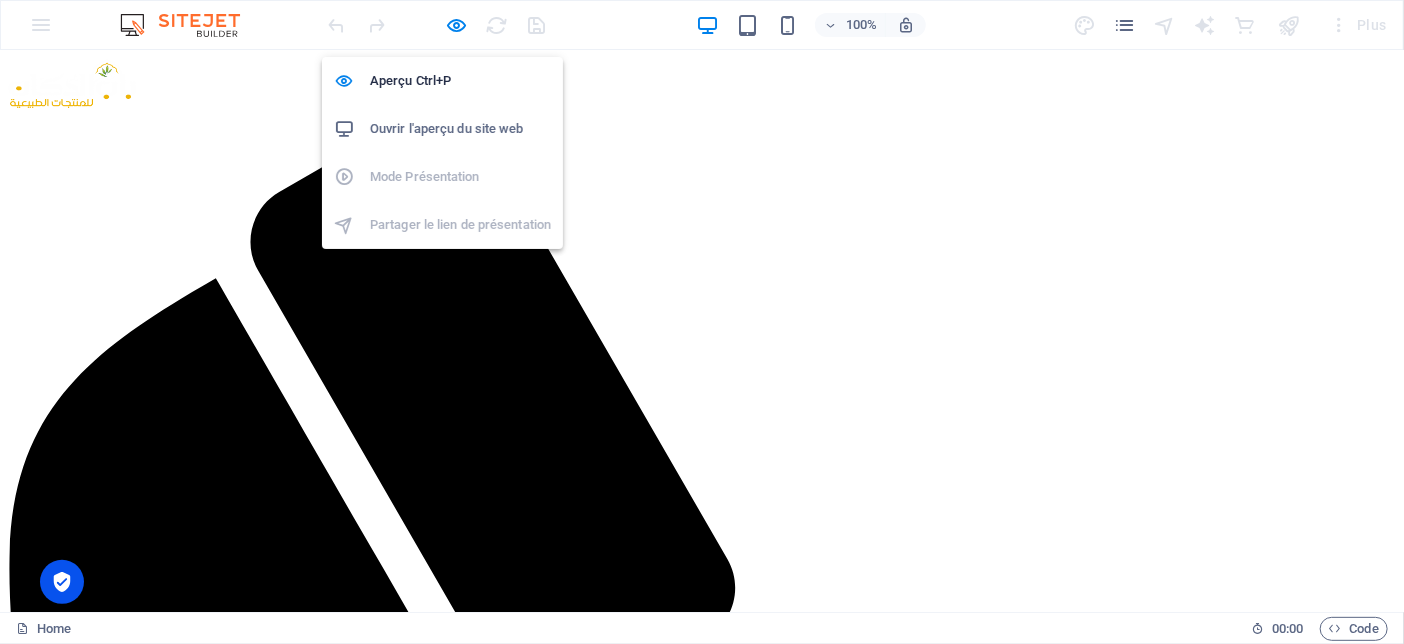 click on "Ouvrir l'aperçu du site web" at bounding box center [460, 129] 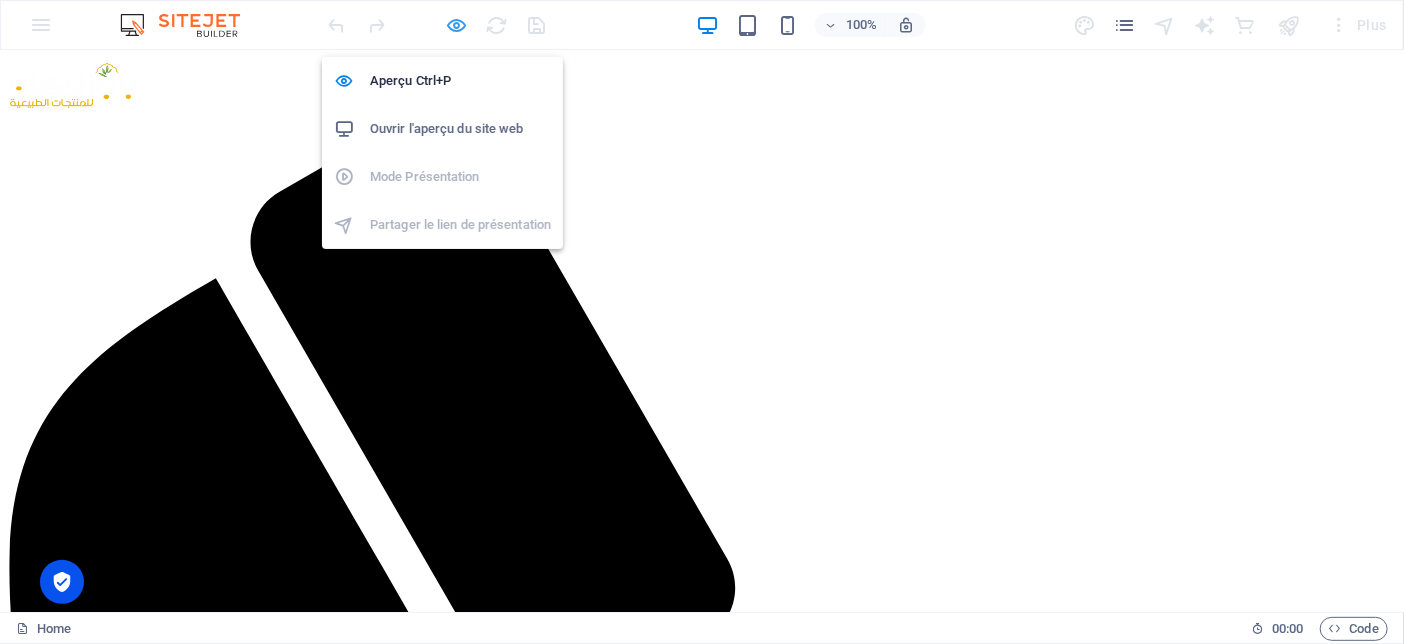 click at bounding box center [457, 25] 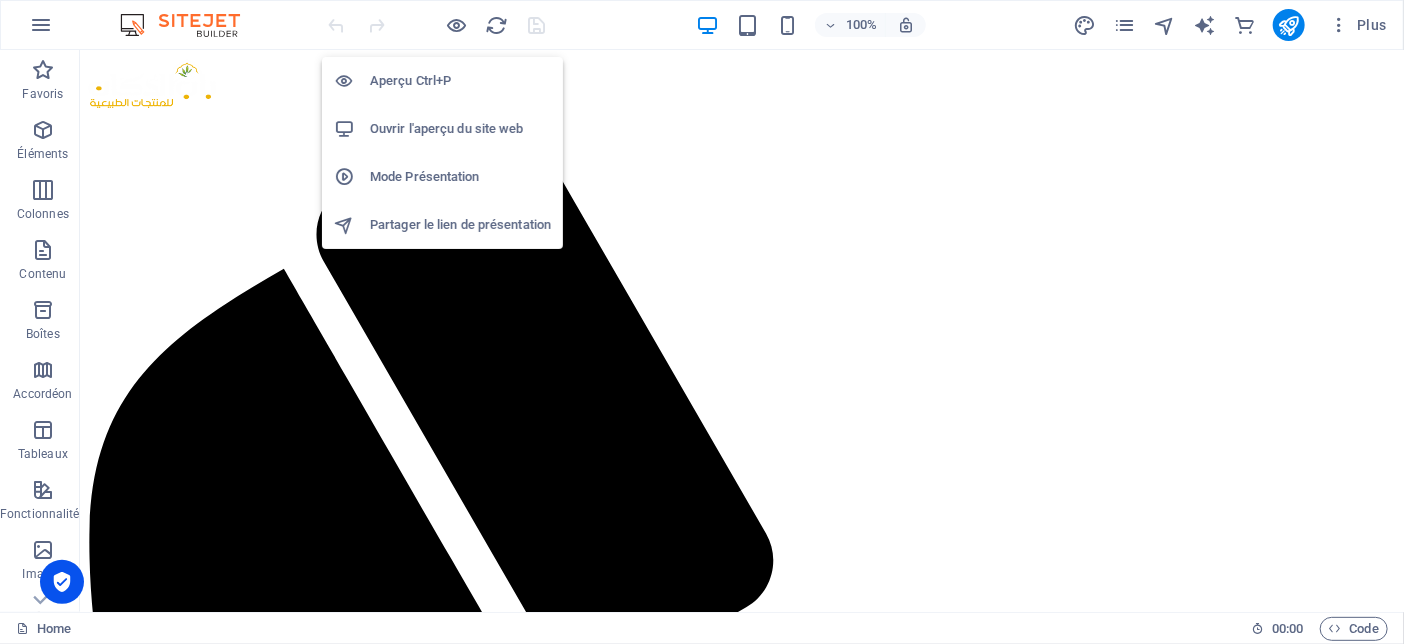 click on "Aperçu Ctrl+P" at bounding box center [442, 81] 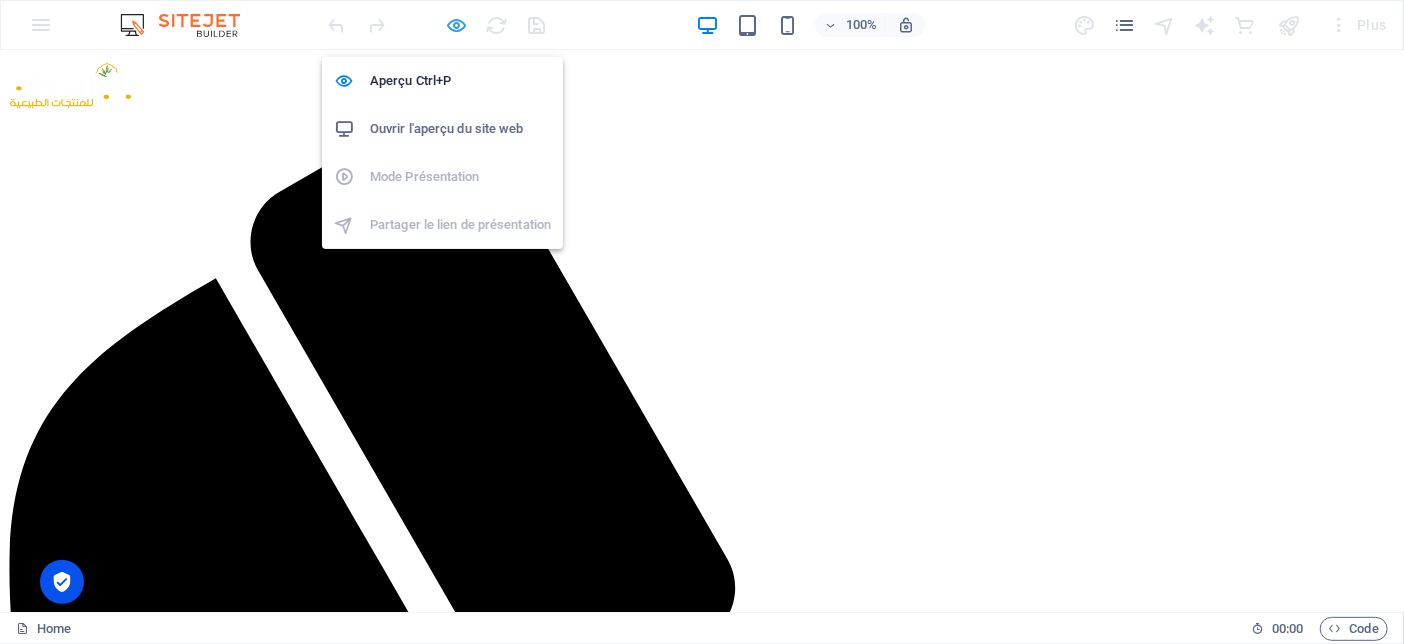 click at bounding box center [457, 25] 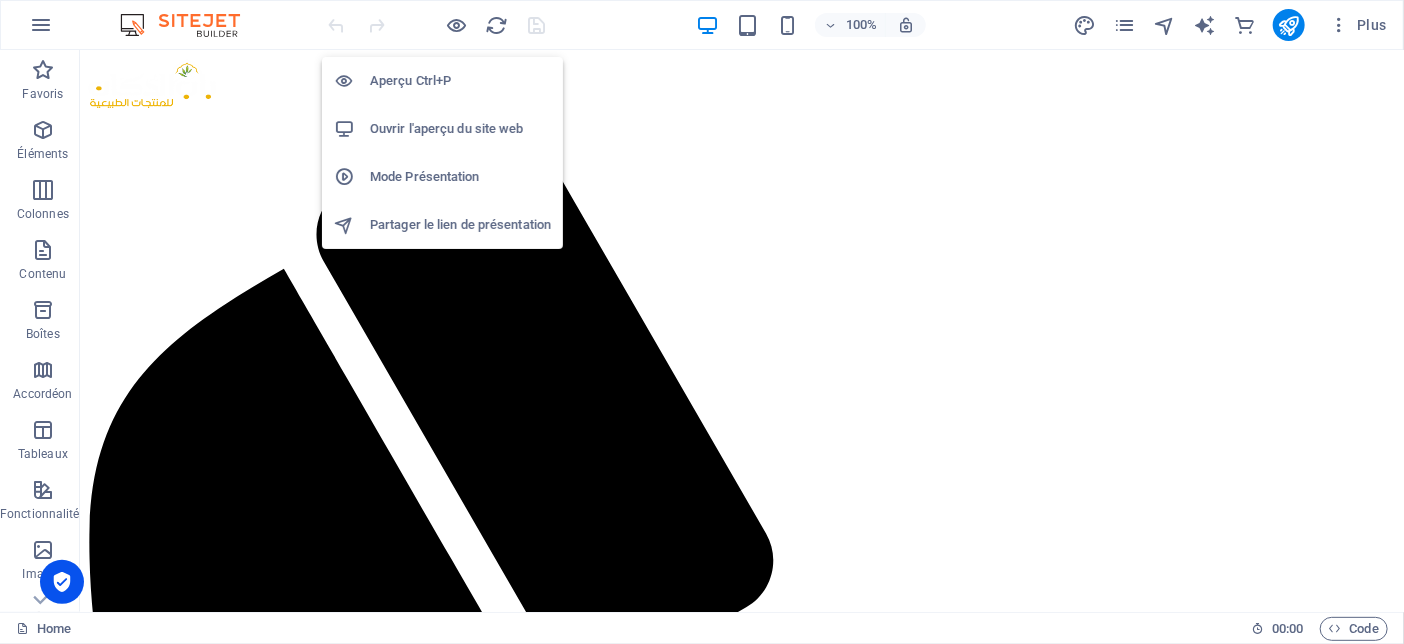 click on "Aperçu Ctrl+P" at bounding box center (460, 81) 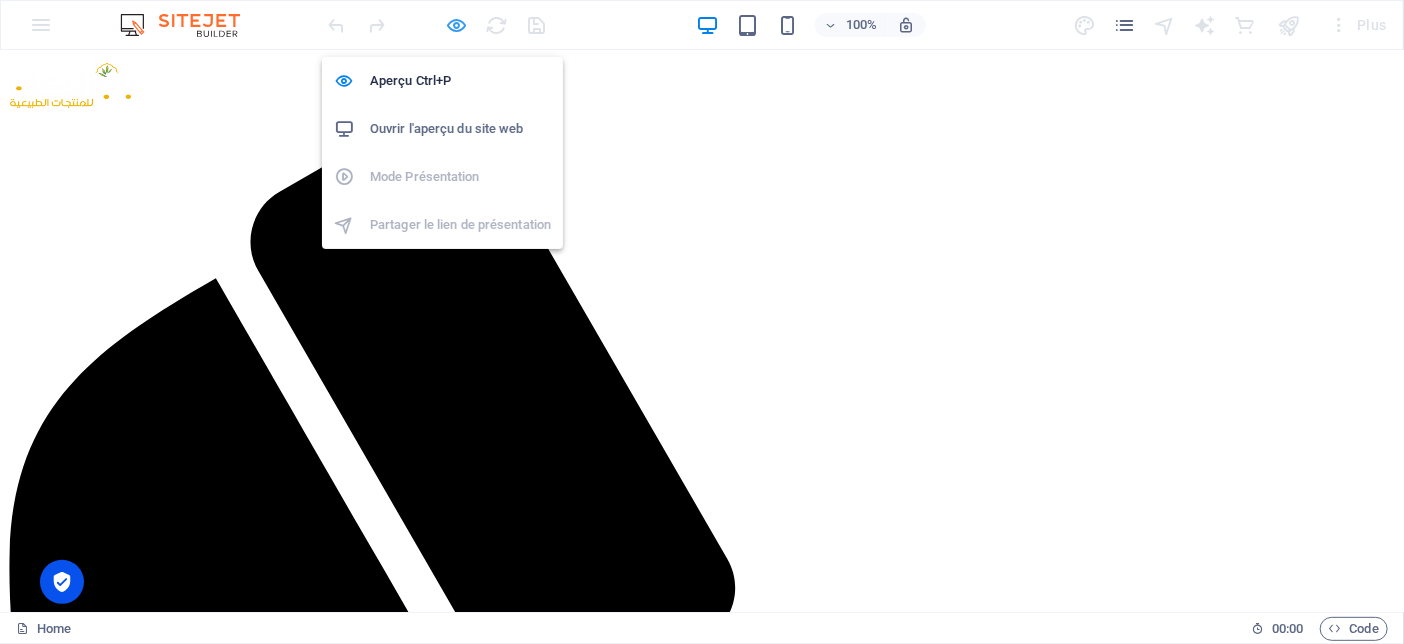 click at bounding box center (457, 25) 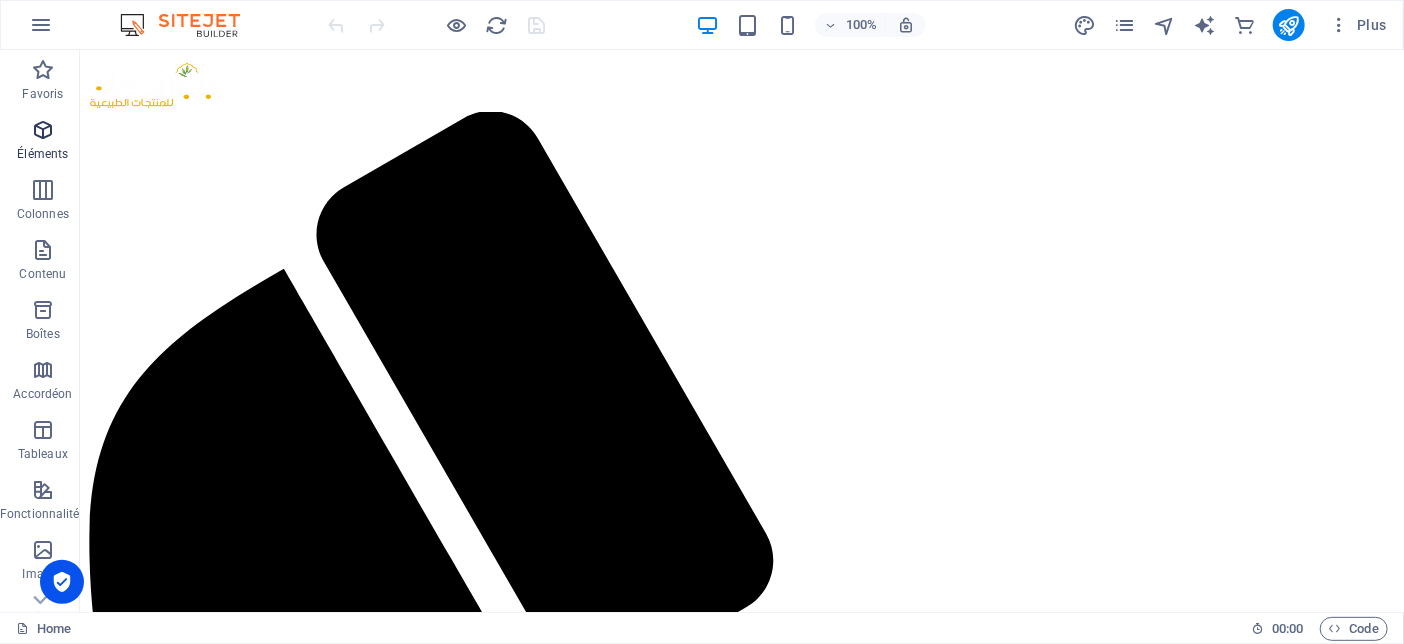 click at bounding box center [43, 130] 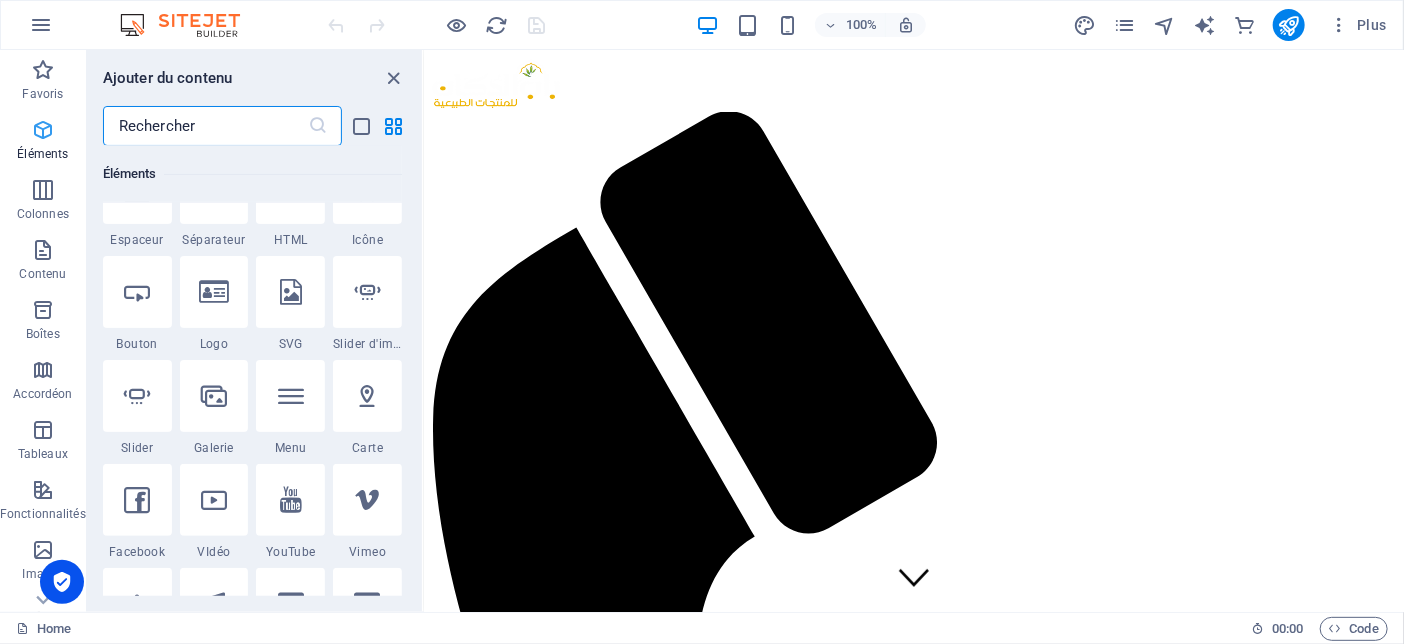 scroll, scrollTop: 377, scrollLeft: 0, axis: vertical 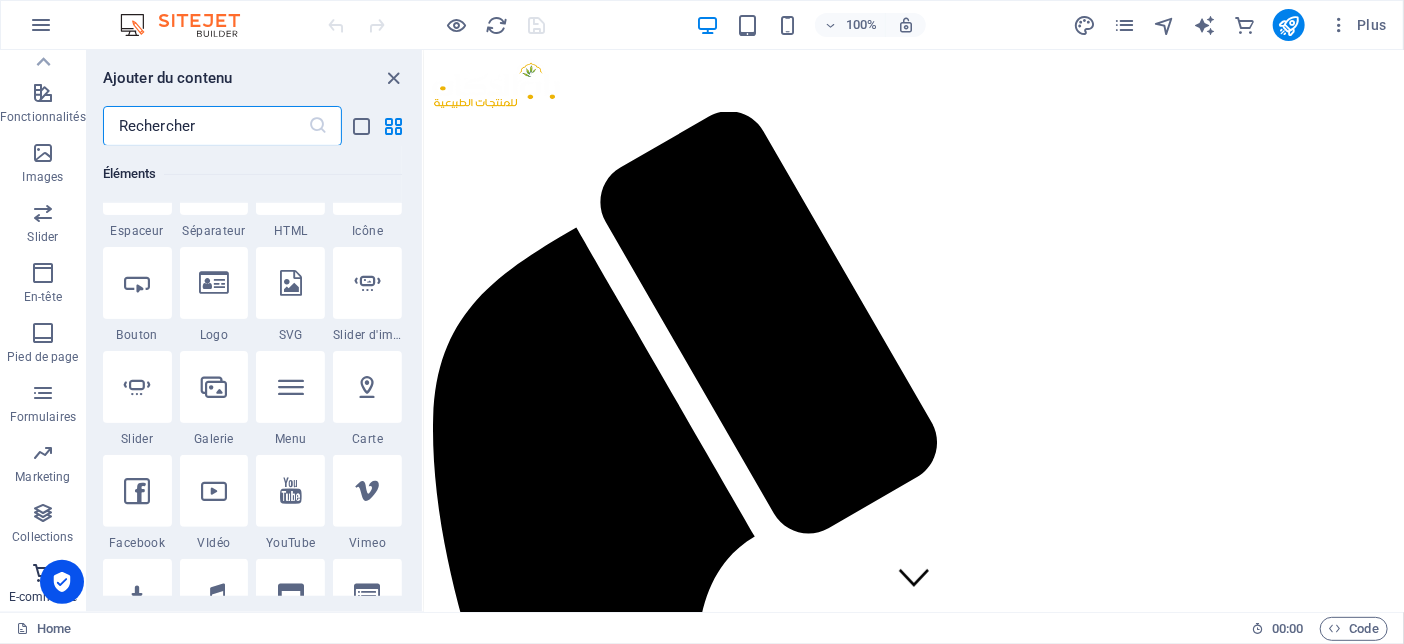 click on "E-commerce" at bounding box center (43, 597) 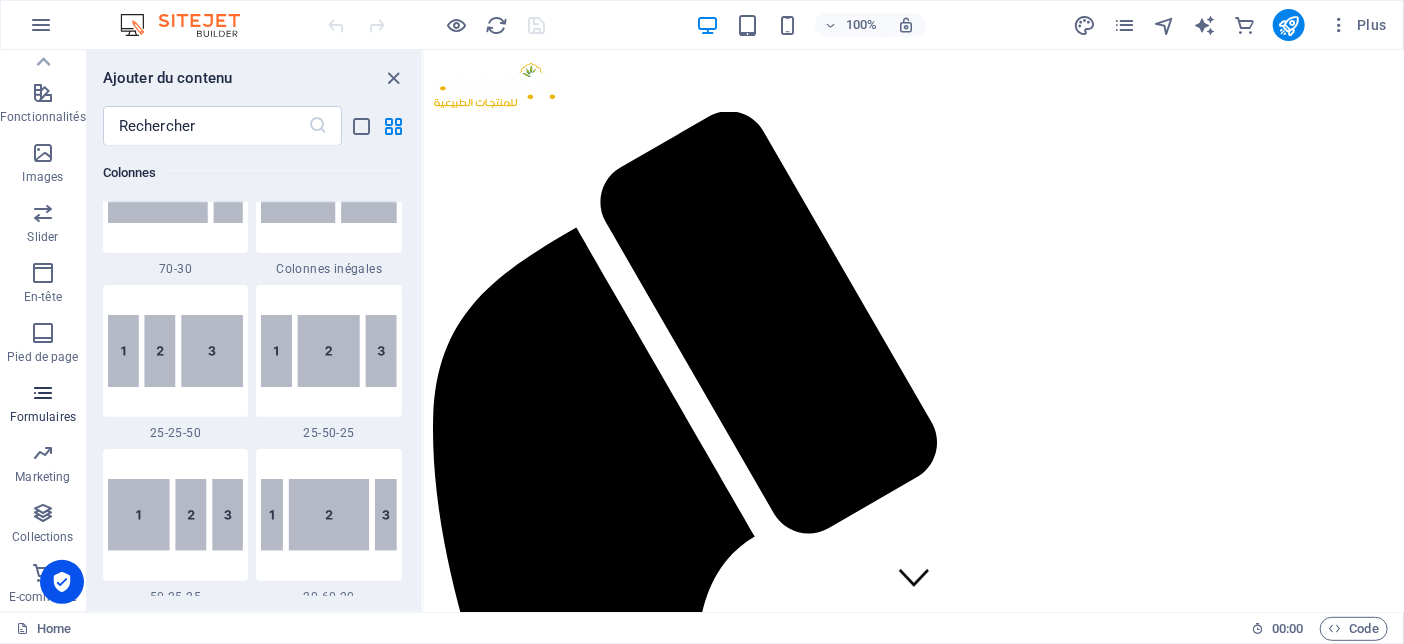 scroll, scrollTop: 38393, scrollLeft: 0, axis: vertical 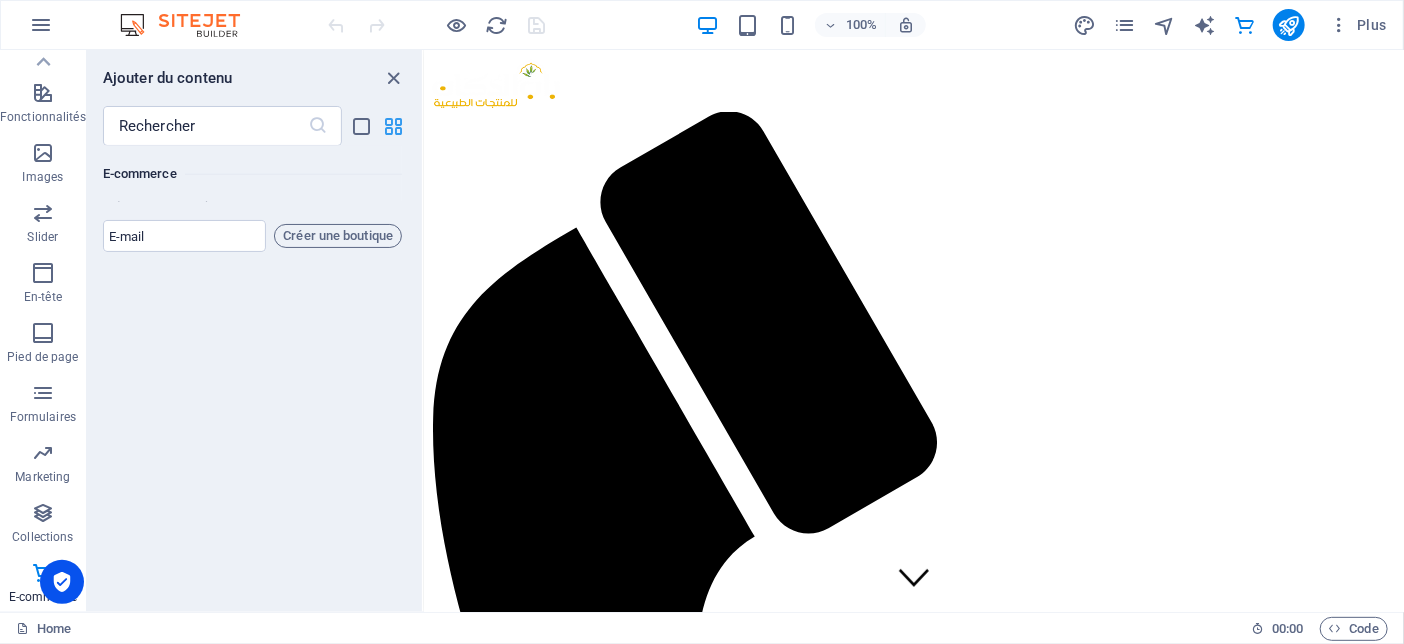 click at bounding box center [394, 126] 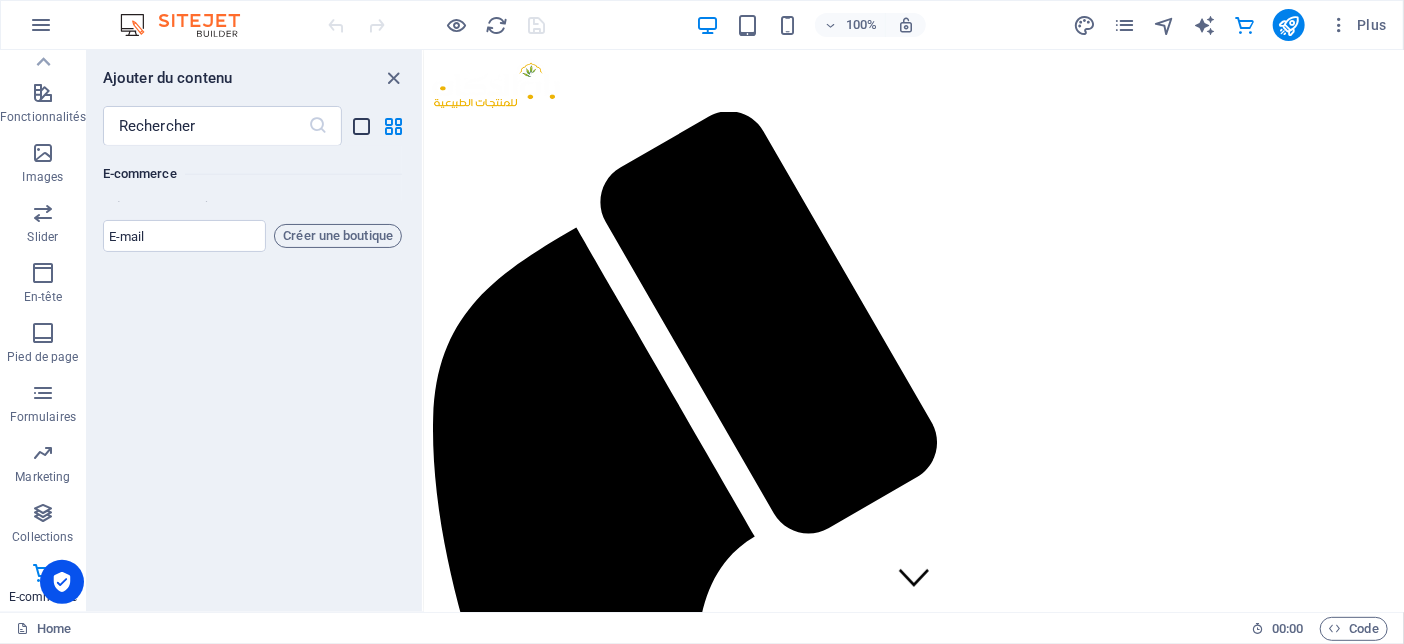 click at bounding box center (362, 126) 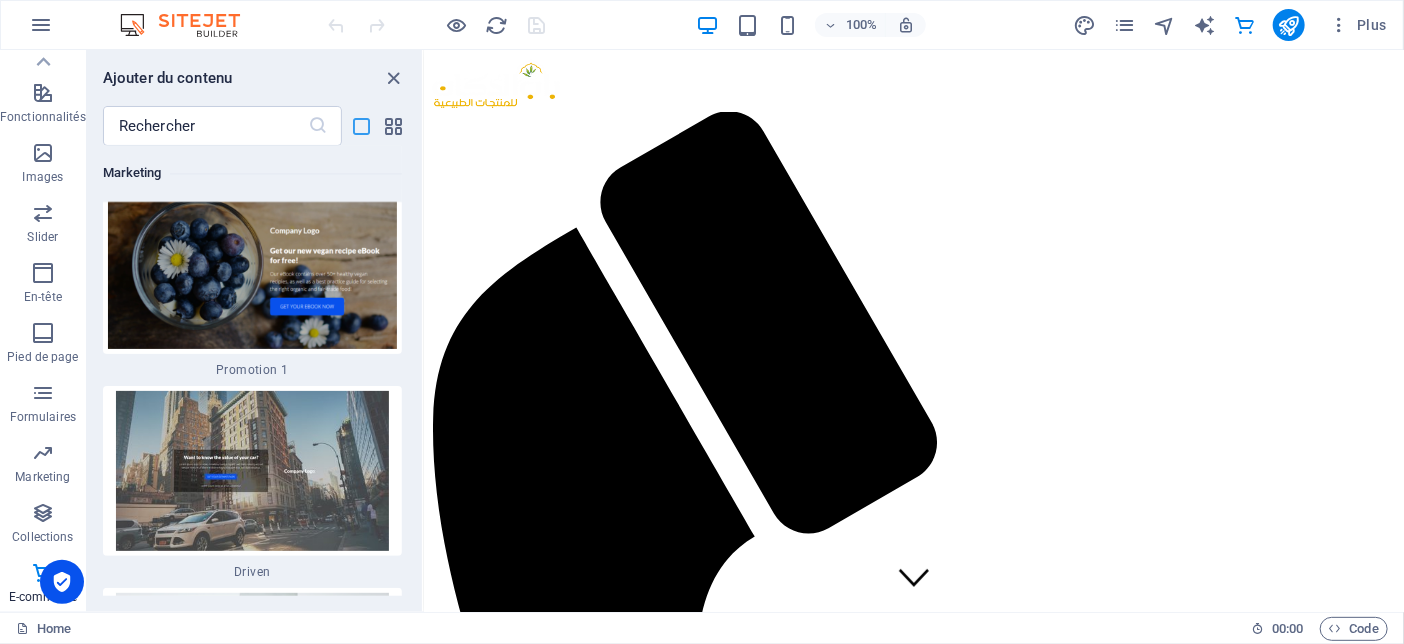 scroll, scrollTop: 41557, scrollLeft: 0, axis: vertical 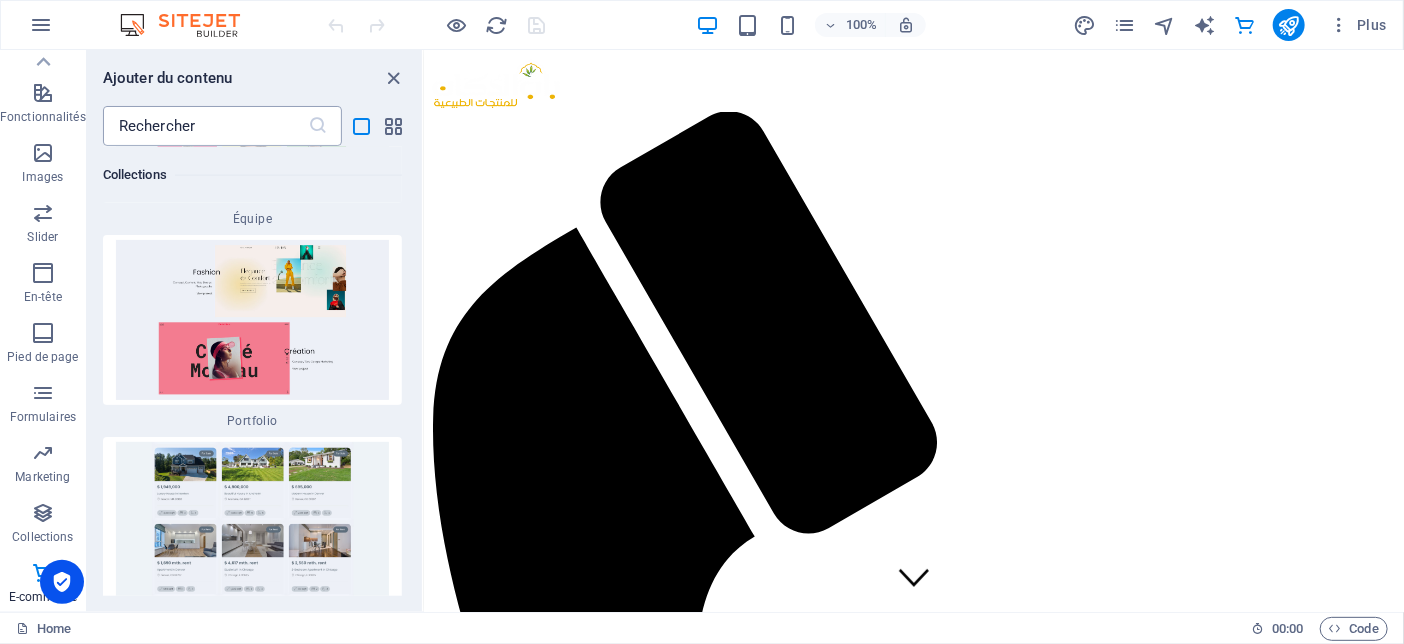 click at bounding box center [205, 126] 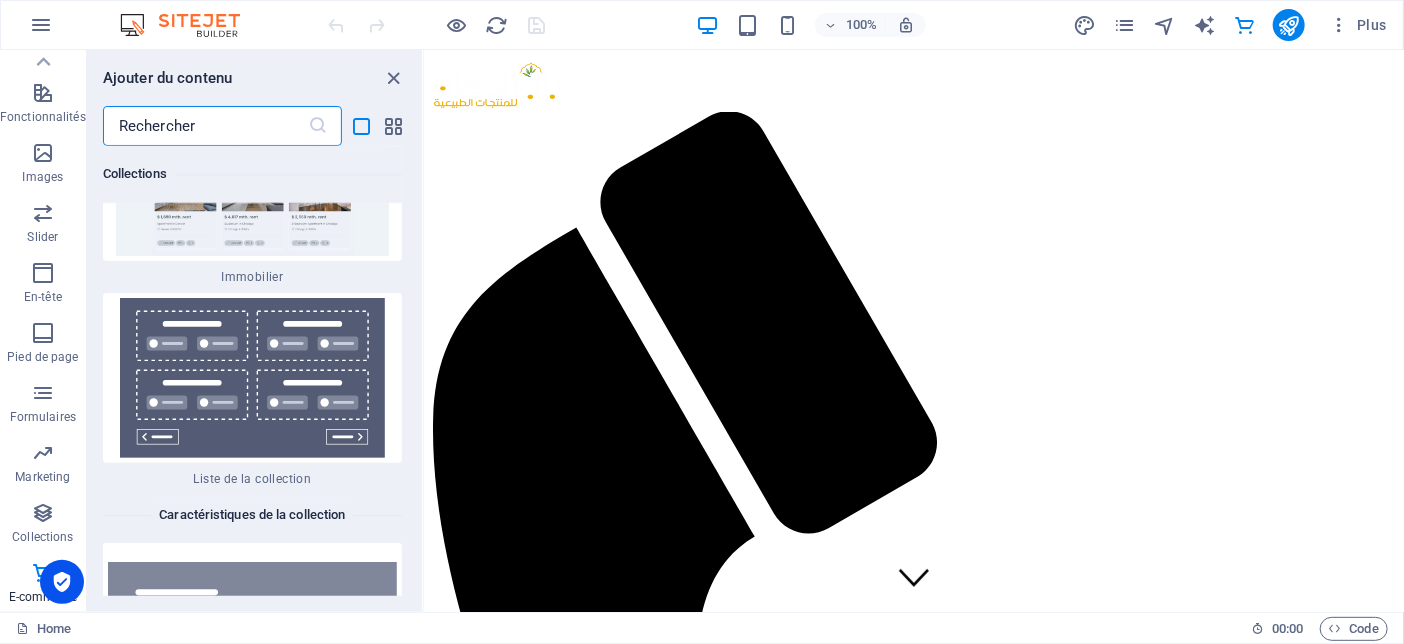 scroll, scrollTop: 41704, scrollLeft: 0, axis: vertical 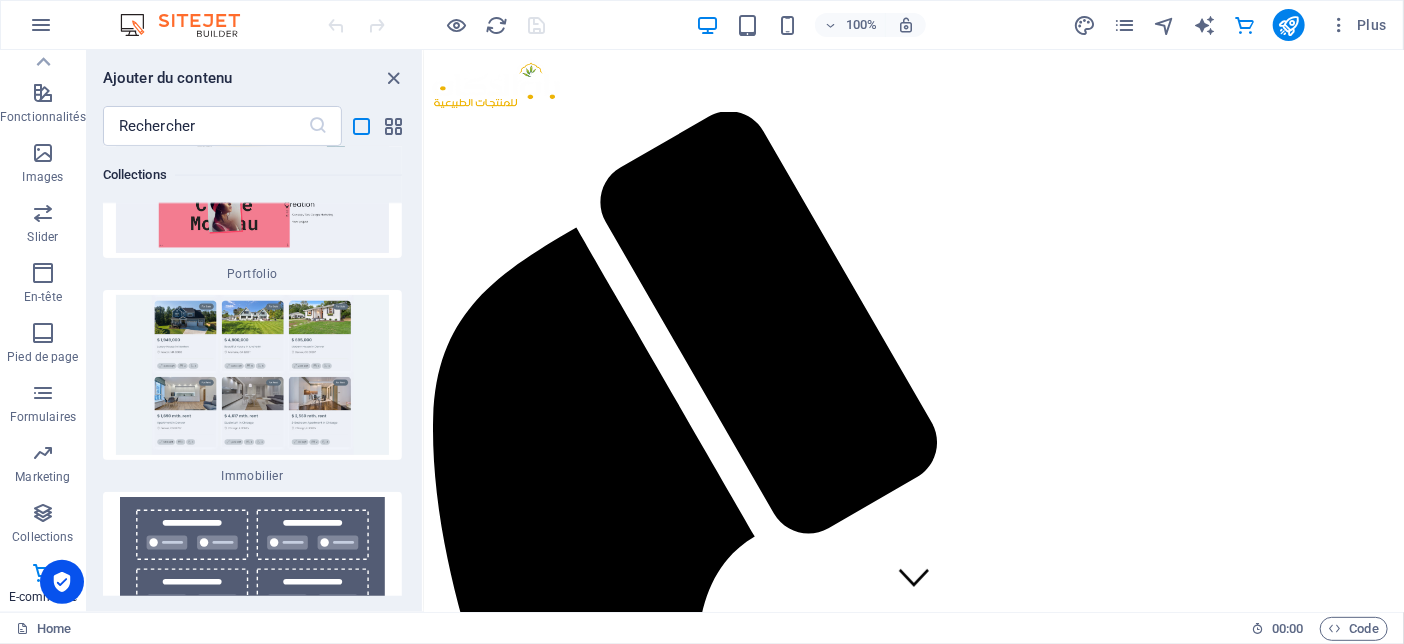 click at bounding box center (185, 1409) 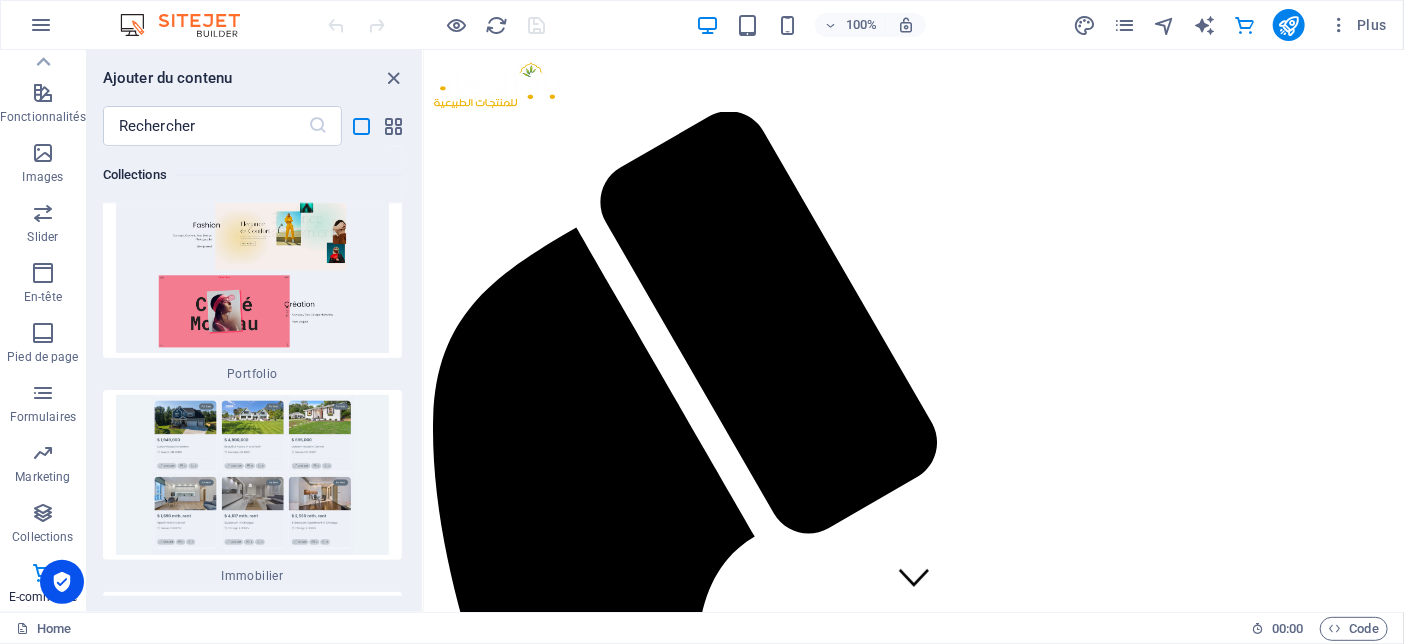 scroll, scrollTop: 41704, scrollLeft: 0, axis: vertical 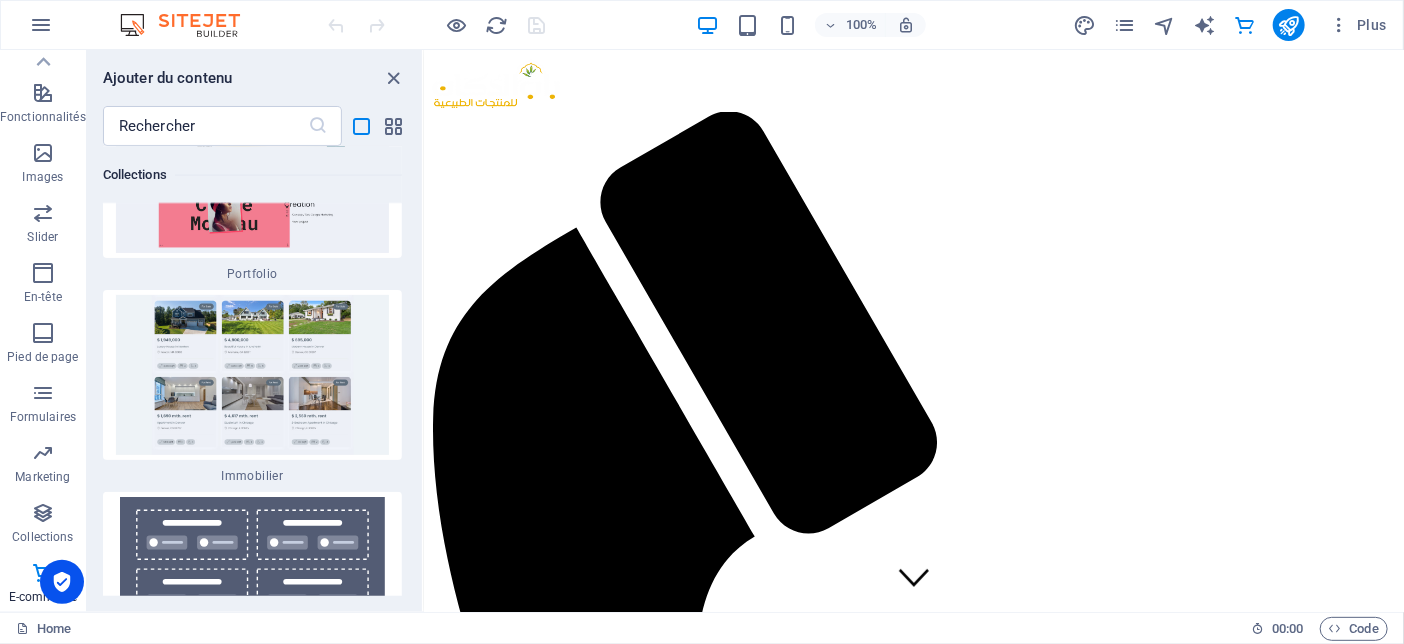 click on "Créer une boutique" at bounding box center (338, 1409) 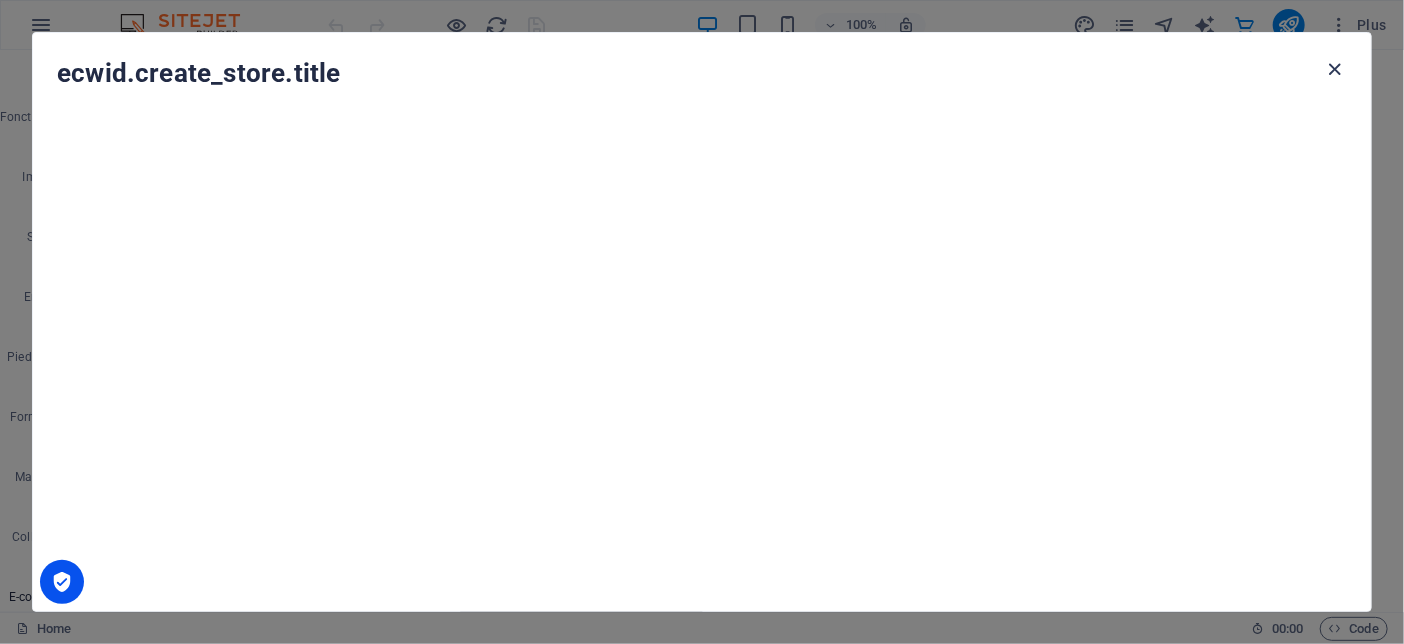 drag, startPoint x: 1335, startPoint y: 61, endPoint x: 1141, endPoint y: 117, distance: 201.92078 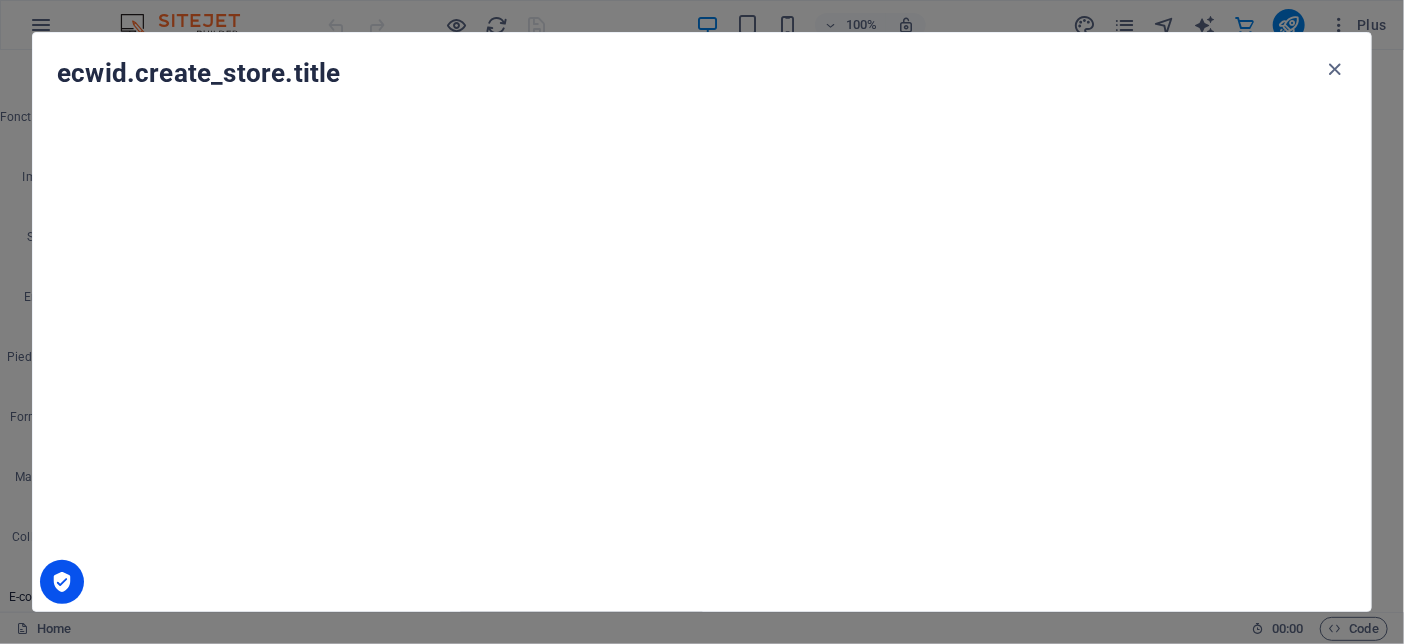click at bounding box center (1335, 69) 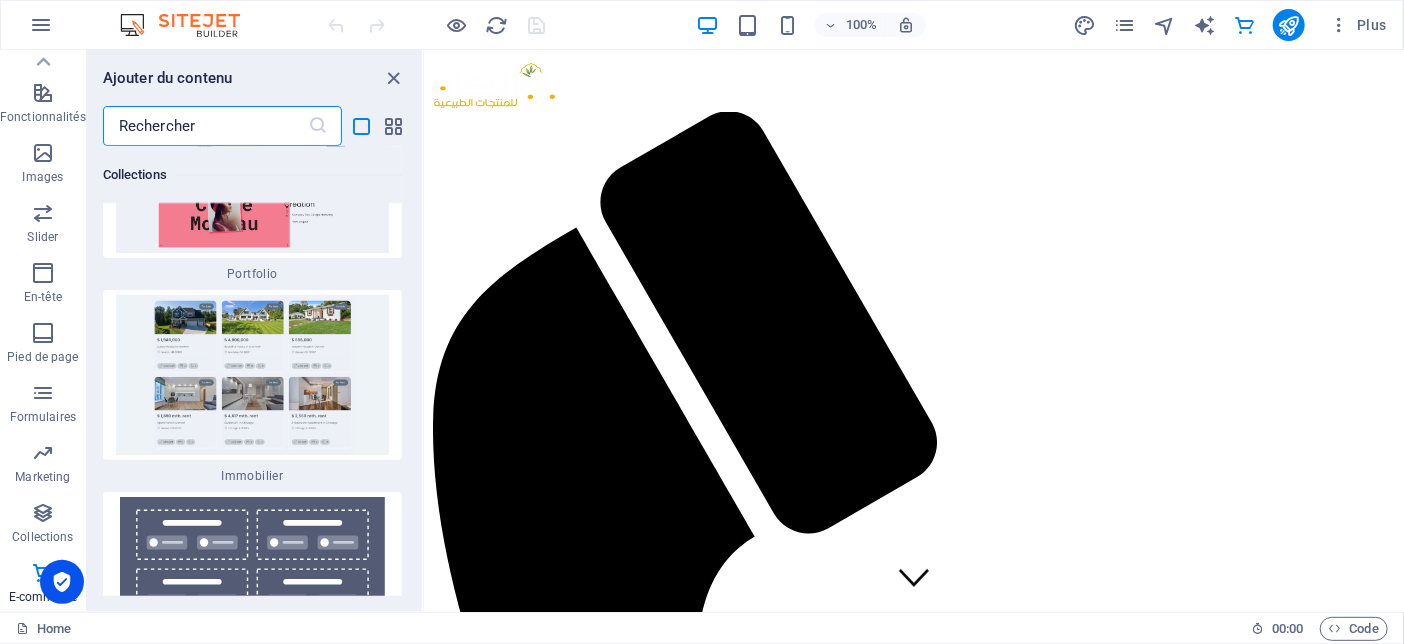 click at bounding box center (205, 126) 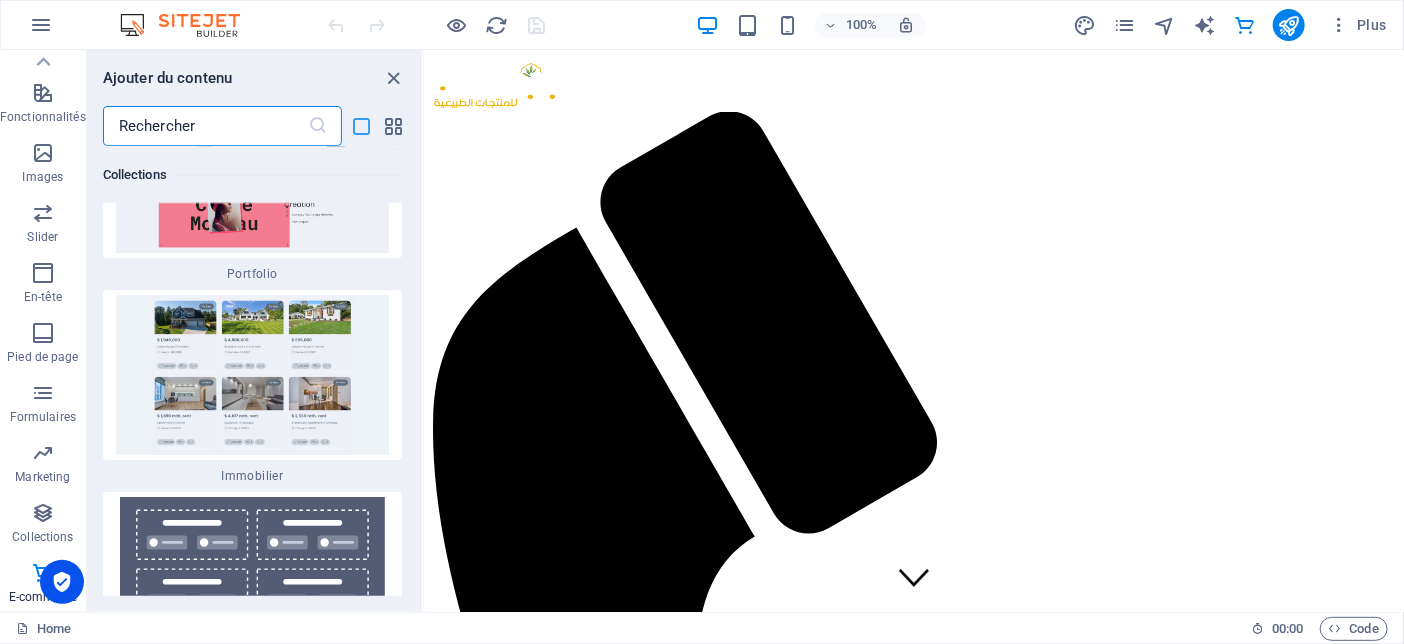 click at bounding box center [362, 126] 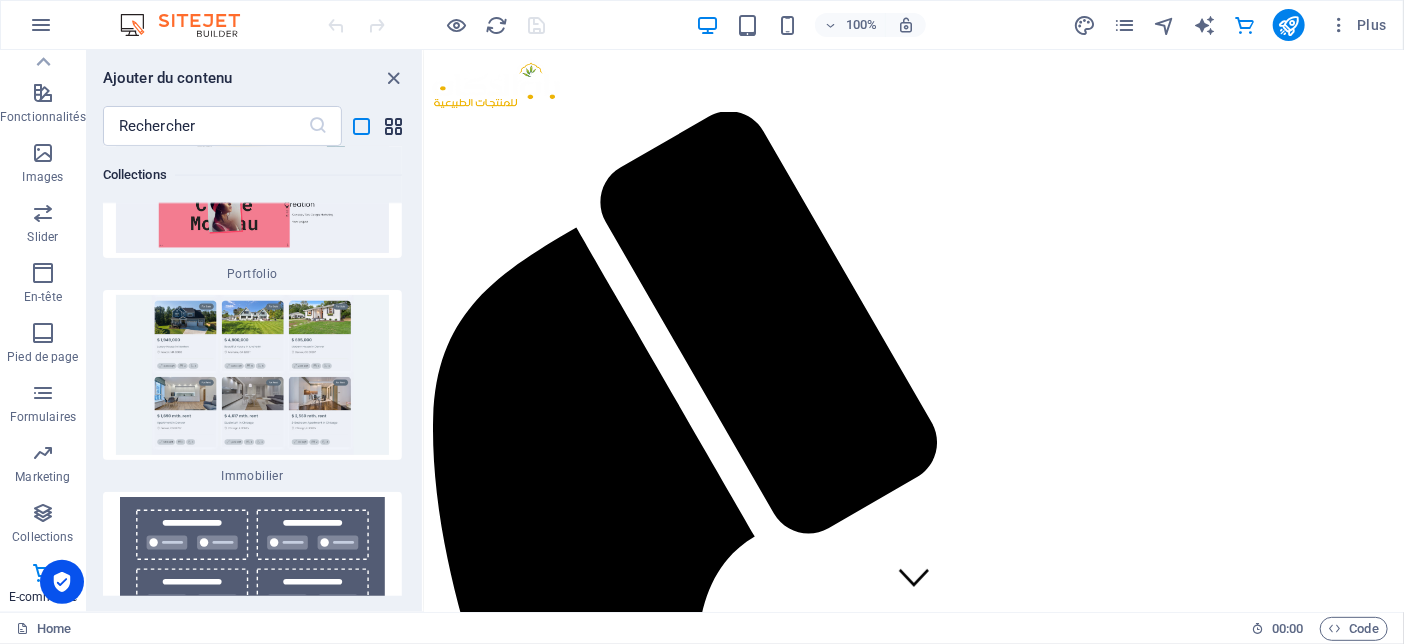 click at bounding box center [394, 126] 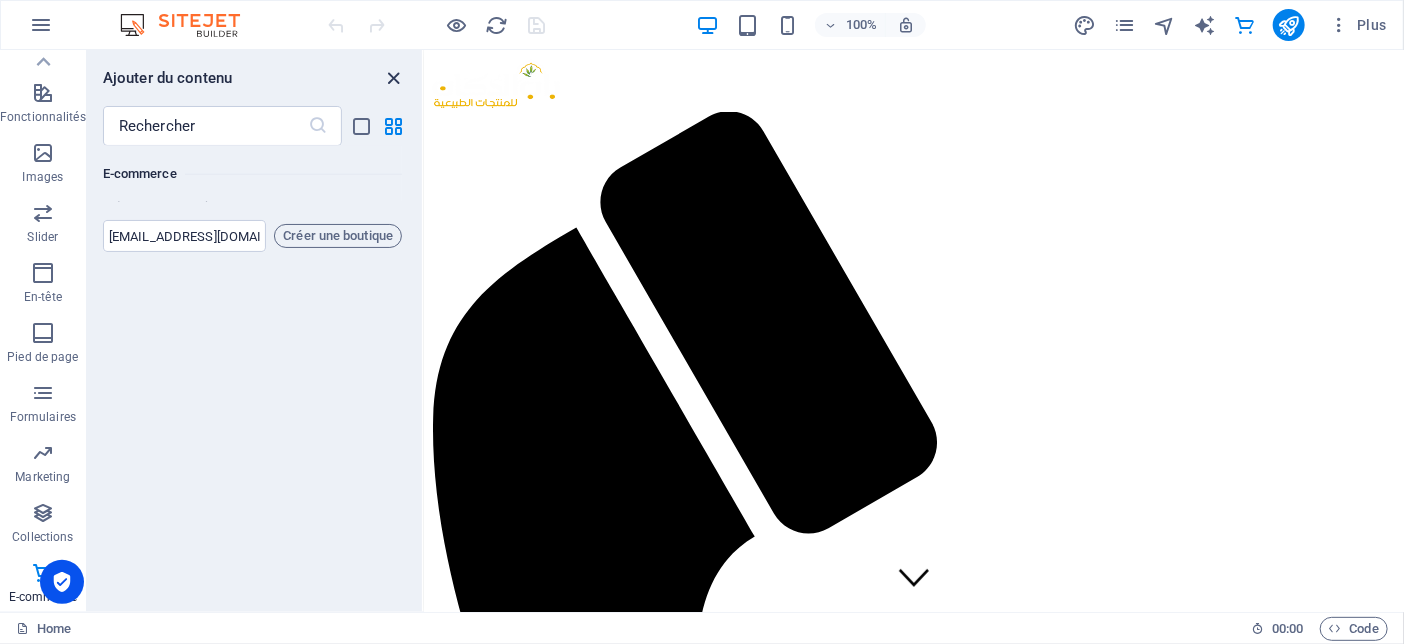 scroll, scrollTop: 38541, scrollLeft: 0, axis: vertical 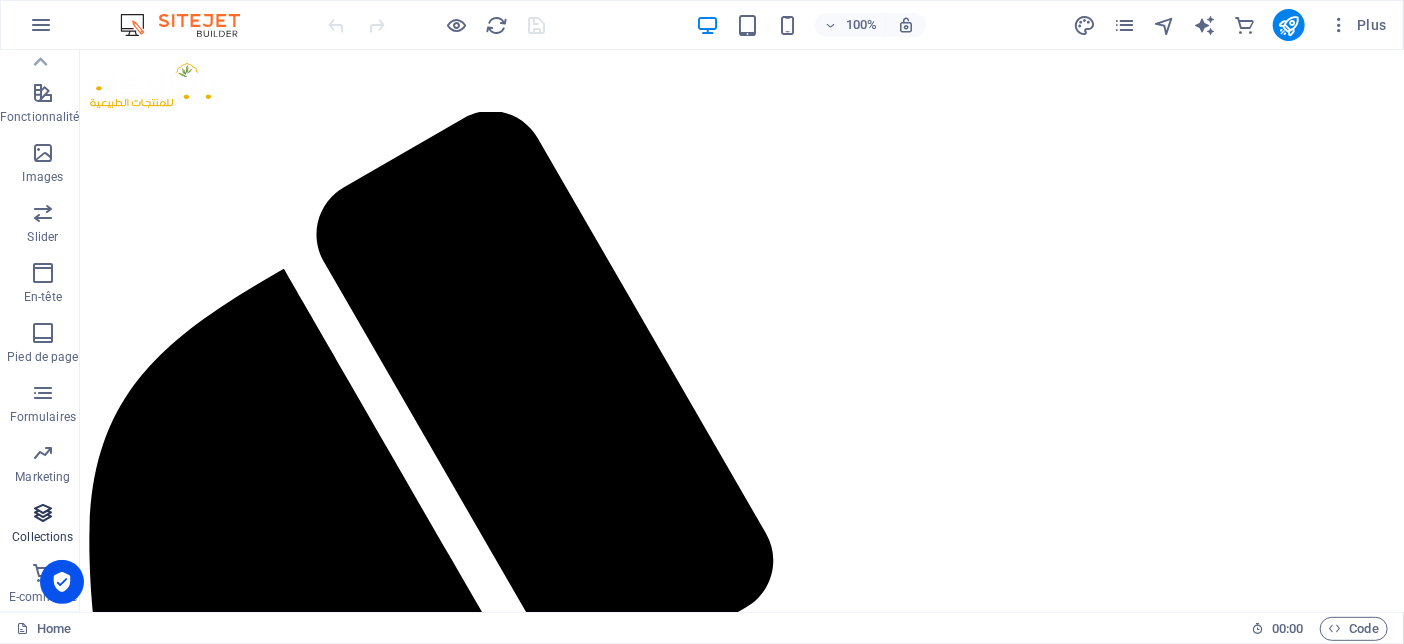 click at bounding box center [43, 513] 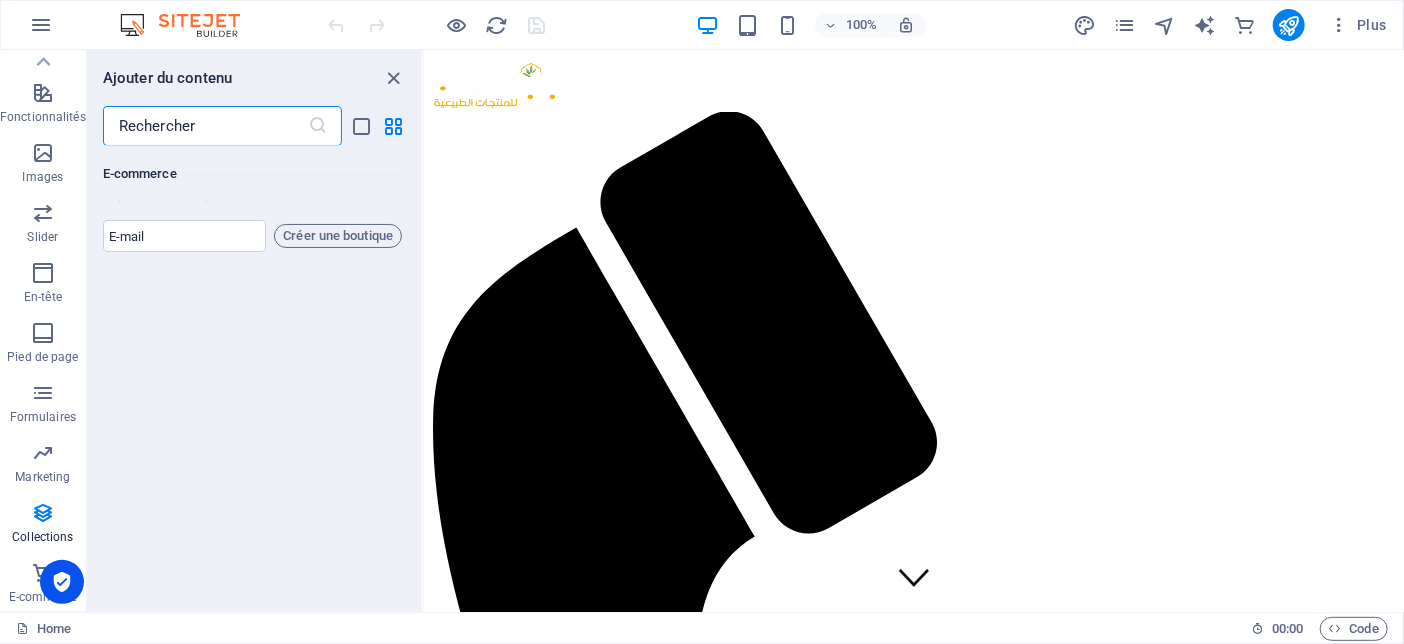 scroll, scrollTop: 37041, scrollLeft: 0, axis: vertical 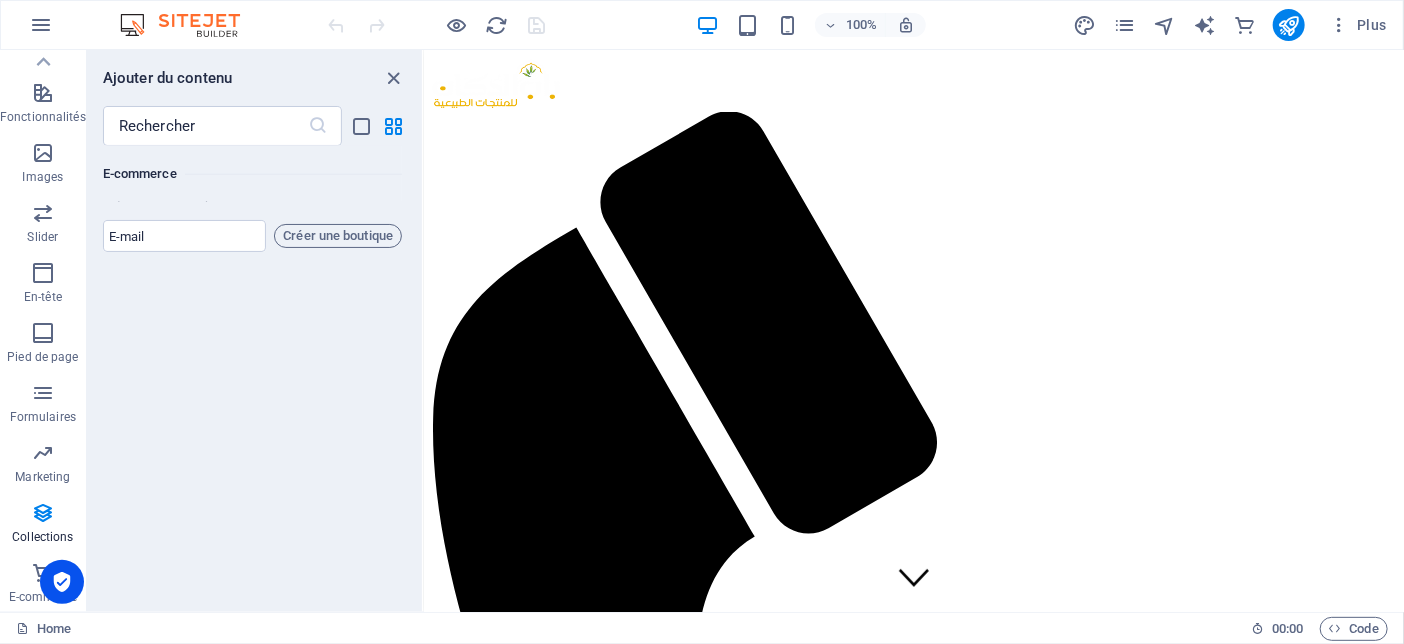 click at bounding box center [176, -577] 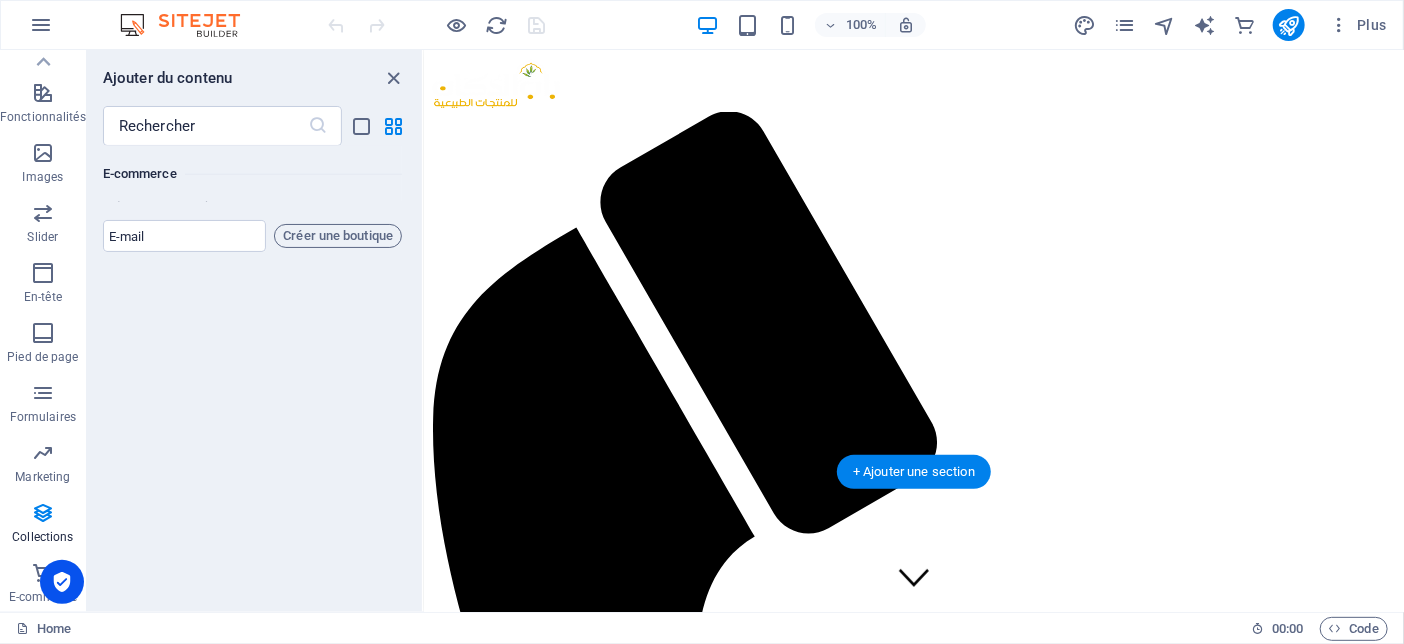 click on "Welcome to the  Bab Doukan باب الدكان Terroir & Naturel Fresh. Healty. Organic Lorem ipsum dolor sit amet, consetetur sadipscing elitr, sed diam nonumy eirmod tempor invidunt ut labore et dolore magna aliquyam erat, sed diam voluptua. learn more Best Quality Products Lorem ipsum dolor sit amet, consetetur sadipscing elitr, sed diam nonumy eirmod tempor invidunt ut labore et dolore magna aliquyam erat, sed diam voluptua.  our Products" at bounding box center [913, 4530] 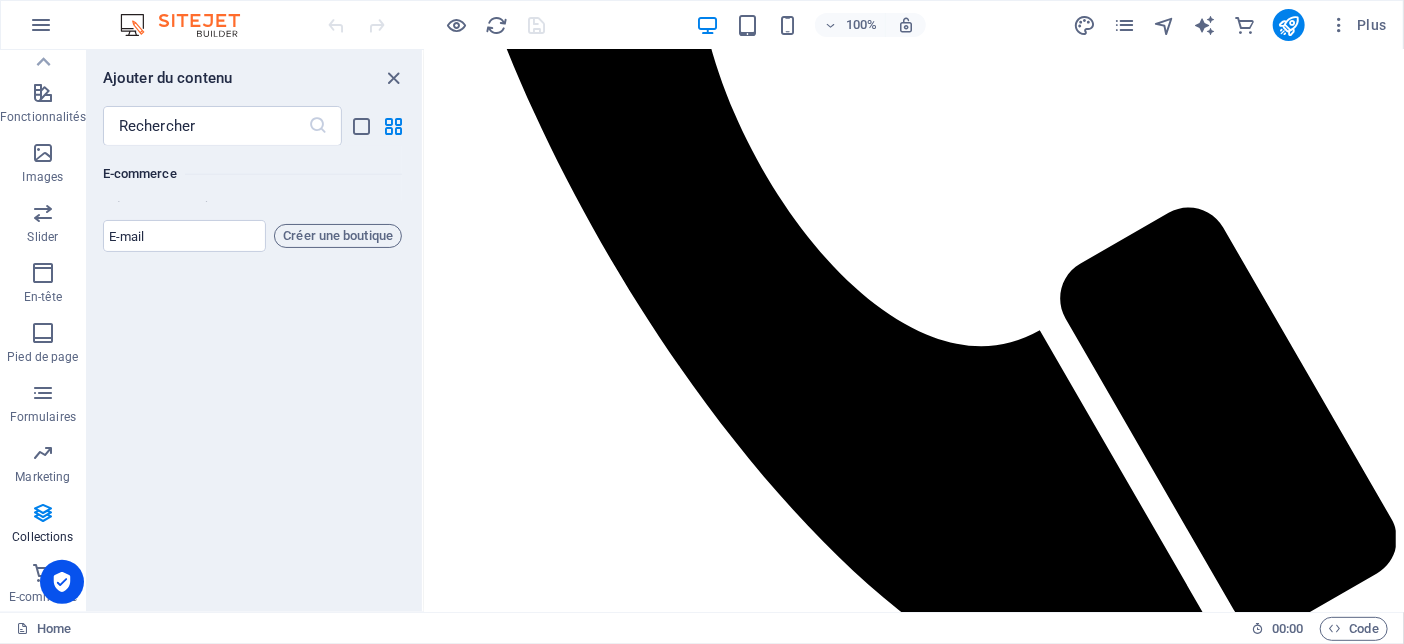scroll, scrollTop: 600, scrollLeft: 0, axis: vertical 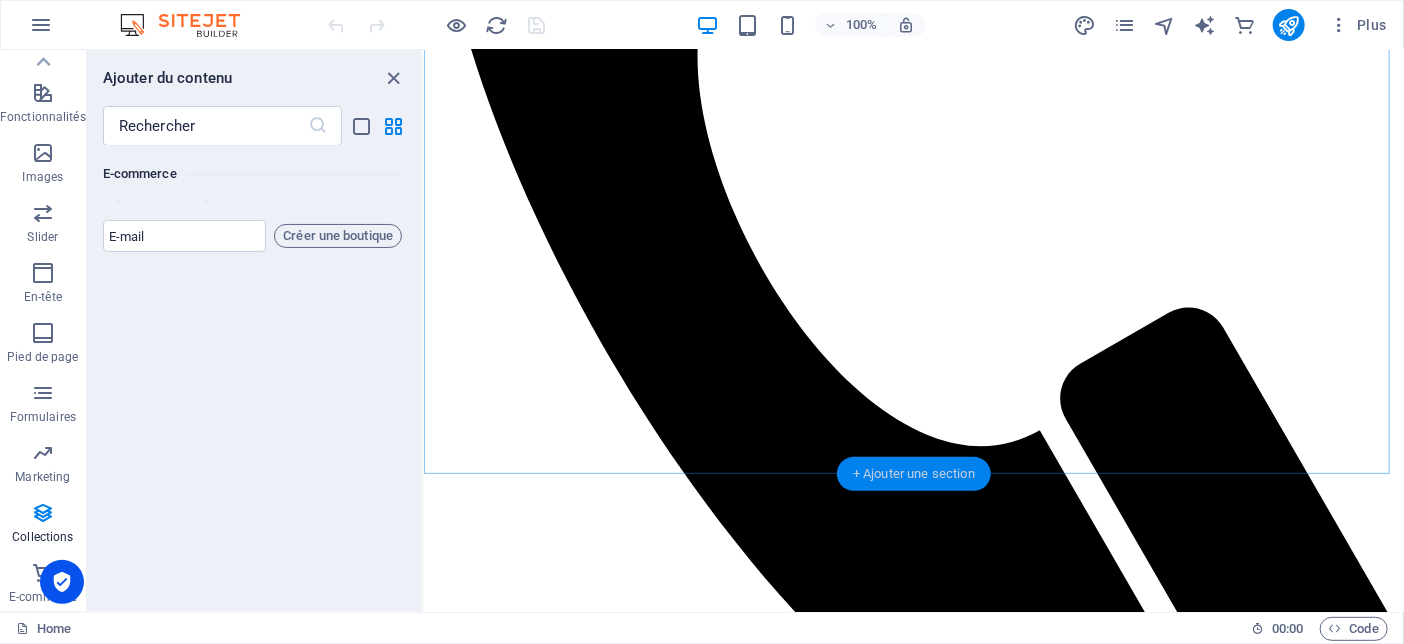 click on "+ Ajouter une section" at bounding box center (914, 474) 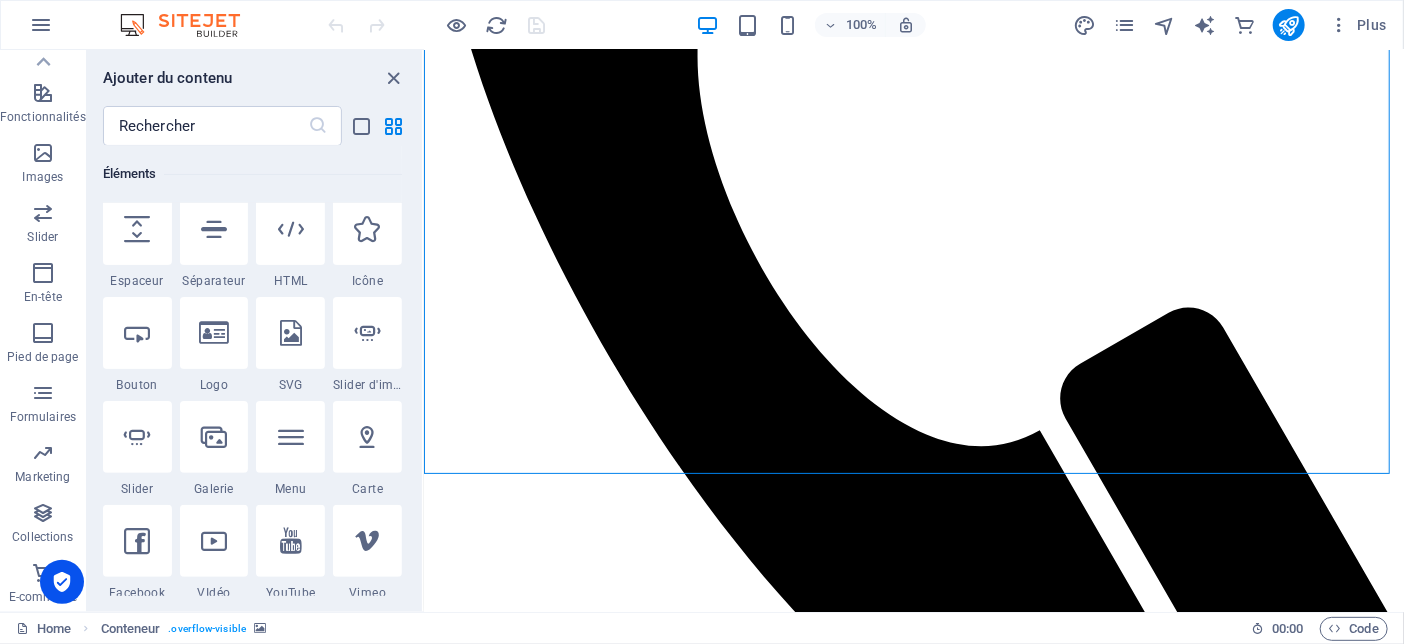 scroll, scrollTop: 0, scrollLeft: 0, axis: both 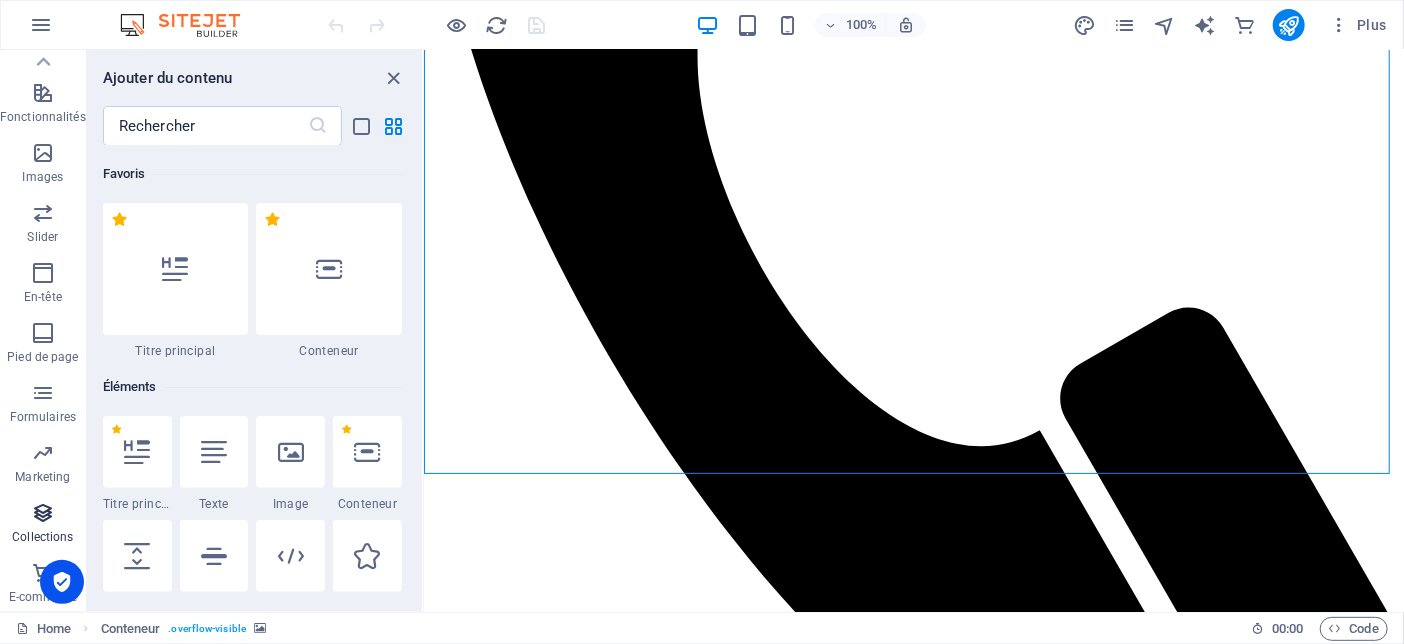 click at bounding box center [43, 513] 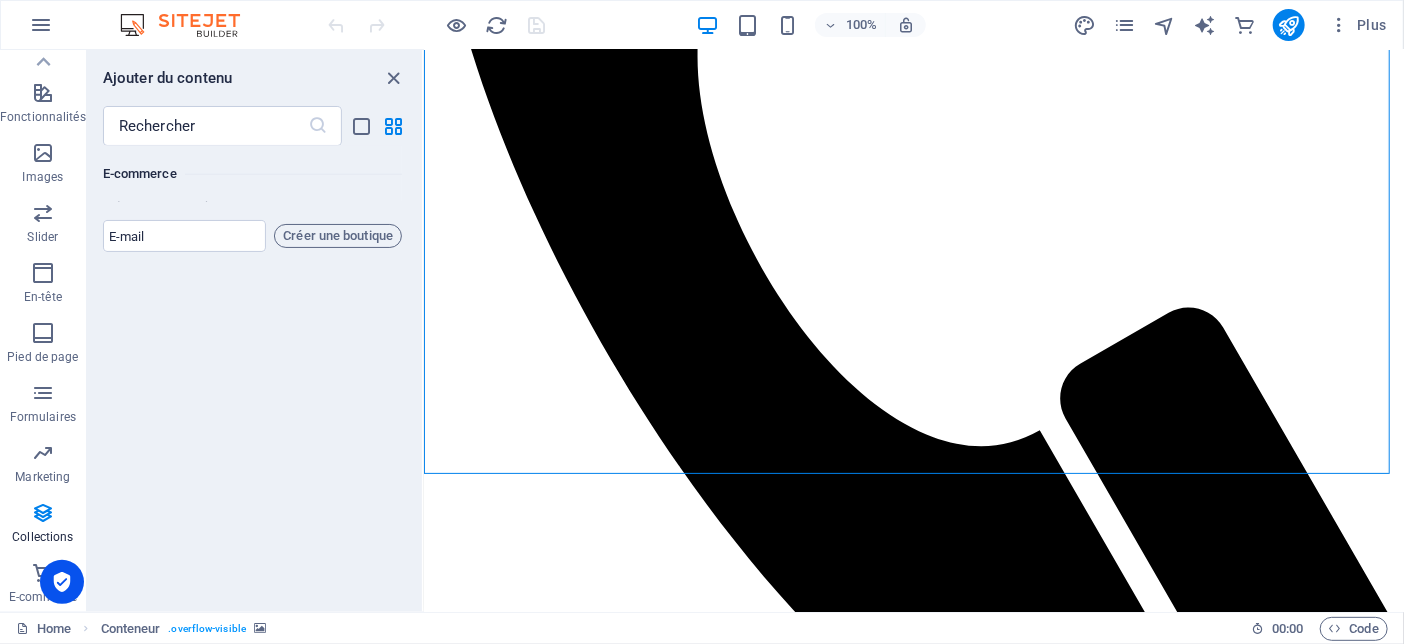 scroll, scrollTop: 37041, scrollLeft: 0, axis: vertical 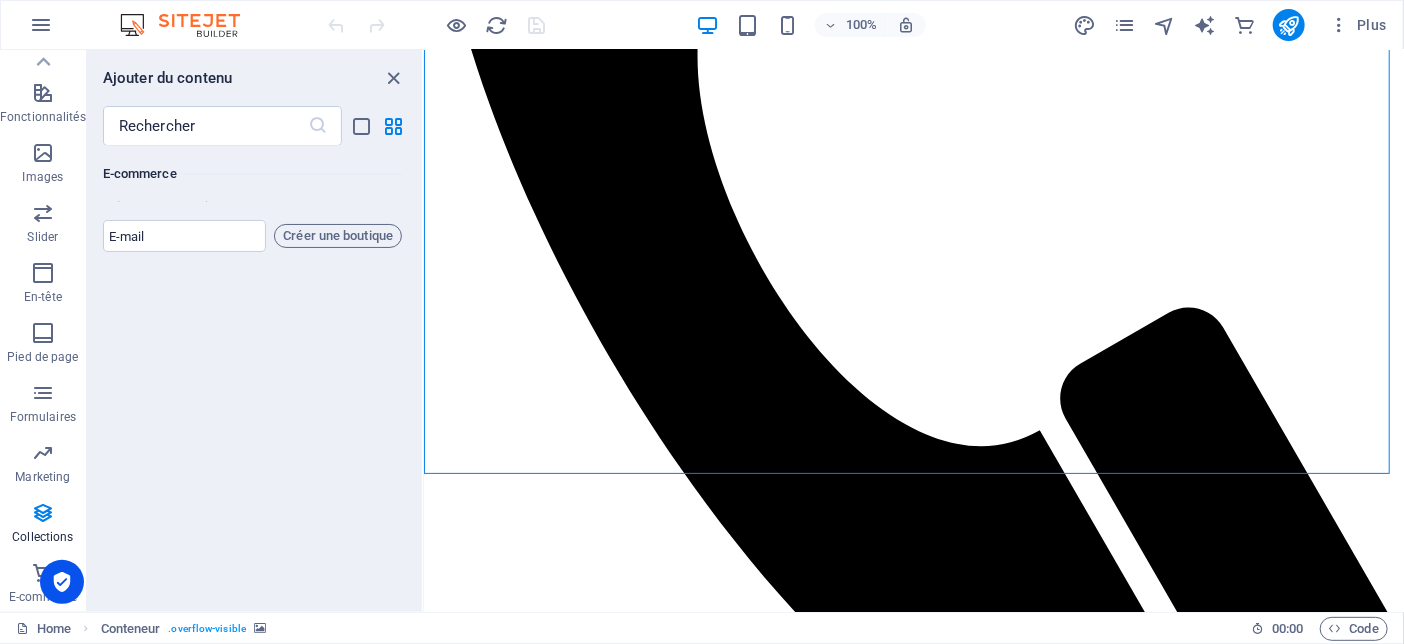 click at bounding box center (176, -577) 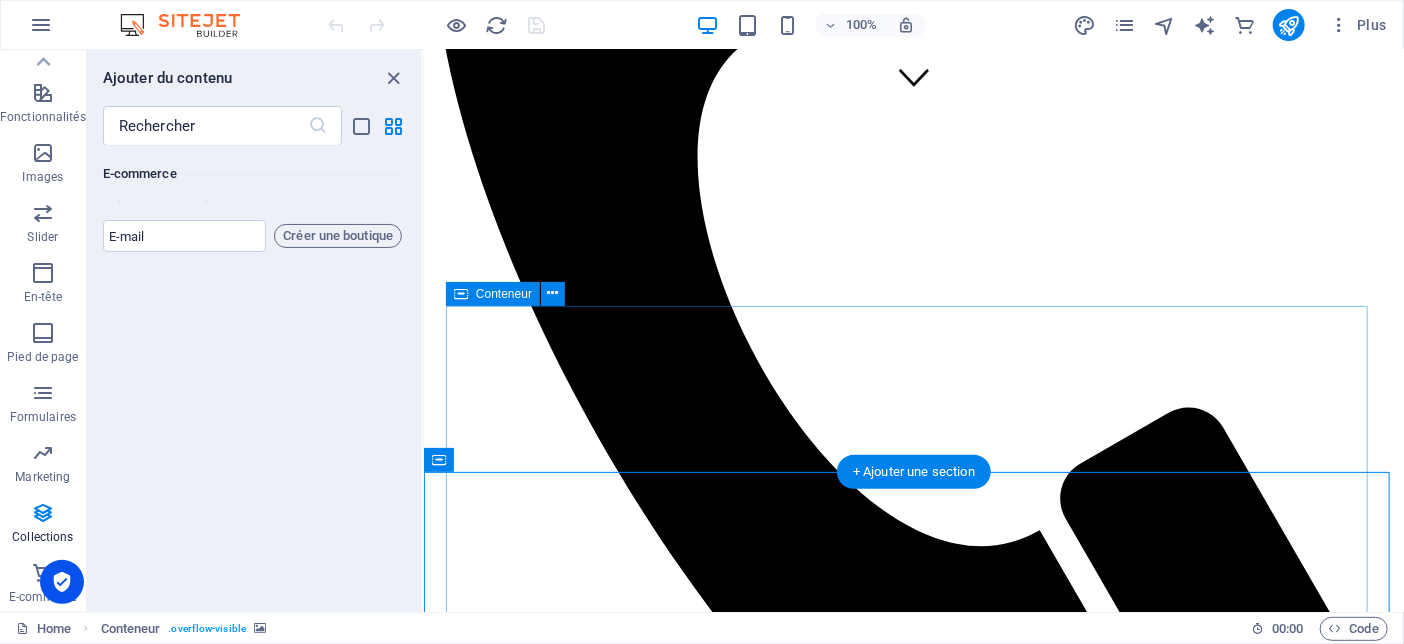 scroll, scrollTop: 0, scrollLeft: 0, axis: both 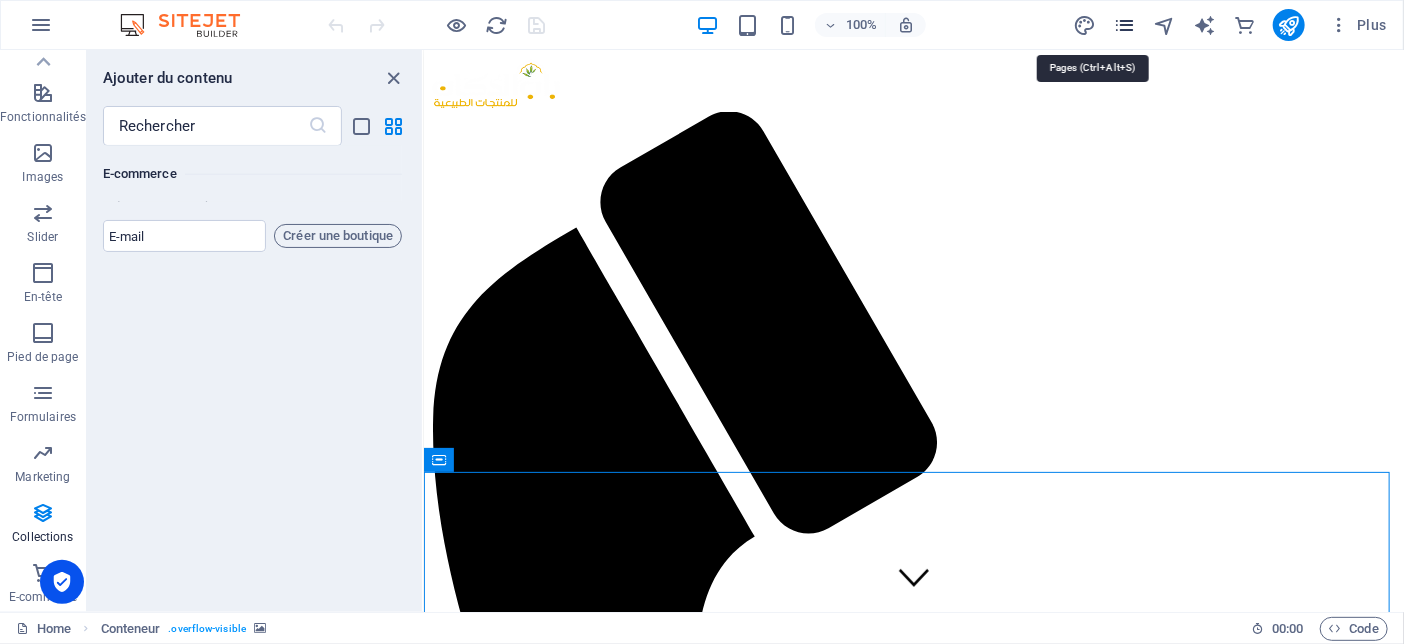 click at bounding box center [1124, 25] 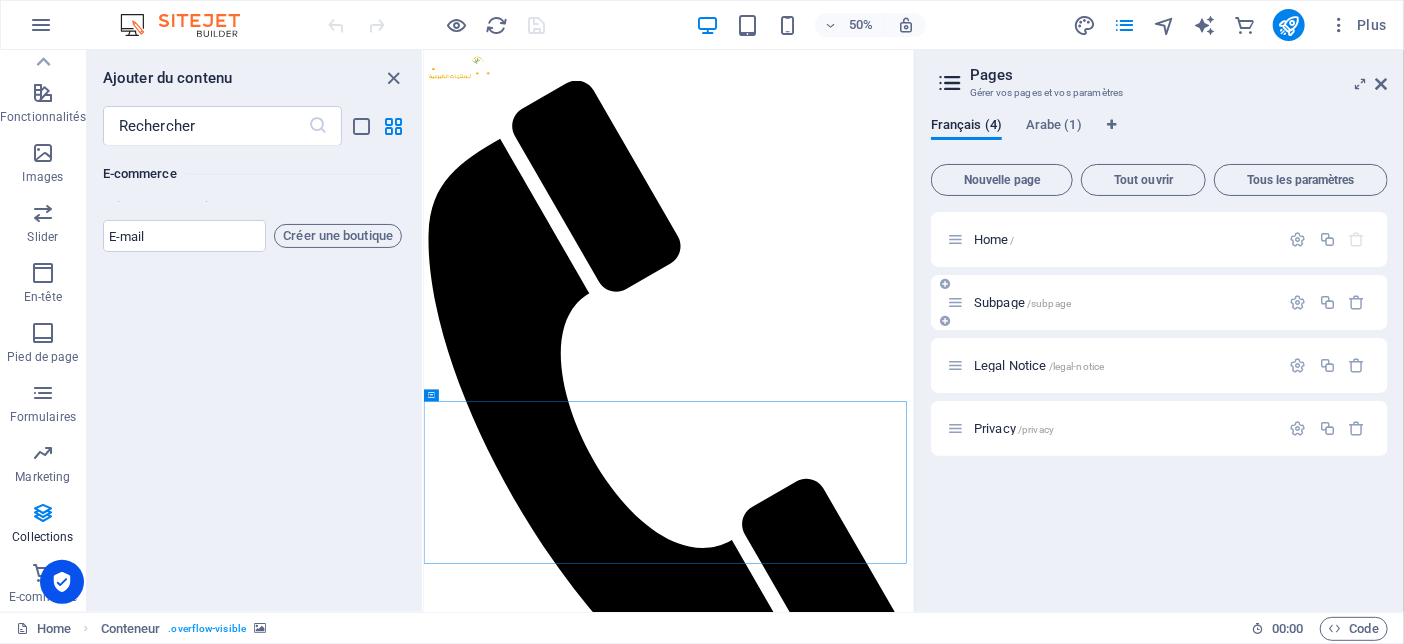 click on "Subpage /subpage" at bounding box center (1022, 302) 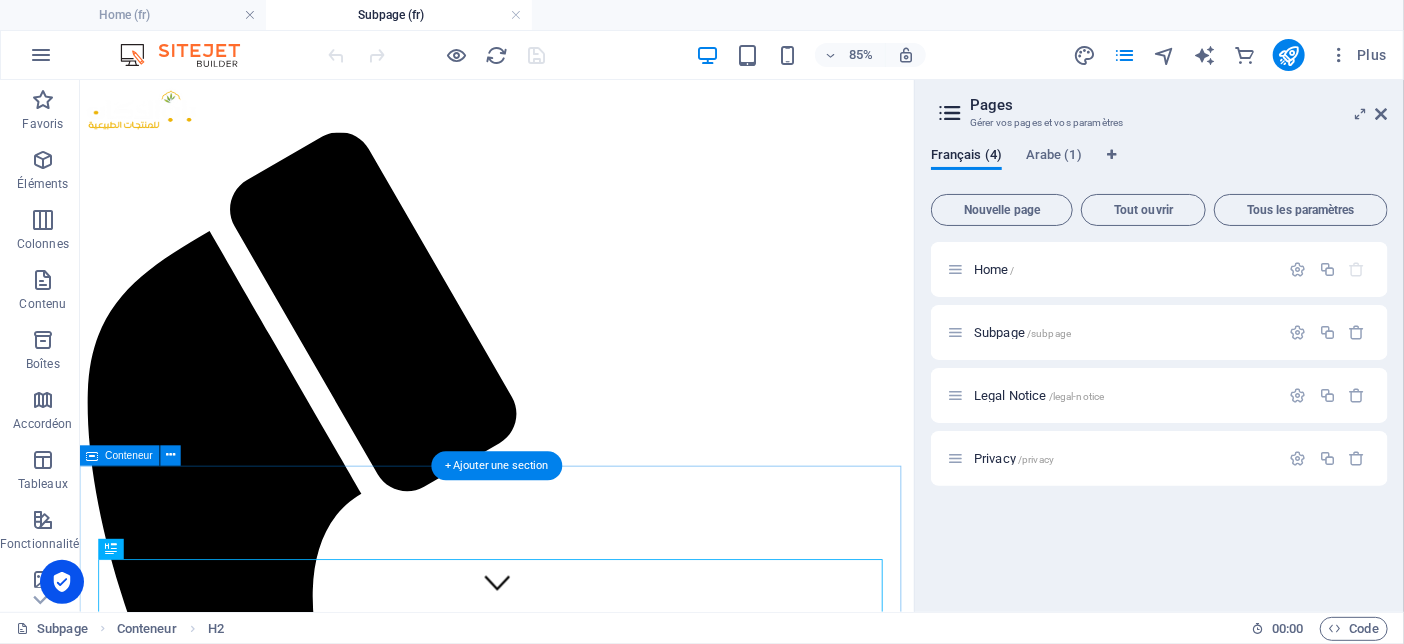 scroll, scrollTop: 0, scrollLeft: 0, axis: both 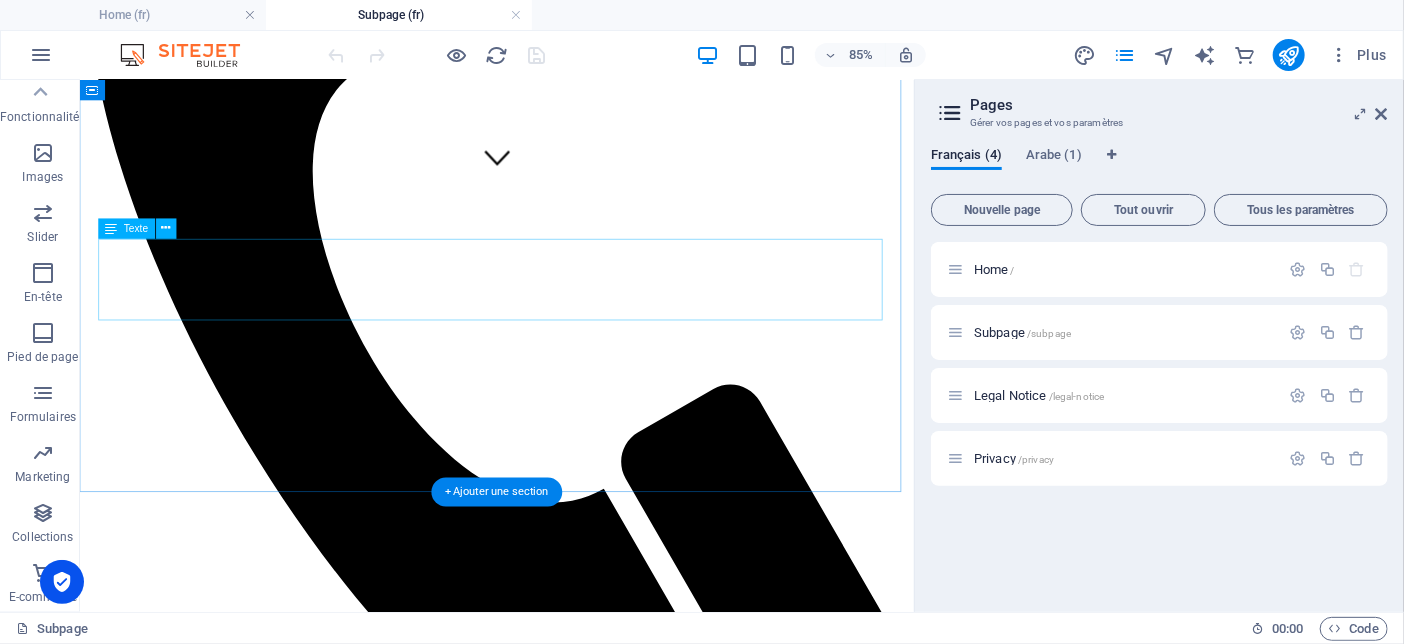 click on "This subpage can be used as a base for adding more pages. You can duplicate this page in your page manager to maintain this basic structure of  header-reference ,  footer-reference  and this editable  section . Referenced elements are copies of their original element and cannot be edited. But they change according to their original element, so you only have to make changes once and they apply to all related references." at bounding box center (570, 3516) 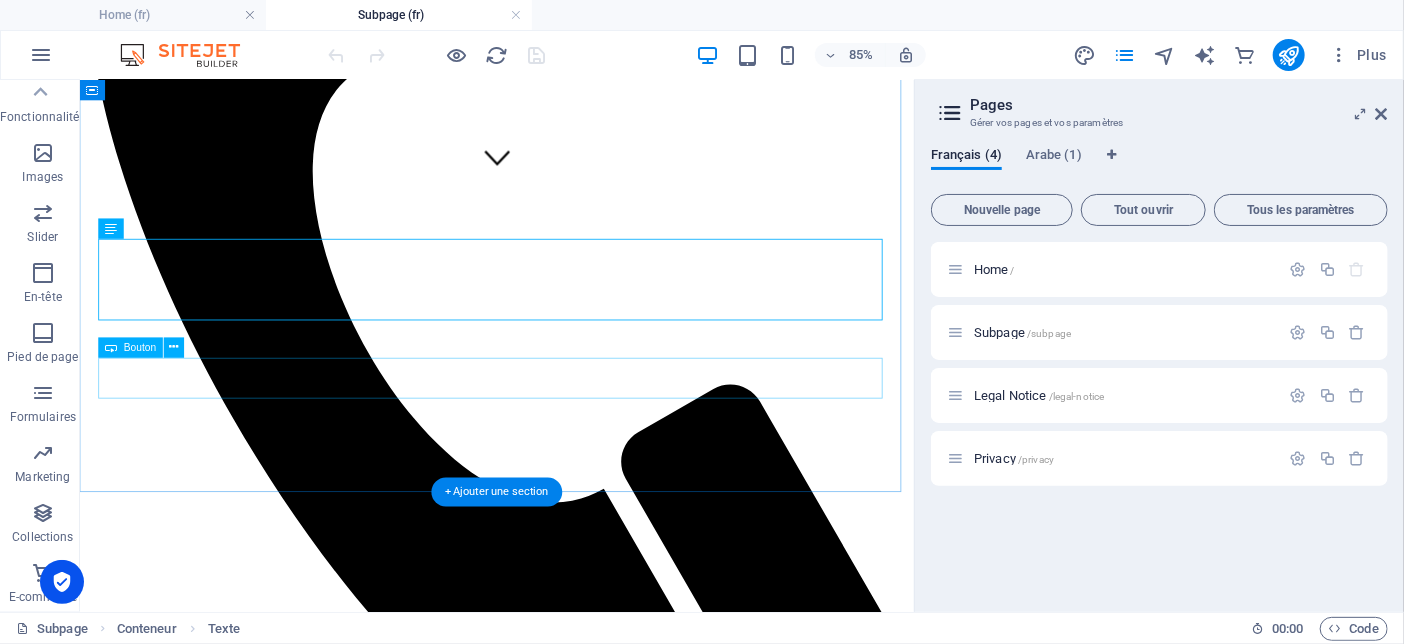 click on "learn more about refences" at bounding box center (570, 3600) 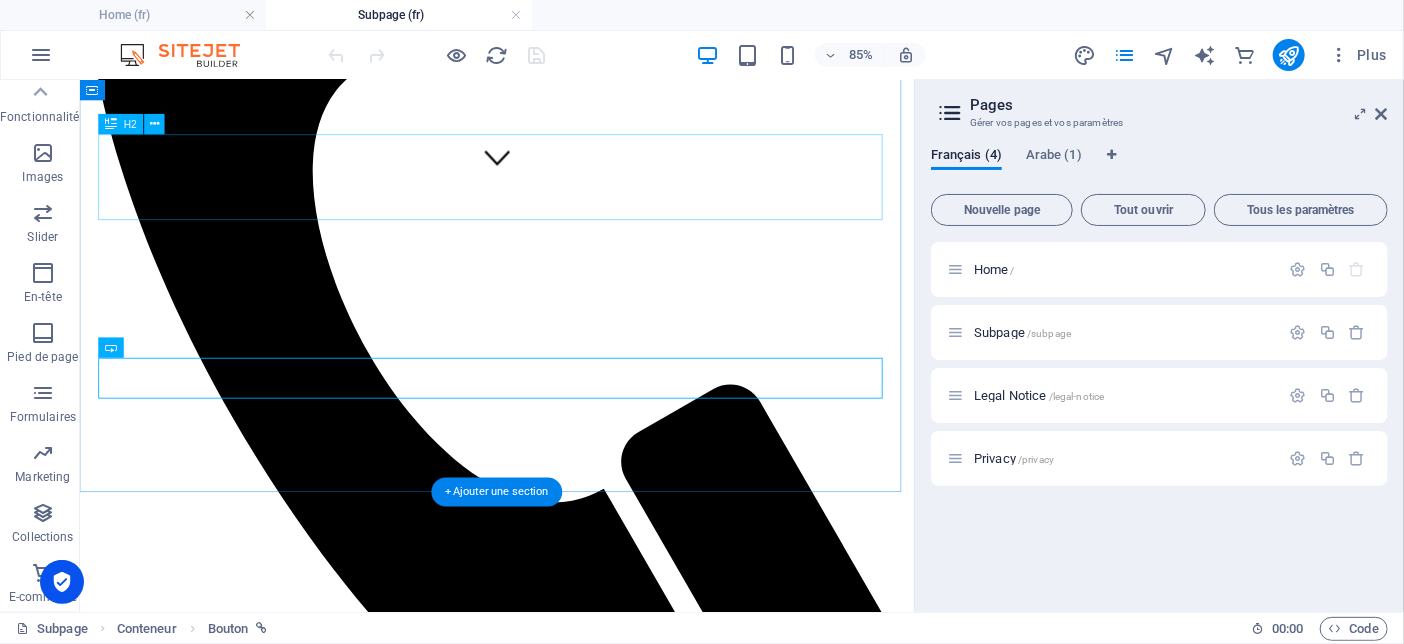 click on "This is a subpage" at bounding box center (570, 3424) 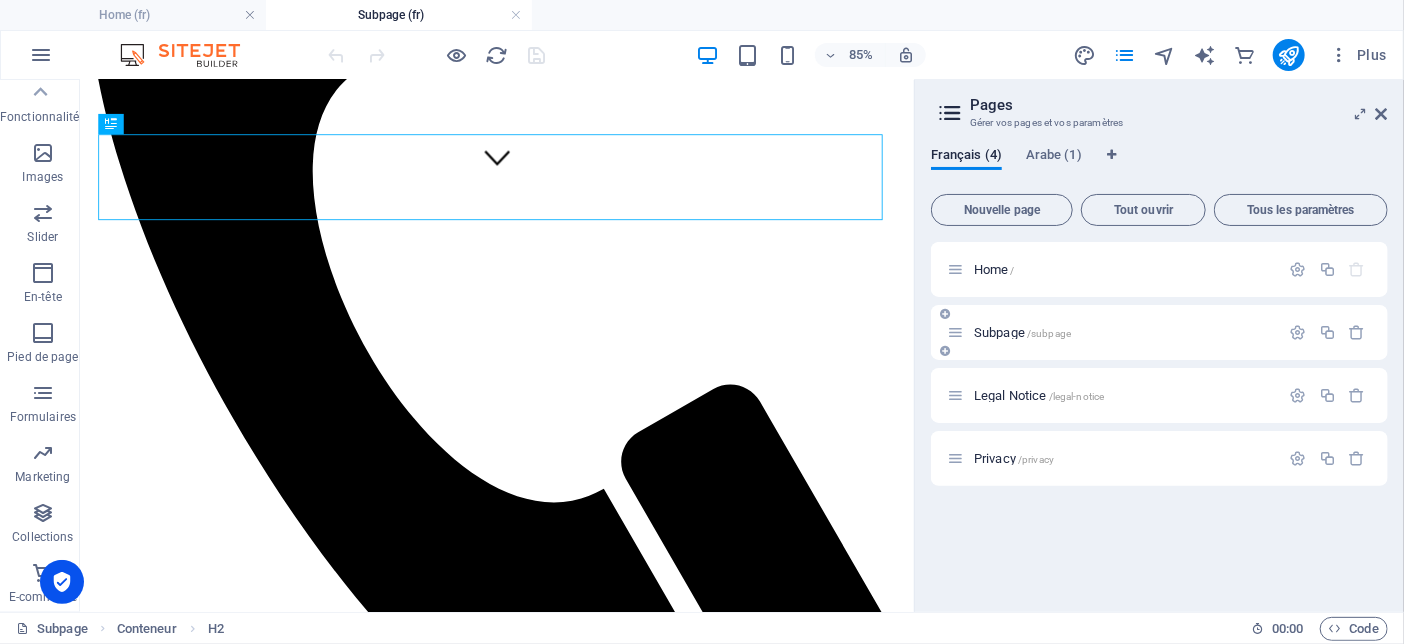 click on "Subpage /subpage" at bounding box center (1159, 332) 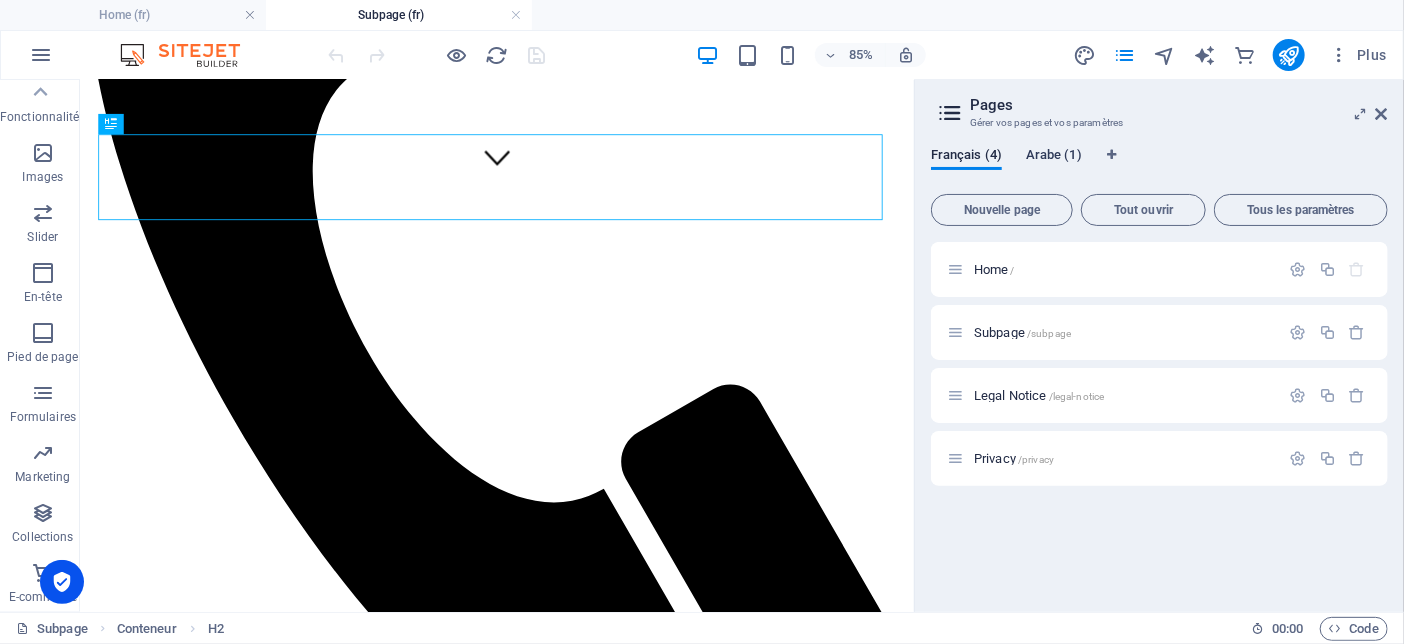 click on "Arabe (1)" at bounding box center [1054, 157] 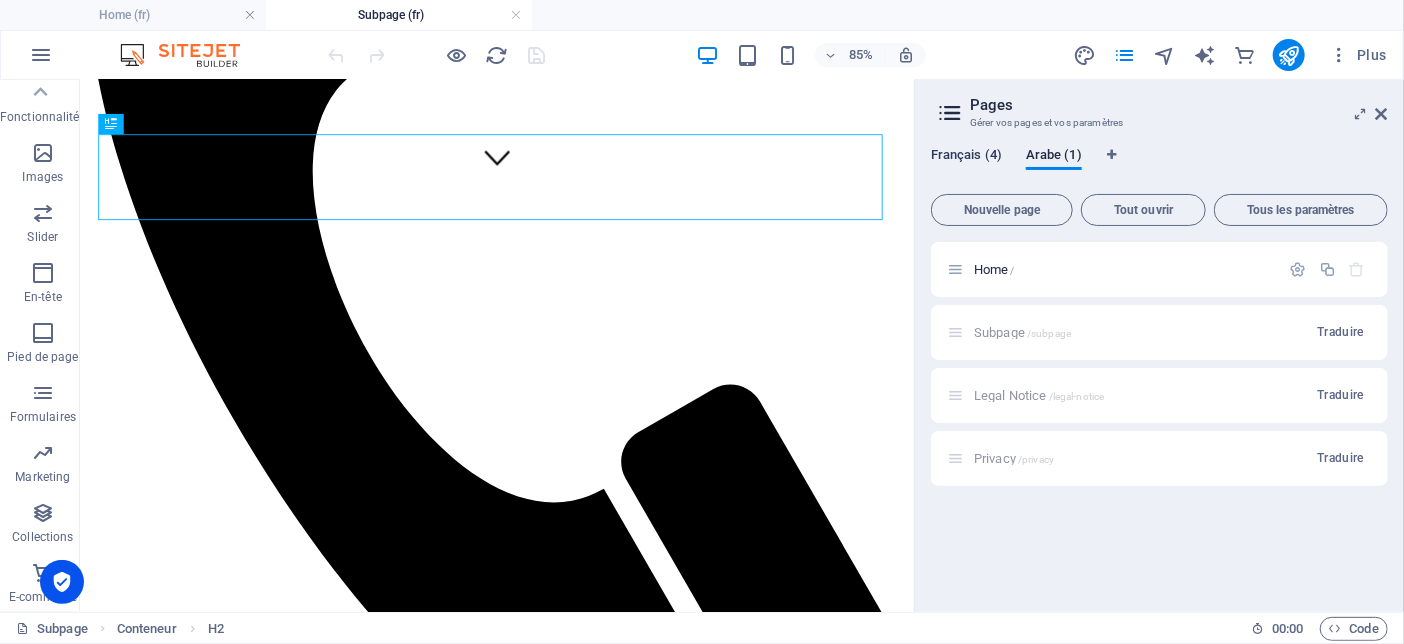 click on "Français (4)" at bounding box center (966, 157) 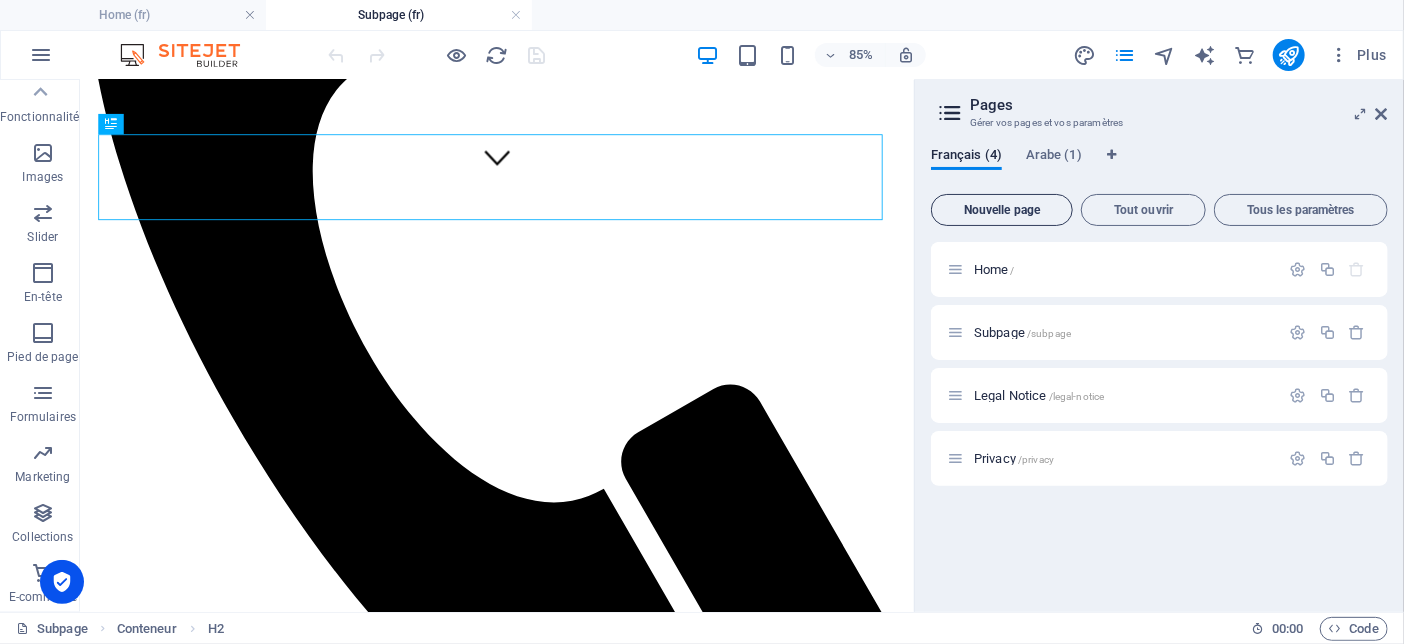 click on "Nouvelle page" at bounding box center [1002, 210] 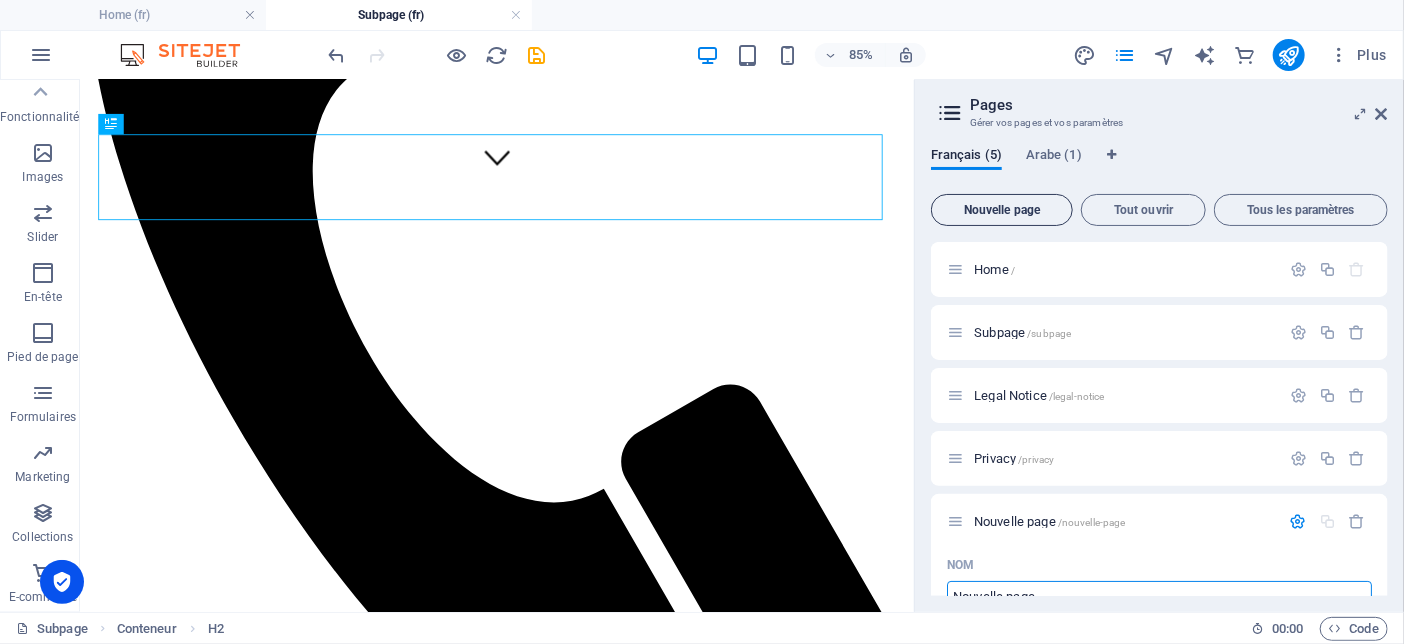 scroll, scrollTop: 16, scrollLeft: 0, axis: vertical 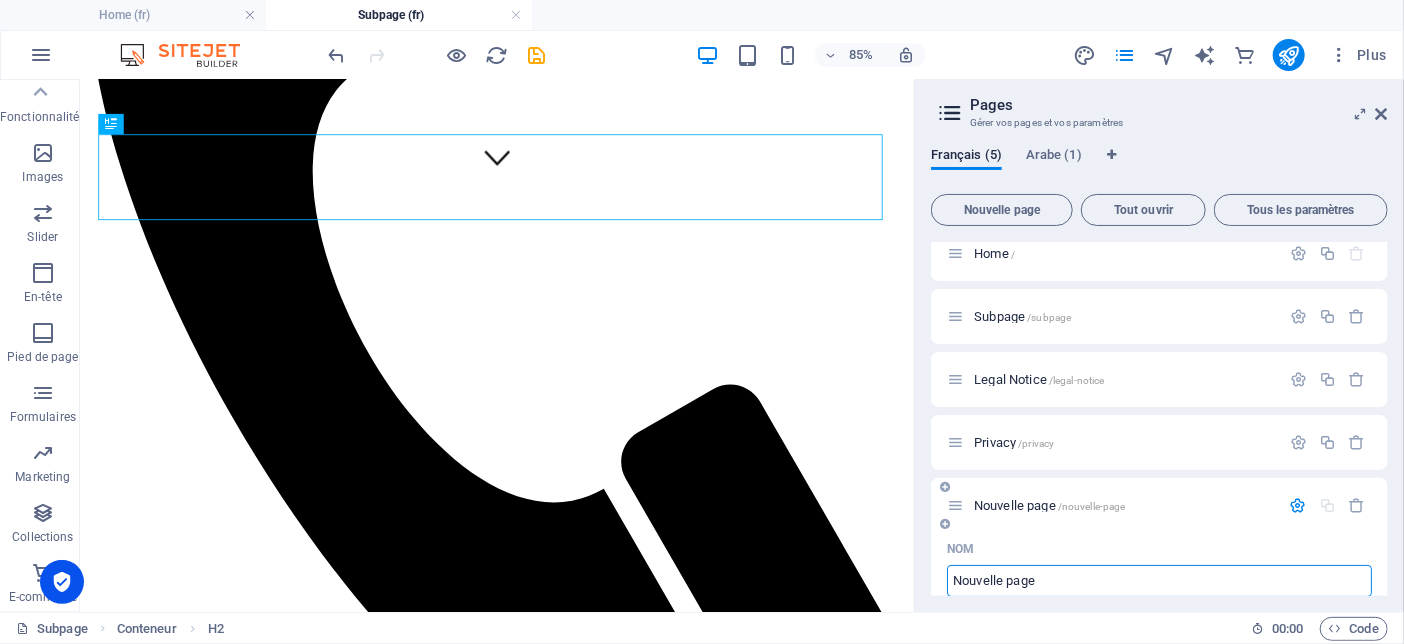 type on "b" 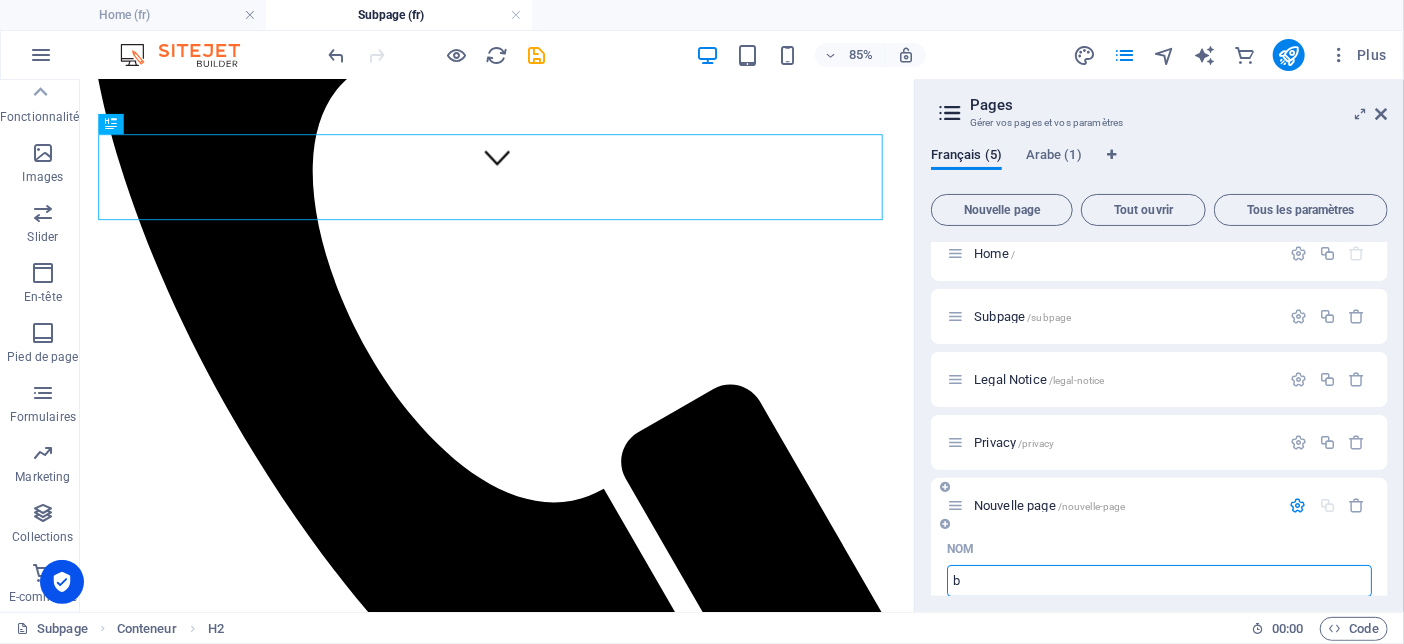type 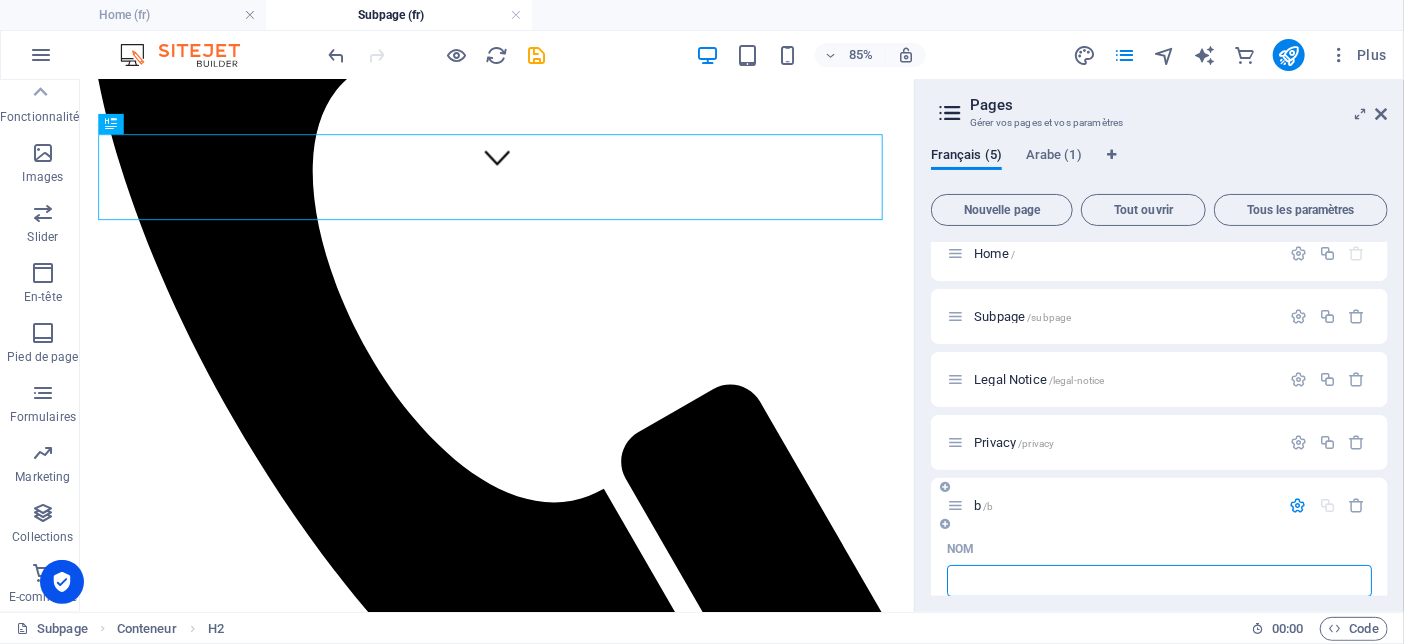type on "/b" 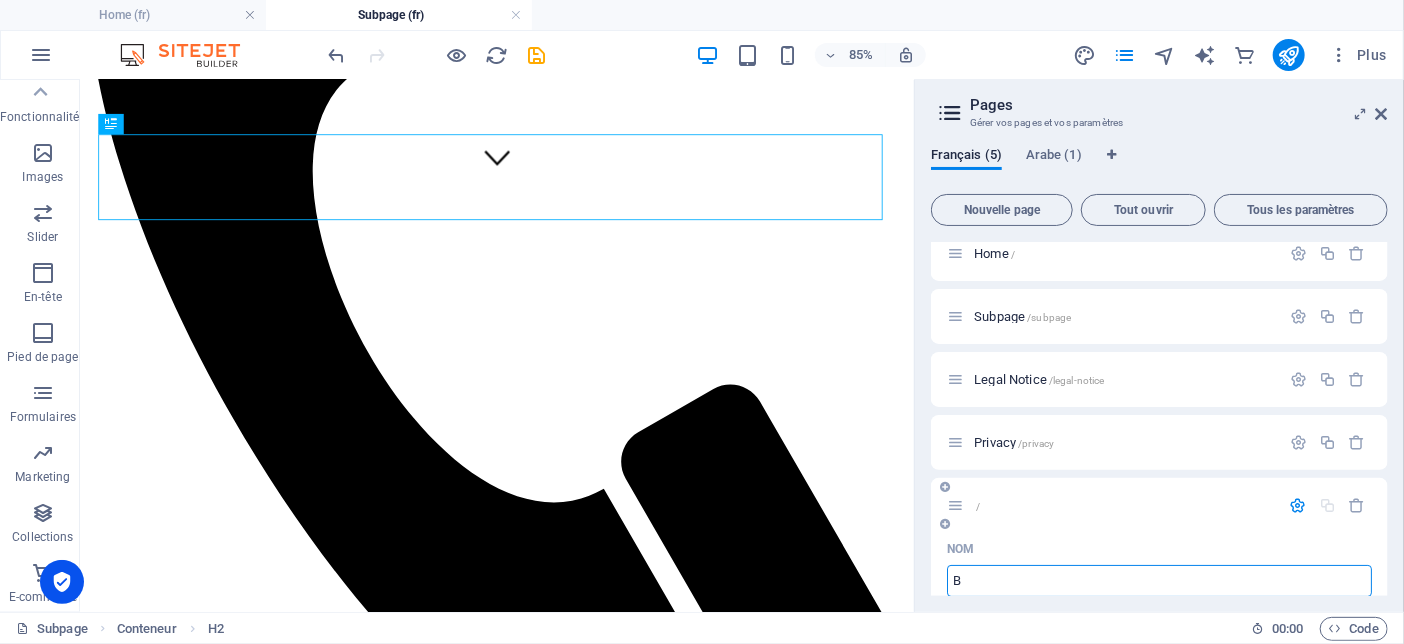 type on "/" 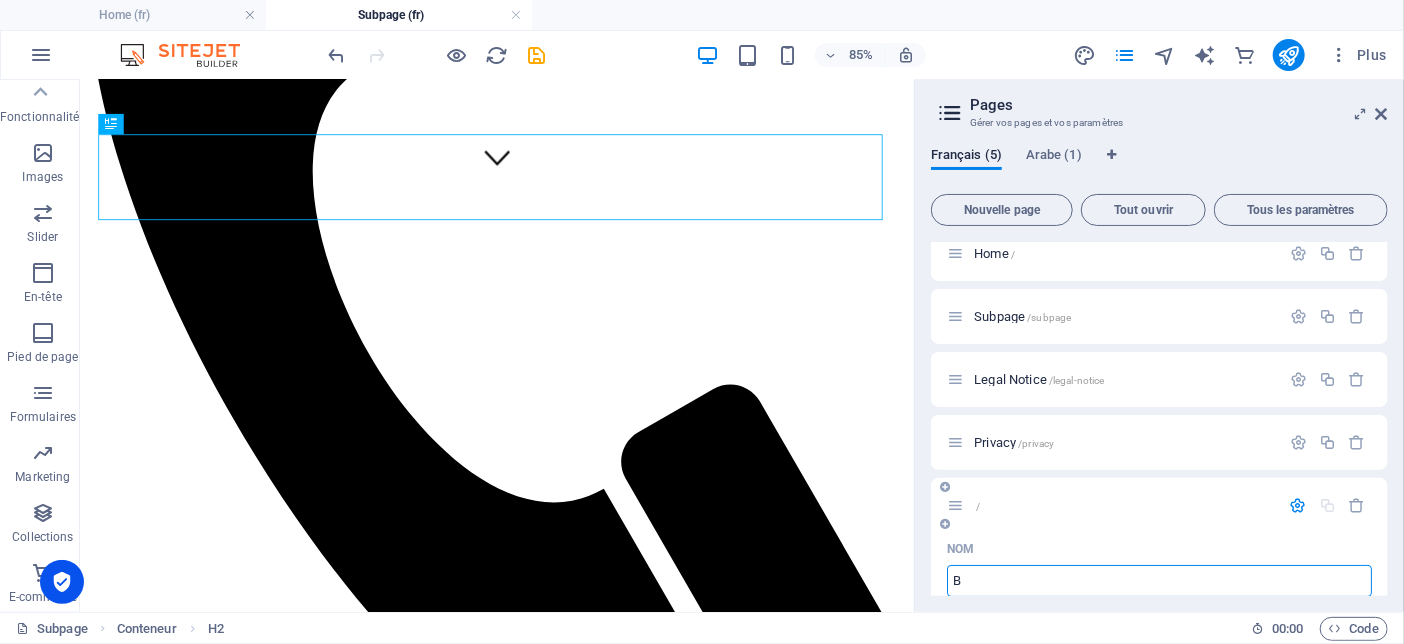 type on "Bb" 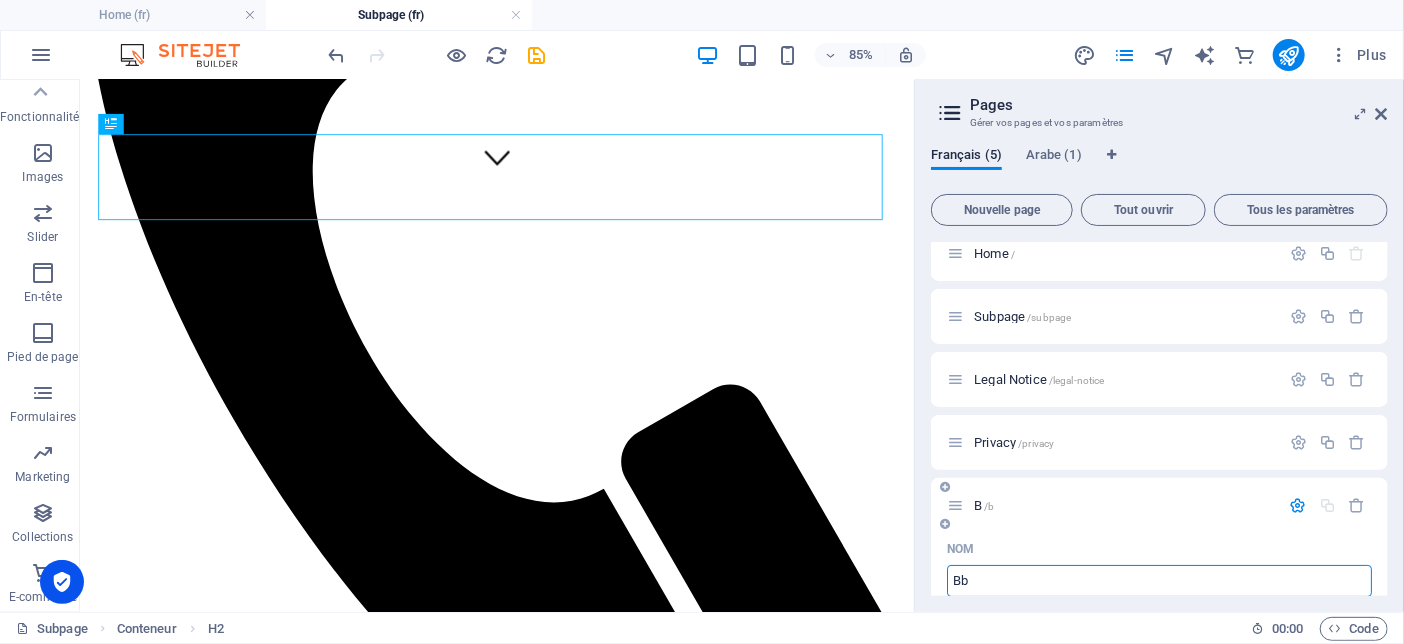 type on "/b" 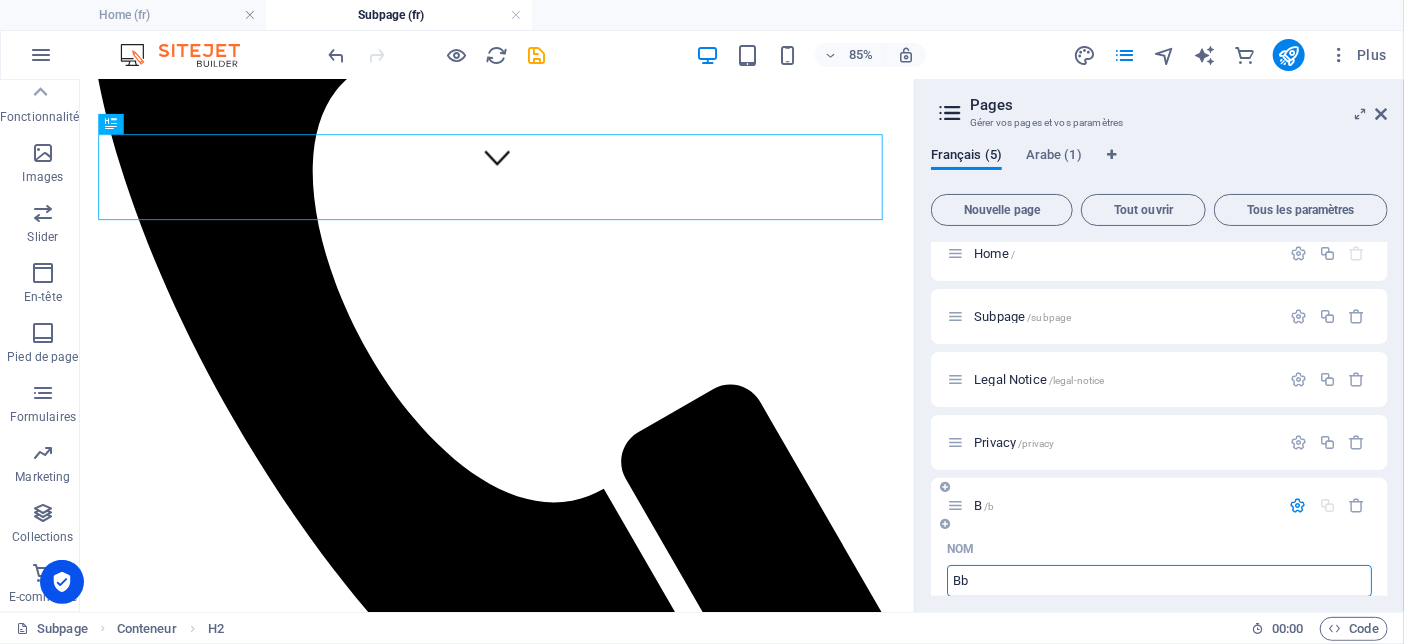 type on "B" 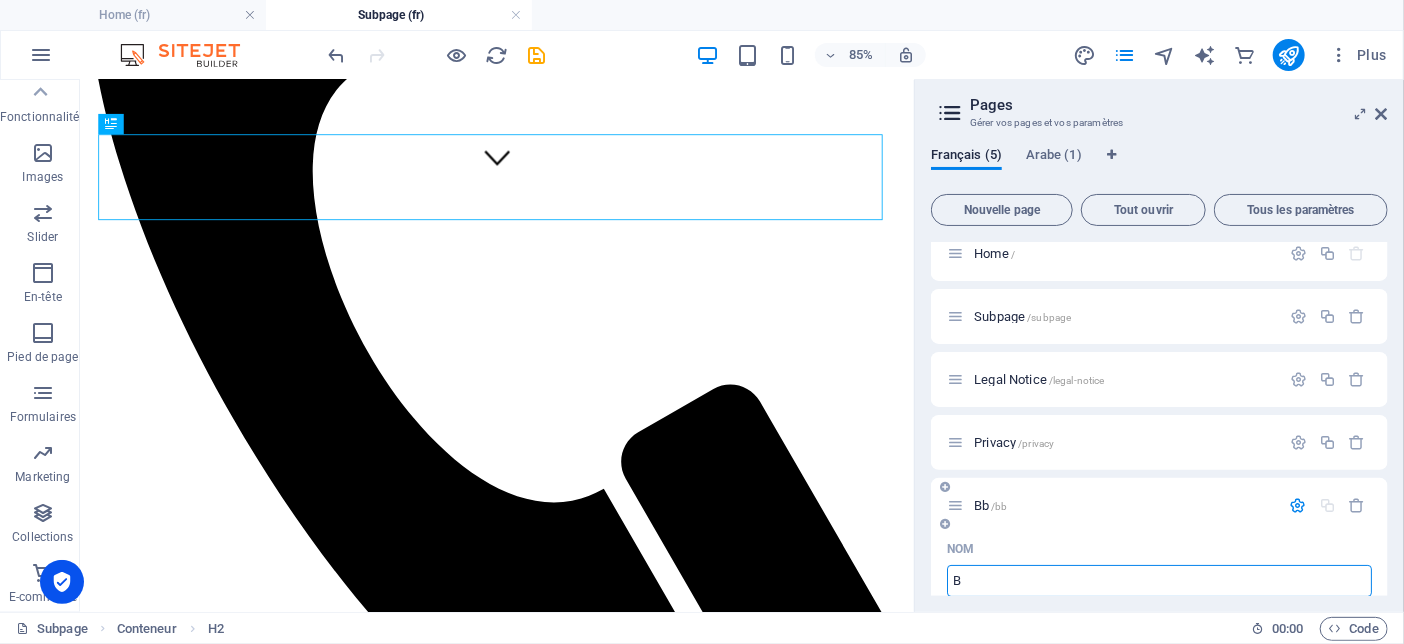 type on "/bb" 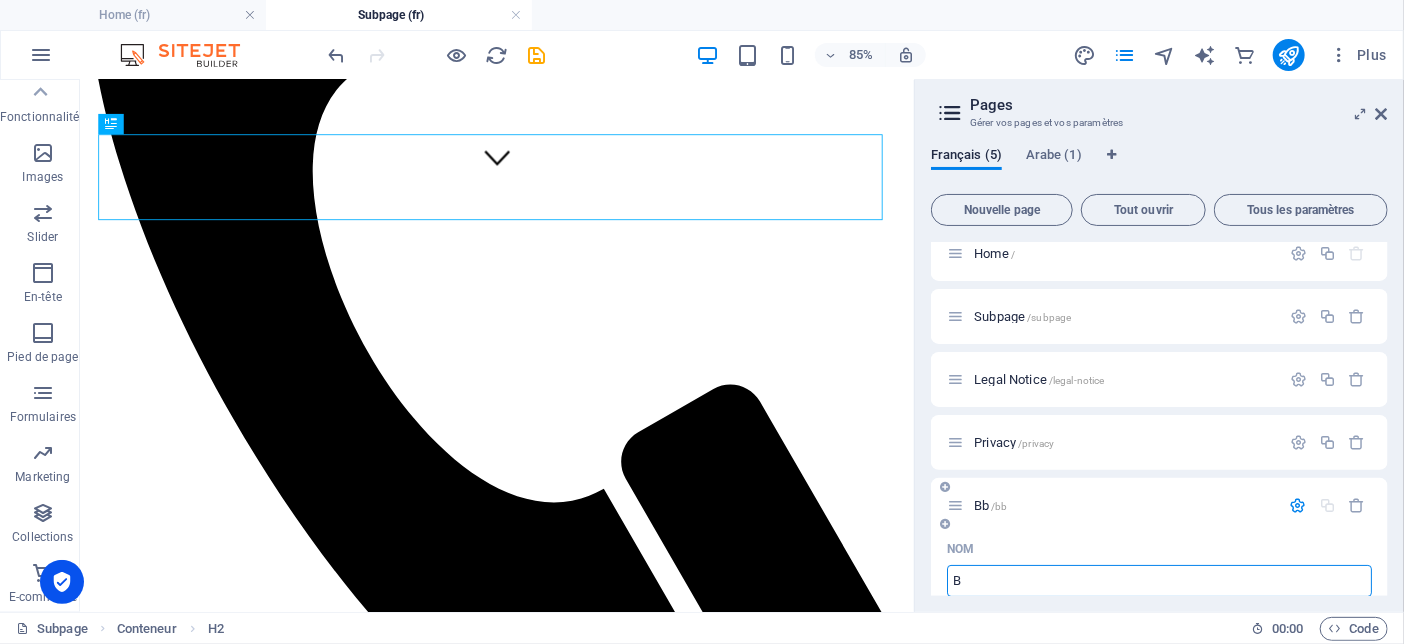 type on "Bo" 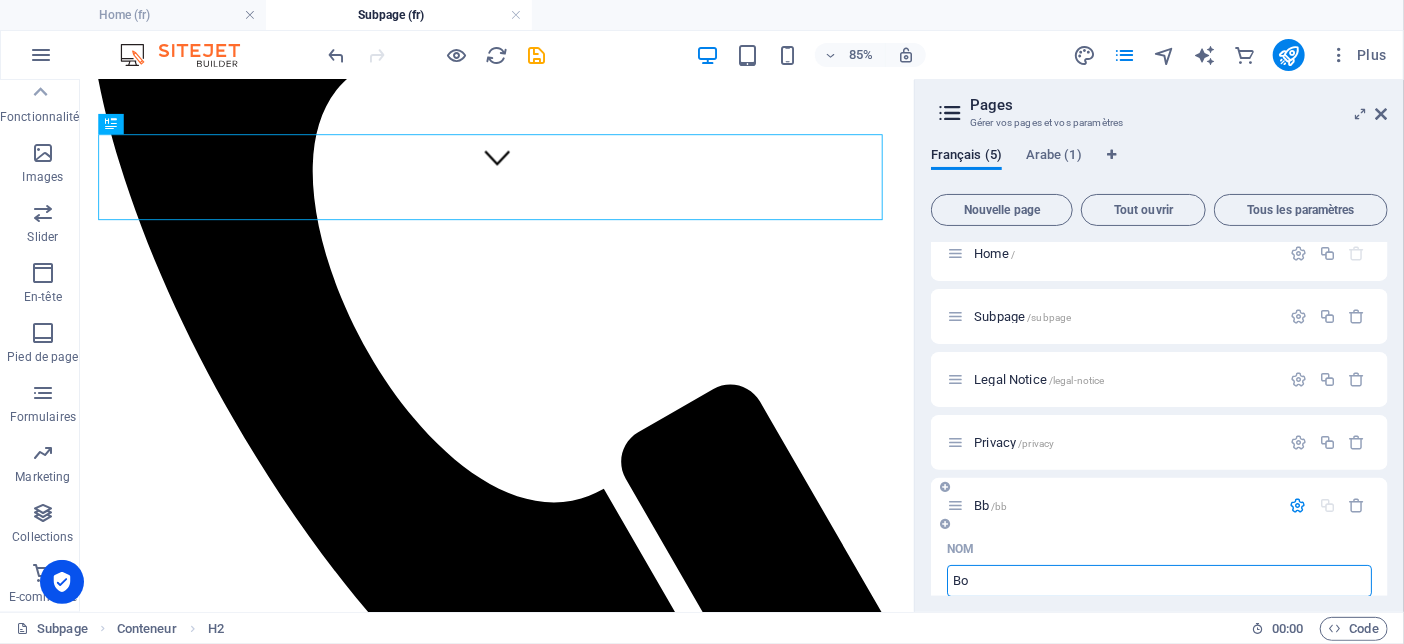 type on "B" 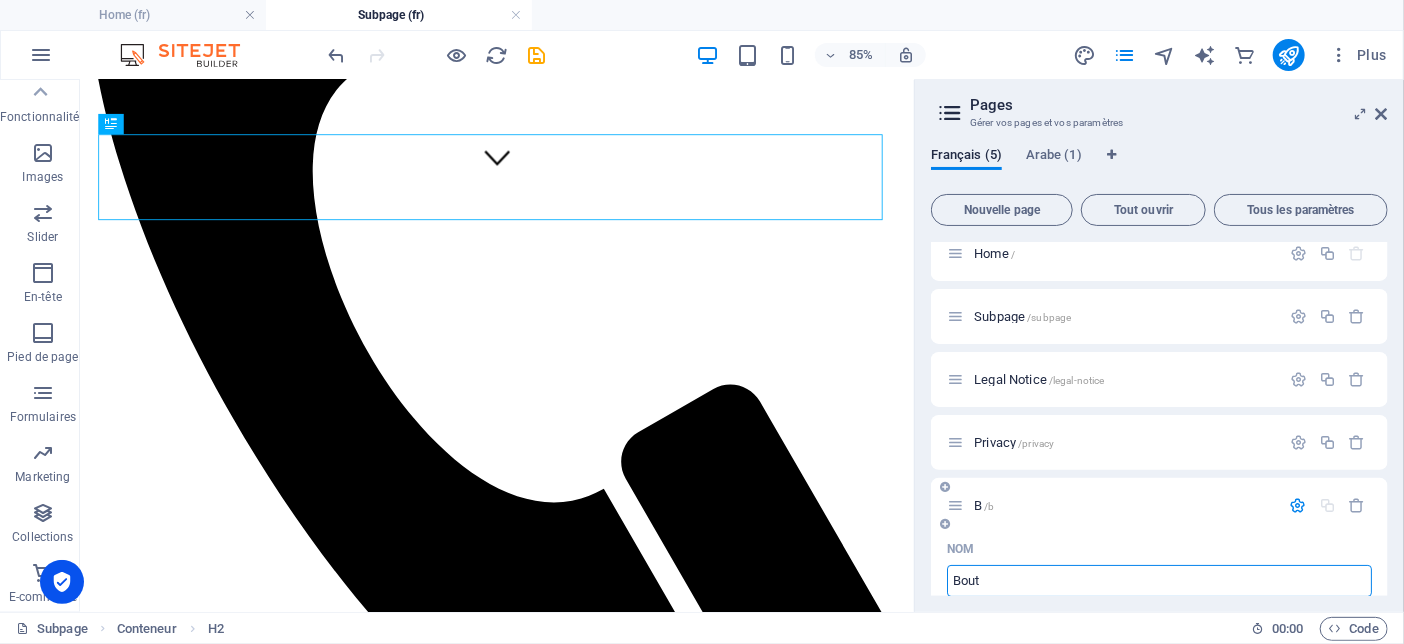 type on "Bouti" 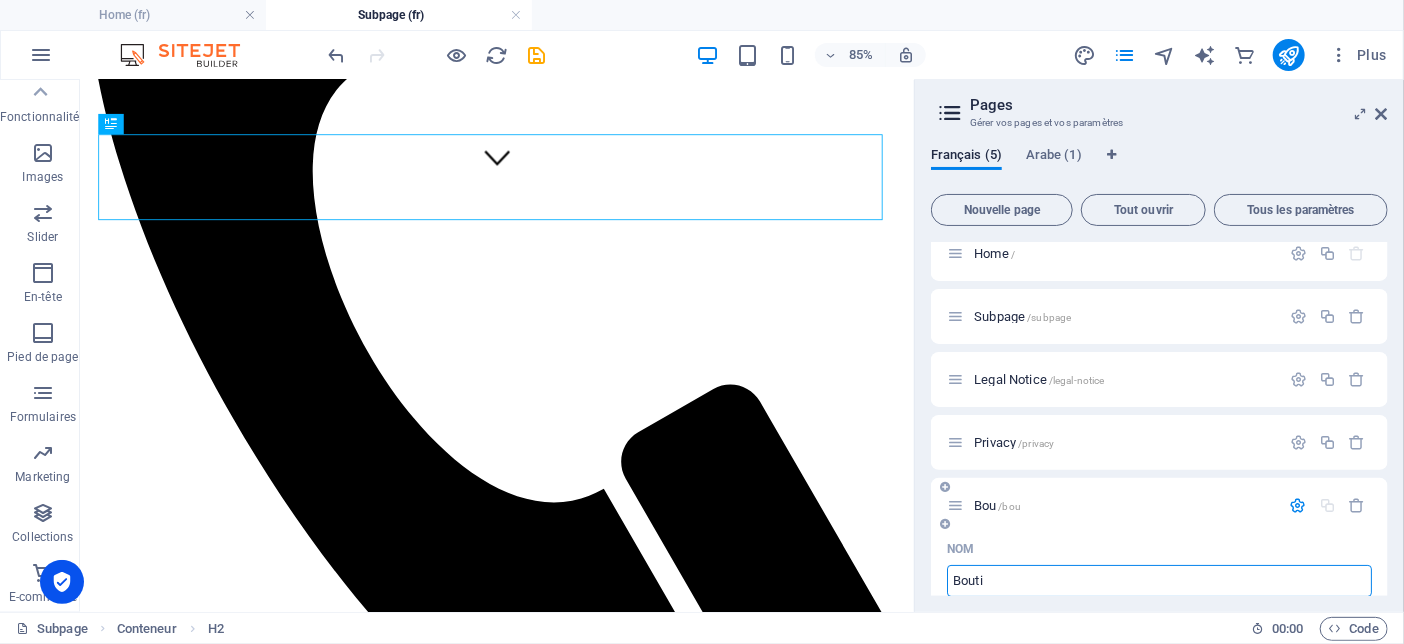 type on "/bou" 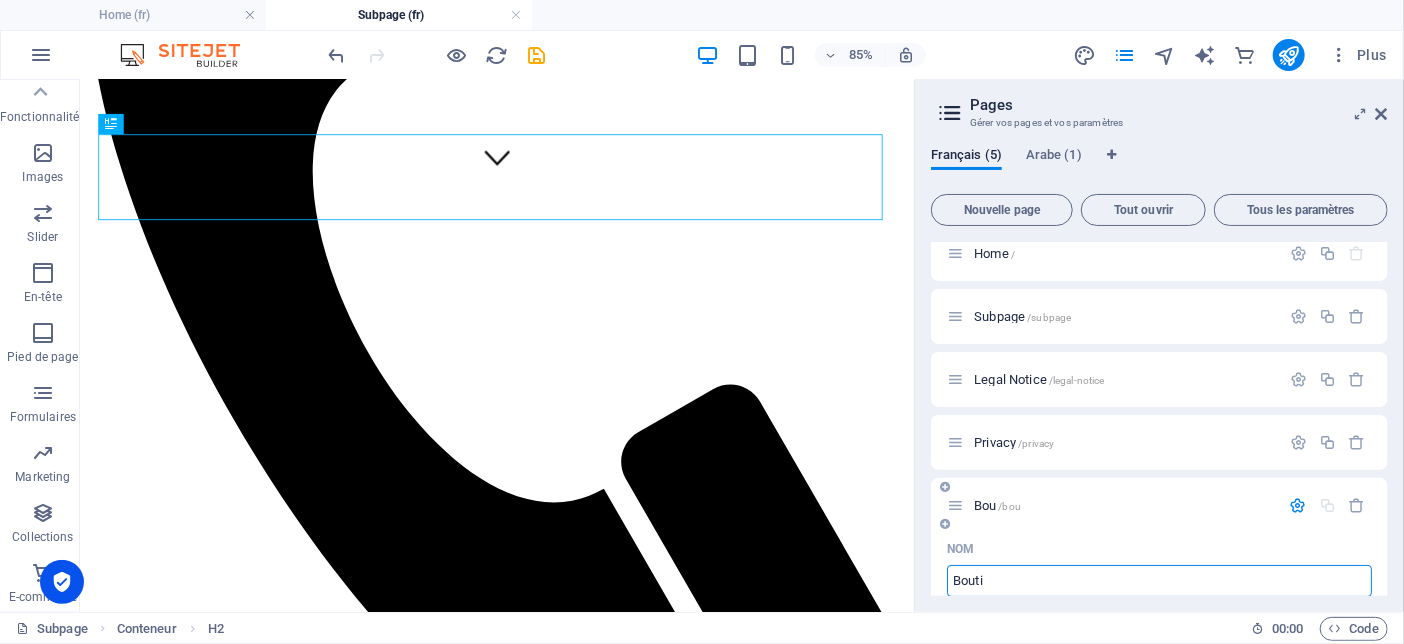 type on "Bou" 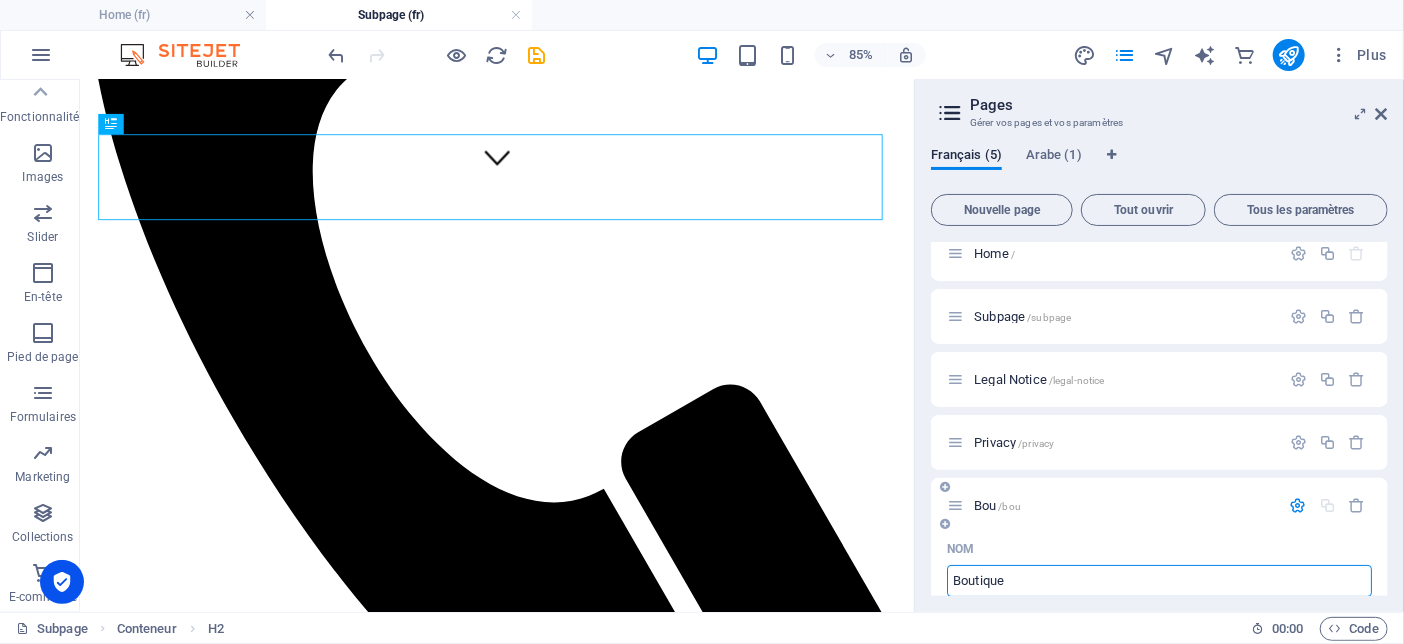 type on "Boutique" 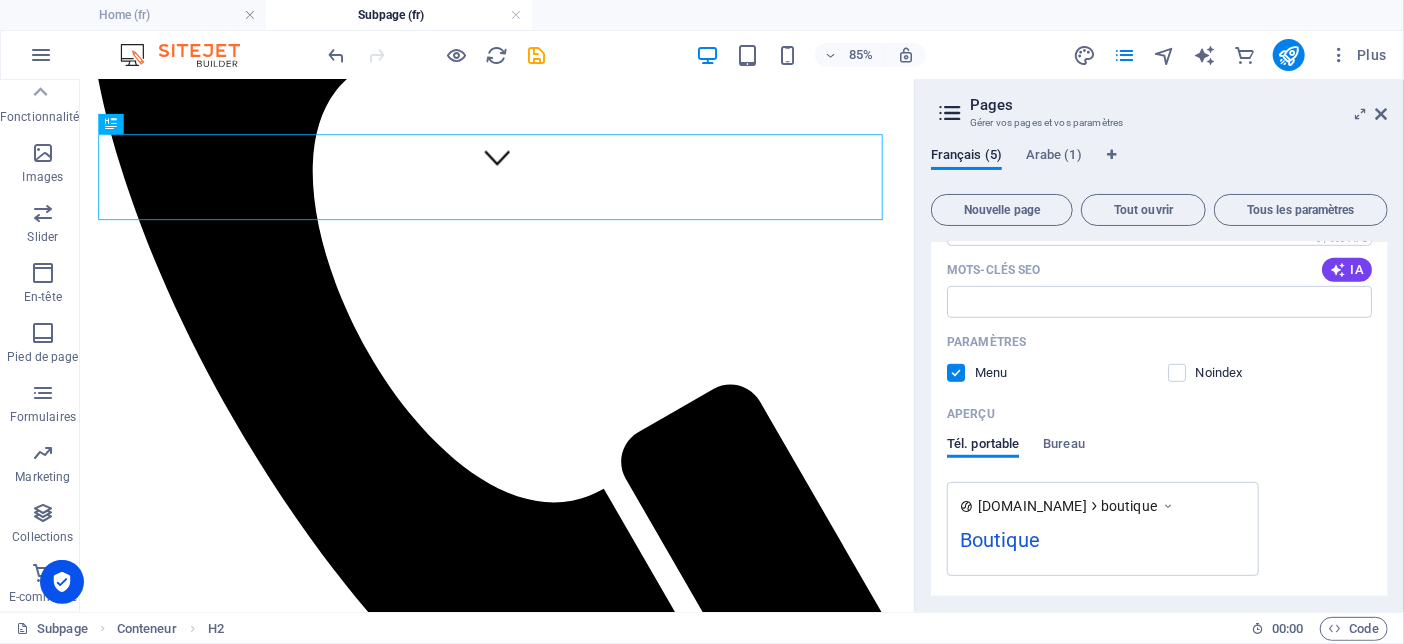 scroll, scrollTop: 685, scrollLeft: 0, axis: vertical 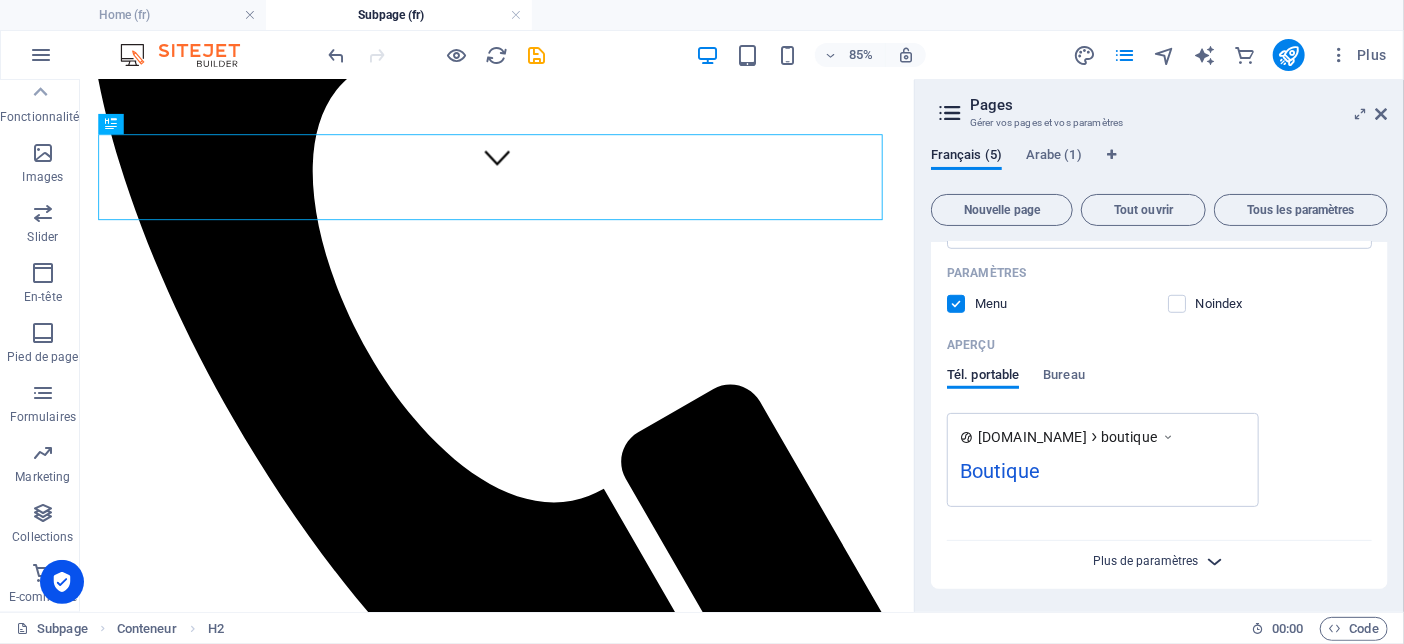 type on "Boutique" 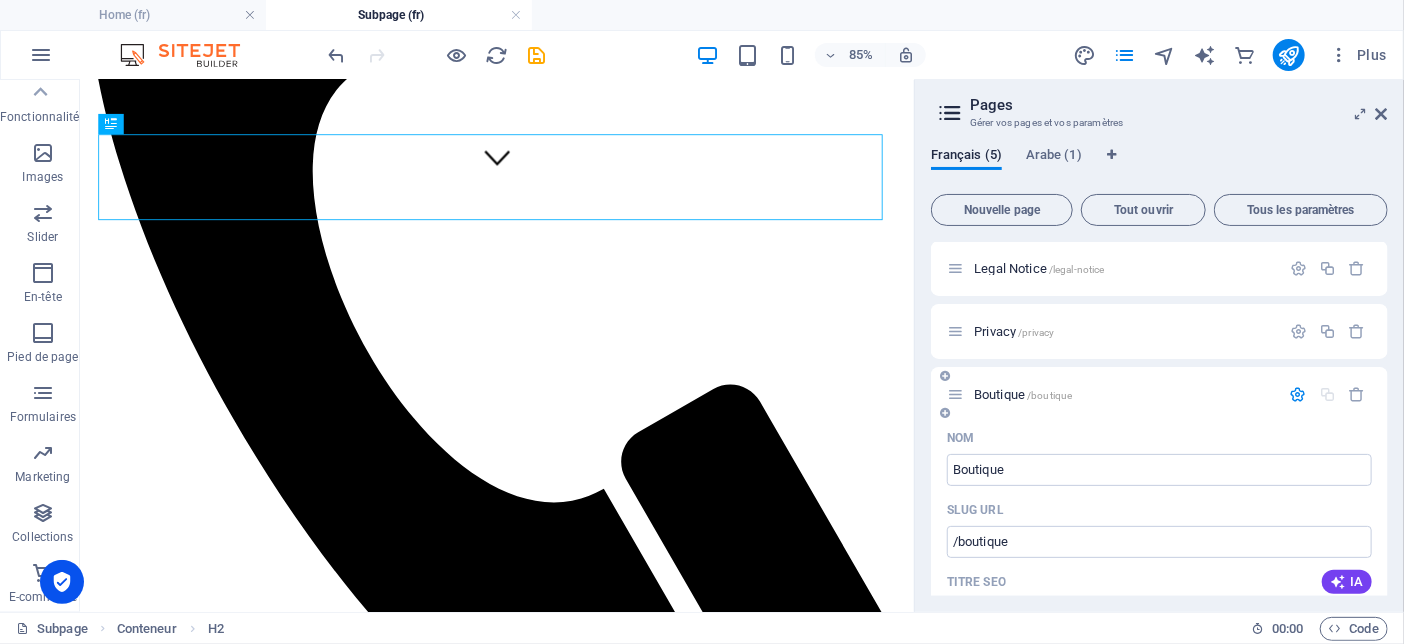 scroll, scrollTop: 0, scrollLeft: 0, axis: both 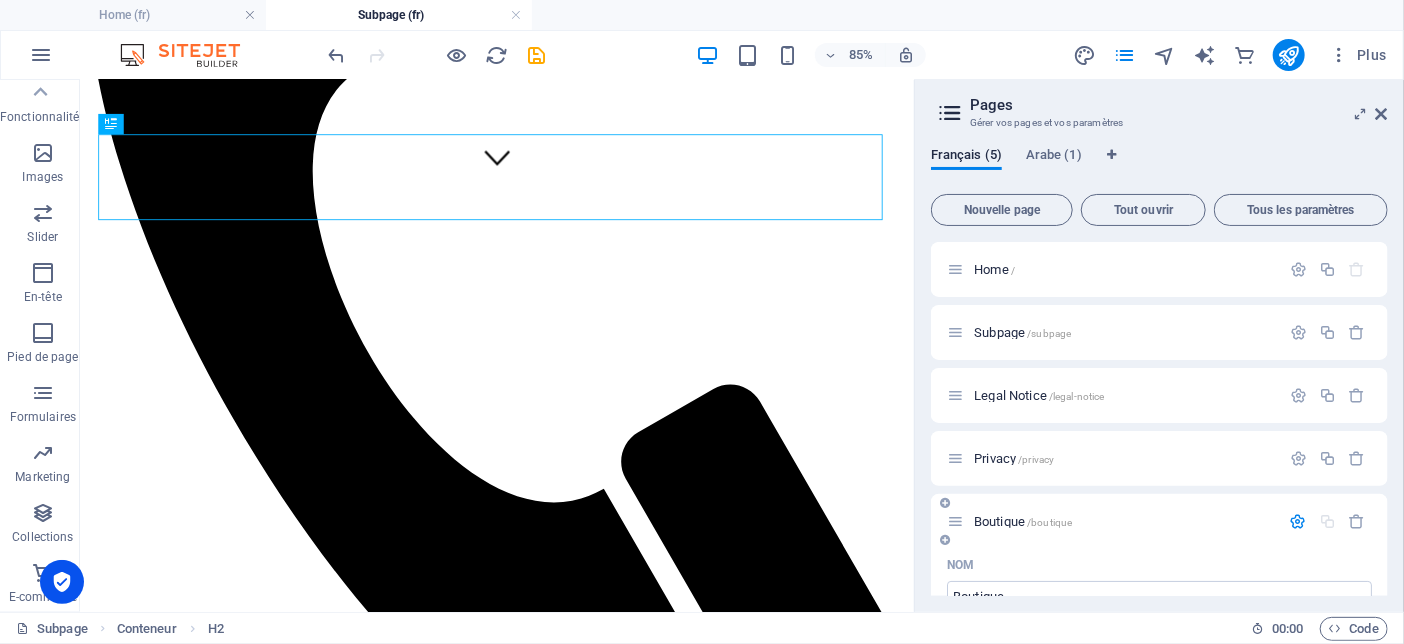 click at bounding box center (1298, 521) 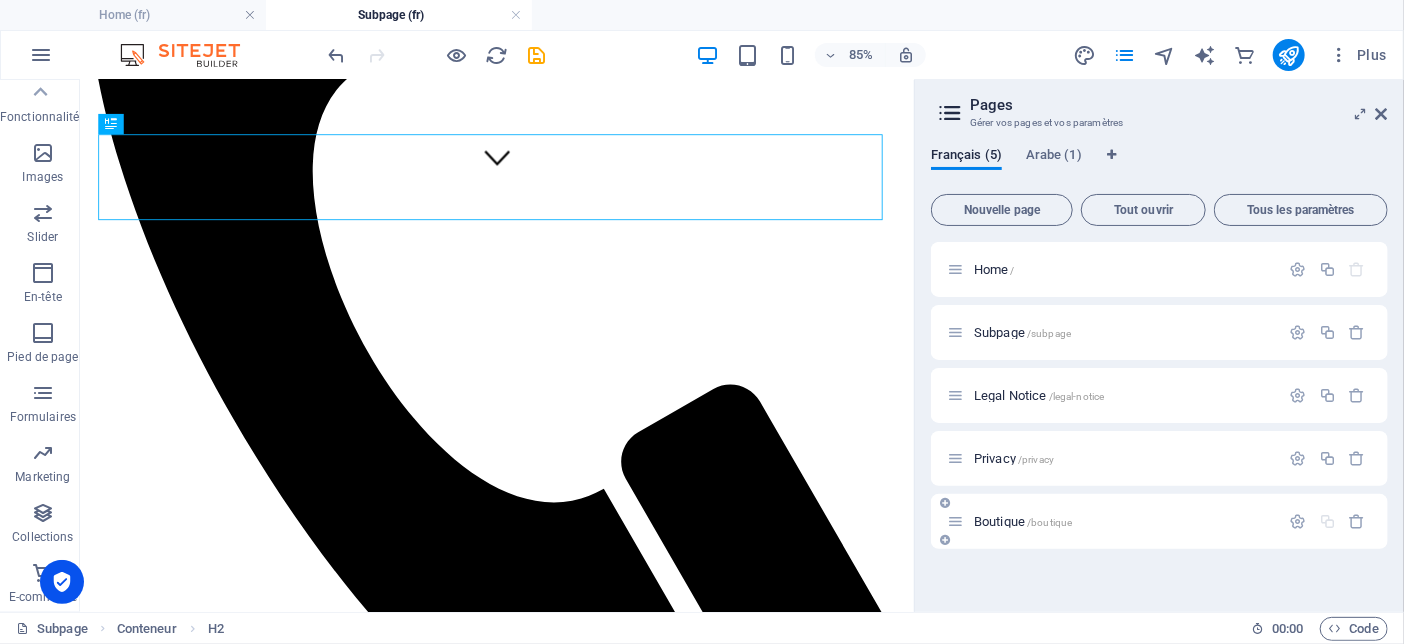 drag, startPoint x: 1028, startPoint y: 517, endPoint x: 1123, endPoint y: 523, distance: 95.189285 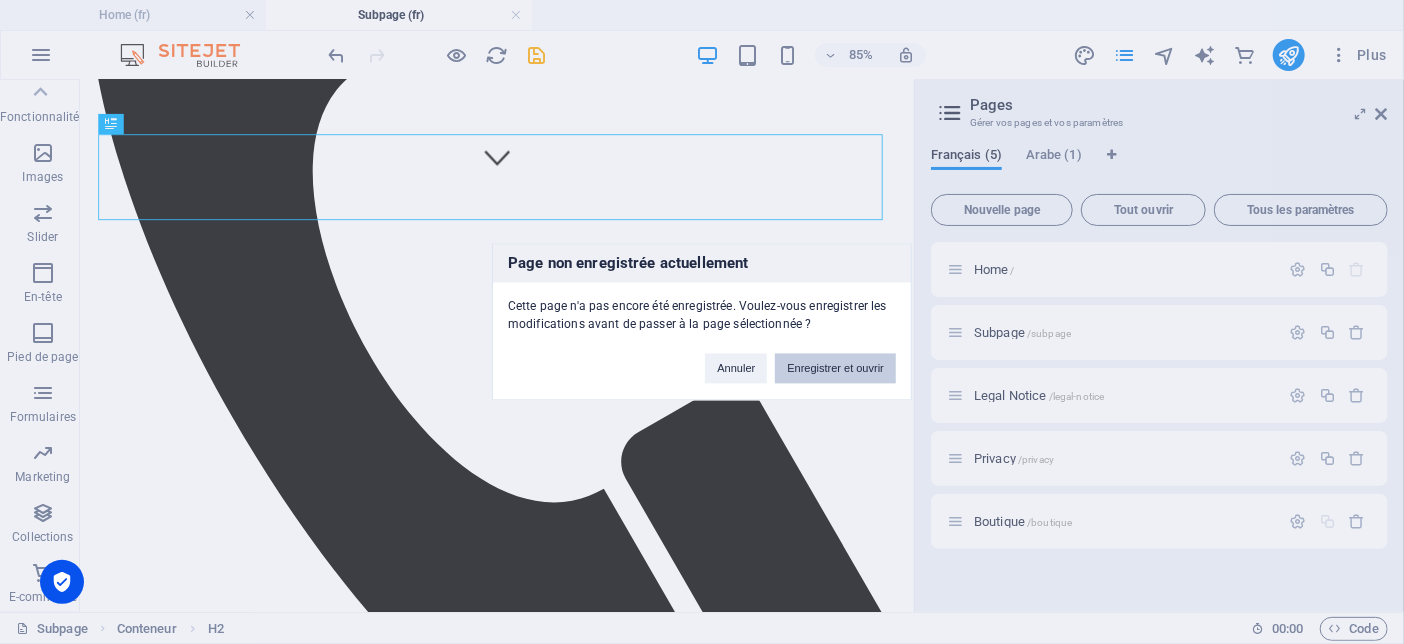 click on "Enregistrer et ouvrir" at bounding box center [835, 369] 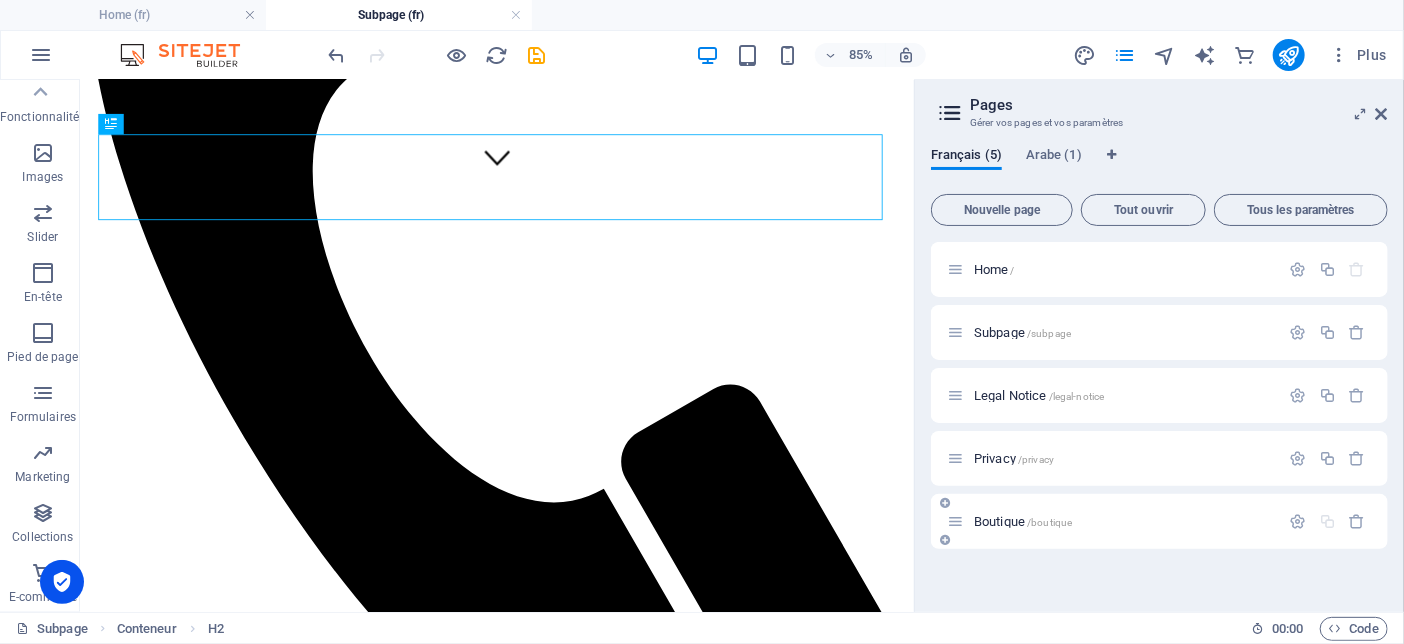 click at bounding box center [955, 521] 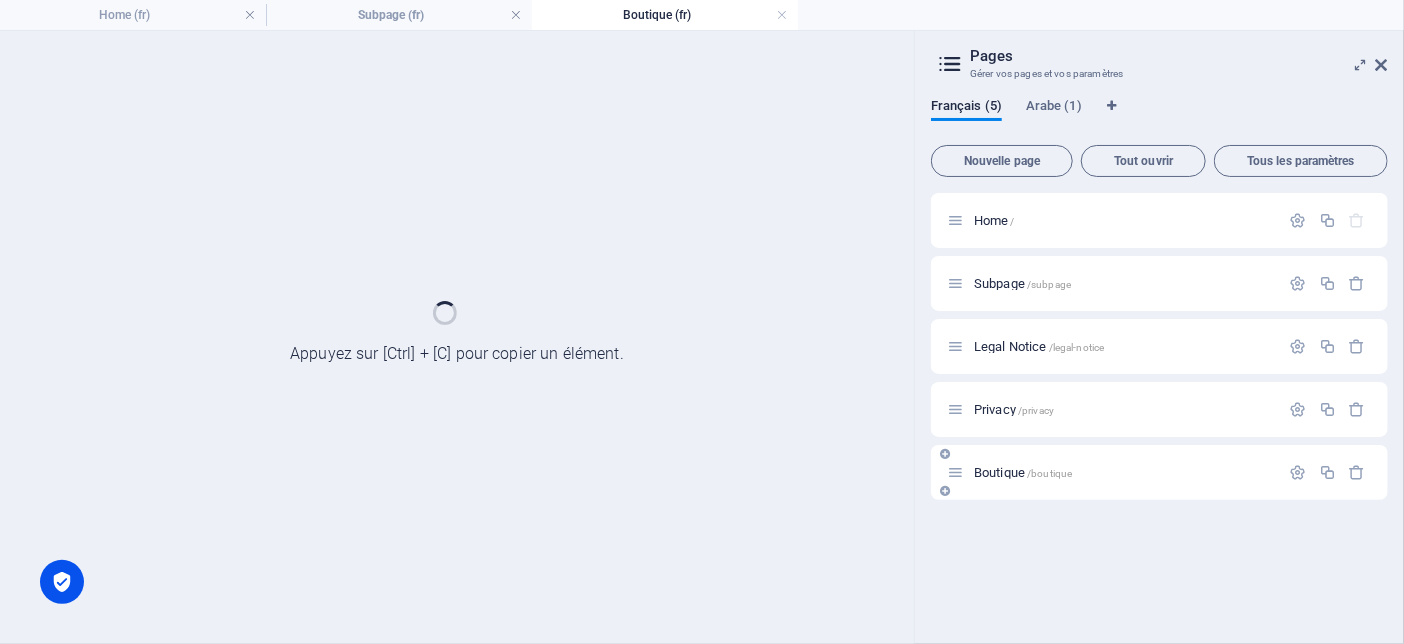 scroll, scrollTop: 0, scrollLeft: 0, axis: both 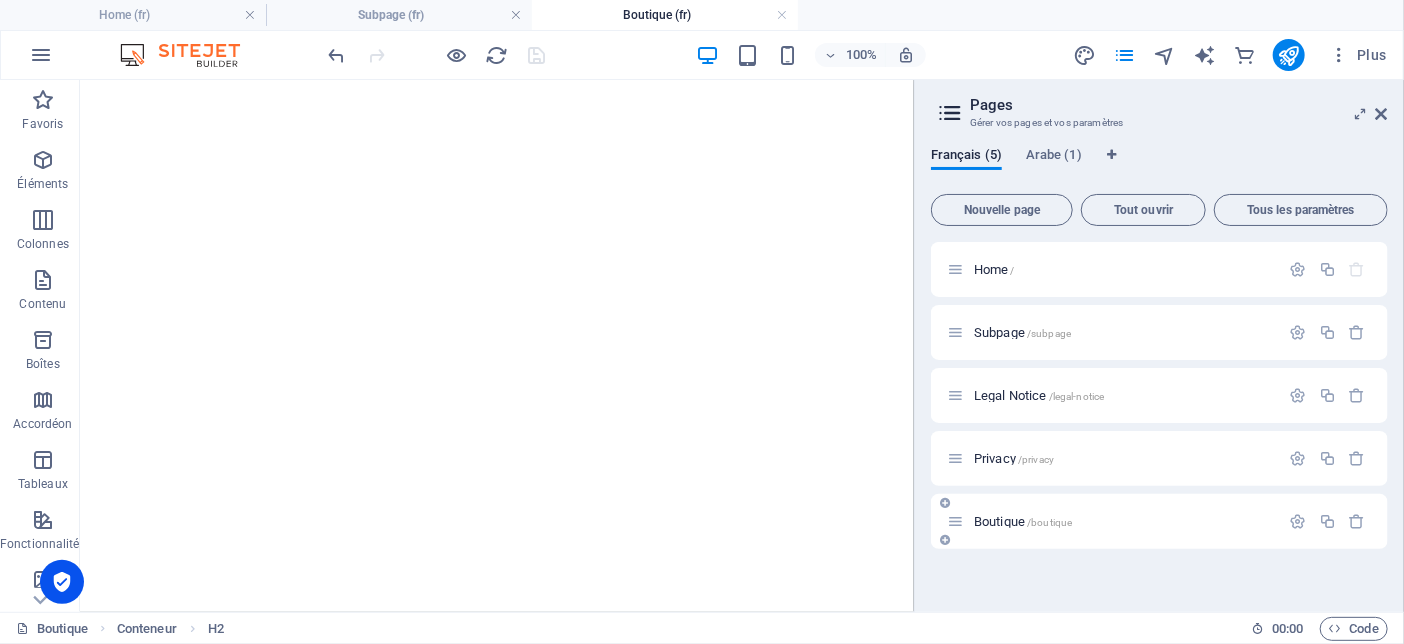 drag, startPoint x: 1028, startPoint y: 518, endPoint x: 1017, endPoint y: 496, distance: 24.596748 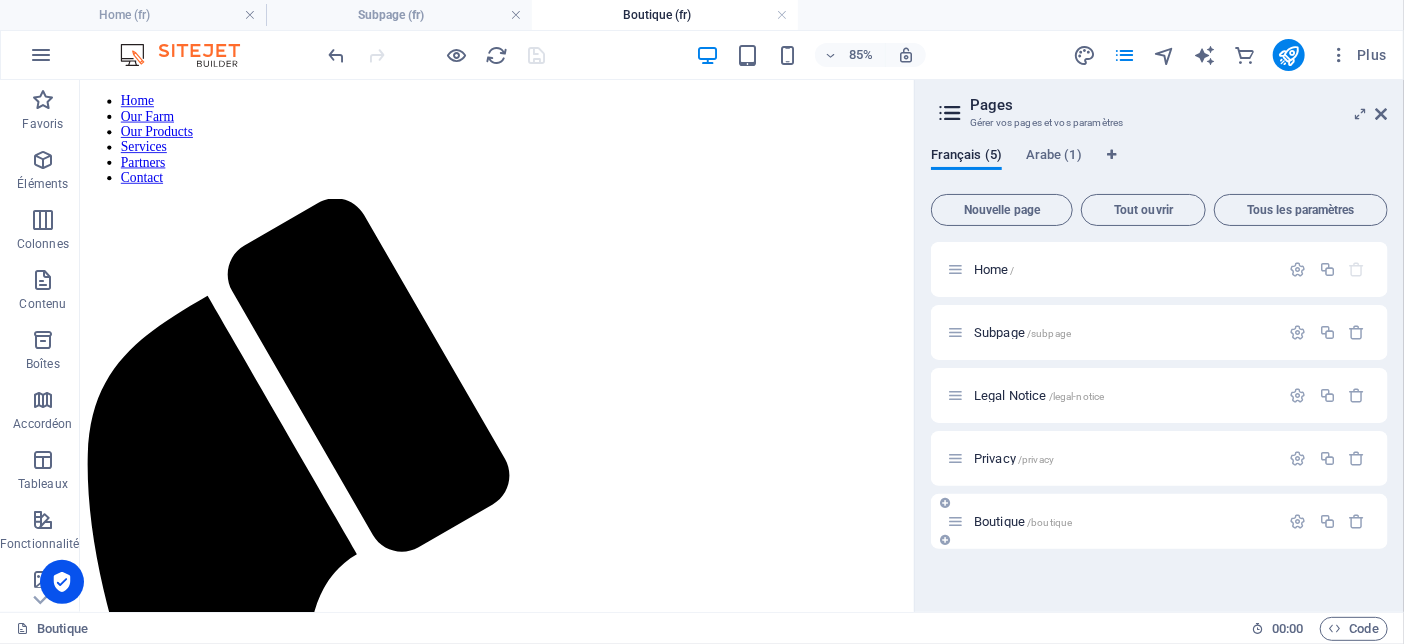 scroll, scrollTop: 0, scrollLeft: 0, axis: both 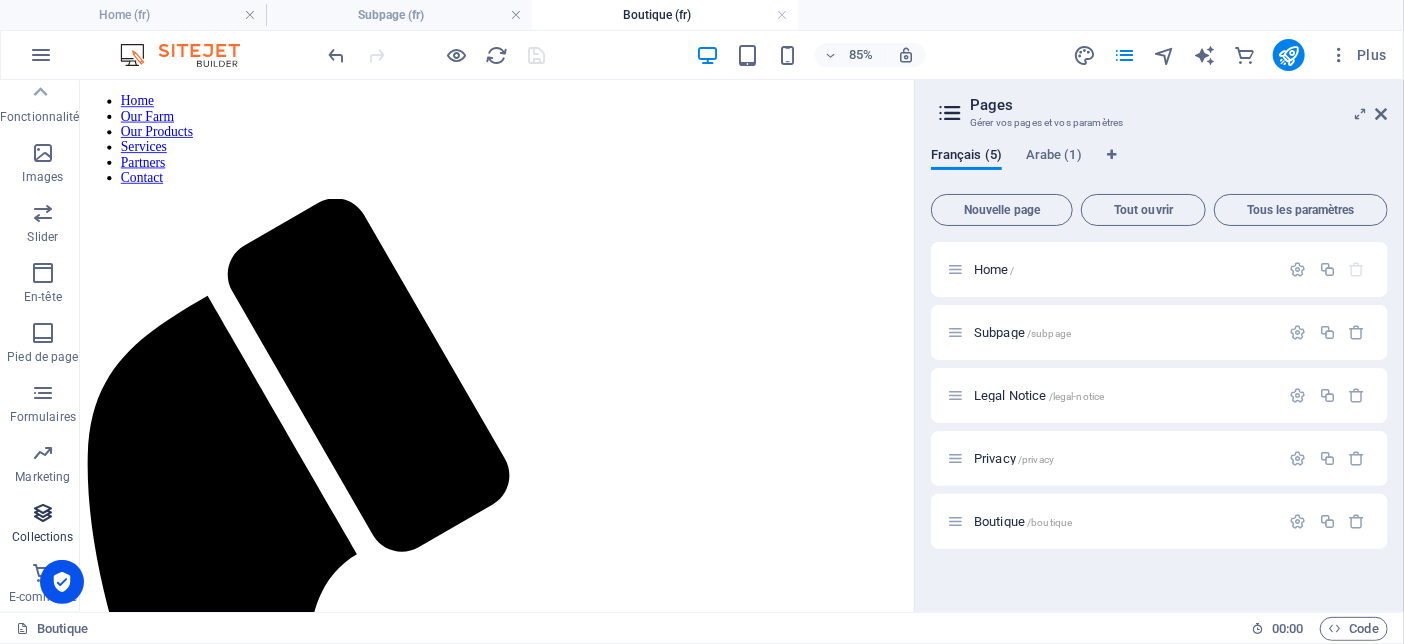 click on "Collections" at bounding box center (42, 537) 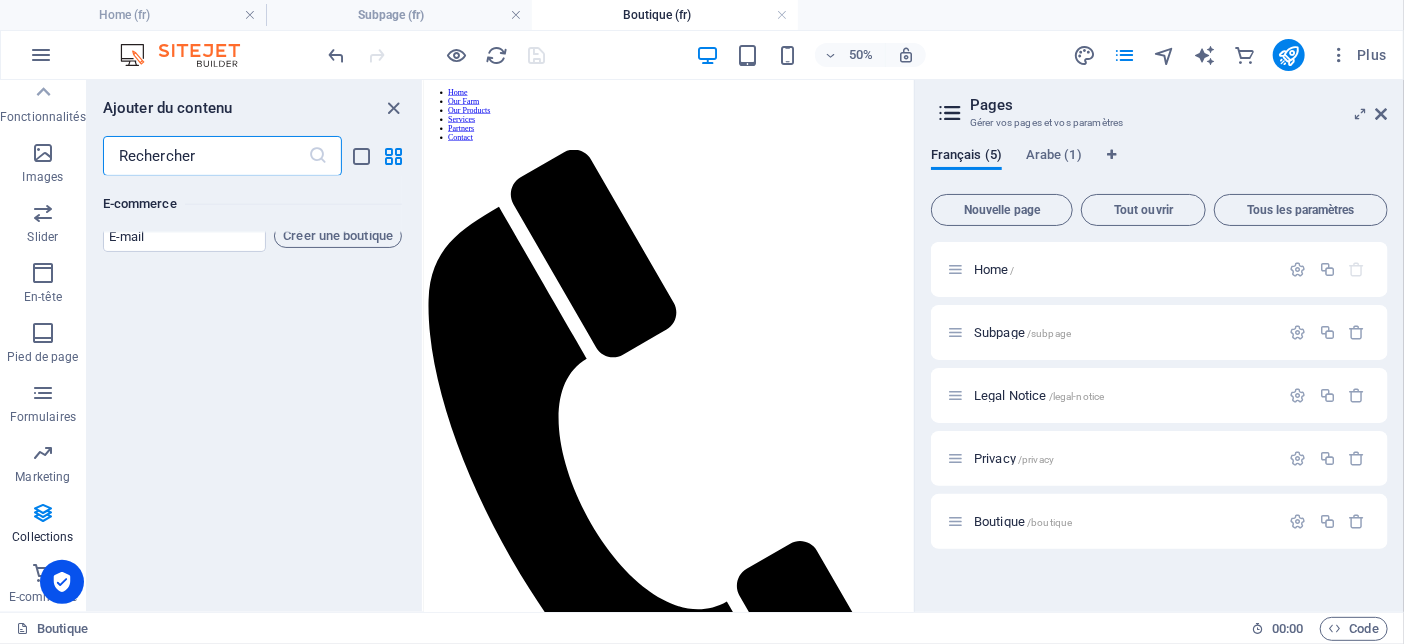 scroll, scrollTop: 37337, scrollLeft: 0, axis: vertical 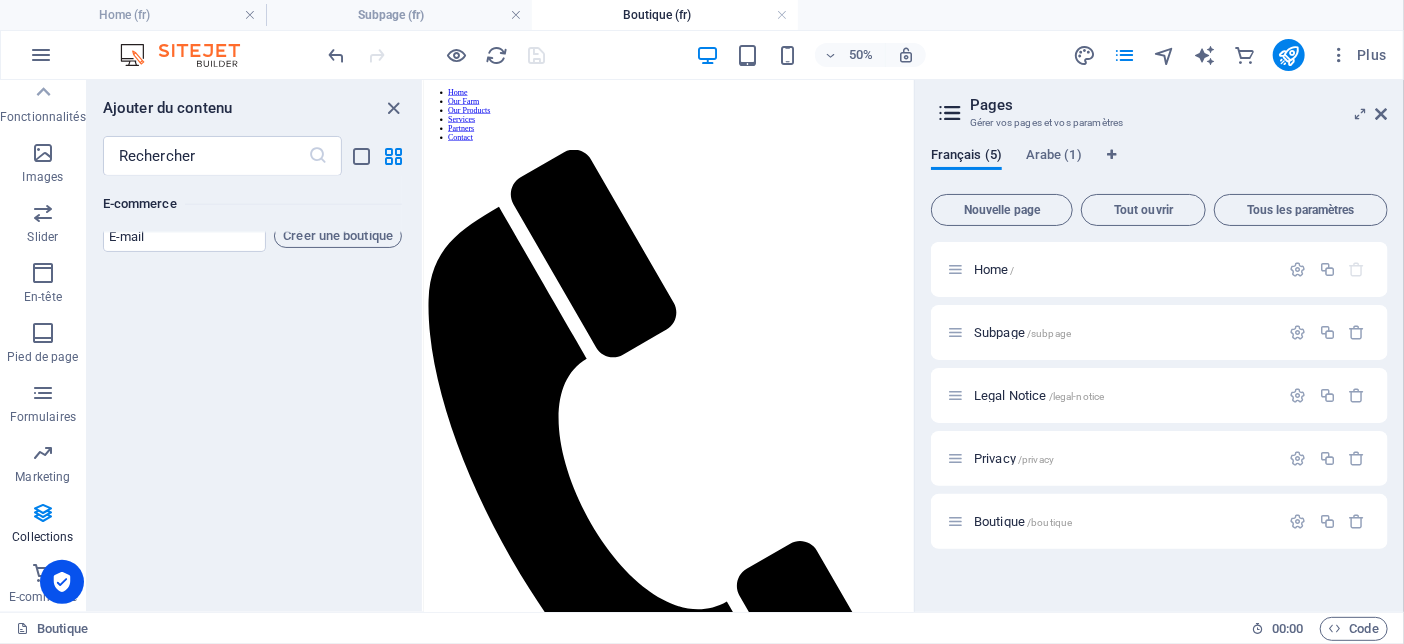 drag, startPoint x: 292, startPoint y: 363, endPoint x: 459, endPoint y: 501, distance: 216.64026 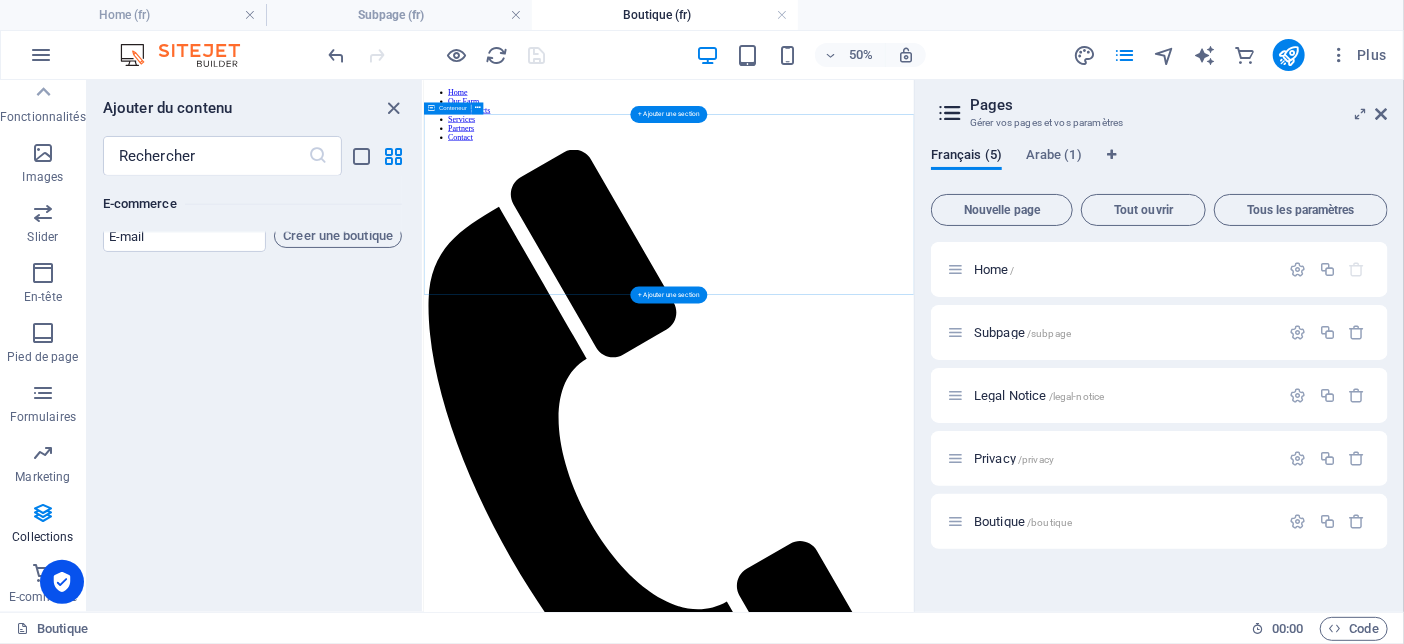 click on "Ajouter les éléments" at bounding box center [829, 1583] 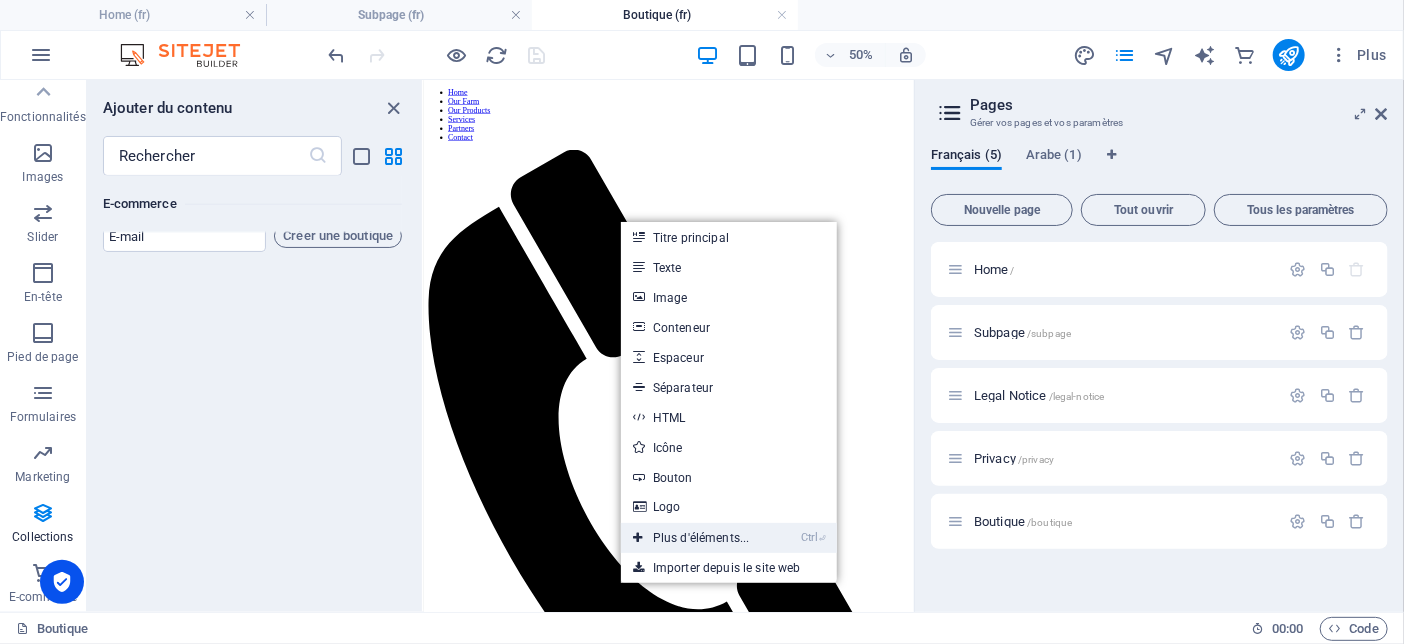 click on "Ctrl ⏎  Plus d'éléments..." at bounding box center (691, 538) 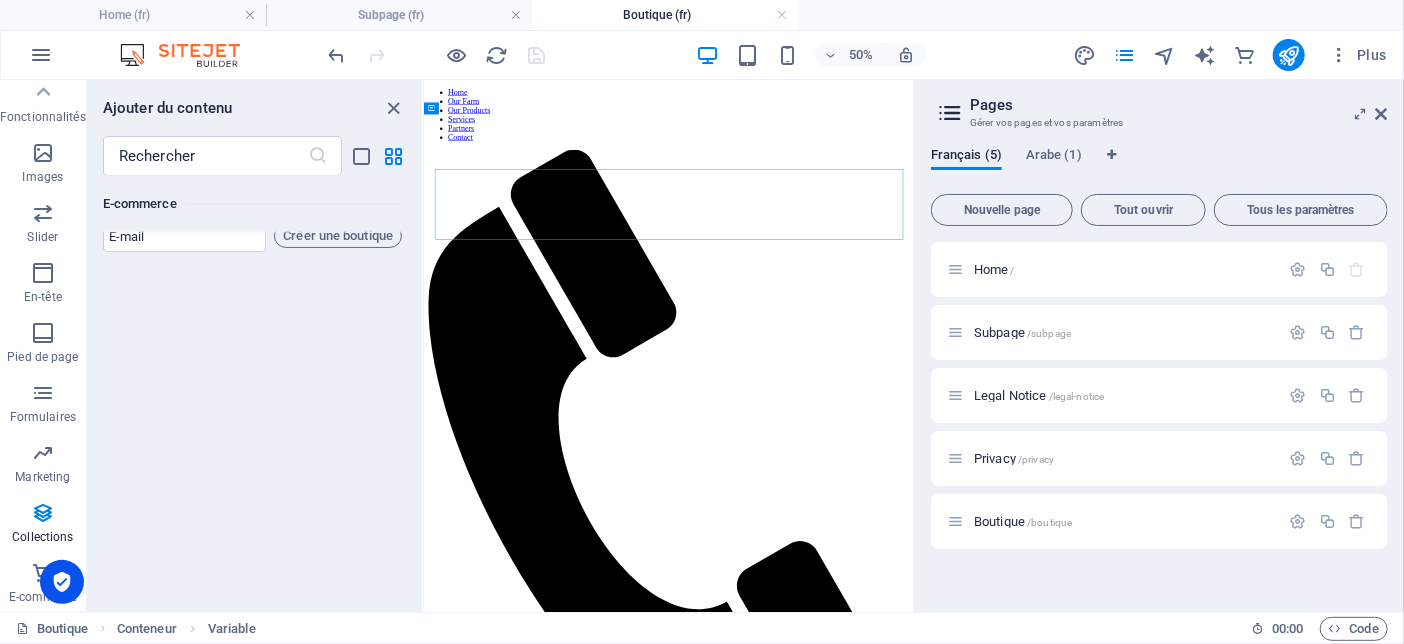 scroll, scrollTop: 37173, scrollLeft: 0, axis: vertical 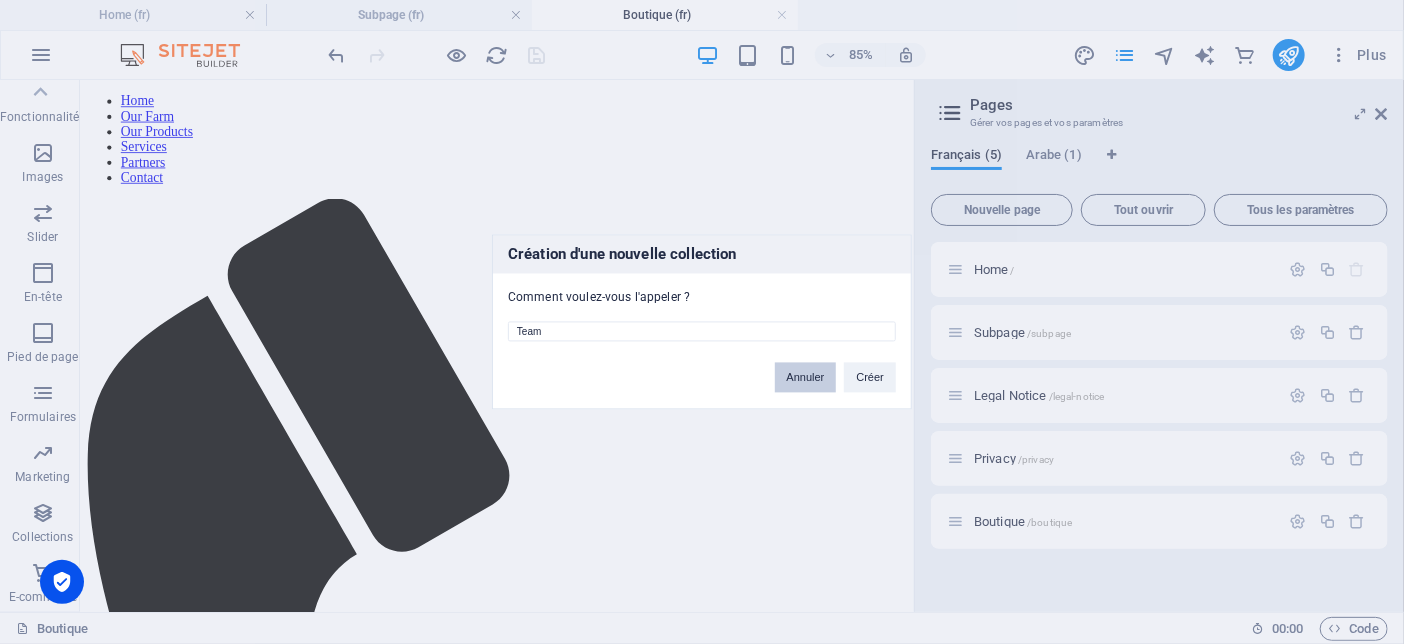 click on "Annuler" at bounding box center (806, 378) 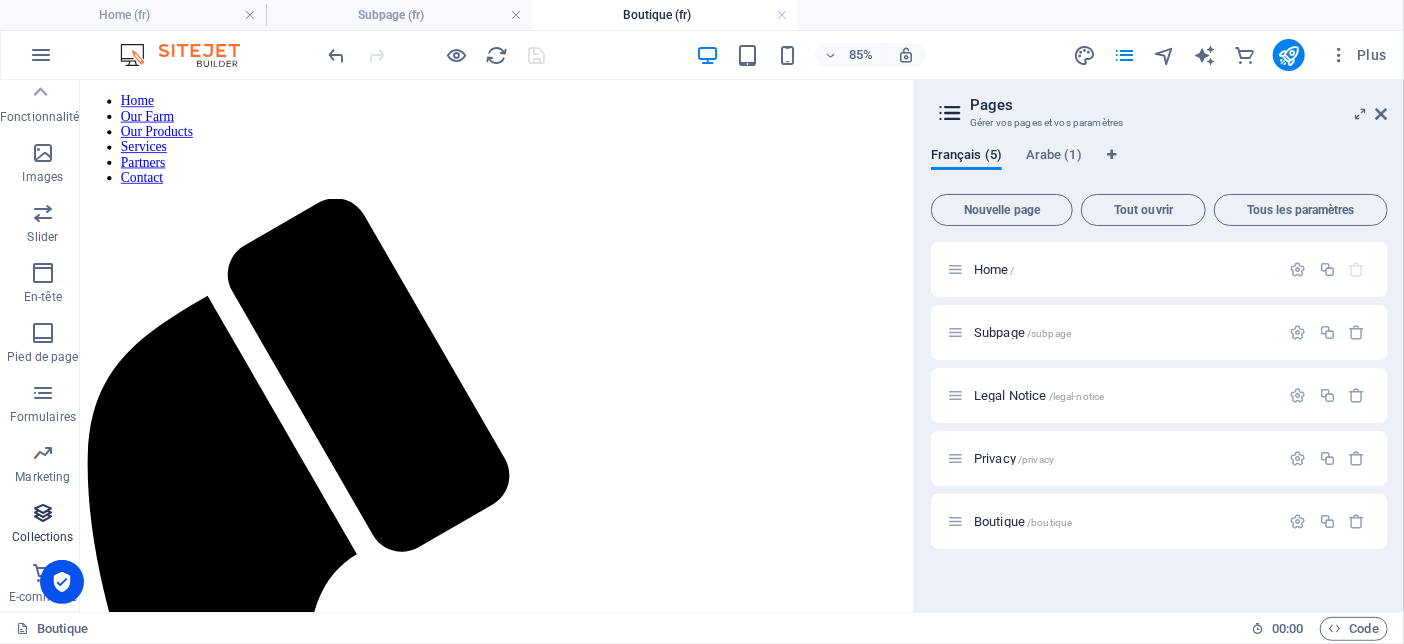 click at bounding box center [43, 513] 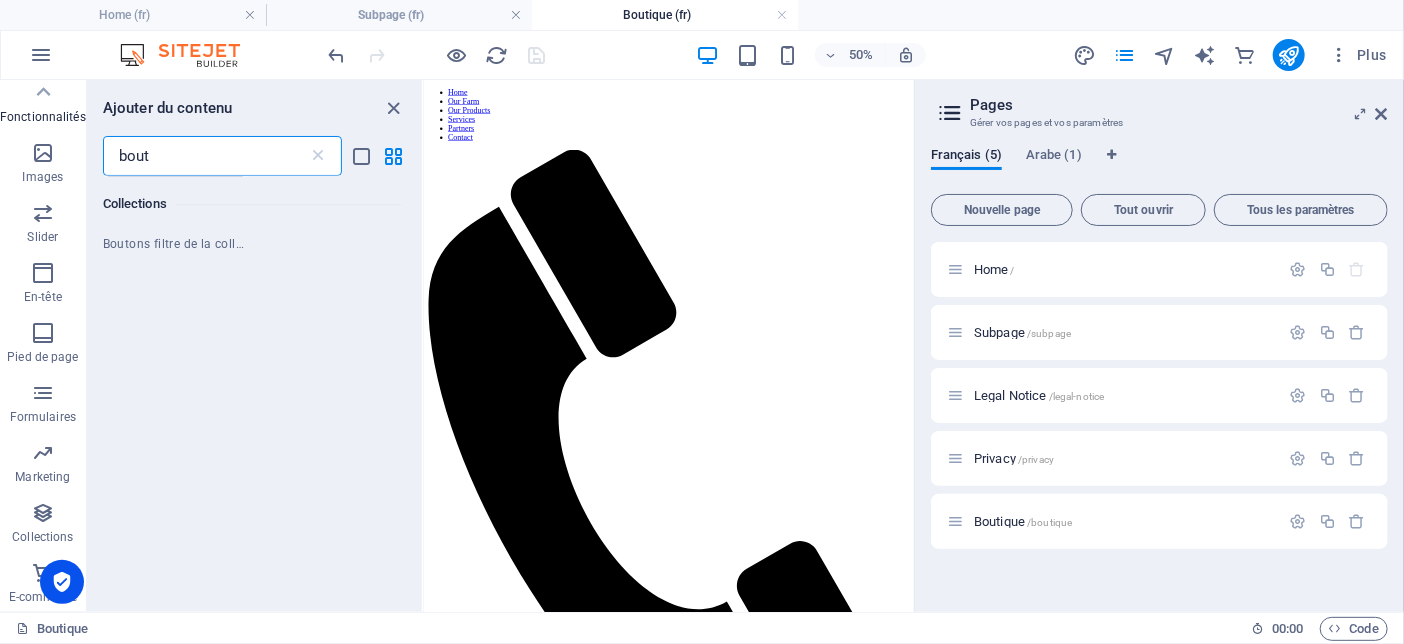 scroll, scrollTop: 0, scrollLeft: 0, axis: both 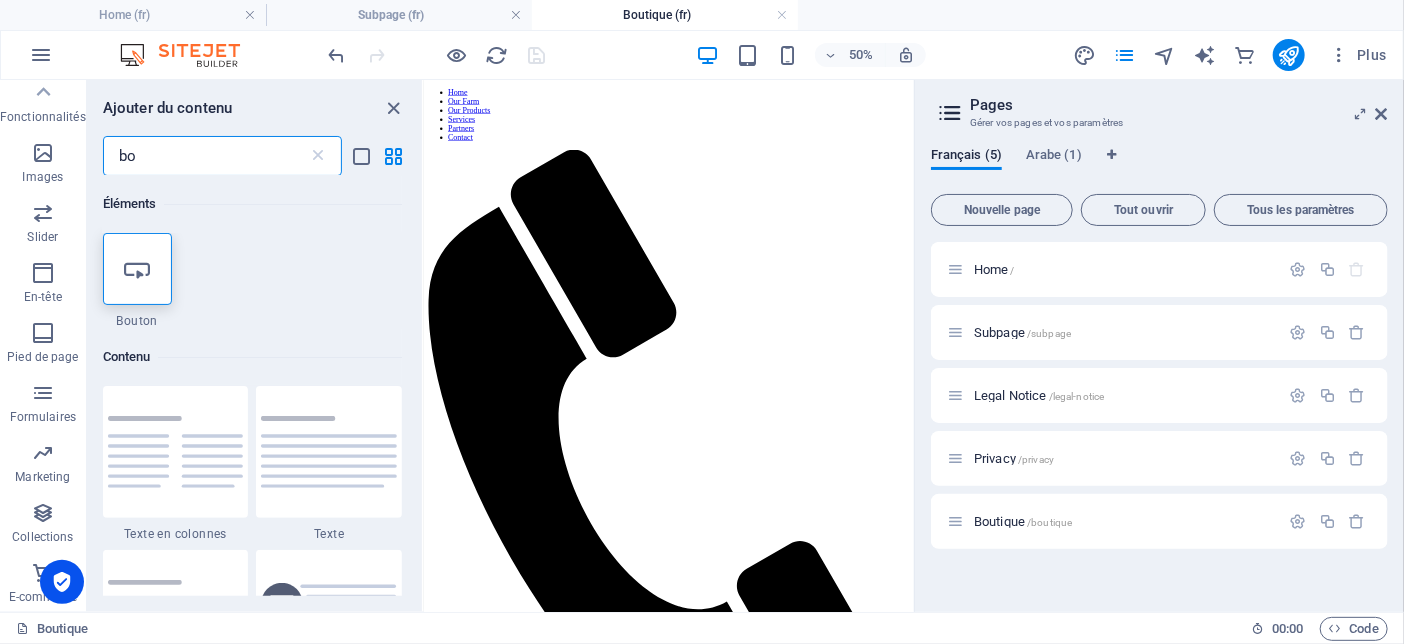 type on "b" 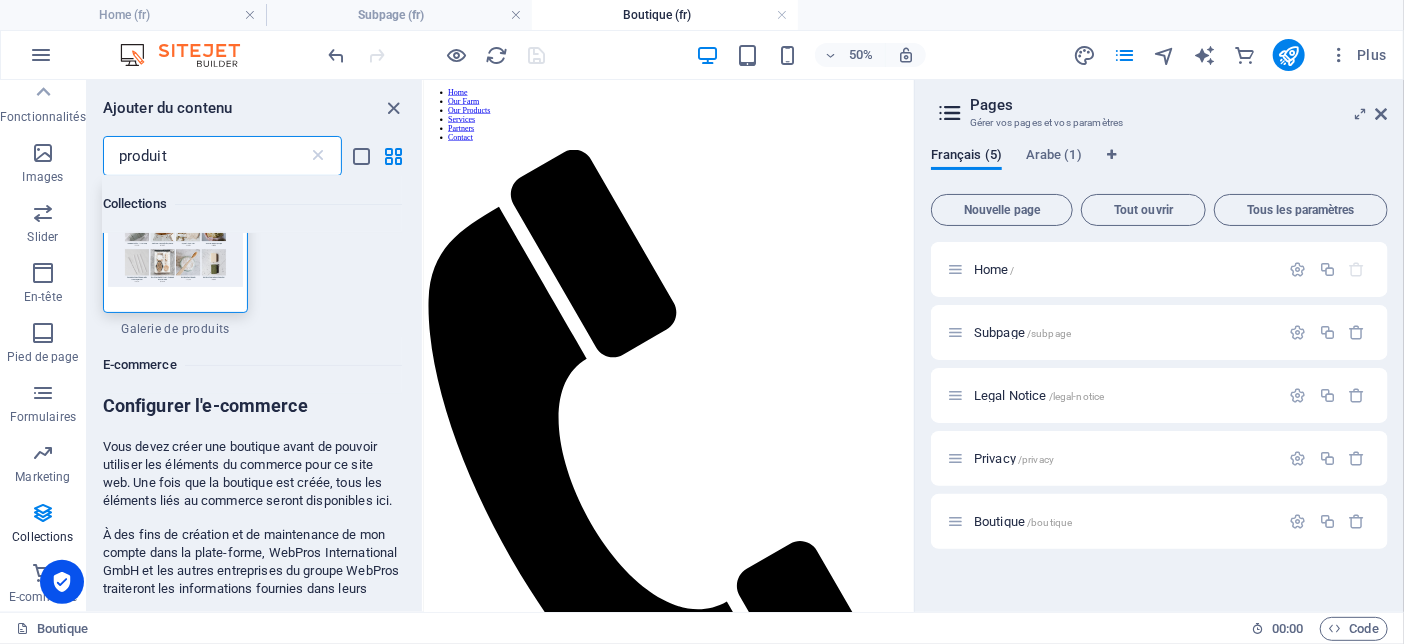 scroll, scrollTop: 0, scrollLeft: 0, axis: both 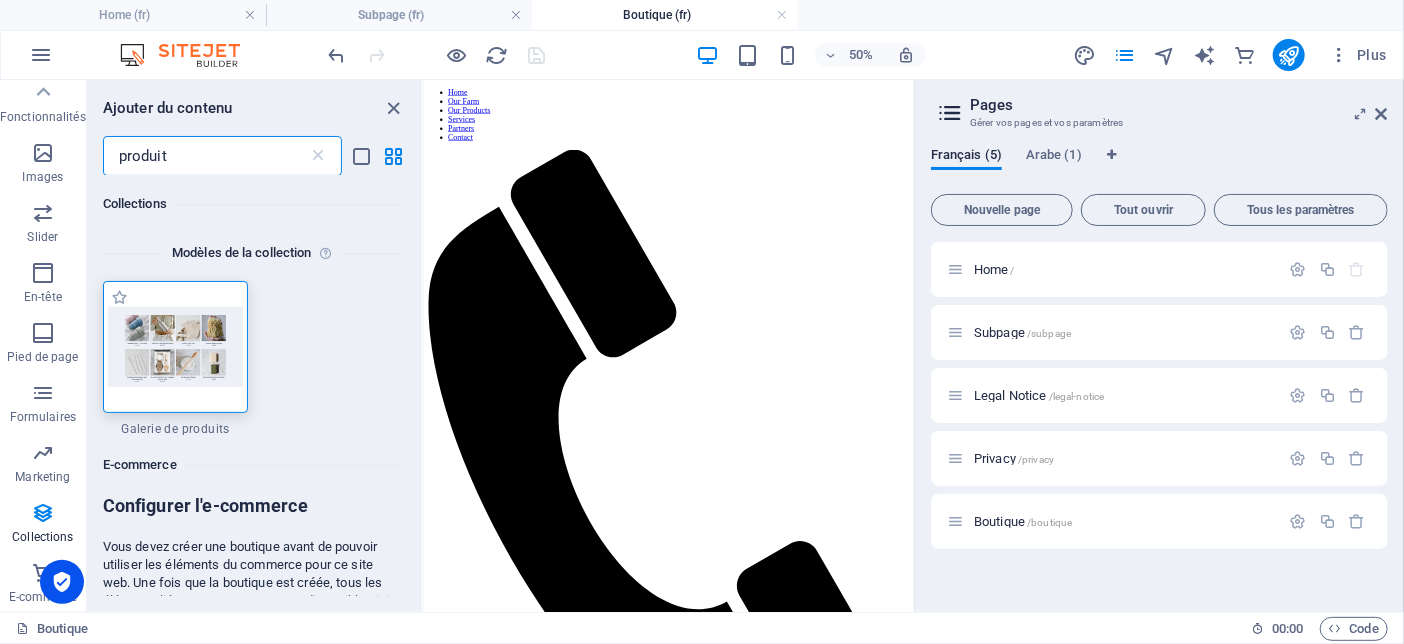 type on "produit" 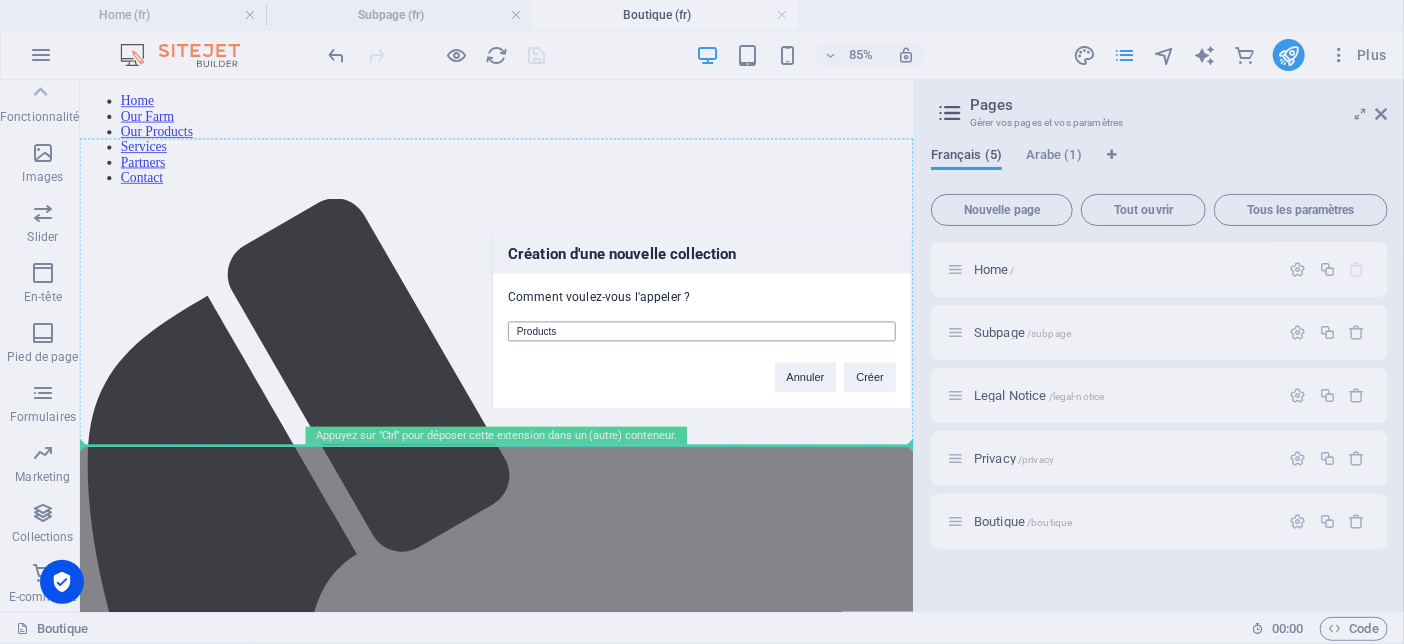 click on "Products" at bounding box center [702, 332] 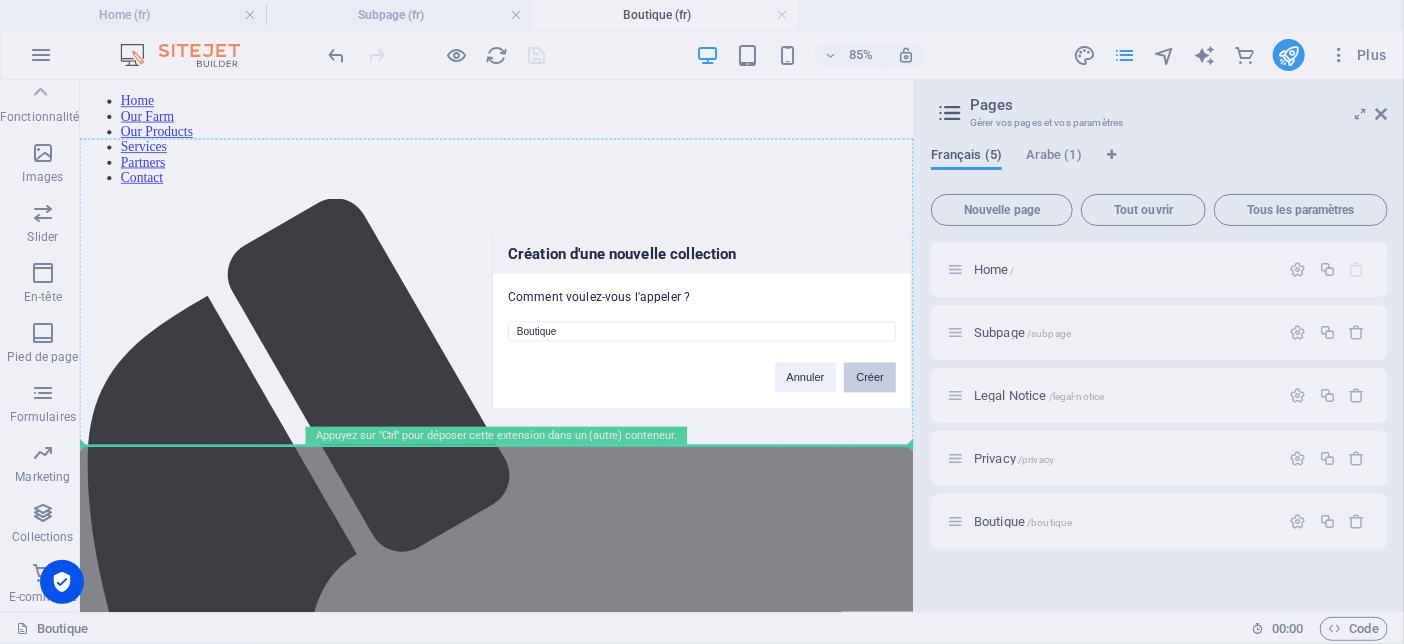 type on "Boutique" 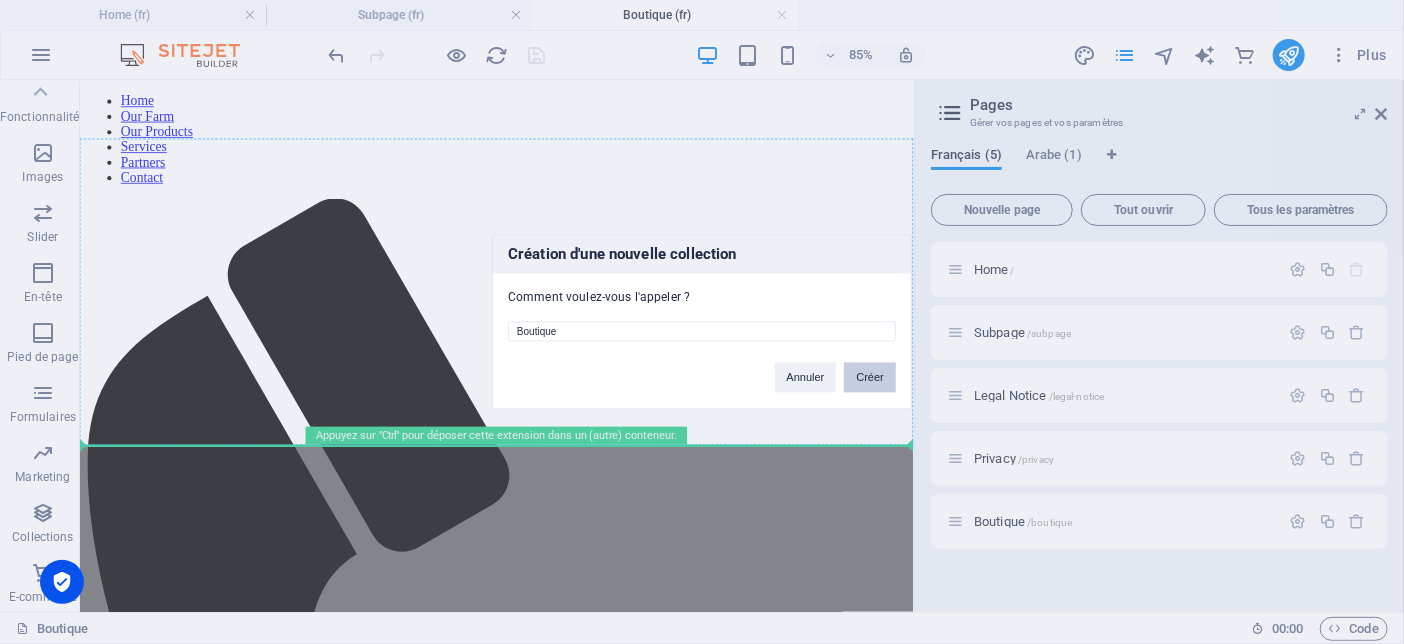 click on "Créer" at bounding box center [870, 378] 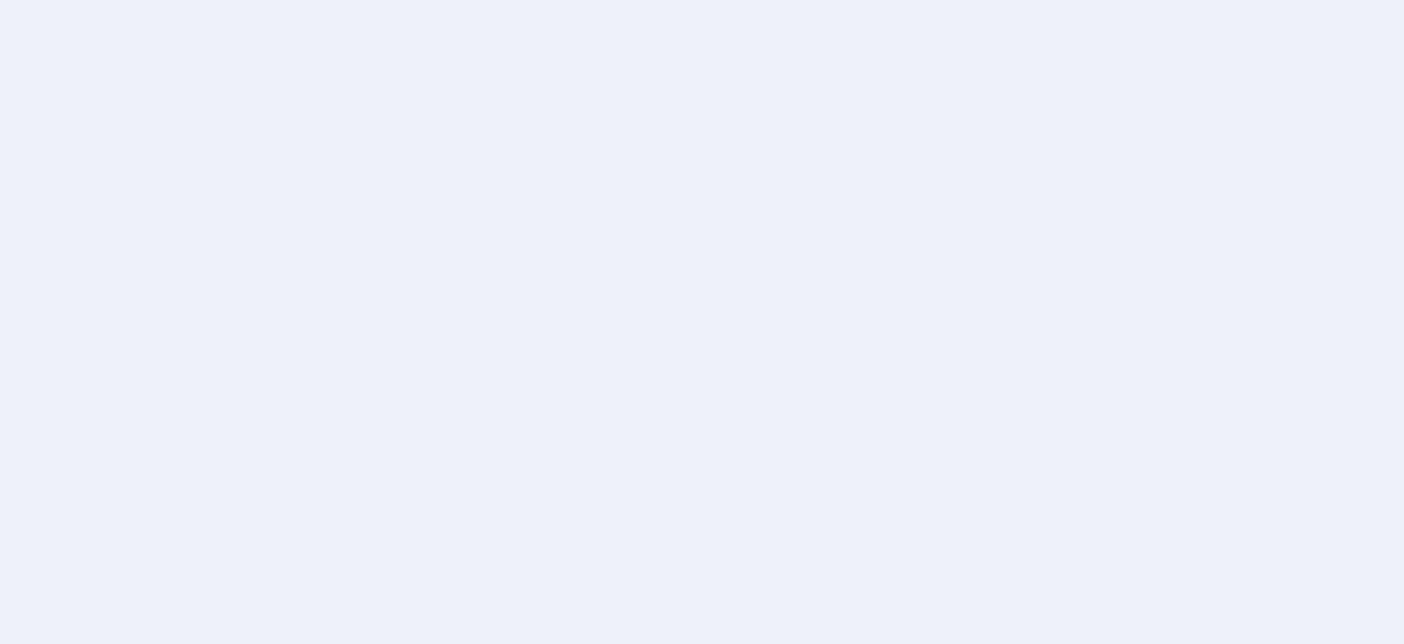 scroll, scrollTop: 0, scrollLeft: 0, axis: both 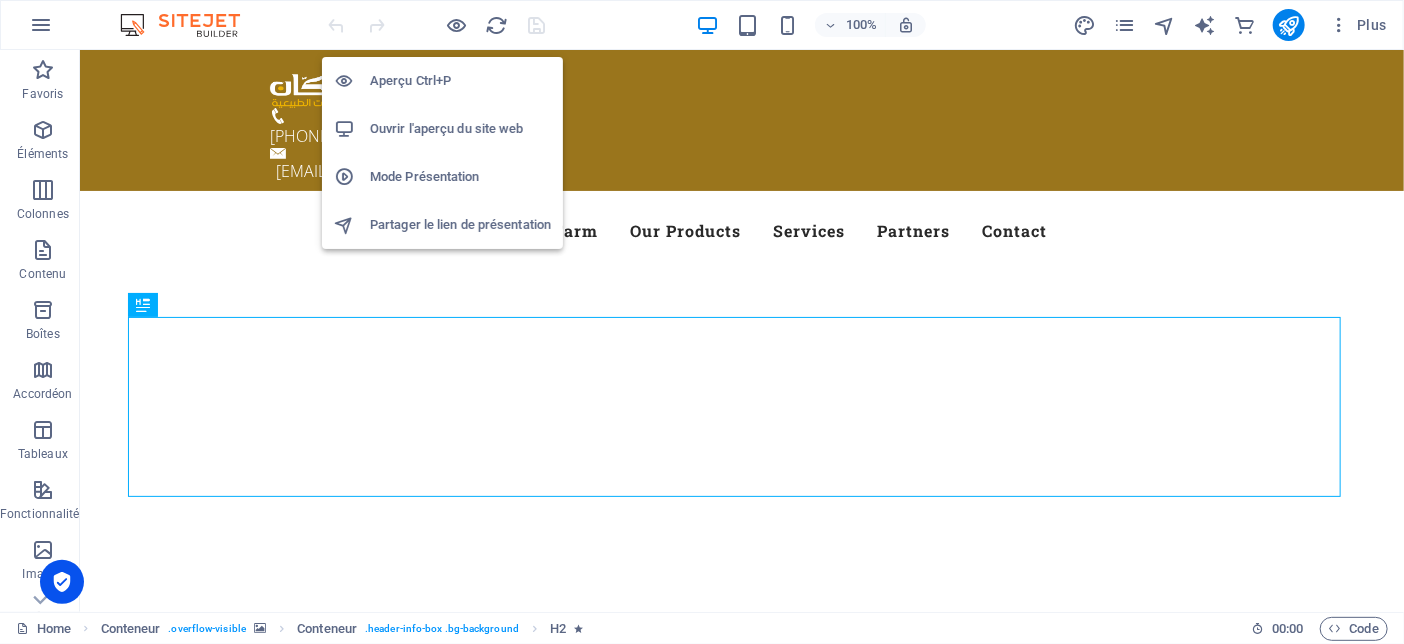 click on "Ouvrir l'aperçu du site web" at bounding box center [460, 129] 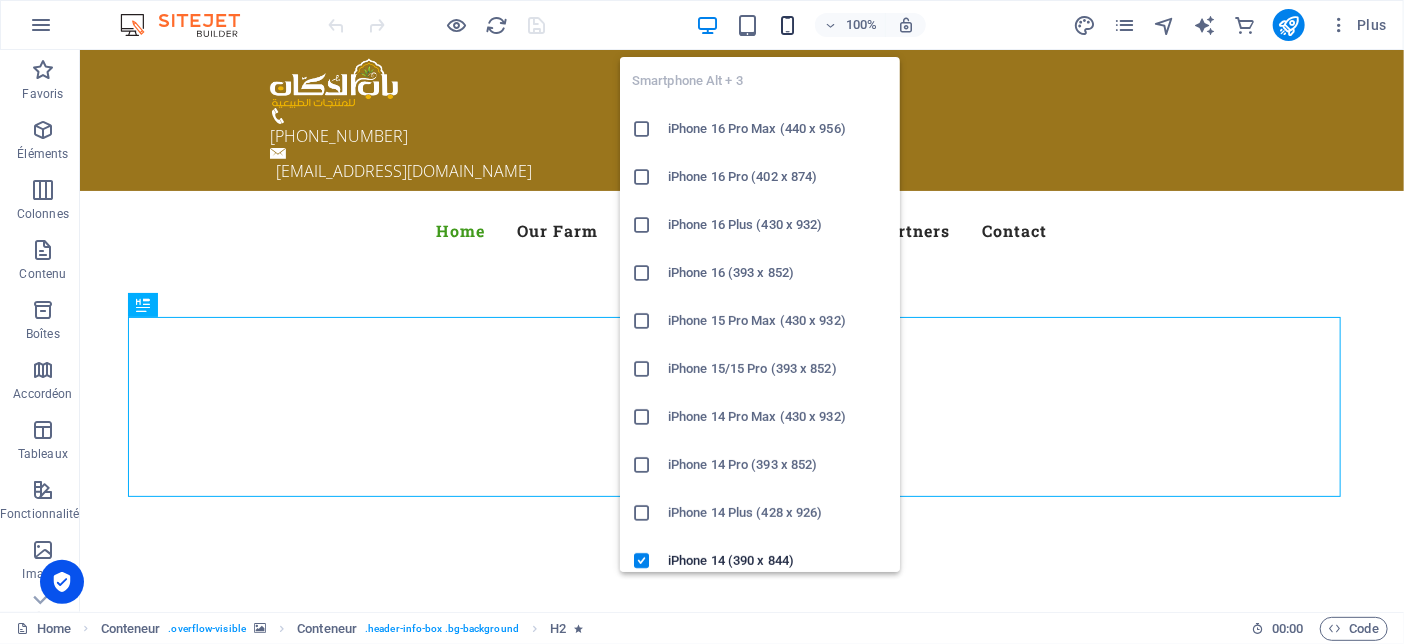 click at bounding box center [787, 25] 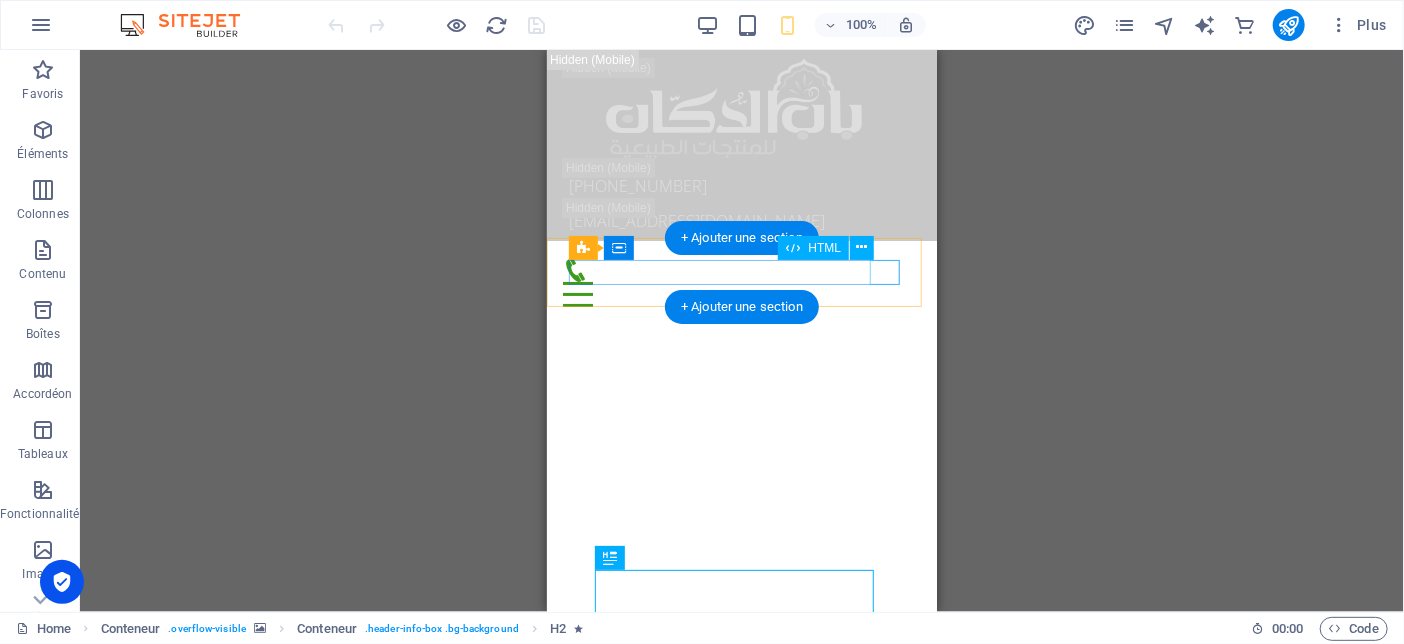 click at bounding box center (741, 293) 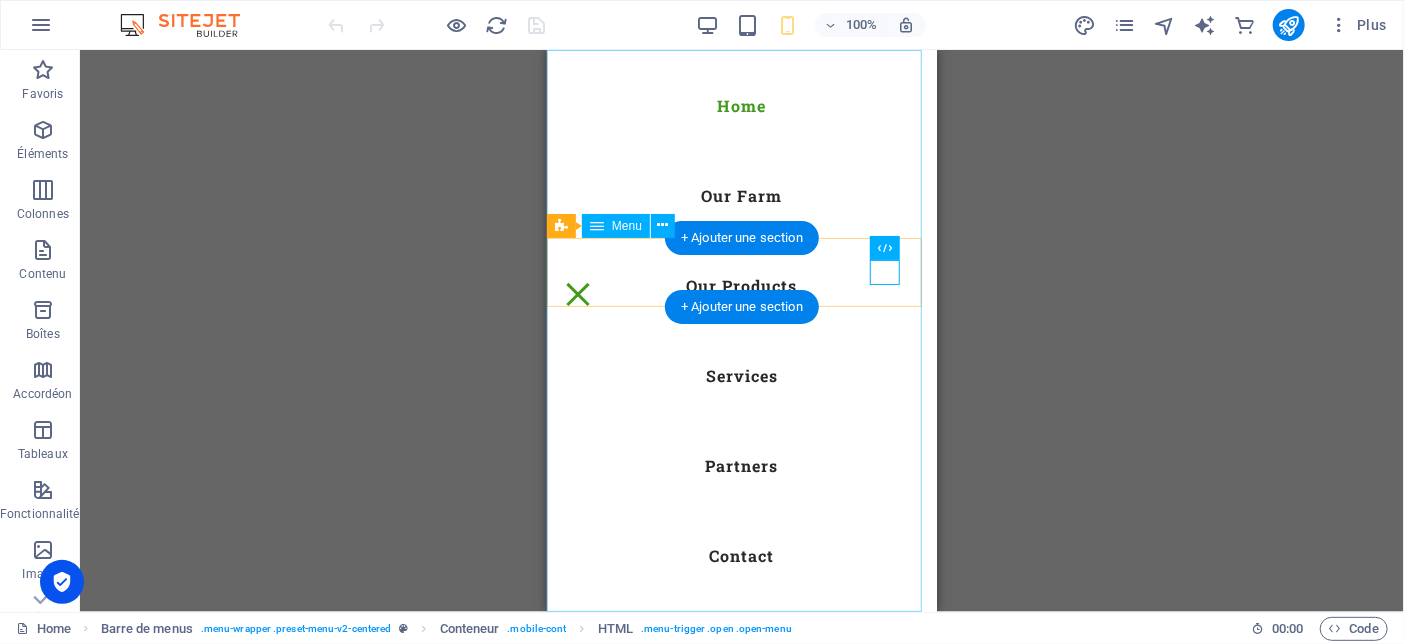 scroll, scrollTop: 0, scrollLeft: 0, axis: both 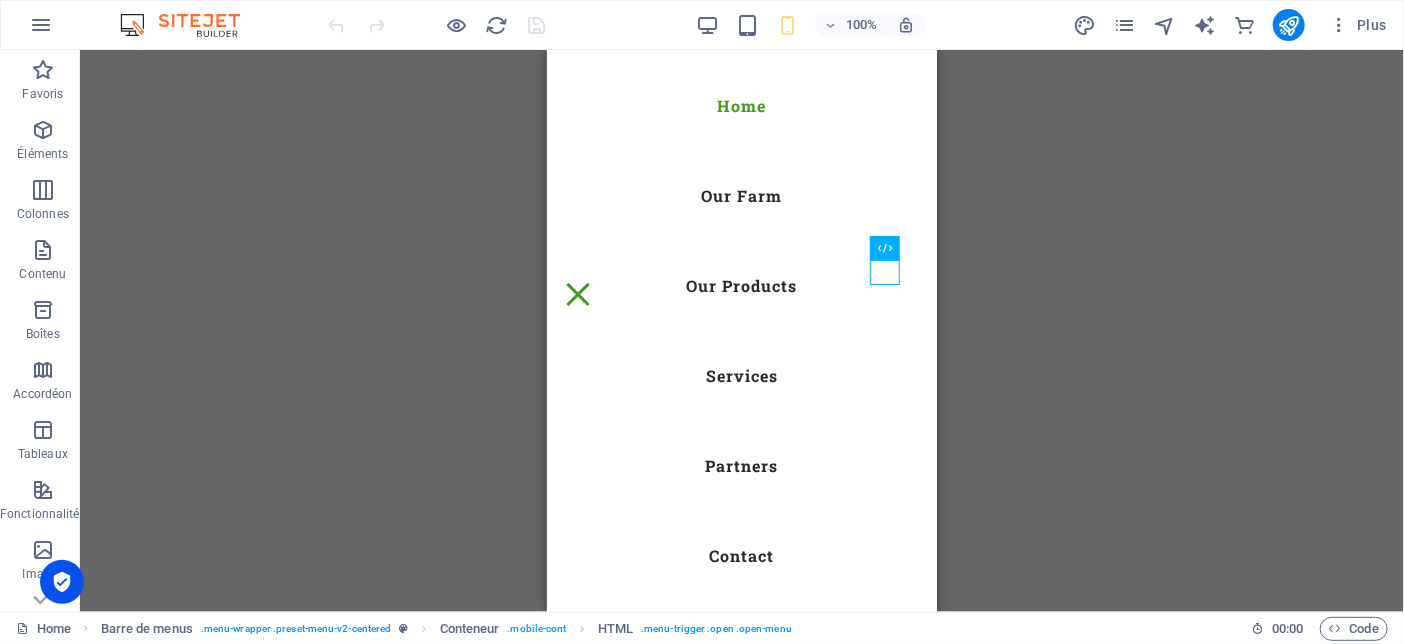 click on "Glissez et déposez l'élément de votre choix pour remplacer le contenu existant. Appuyez sur "Ctrl" si vous voulez créer un nouvel élément.
H2   Conteneur   Conteneur   Barre d'infos   Barre de menus   Barre de menus   Conteneur   Bannière   Conteneur   Bannière   Conteneur   Texte   Conteneur   Conteneur   Logo   Conteneur   HTML   Barre de menus   Menu" at bounding box center (742, 331) 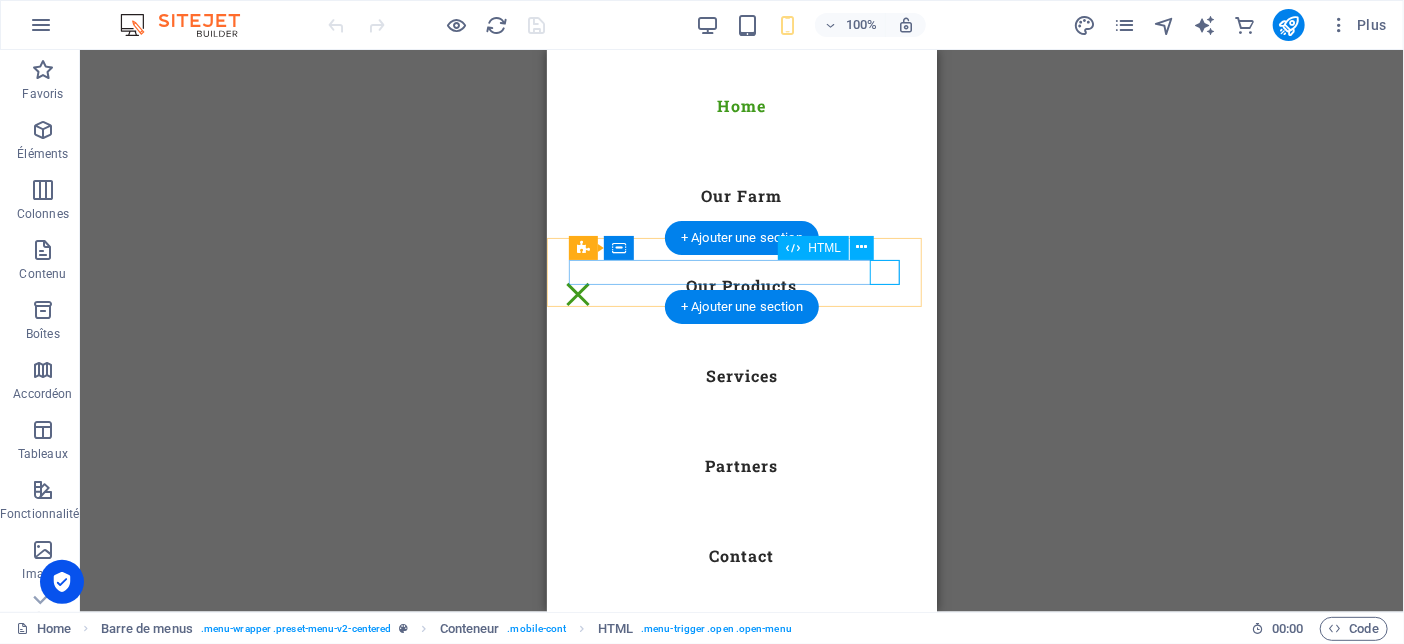 drag, startPoint x: 886, startPoint y: 270, endPoint x: 933, endPoint y: 310, distance: 61.7171 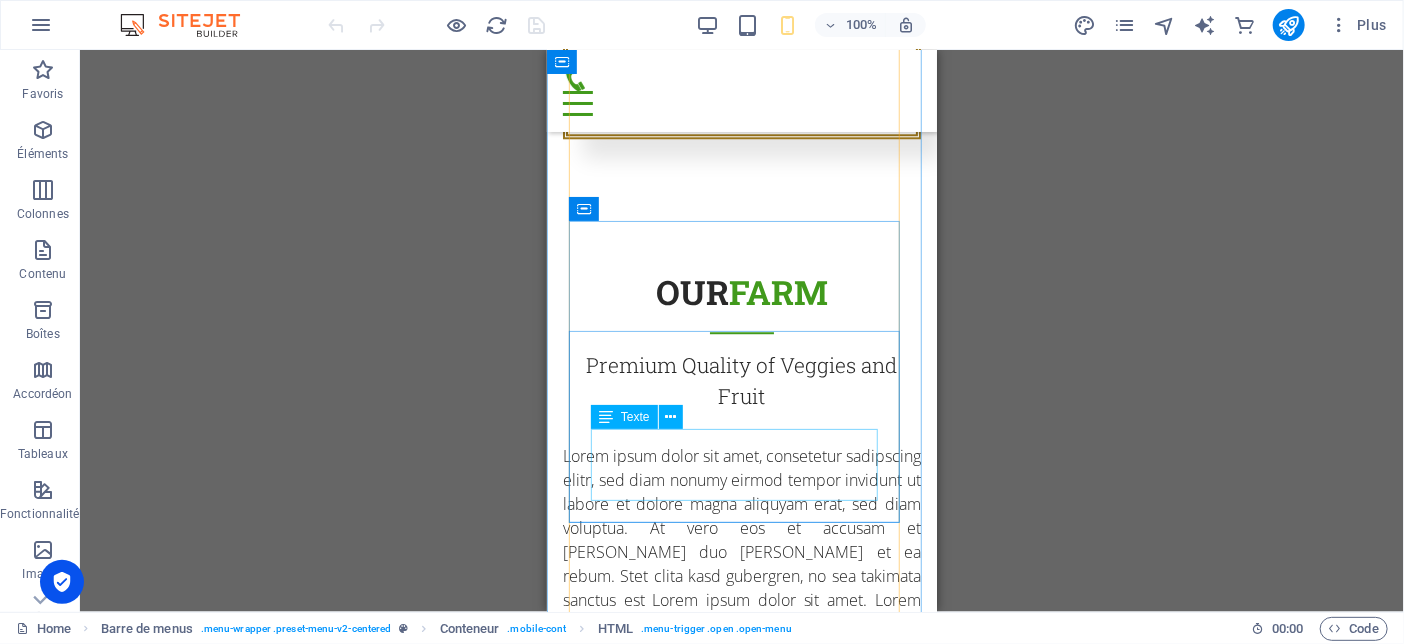 scroll, scrollTop: 3000, scrollLeft: 0, axis: vertical 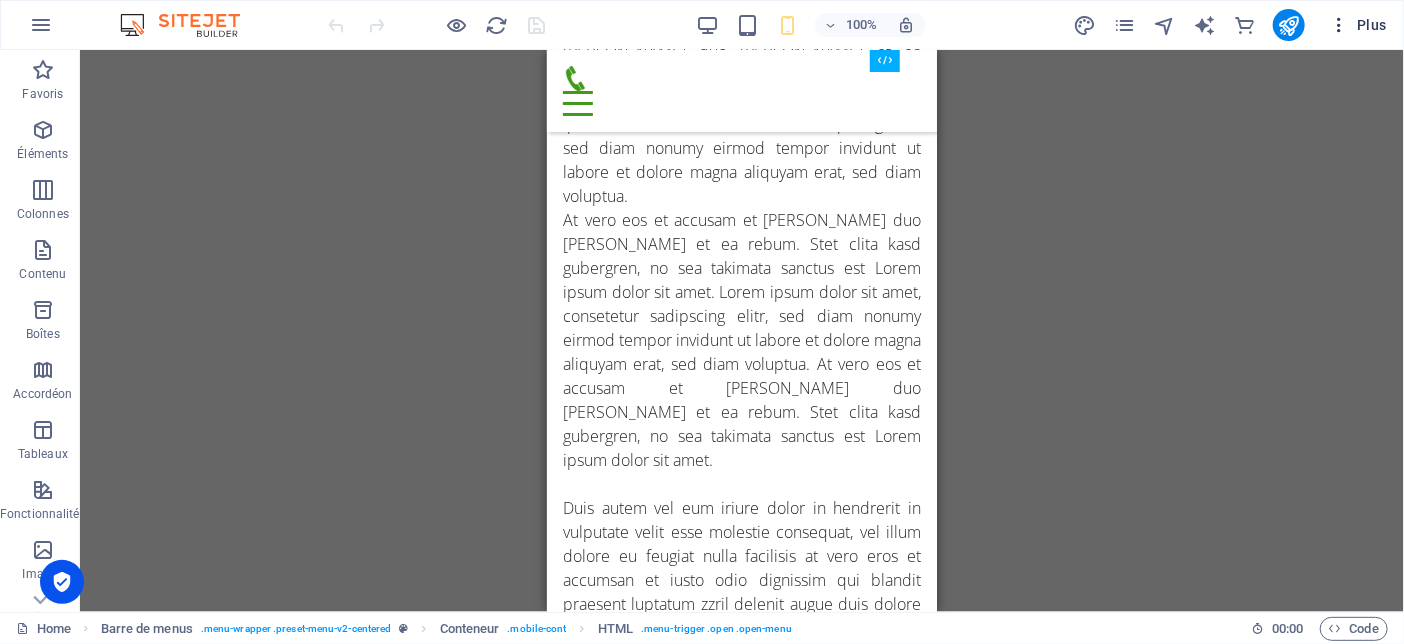 click at bounding box center (1339, 25) 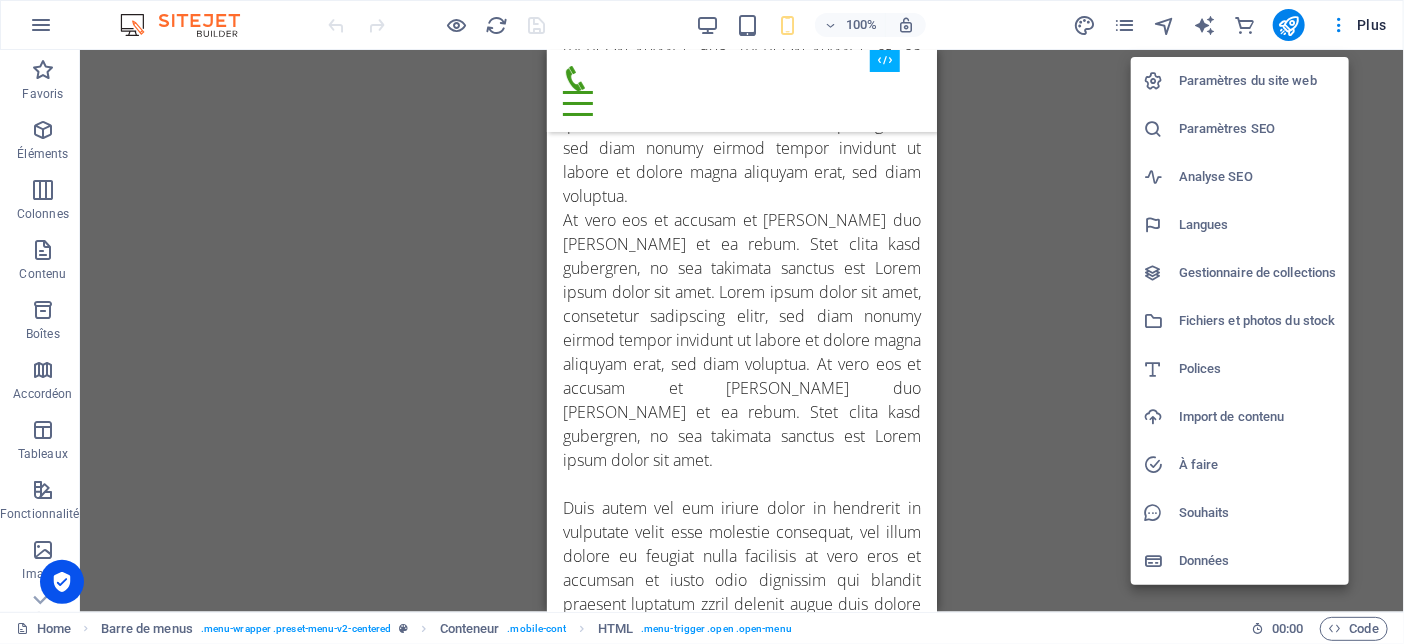 click on "Import de contenu" at bounding box center (1258, 417) 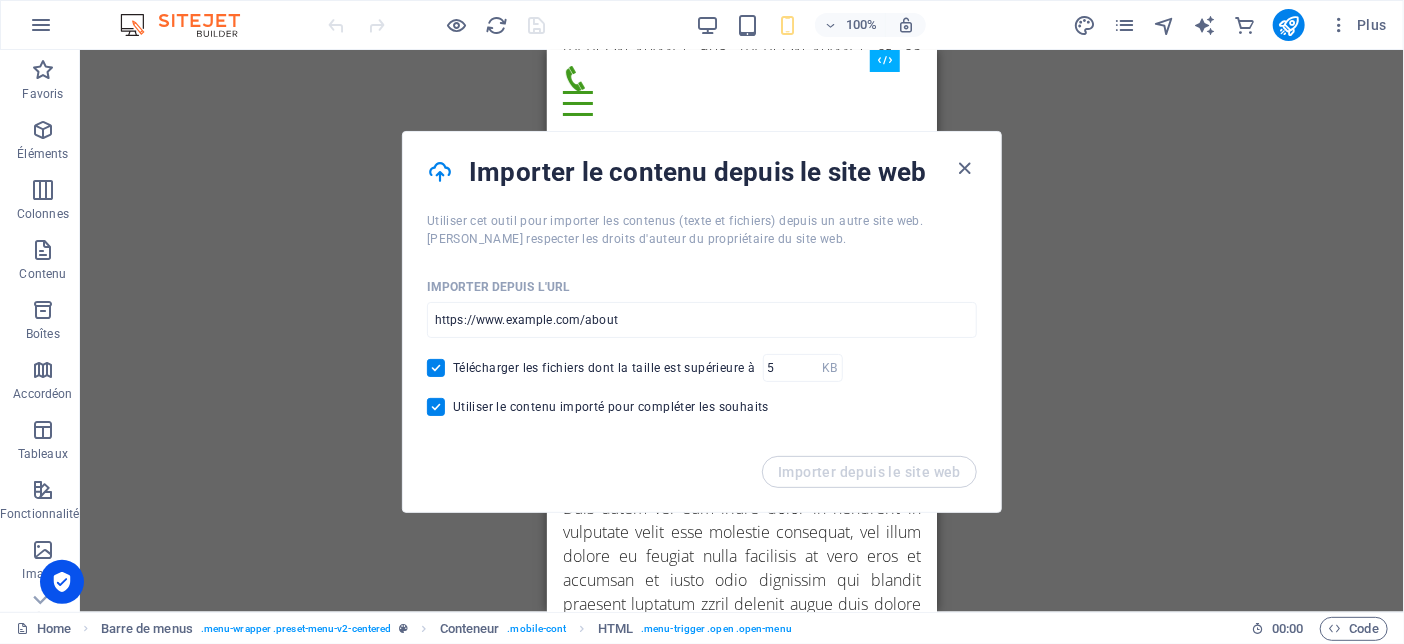 click on "Télécharger les fichiers dont la taille est supérieure à" at bounding box center (440, 368) 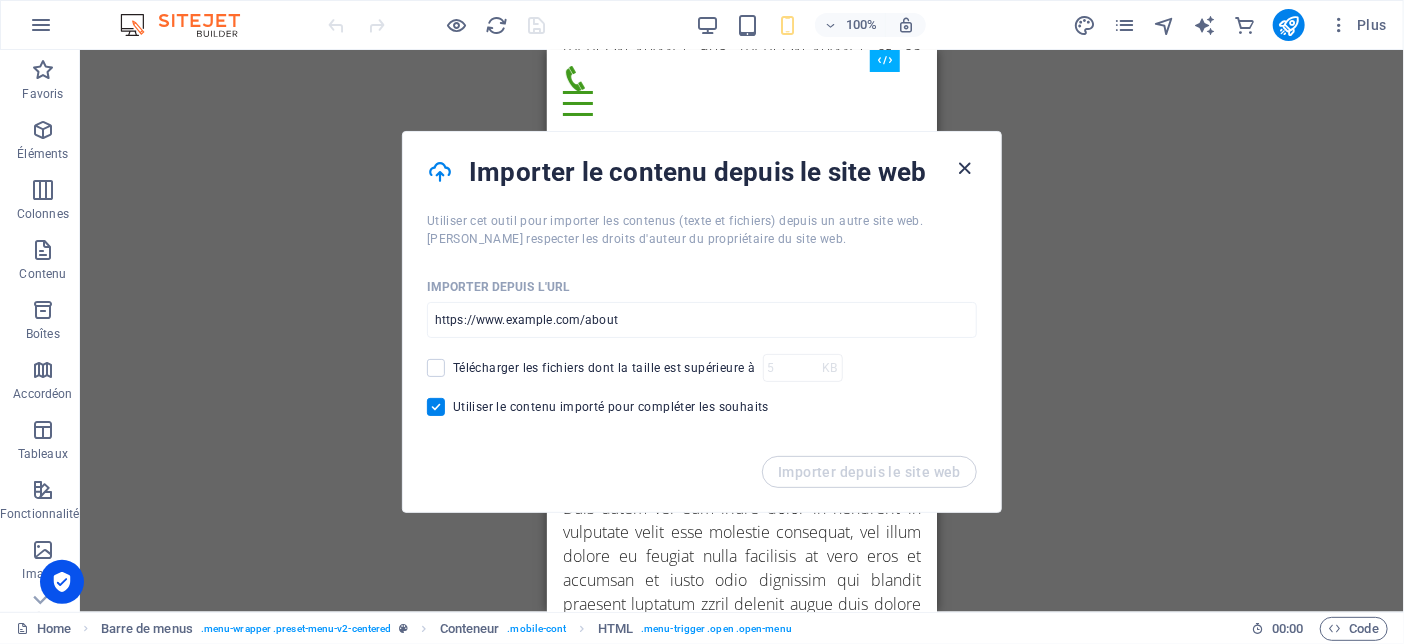 click at bounding box center (965, 168) 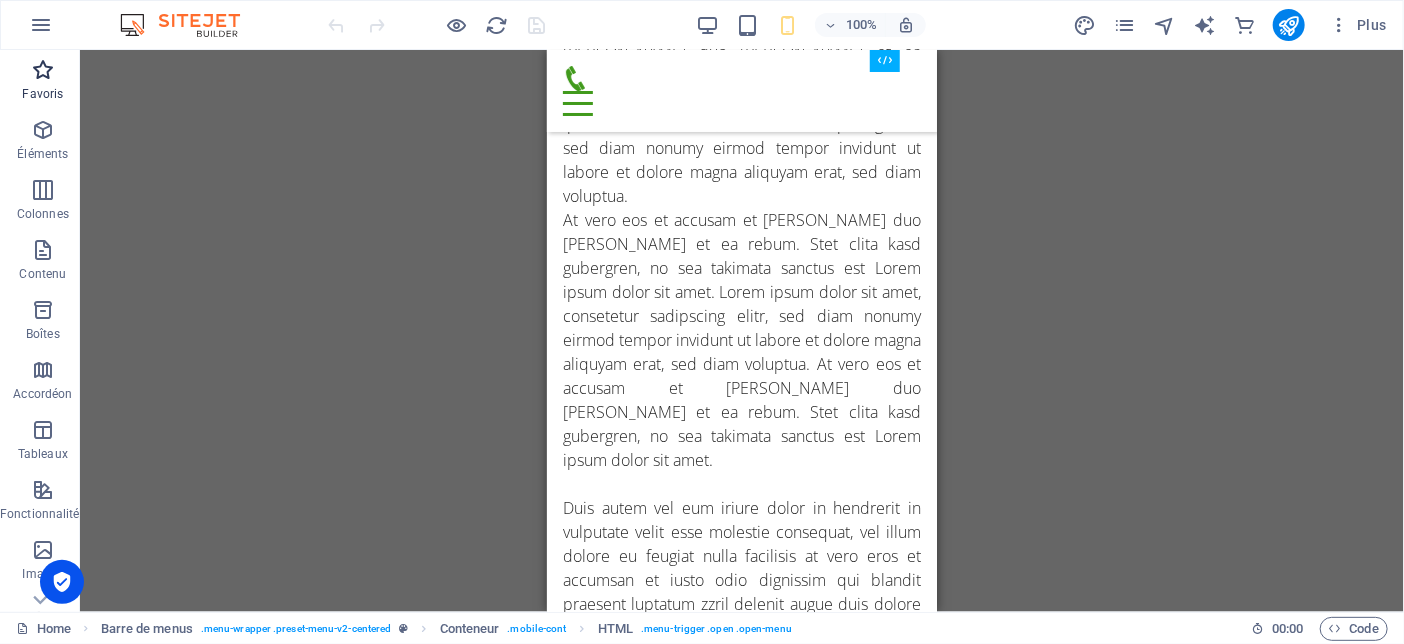 click at bounding box center [43, 70] 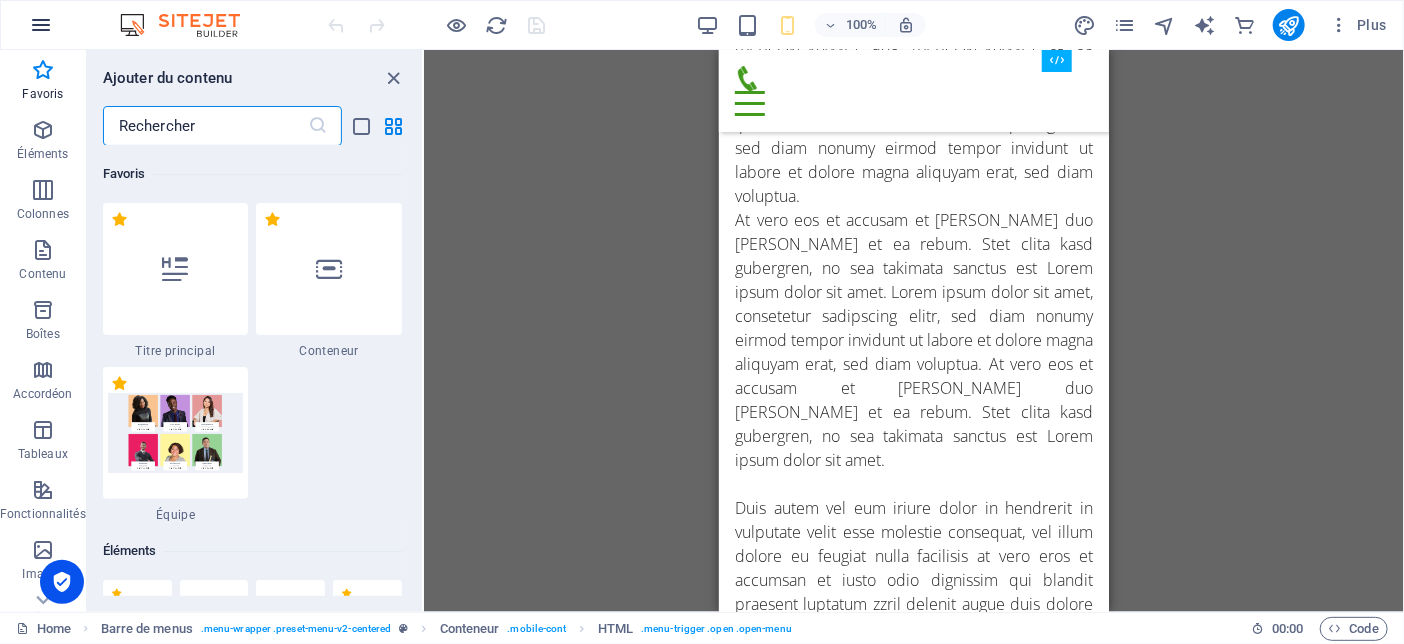 click at bounding box center (41, 25) 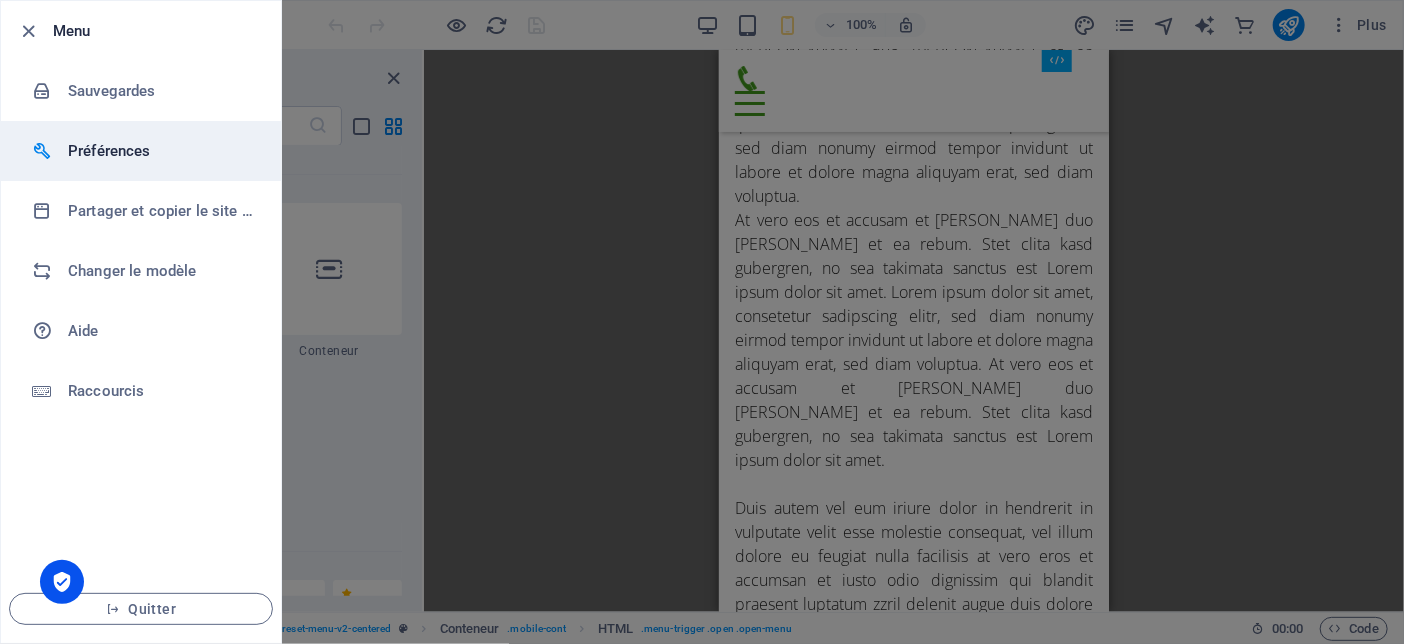 click on "Préférences" at bounding box center (160, 151) 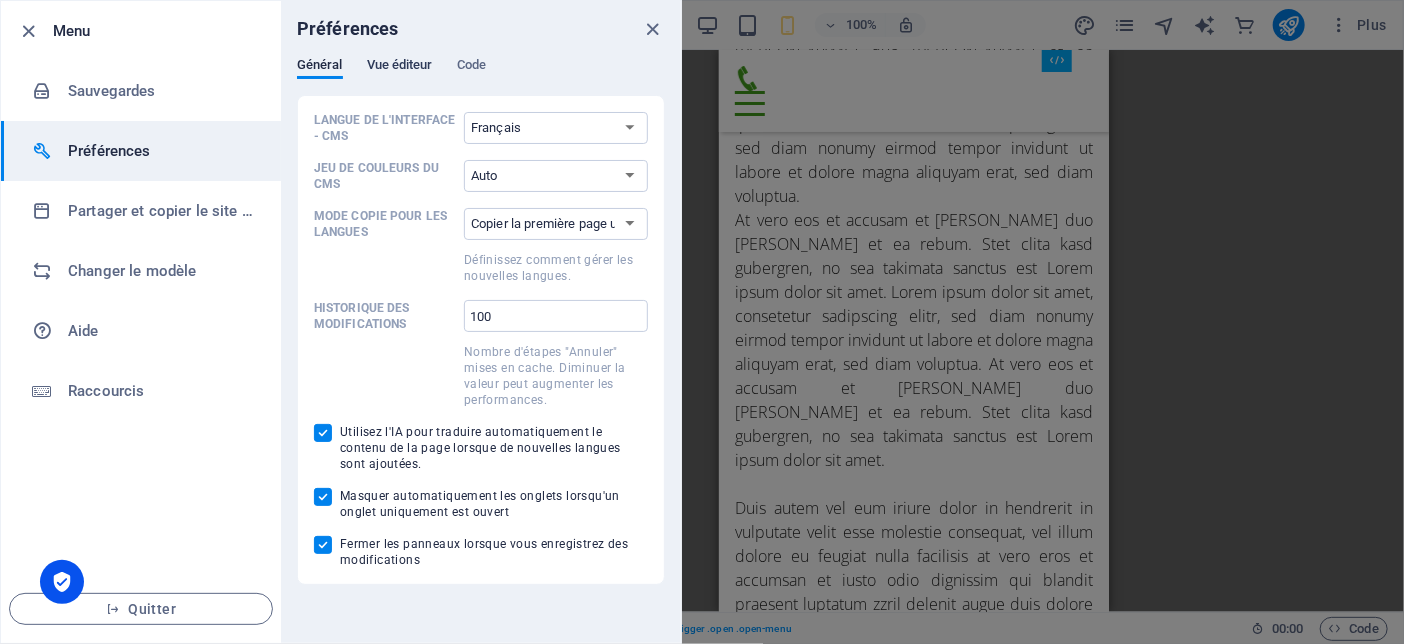 click on "Vue éditeur" at bounding box center [400, 67] 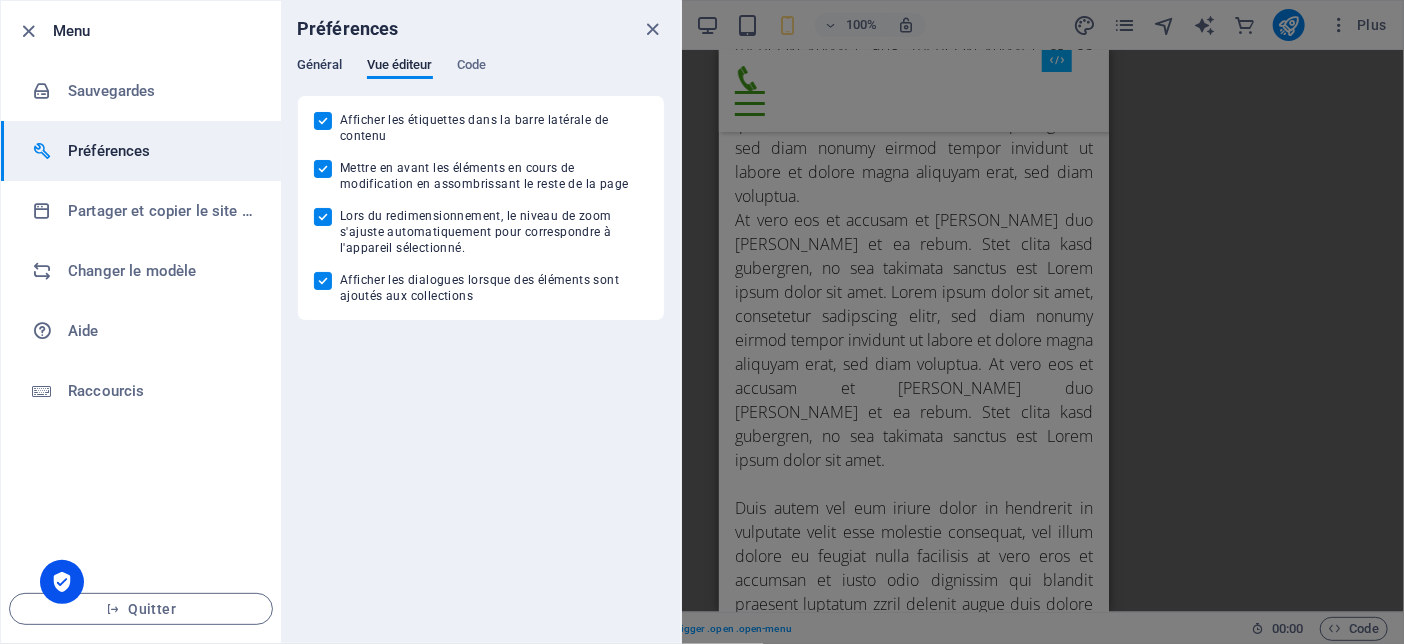 click on "Général" at bounding box center (320, 68) 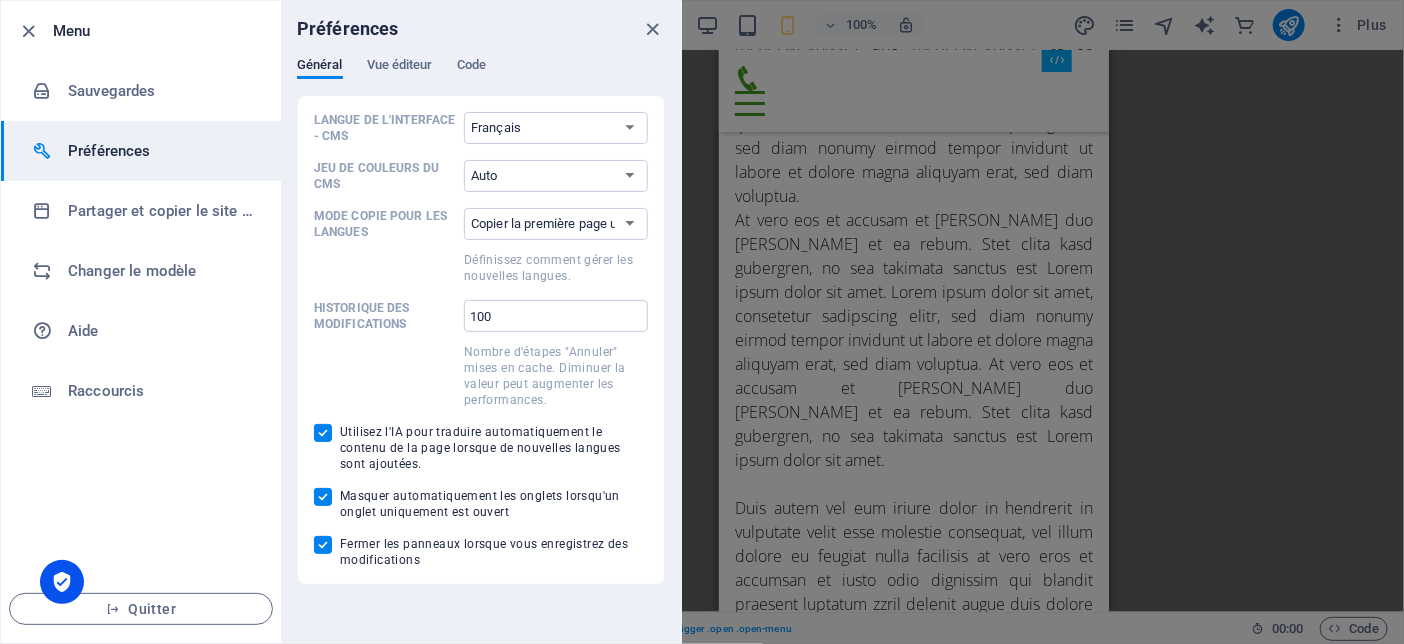 scroll, scrollTop: 0, scrollLeft: 0, axis: both 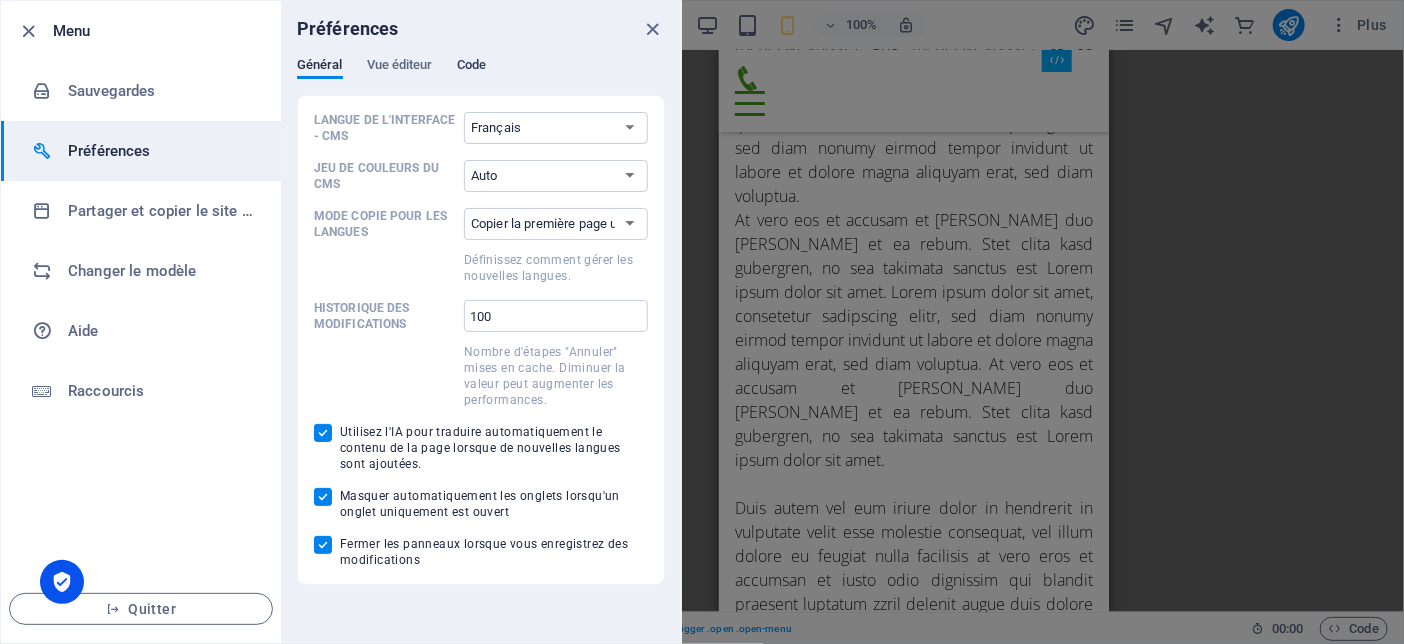 click on "Code" at bounding box center [471, 67] 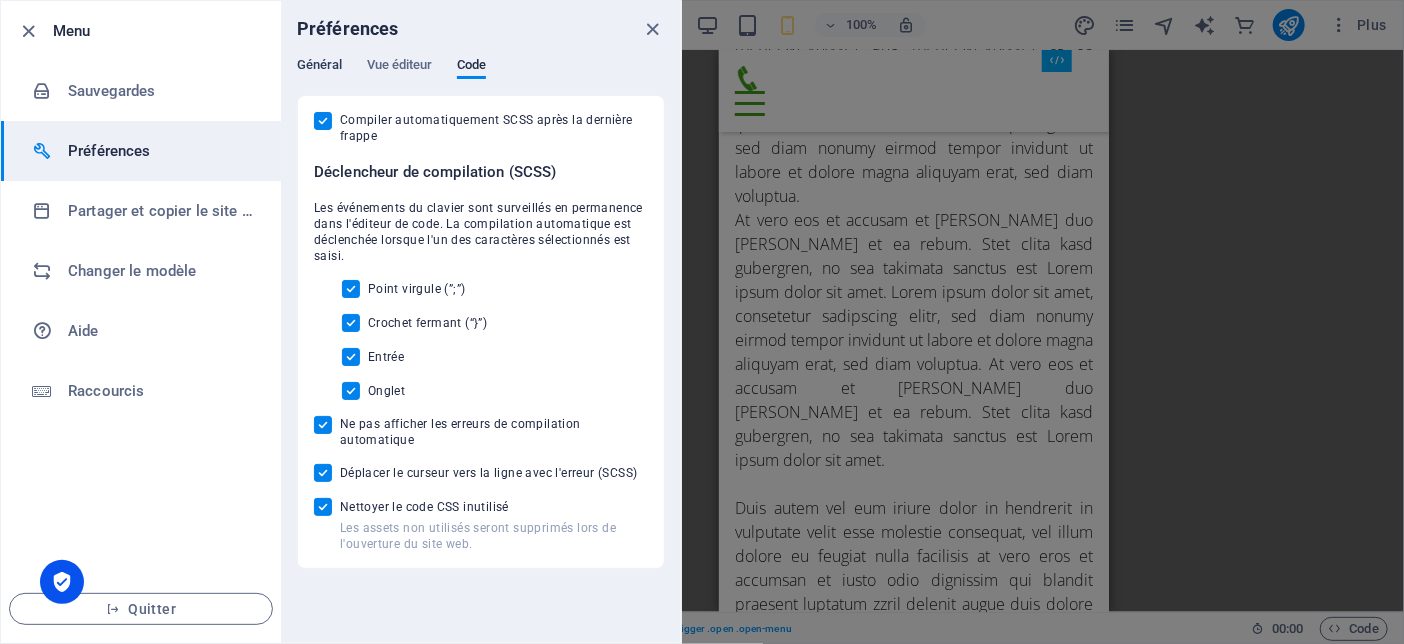 click on "Général" at bounding box center (320, 67) 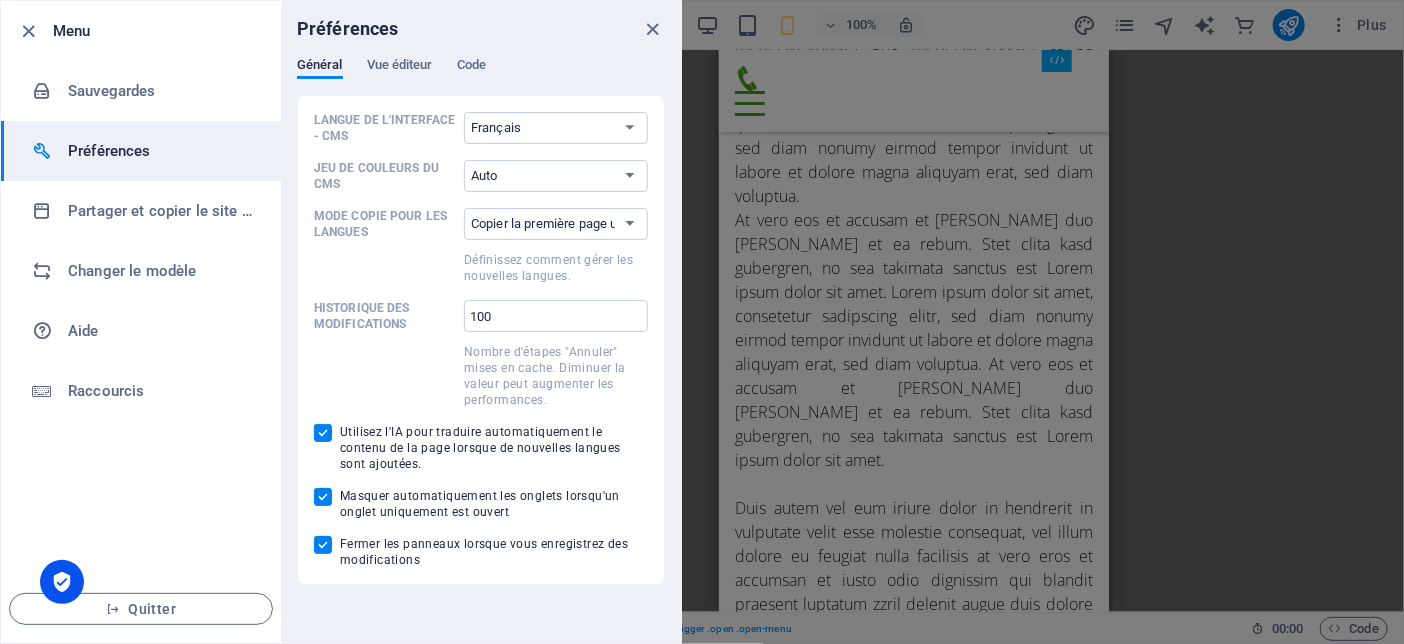 click at bounding box center [702, 322] 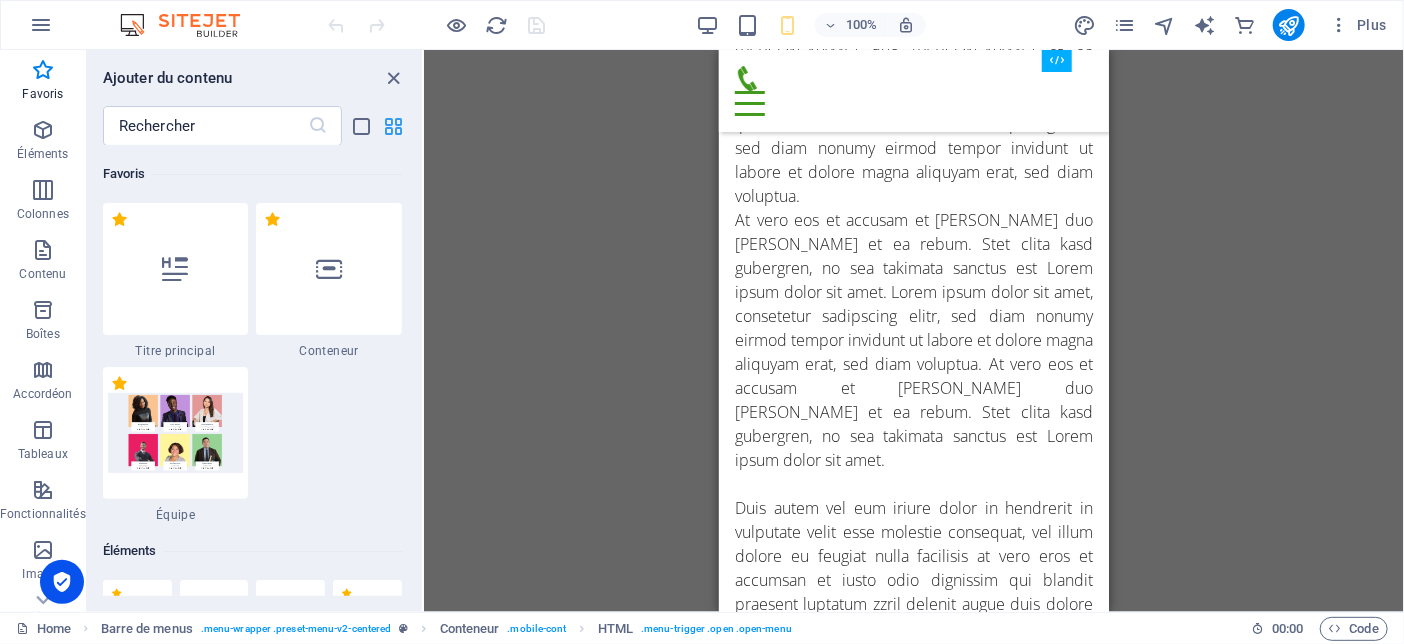 click at bounding box center (394, 126) 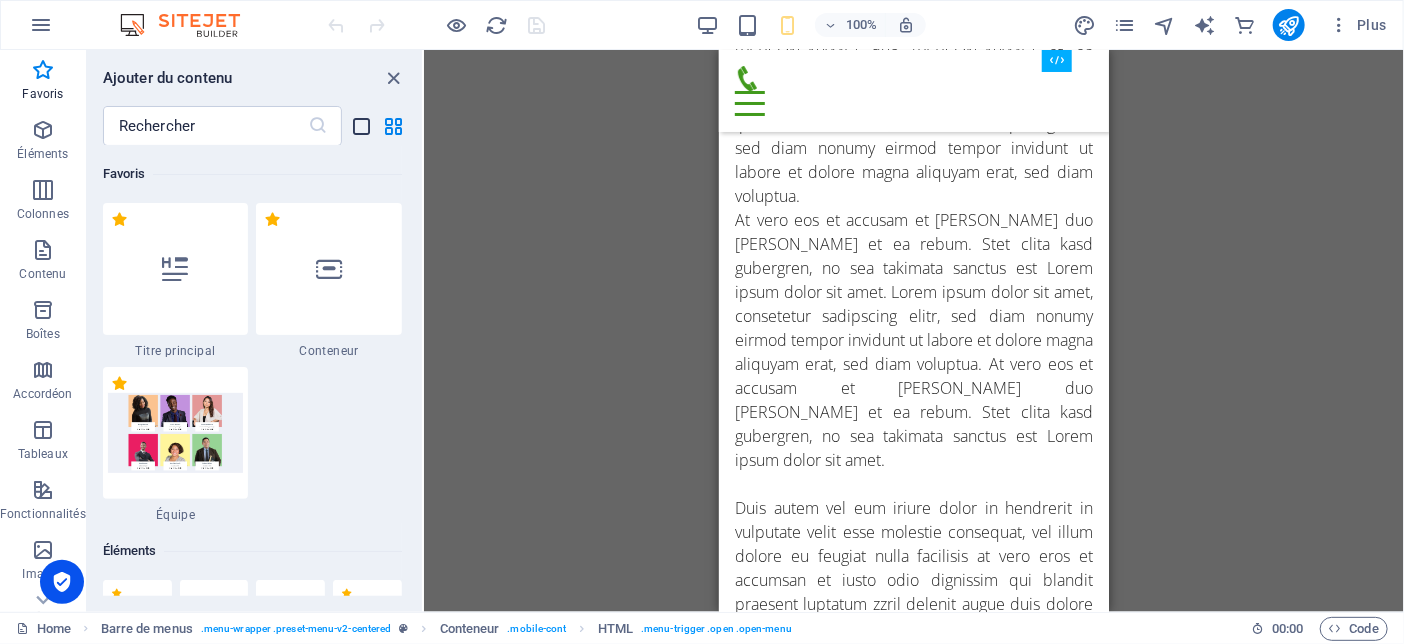 click at bounding box center [362, 126] 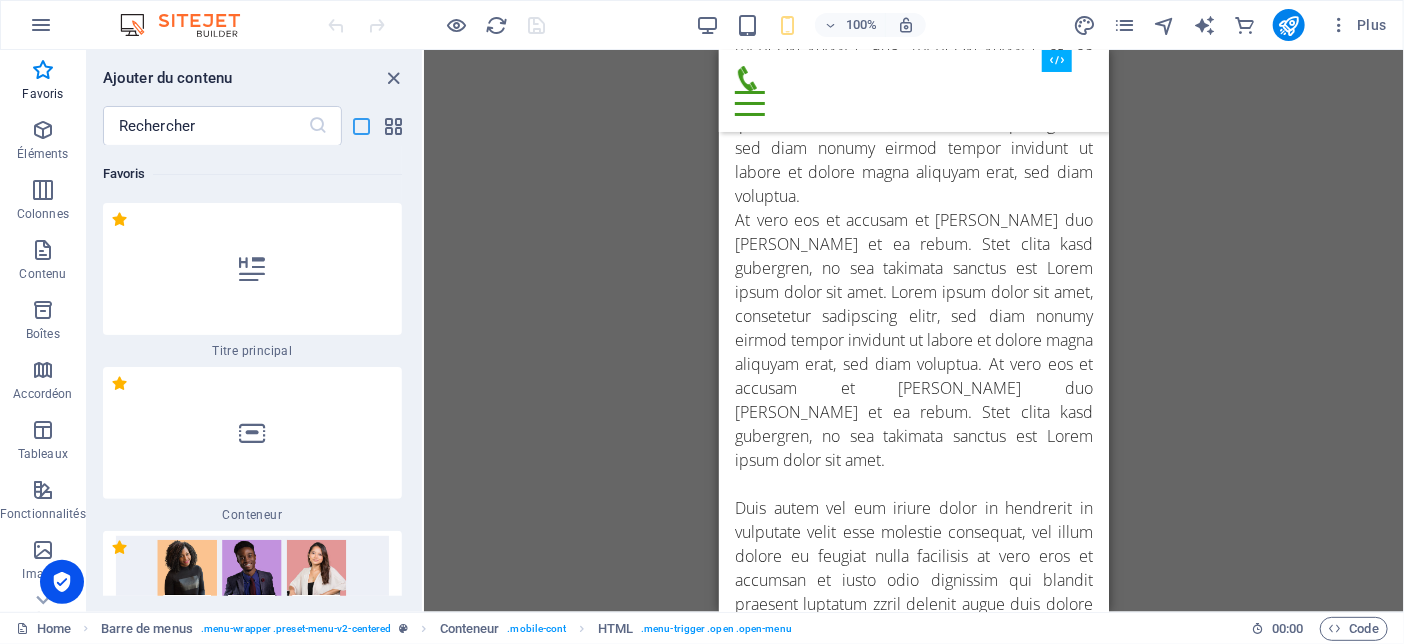 click at bounding box center (362, 126) 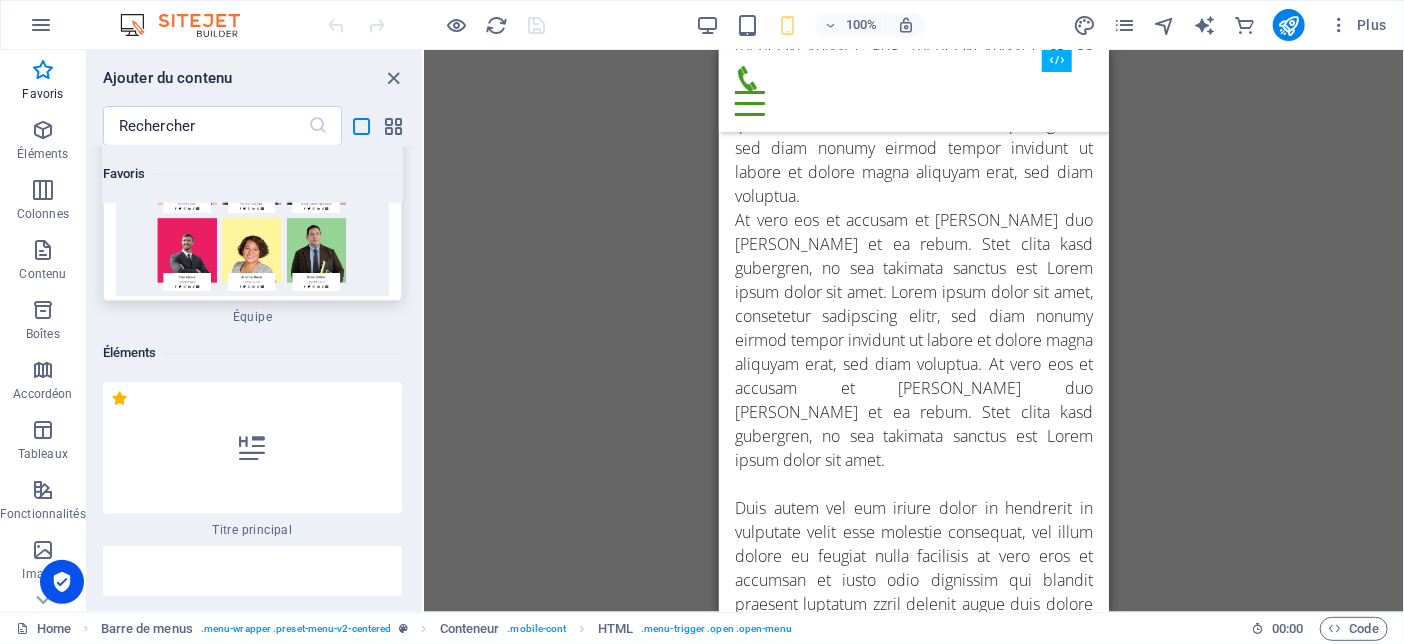 scroll, scrollTop: 0, scrollLeft: 0, axis: both 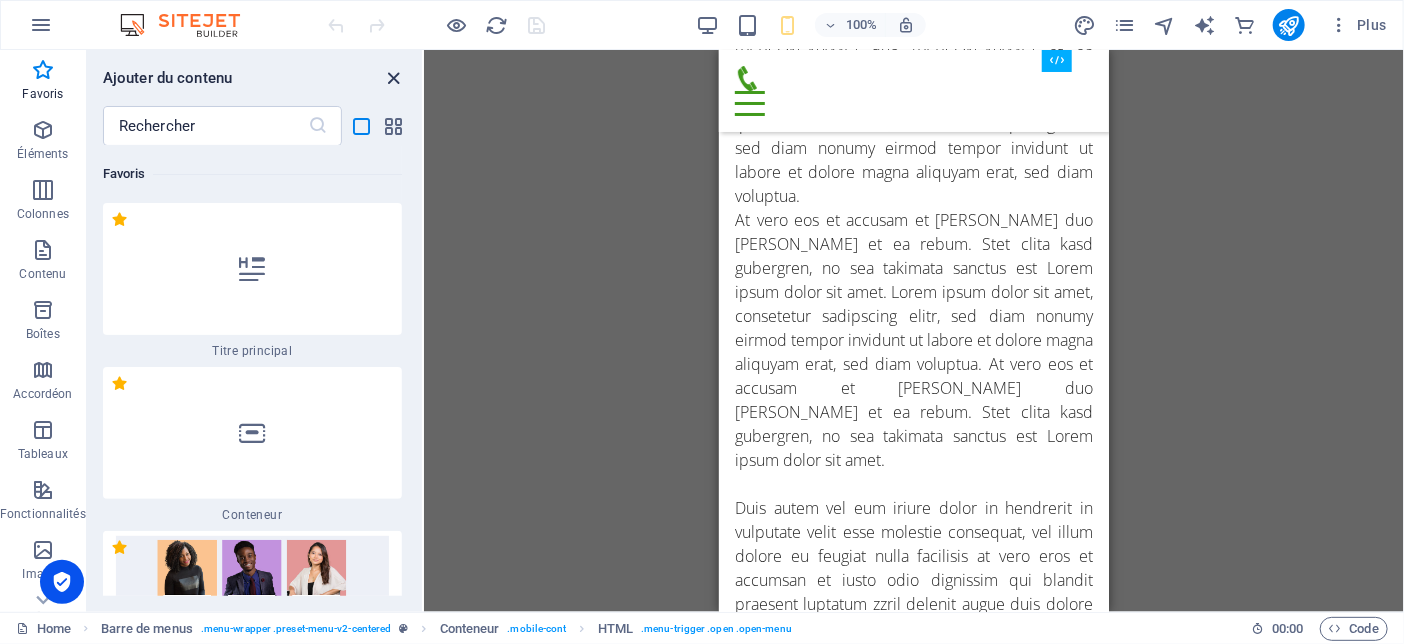 click at bounding box center (394, 78) 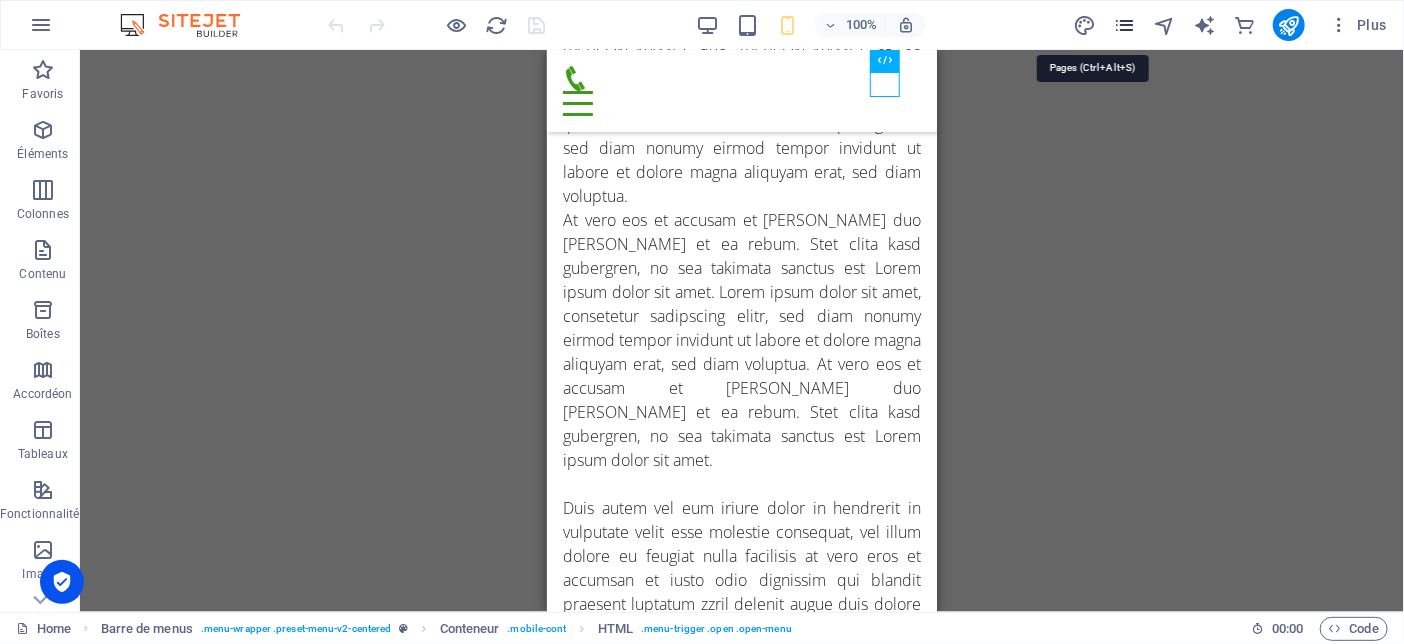 click at bounding box center [1124, 25] 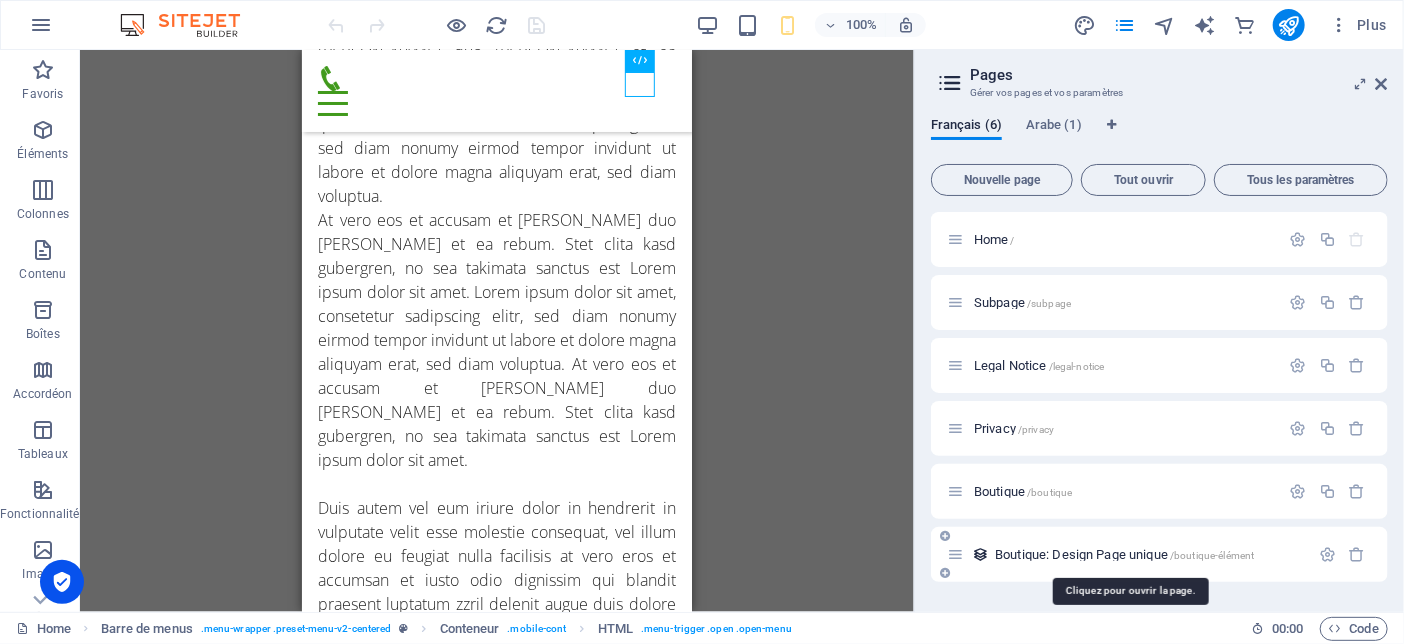 click on "Boutique: Design Page unique /boutique-élément" at bounding box center (1124, 554) 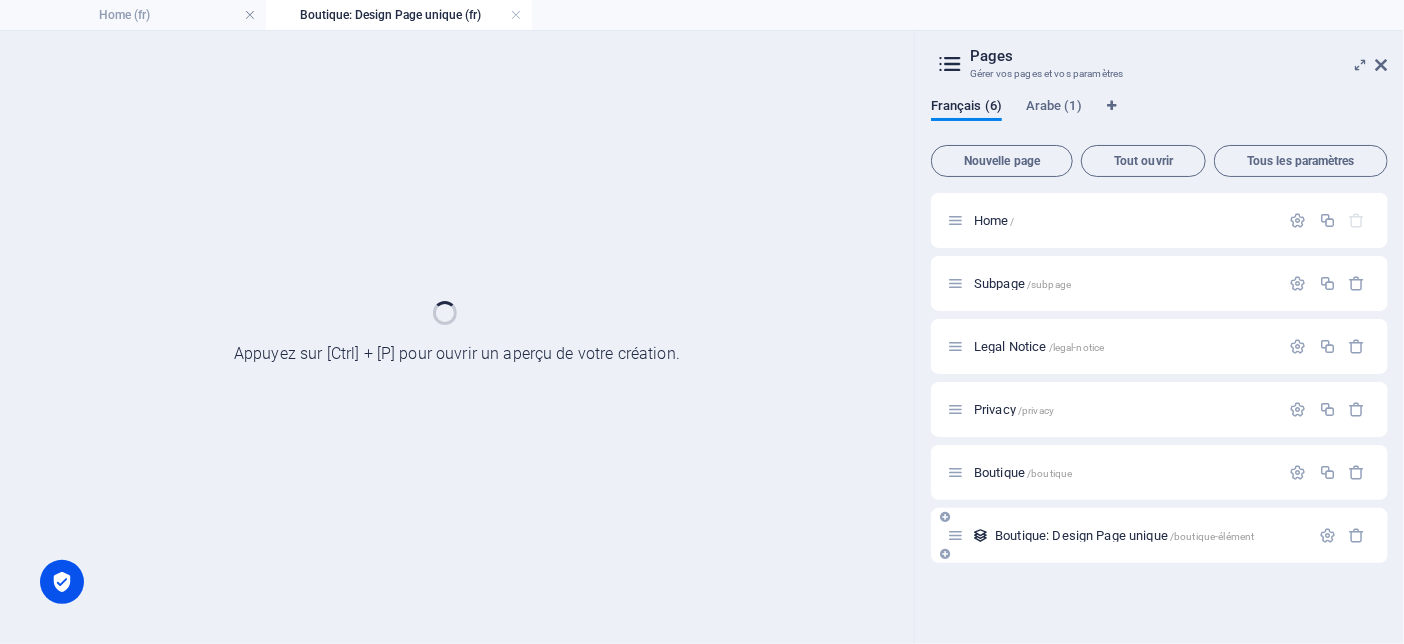 scroll, scrollTop: 0, scrollLeft: 0, axis: both 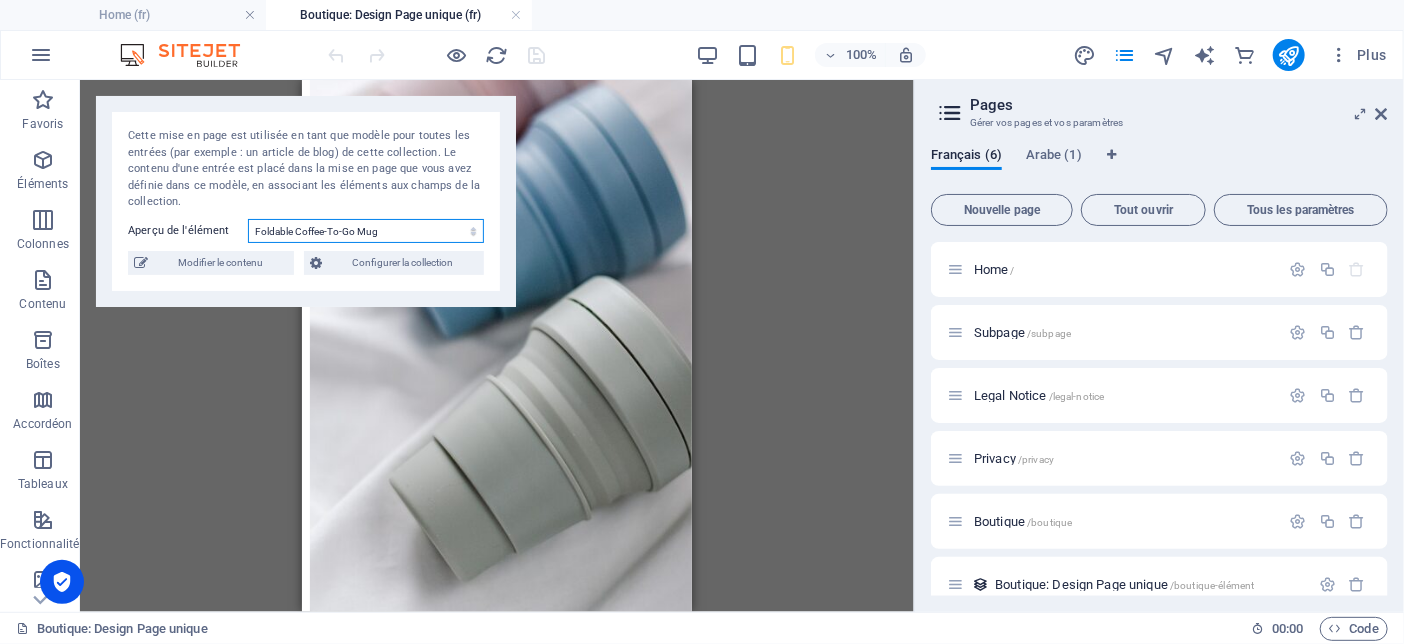 click on "Foldable Coffee-To-Go Mug Stainless Steel Drinking Bottle Organic Food Nets Natural Loofah Sponge Reusable Glass Straws with Cleaning Brush Eco-Friendly Bathroom Supplies Starter Pack Bamboo Toothbrush Handcrafted Natural Soap Bar" at bounding box center [366, 231] 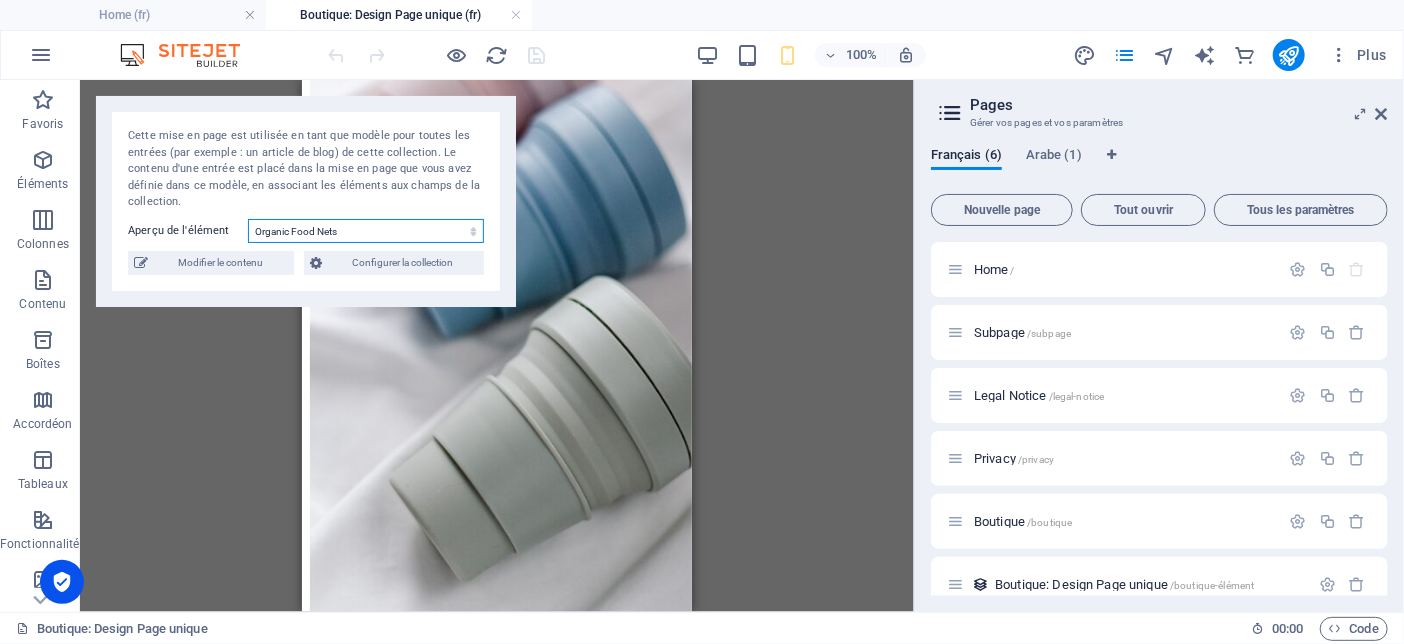 click on "Foldable Coffee-To-Go Mug Stainless Steel Drinking Bottle Organic Food Nets Natural Loofah Sponge Reusable Glass Straws with Cleaning Brush Eco-Friendly Bathroom Supplies Starter Pack Bamboo Toothbrush Handcrafted Natural Soap Bar" at bounding box center [366, 231] 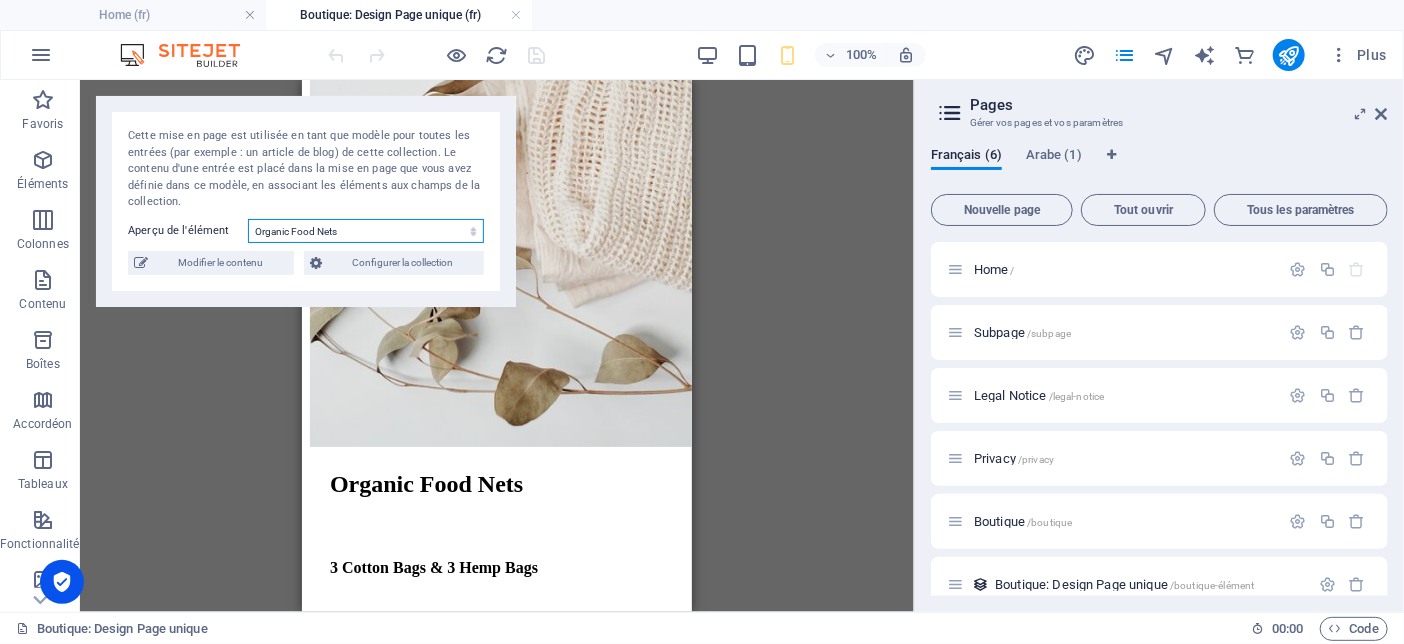 scroll, scrollTop: 1512, scrollLeft: 0, axis: vertical 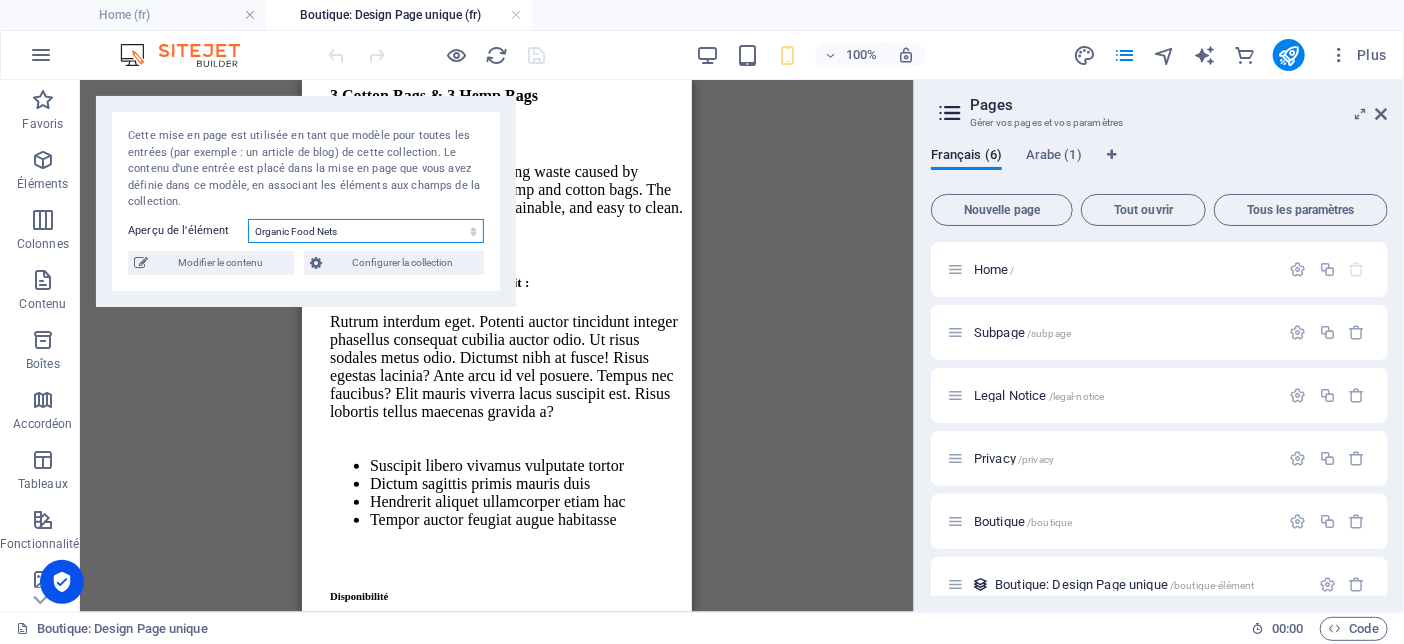 click on "Foldable Coffee-To-Go Mug Stainless Steel Drinking Bottle Organic Food Nets Natural Loofah Sponge Reusable Glass Straws with Cleaning Brush Eco-Friendly Bathroom Supplies Starter Pack Bamboo Toothbrush Handcrafted Natural Soap Bar" at bounding box center (366, 231) 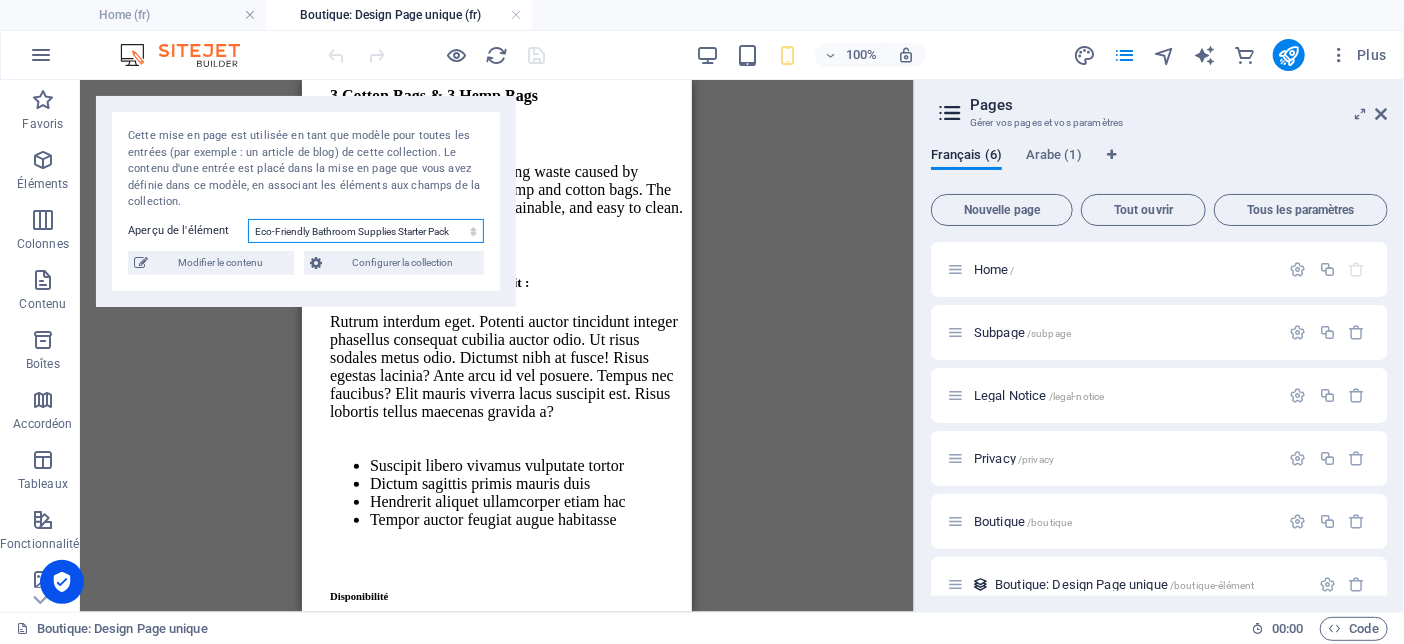 click on "Foldable Coffee-To-Go Mug Stainless Steel Drinking Bottle Organic Food Nets Natural Loofah Sponge Reusable Glass Straws with Cleaning Brush Eco-Friendly Bathroom Supplies Starter Pack Bamboo Toothbrush Handcrafted Natural Soap Bar" at bounding box center [366, 231] 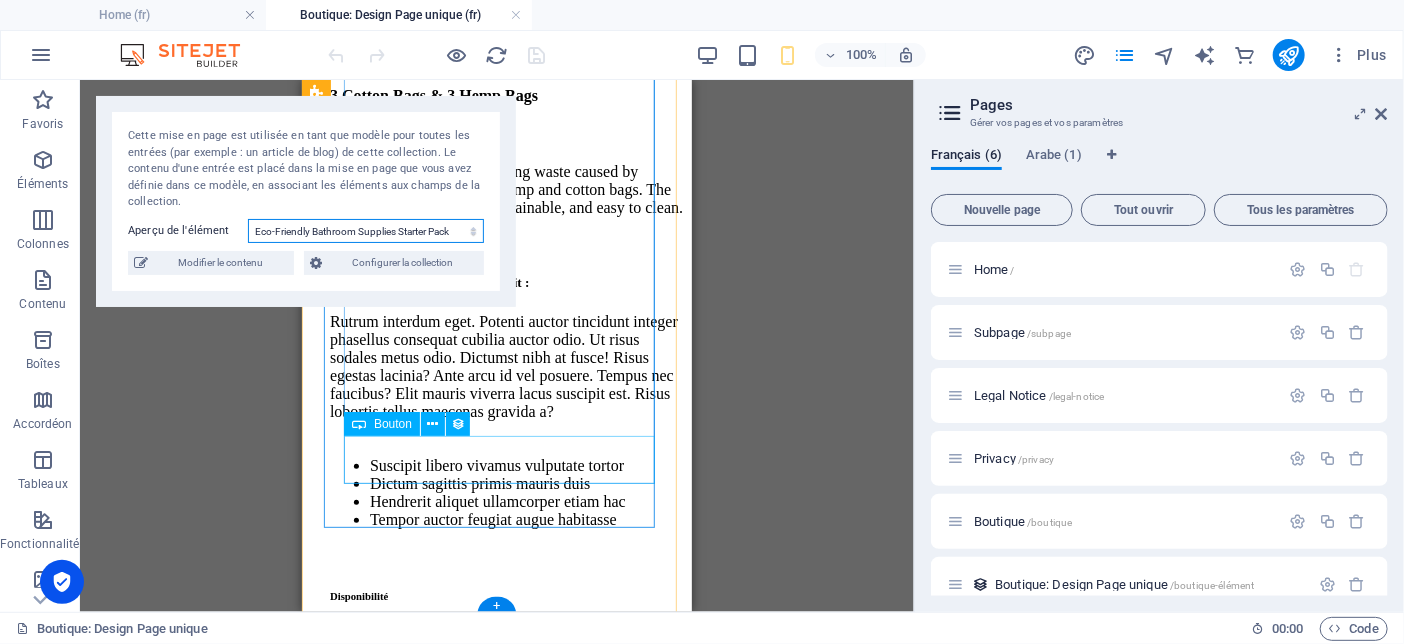 scroll, scrollTop: 1789, scrollLeft: 0, axis: vertical 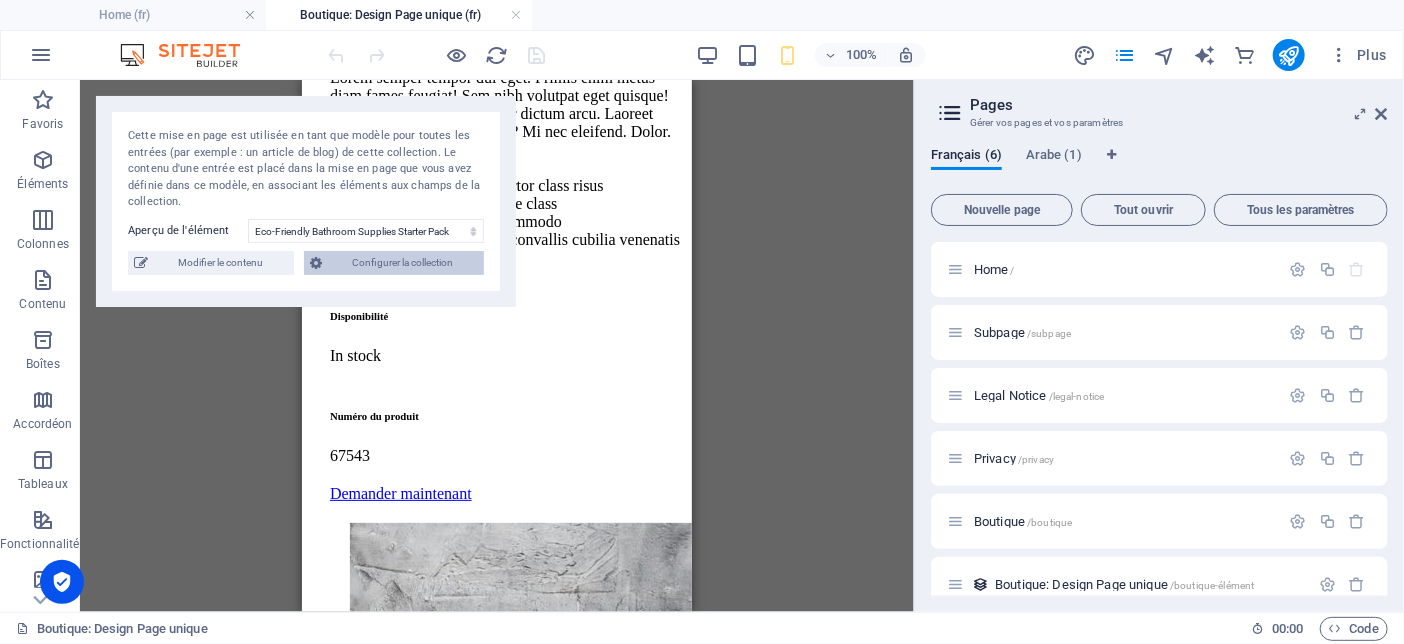 click on "Configurer la collection" at bounding box center [403, 263] 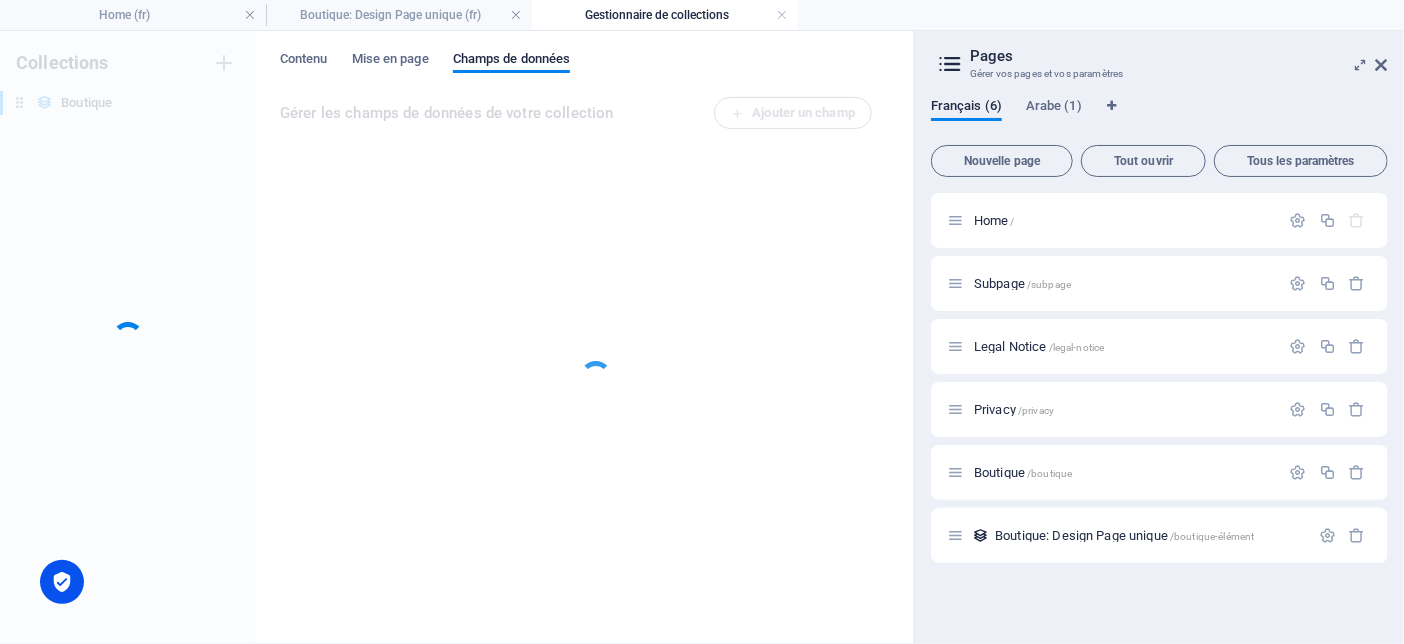 scroll, scrollTop: 0, scrollLeft: 0, axis: both 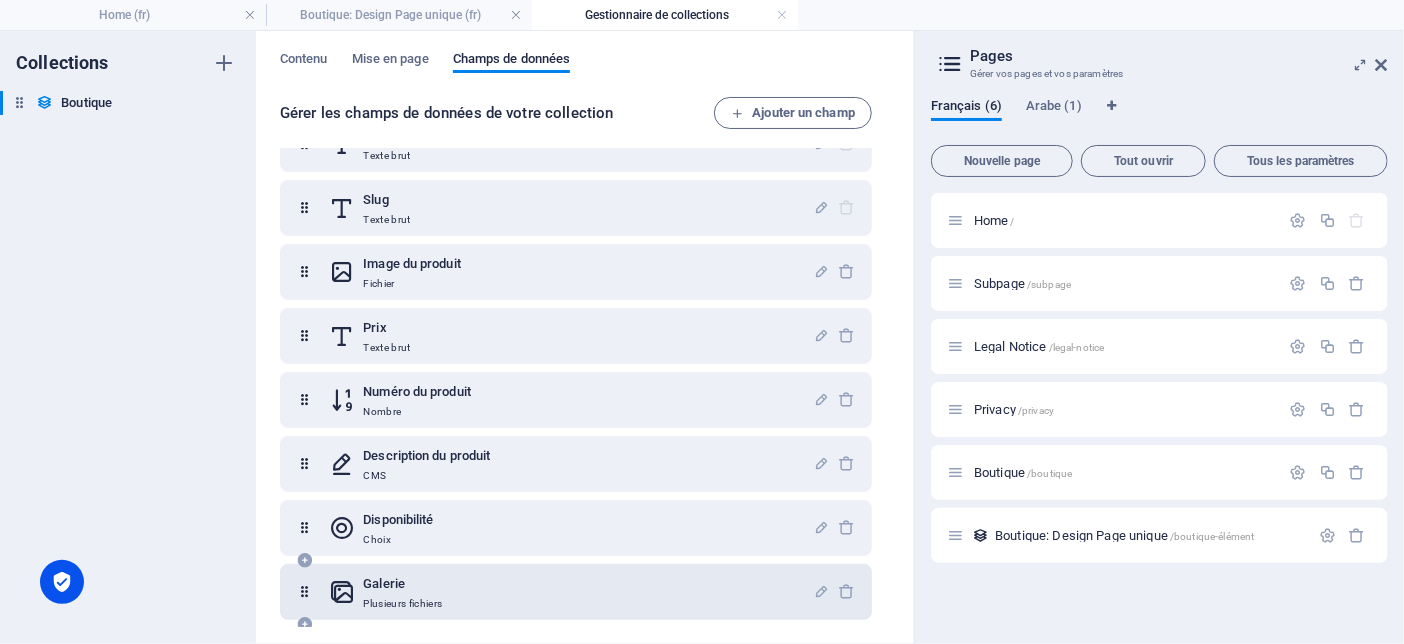 click on "Plusieurs fichiers" at bounding box center (402, 604) 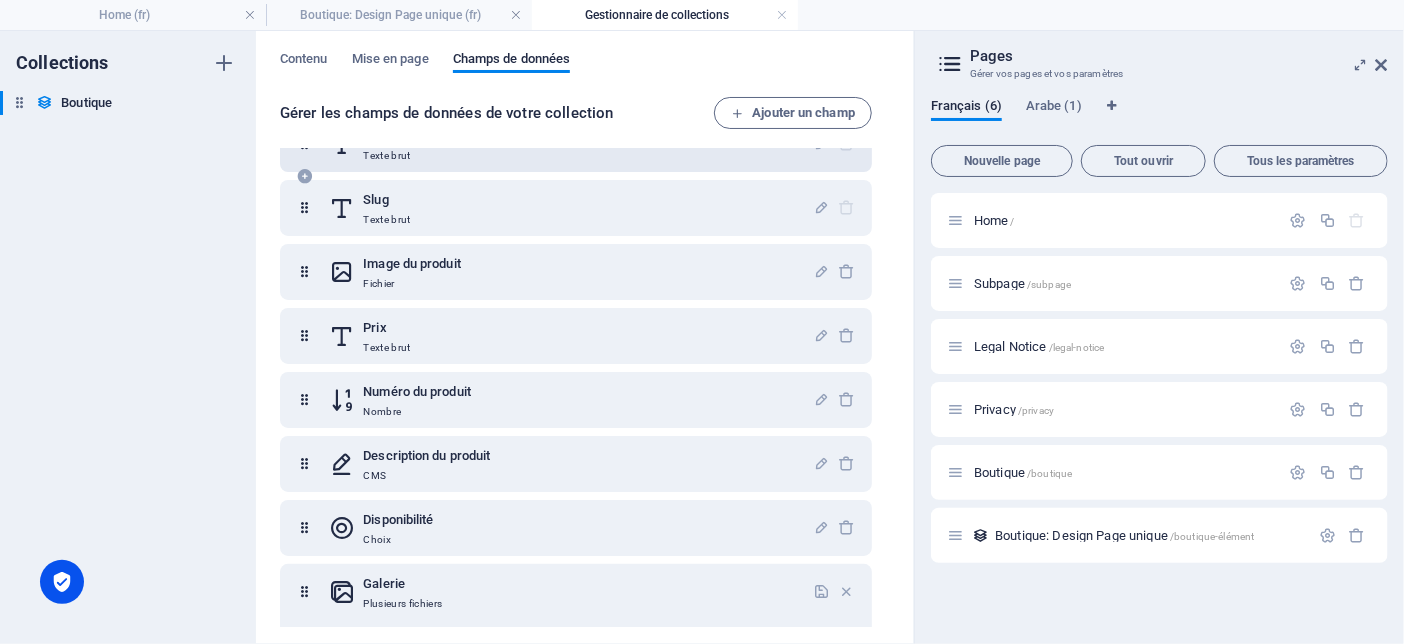 scroll, scrollTop: 0, scrollLeft: 0, axis: both 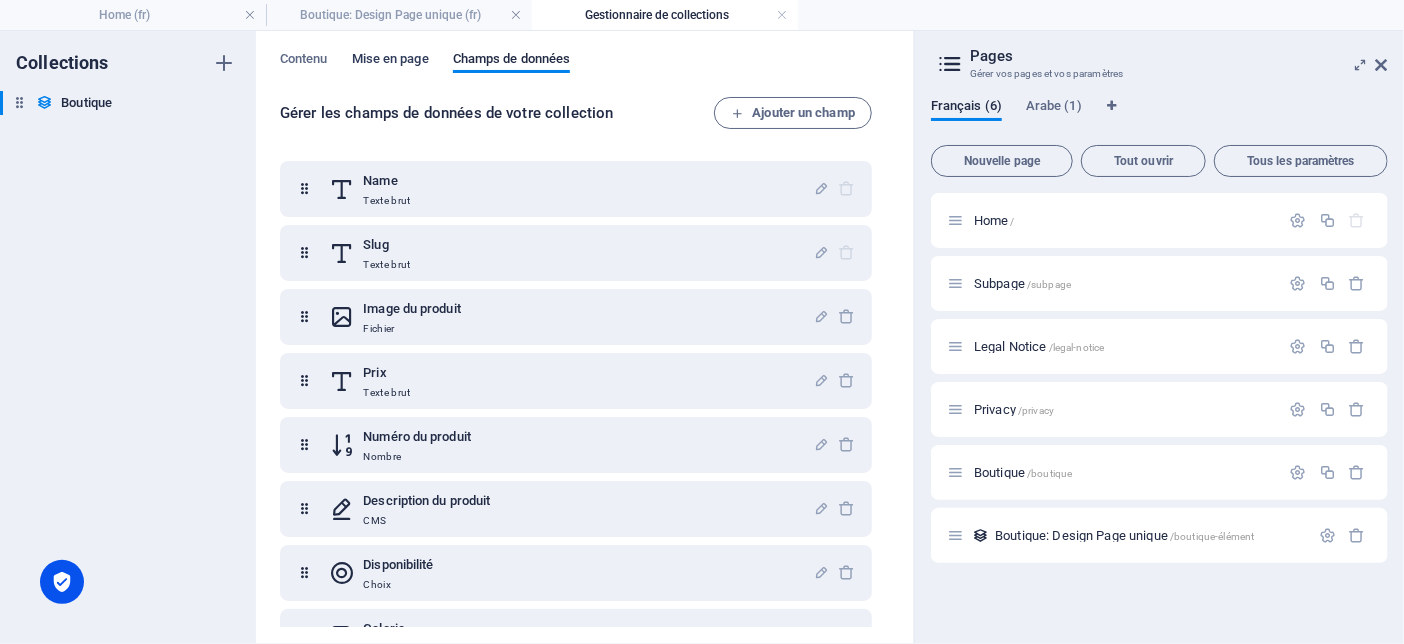 click on "Mise en page" at bounding box center (390, 61) 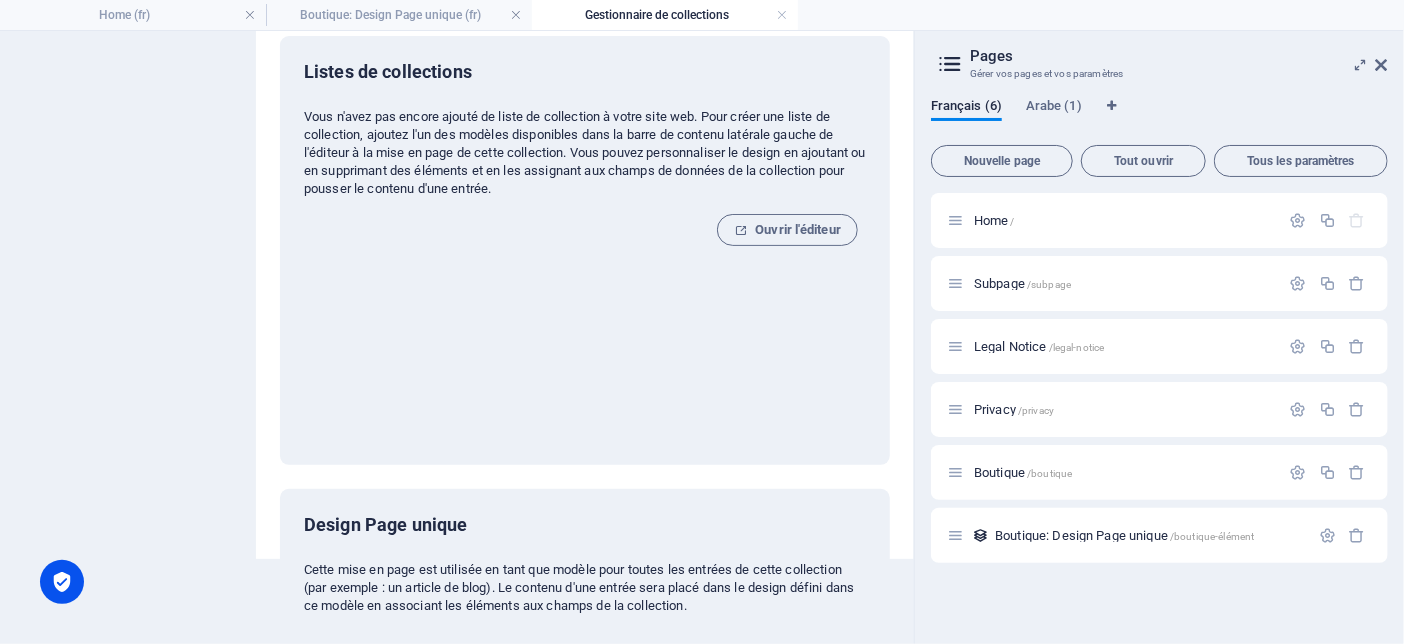 scroll, scrollTop: 0, scrollLeft: 0, axis: both 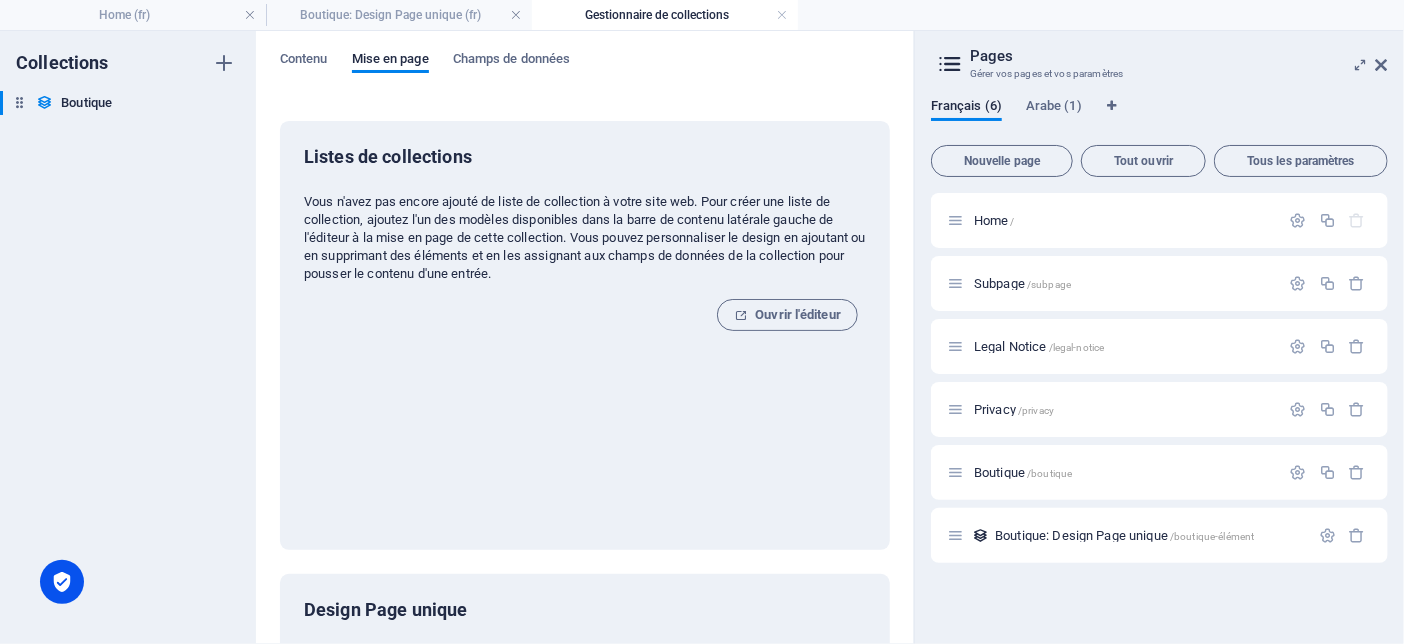 click on "Contenu Mise en page Champs de données Listes de collections Vous n'avez pas encore ajouté de liste de collection à votre site web. Pour créer une liste de collection, ajoutez l'un des modèles disponibles dans la barre de contenu latérale gauche de l'éditeur à la mise en page de cette collection. Vous pouvez personnaliser le design en ajoutant ou en supprimant des éléments et en les assignant aux champs de données de la collection pour pousser le contenu d'une entrée. Ouvrir l'éditeur Design Page unique Cette mise en page est utilisée en tant que modèle pour toutes les entrées de cette collection (par exemple : un article de blog). Le contenu d'une entrée sera placé dans le design défini dans ce modèle en associant les éléments aux champs de la collection. Français Arabe Boutique: Design Page unique /boutique-élément Nom Boutique: Design Page unique ​ URL /boutique-élément ​ Ouvrir le Design page unique" at bounding box center (585, 337) 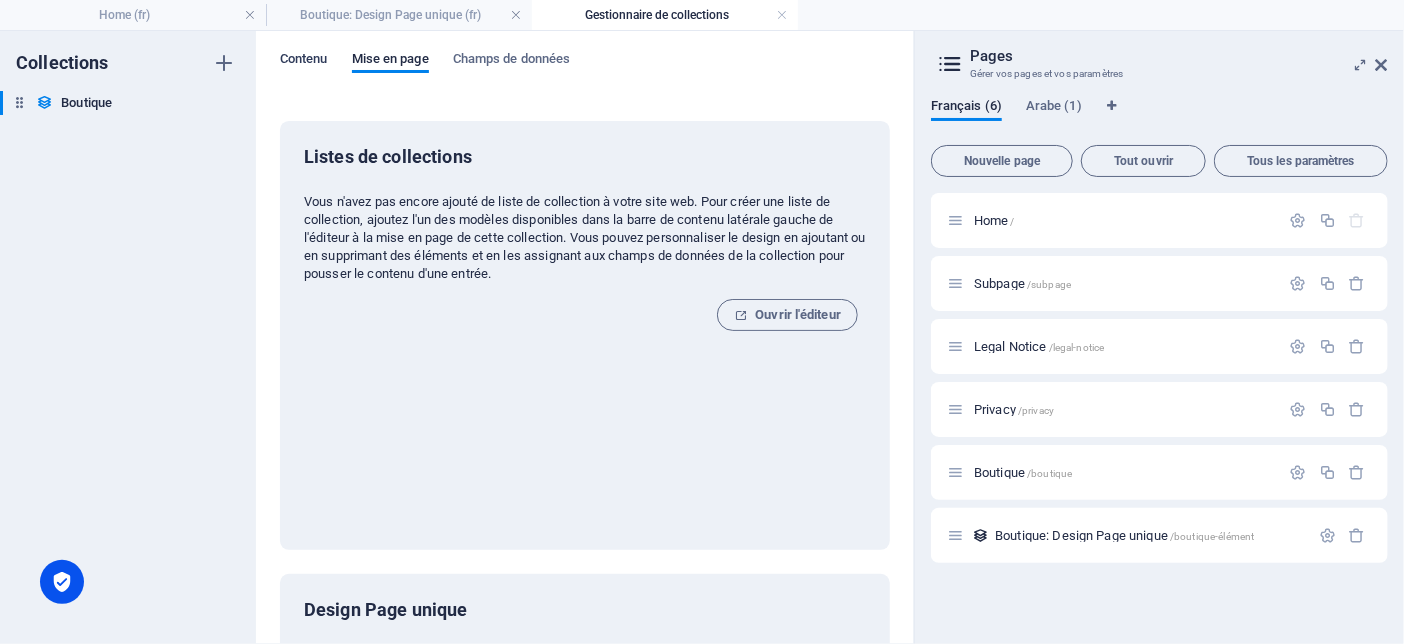 click on "Contenu" at bounding box center [304, 61] 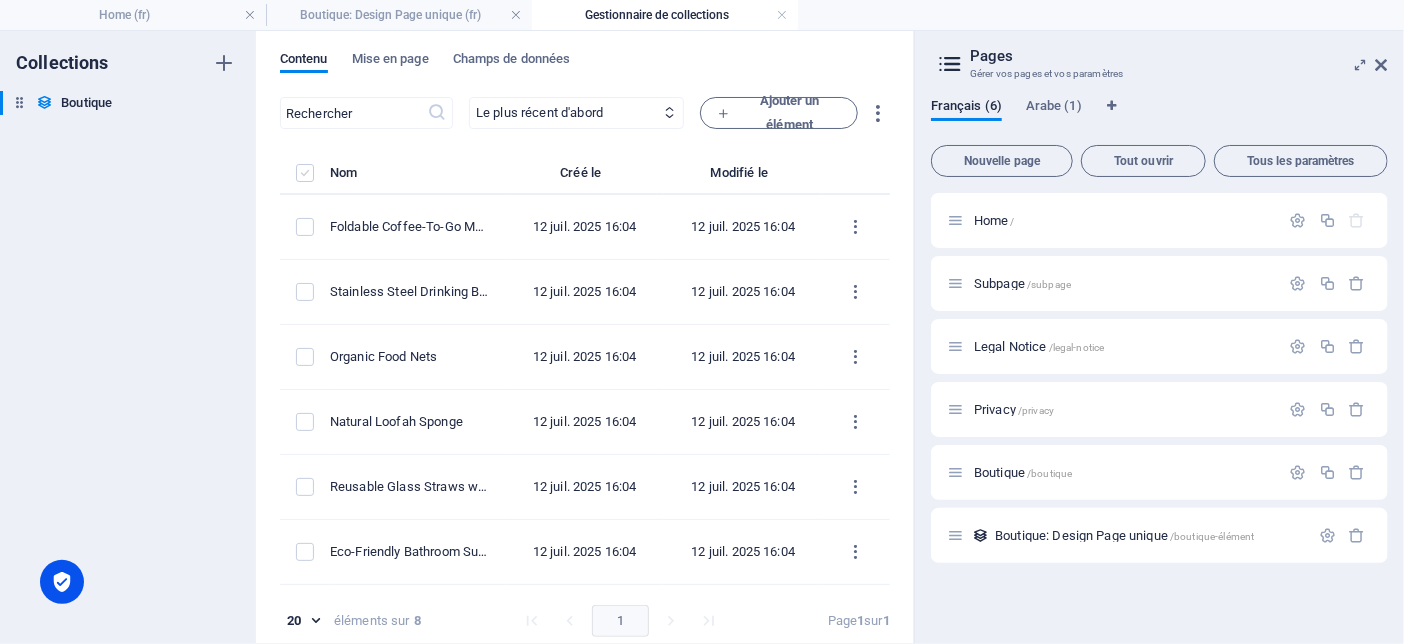 click at bounding box center (305, 173) 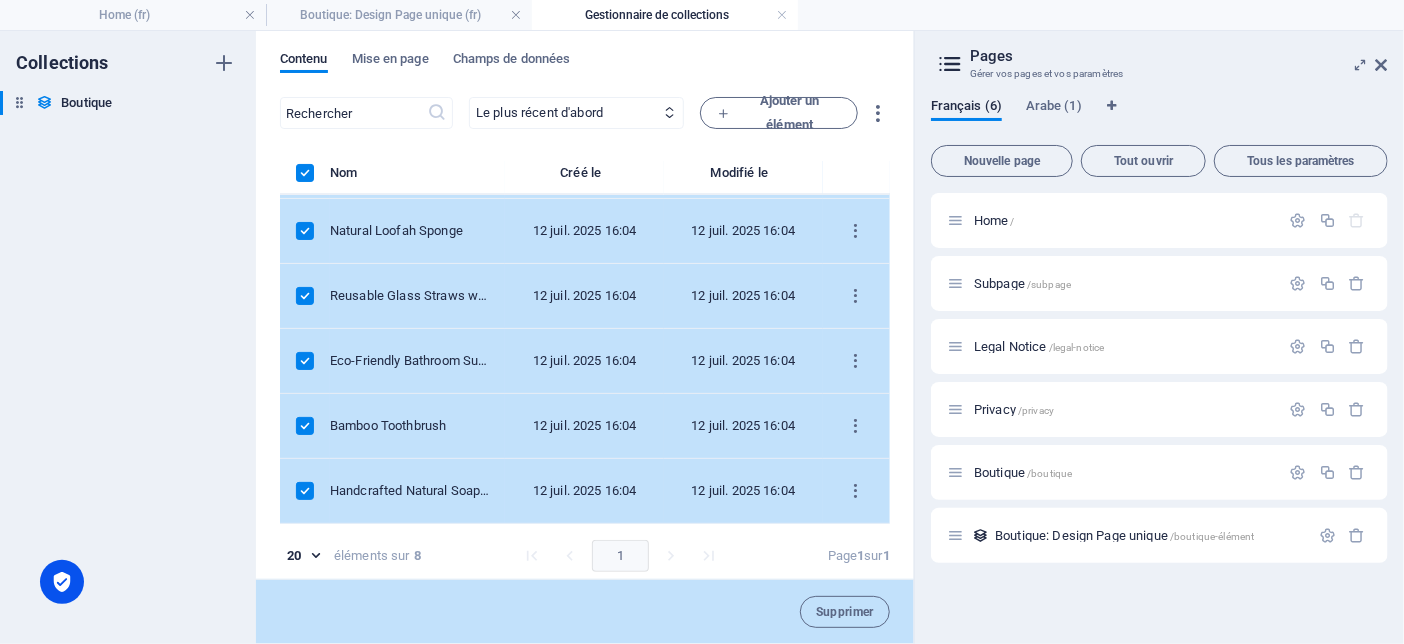scroll, scrollTop: 0, scrollLeft: 0, axis: both 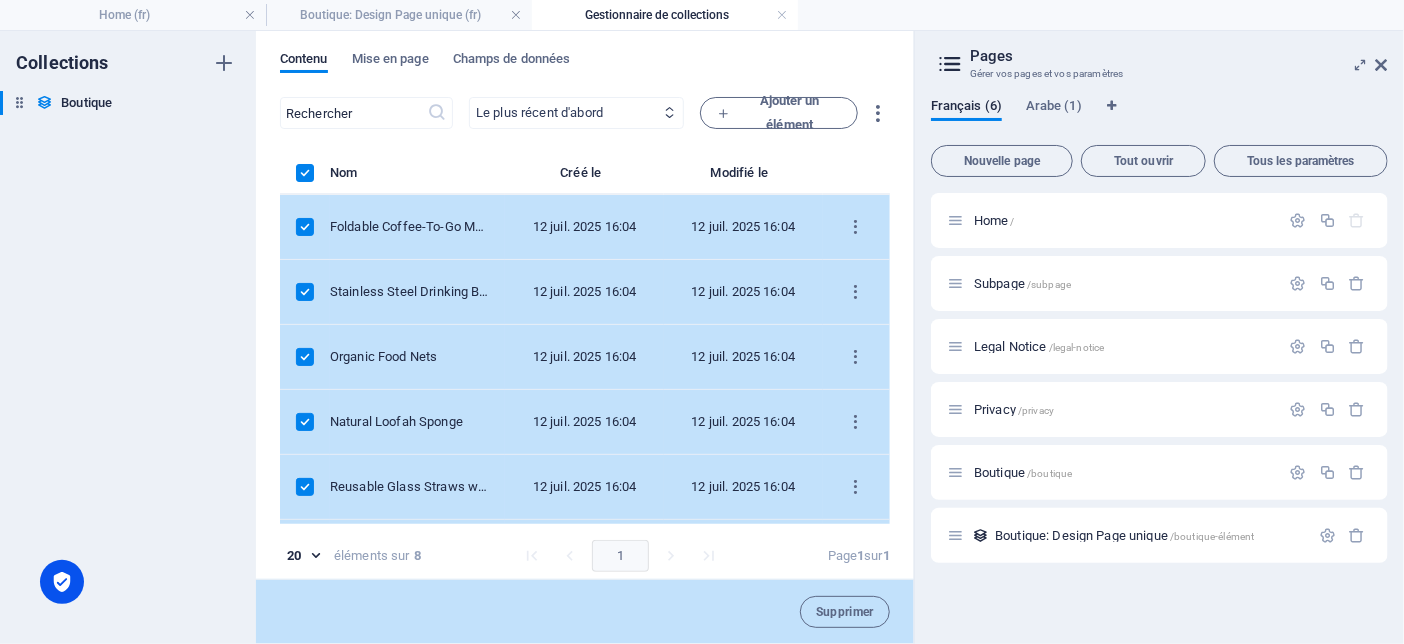 click on "Le plus récent d'abord Le plus ancien d'abord Dernière modification le Name (croissant) Name (décroissant) Slug (croissant) Slug (décroissant) Prix (croissant) Prix (décroissant) Numéro du produit (croissant) Numéro du produit (décroissant) Disponibilité (croissant) Disponibilité (décroissant)" at bounding box center (576, 113) 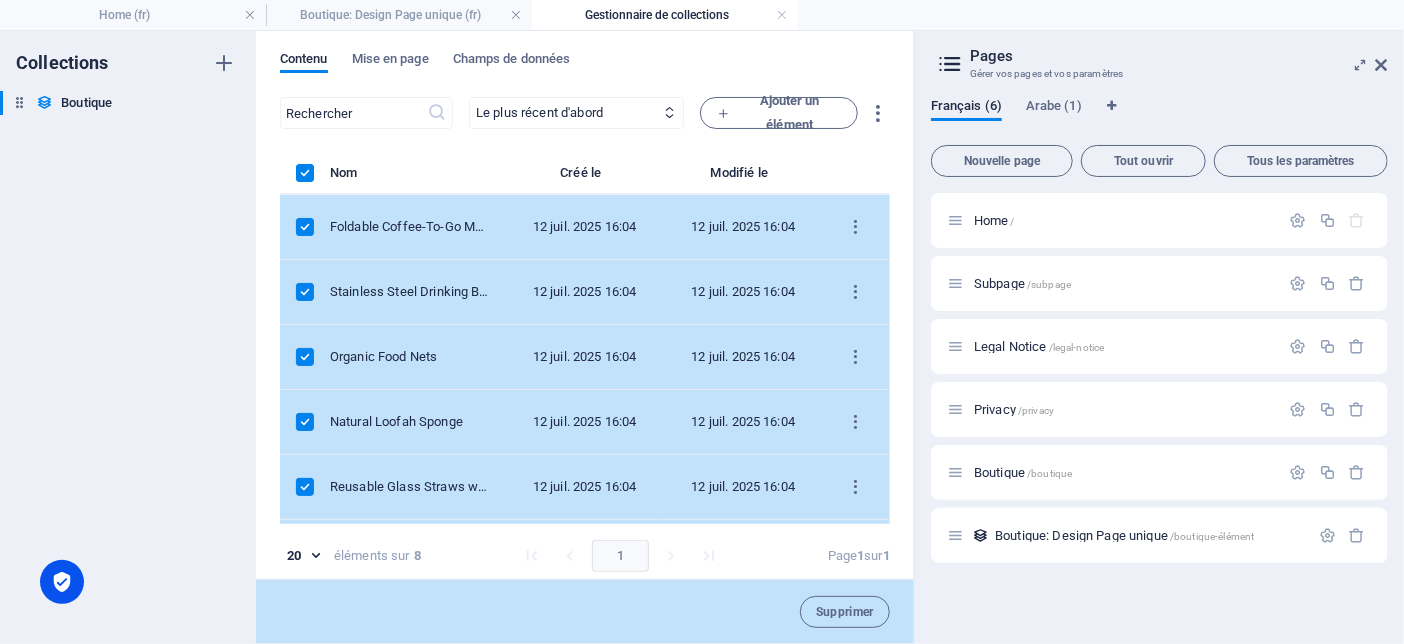 click on "Contenu Mise en page Champs de données" at bounding box center [585, 70] 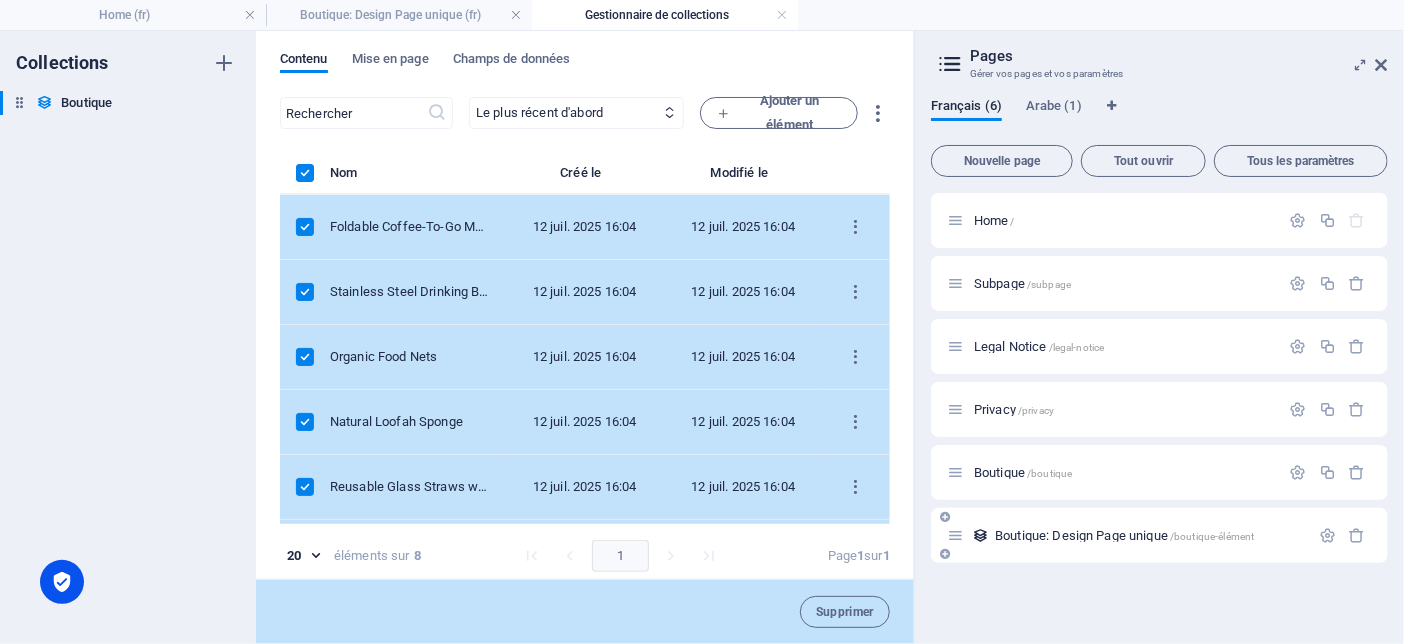 click on "Boutique: Design Page unique /boutique-élément" at bounding box center (1124, 535) 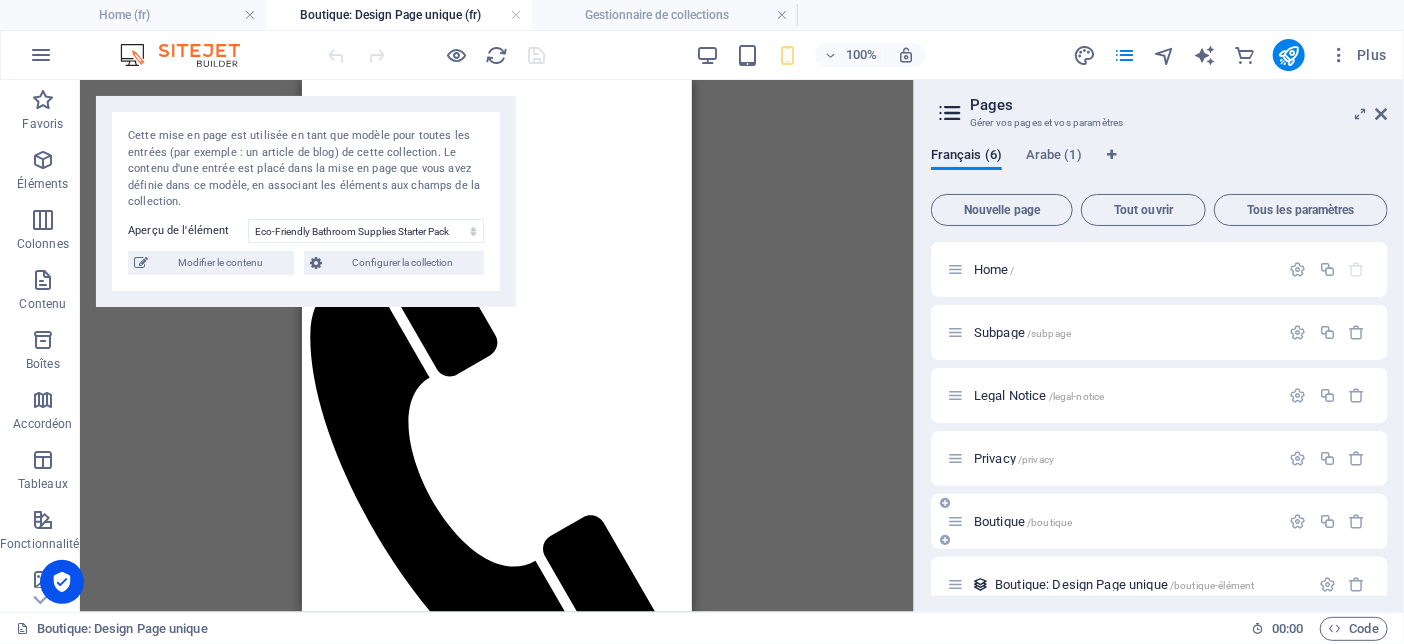 scroll, scrollTop: 1756, scrollLeft: 0, axis: vertical 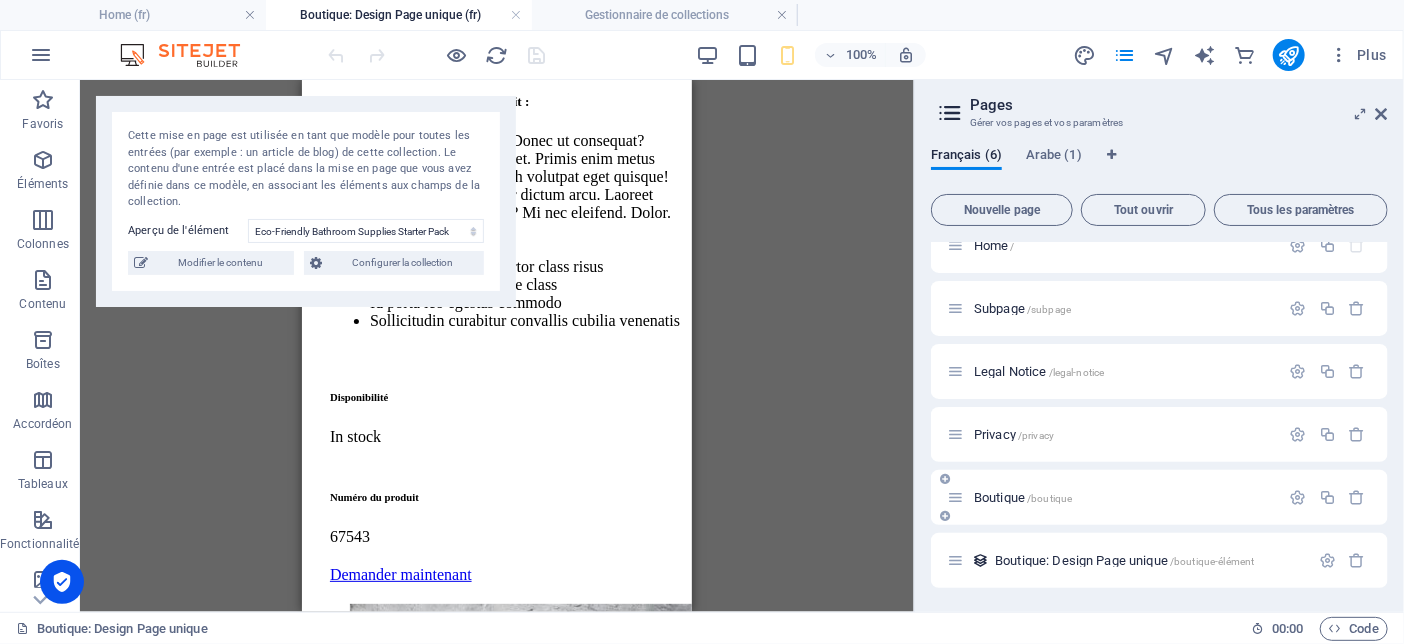 click on "/boutique" at bounding box center (1049, 498) 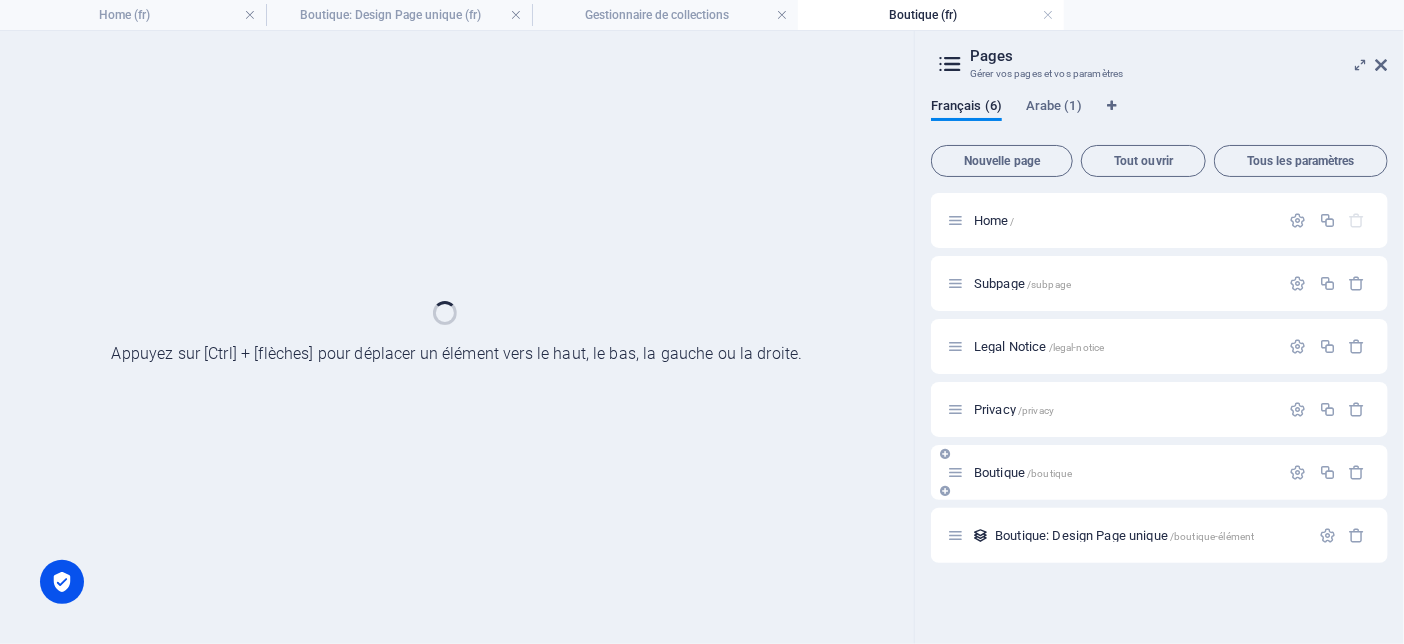 scroll, scrollTop: 0, scrollLeft: 0, axis: both 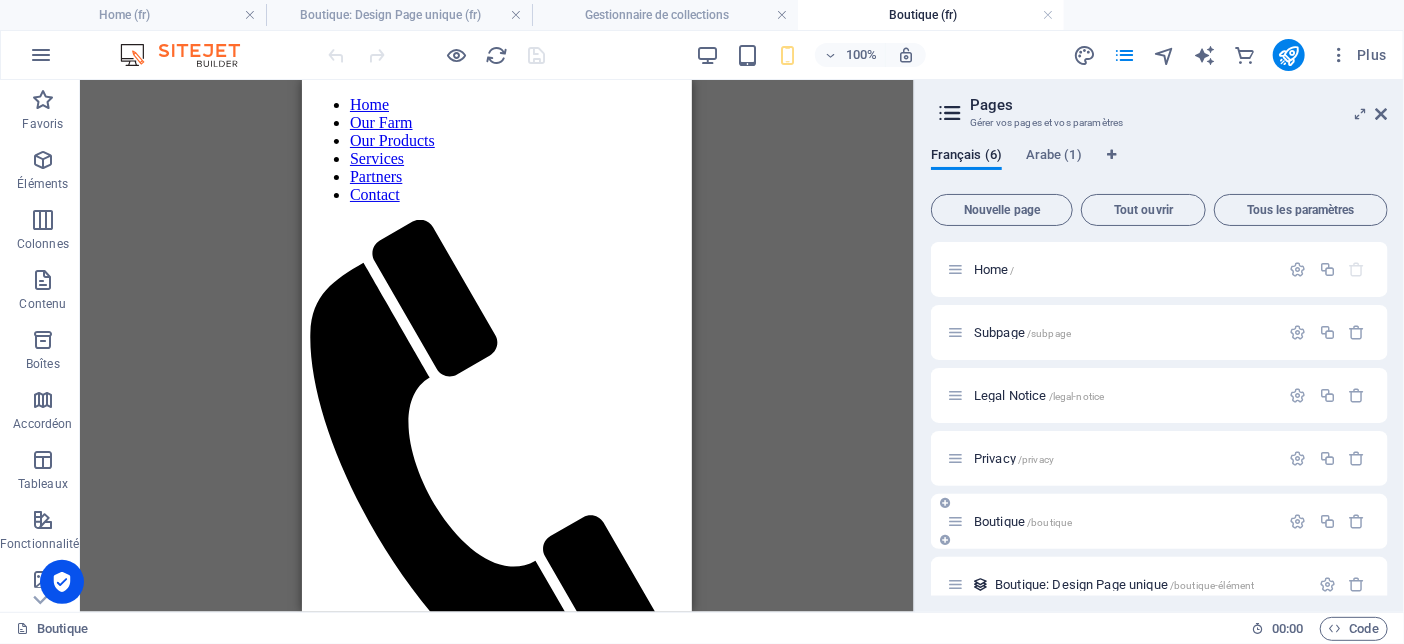 click on "Boutique /boutique" at bounding box center [1023, 521] 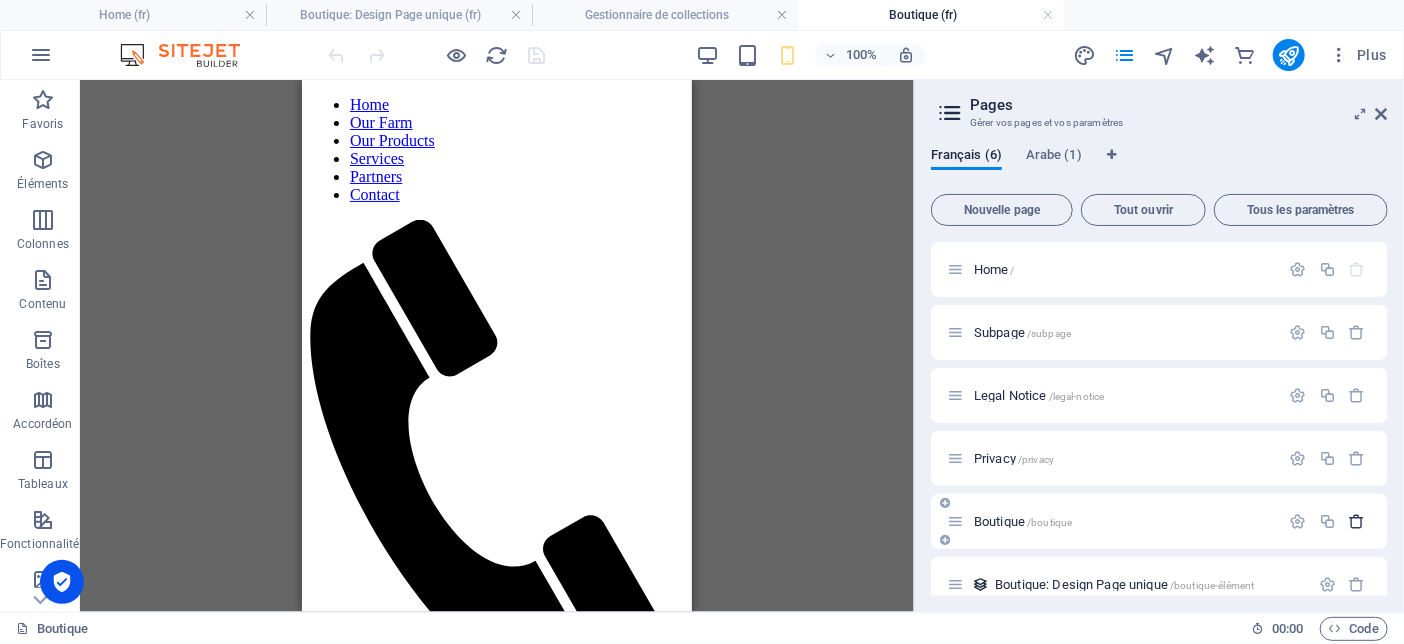 click at bounding box center [1357, 521] 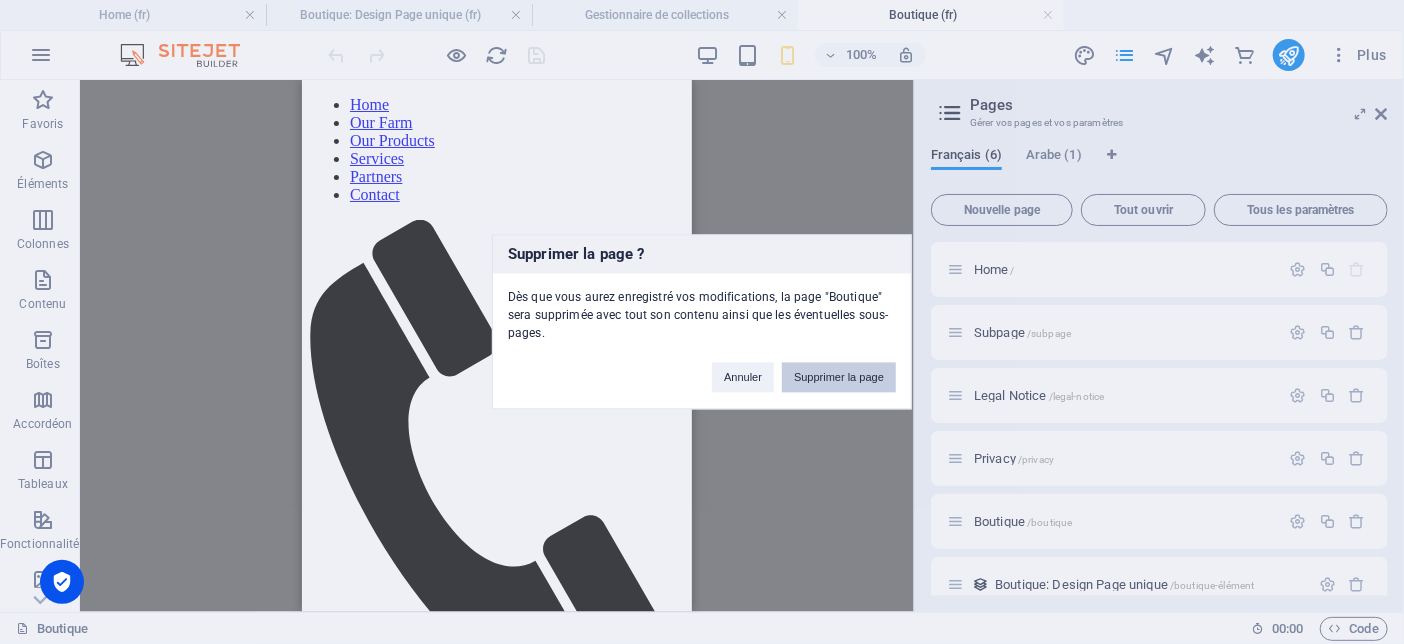 click on "Supprimer la page" at bounding box center (839, 378) 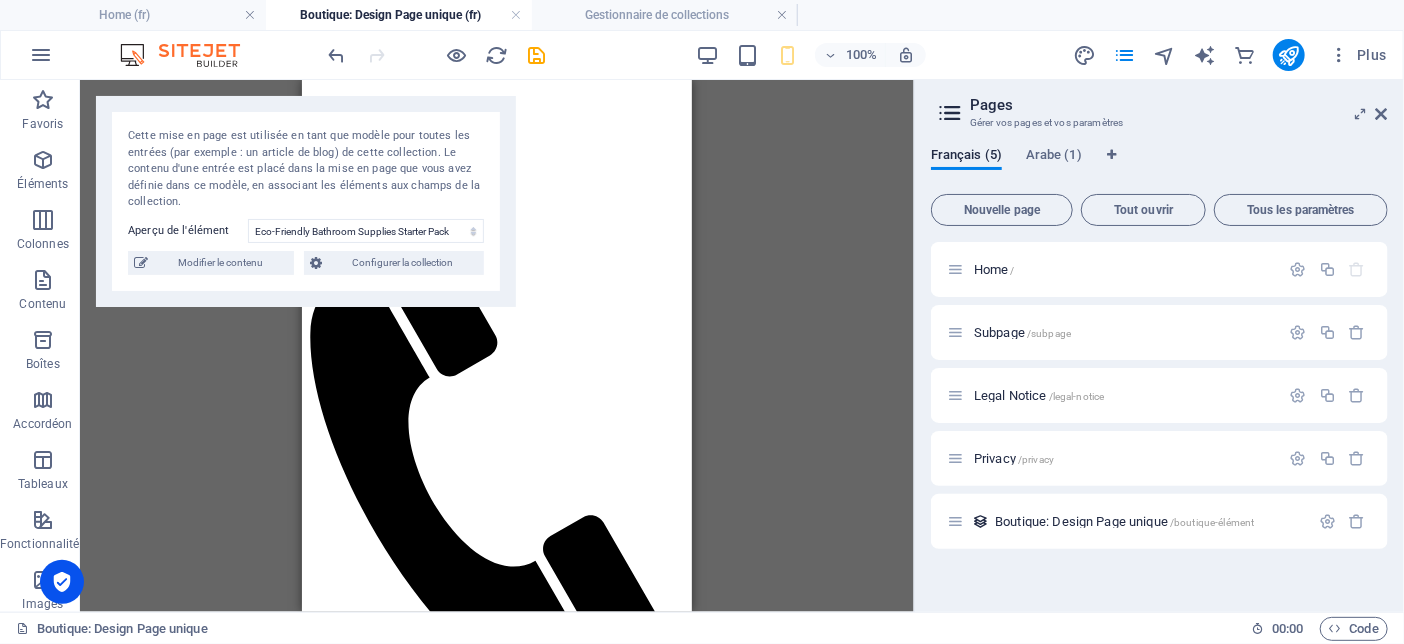 scroll, scrollTop: 1756, scrollLeft: 0, axis: vertical 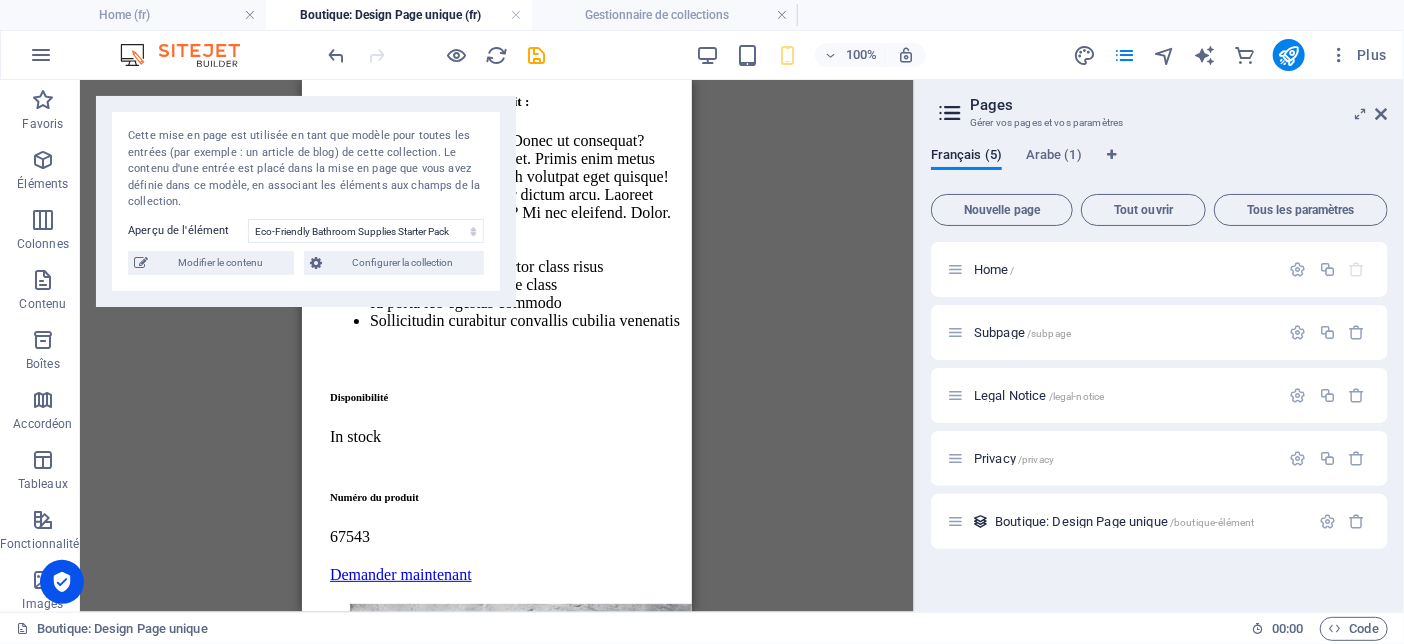 click on "Glissez et déposez l'élément de votre choix pour remplacer le contenu existant. Appuyez sur "Ctrl" si vous voulez créer un nouvel élément.
Conteneur   H2   Présélection   Présélection   Entrée dans la collection   Entrée dans la collection   Présélection   Conteneur   Entrée dans la collection   Conteneur   Conteneur   Entrée dans la collection   Conteneur   Image   Galerie   Espaceur   Bouton   Texte   Entrée dans la collection   Conteneur   Conteneur   Présélection   Conteneur" at bounding box center [497, 346] 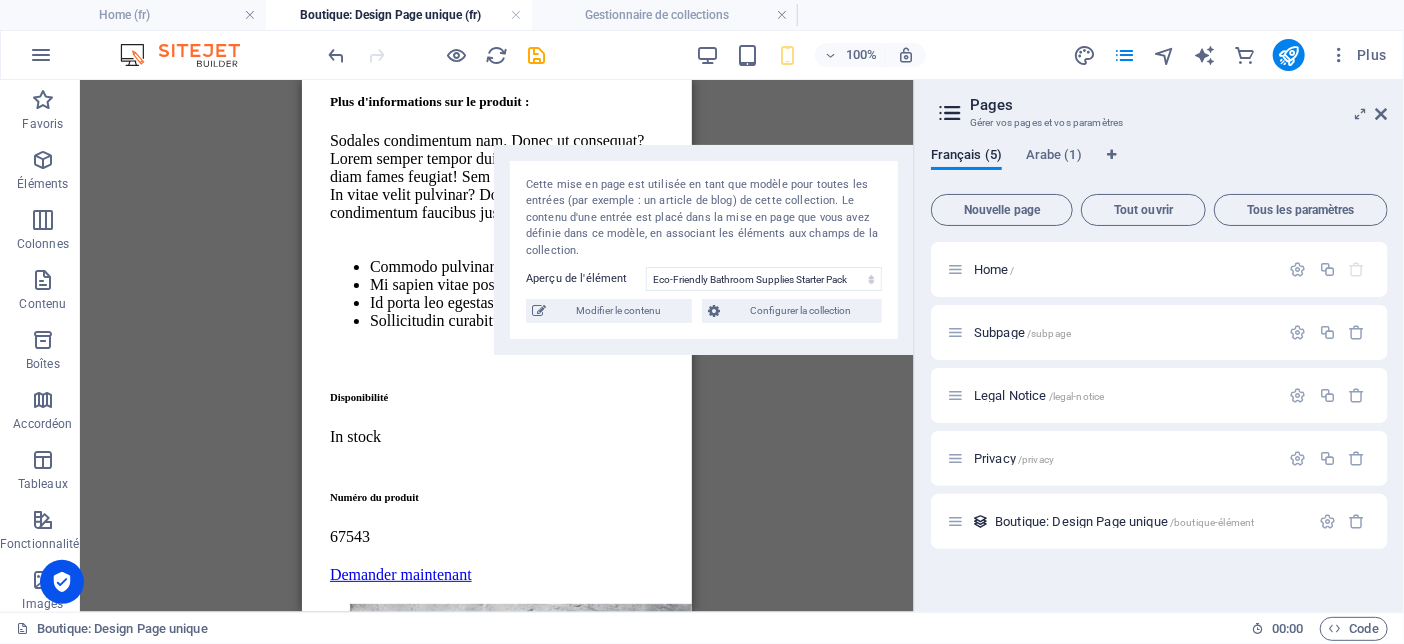 drag, startPoint x: 254, startPoint y: 152, endPoint x: 1189, endPoint y: 195, distance: 935.9882 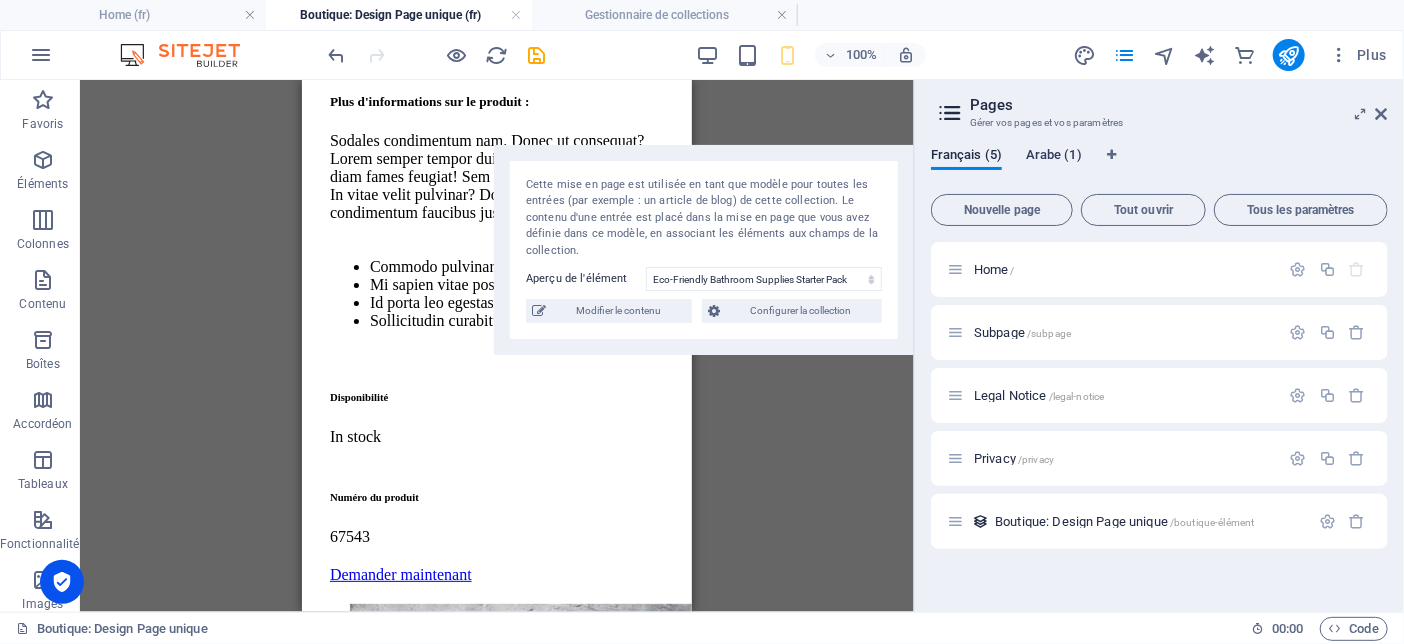 click on "Arabe (1)" at bounding box center (1054, 157) 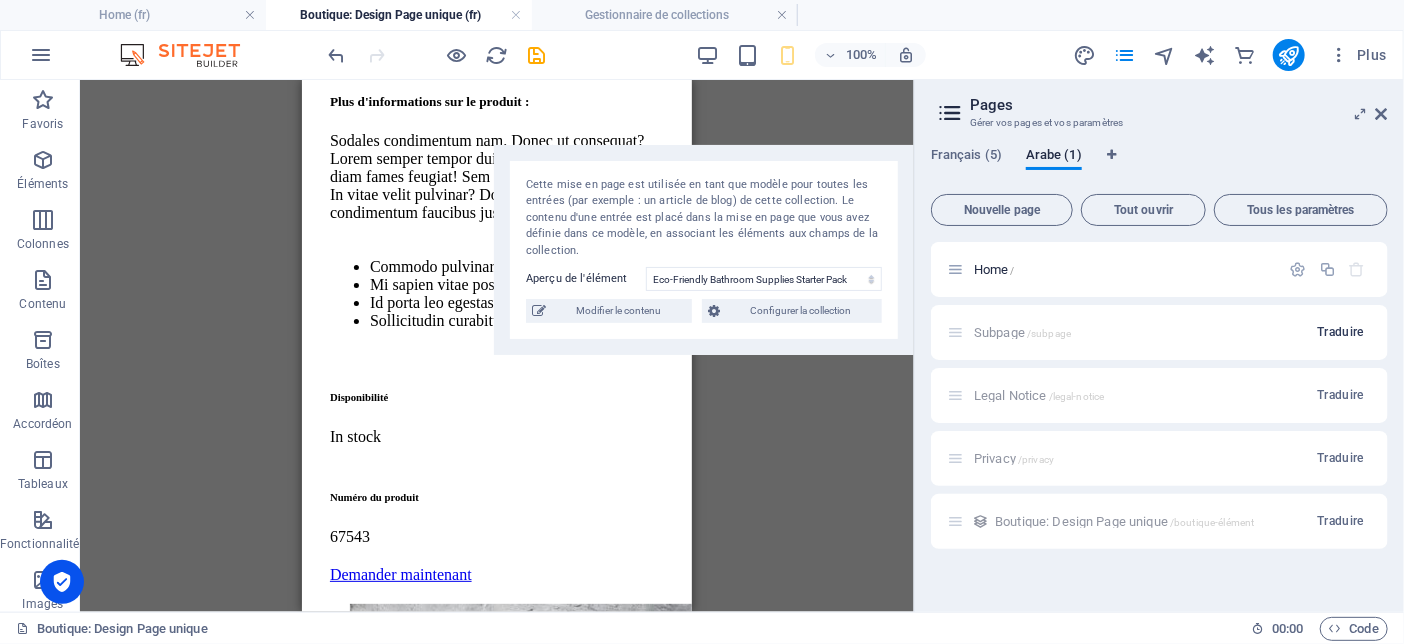 click on "Traduire" at bounding box center (1340, 332) 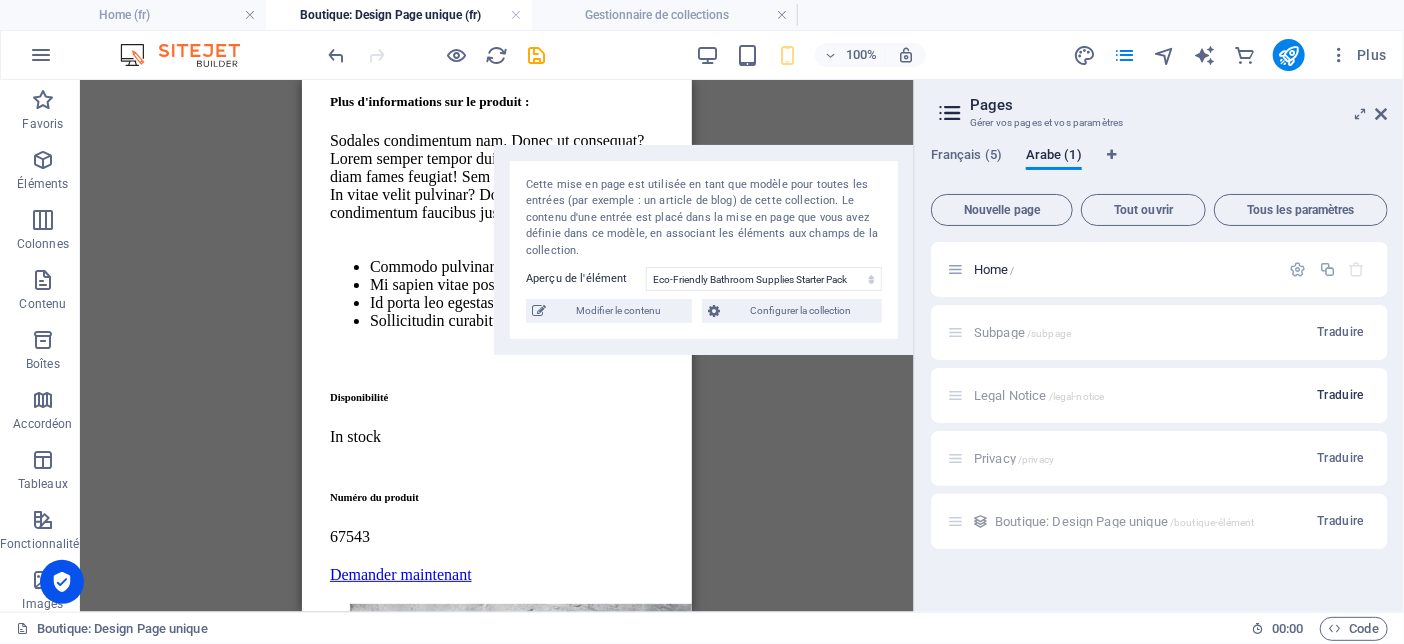 click on "Home / Subpage /subpage Traduire Legal Notice /legal-notice Traduire Privacy /privacy Traduire Boutique: Design Page unique /boutique-élément Traduire" at bounding box center [1159, 395] 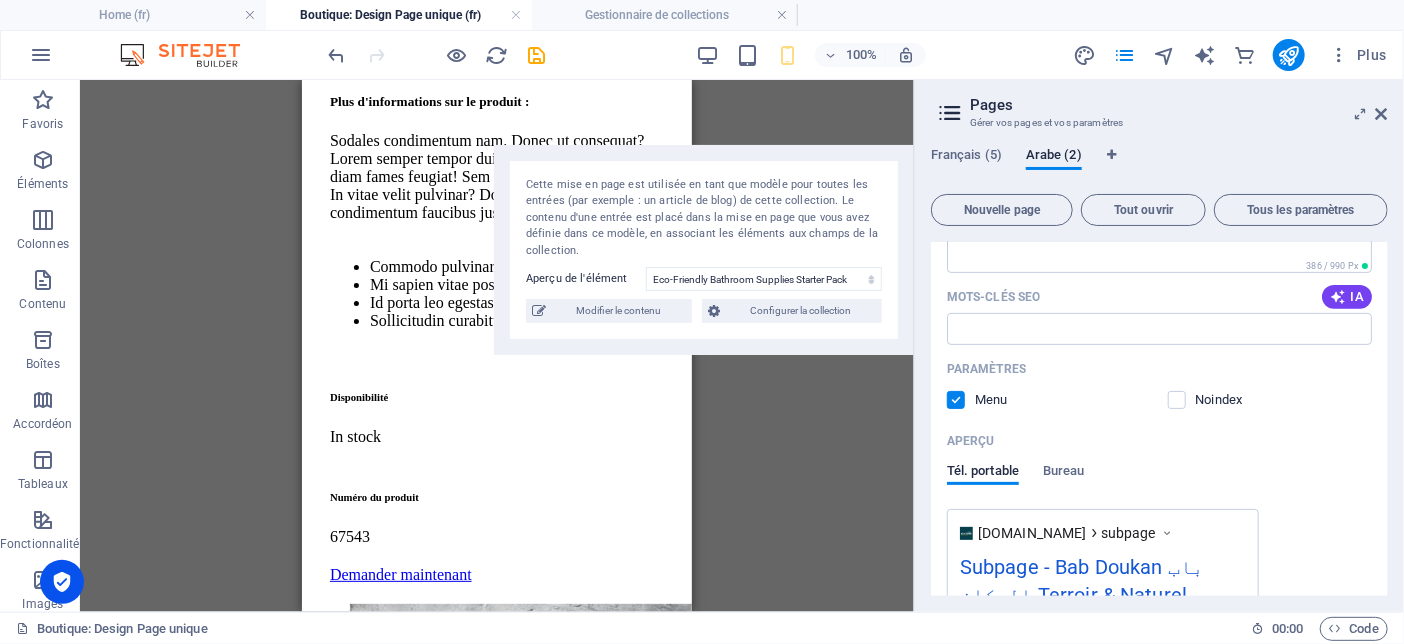 scroll, scrollTop: 754, scrollLeft: 0, axis: vertical 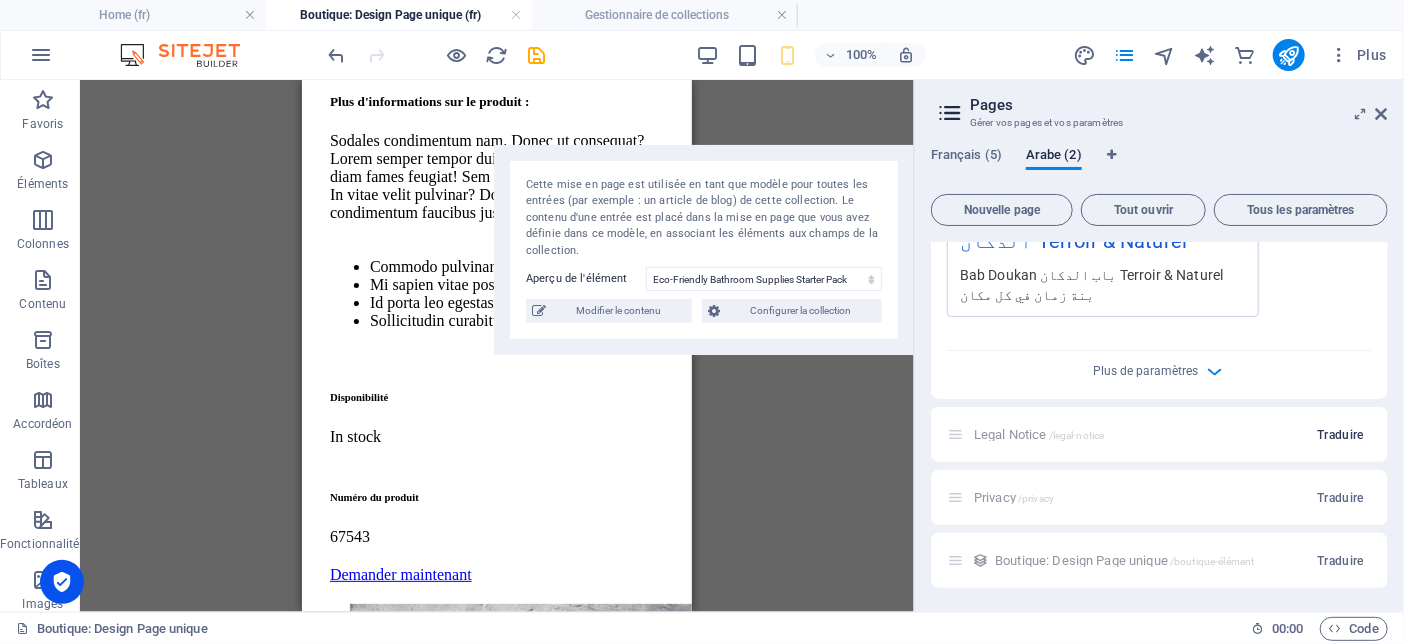 click on "Traduire" at bounding box center [1340, 435] 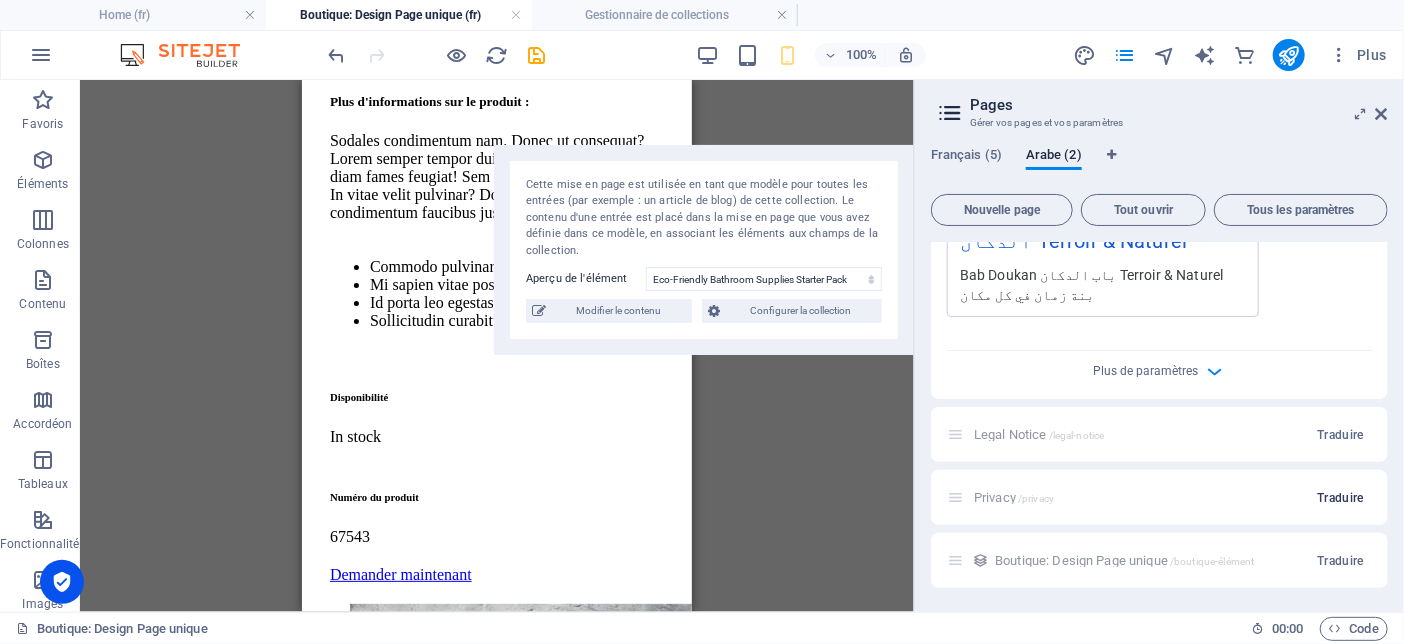 click on "Home / Subpage /subpage Nom Subpage ​ SLUG URL /subpage ​ Titre SEO IA Subpage ​ 439 / 580 Px Description SEO IA ​ 386 / 990 Px Mots-clés SEO IA ​ Paramètres Menu Noindex Aperçu Tél. portable Bureau [DOMAIN_NAME] subpage Subpage - Bab Doukan باب الدكان Terroir & Naturel Bab Doukan باب الدكان Terroir & Naturel
بنة زمان في كل مكان Balises Meta ​ Prévisualiser l'image (Ouvrir le graphique) Glissez les fichiers ici, cliquez pour choisir les fichiers ou sélectionner les fichiers depuis Fichiers ou depuis notre stock de photos et de vidéos Plus de paramètres Legal Notice /legal-notice Traduire Privacy /privacy Traduire Boutique: Design Page unique /boutique-élément Traduire" at bounding box center (1159, 38) 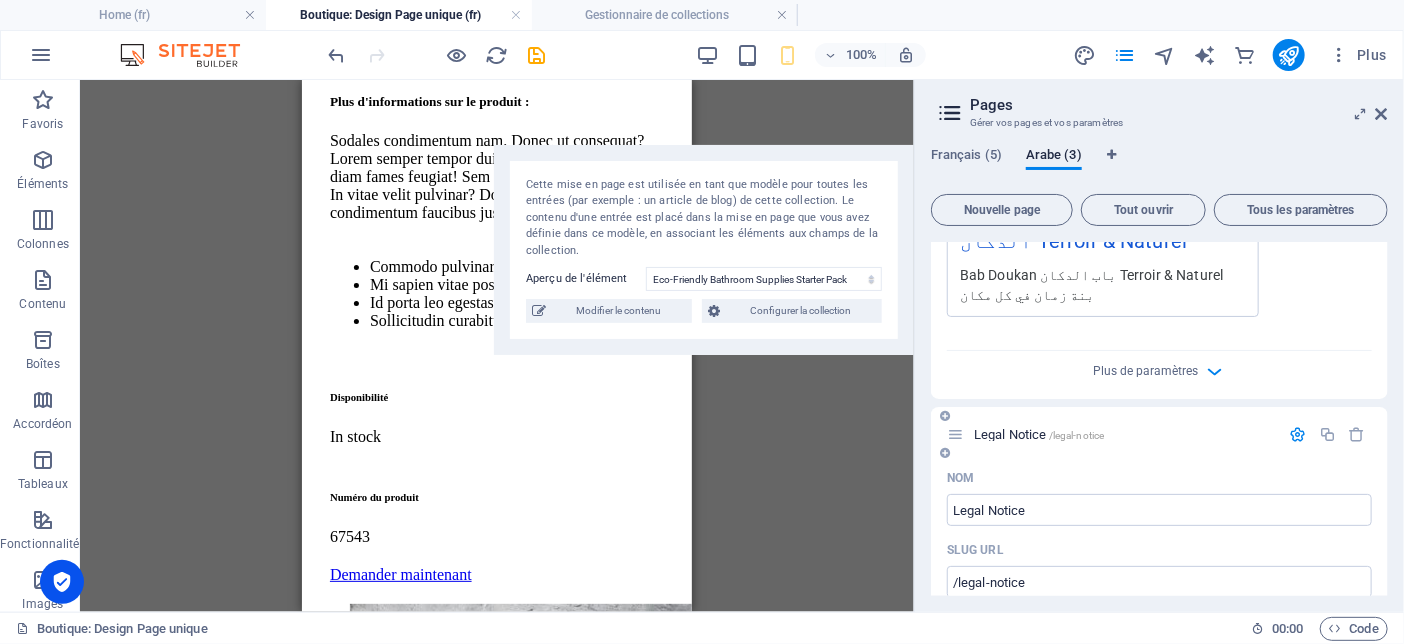 click on "SLUG URL" at bounding box center [1159, 550] 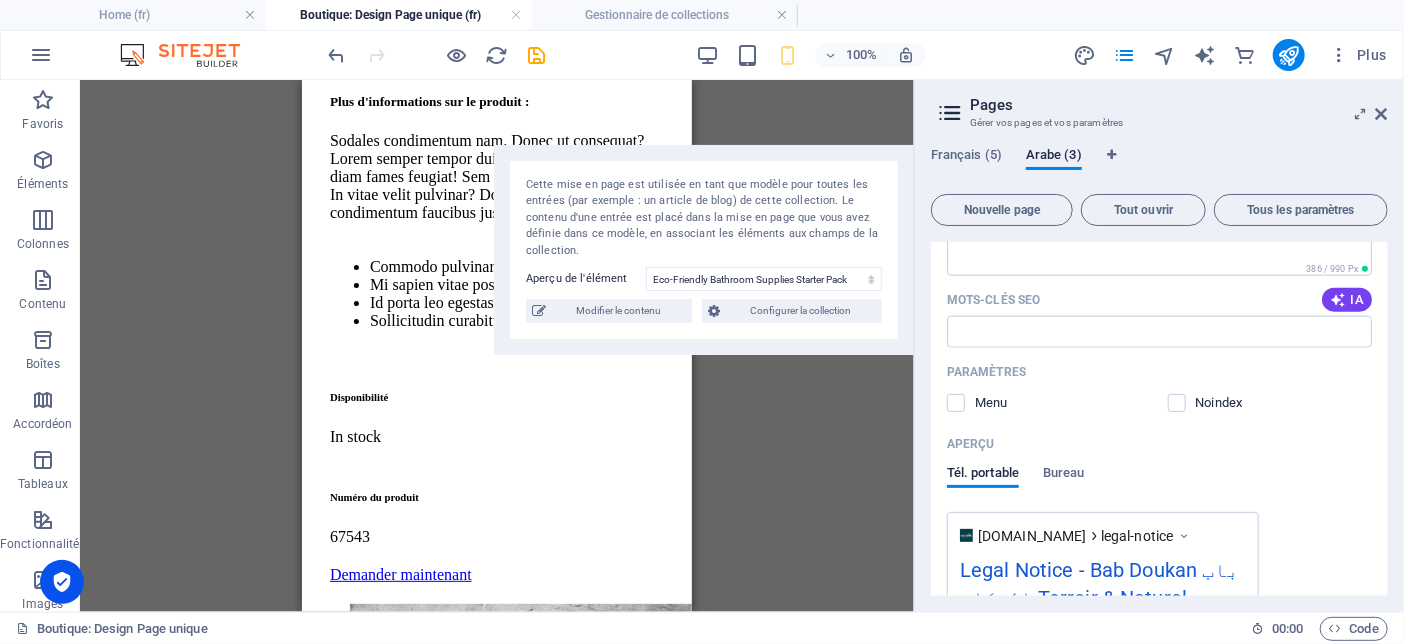 scroll, scrollTop: 1546, scrollLeft: 0, axis: vertical 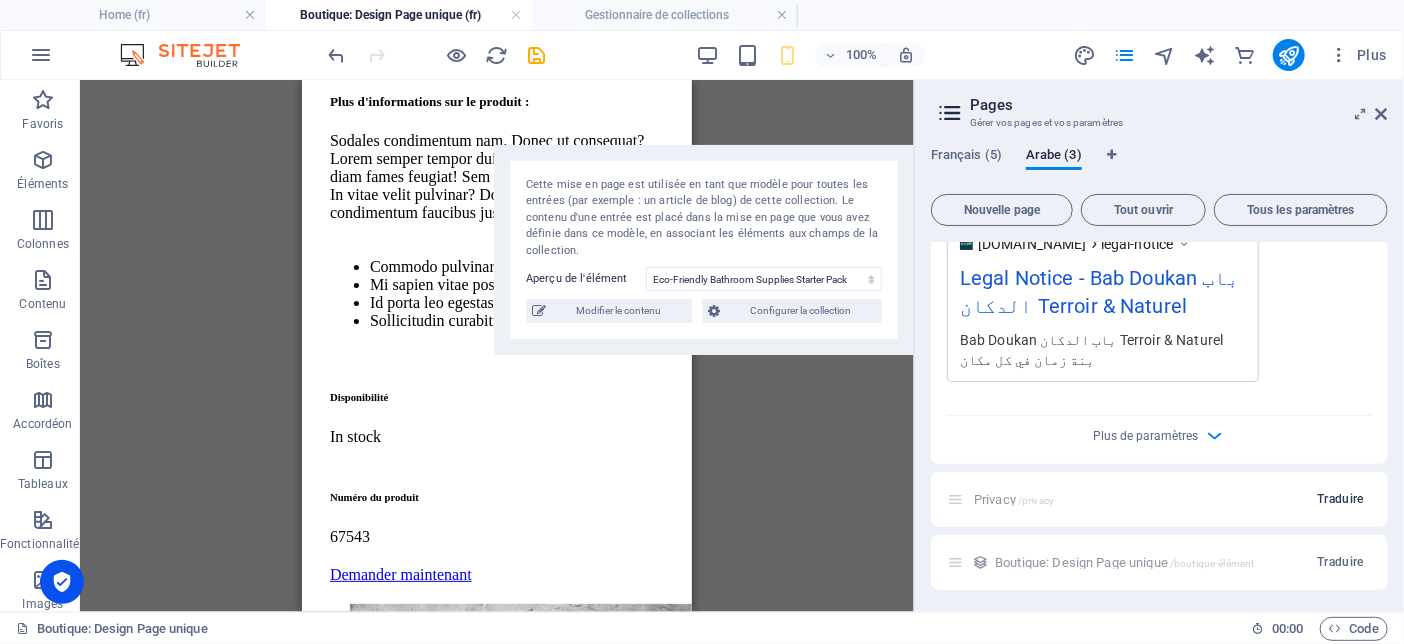 click on "Traduire" at bounding box center (1340, 499) 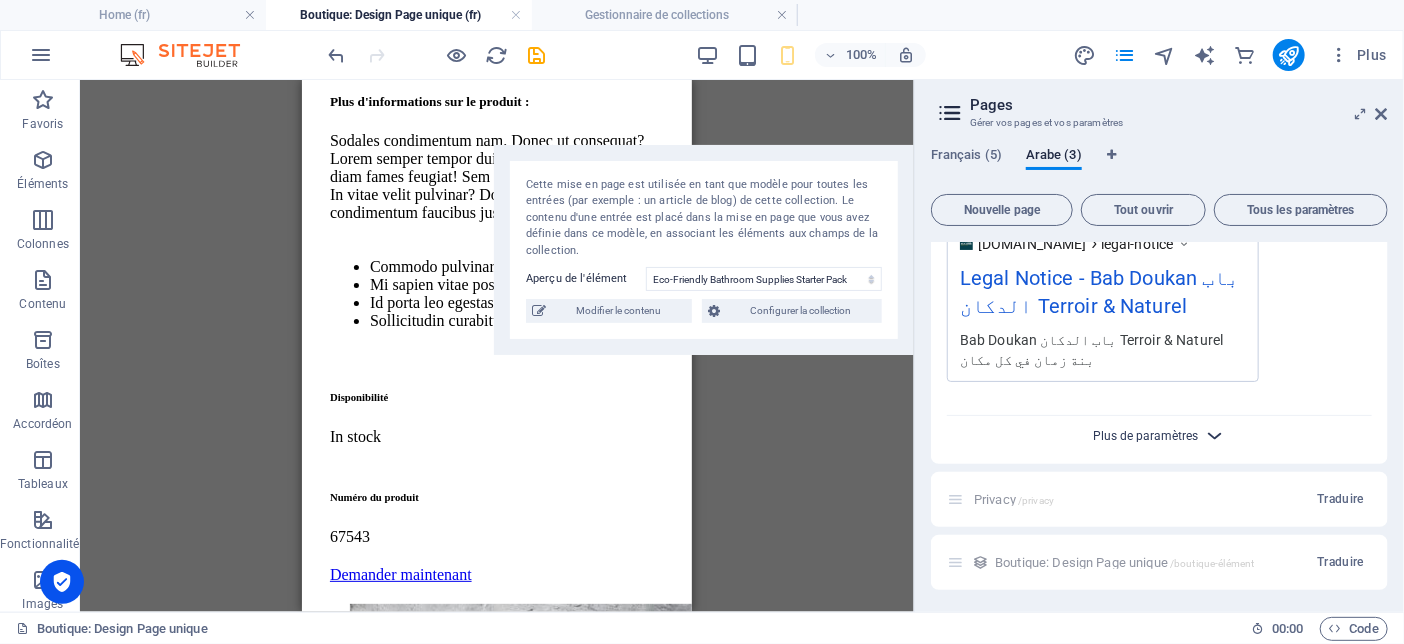 click on "Home / Subpage /subpage Nom Subpage ​ SLUG URL /subpage ​ Titre SEO IA Subpage ​ 439 / 580 Px Description SEO IA ​ 386 / 990 Px Mots-clés SEO IA ​ Paramètres Menu Noindex Aperçu Tél. portable Bureau [DOMAIN_NAME] subpage Subpage - Bab Doukan باب الدكان Terroir & Naturel Bab Doukan باب الدكان Terroir & Naturel
بنة زمان في كل مكان Balises Meta ​ Prévisualiser l'image (Ouvrir le graphique) Glissez les fichiers ici, cliquez pour choisir les fichiers ou sélectionner les fichiers depuis Fichiers ou depuis notre stock de photos et de vidéos Plus de paramètres Legal Notice /legal-notice Nom Legal Notice ​ SLUG URL /legal-notice ​ Titre SEO IA Legal Notice ​ 471 / 580 Px Description SEO IA ​ 386 / 990 Px Mots-clés SEO IA ​ Paramètres Menu Noindex Aperçu Tél. portable Bureau [DOMAIN_NAME] legal-notice Legal Notice - Bab Doukan باب الدكان Terroir & Naturel Bab Doukan باب الدكان Terroir & Naturel
بنة زمان في كل مكان" at bounding box center (1159, -357) 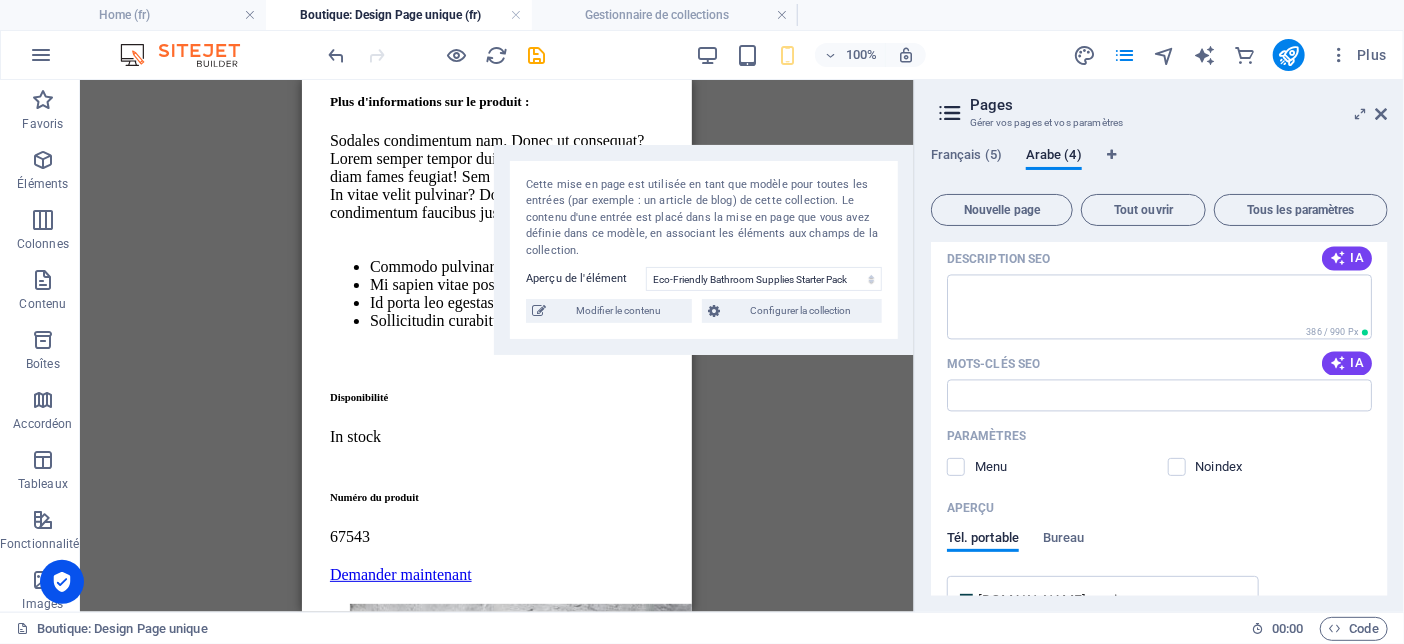 scroll, scrollTop: 2339, scrollLeft: 0, axis: vertical 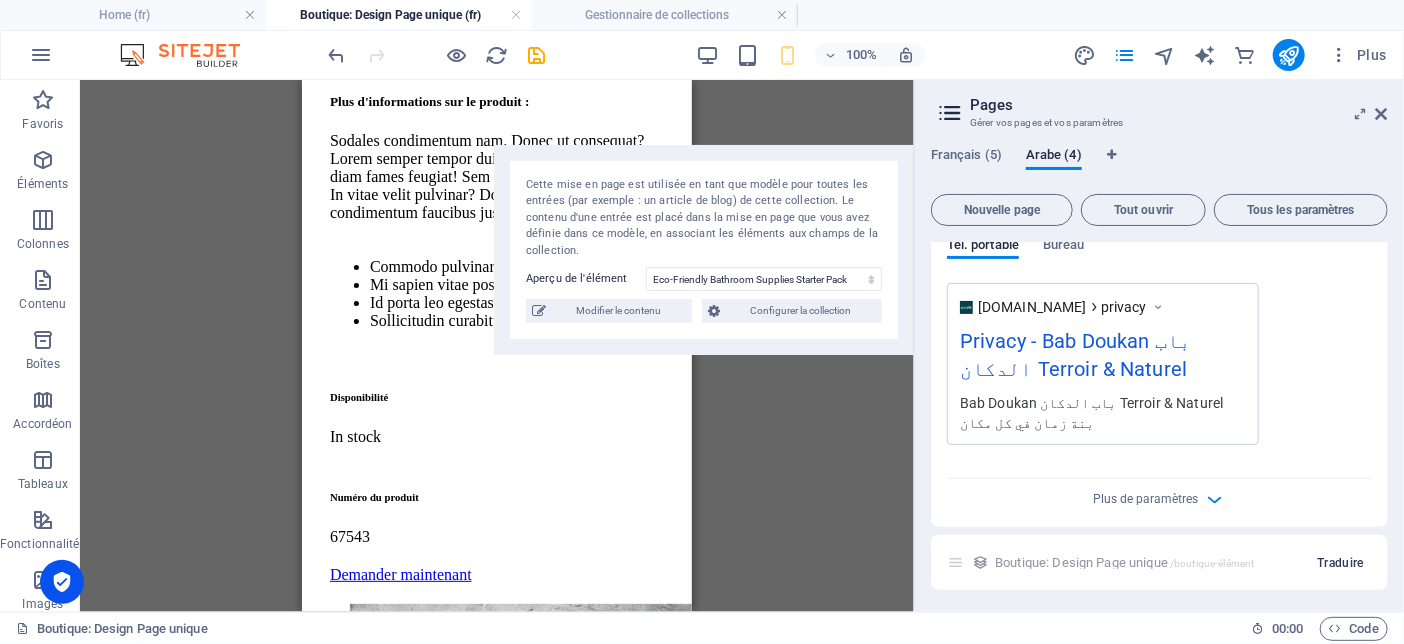 click on "Traduire" at bounding box center (1340, 563) 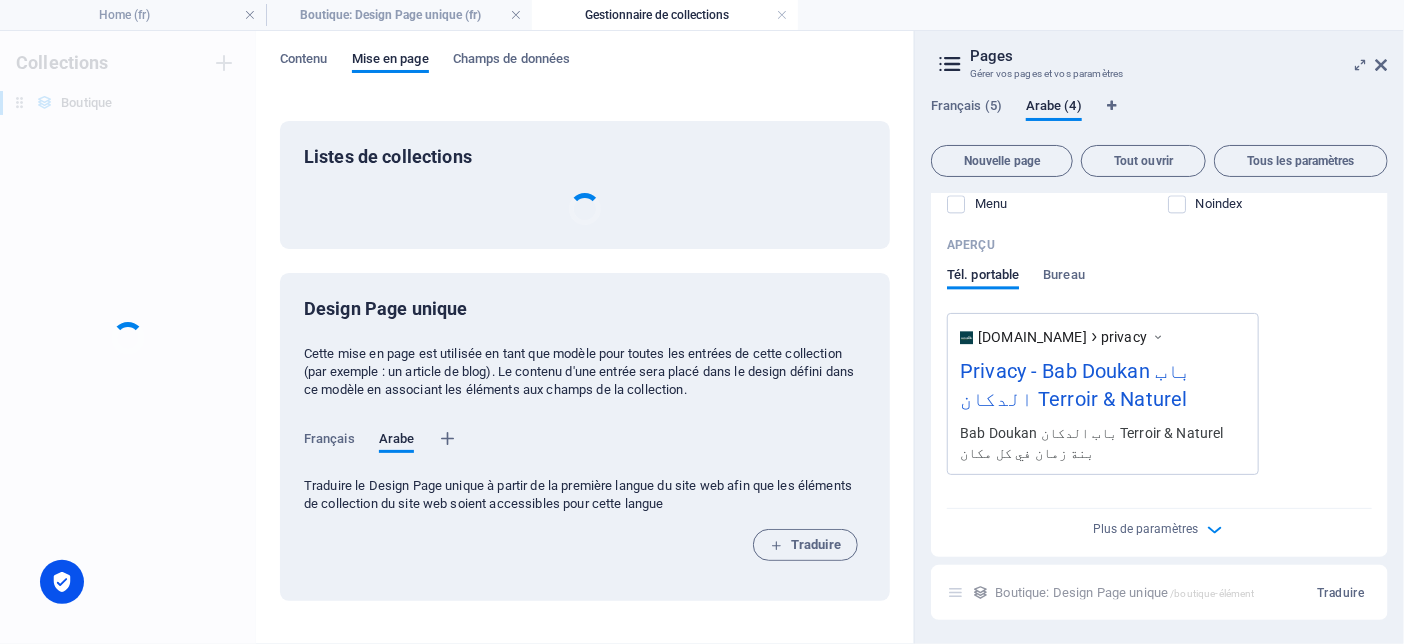 scroll, scrollTop: 2257, scrollLeft: 0, axis: vertical 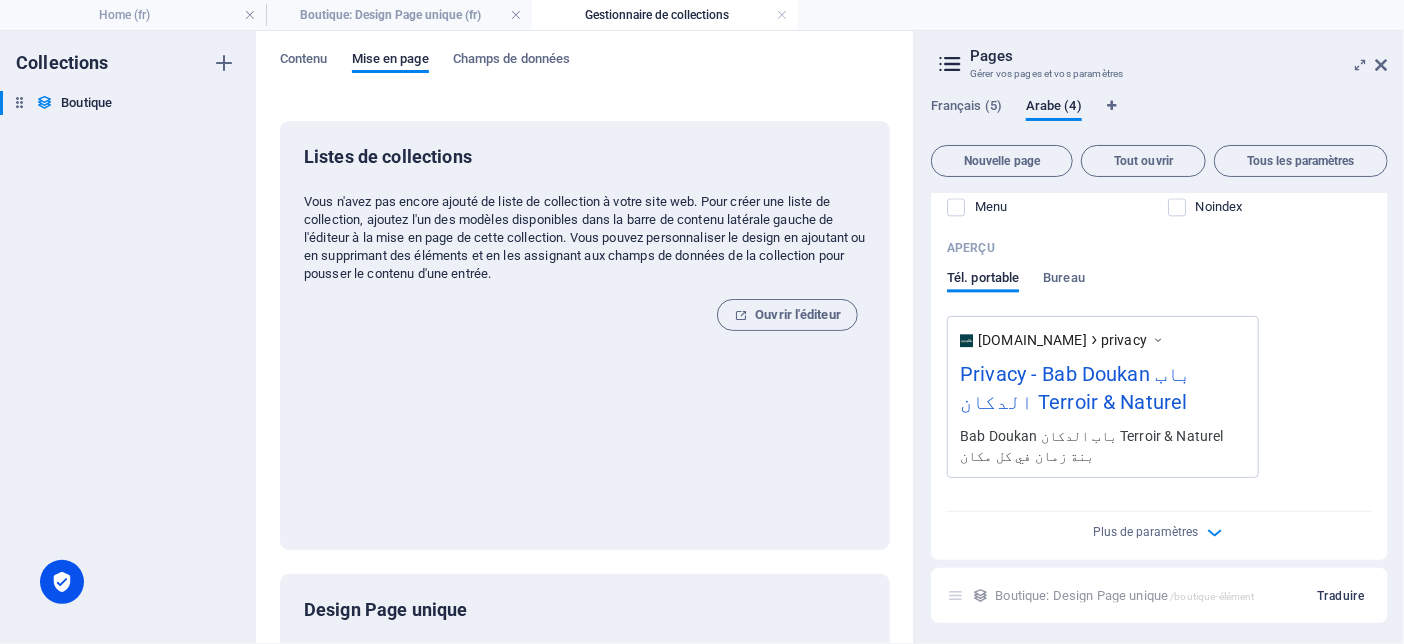 click on "Traduire" at bounding box center [1340, 596] 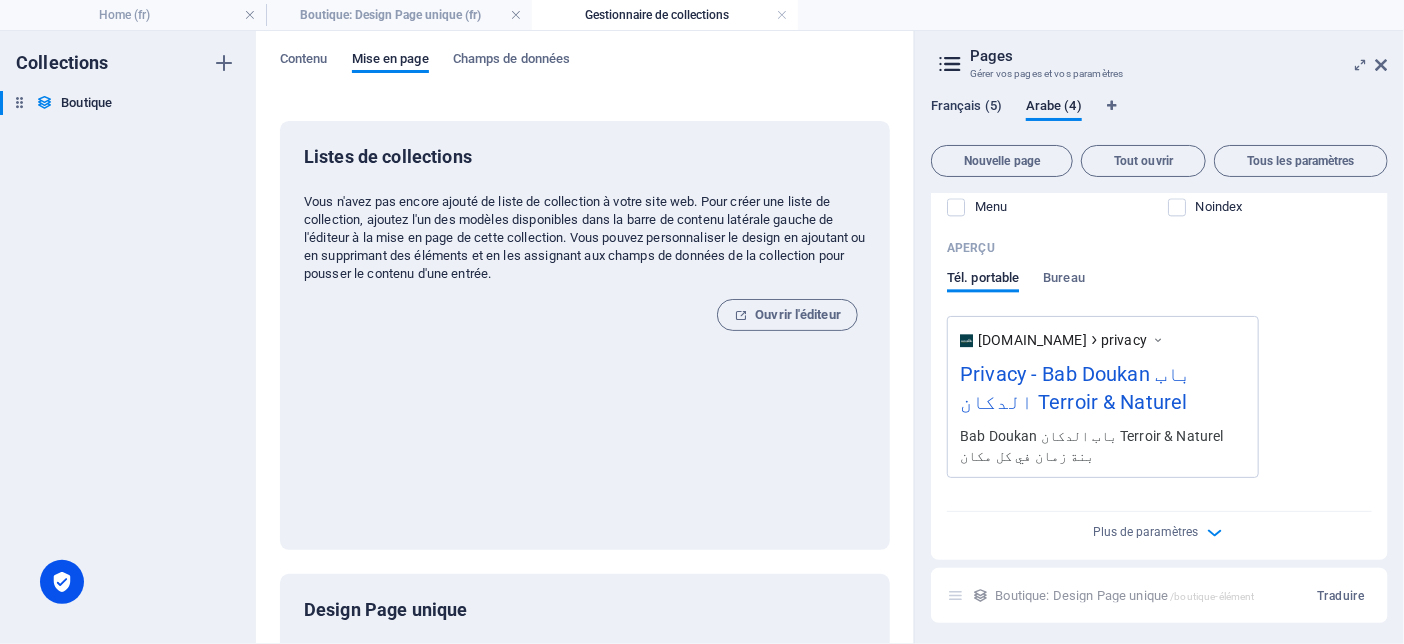 click on "Français (5)" at bounding box center (966, 108) 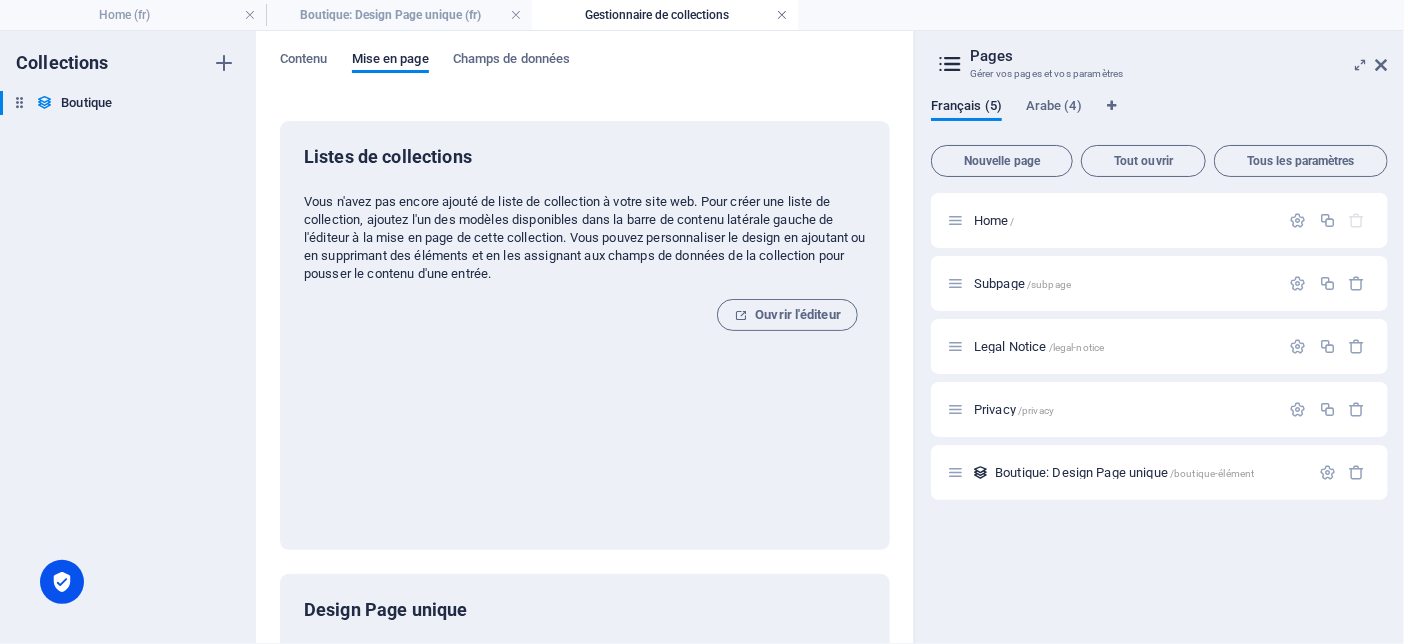 click at bounding box center [782, 15] 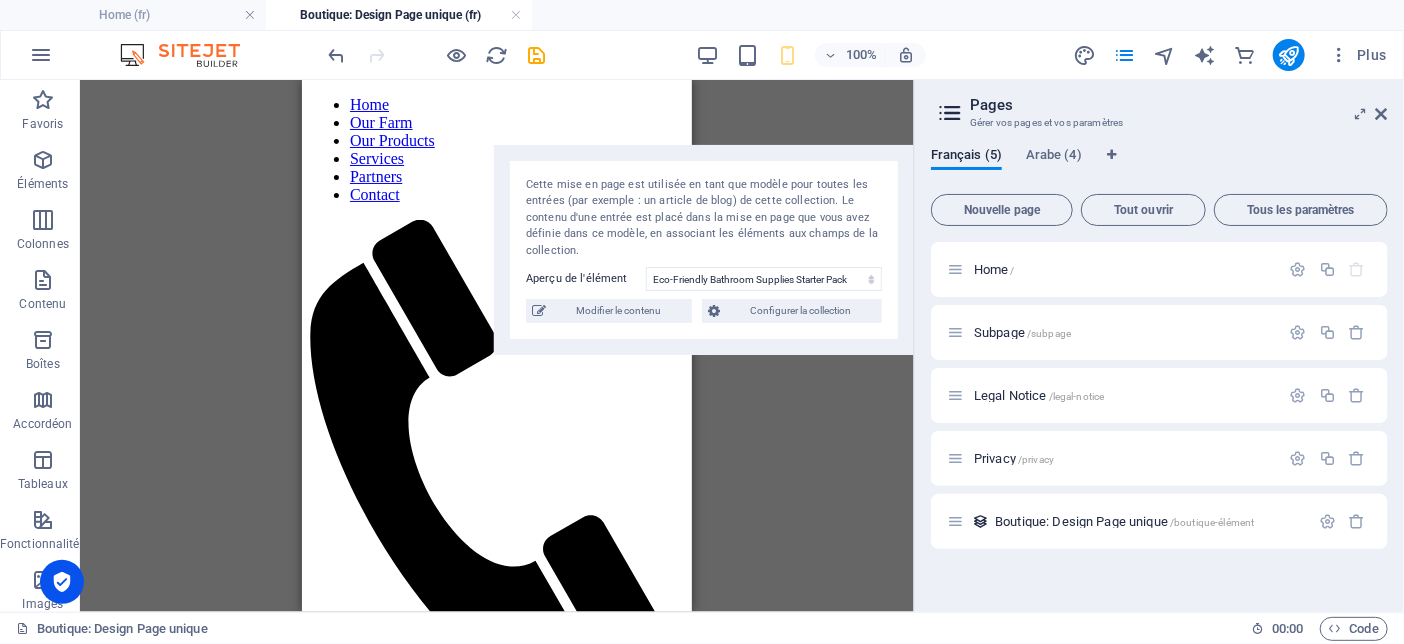 scroll, scrollTop: 1756, scrollLeft: 0, axis: vertical 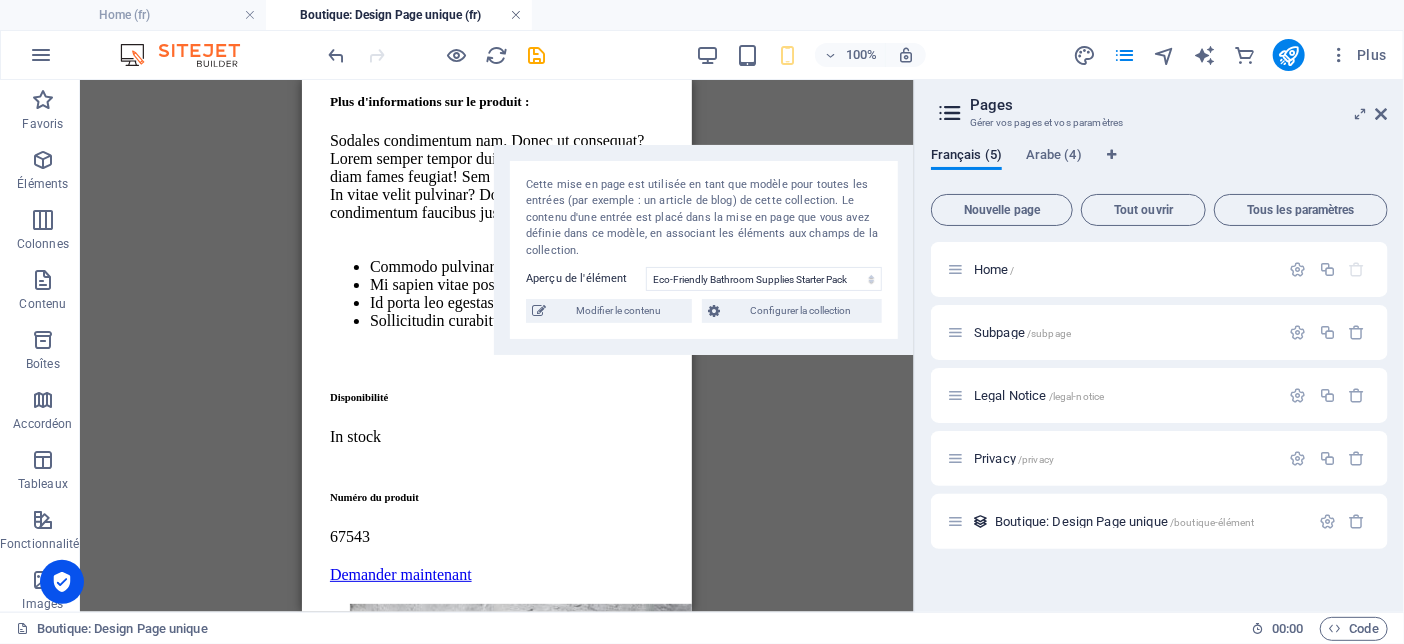click at bounding box center [516, 15] 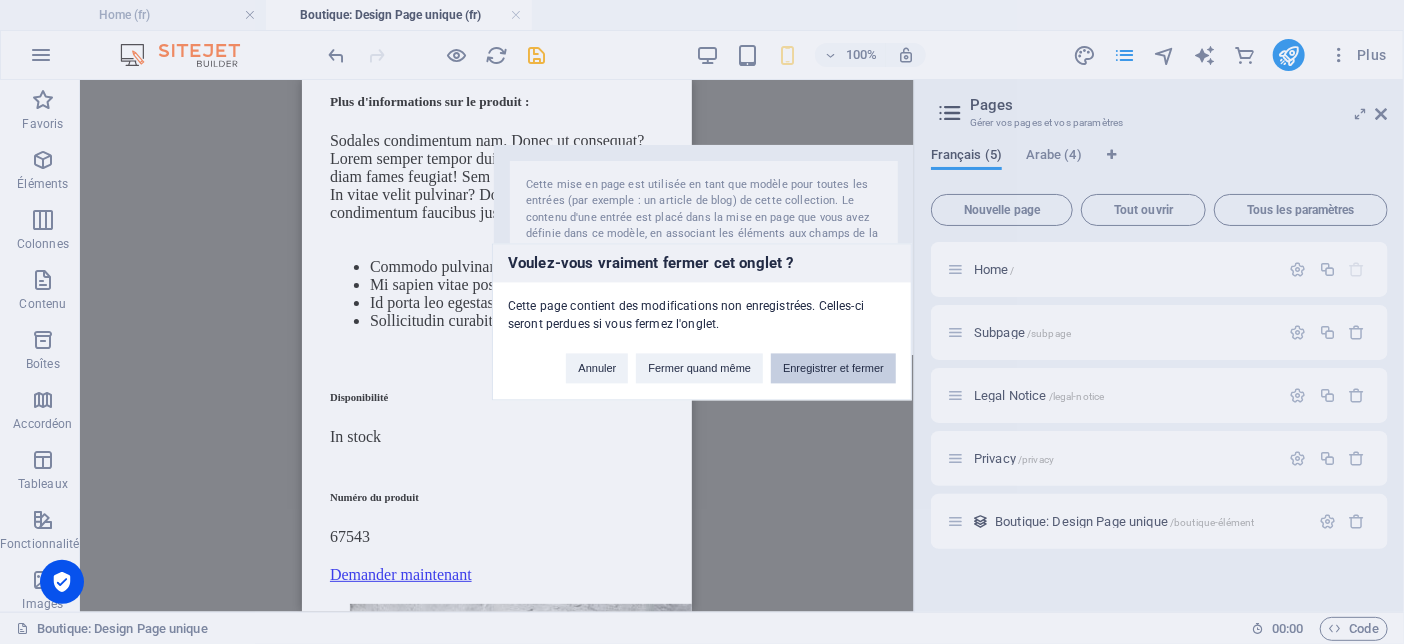 click on "Enregistrer et fermer" at bounding box center [833, 369] 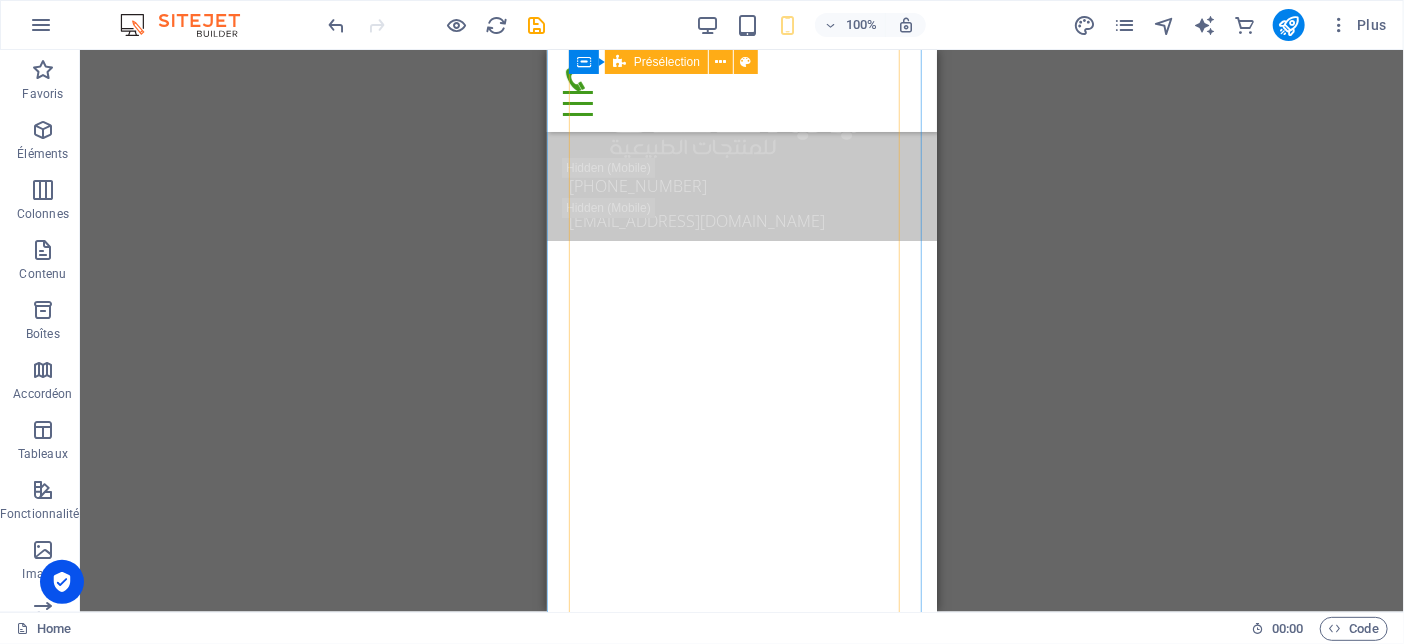 scroll, scrollTop: 3025, scrollLeft: 0, axis: vertical 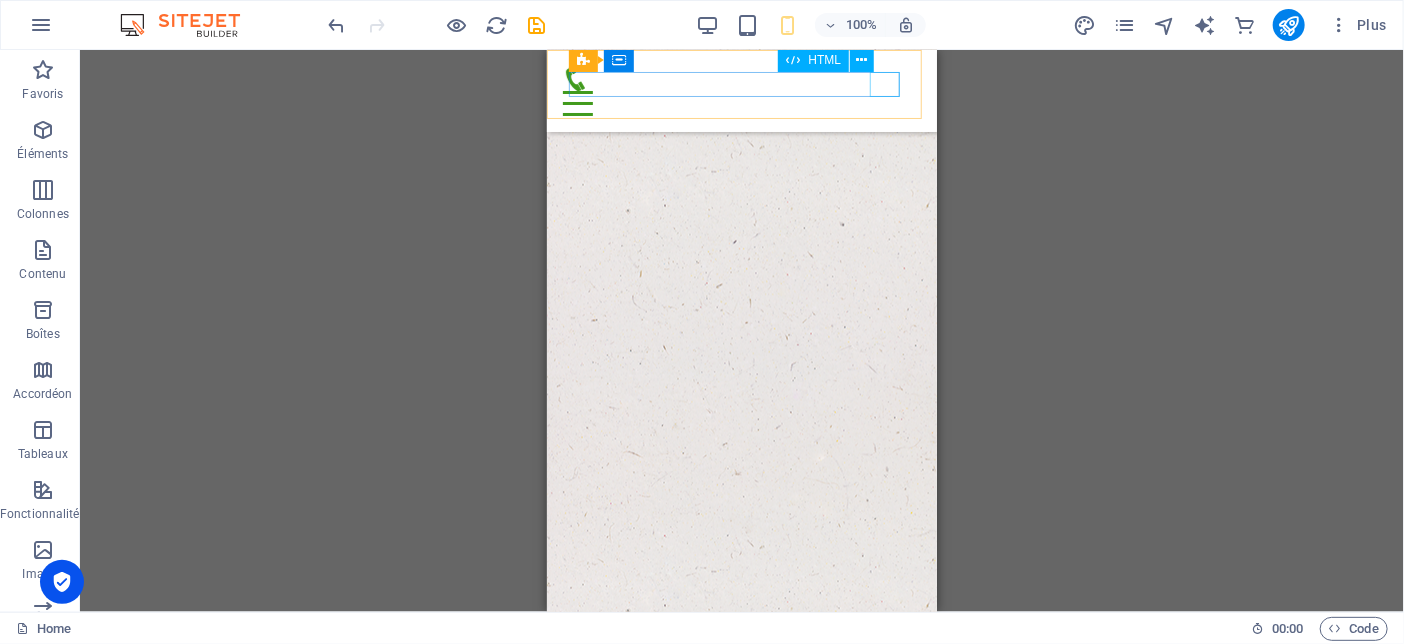 click at bounding box center [741, 102] 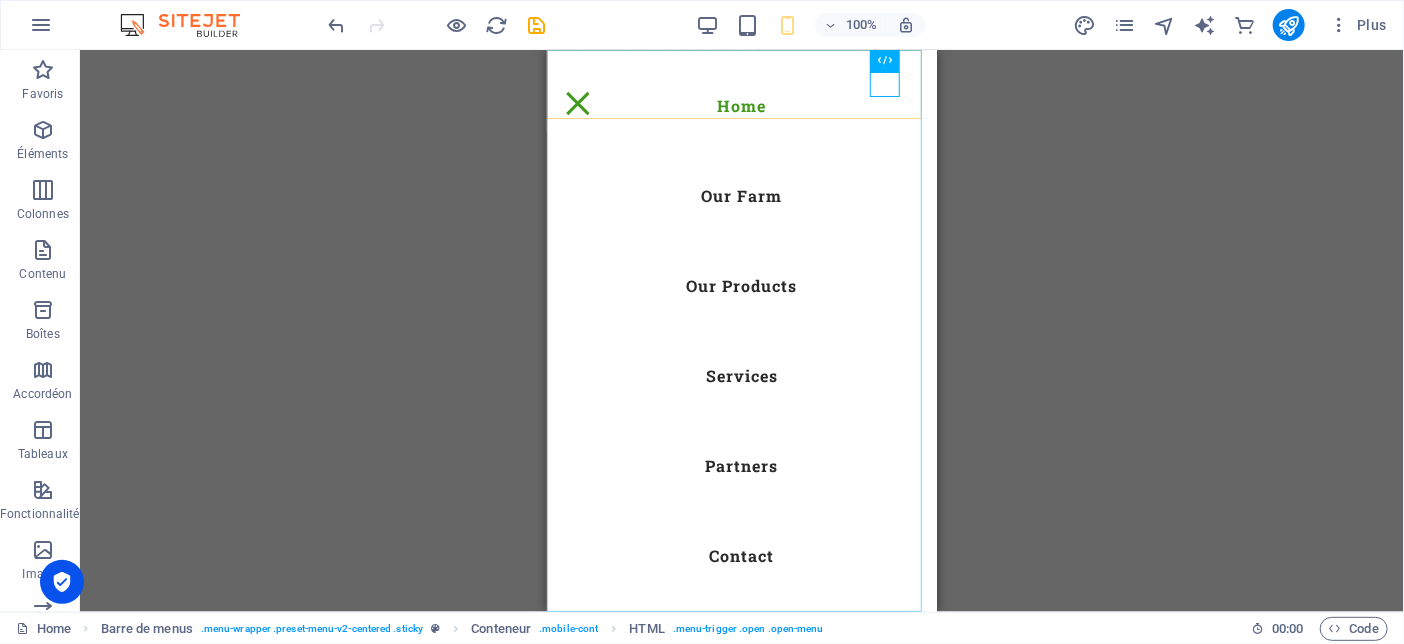 scroll, scrollTop: 0, scrollLeft: 0, axis: both 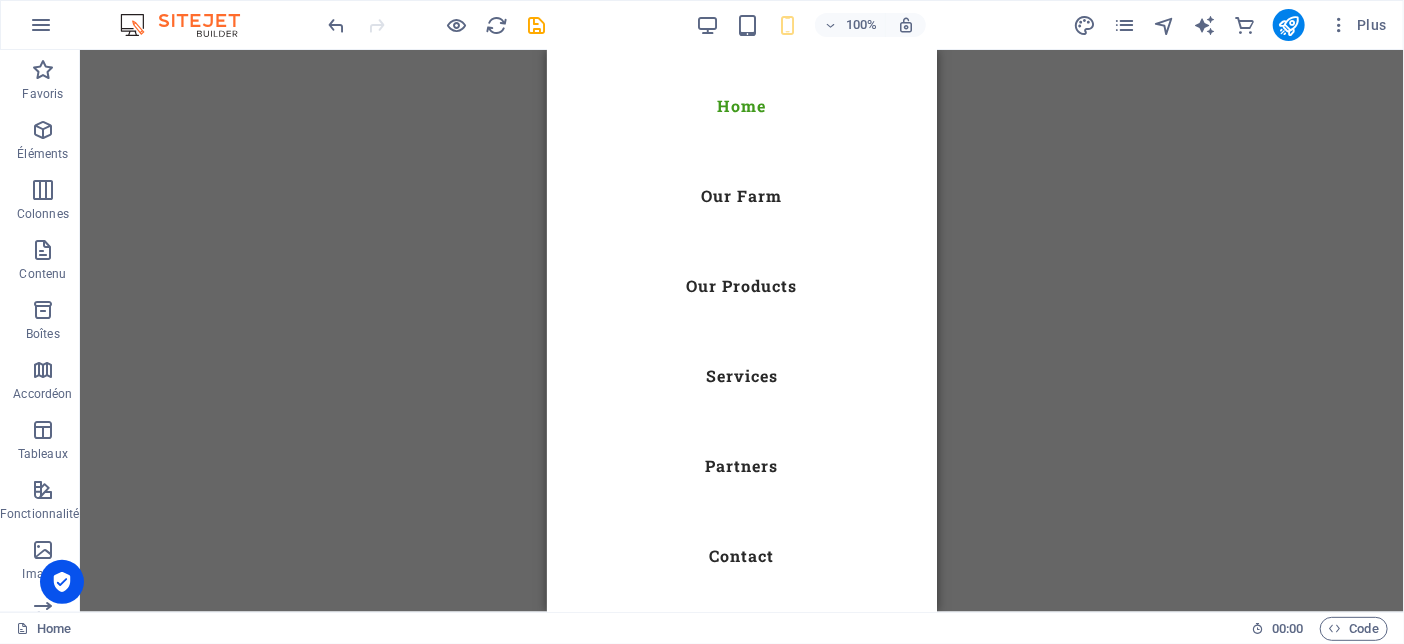click on "Glissez et déposez l'élément de votre choix pour remplacer le contenu existant. Appuyez sur "Ctrl" si vous voulez créer un nouvel élément.
H2   Conteneur   Conteneur   Conteneur   Barre d'infos   Barre de menus   Barre de menus   Conteneur   Bannière   Conteneur   Bannière   Conteneur   Texte   Conteneur   Conteneur   Logo   Conteneur   HTML   Menu   H2   Conteneur   Présélection   Texte   Présélection   Présélection   Conteneur   Icône   Présélection   Présélection   Conteneur   H3   Conteneur   Conteneur   Texte   Conteneur   Présélection   Conteneur   Conteneur   Conteneur   Icône   Texte" at bounding box center (742, 331) 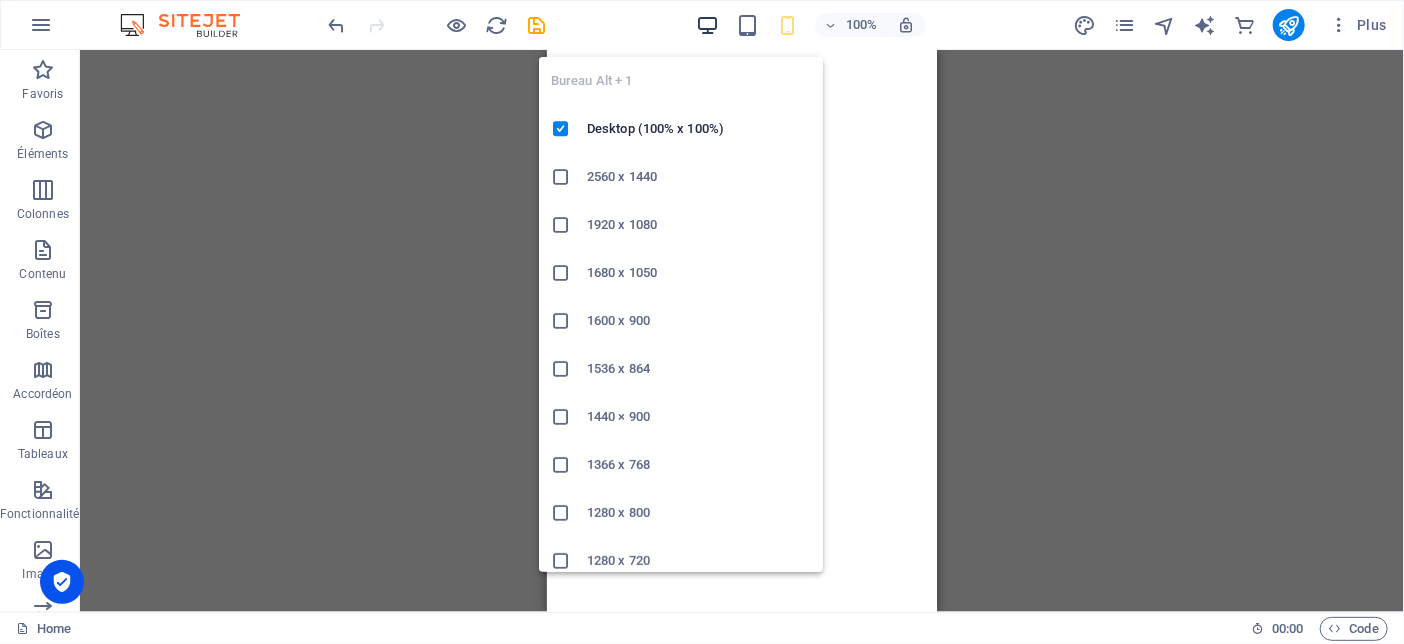 click at bounding box center (707, 25) 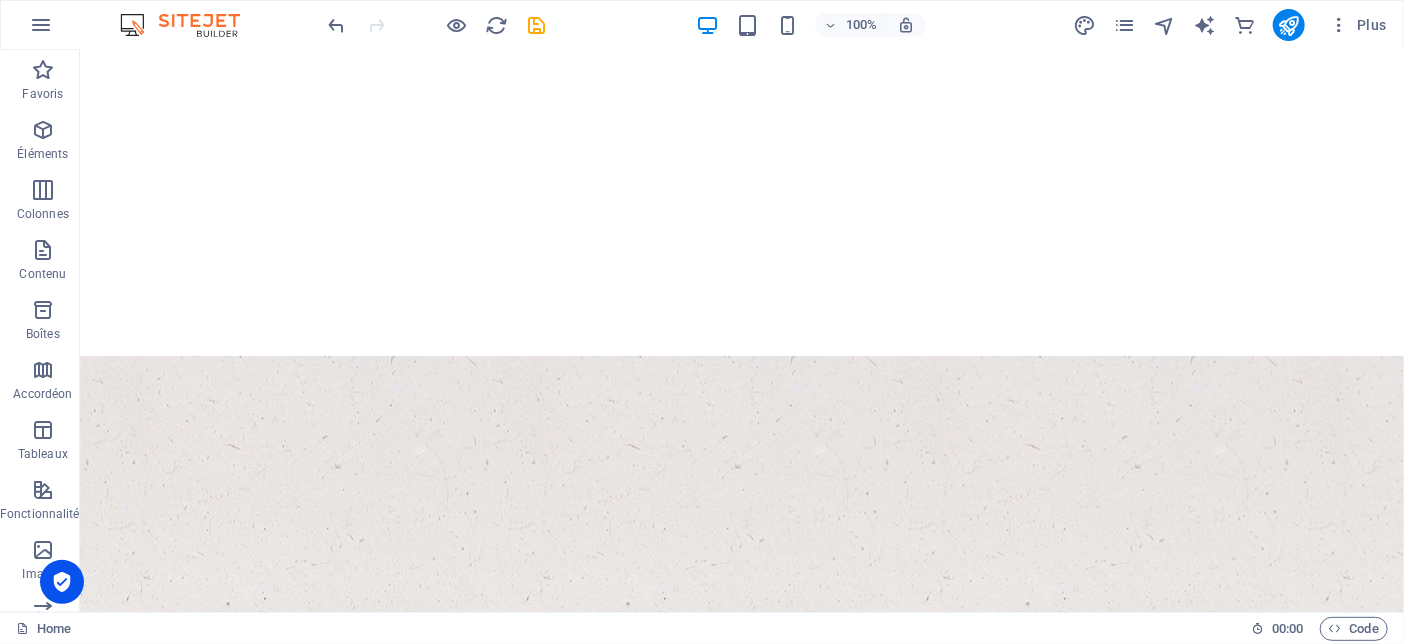 click at bounding box center [190, 25] 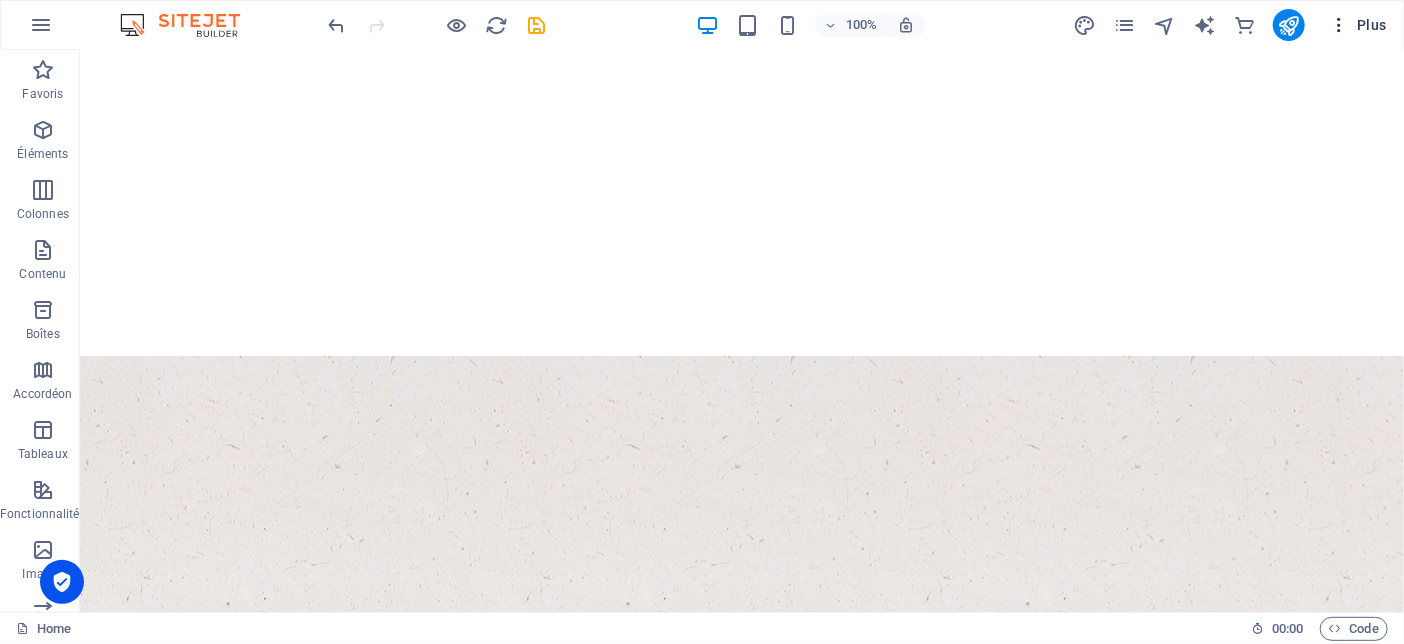 click on "Plus" at bounding box center (1358, 25) 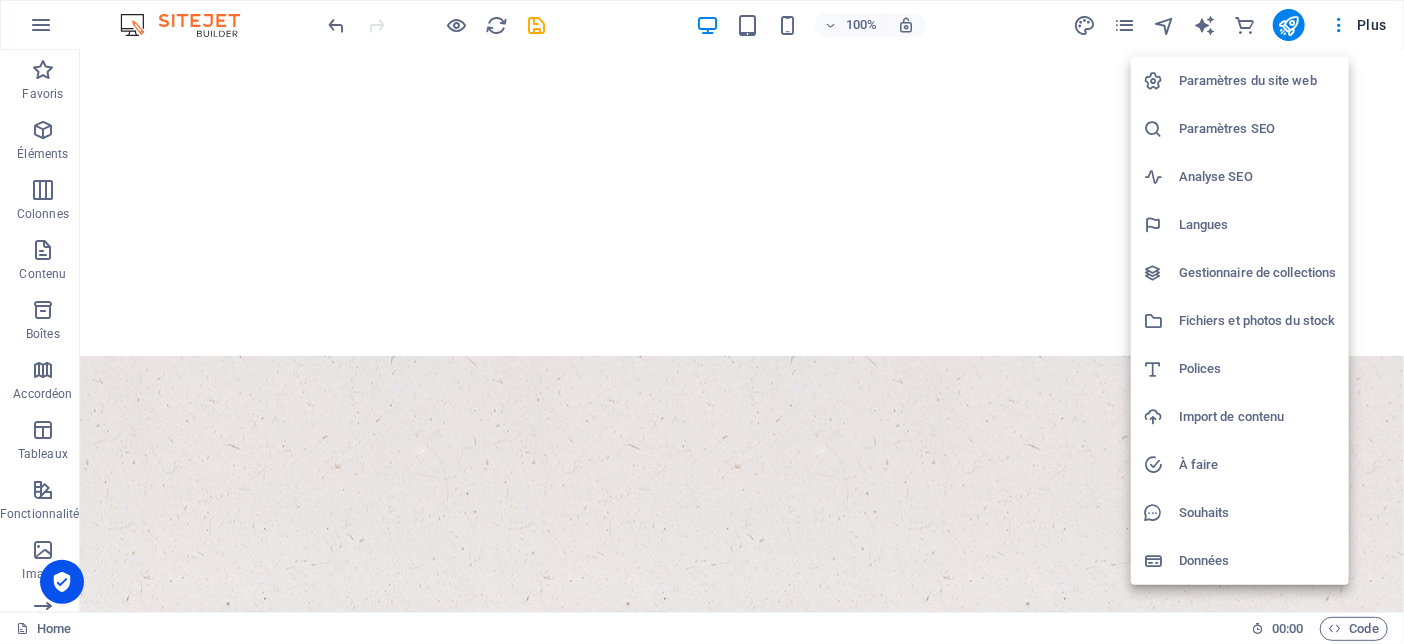 click on "Gestionnaire de collections" at bounding box center (1258, 273) 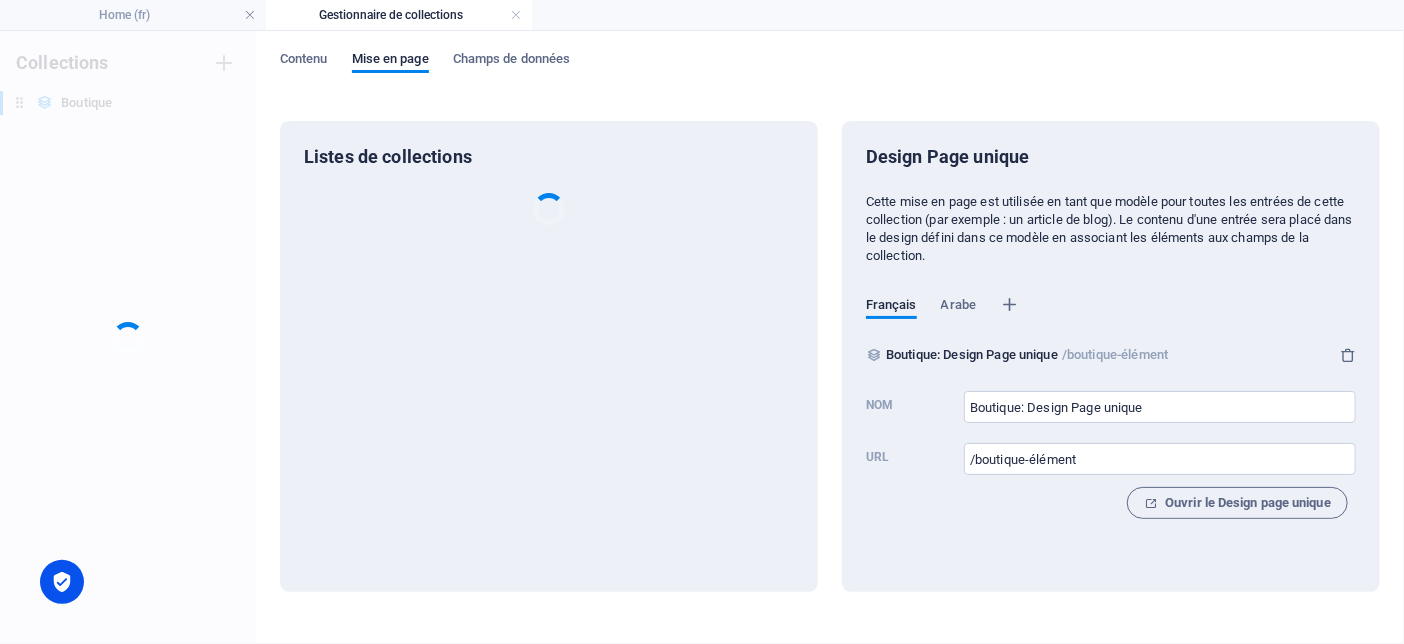 scroll, scrollTop: 0, scrollLeft: 0, axis: both 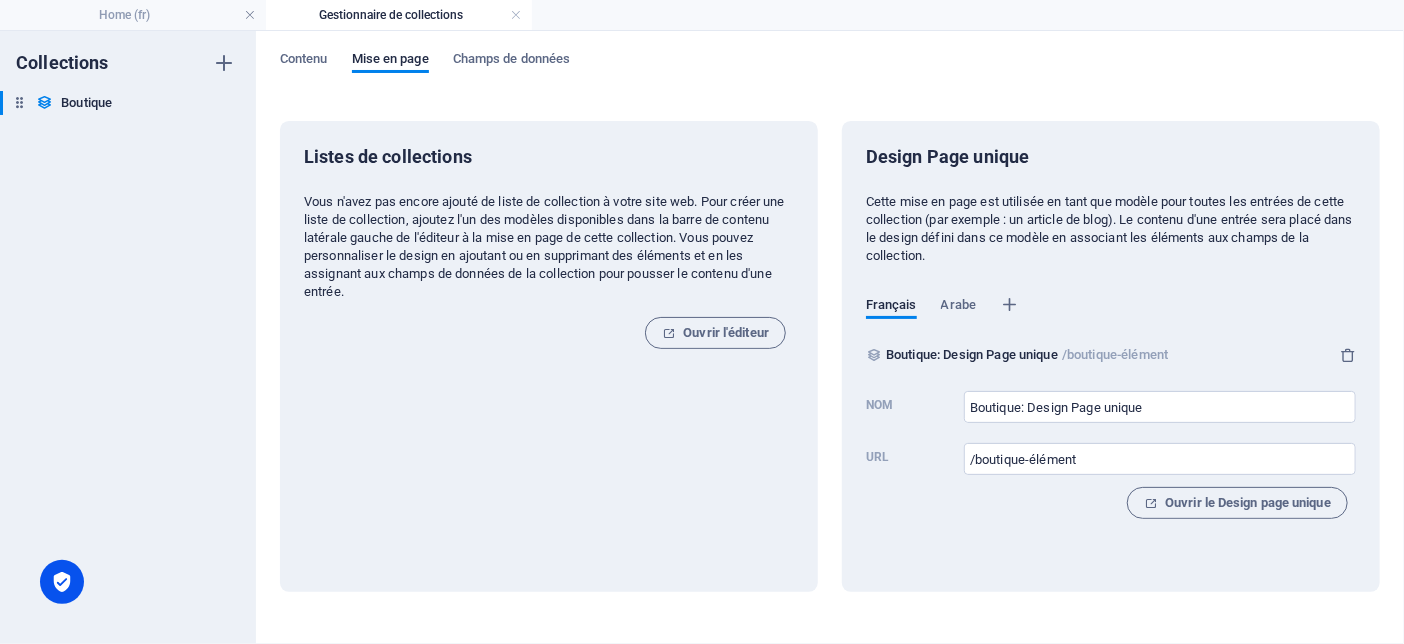 click on "Français Arabe" at bounding box center (943, 316) 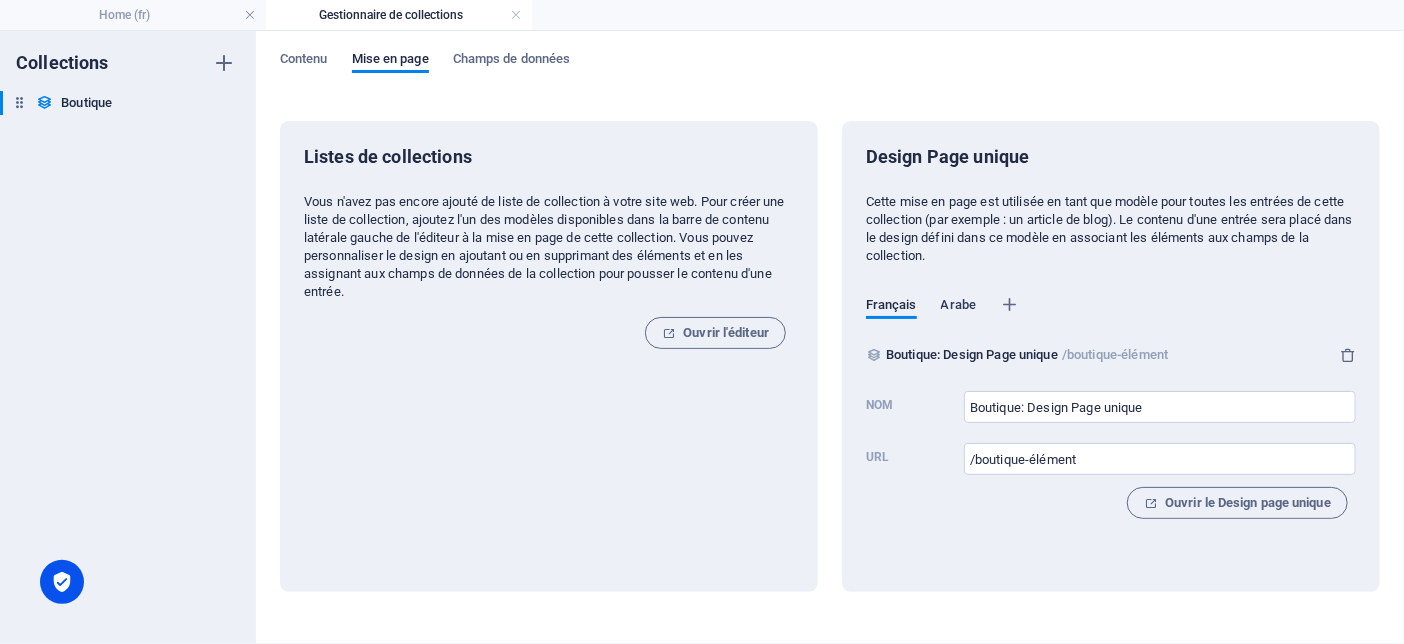 click on "Arabe" at bounding box center [958, 307] 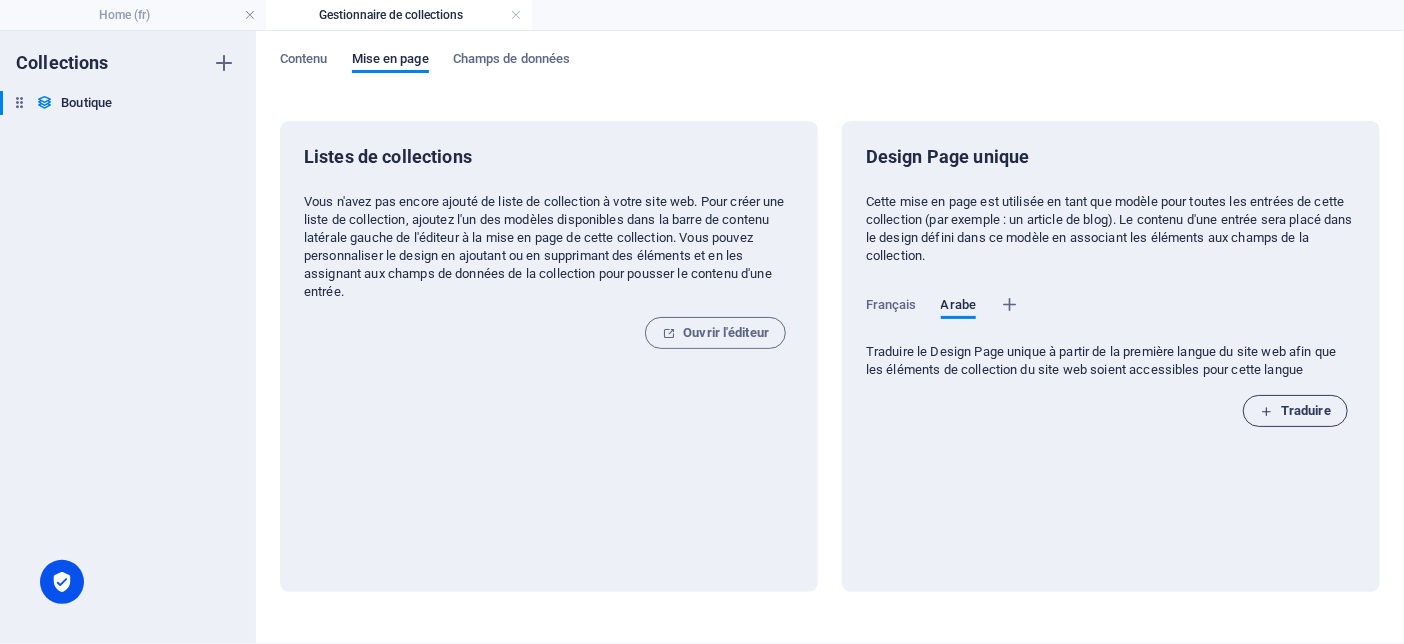 click on "Traduire" at bounding box center (1295, 411) 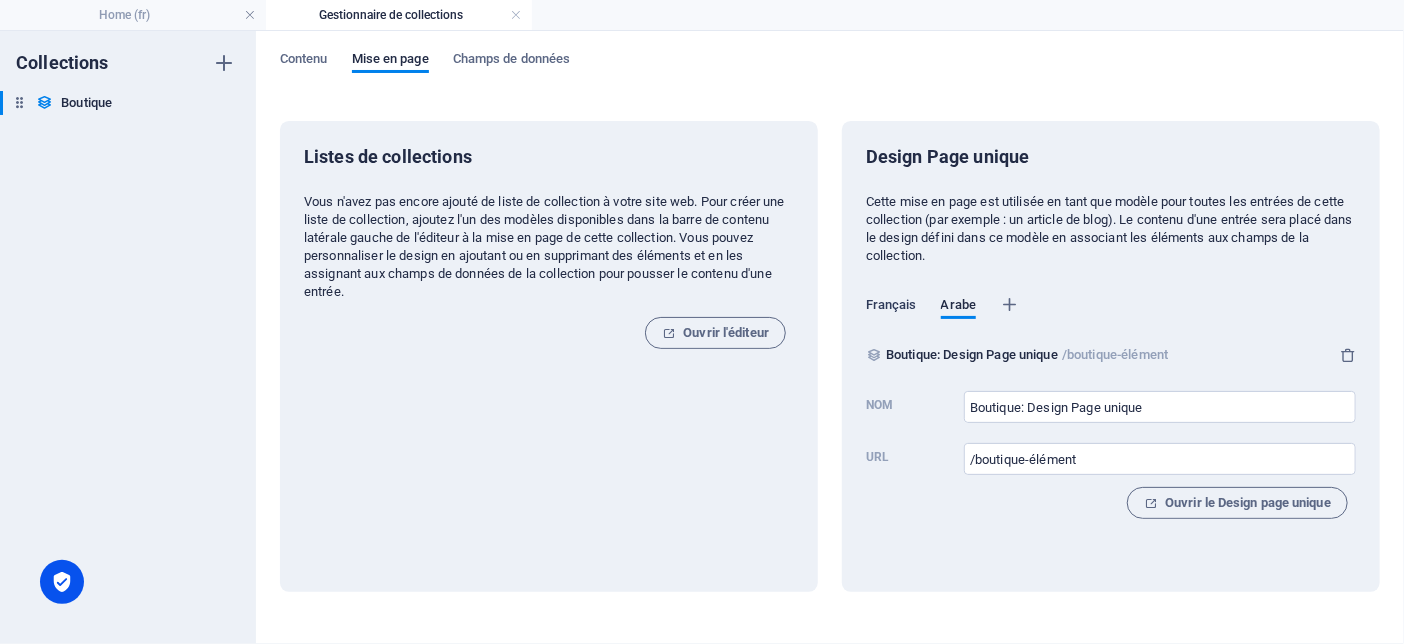 click on "Français" at bounding box center [891, 307] 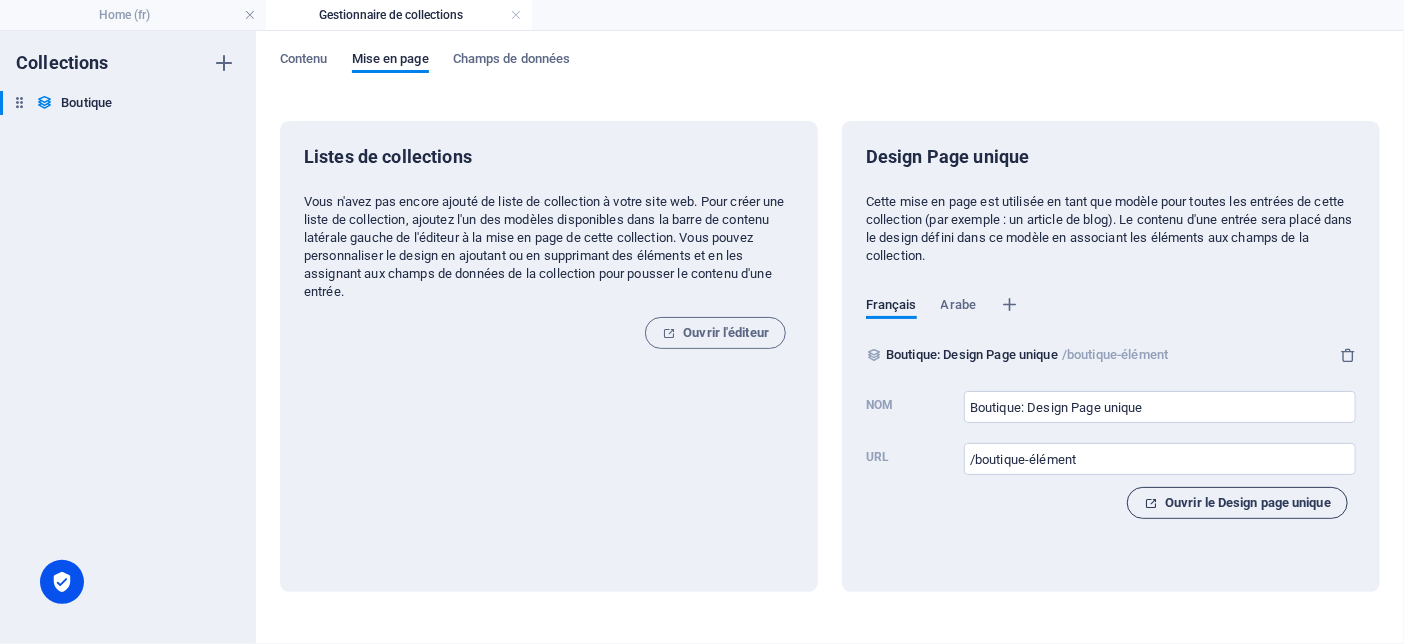 click on "Ouvrir le Design page unique" at bounding box center [1237, 503] 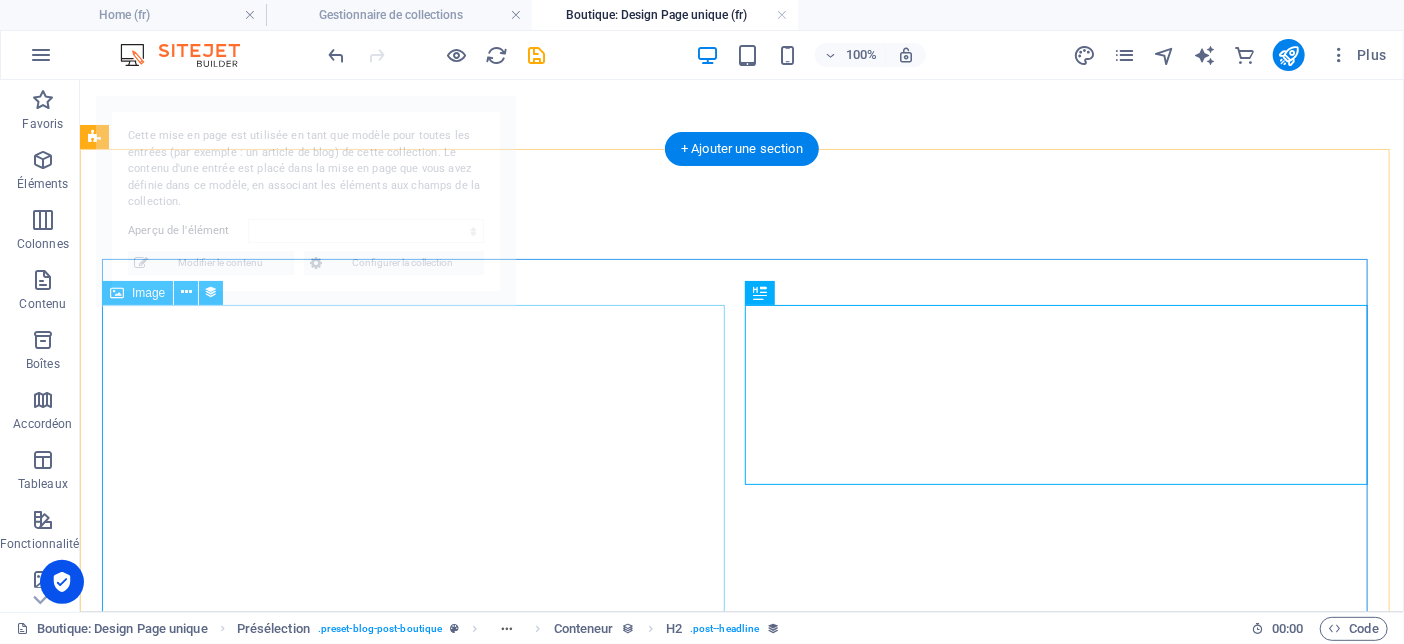 select on "6872796608aa0744d90dbcf9" 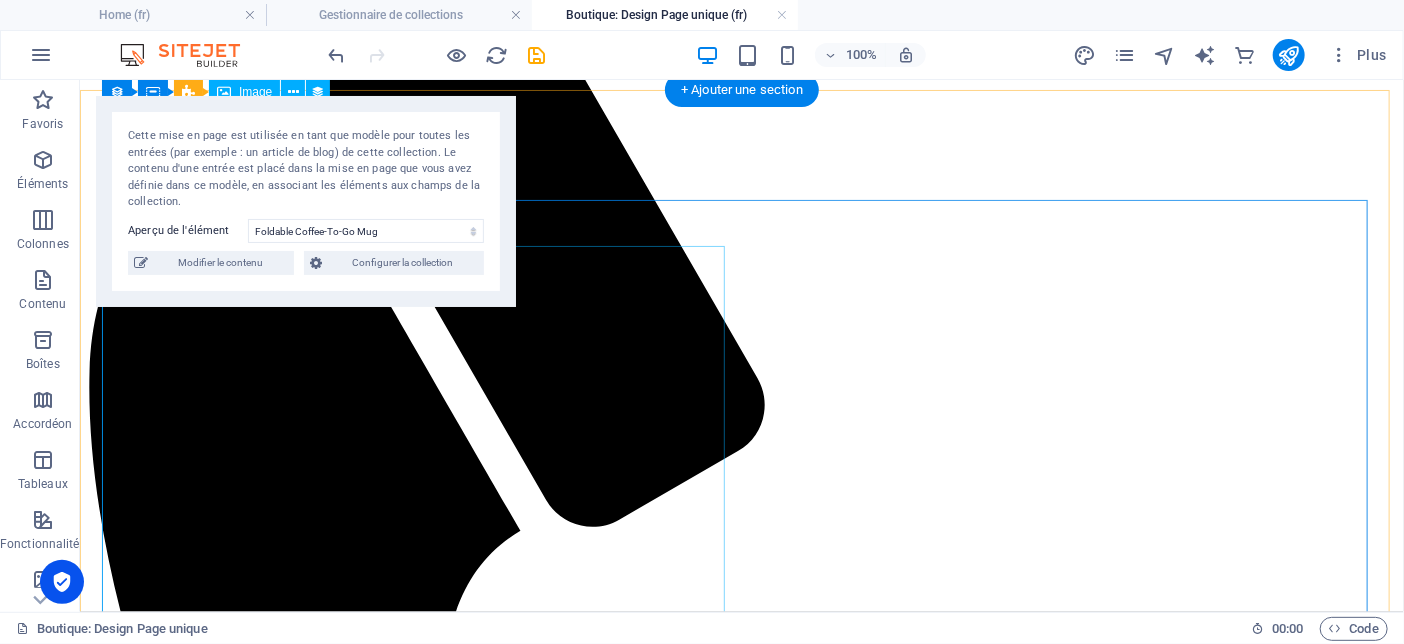 scroll, scrollTop: 0, scrollLeft: 0, axis: both 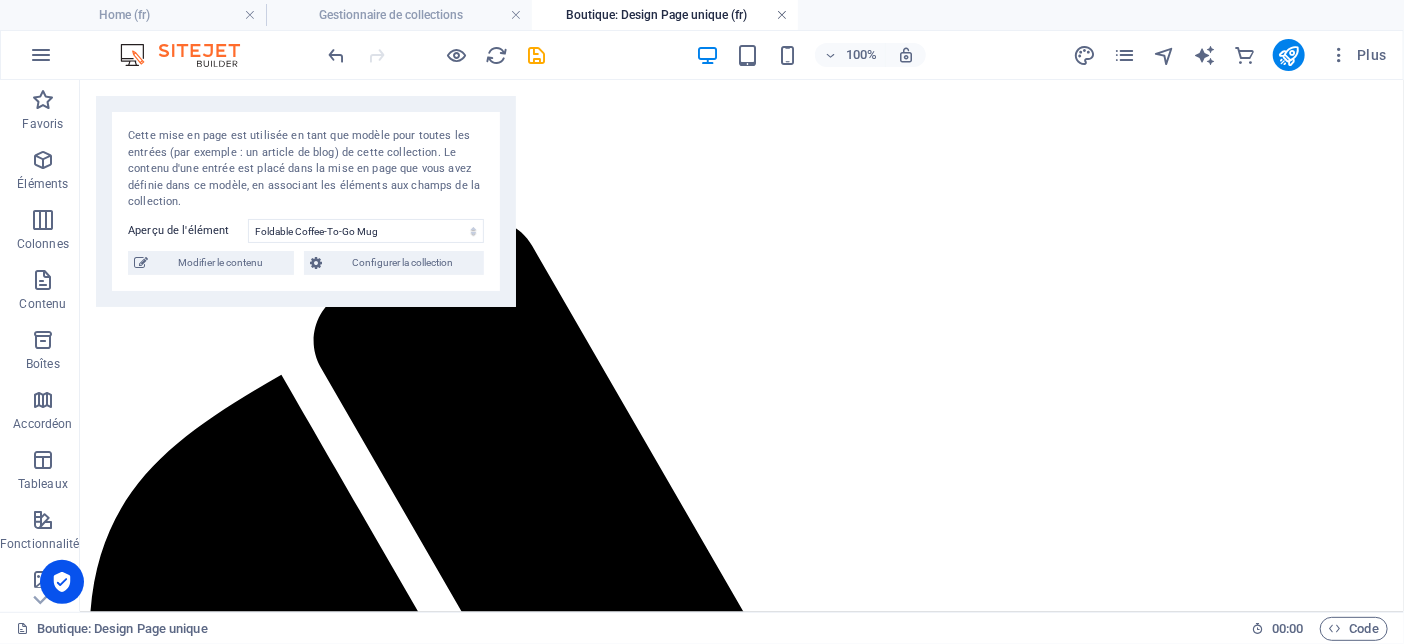 click at bounding box center (782, 15) 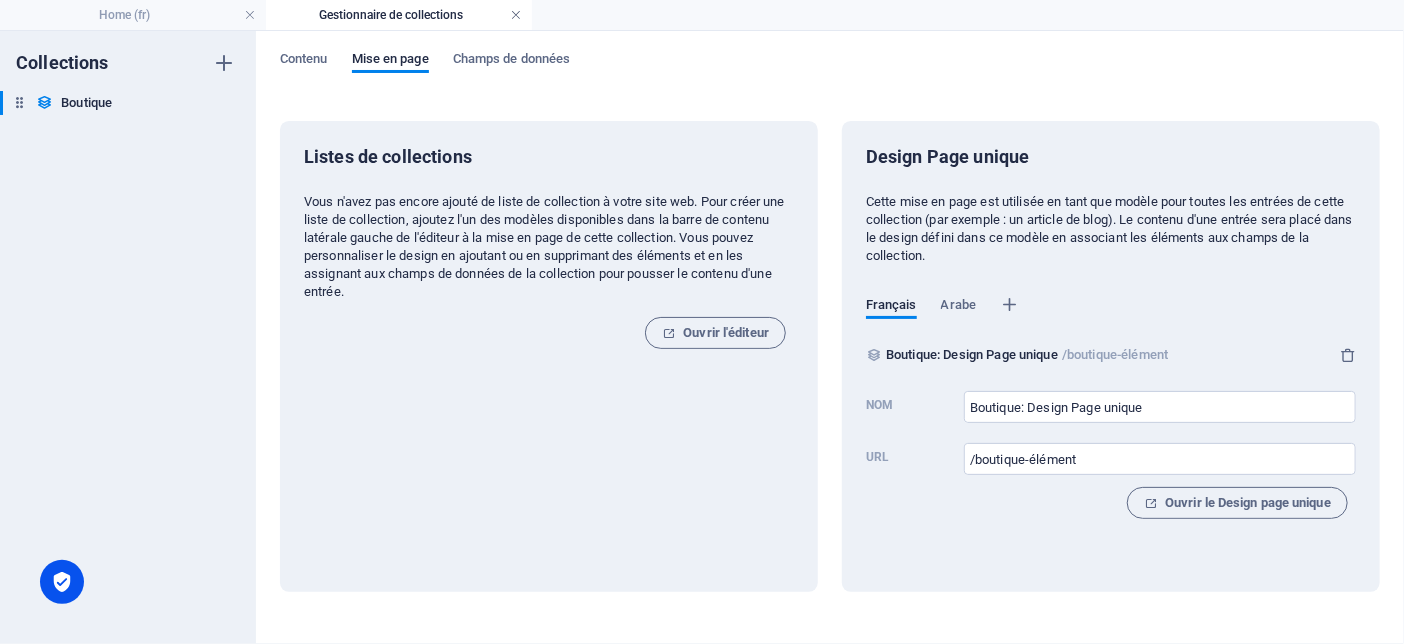 click at bounding box center [516, 15] 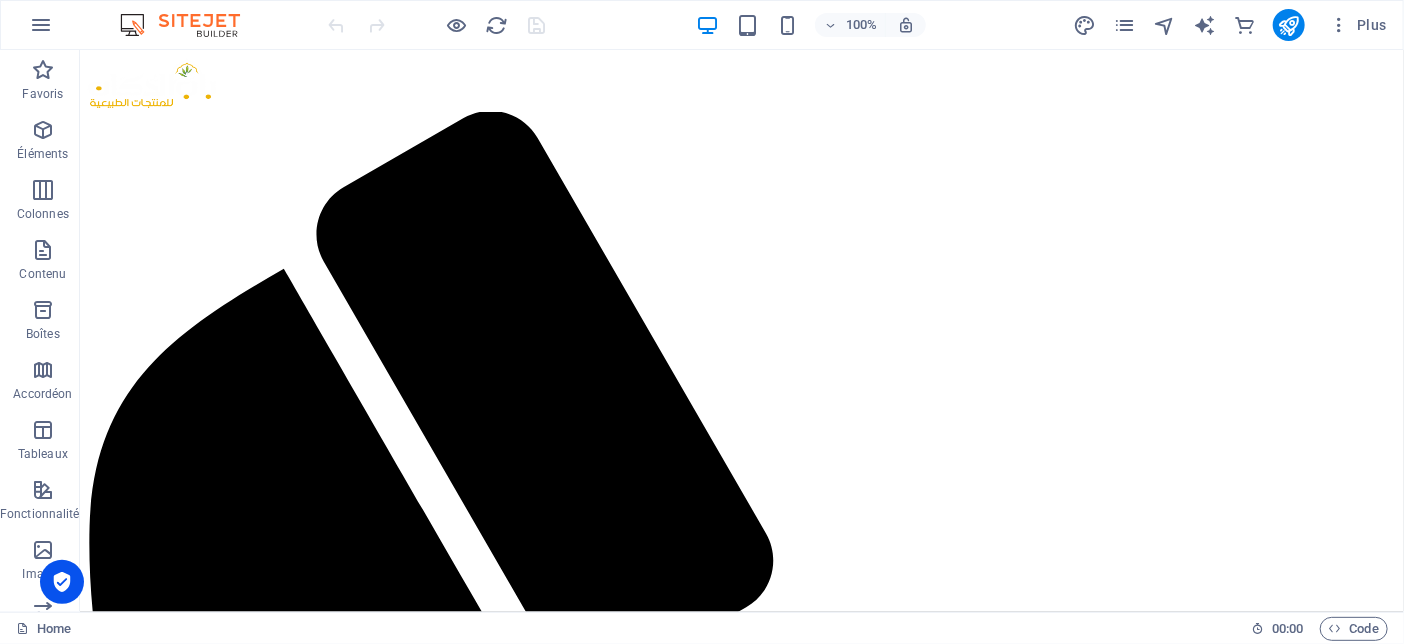 scroll, scrollTop: 0, scrollLeft: 0, axis: both 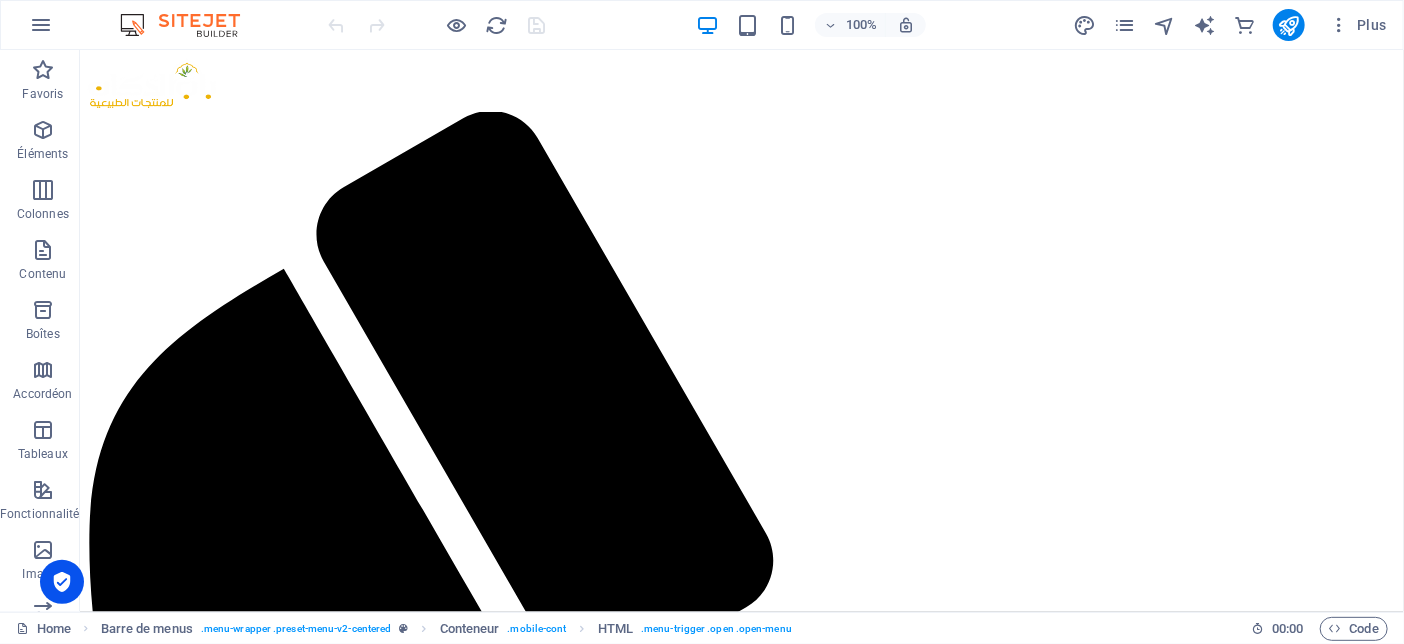 click at bounding box center [741, 4687] 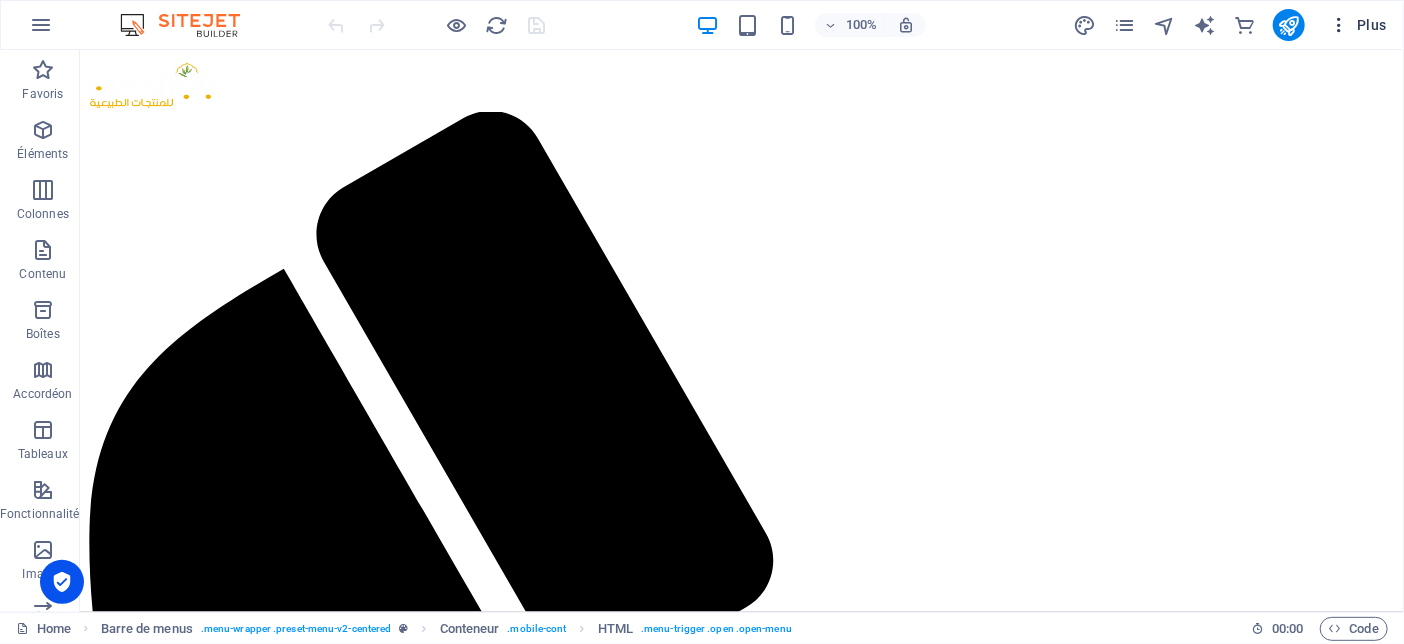 click on "Plus" at bounding box center (1358, 25) 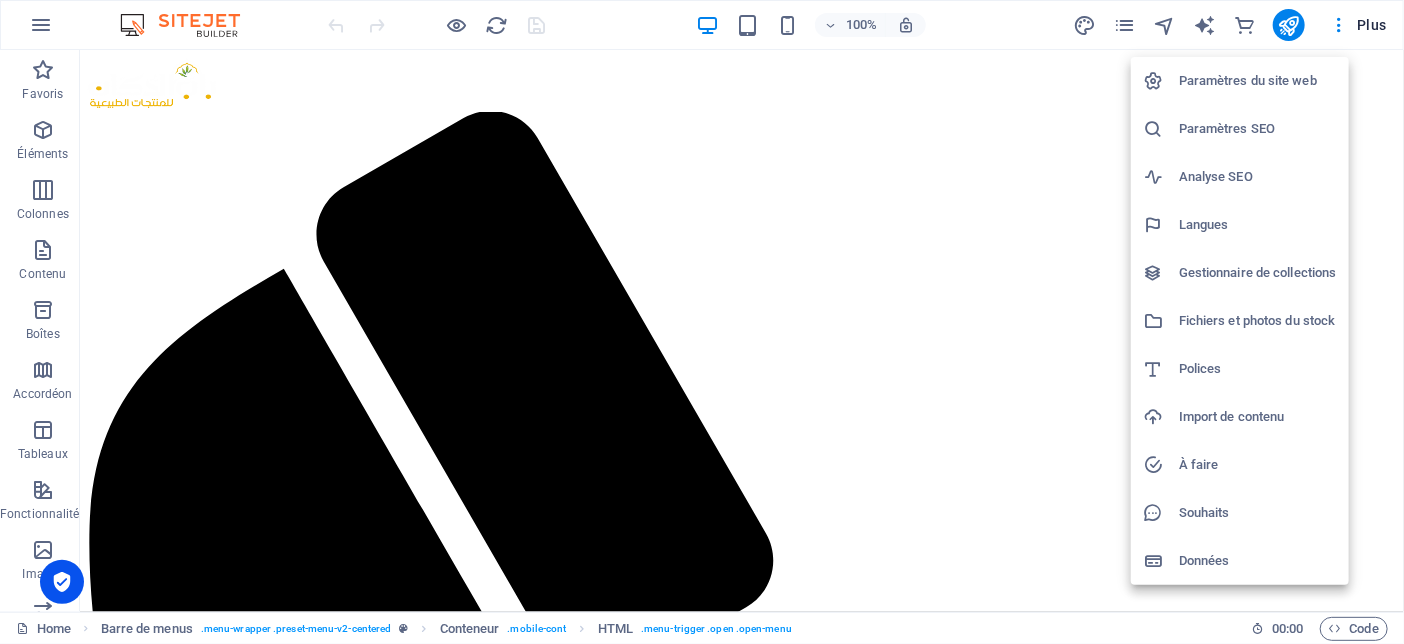 click on "À faire" at bounding box center (1258, 465) 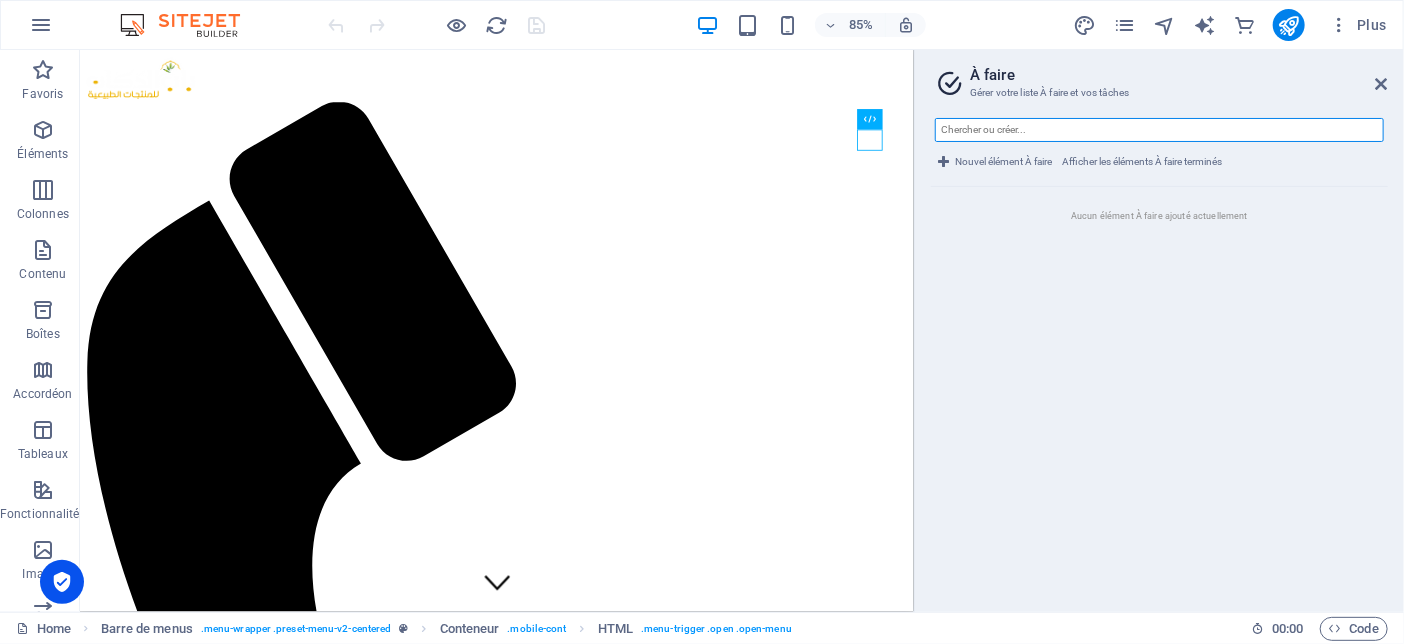 click at bounding box center (1159, 130) 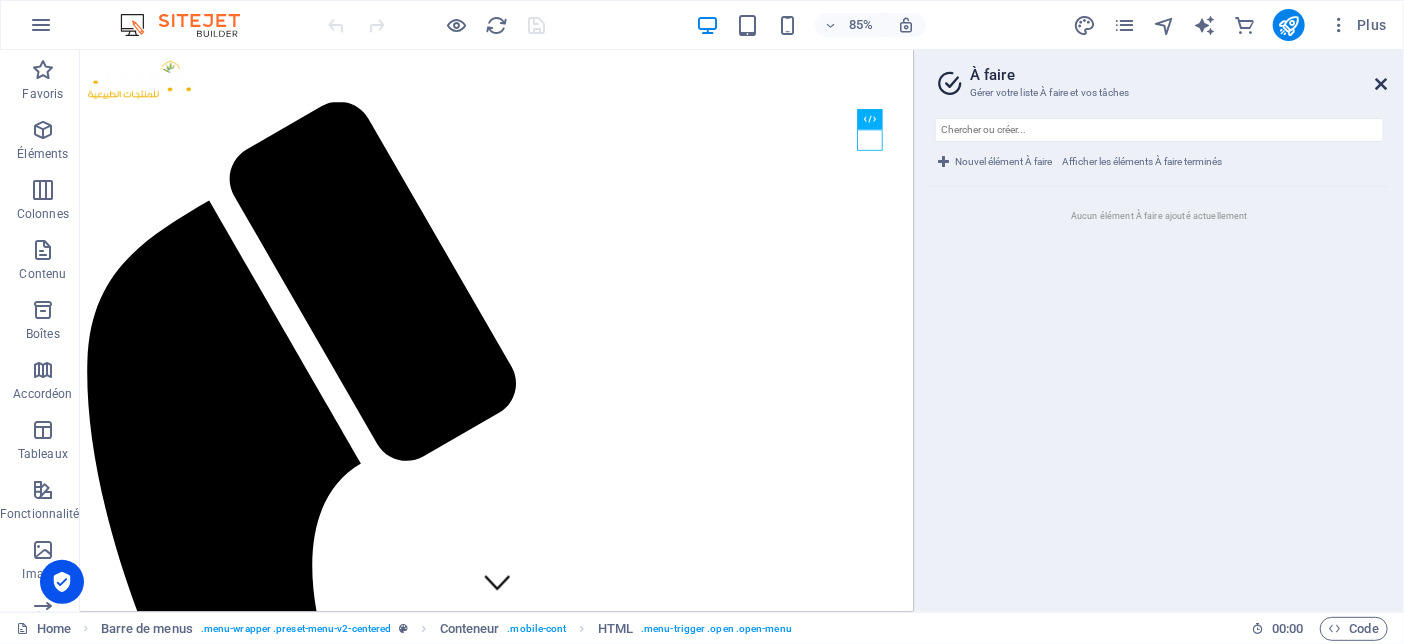 click at bounding box center (1382, 84) 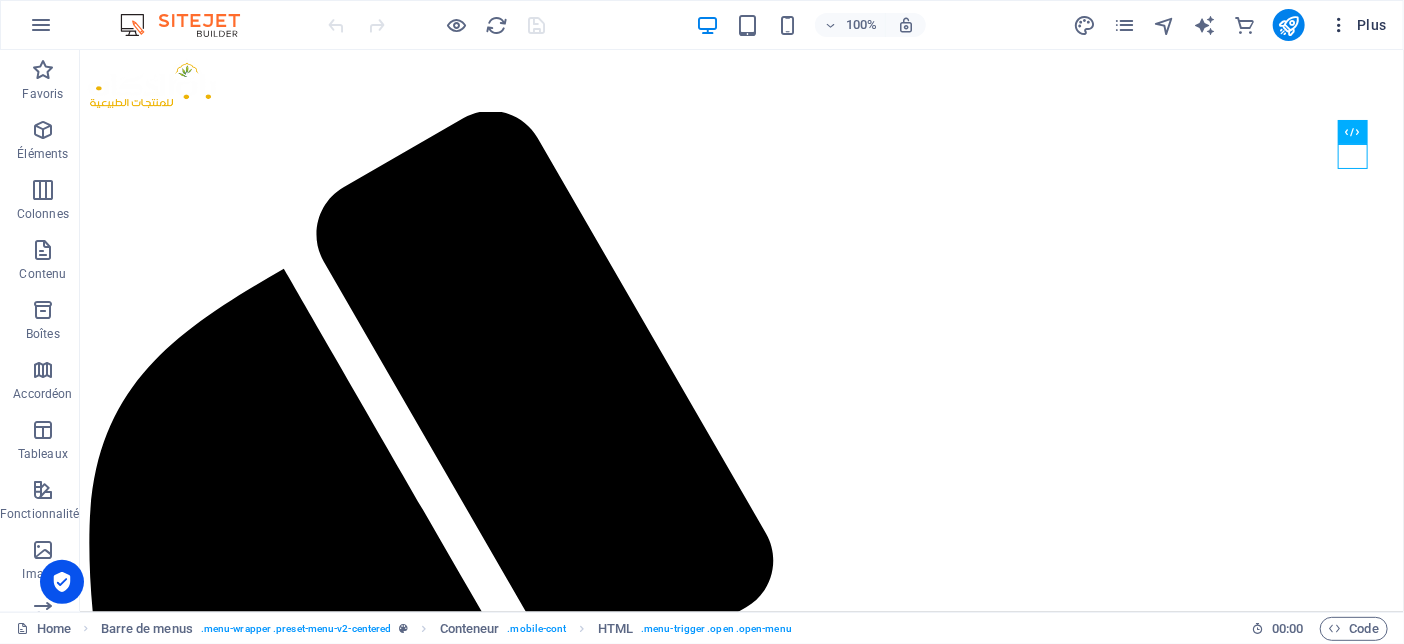 click on "Plus" at bounding box center [1358, 25] 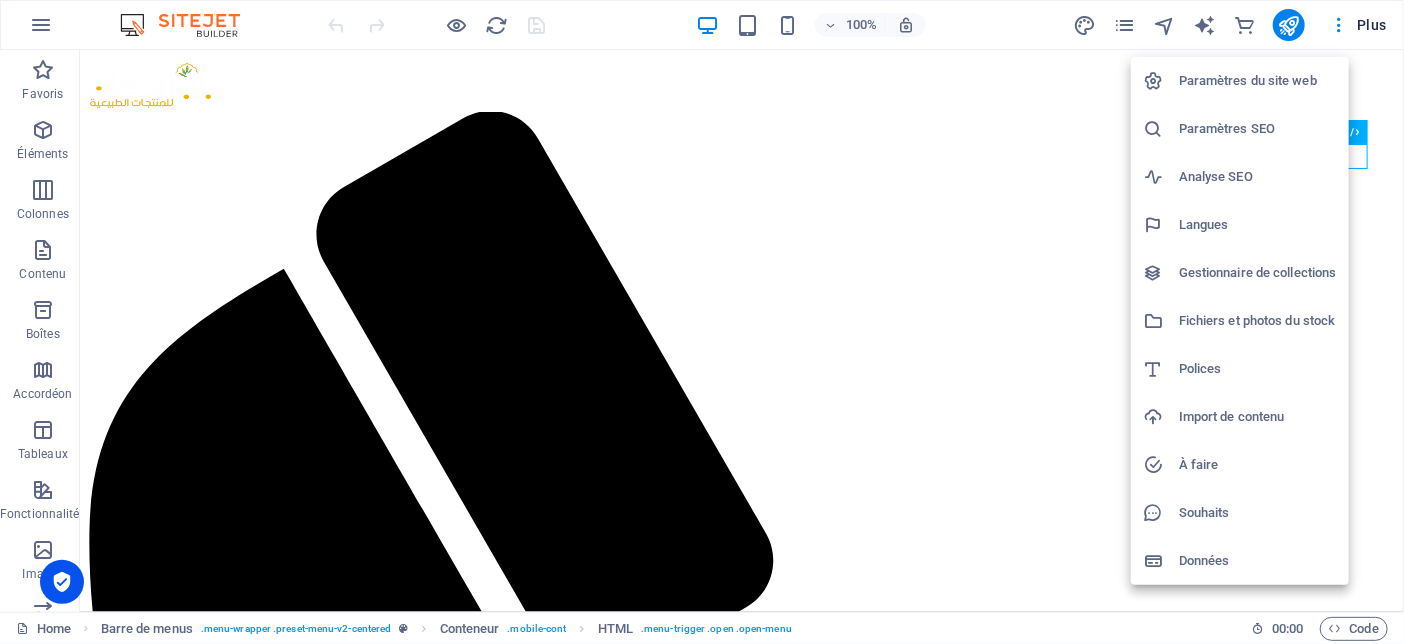 click on "Données" at bounding box center (1258, 561) 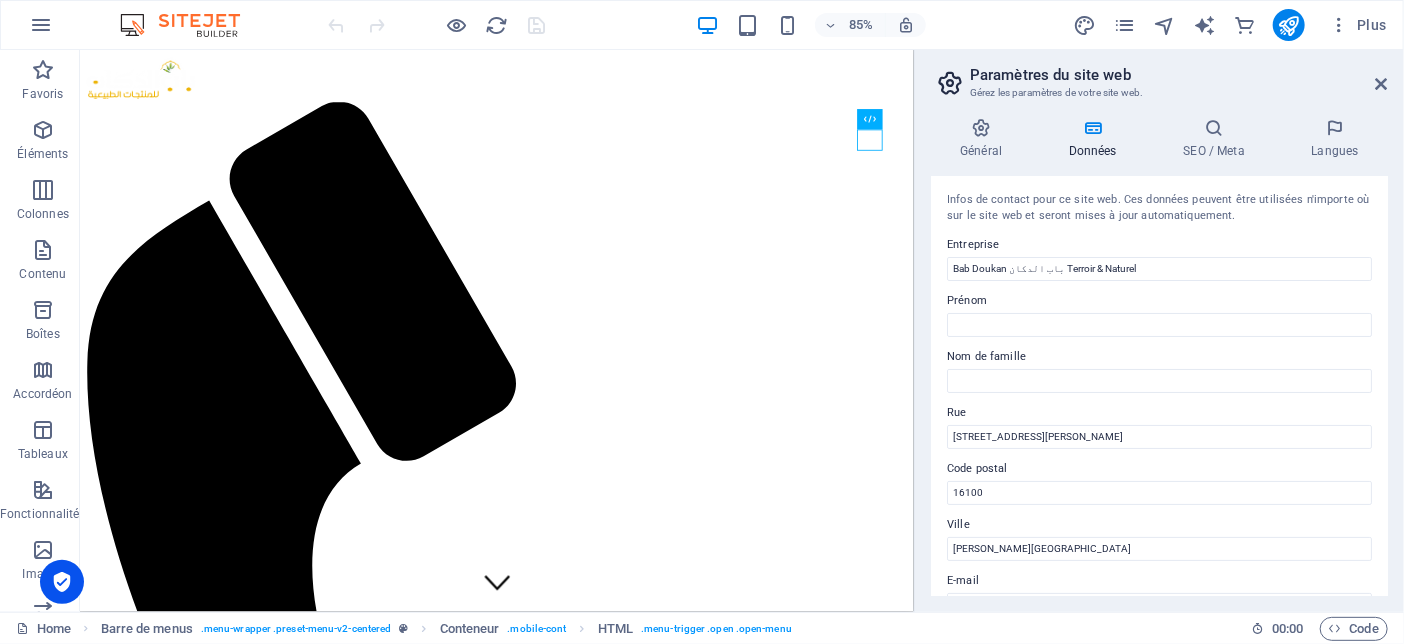 scroll, scrollTop: 200, scrollLeft: 0, axis: vertical 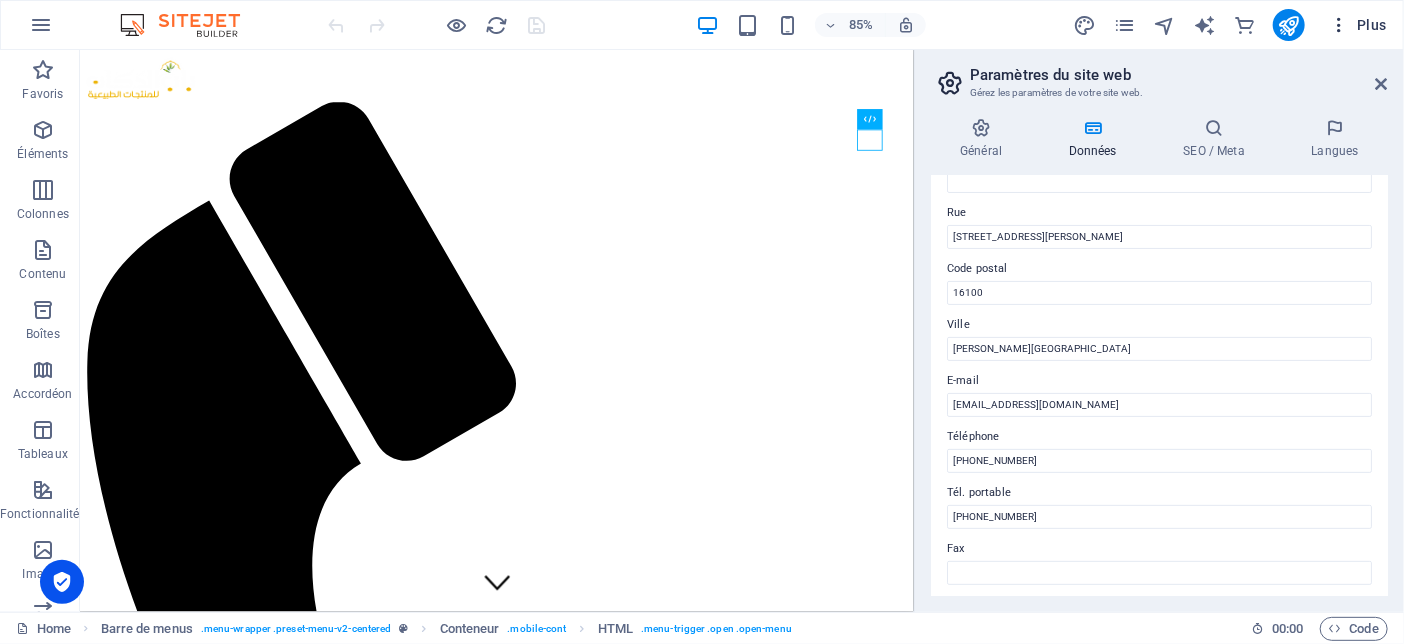 click on "Plus" at bounding box center [1358, 25] 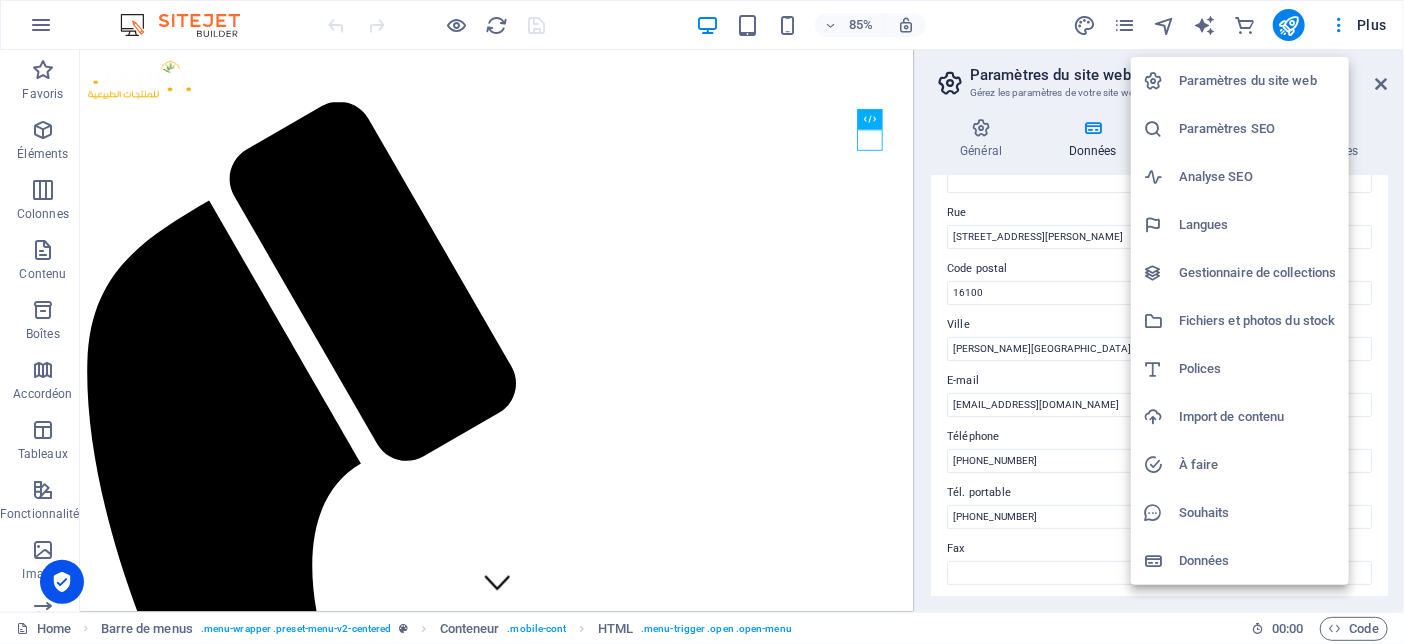 click on "Fichiers et photos du stock" at bounding box center (1258, 321) 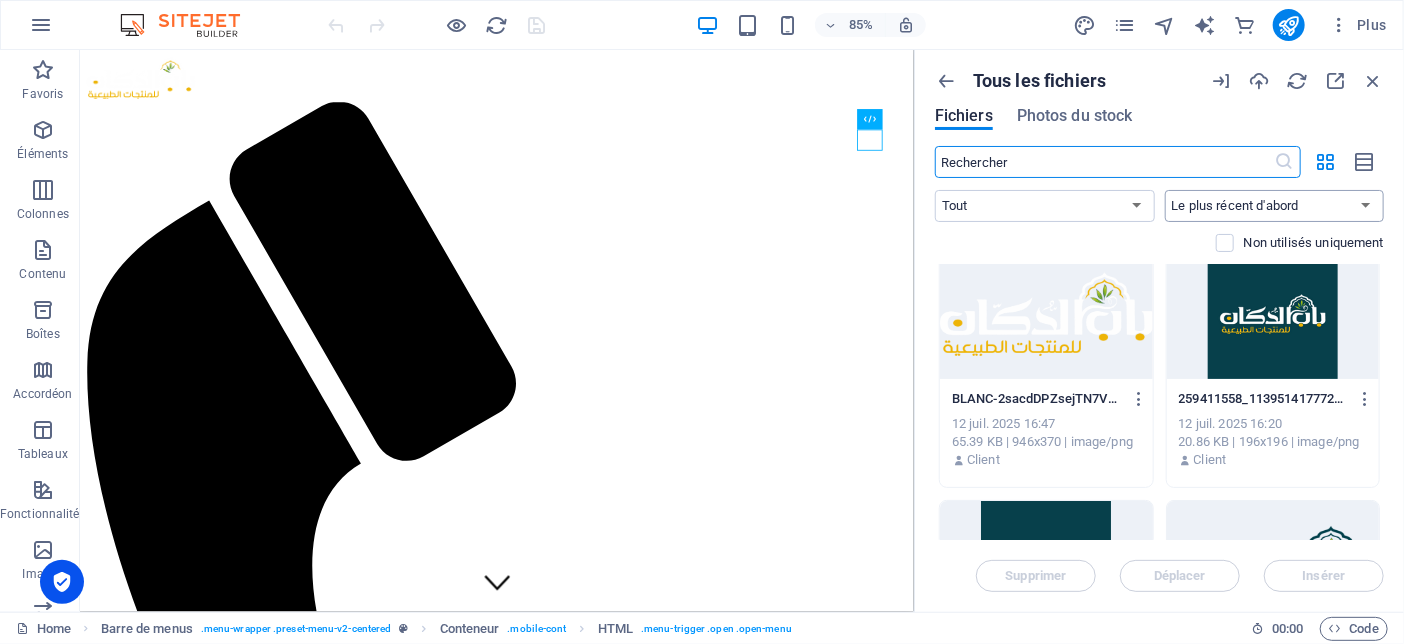 scroll, scrollTop: 0, scrollLeft: 0, axis: both 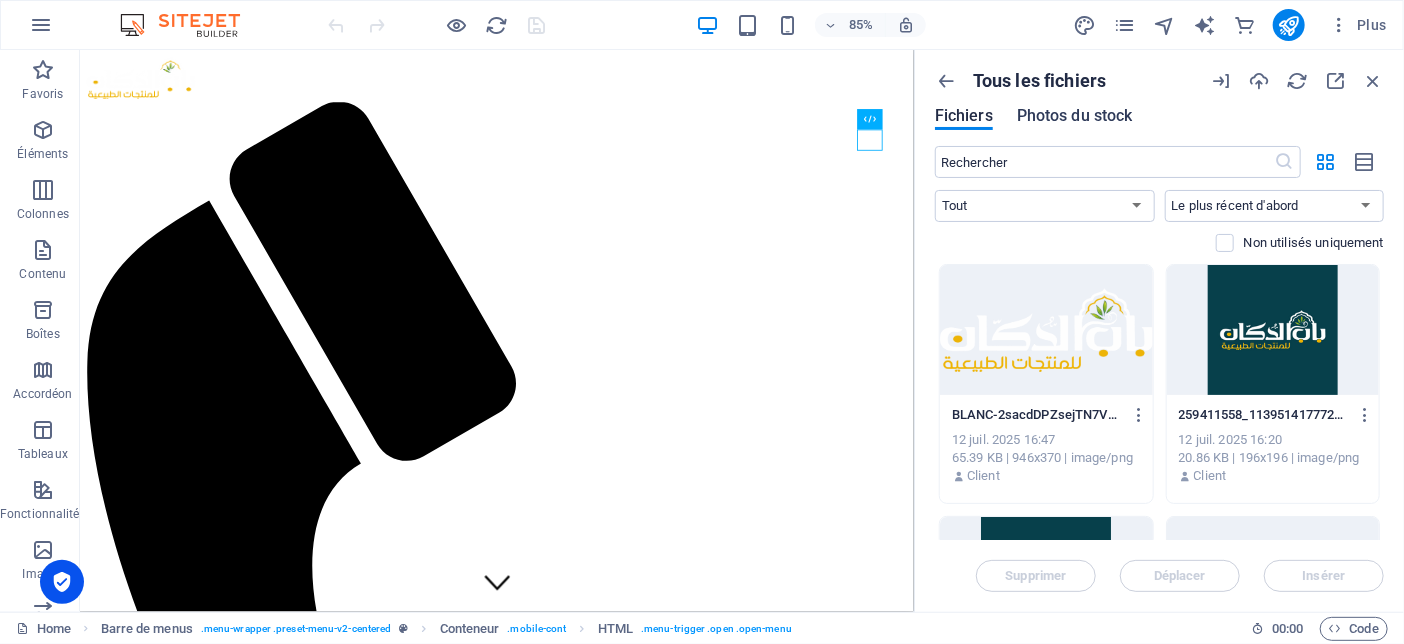 click on "Photos du stock" at bounding box center (1075, 116) 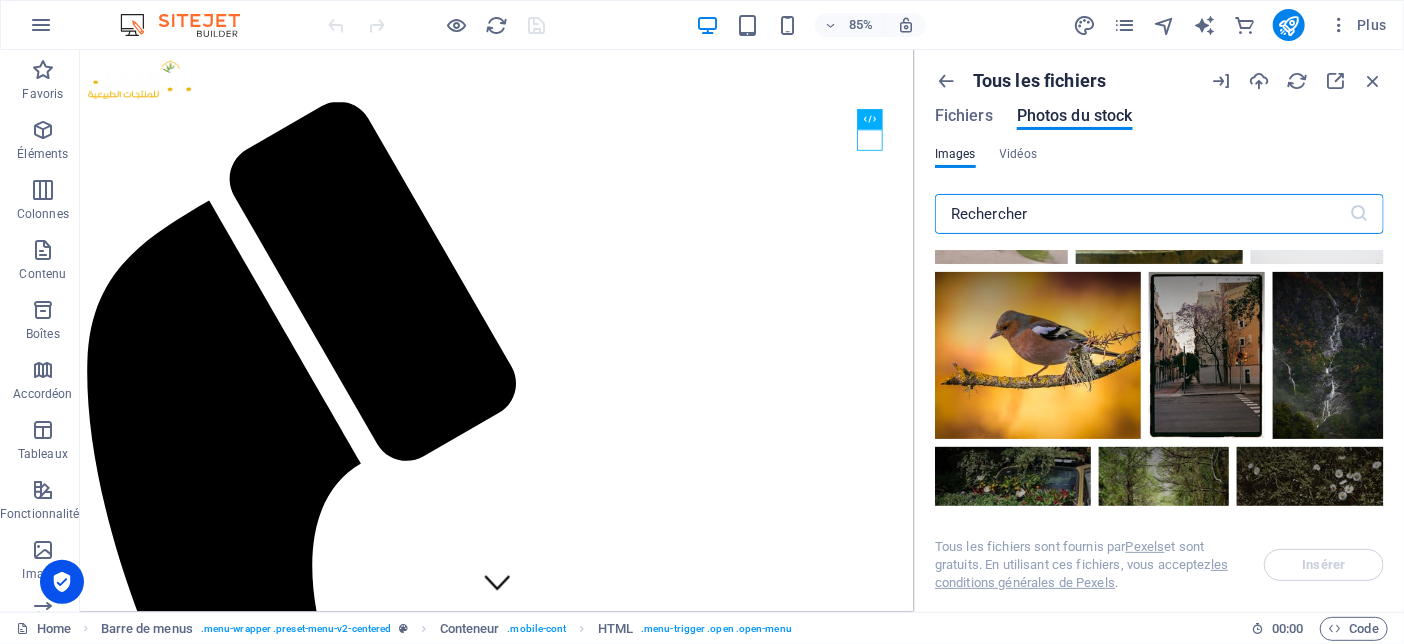 scroll, scrollTop: 7600, scrollLeft: 0, axis: vertical 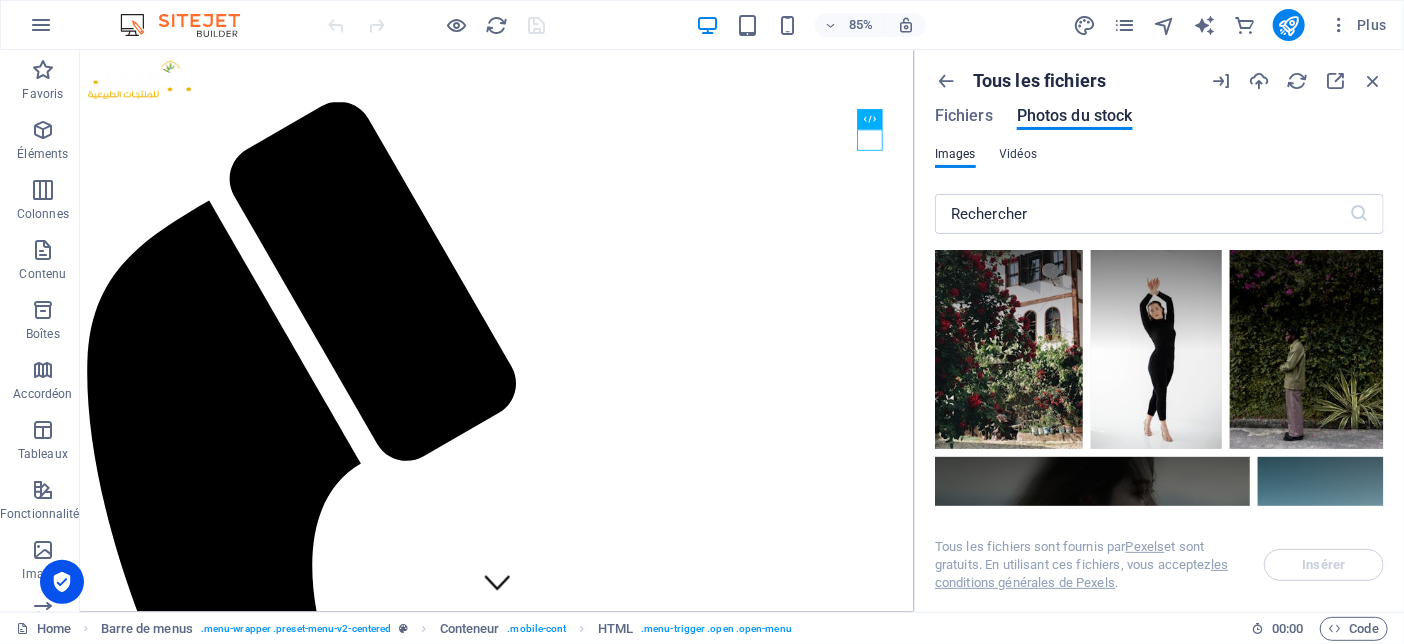 click on "Vidéos" at bounding box center (1019, 154) 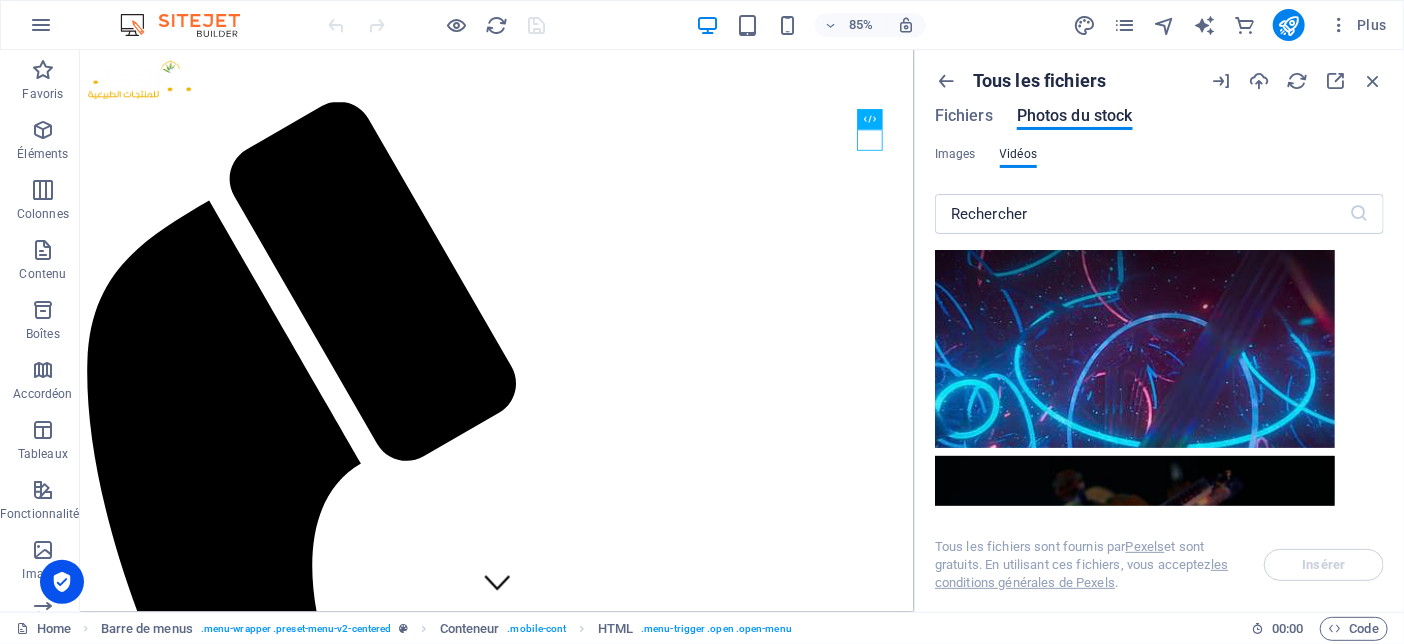 scroll, scrollTop: 8700, scrollLeft: 0, axis: vertical 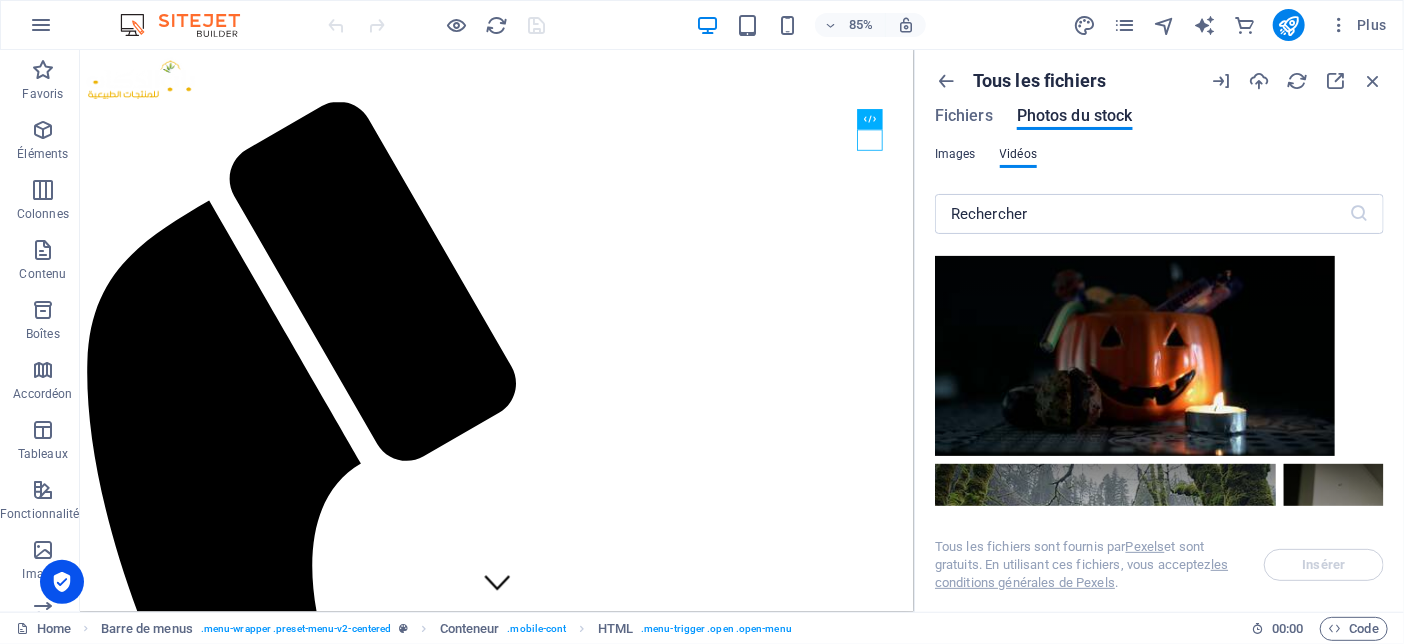 click on "Images" at bounding box center (955, 154) 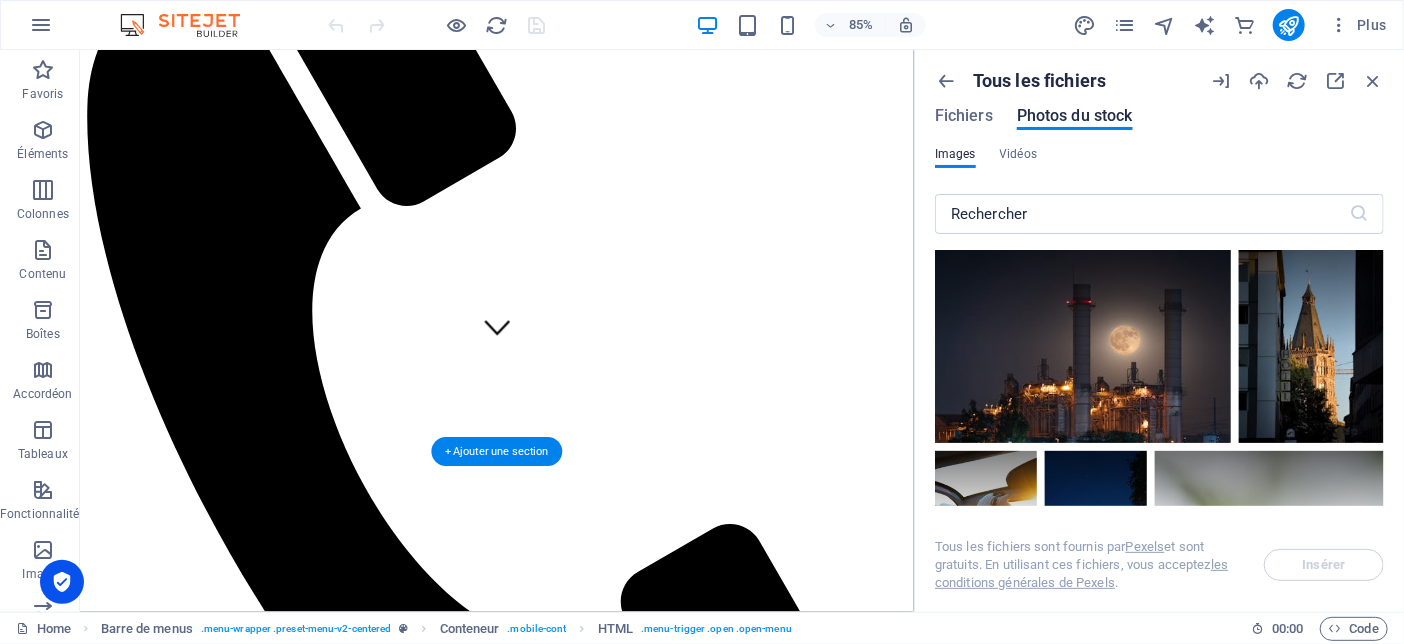scroll, scrollTop: 600, scrollLeft: 0, axis: vertical 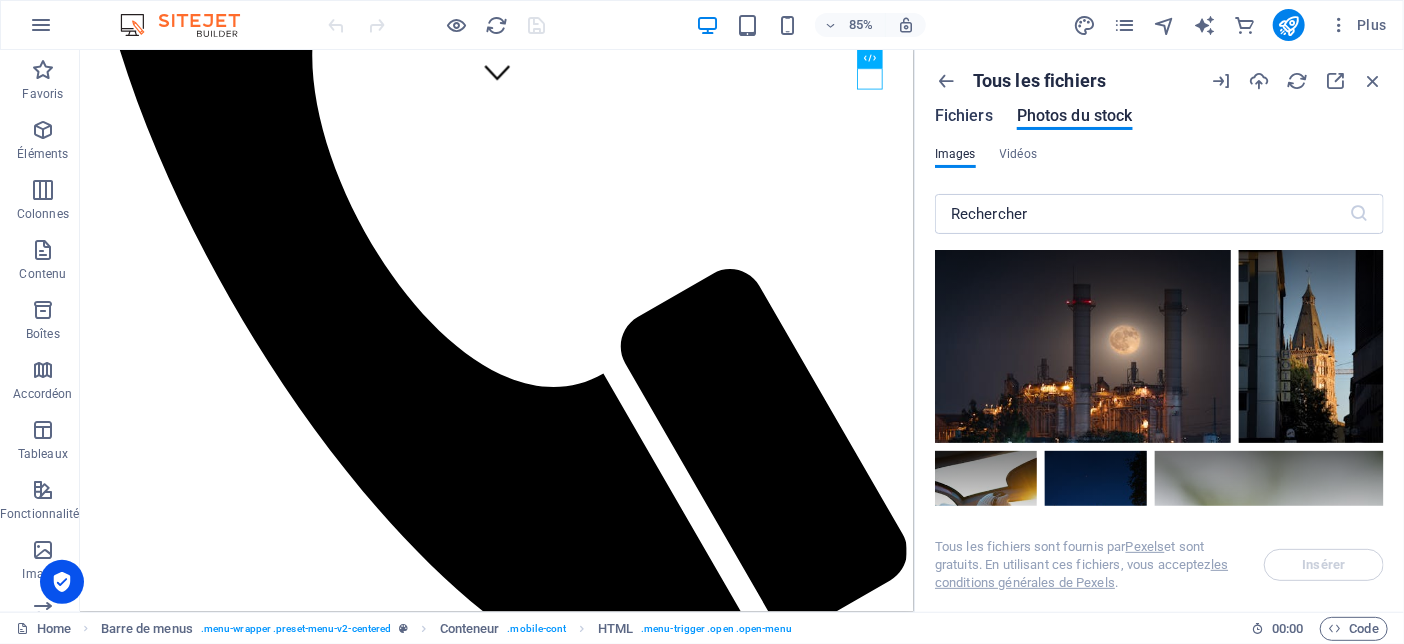 click on "Fichiers" at bounding box center (964, 116) 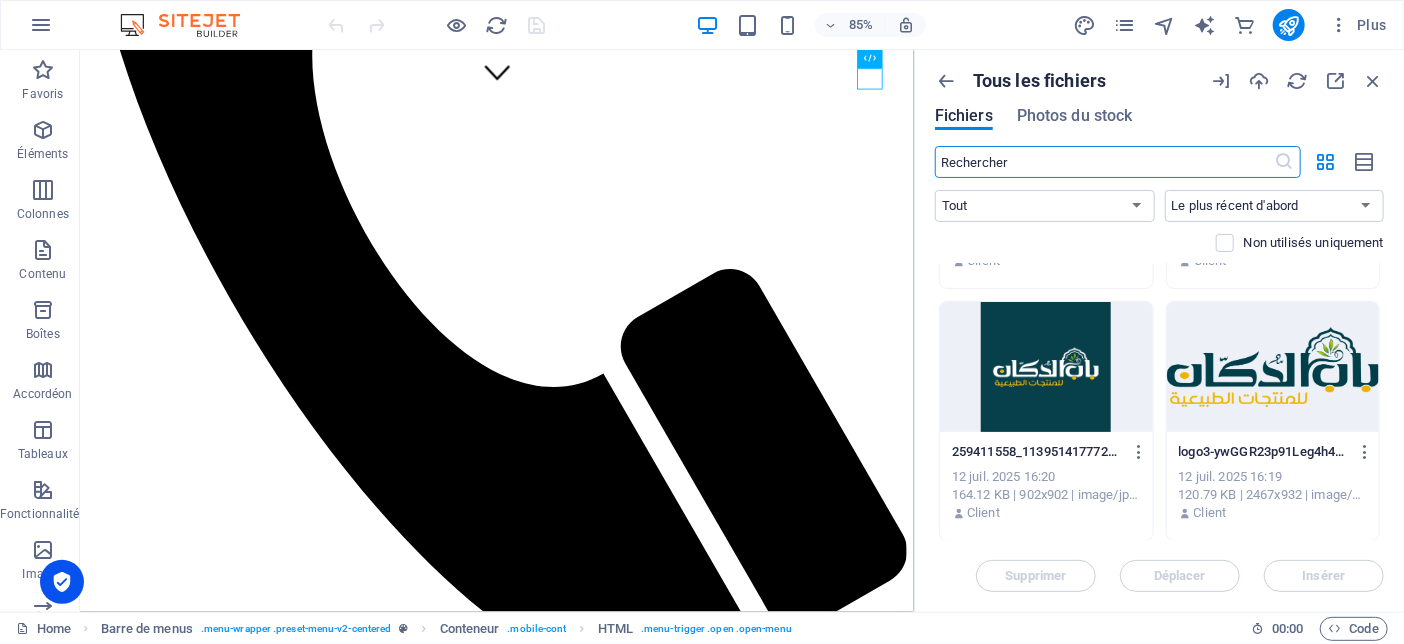 scroll, scrollTop: 0, scrollLeft: 0, axis: both 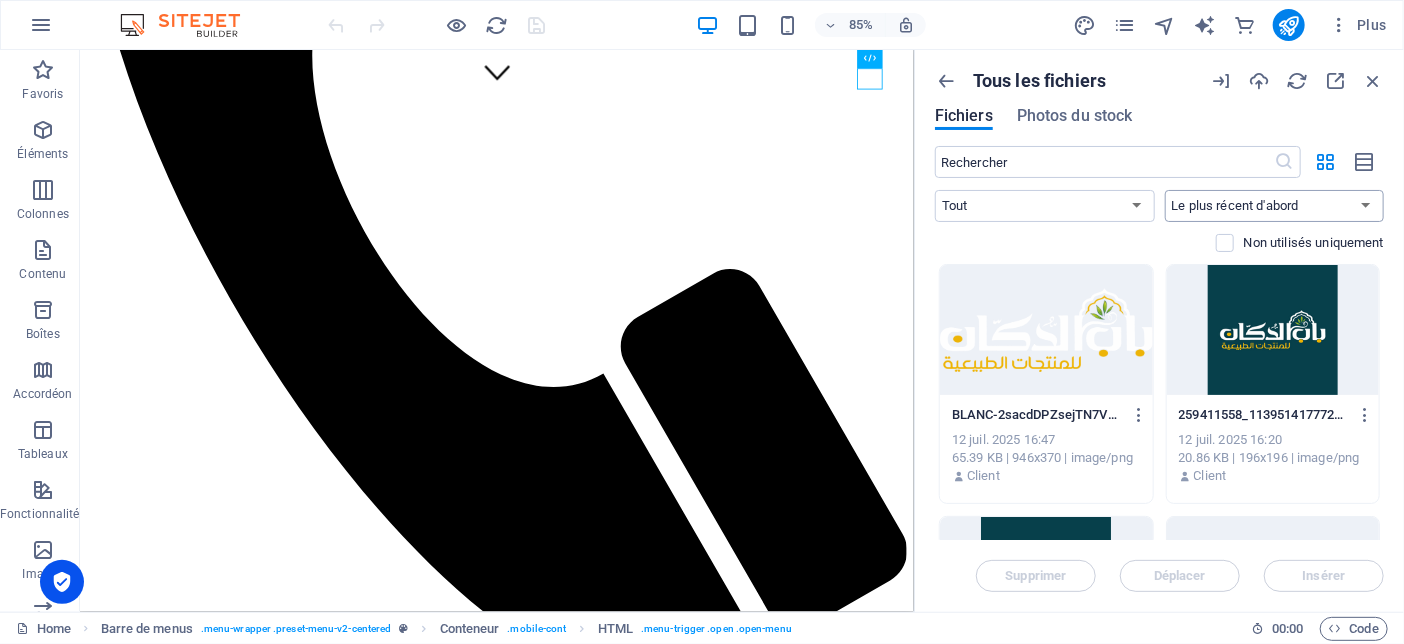 click on "Le plus récent d'abord Le plus ancien d'abord Nom (A-Z) Nom (Z-A) Taille (0-9) Taille (9-0) Résolution (0-9) Résolution (9-0)" at bounding box center [1275, 206] 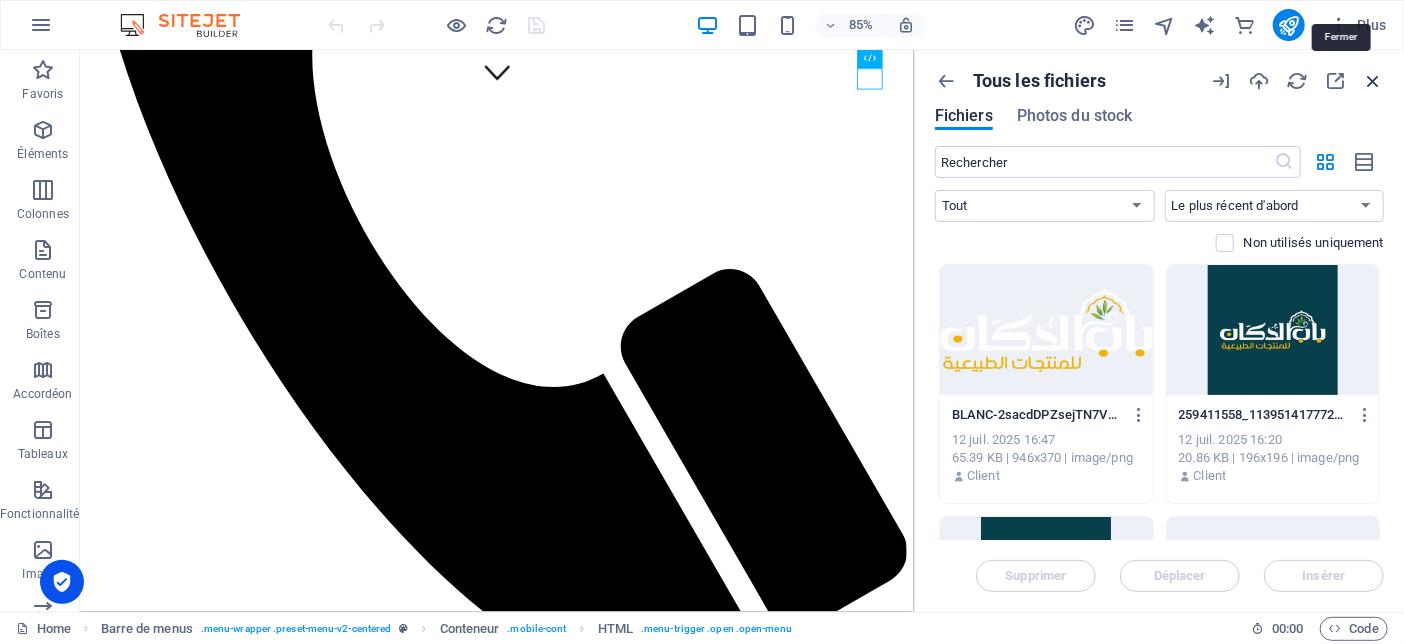 click at bounding box center (1373, 81) 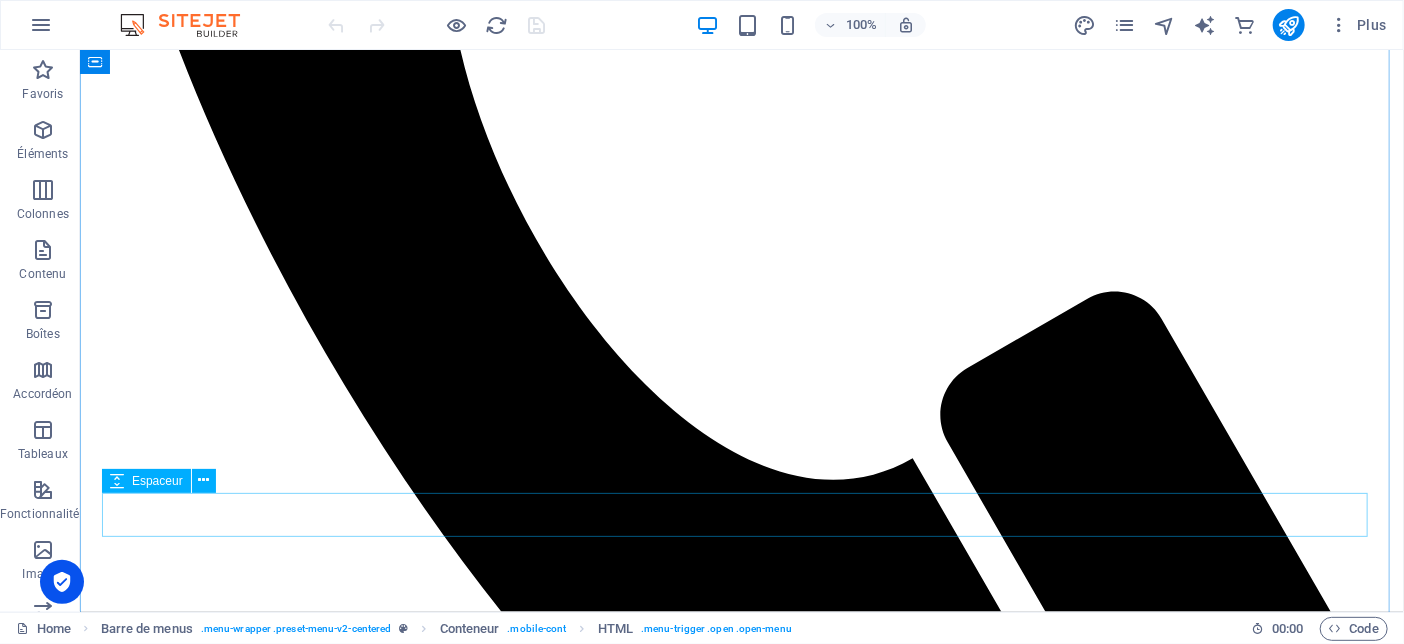scroll, scrollTop: 1000, scrollLeft: 0, axis: vertical 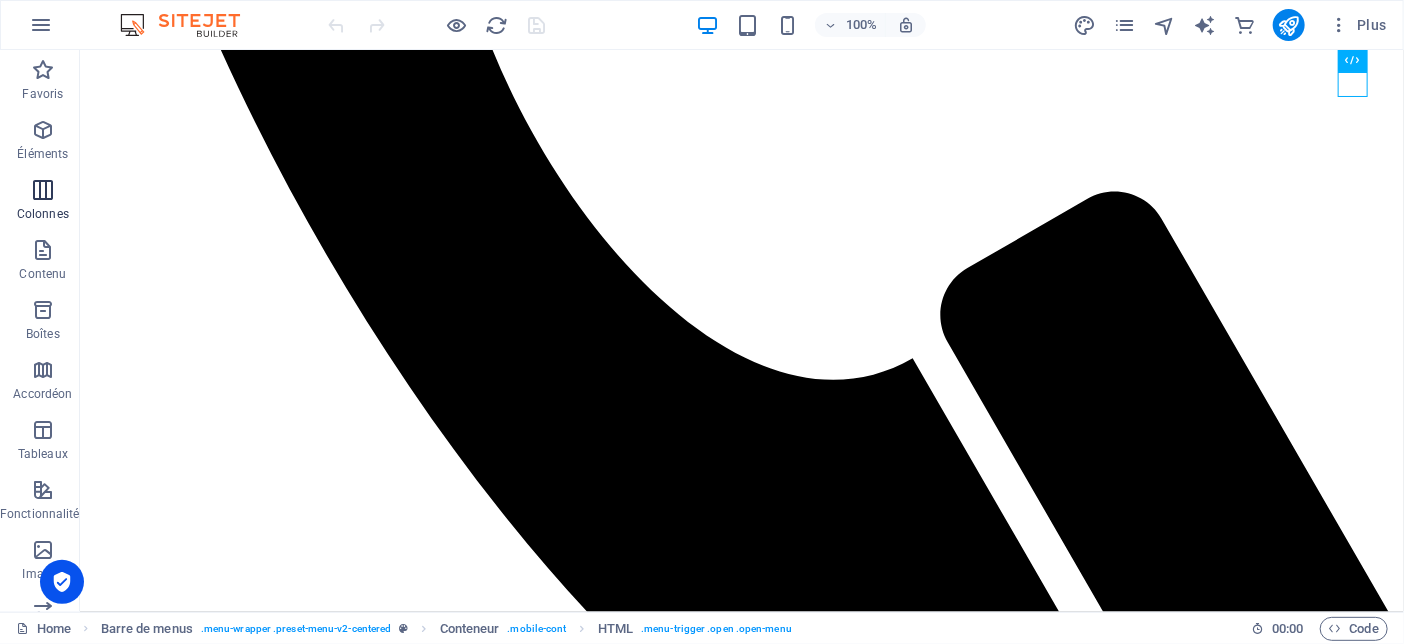 click at bounding box center (43, 190) 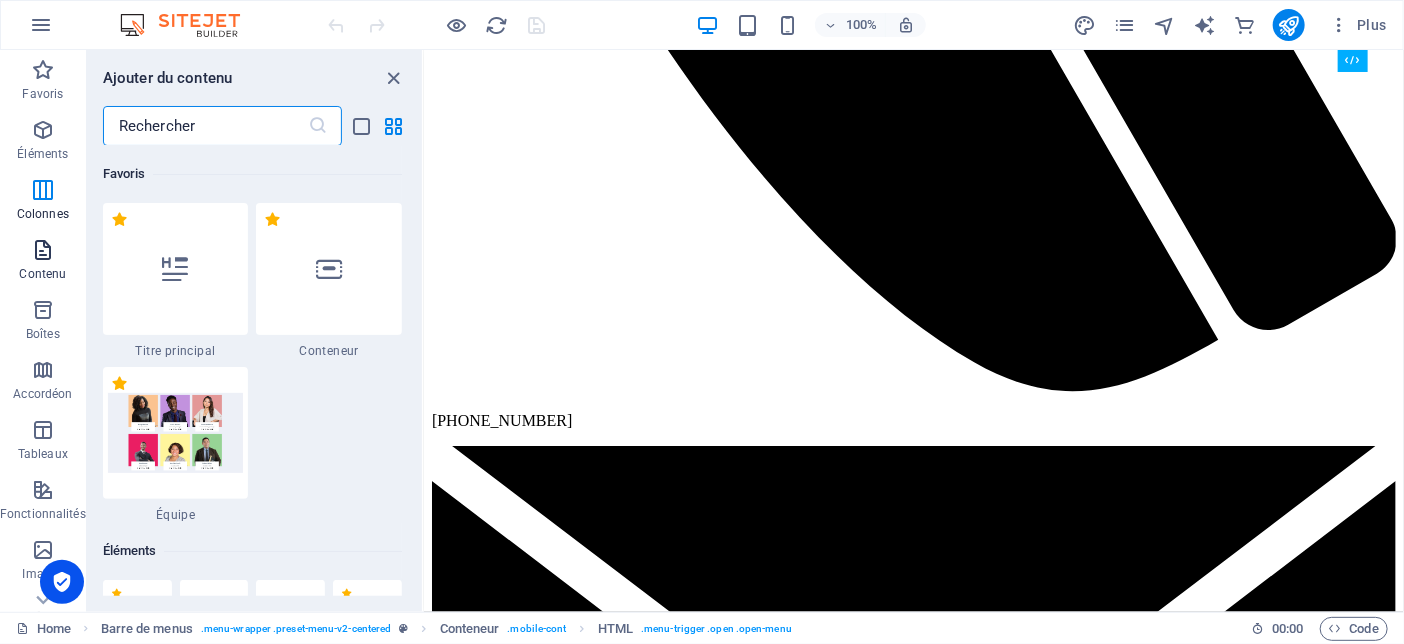 scroll, scrollTop: 1127, scrollLeft: 0, axis: vertical 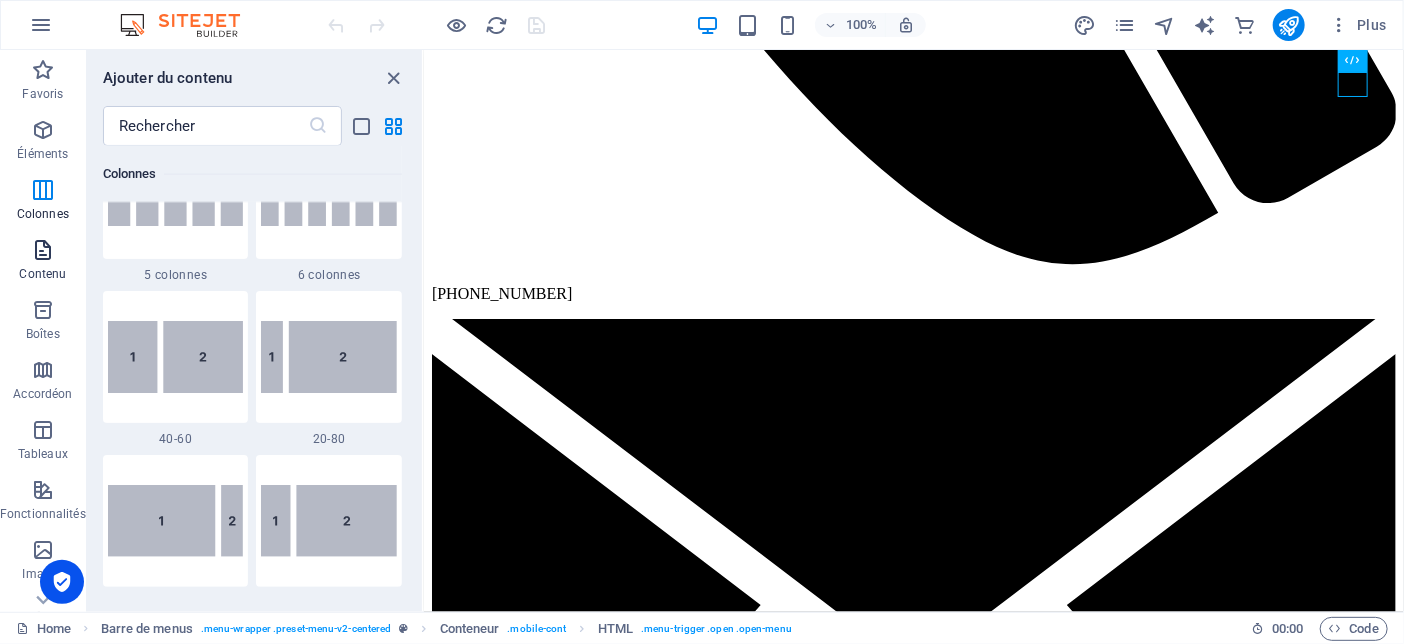 click at bounding box center [43, 250] 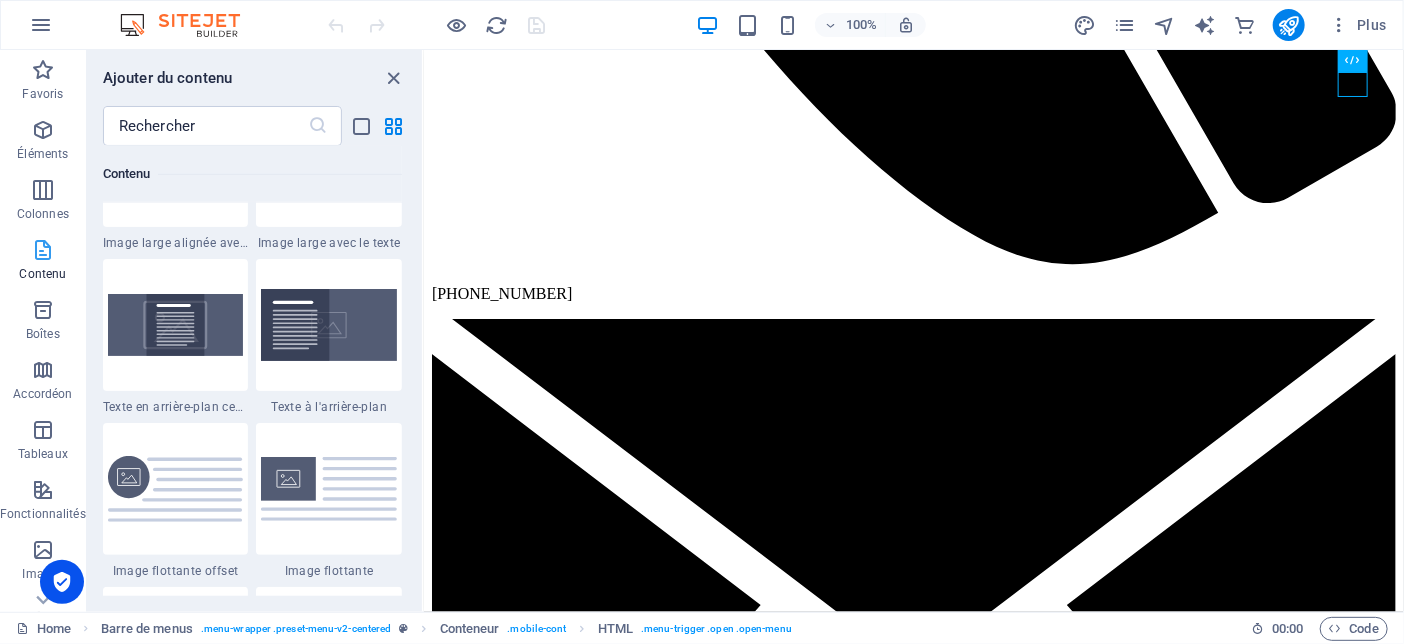 scroll, scrollTop: 7023, scrollLeft: 0, axis: vertical 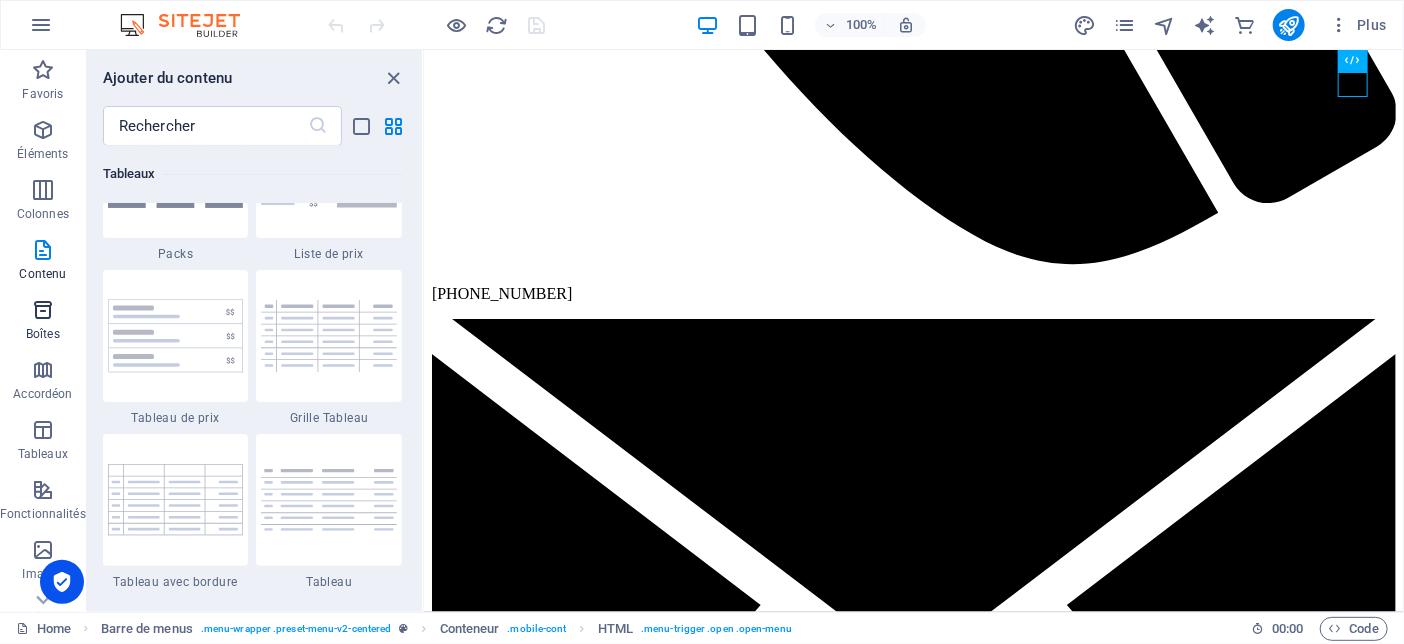 click at bounding box center [43, 310] 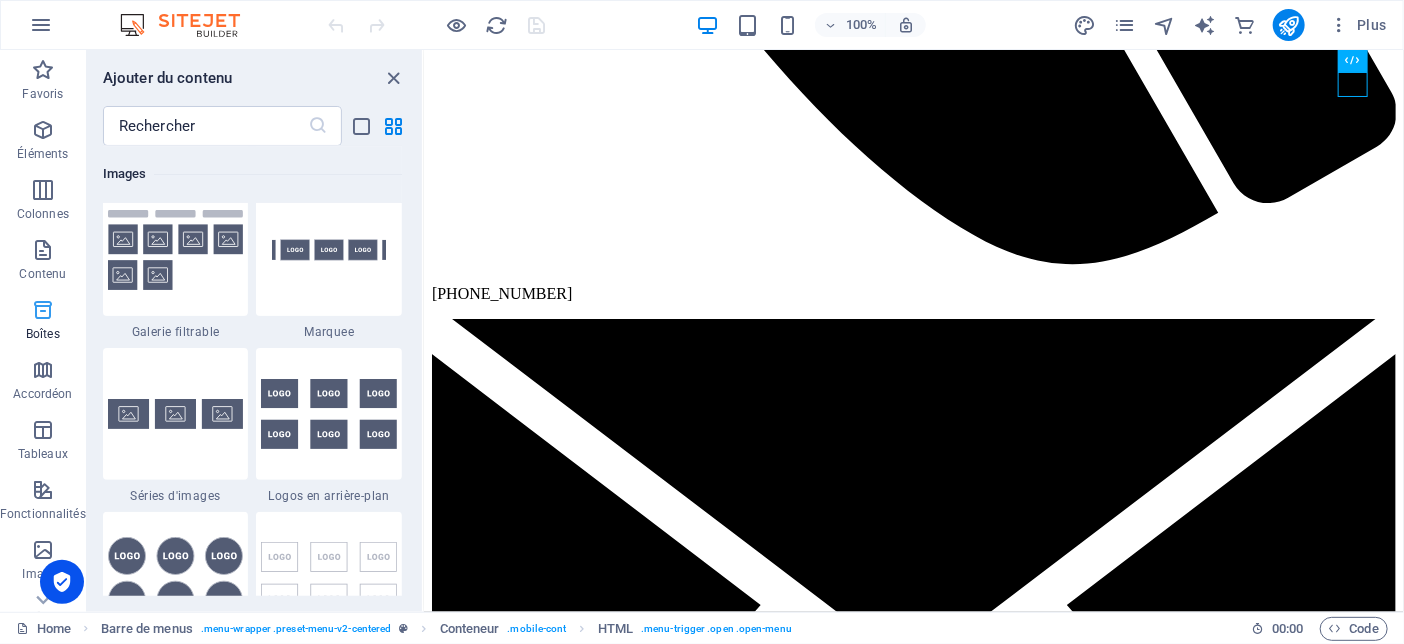scroll, scrollTop: 10807, scrollLeft: 0, axis: vertical 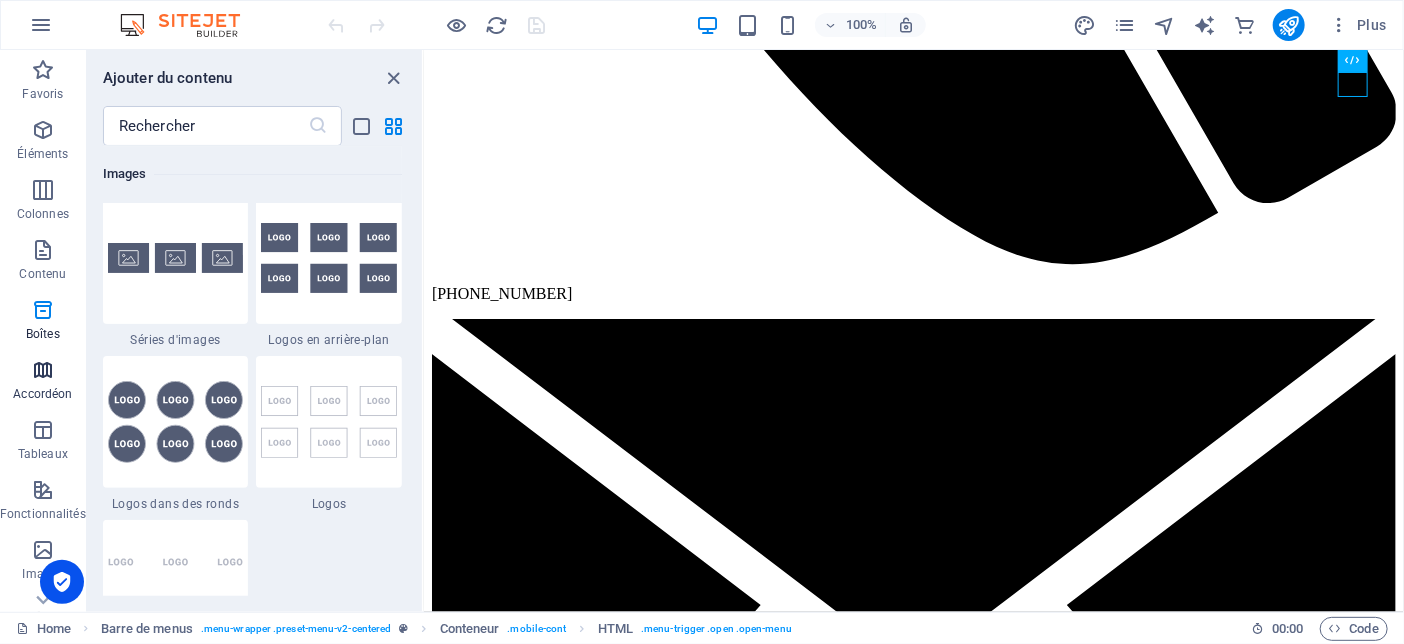 click at bounding box center [43, 370] 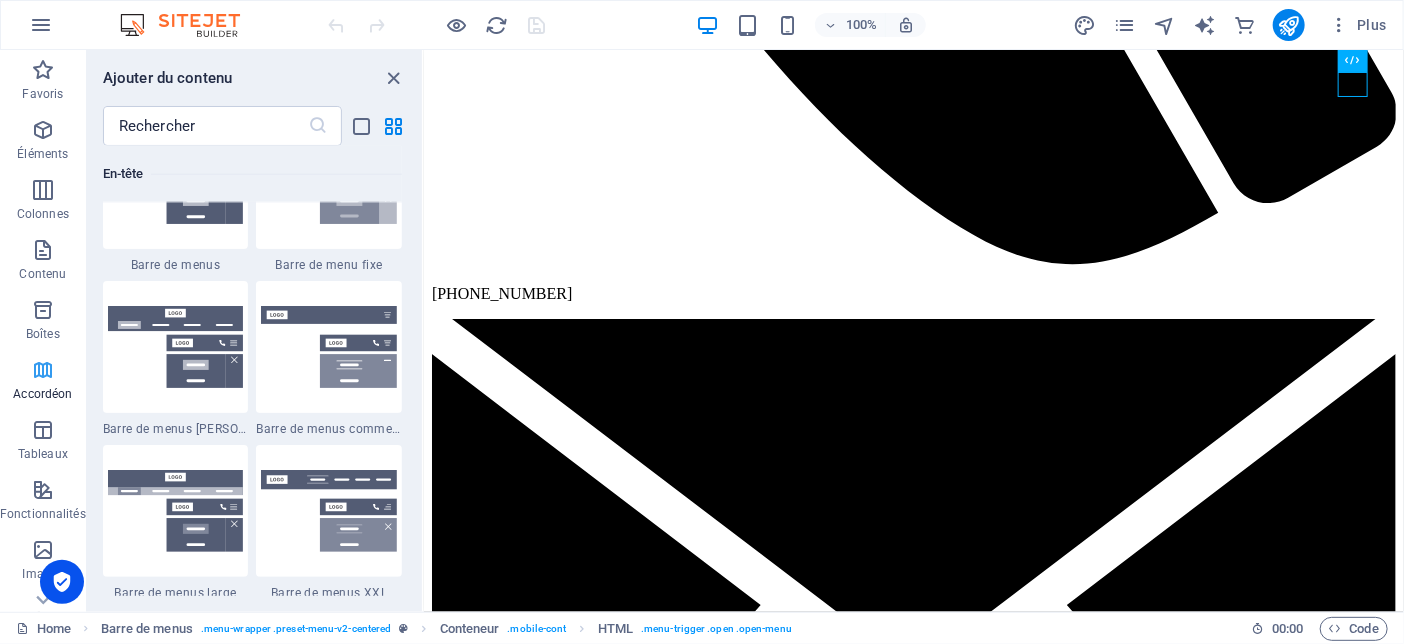 scroll, scrollTop: 12396, scrollLeft: 0, axis: vertical 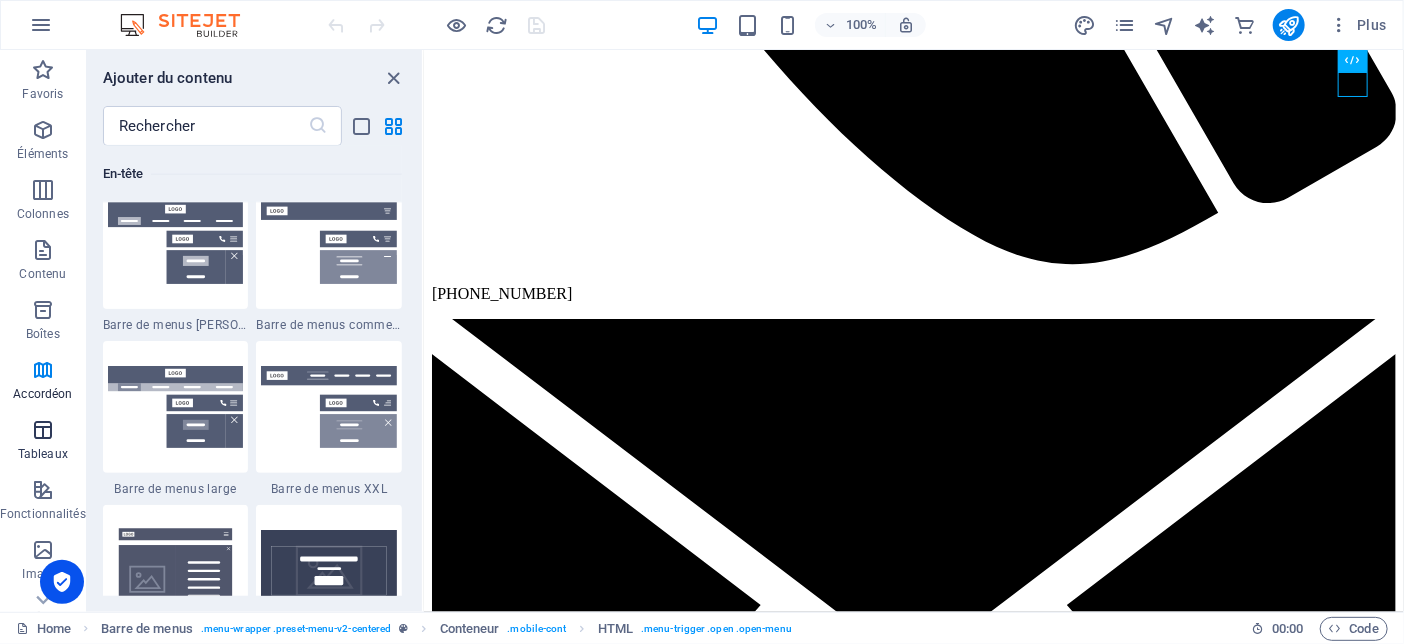click at bounding box center (43, 430) 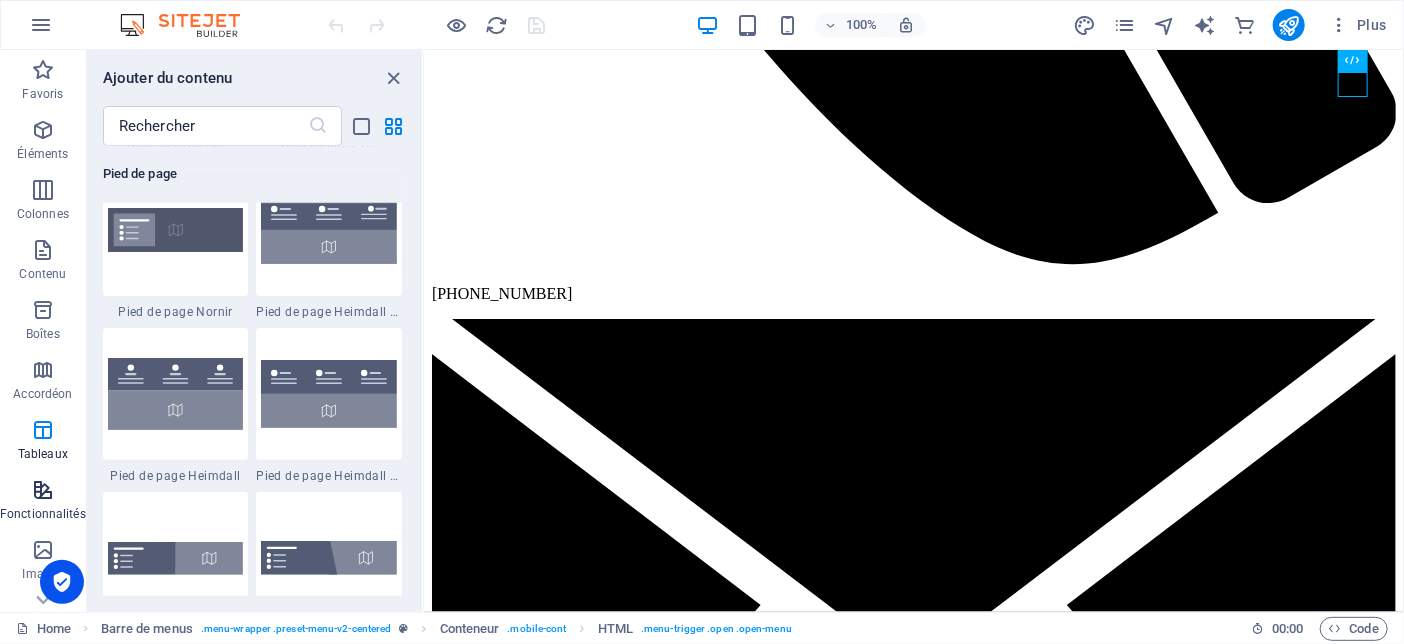 scroll, scrollTop: 13487, scrollLeft: 0, axis: vertical 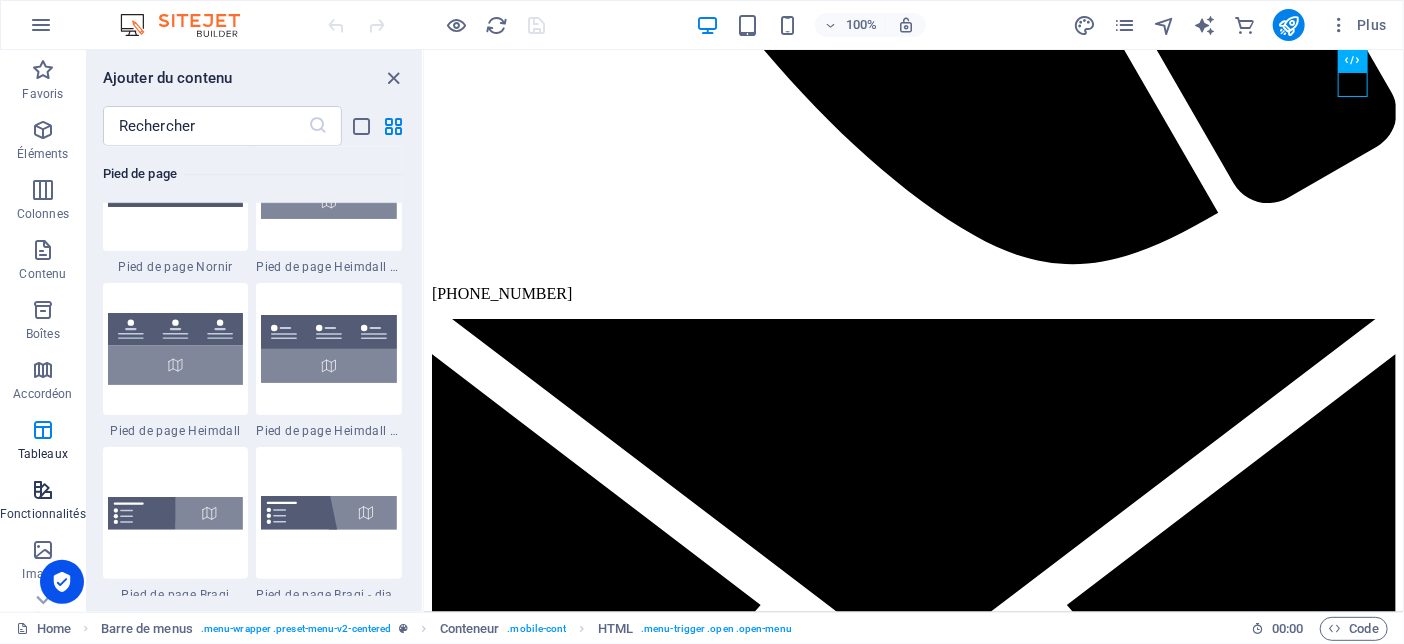 click at bounding box center [43, 490] 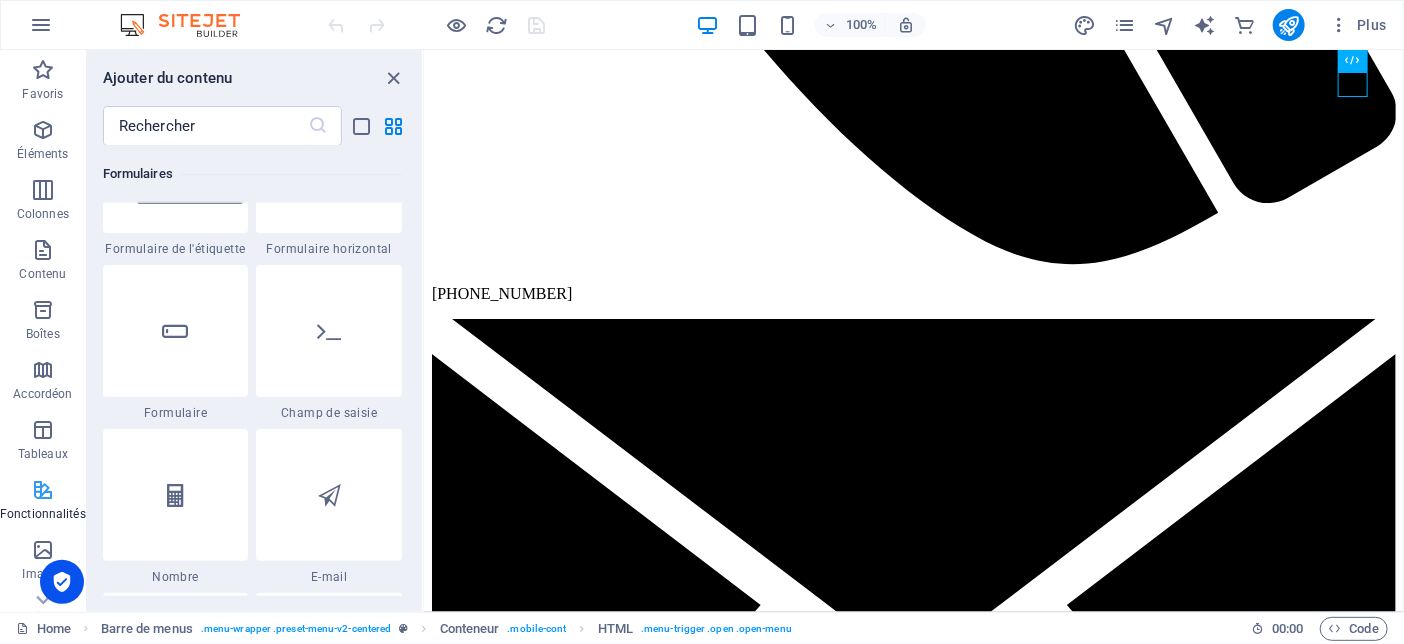 scroll, scrollTop: 15139, scrollLeft: 0, axis: vertical 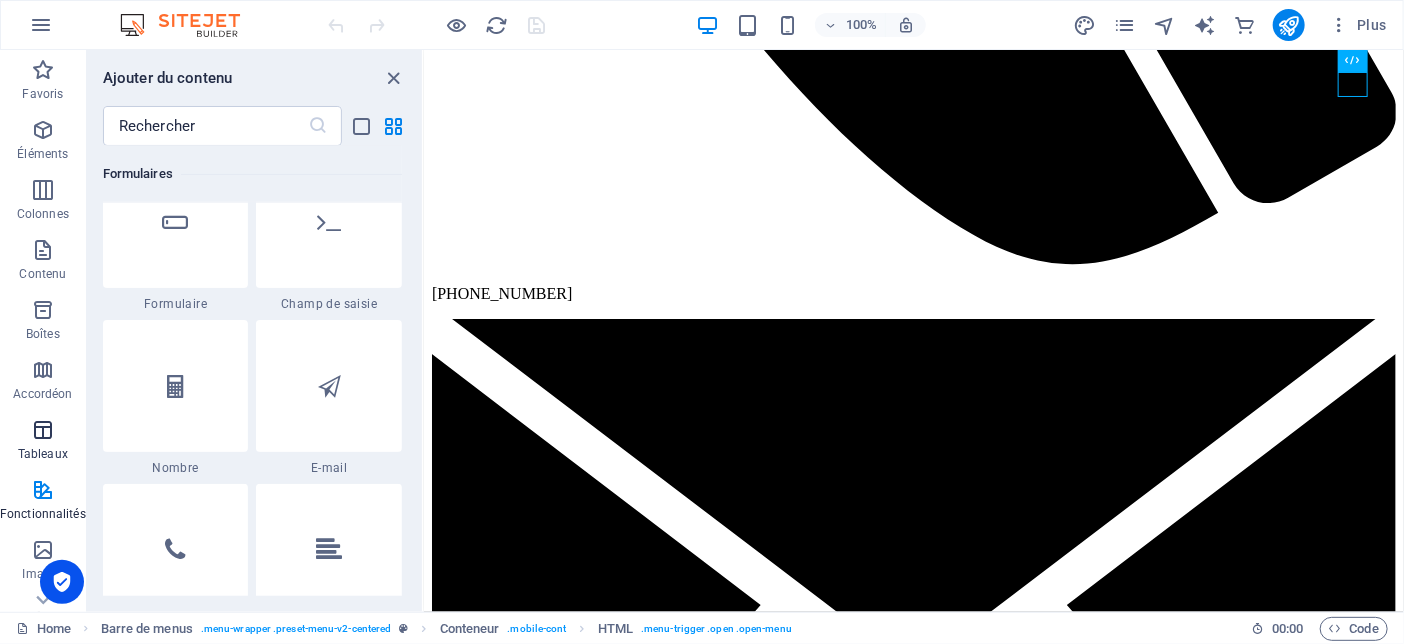 click at bounding box center (43, 430) 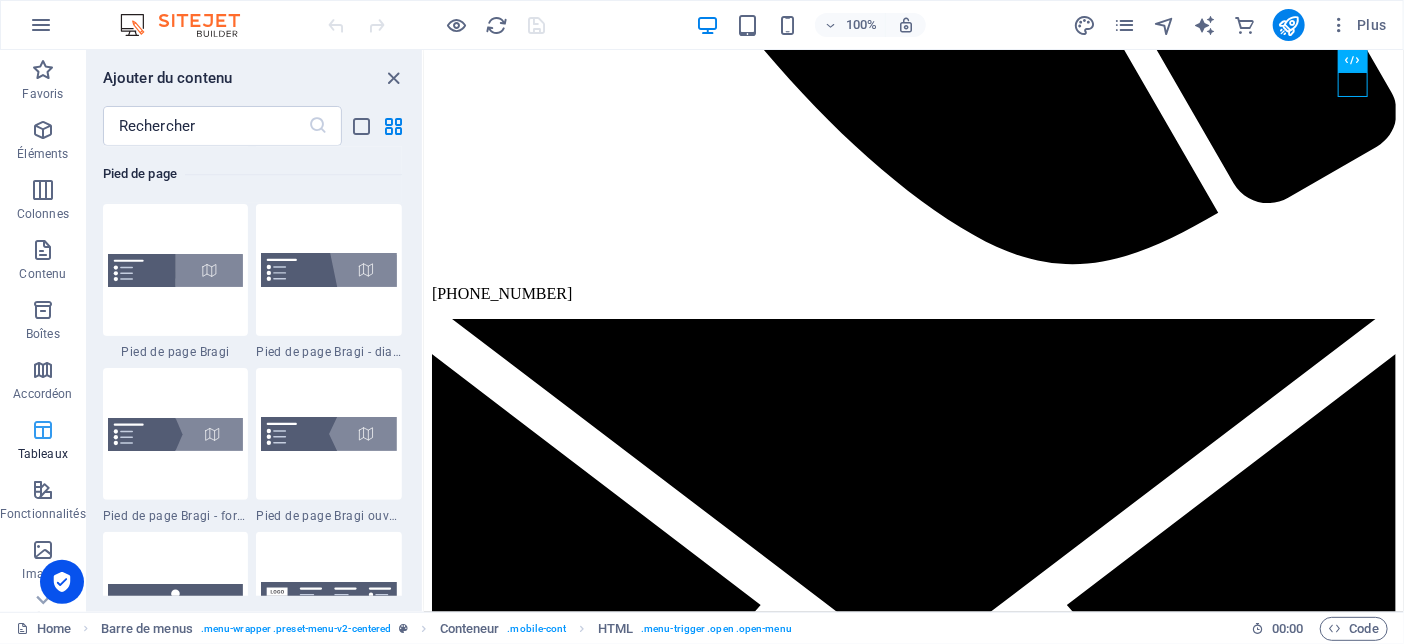 scroll, scrollTop: 13487, scrollLeft: 0, axis: vertical 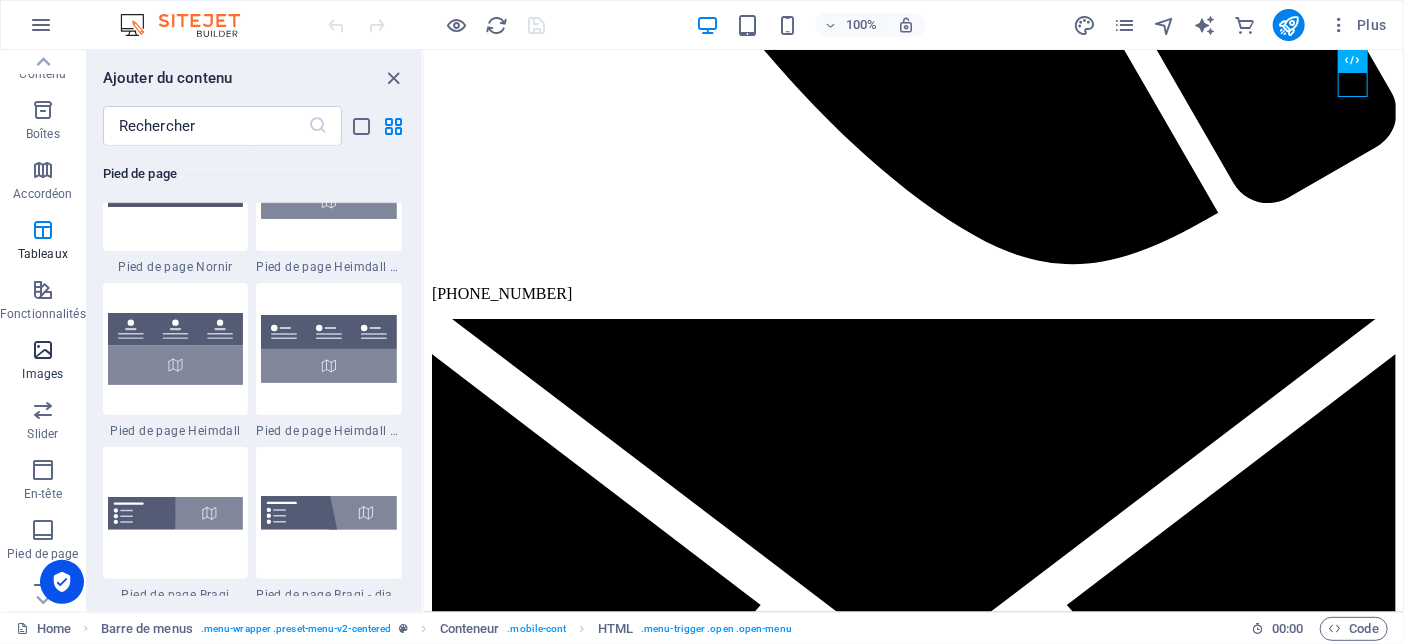 click at bounding box center (43, 350) 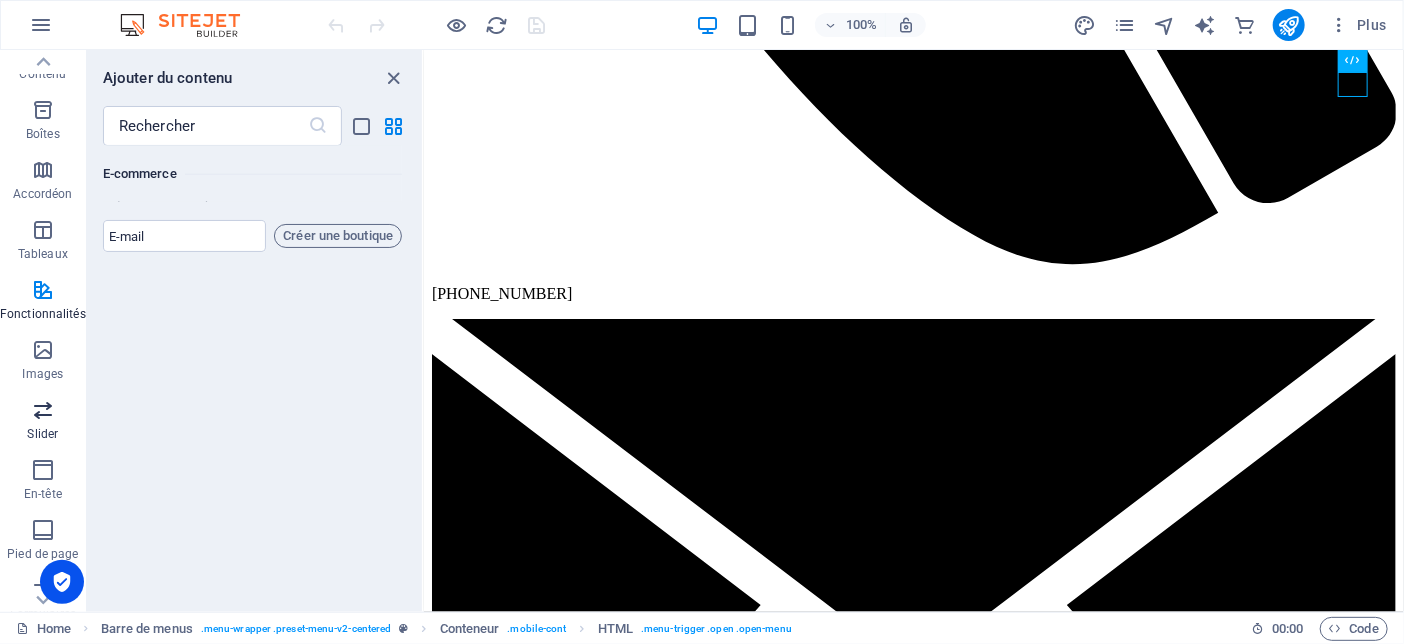scroll, scrollTop: 19961, scrollLeft: 0, axis: vertical 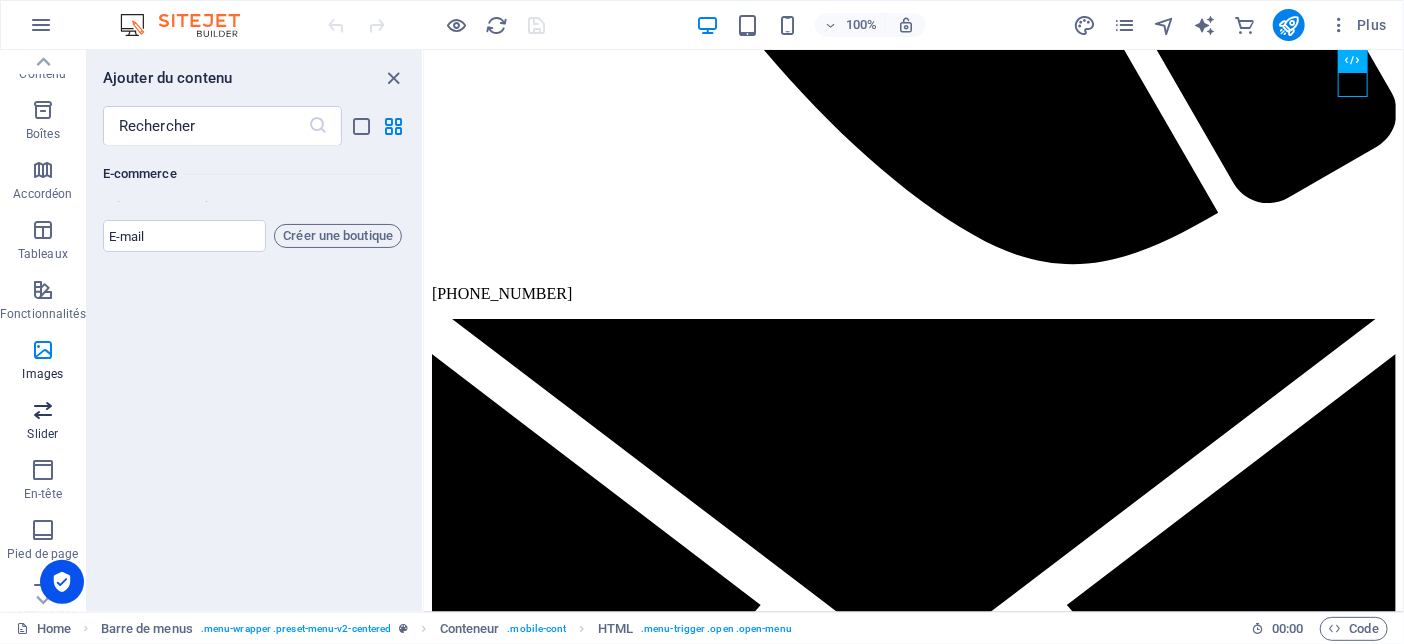 click at bounding box center (43, 410) 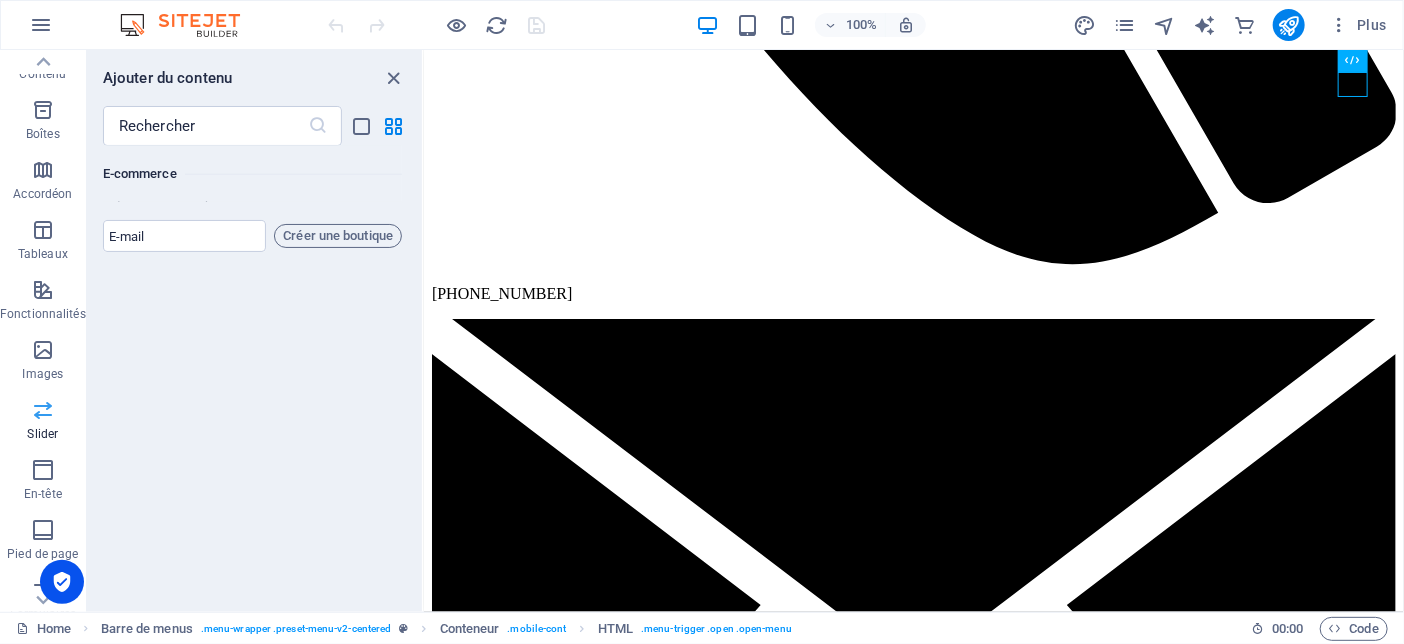 scroll, scrollTop: 22368, scrollLeft: 0, axis: vertical 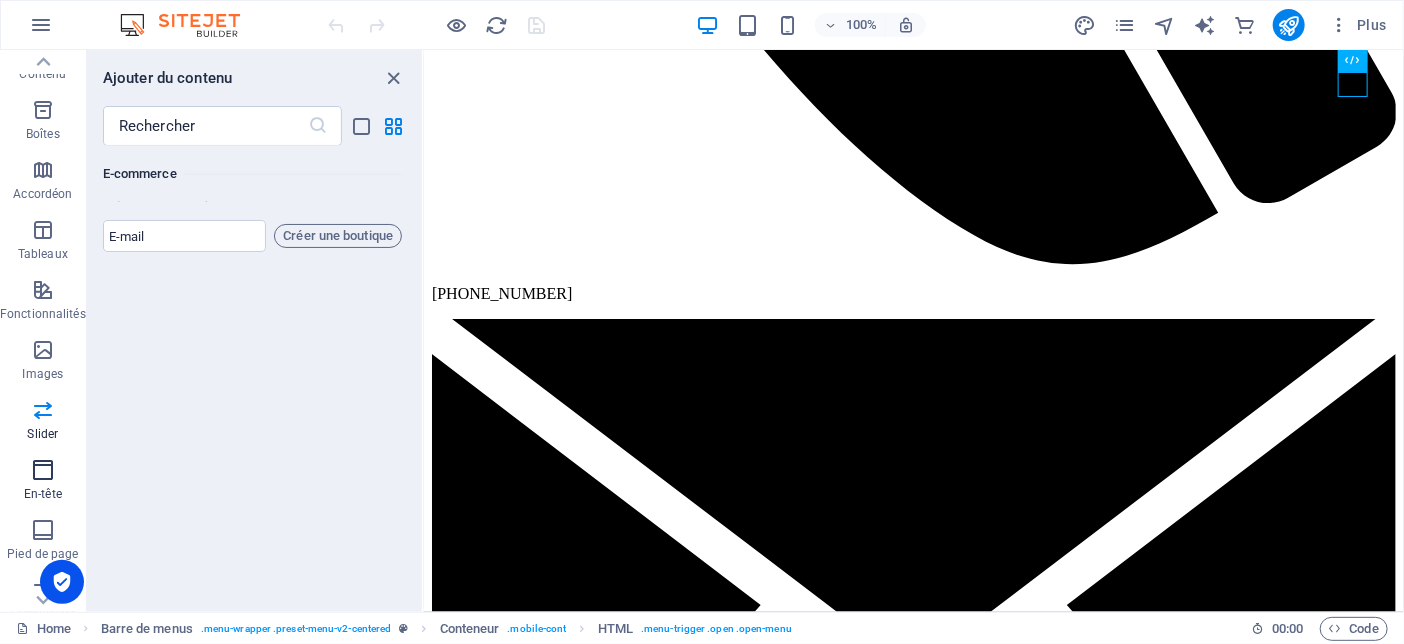 click at bounding box center (43, 470) 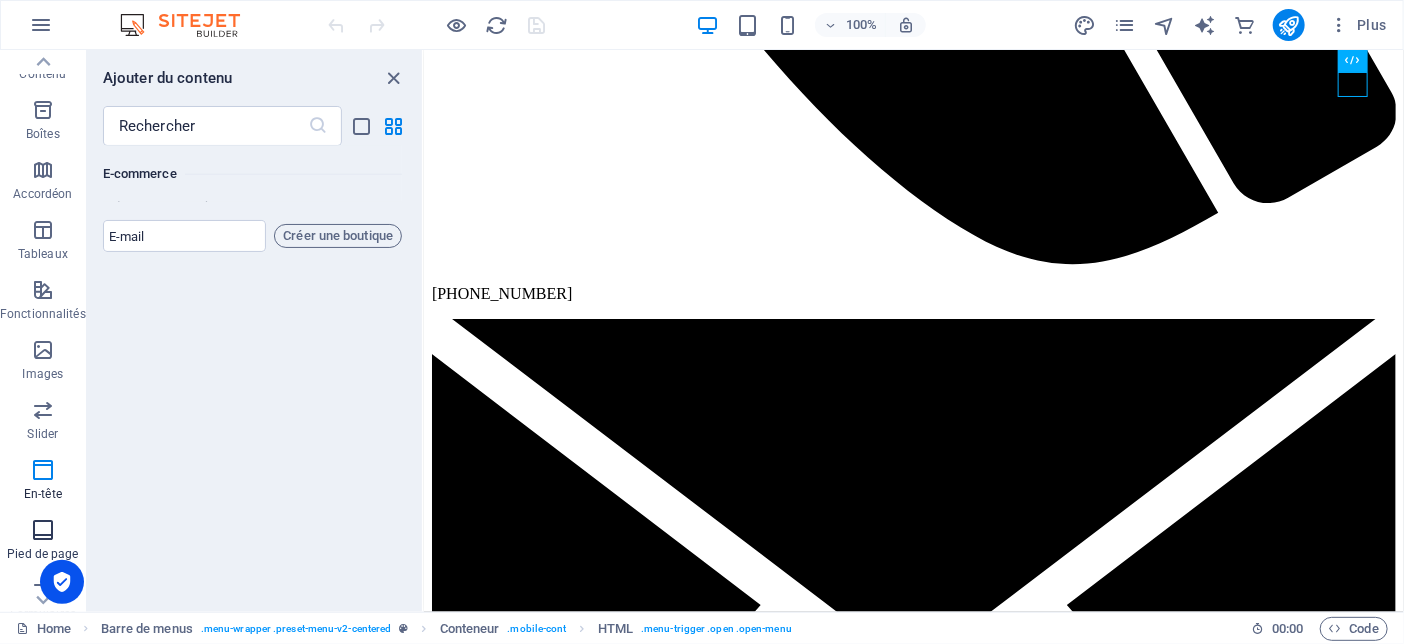 click at bounding box center [43, 530] 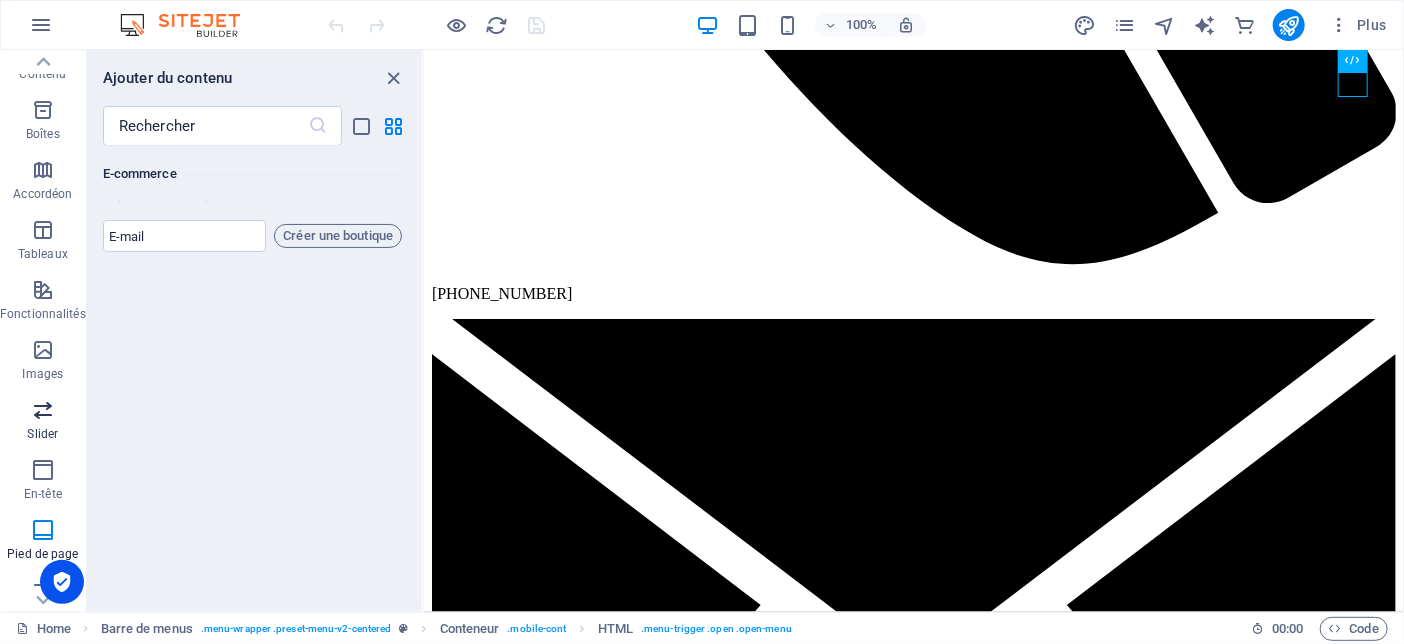 scroll, scrollTop: 26378, scrollLeft: 0, axis: vertical 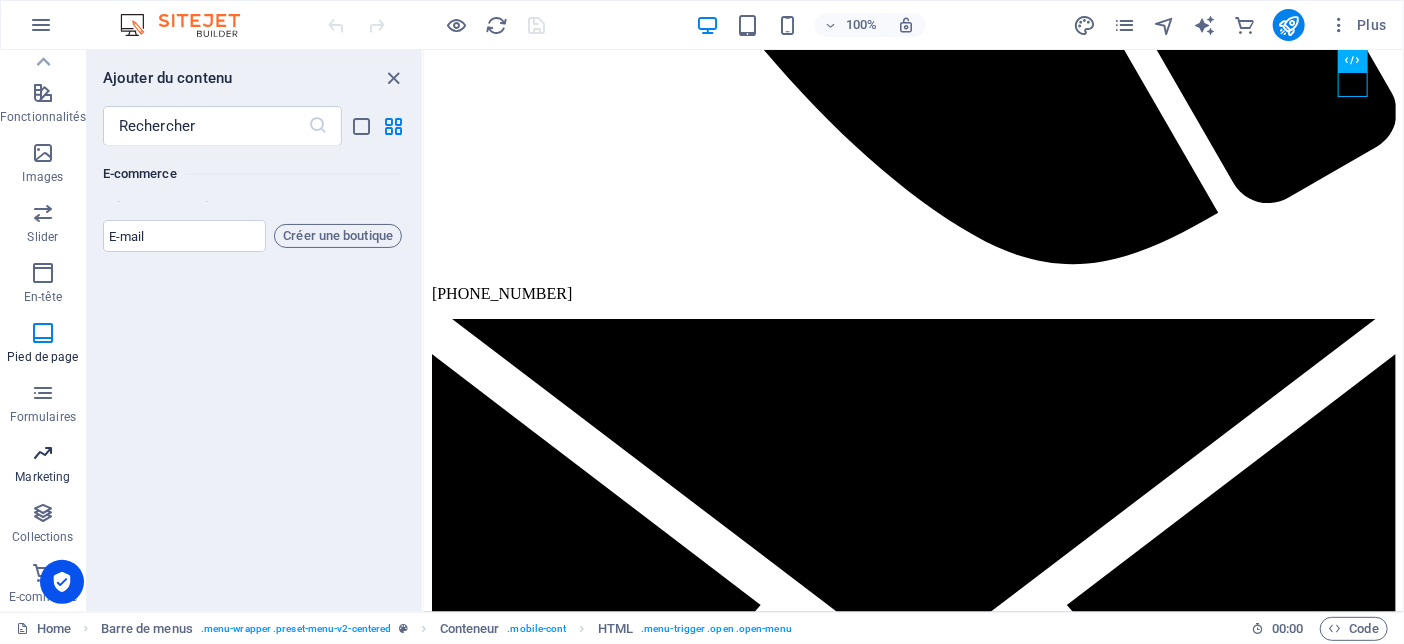 click at bounding box center [43, 453] 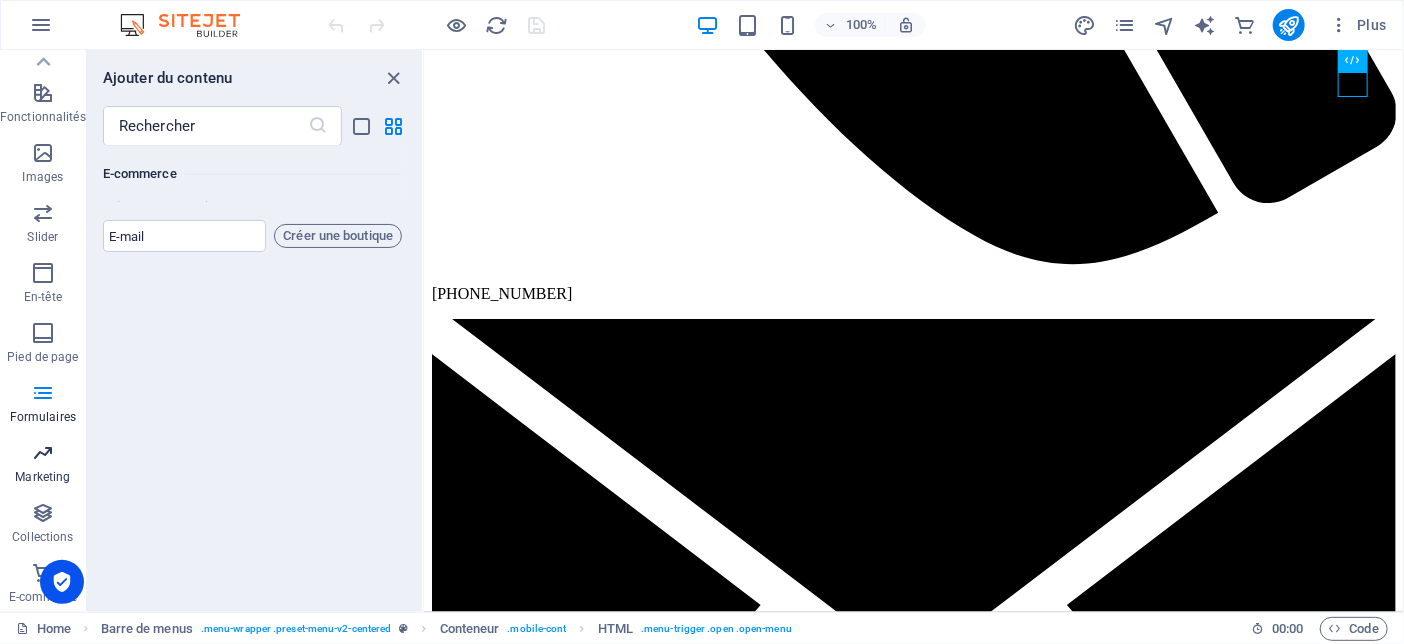 scroll, scrollTop: 32236, scrollLeft: 0, axis: vertical 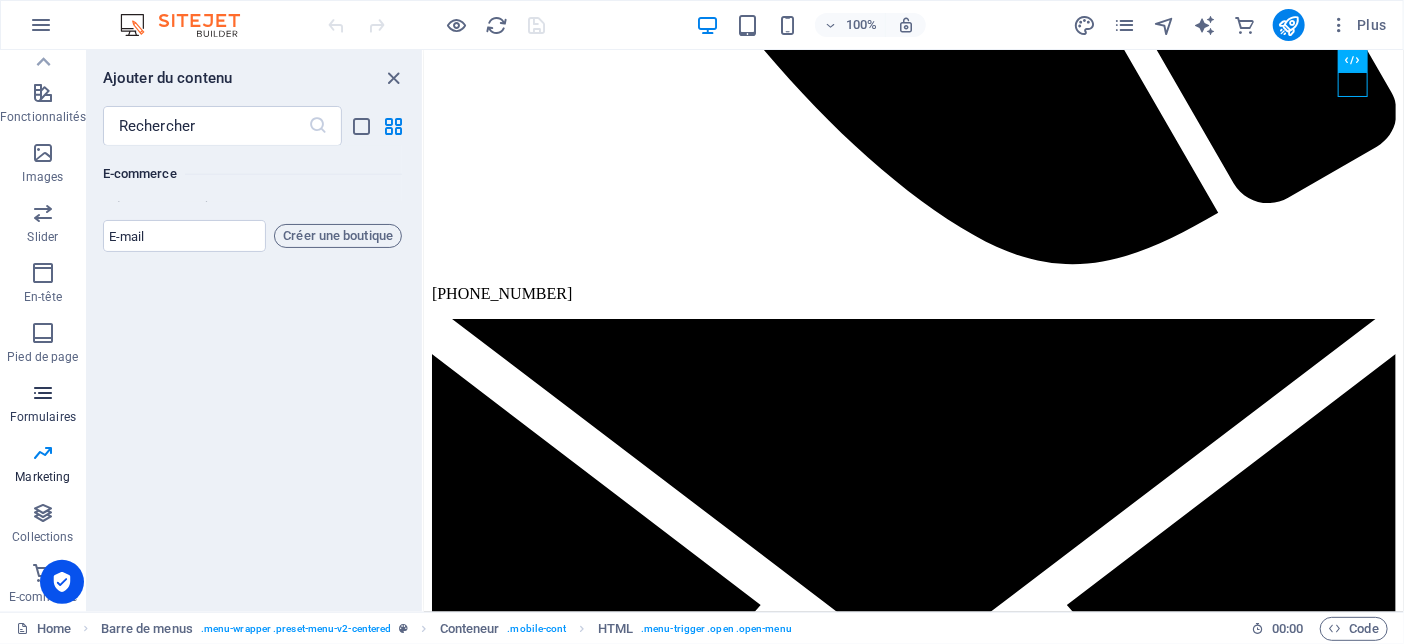 click at bounding box center (43, 393) 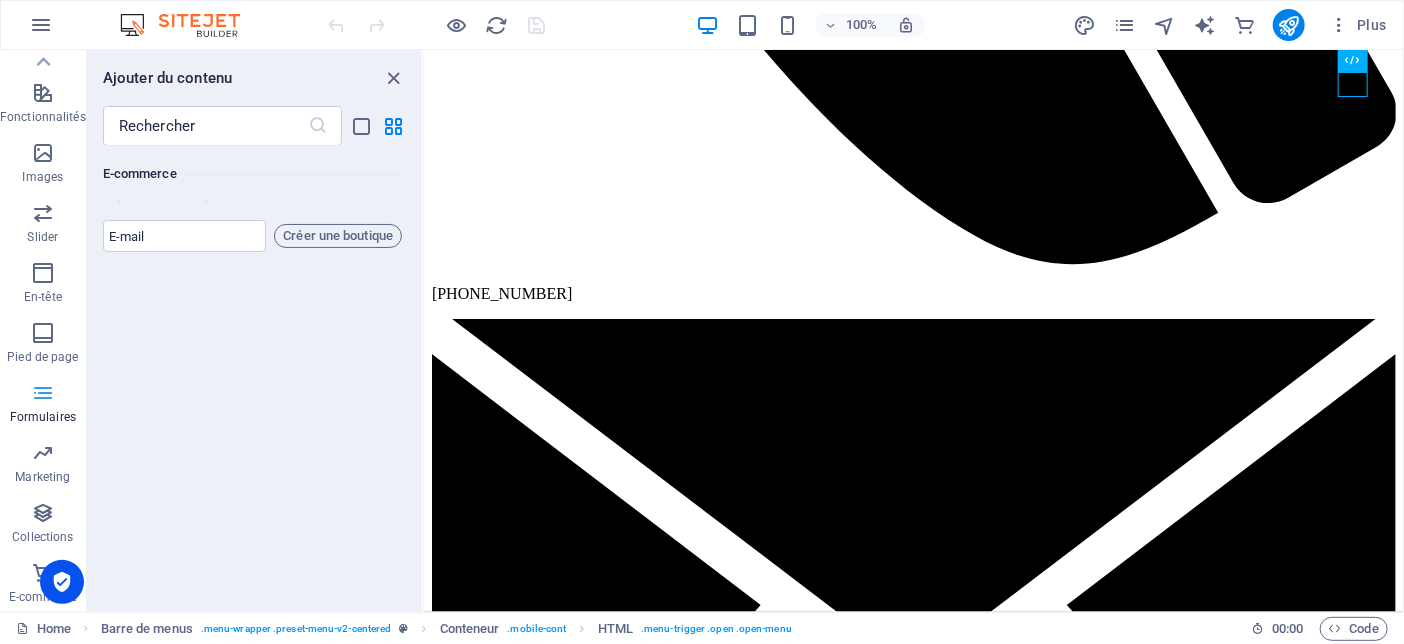 scroll, scrollTop: 29003, scrollLeft: 0, axis: vertical 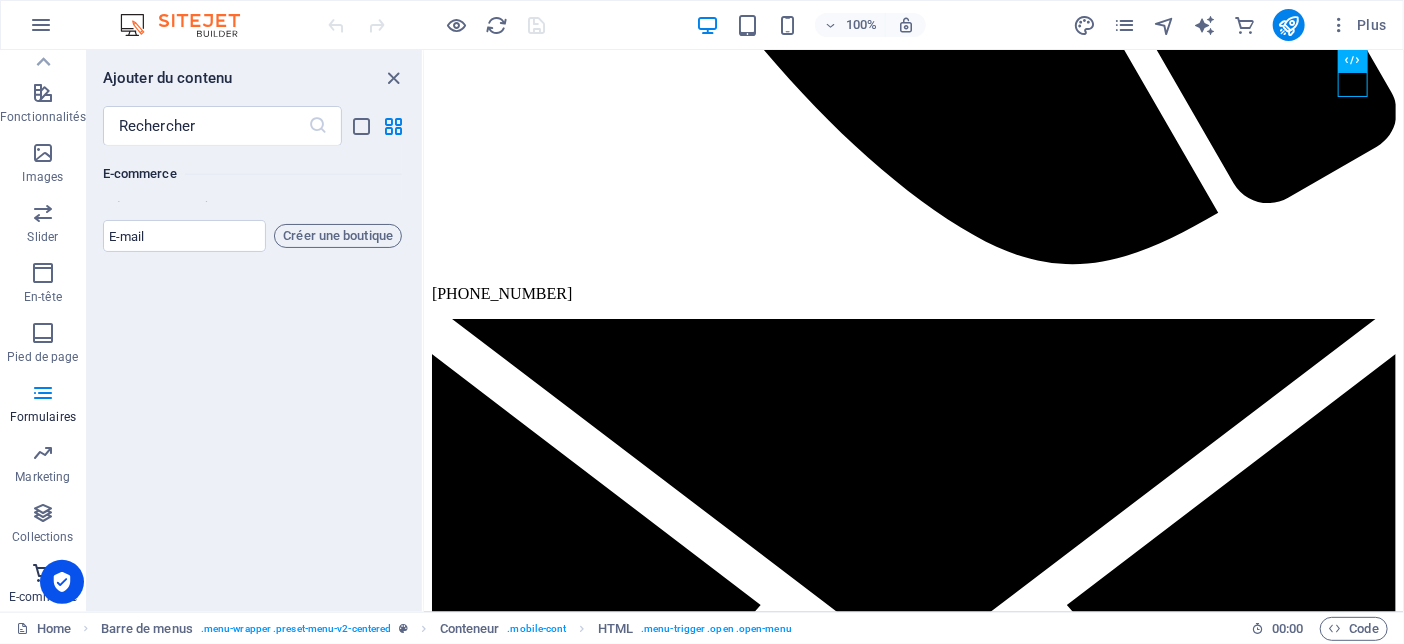 click on "E-commerce" at bounding box center [43, 585] 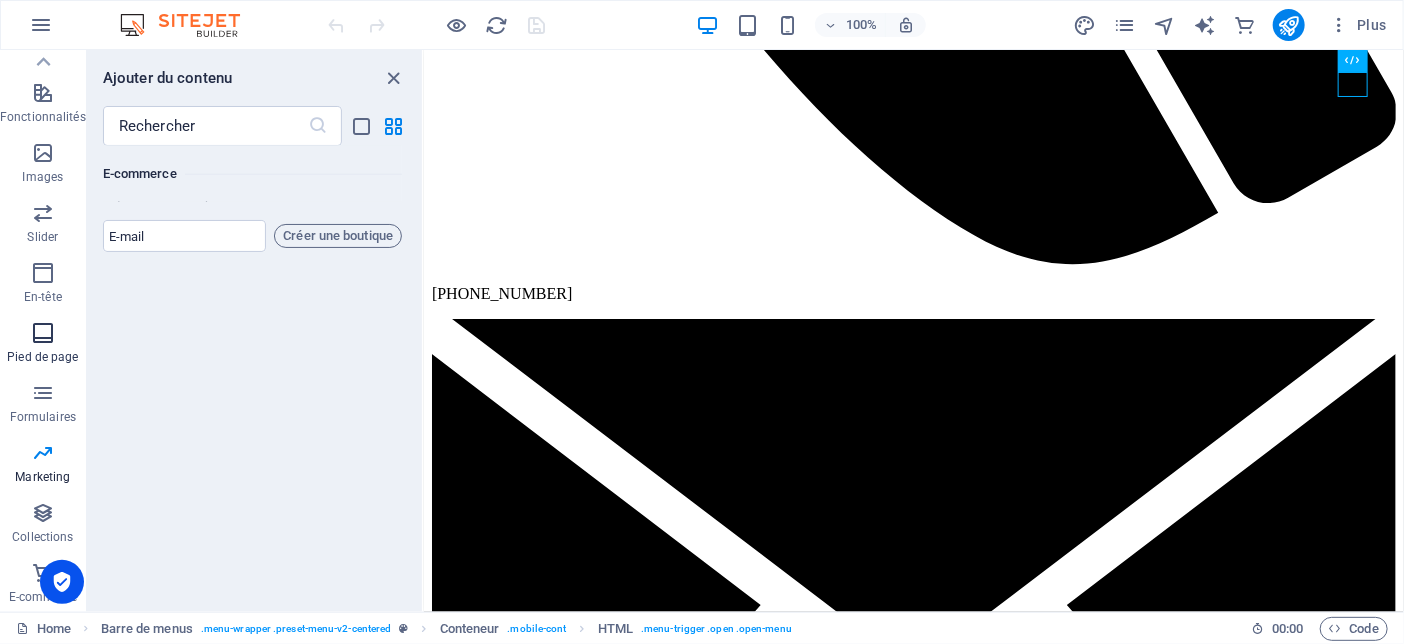 scroll, scrollTop: 38590, scrollLeft: 0, axis: vertical 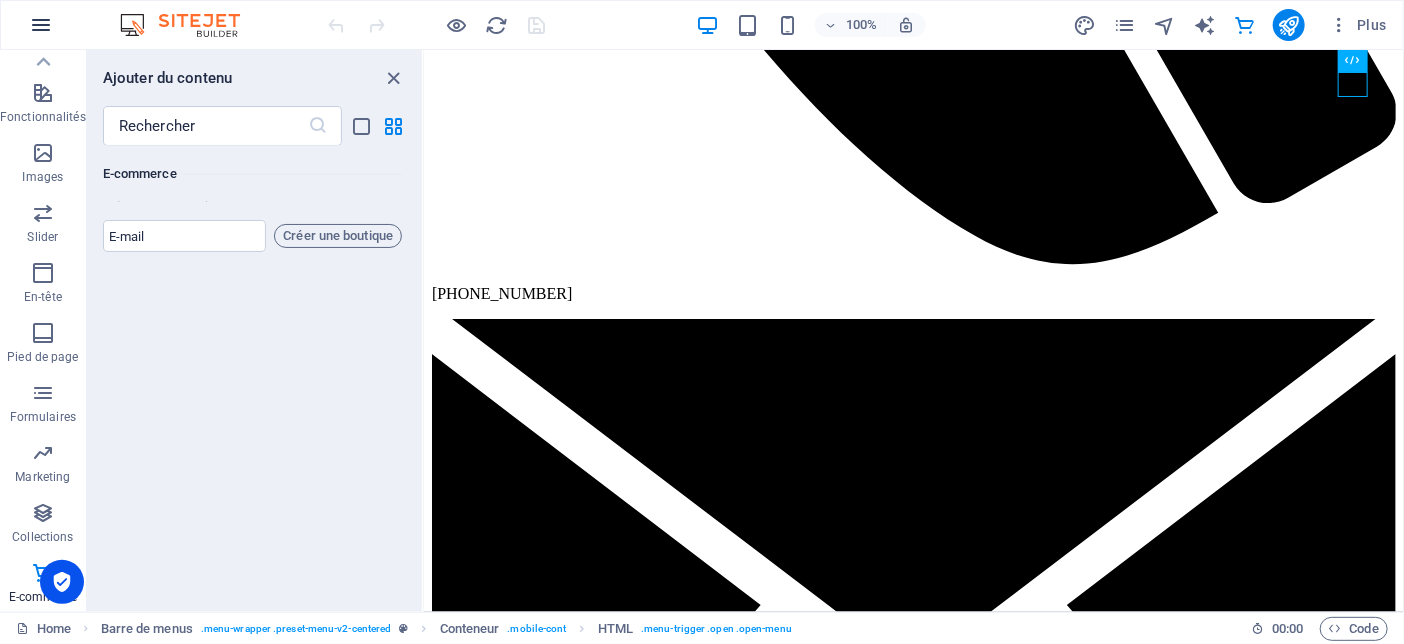 click at bounding box center (41, 25) 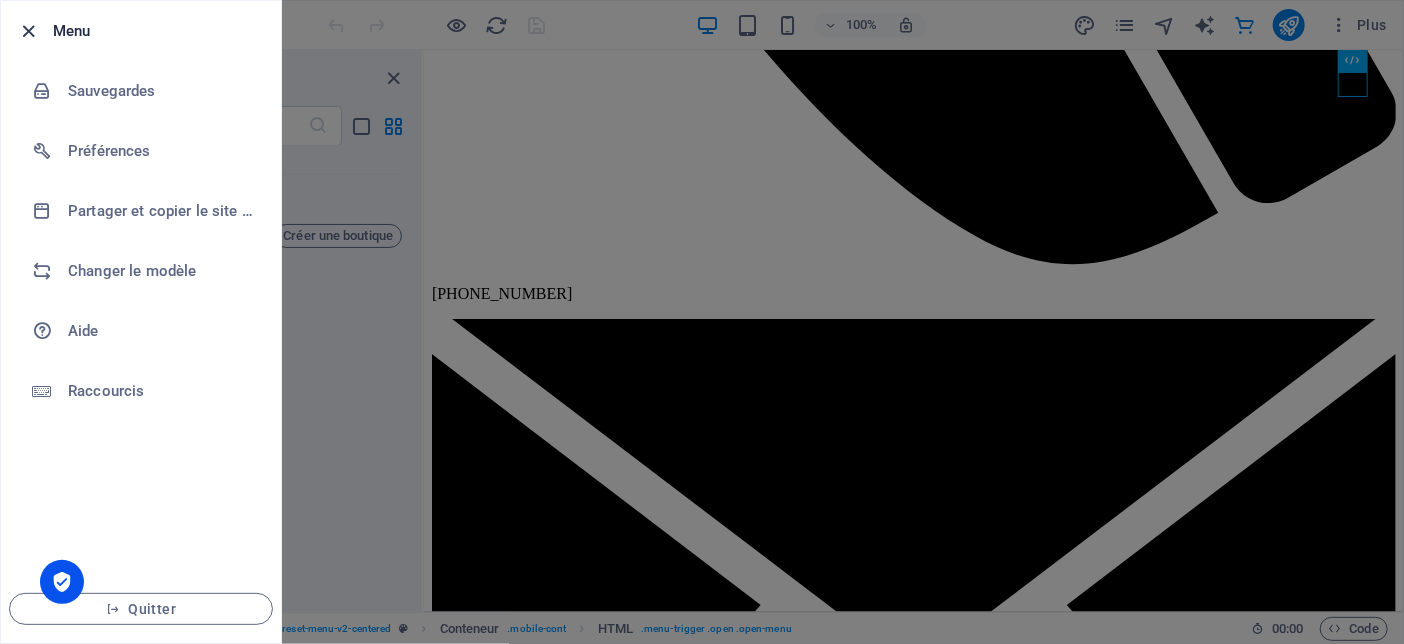 click at bounding box center [29, 31] 